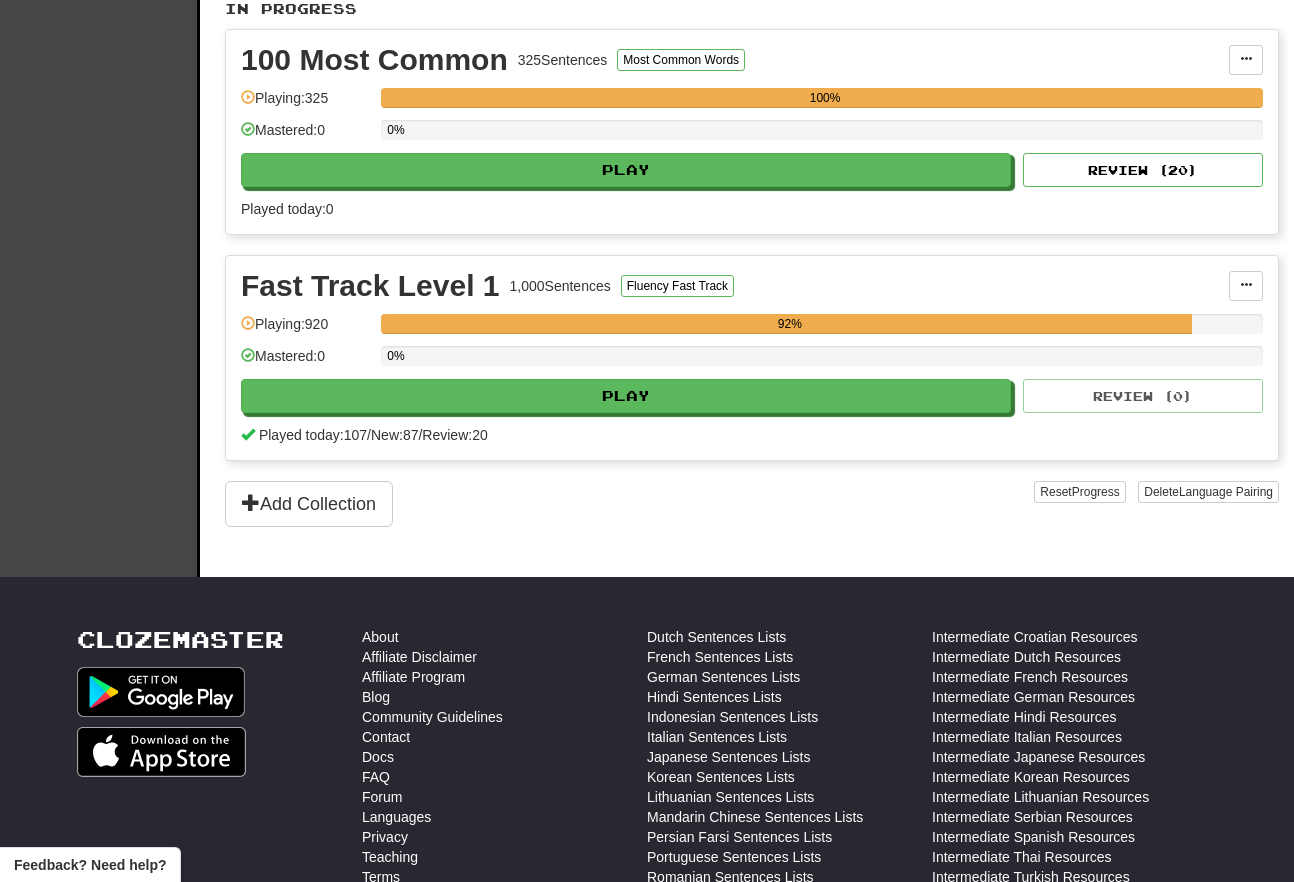 scroll, scrollTop: 0, scrollLeft: 0, axis: both 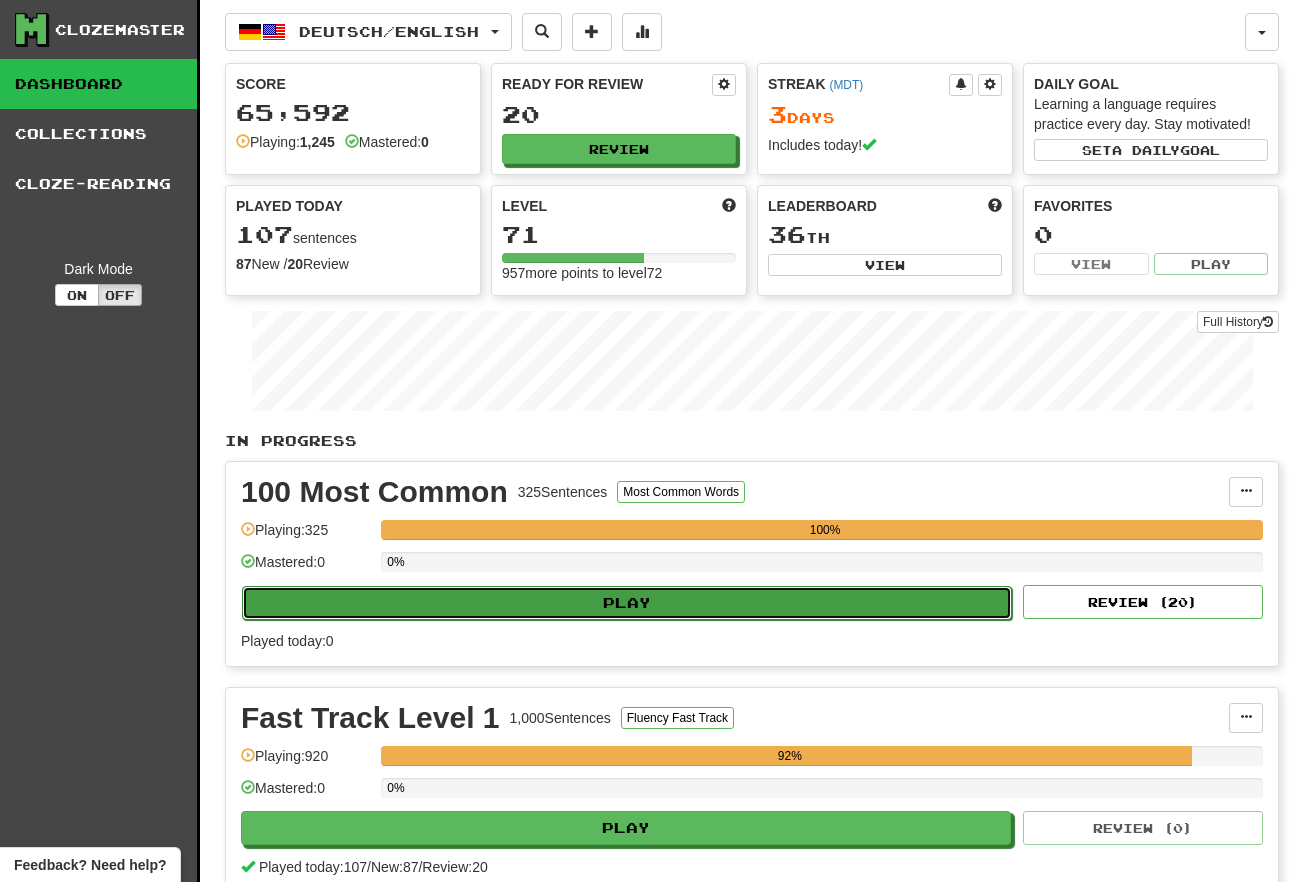 click on "Play" at bounding box center (627, 603) 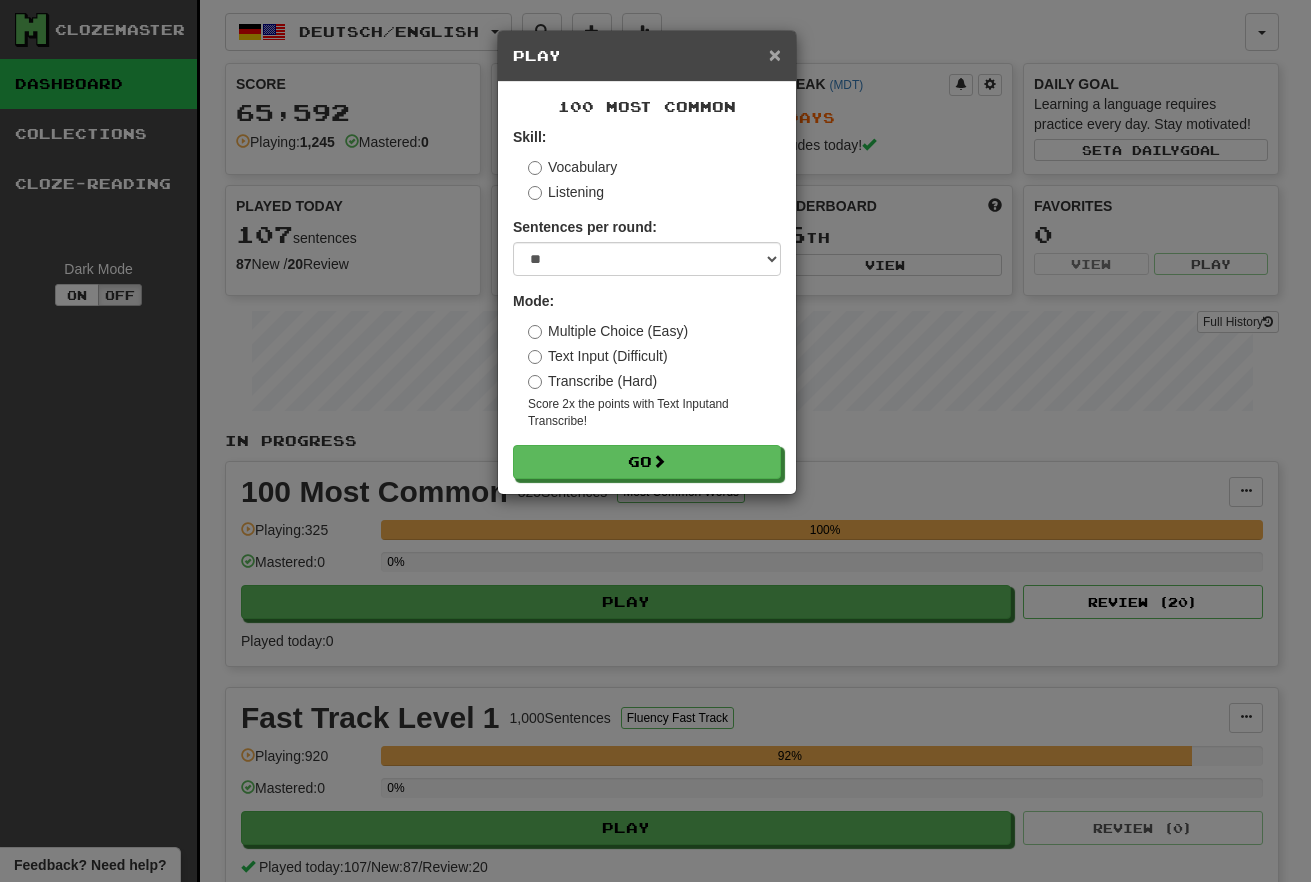 click on "×" at bounding box center [775, 54] 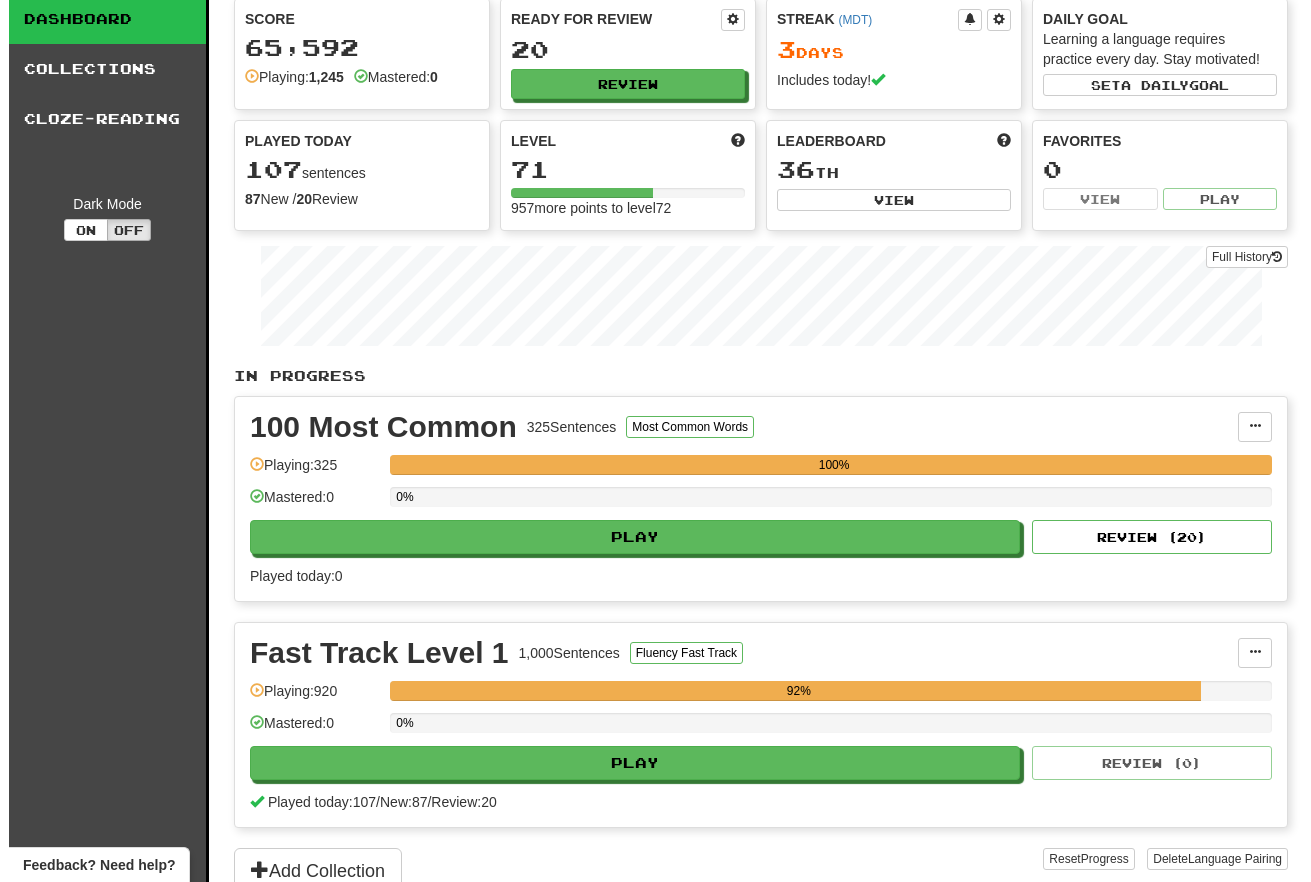 scroll, scrollTop: 108, scrollLeft: 0, axis: vertical 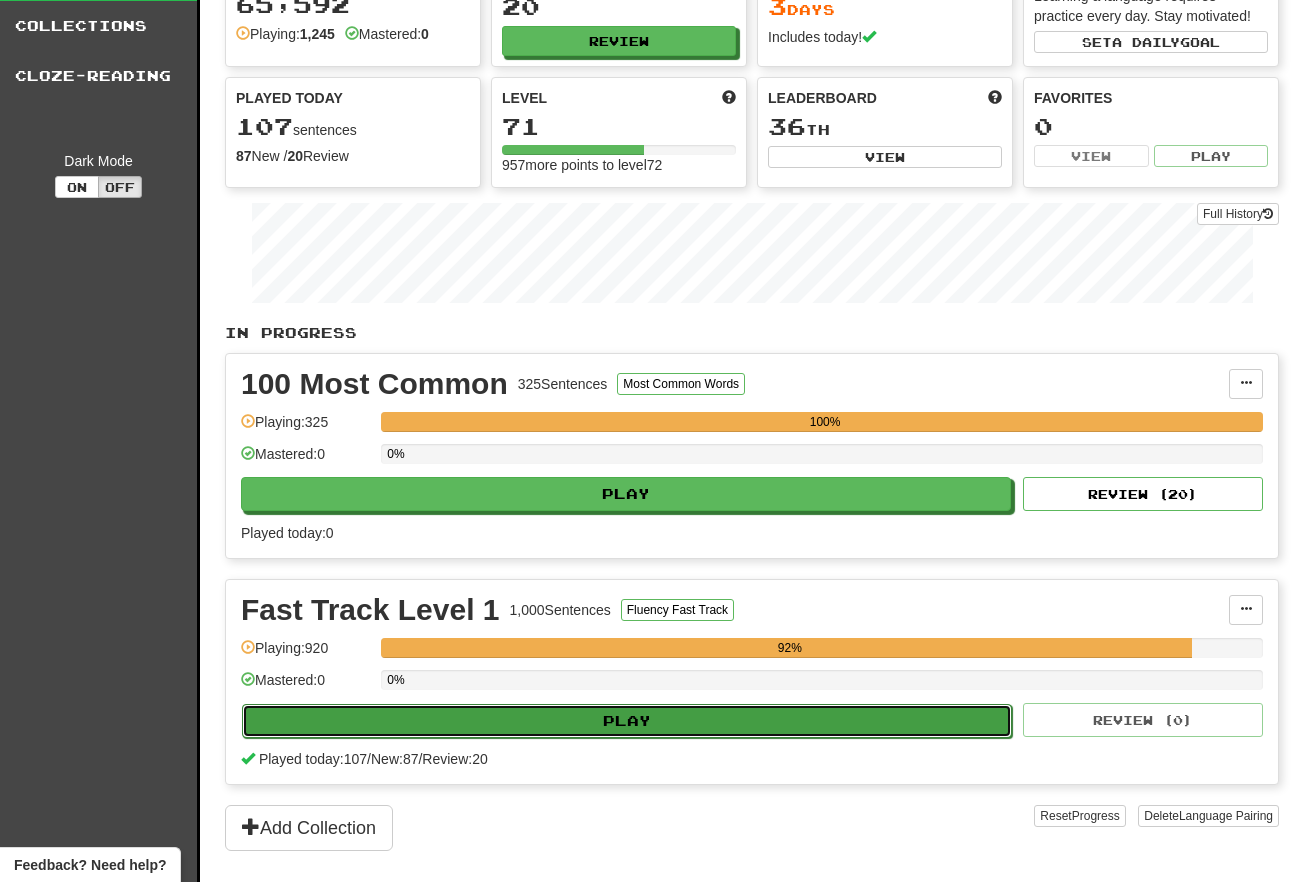 click on "Play" at bounding box center (627, 721) 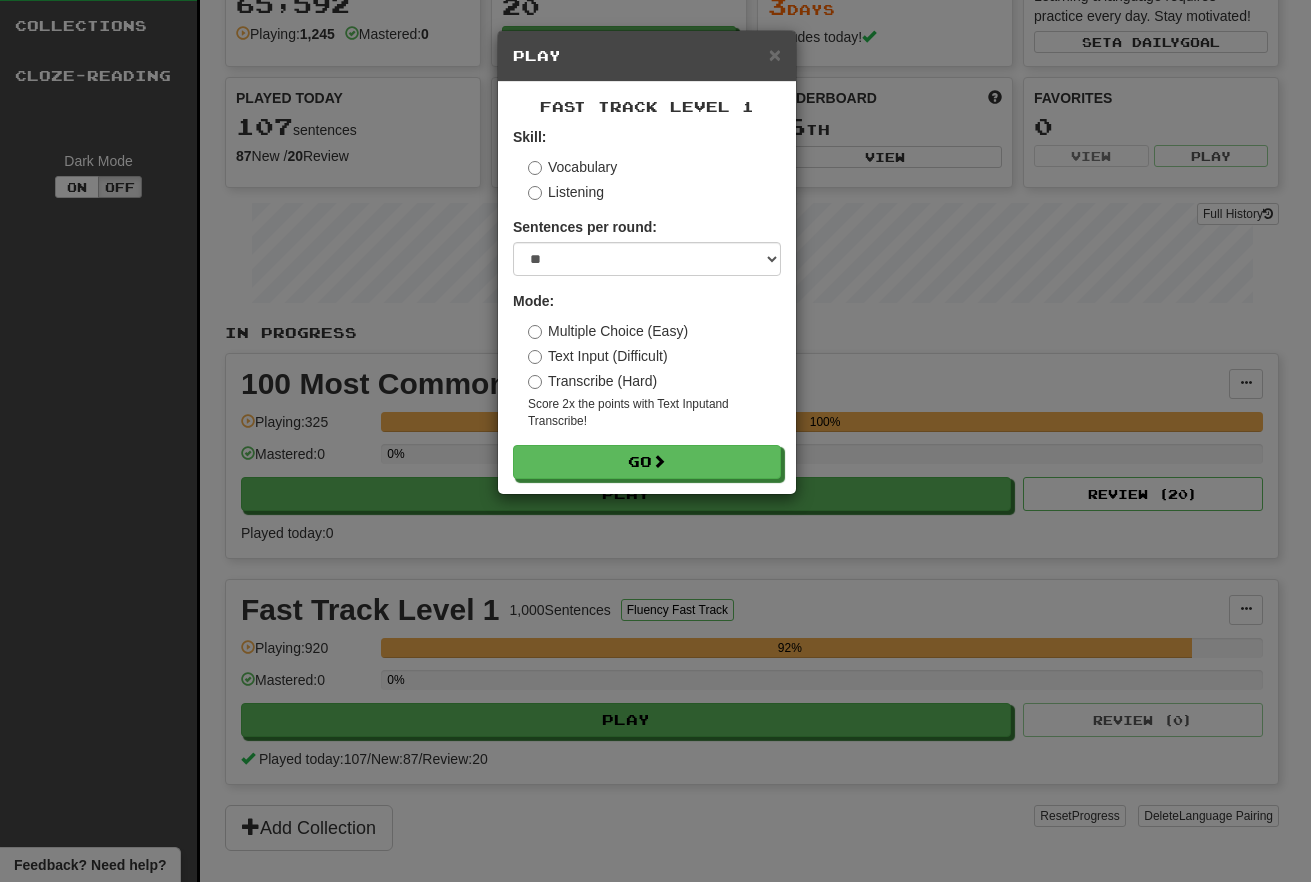 click on "Transcribe (Hard)" at bounding box center (592, 381) 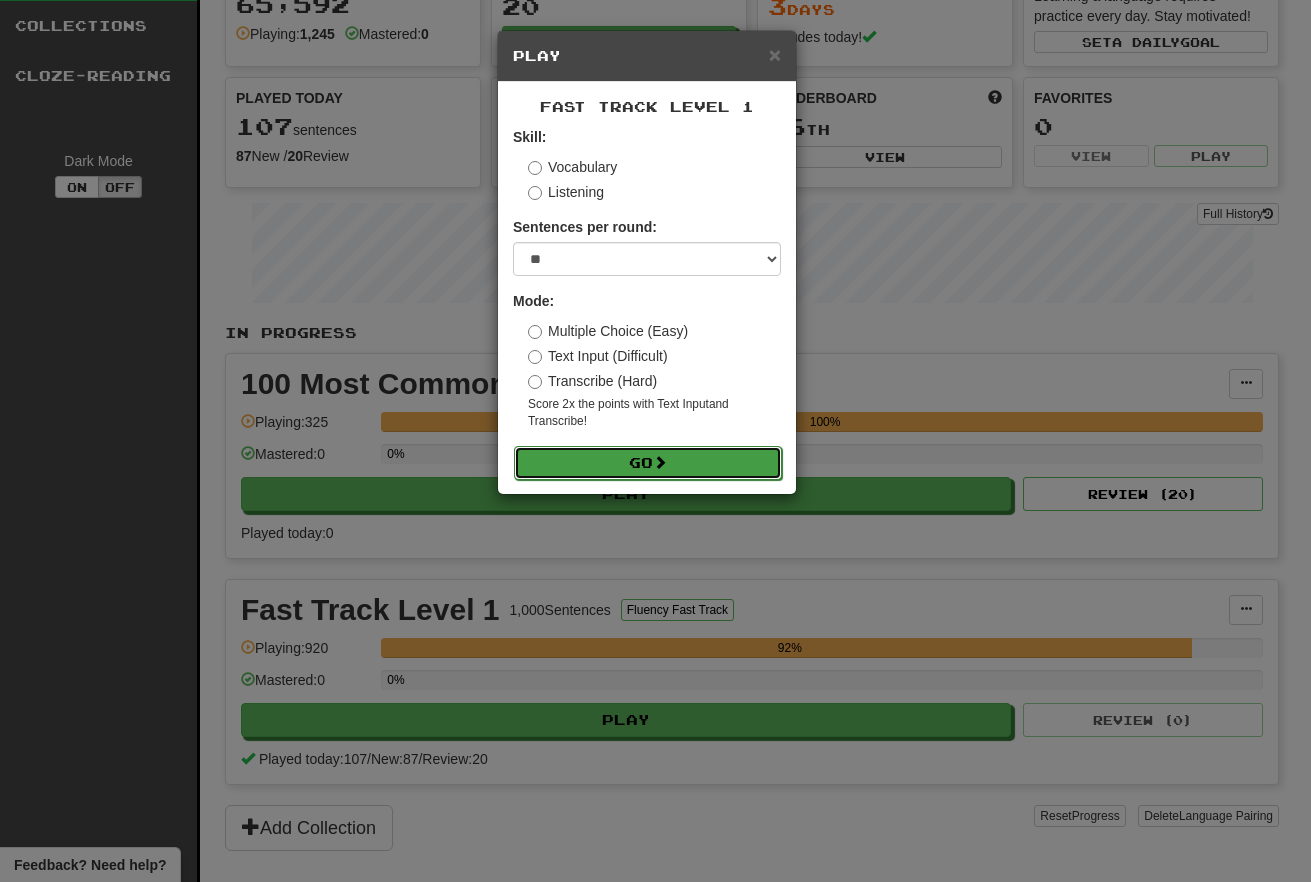 click on "Go" at bounding box center [648, 463] 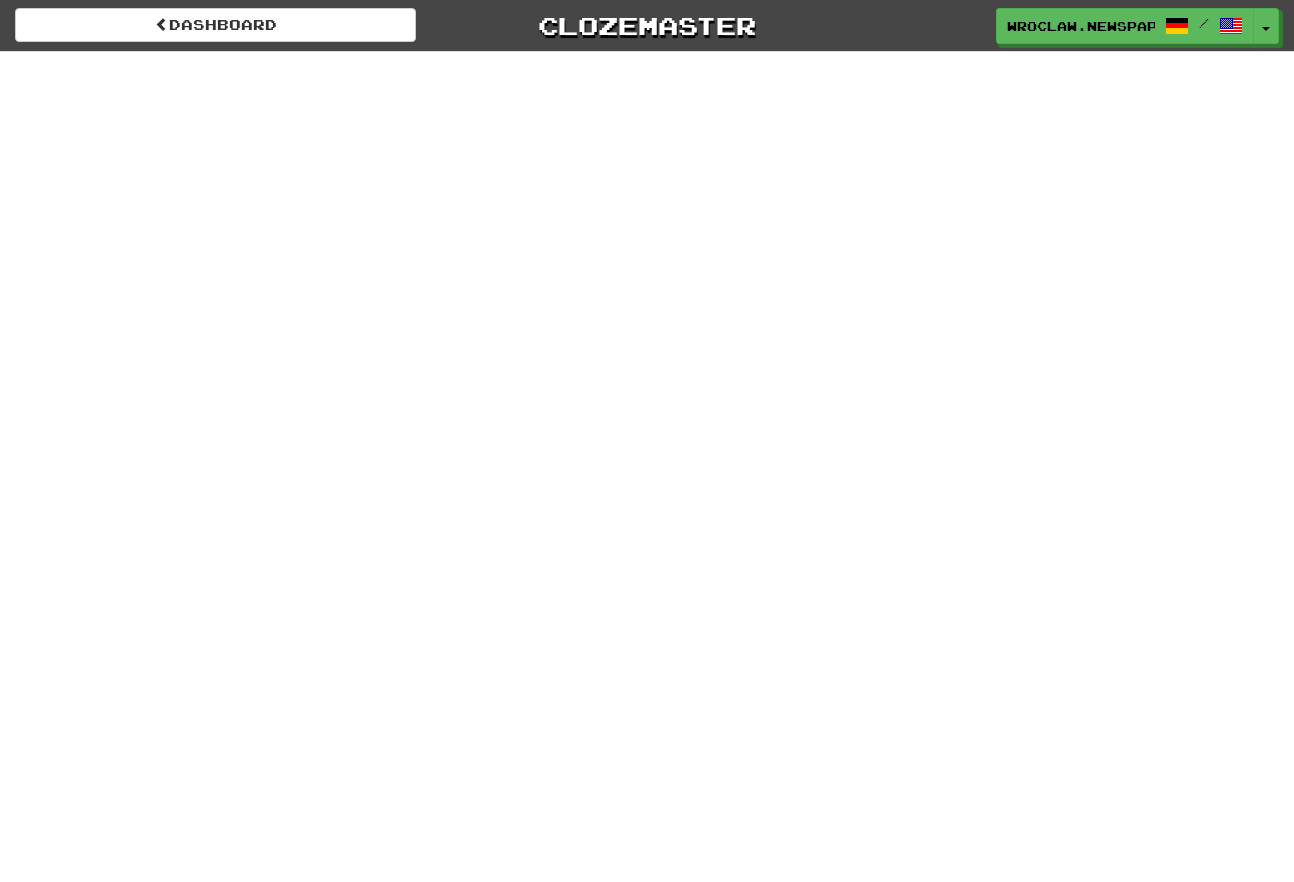 scroll, scrollTop: 0, scrollLeft: 0, axis: both 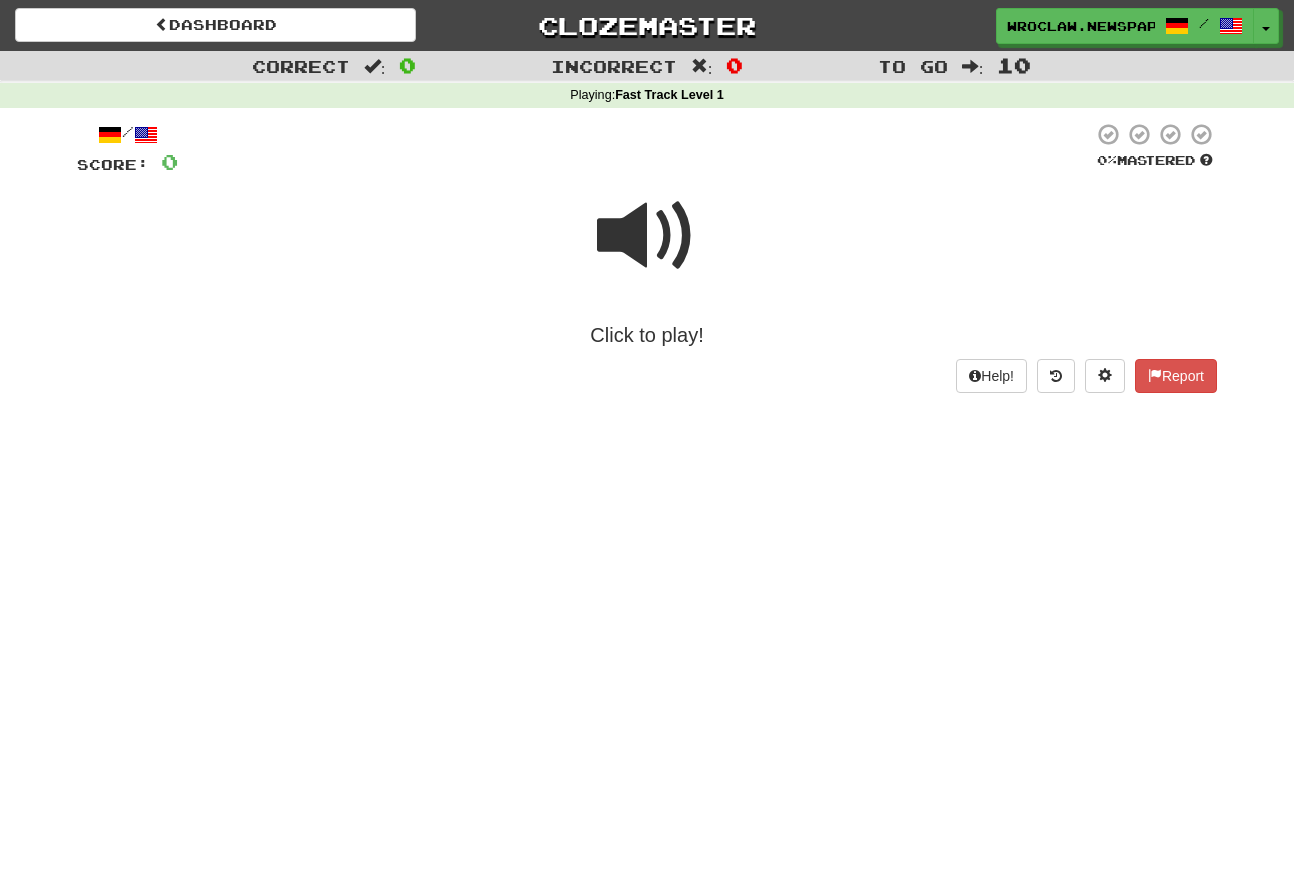 click at bounding box center [647, 236] 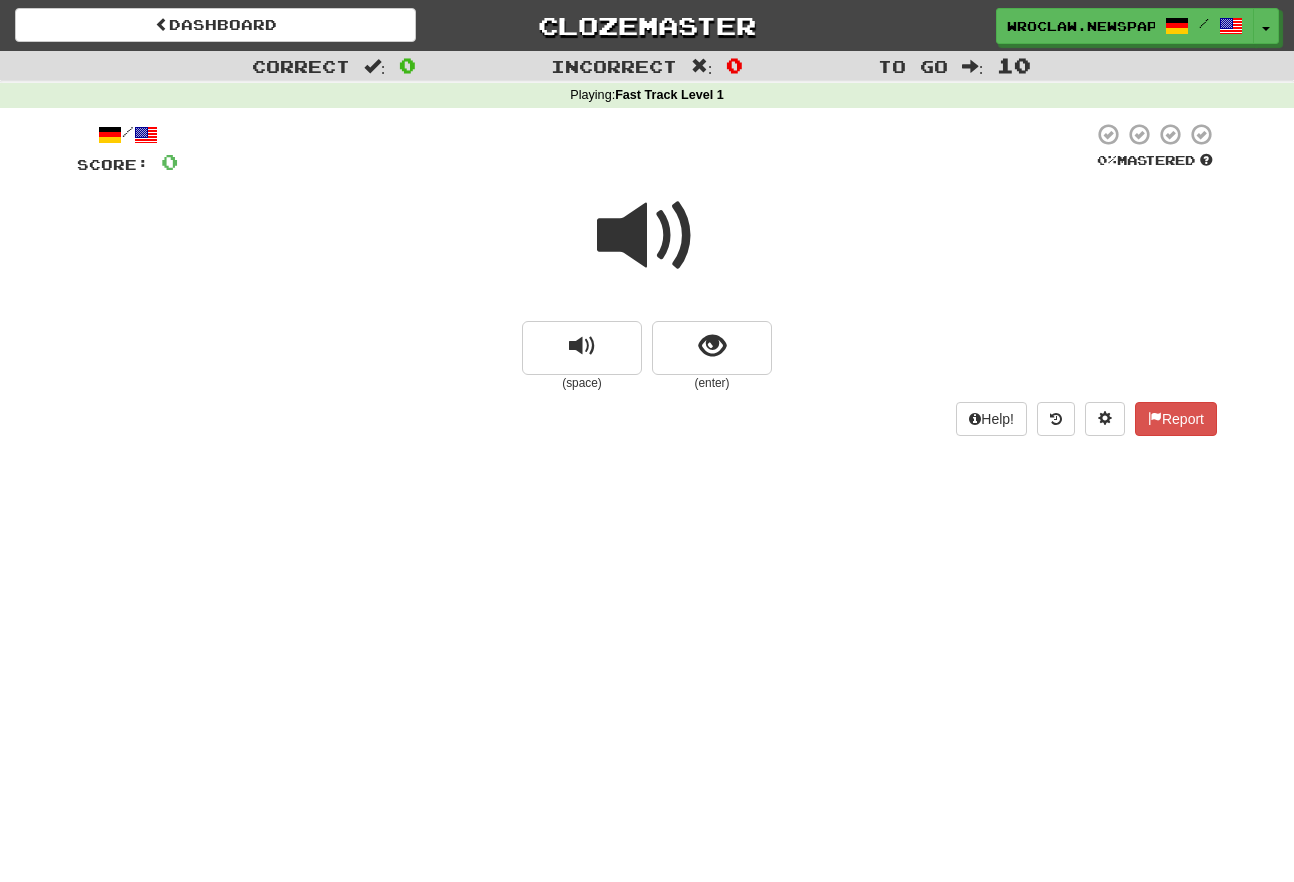 click at bounding box center (647, 249) 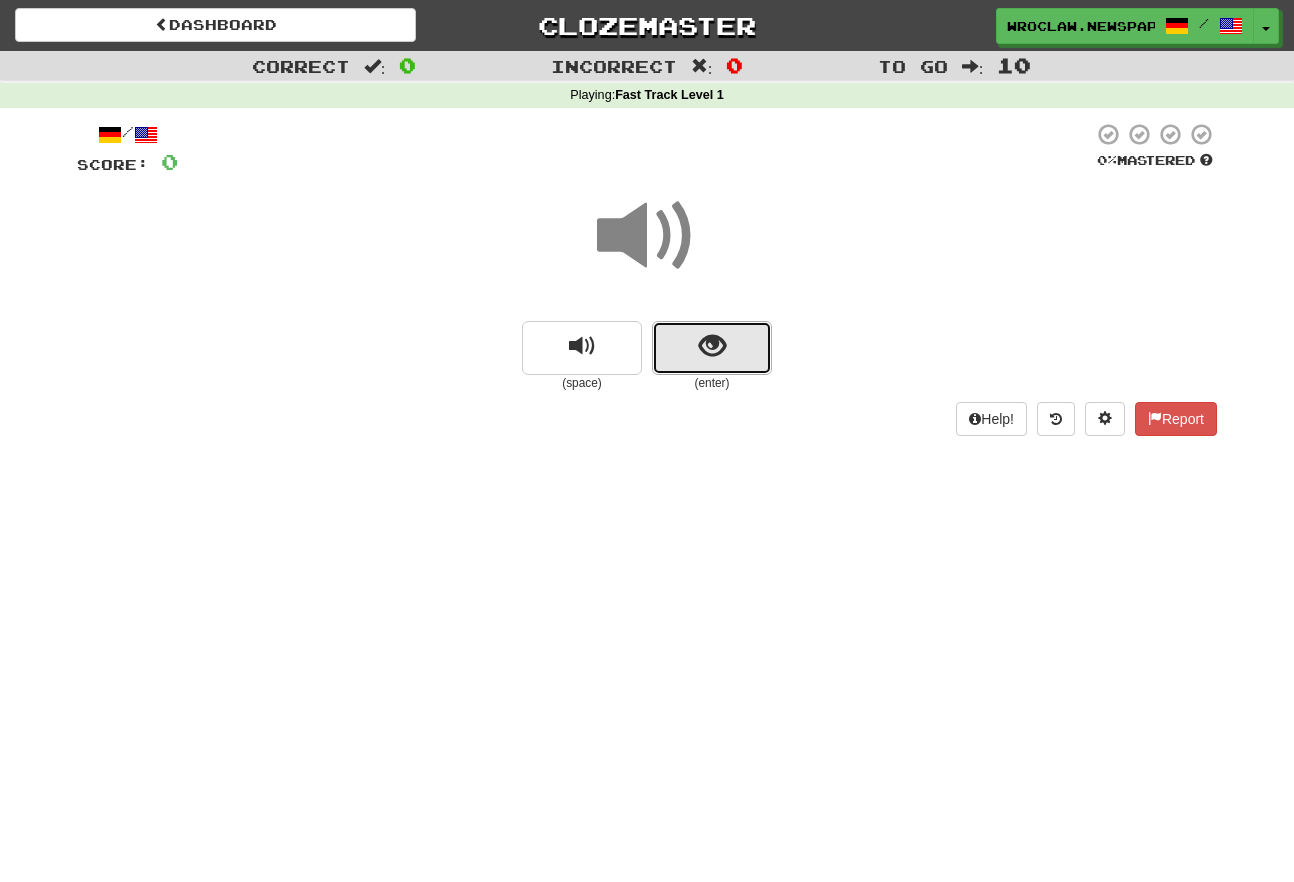 click at bounding box center [712, 348] 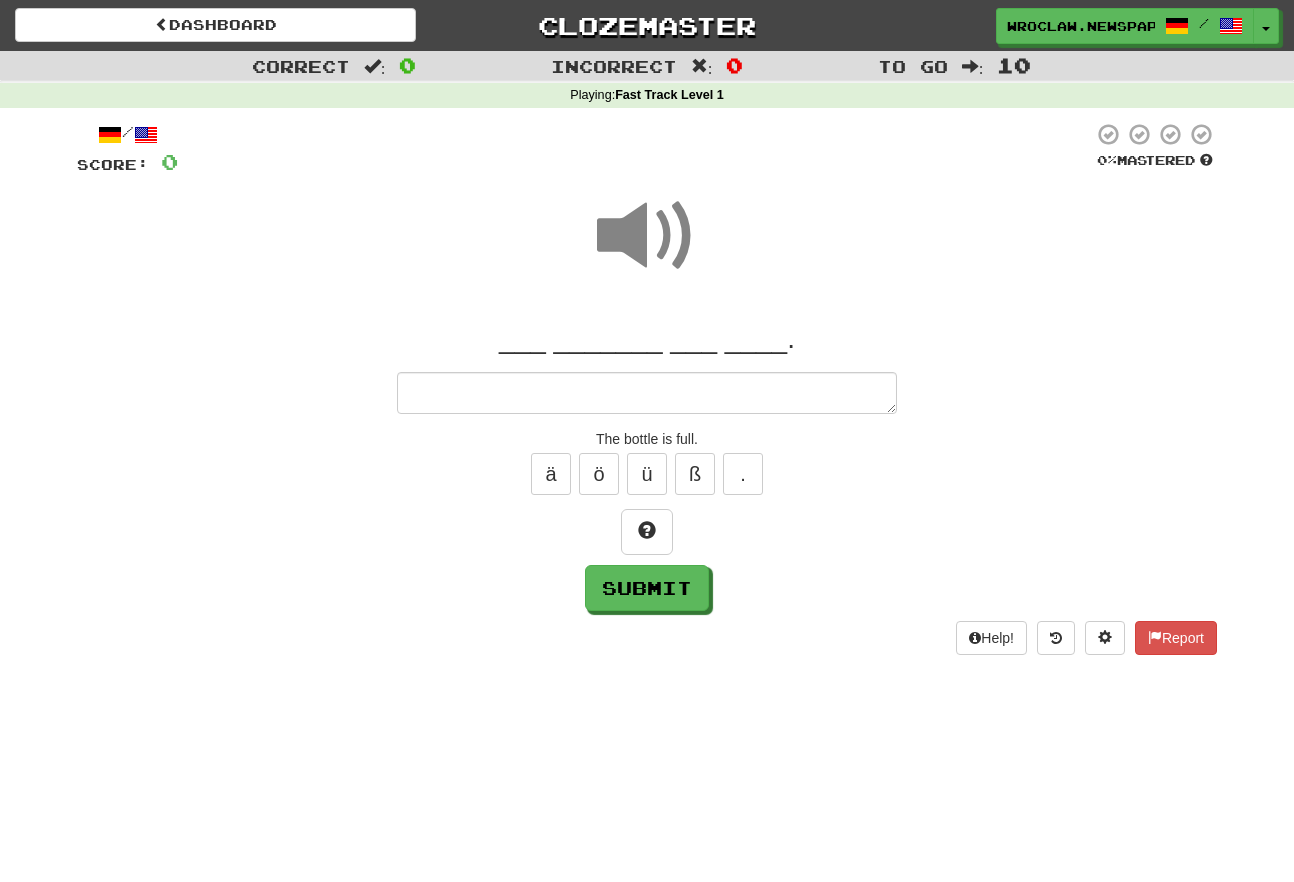type on "*" 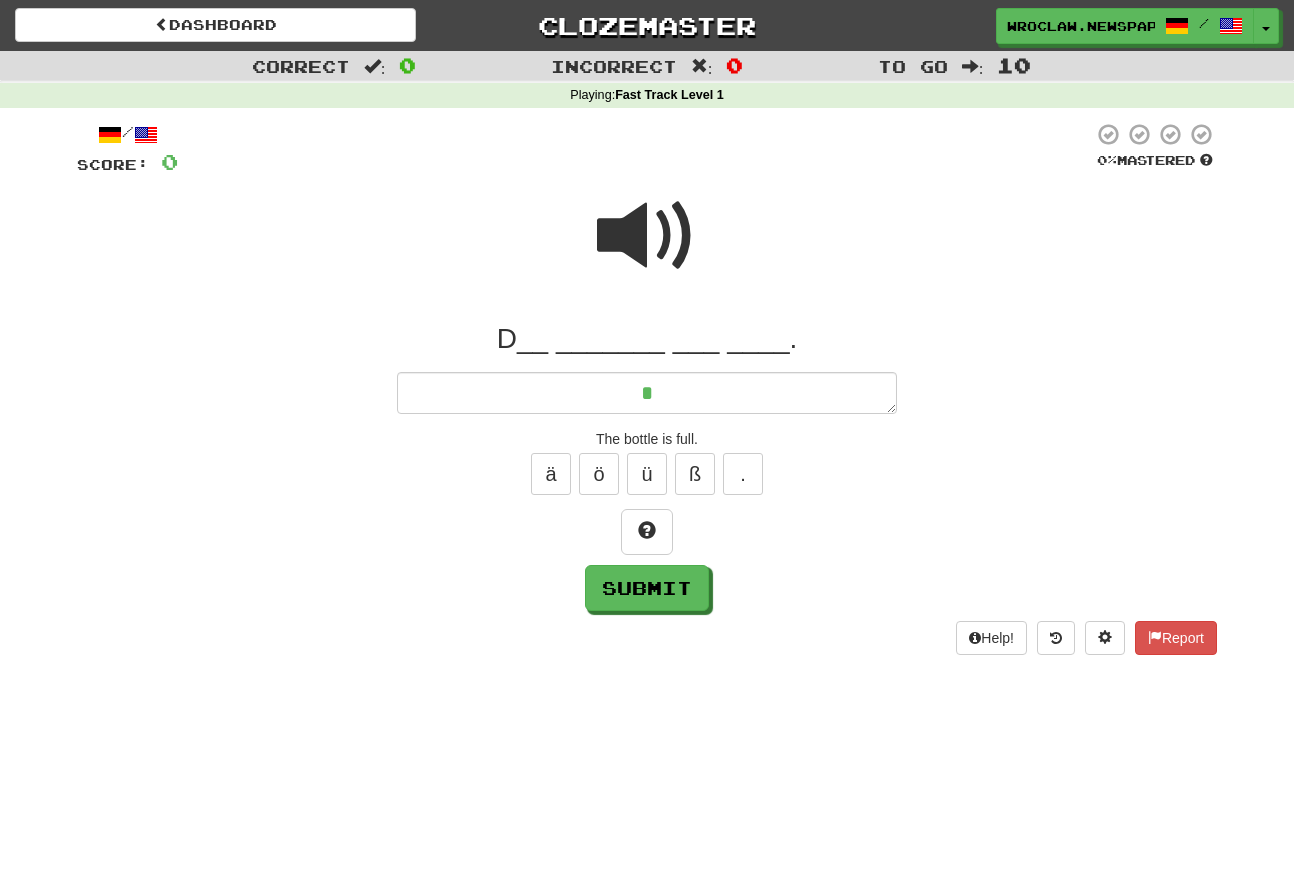 type on "*" 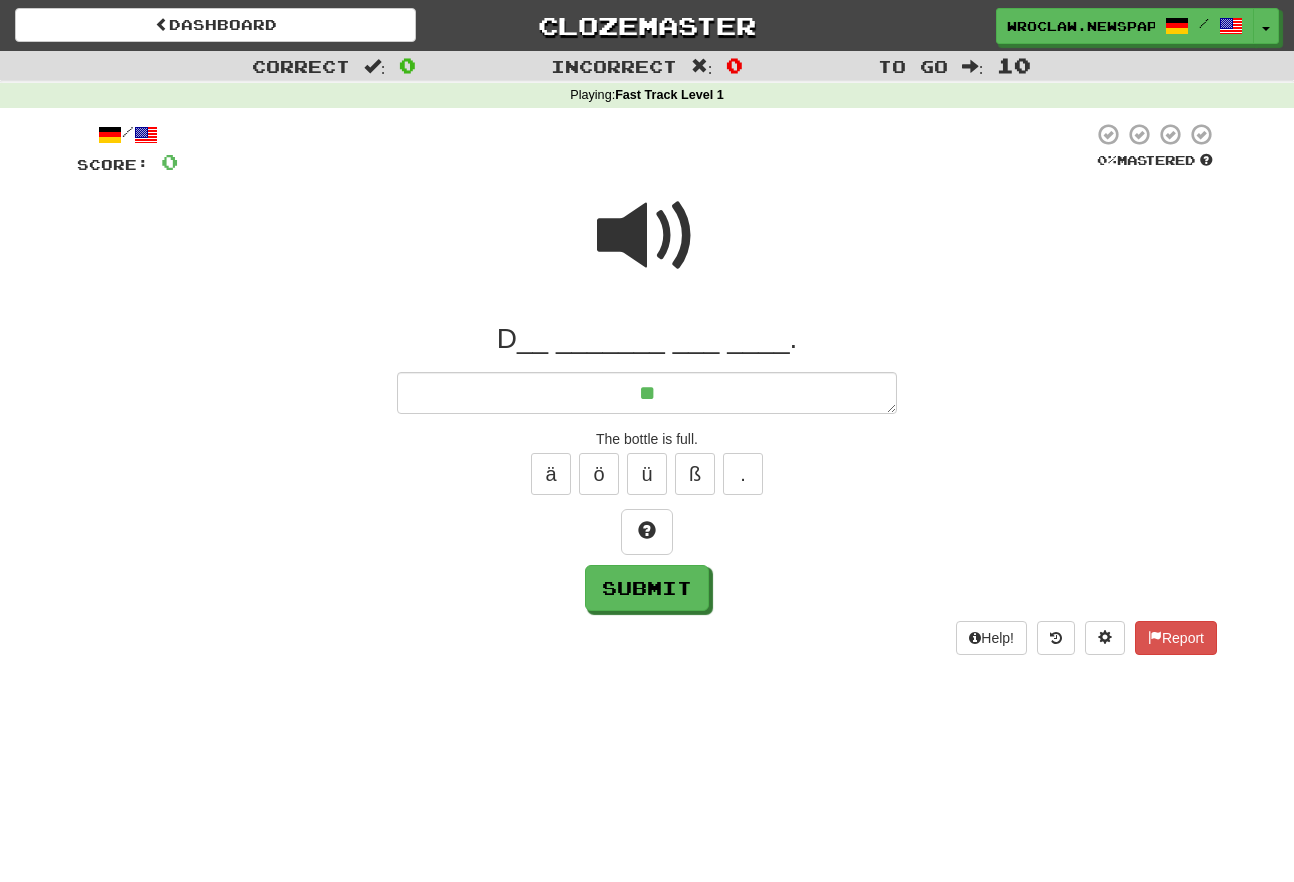 type on "*" 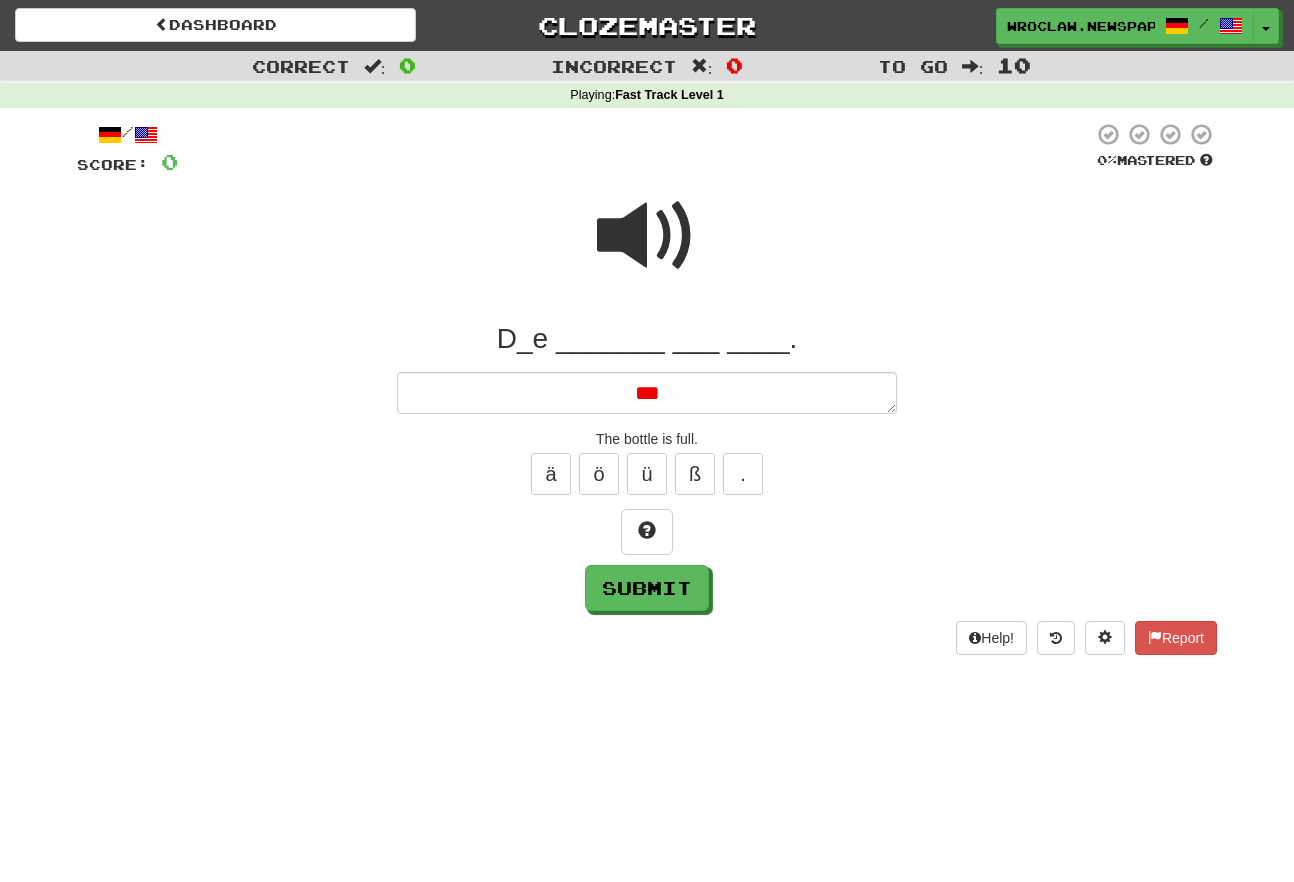 type on "*" 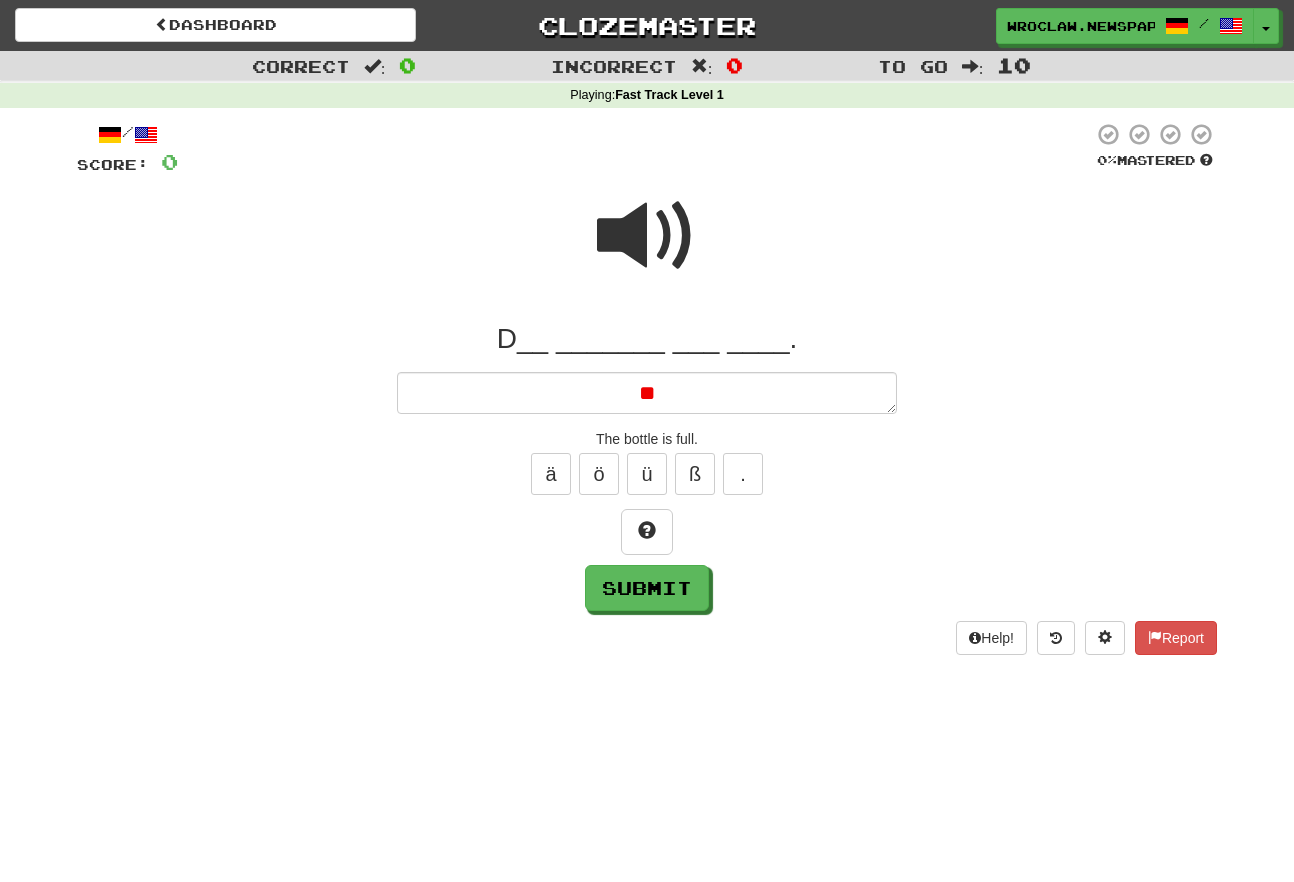 type on "*" 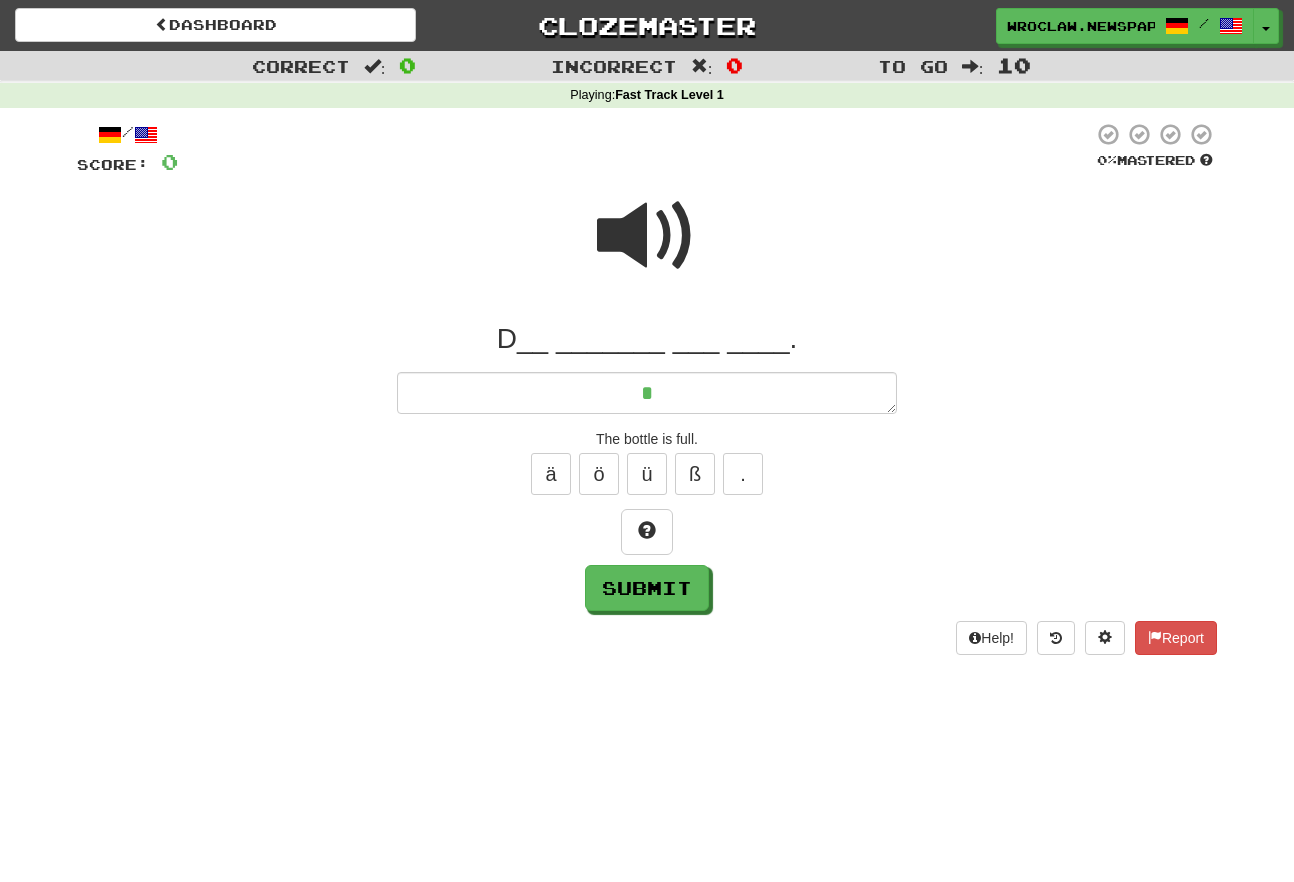 type on "*" 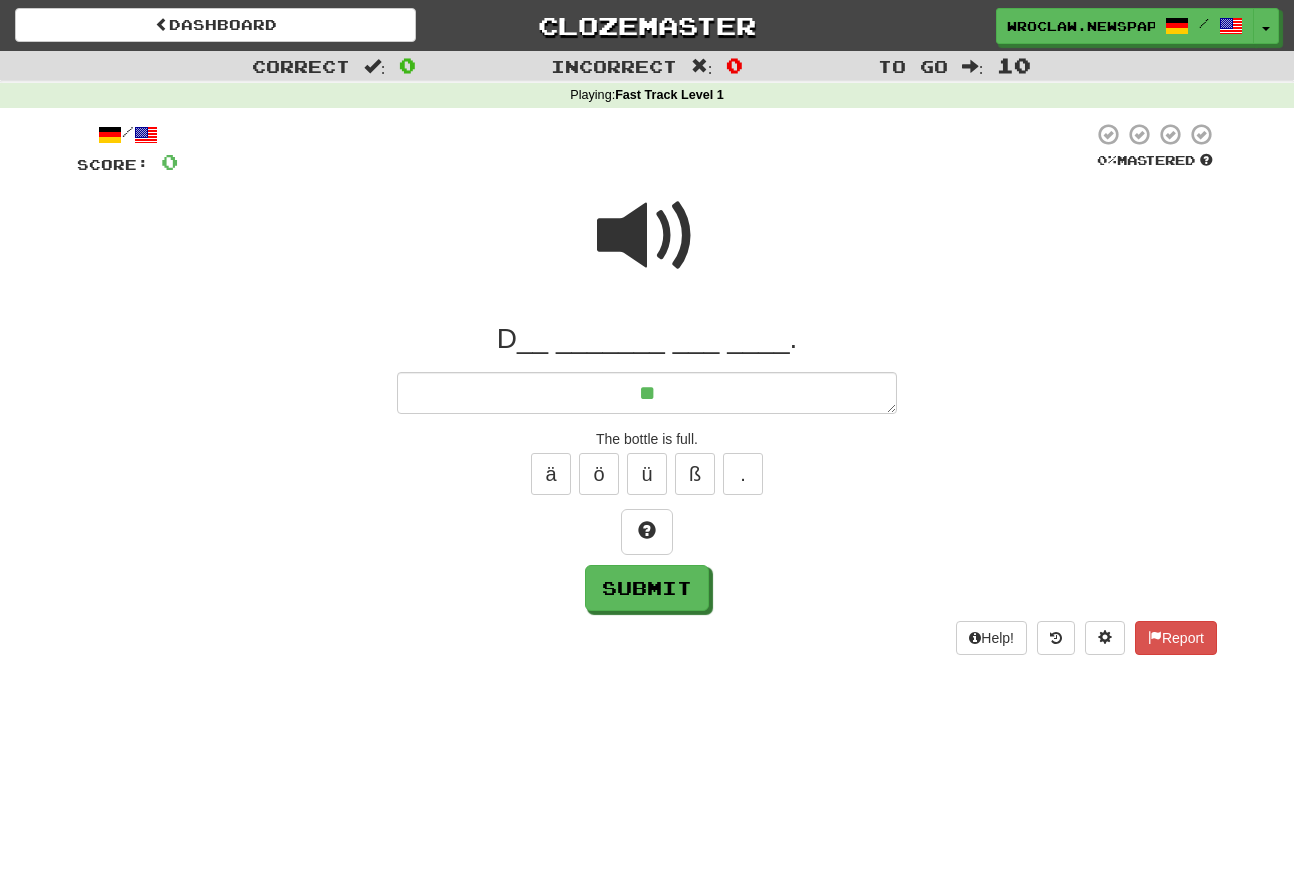 type on "*" 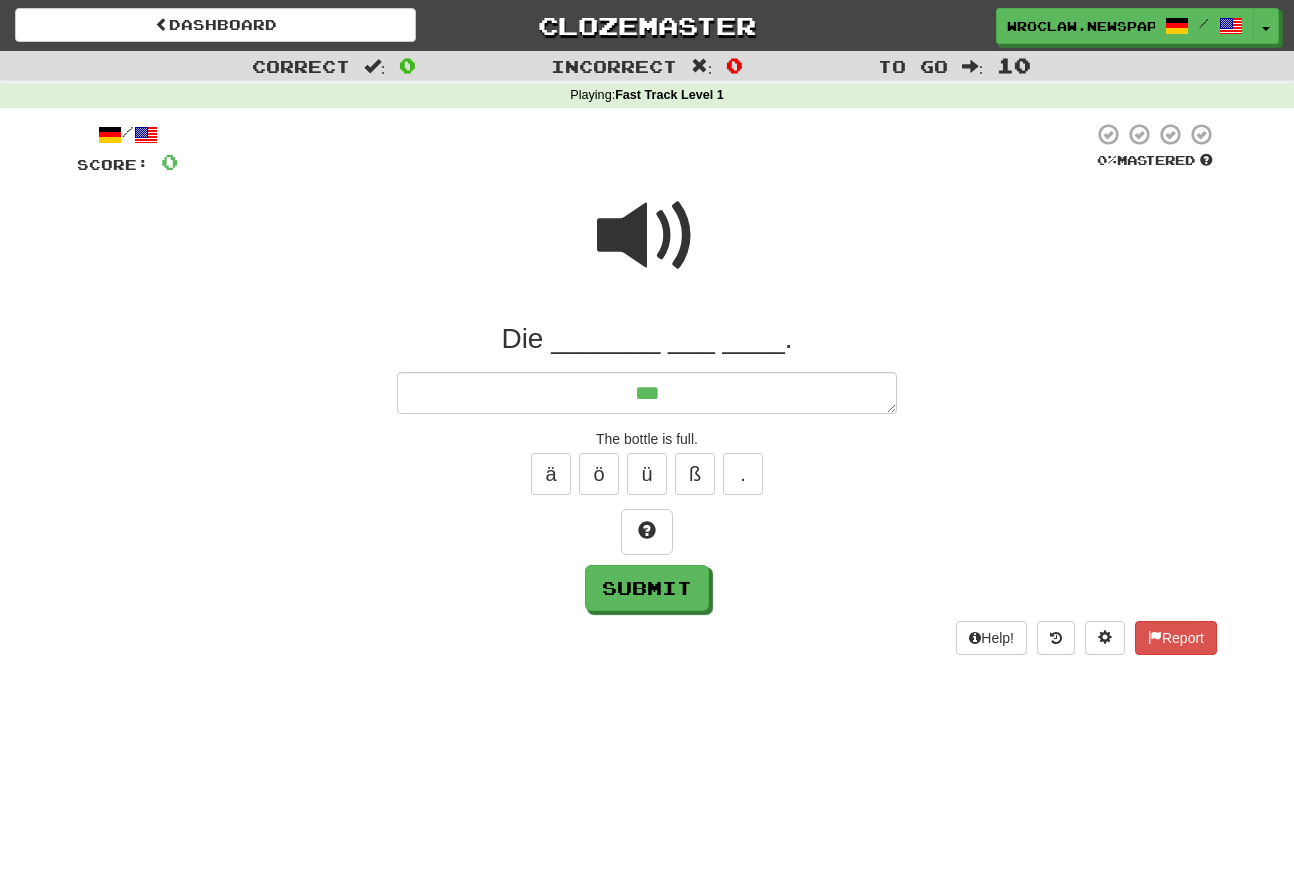 type on "*" 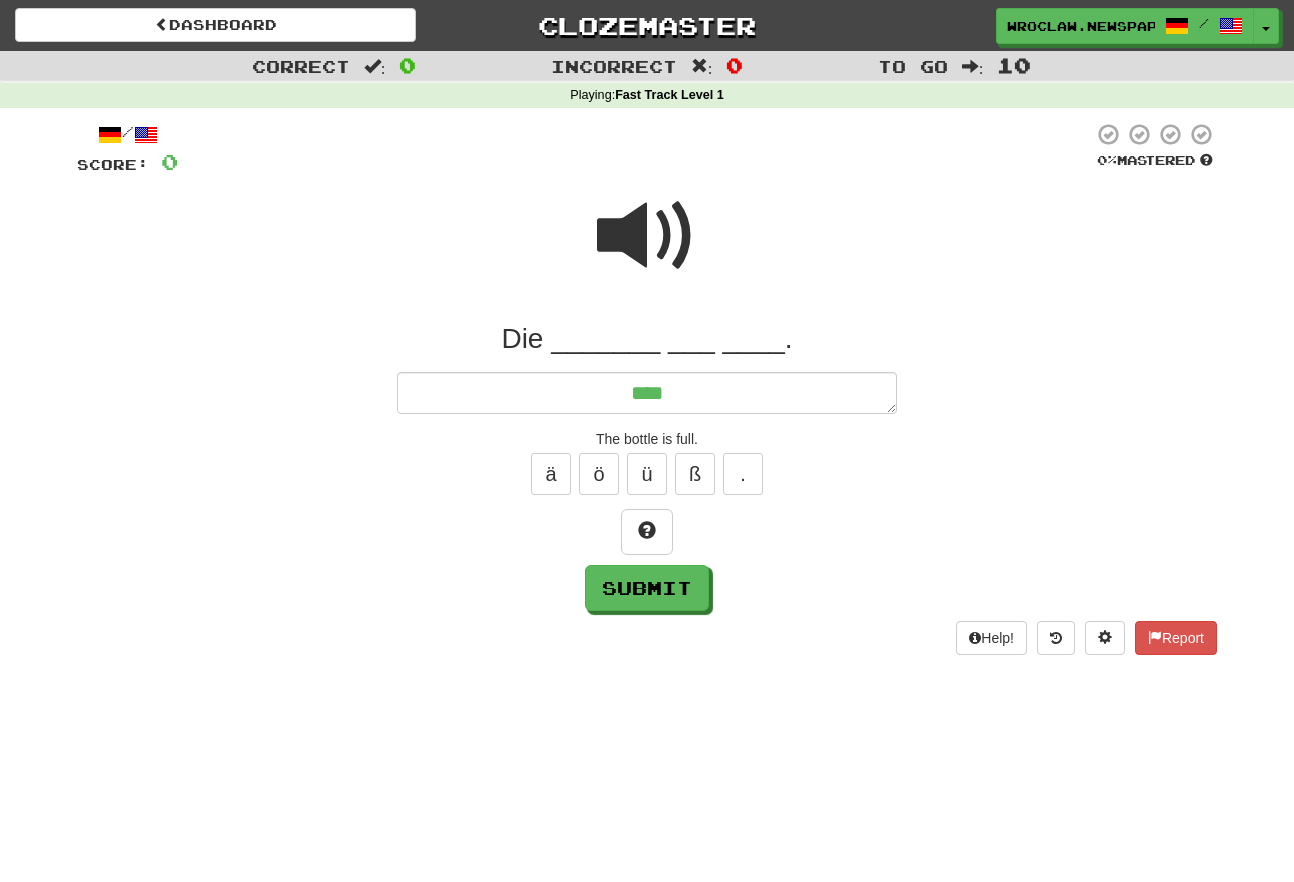type on "*" 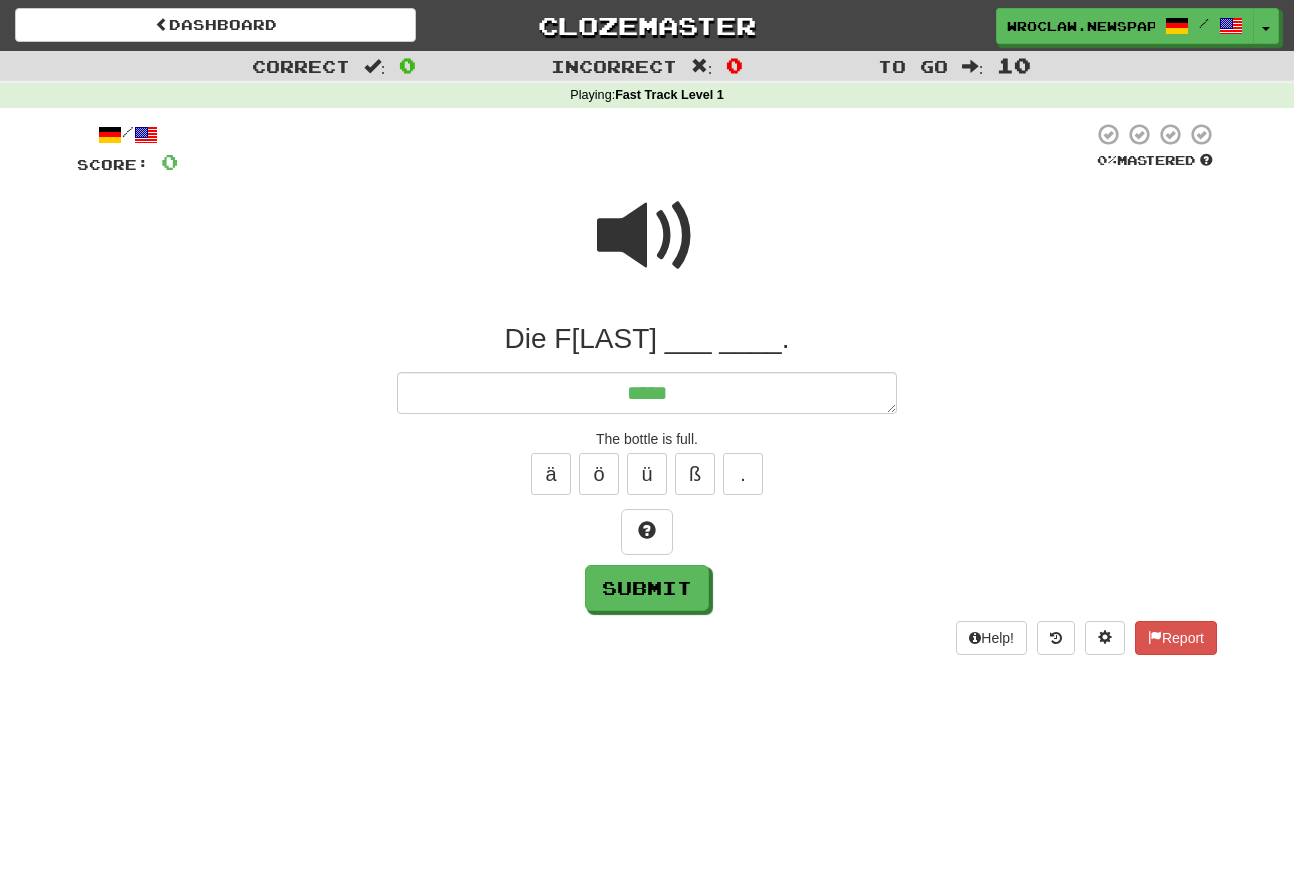 type on "*" 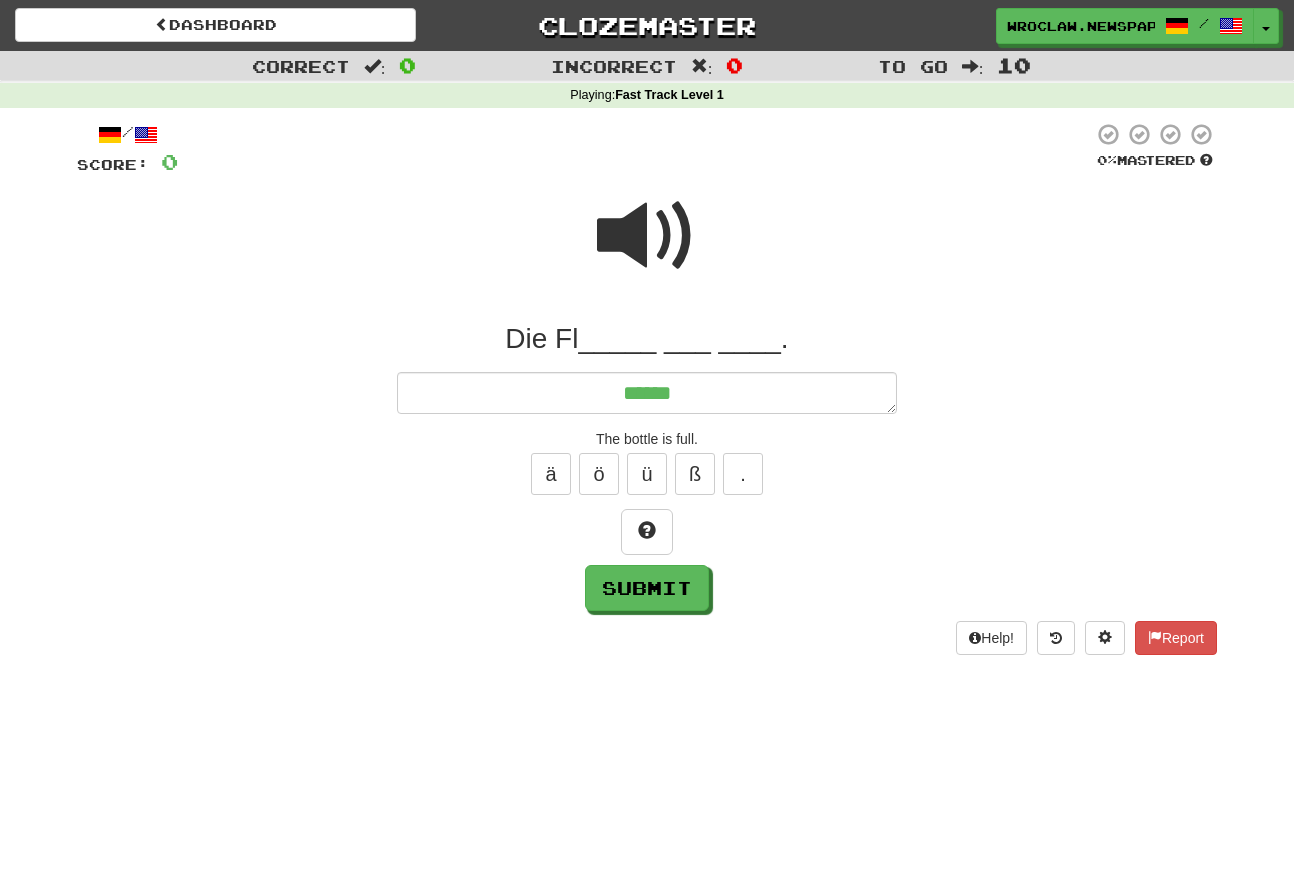 type on "*" 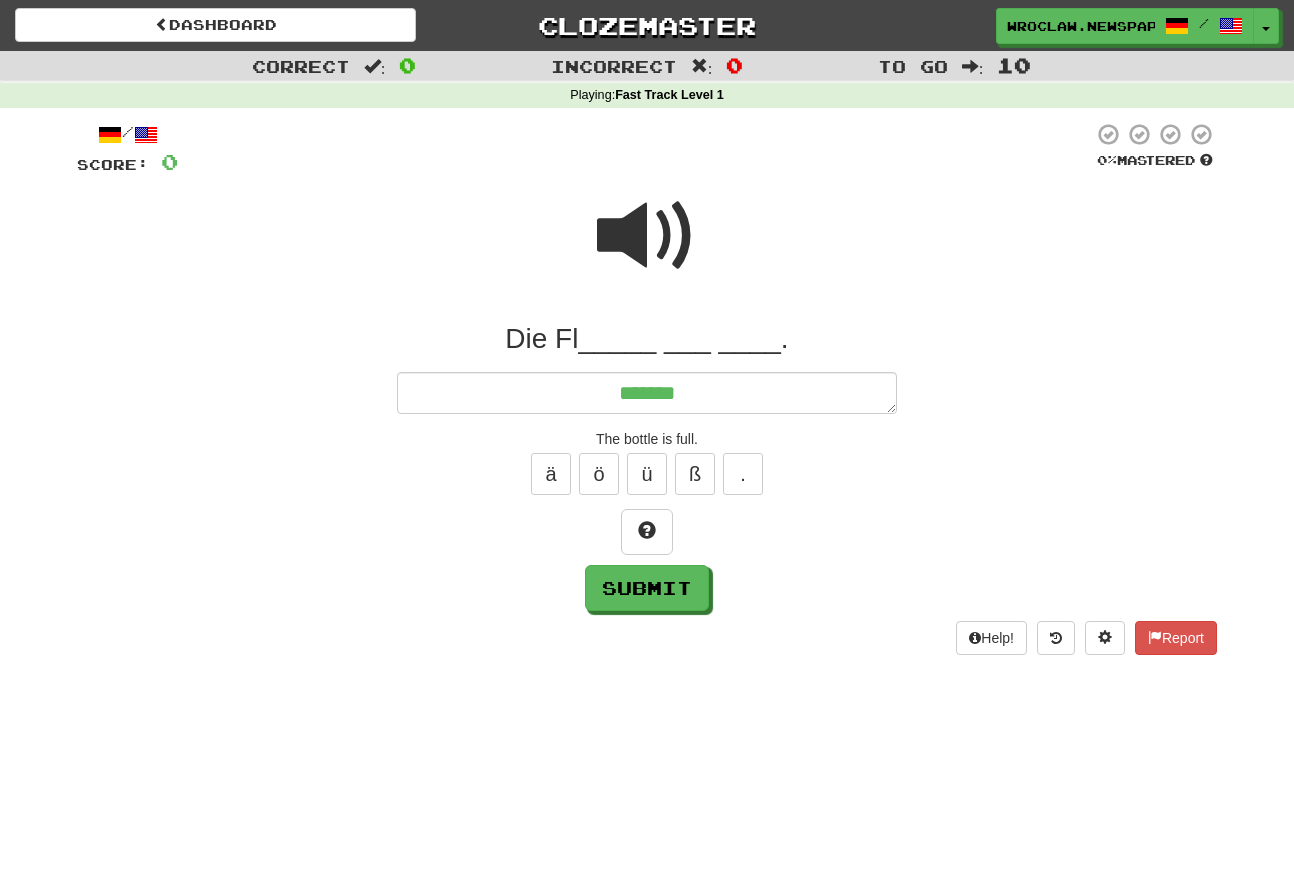 type on "*" 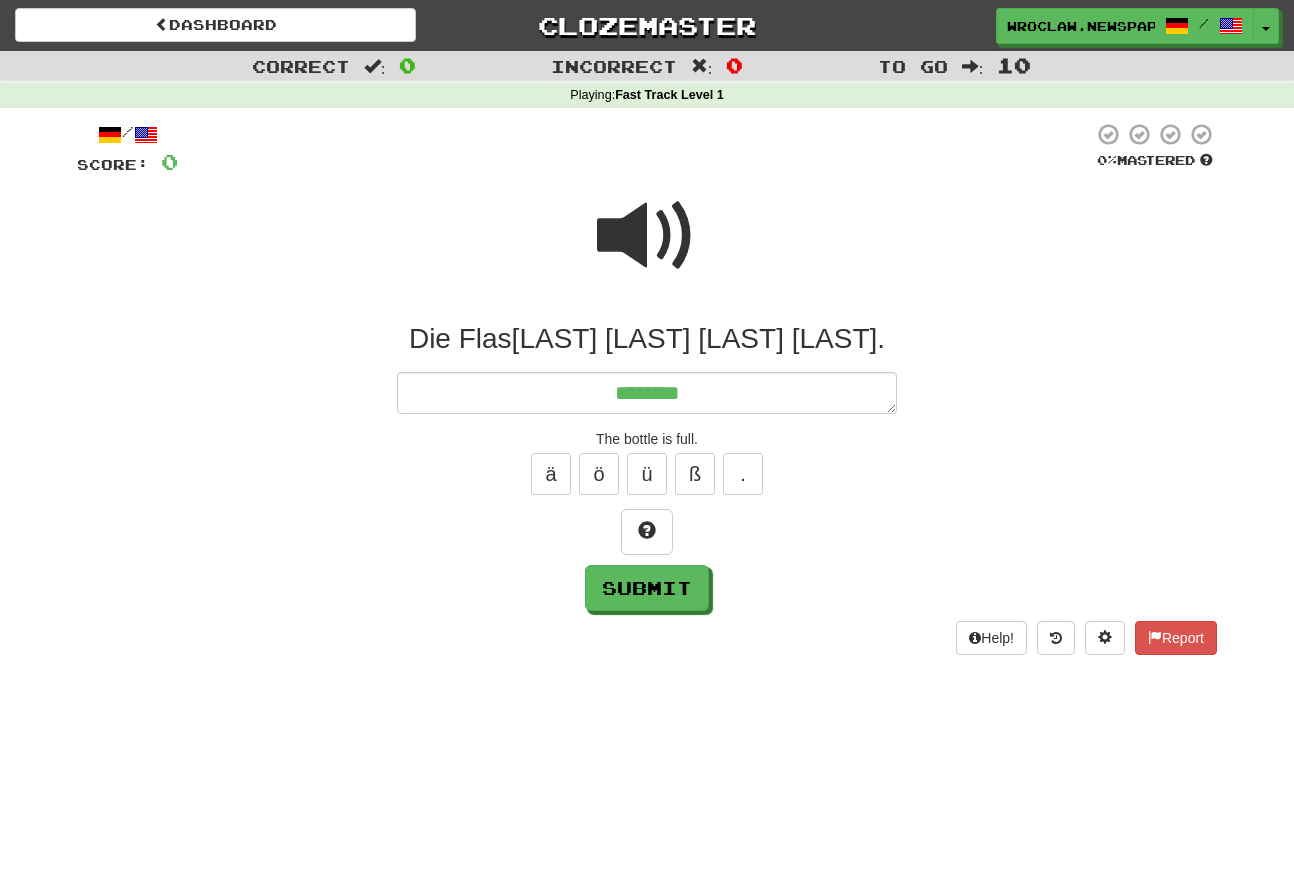 type on "*" 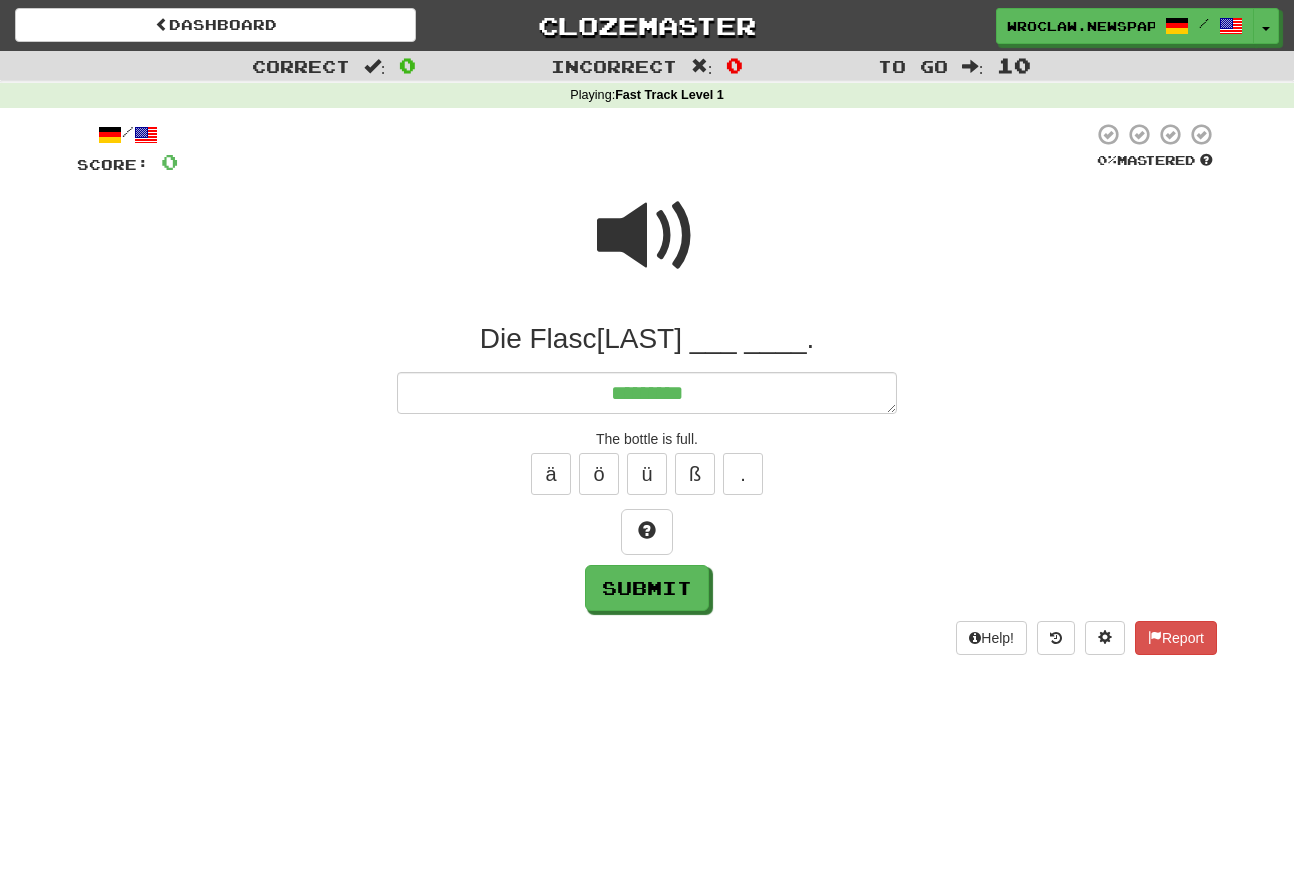 type on "*" 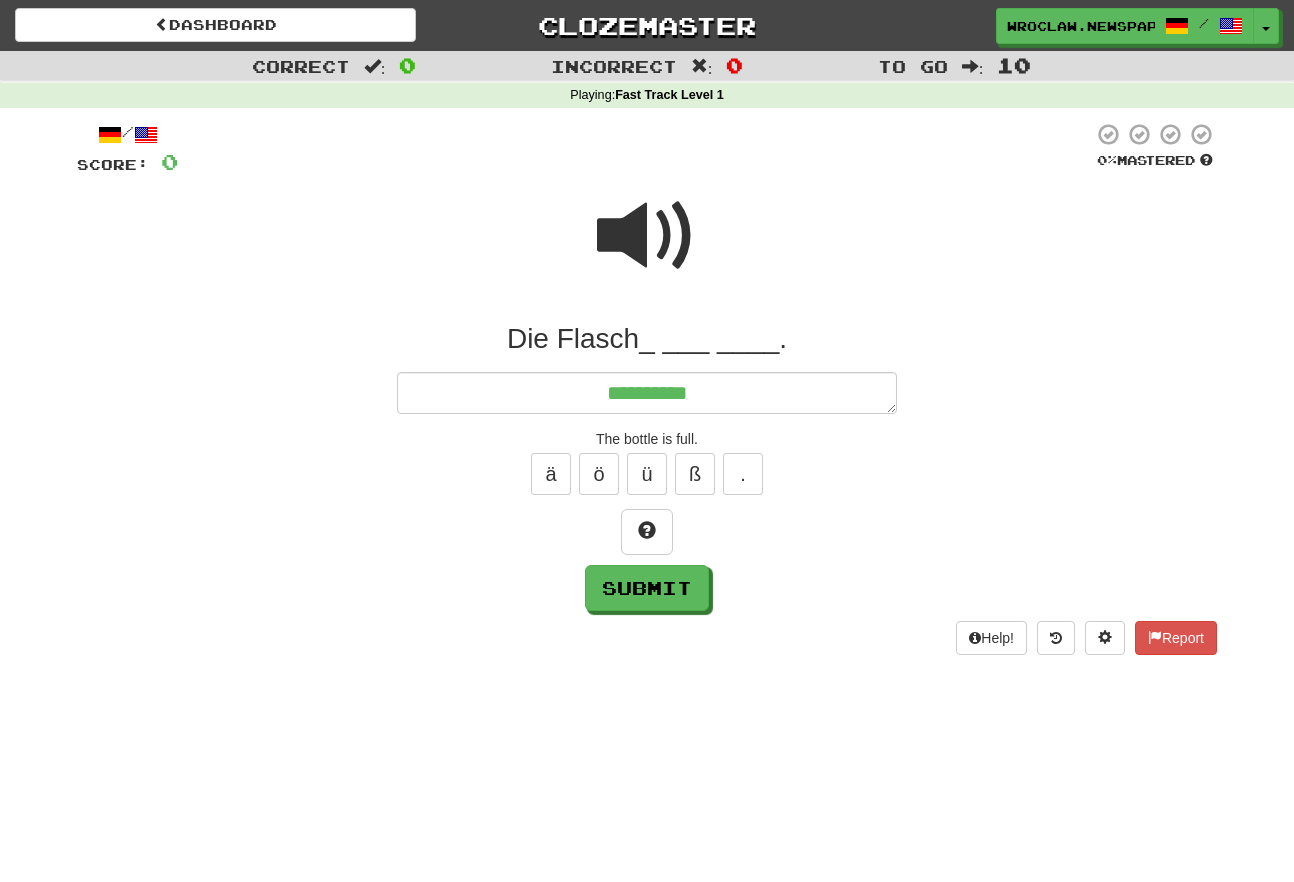 type on "*" 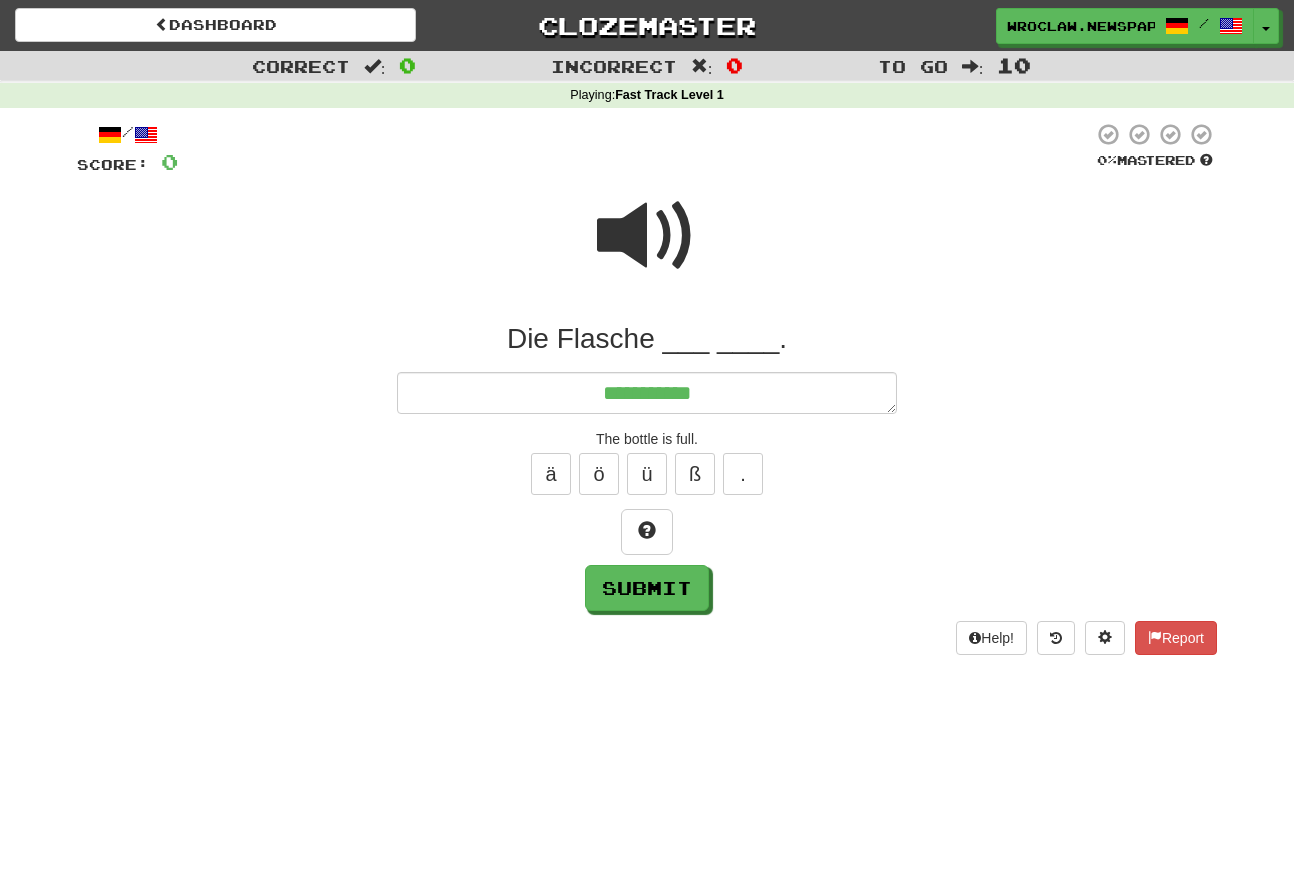 type on "*" 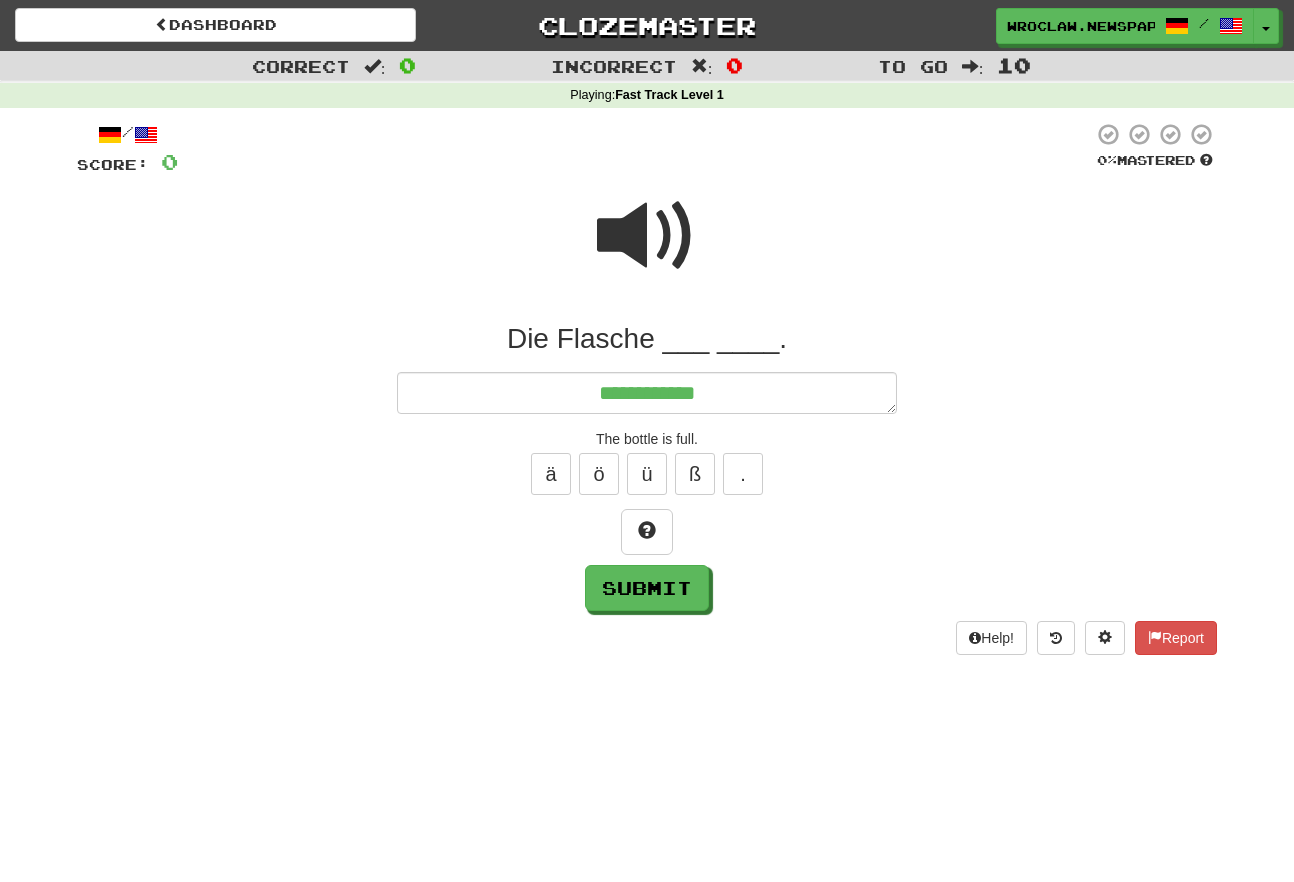 type on "*" 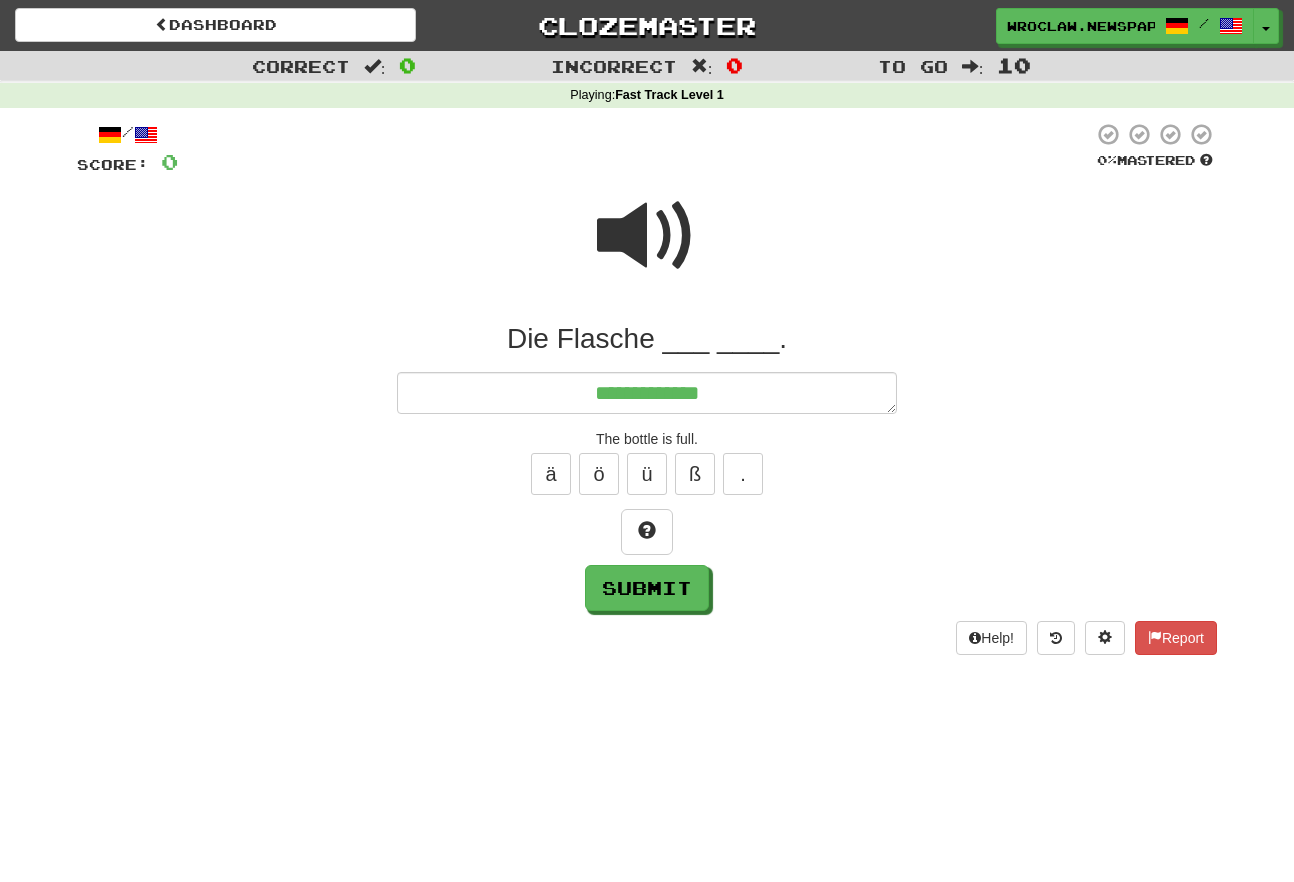 type on "*" 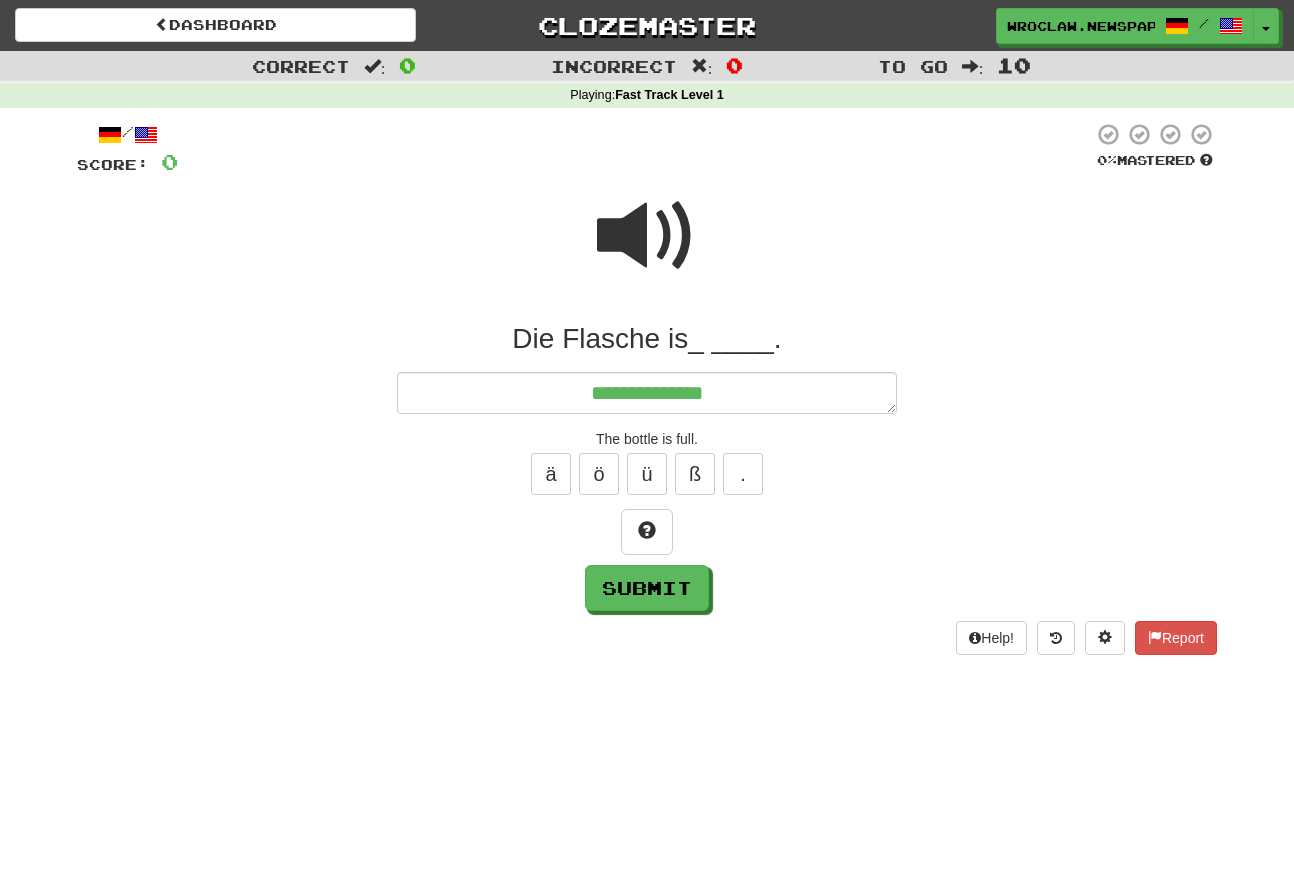 type on "*" 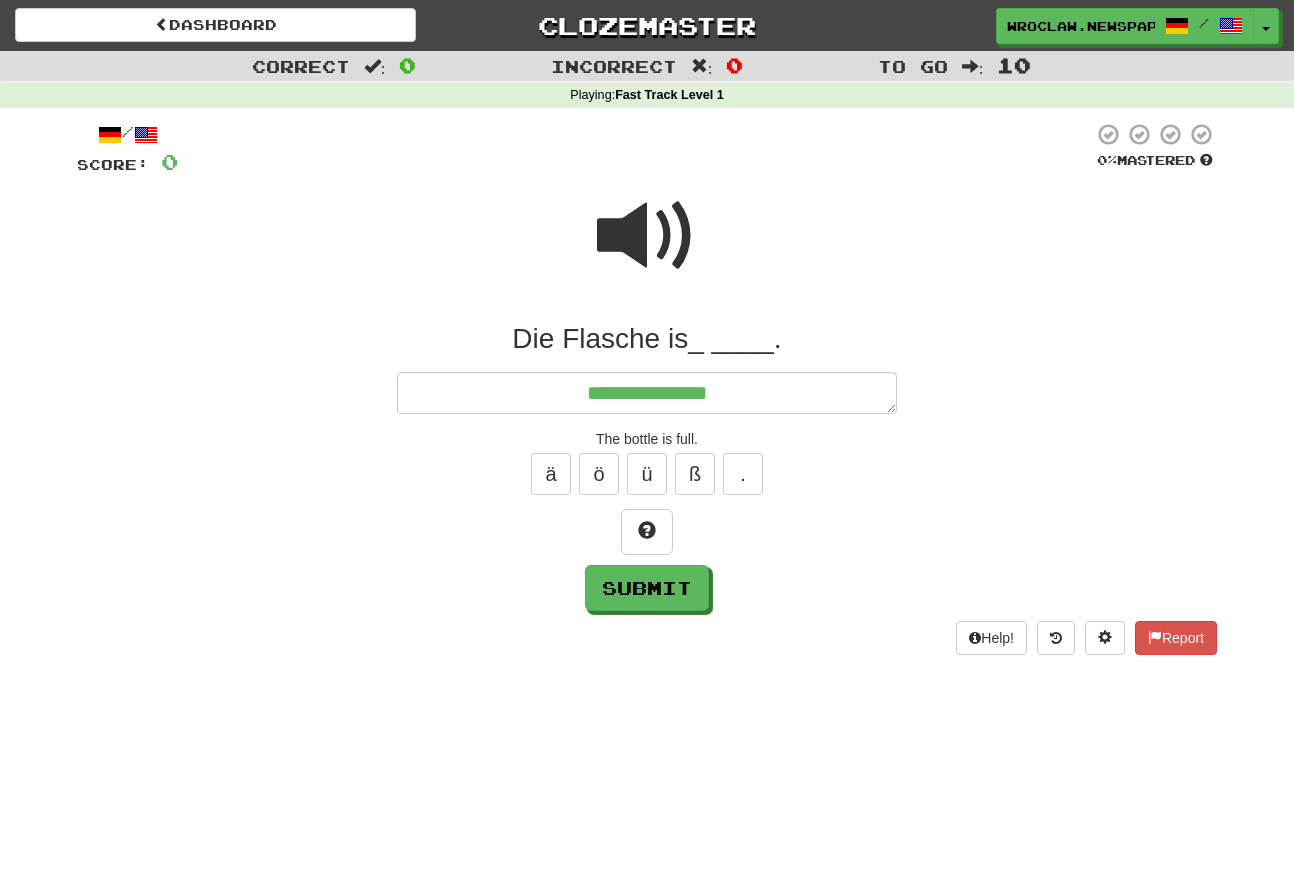 type on "*" 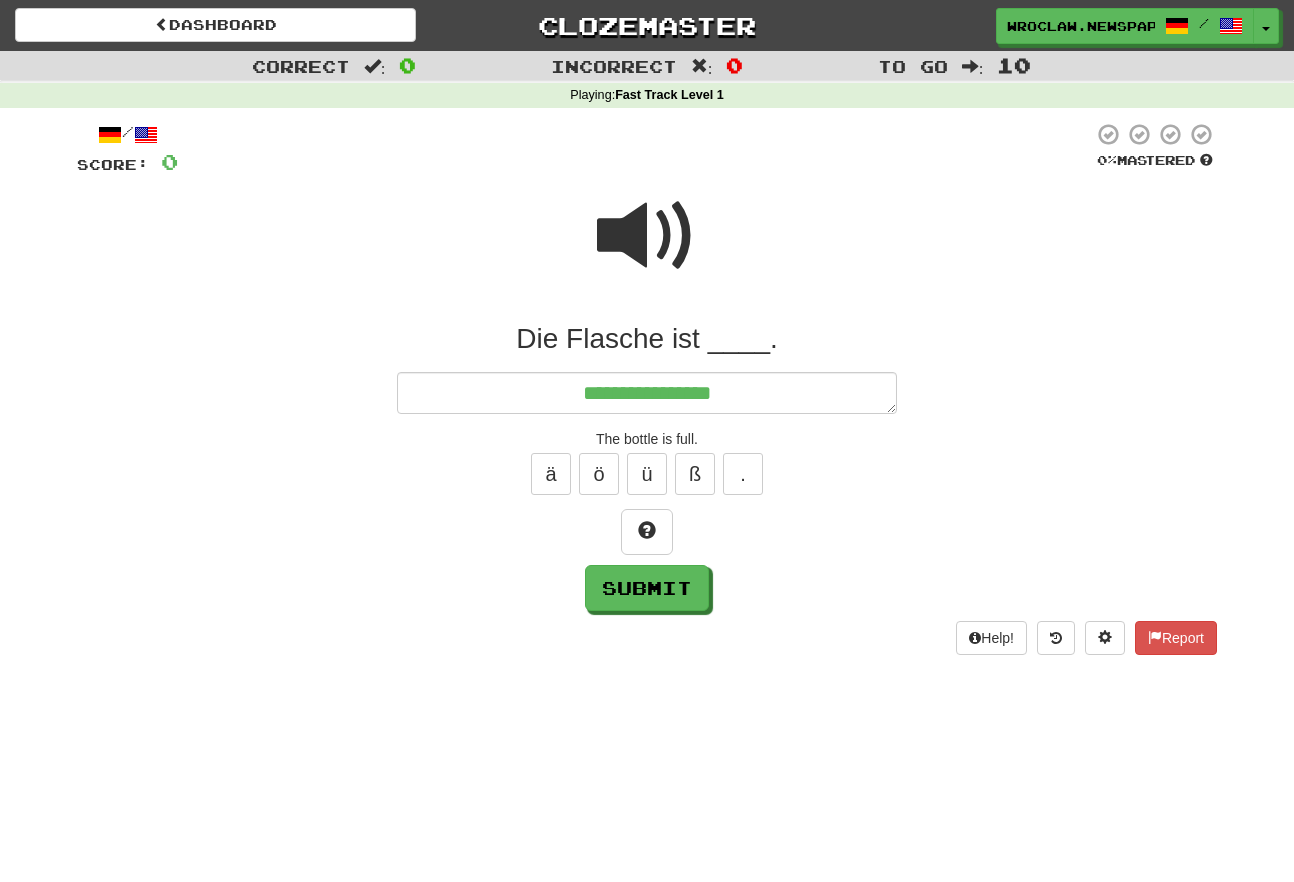 type on "*" 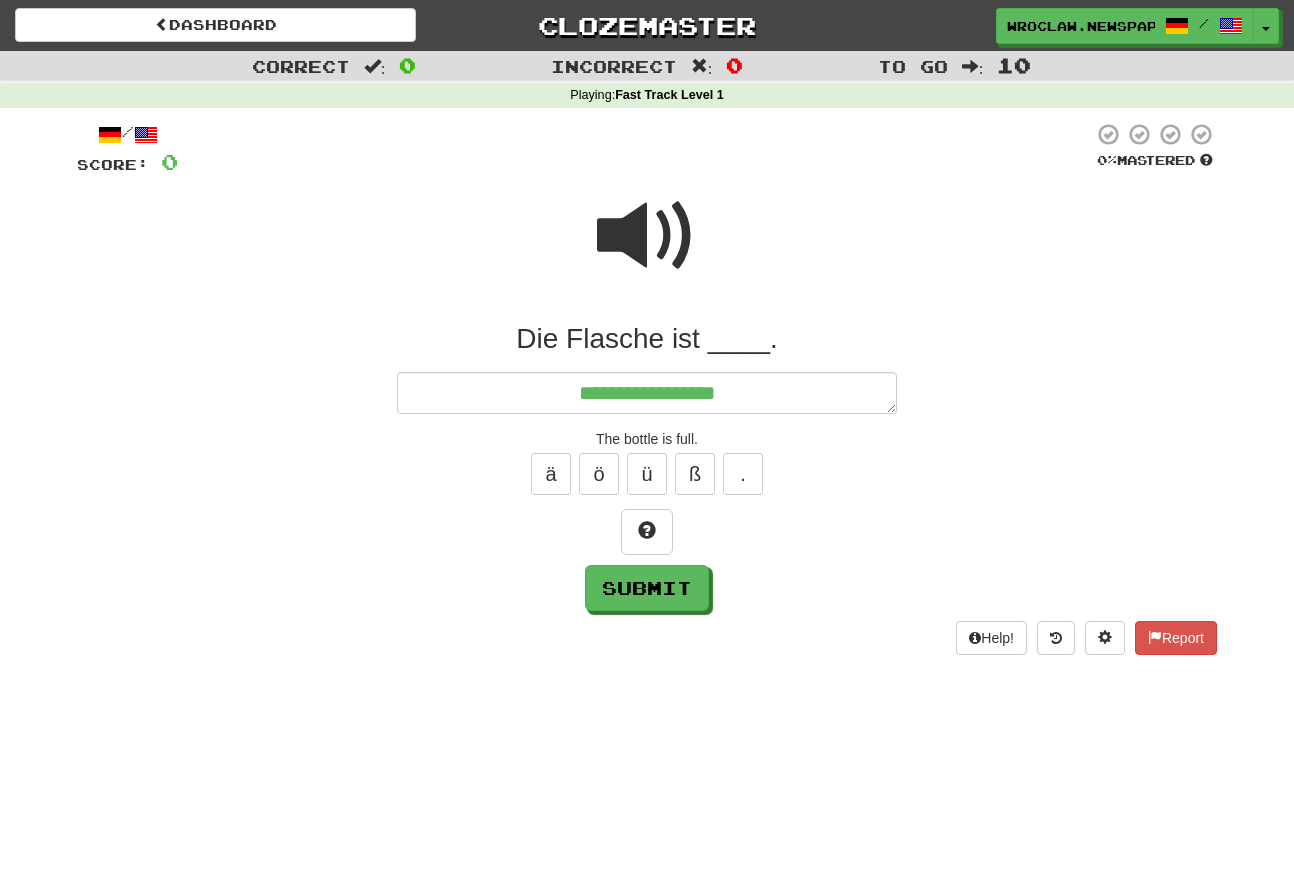 type on "*" 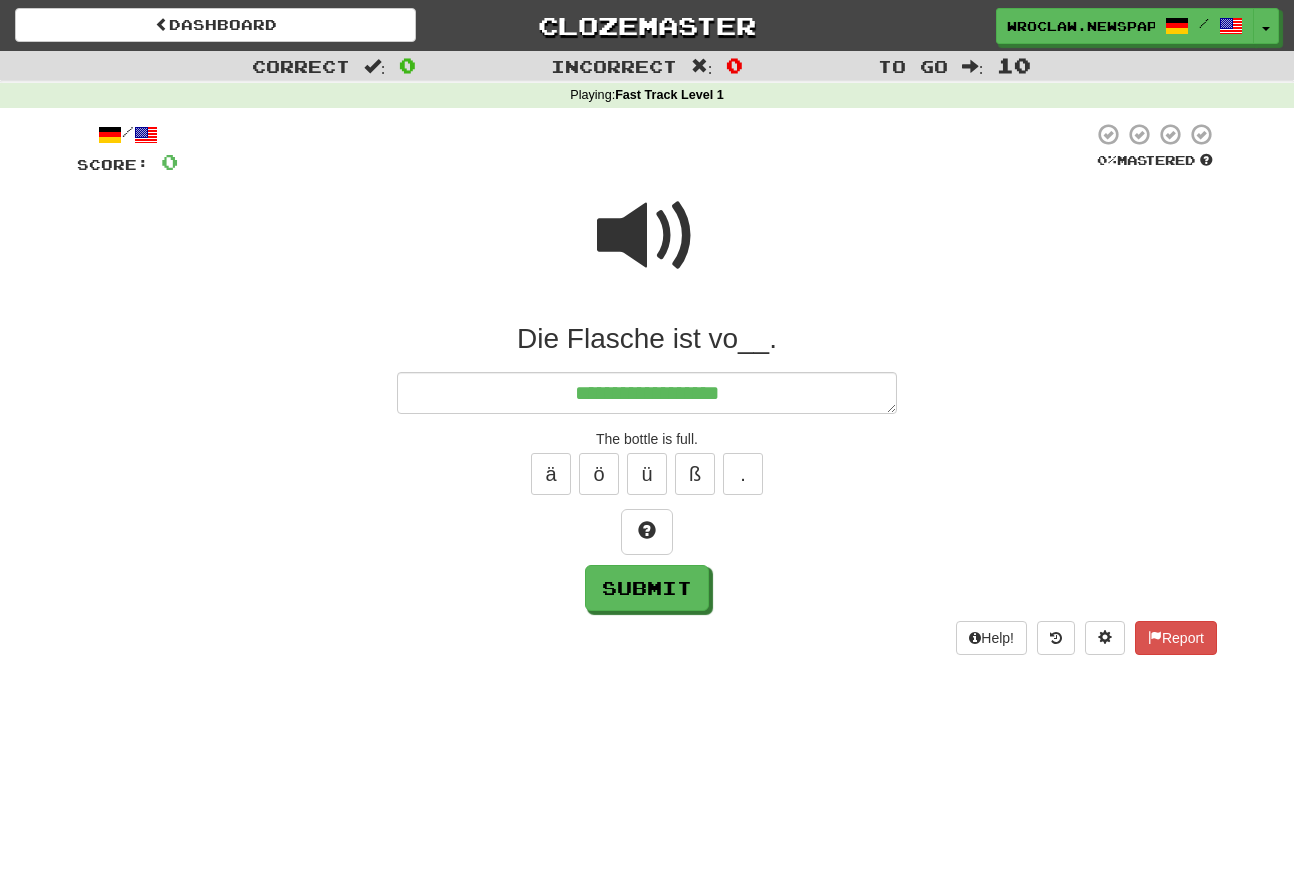 type on "*" 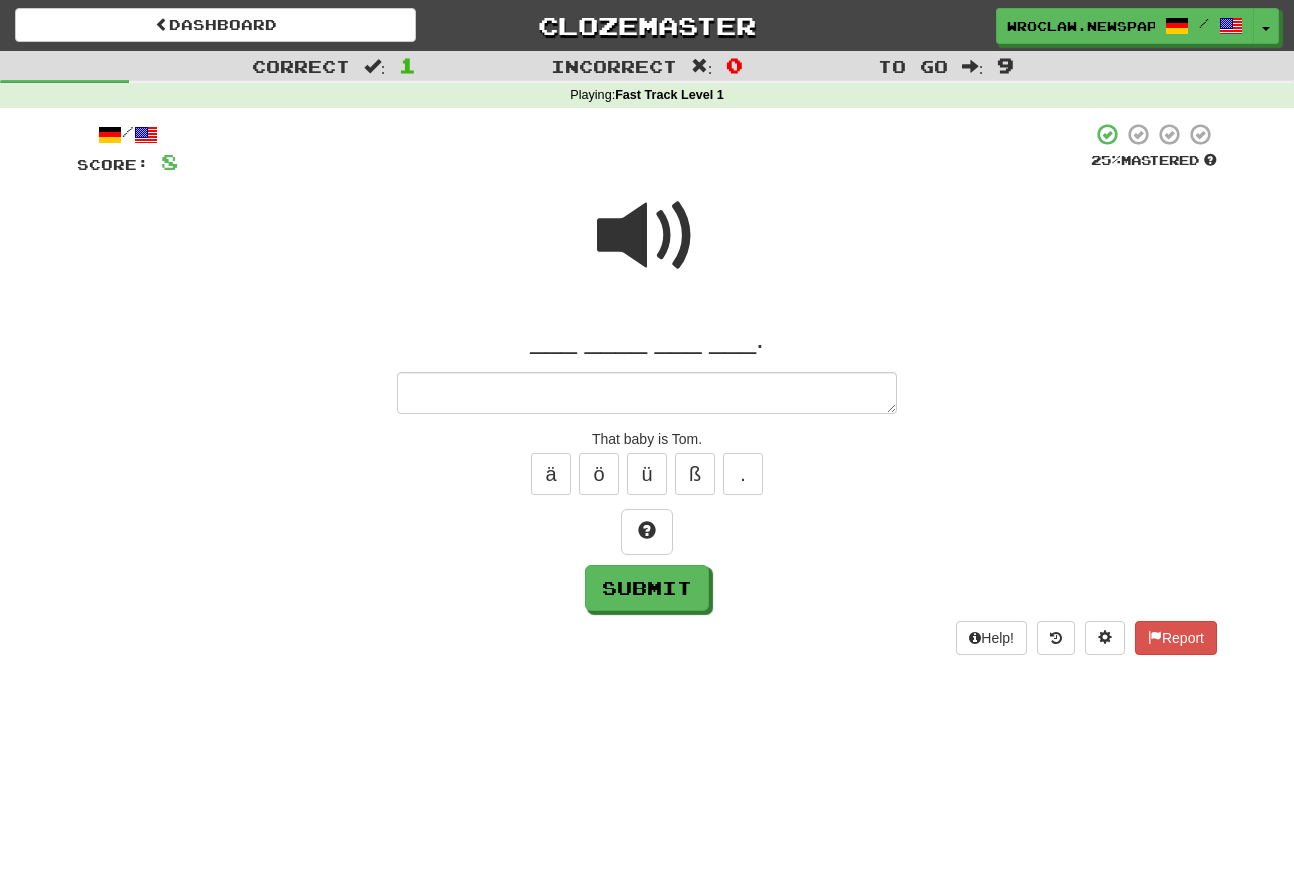 type on "*" 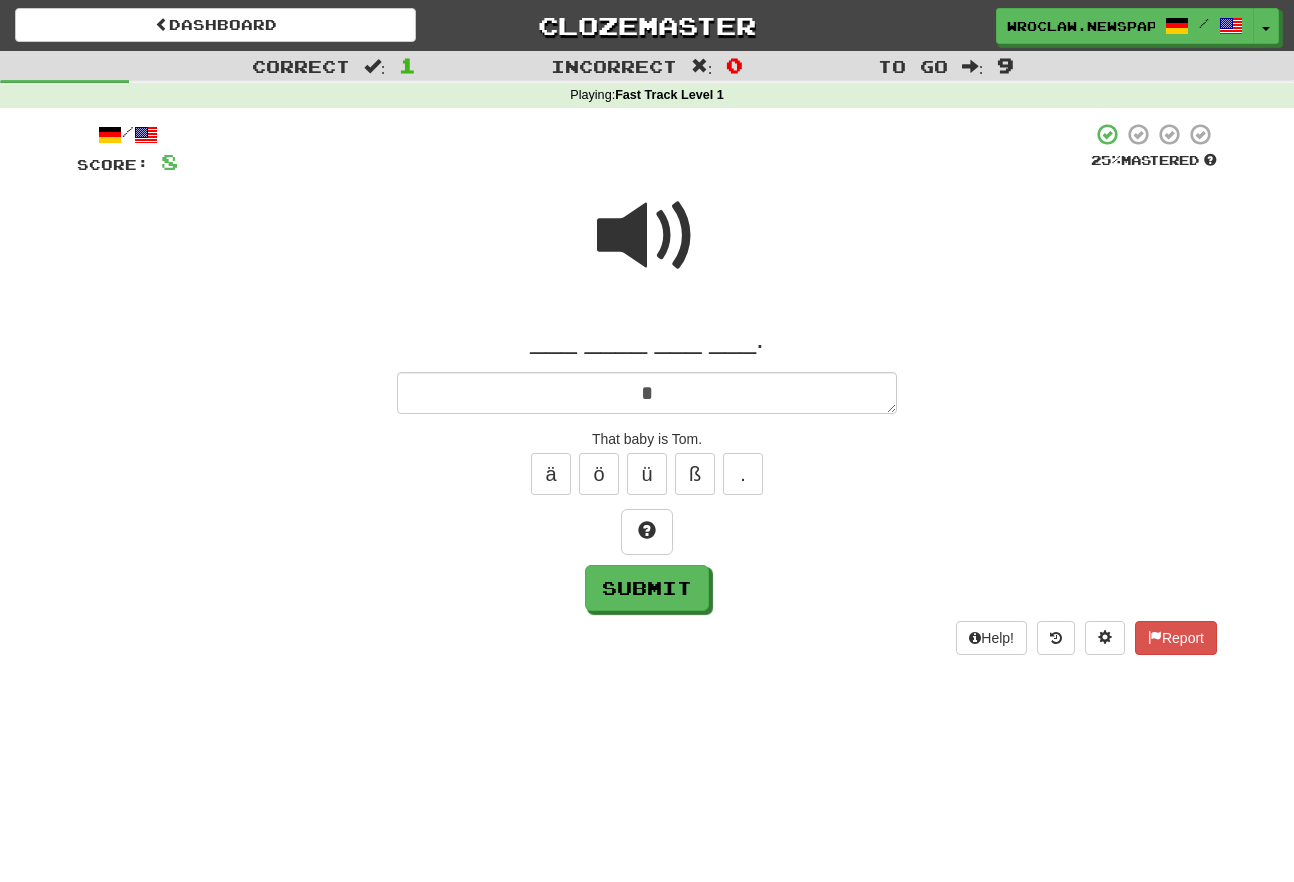 type on "*" 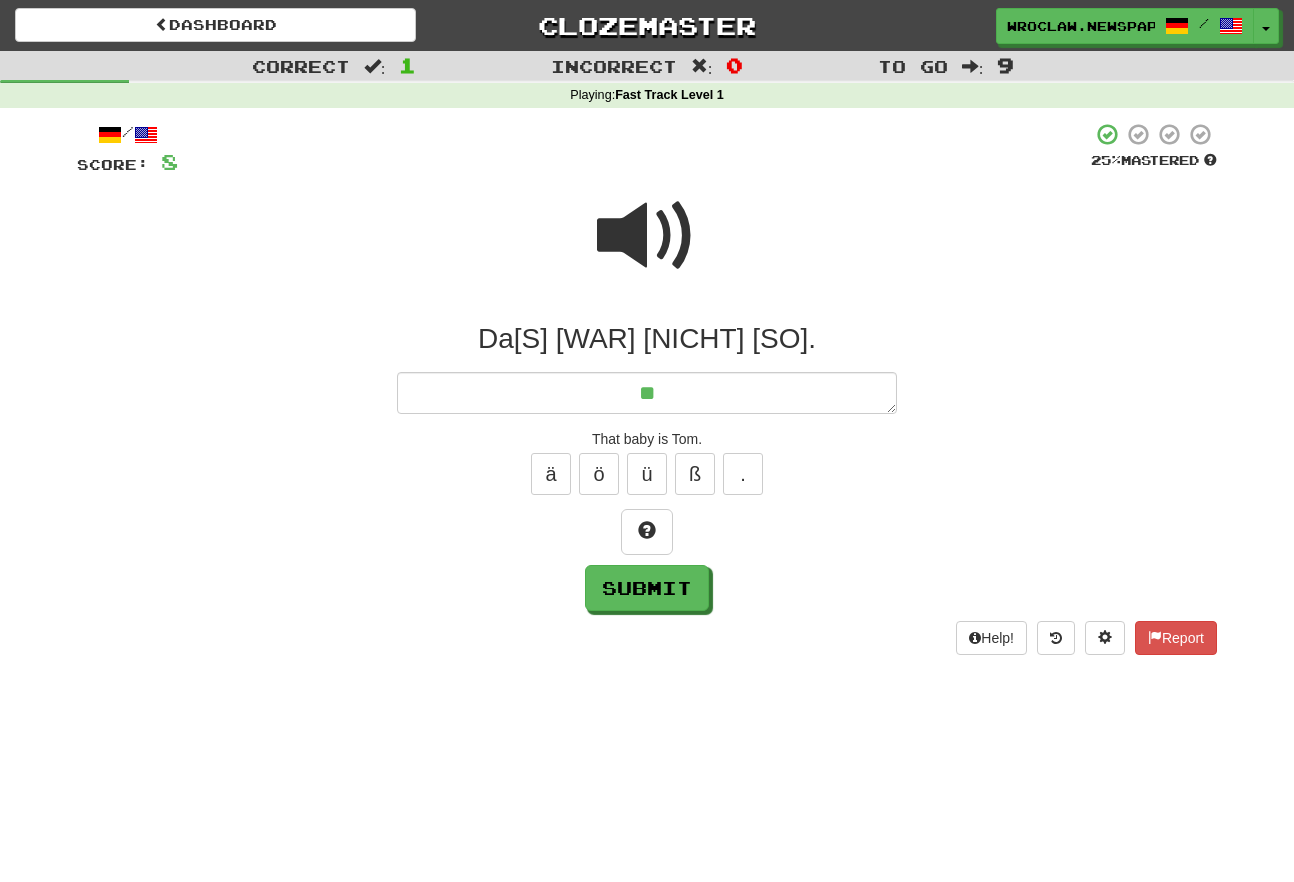 type on "*" 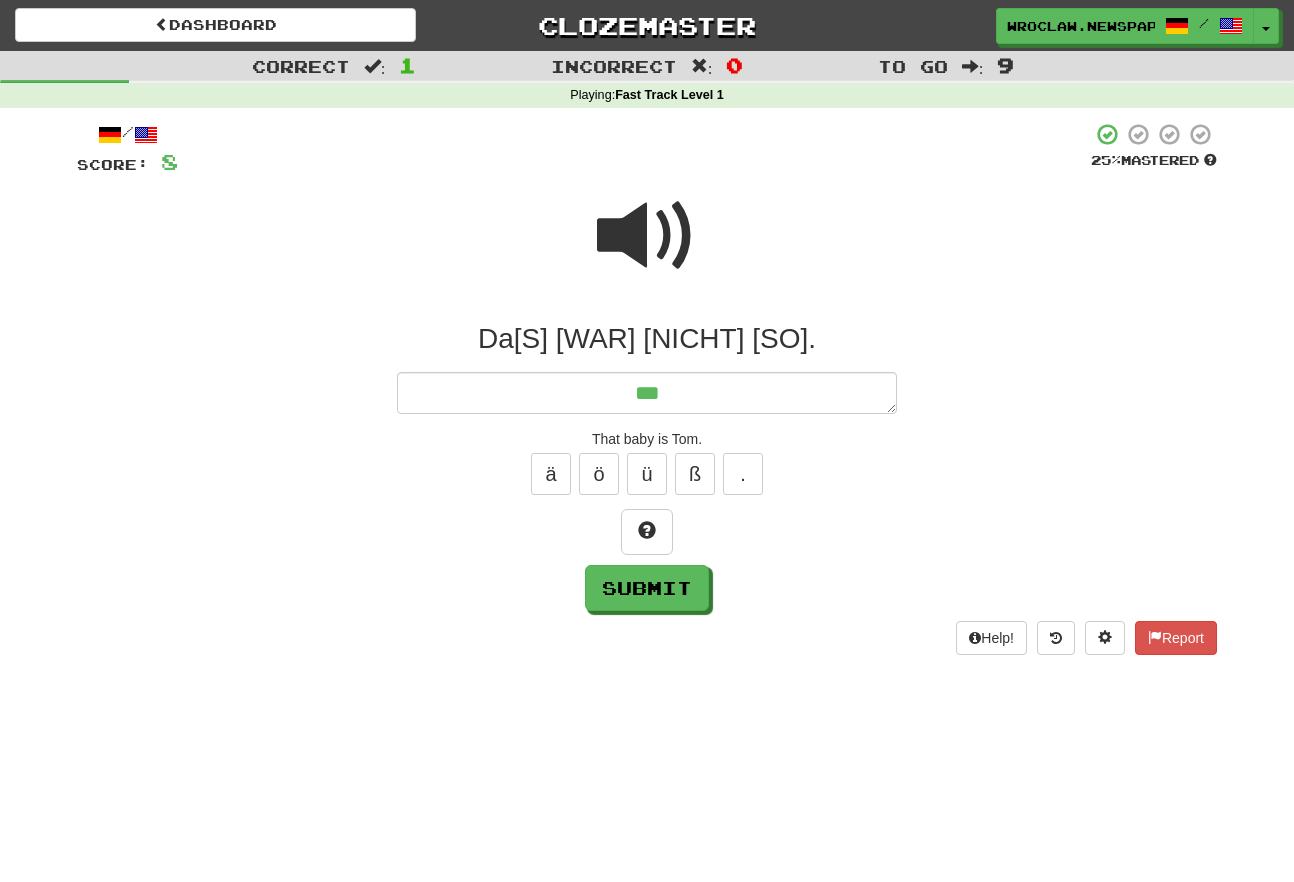 type on "*" 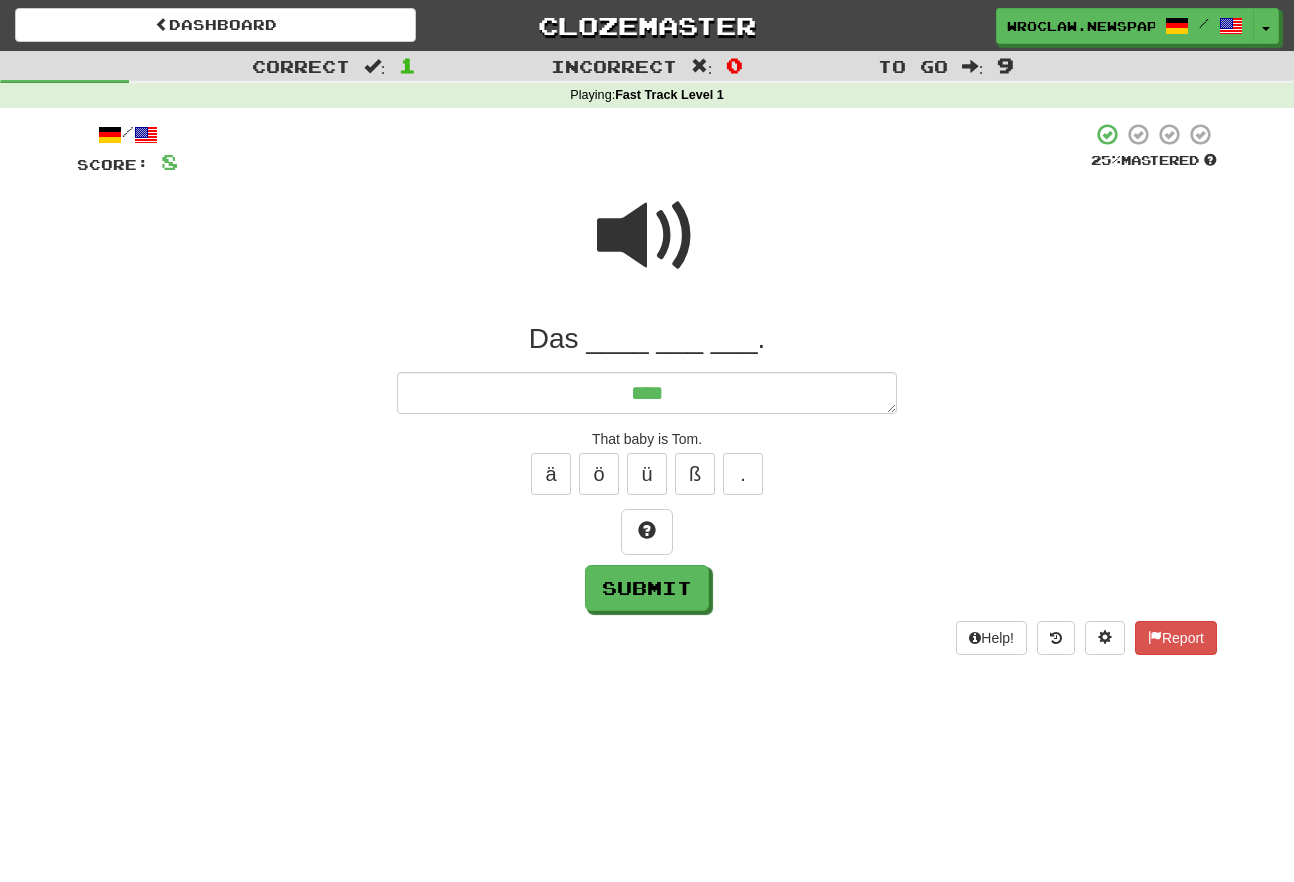 type on "*" 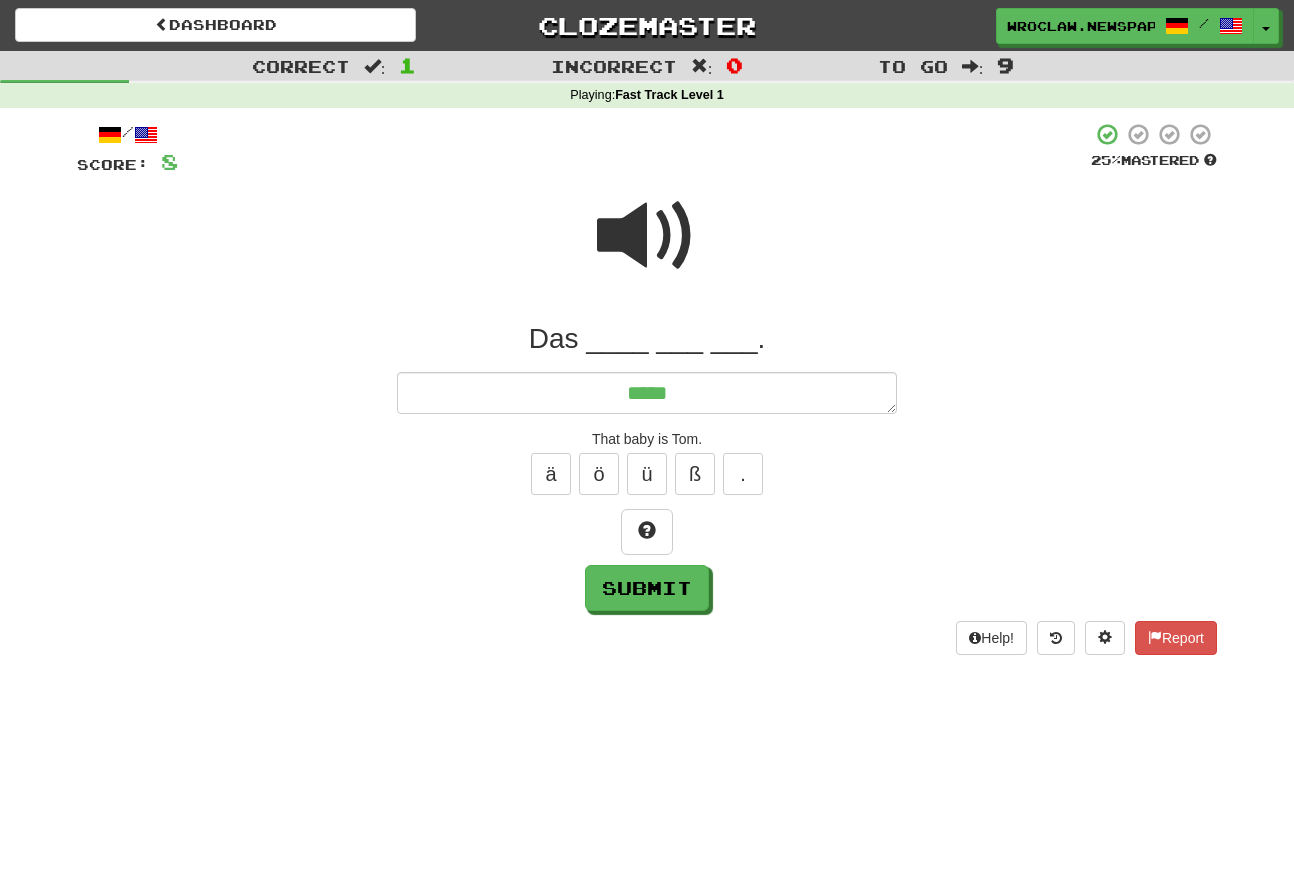 type on "*" 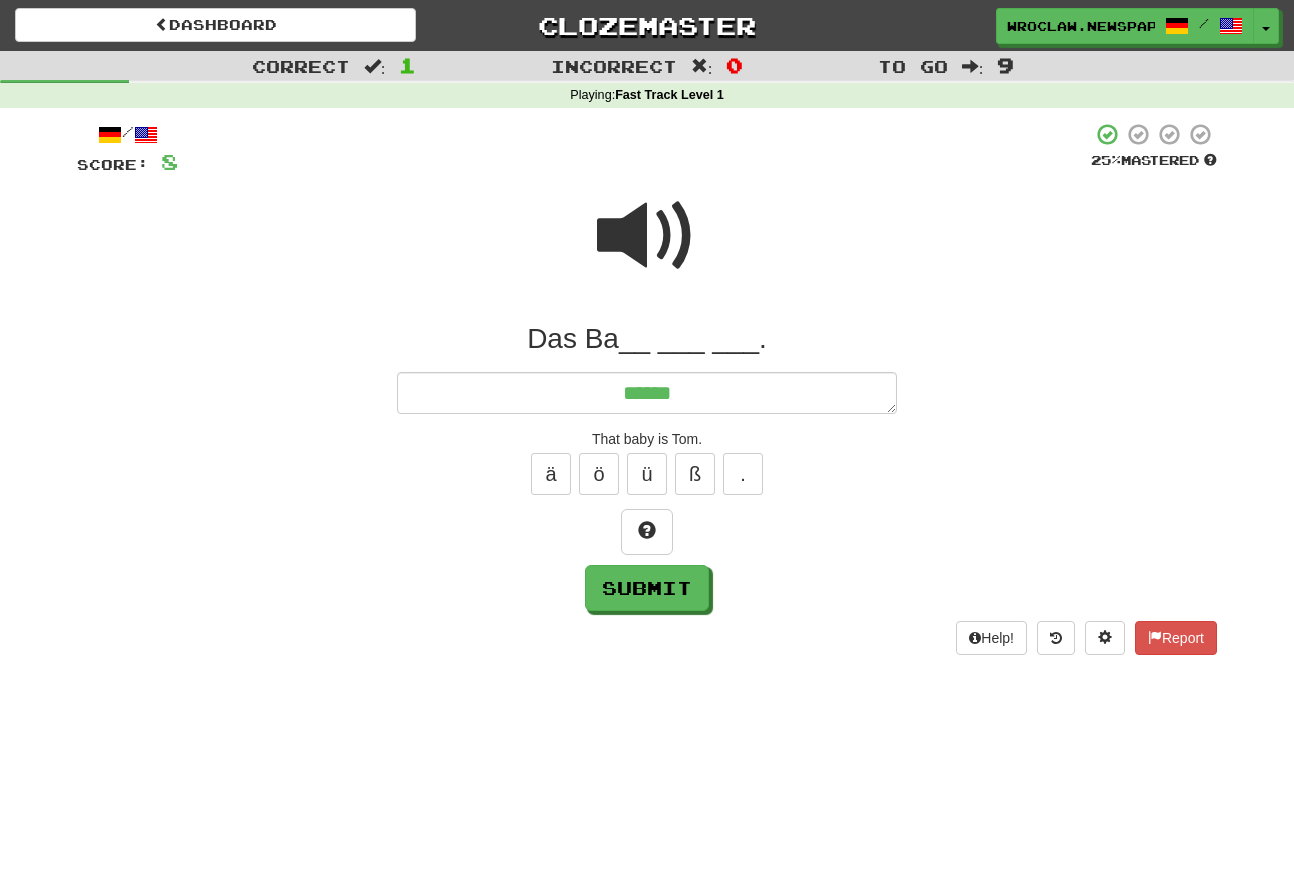 type on "*" 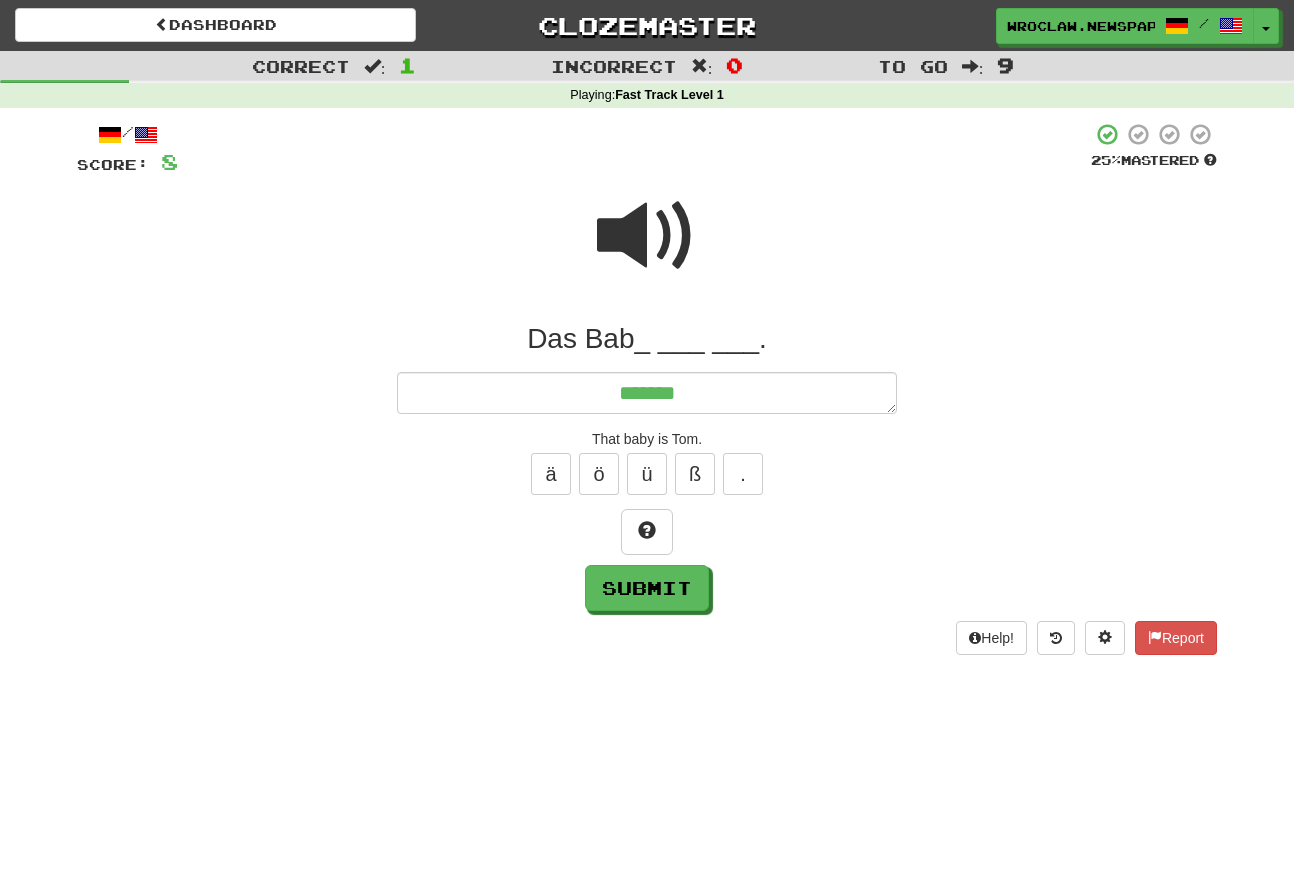 type on "*" 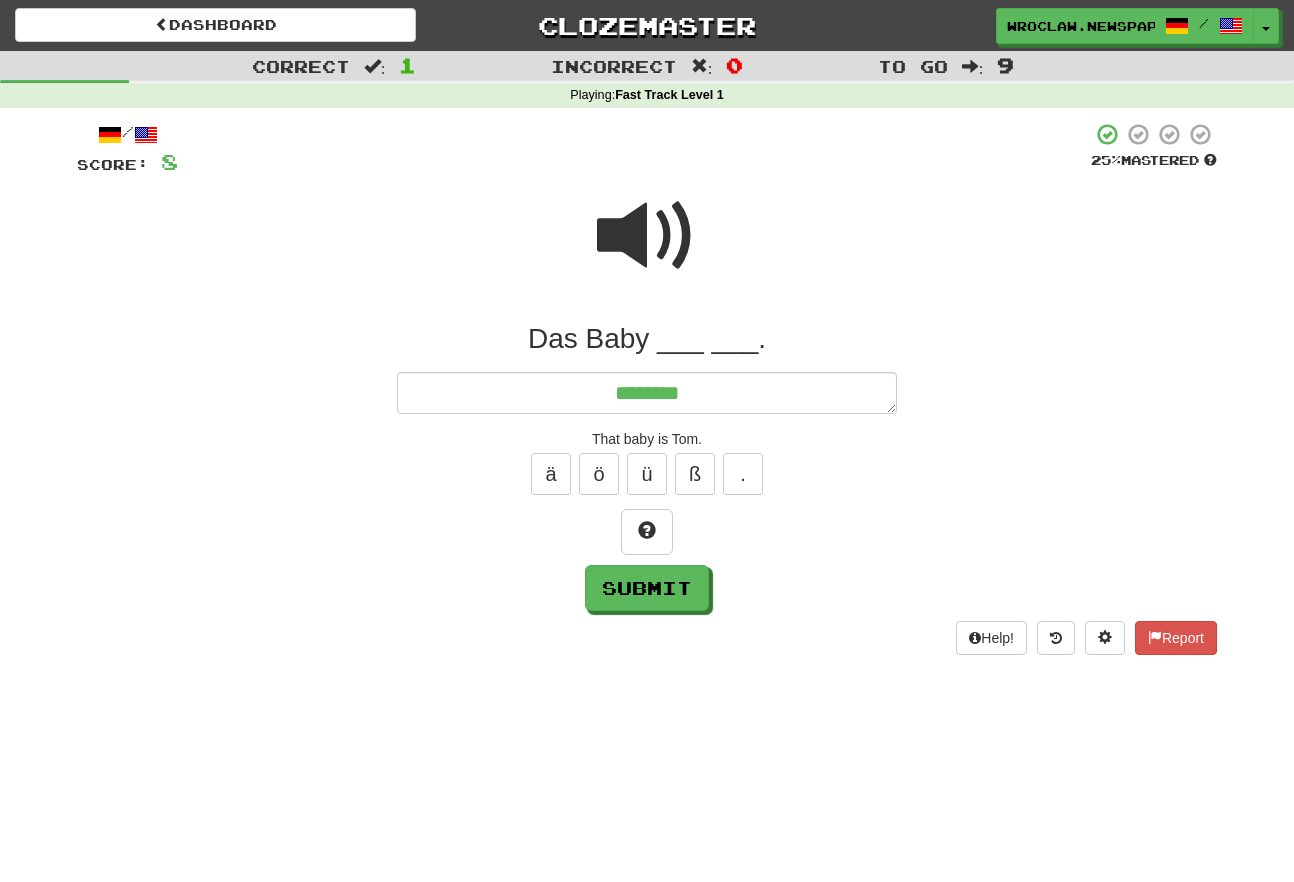 type on "*" 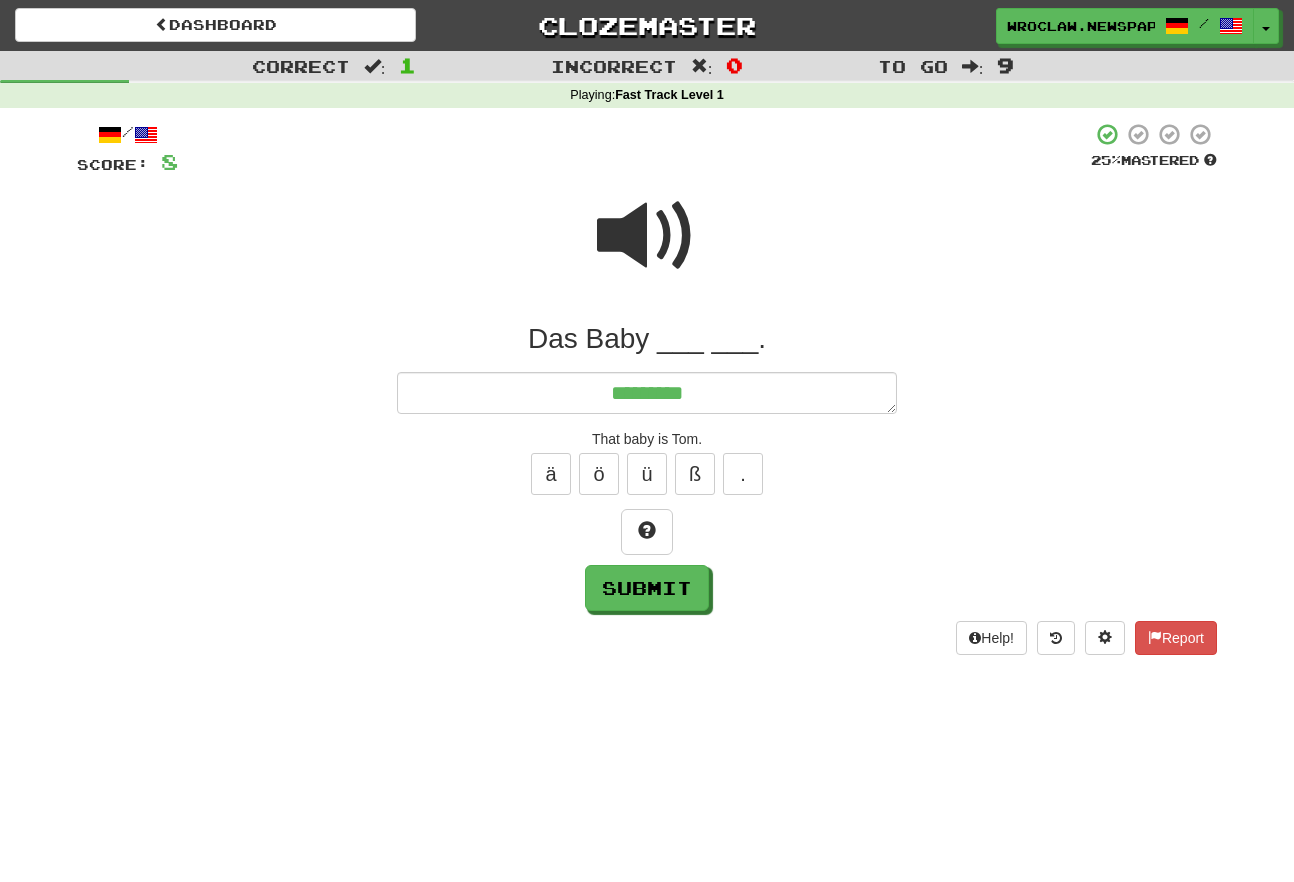 type on "*" 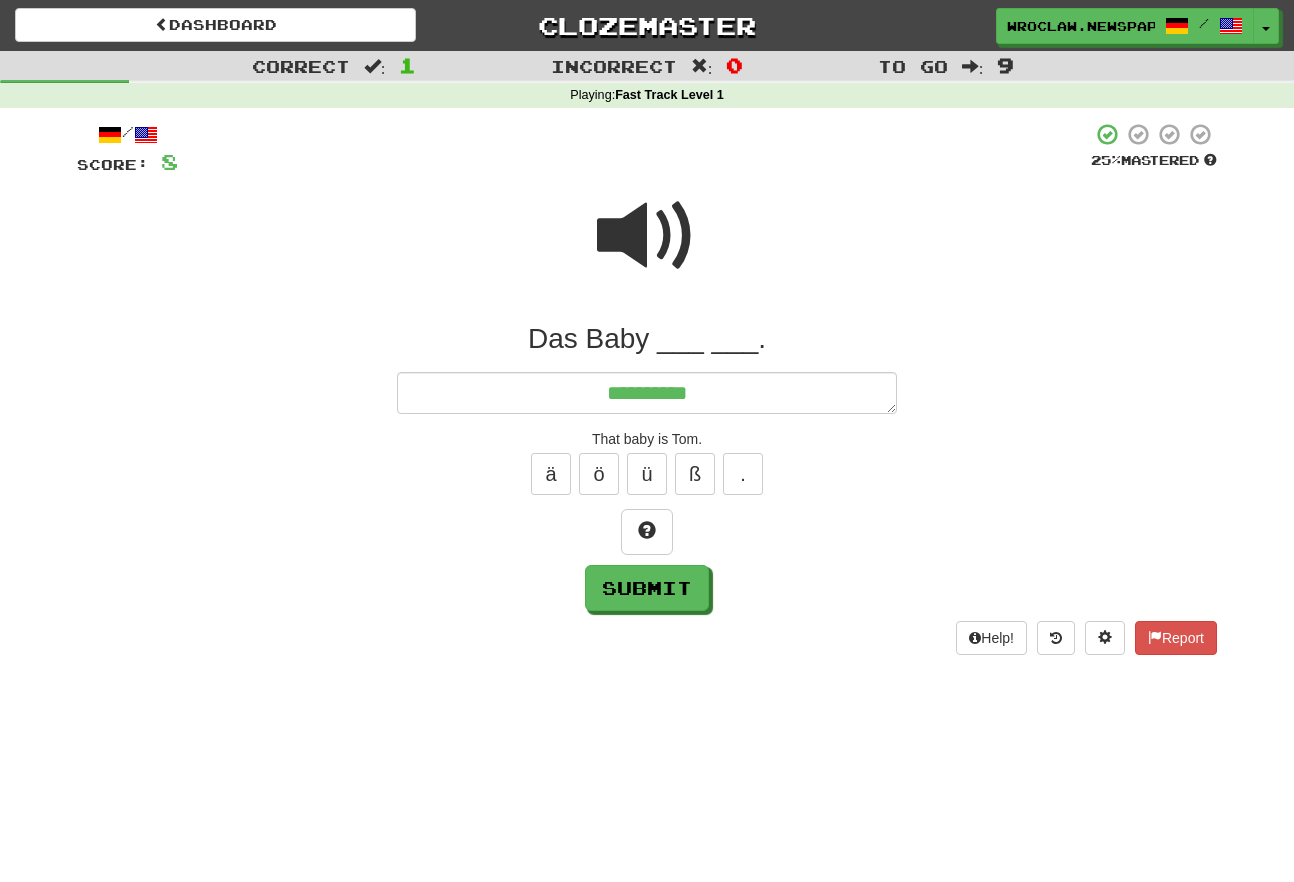 type on "*" 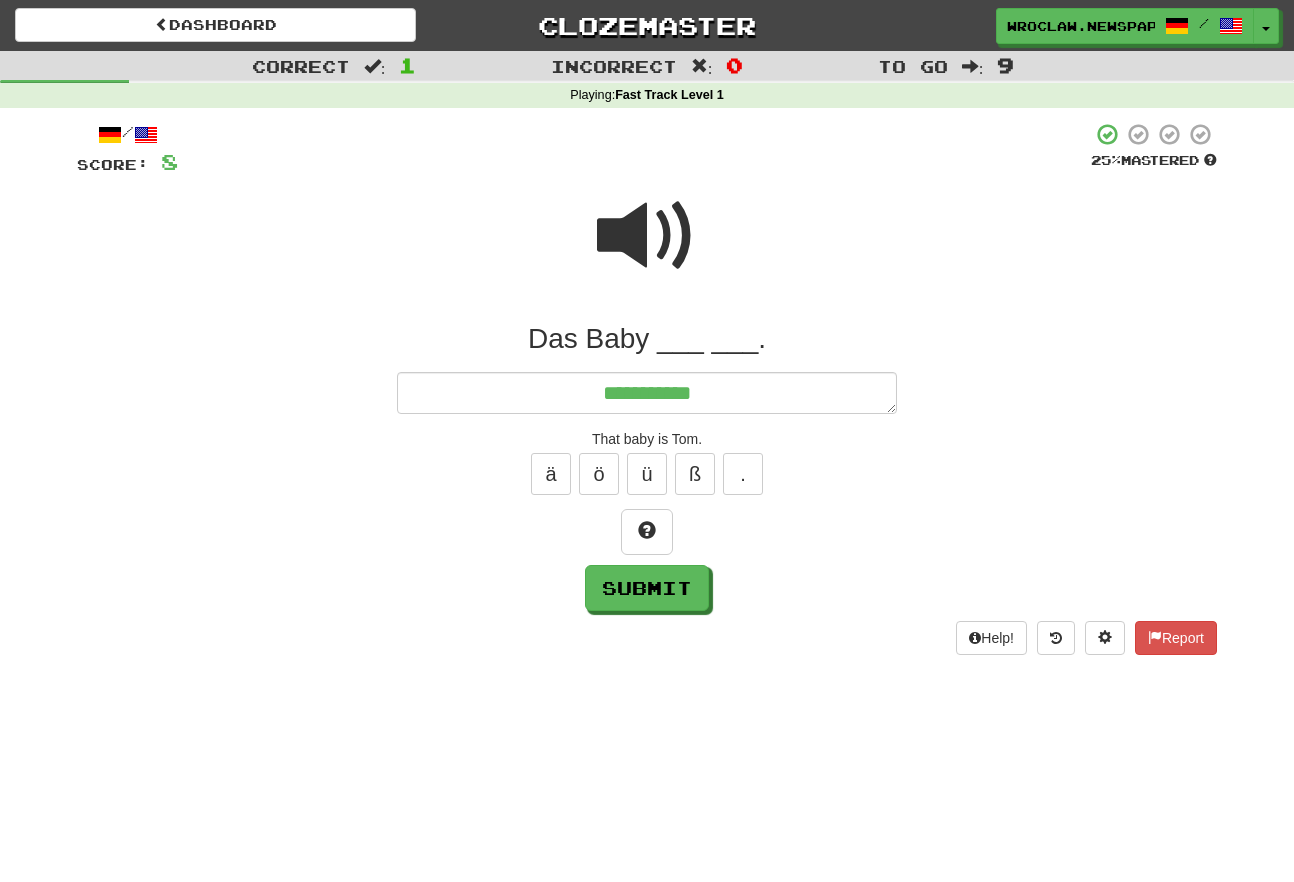 type on "*" 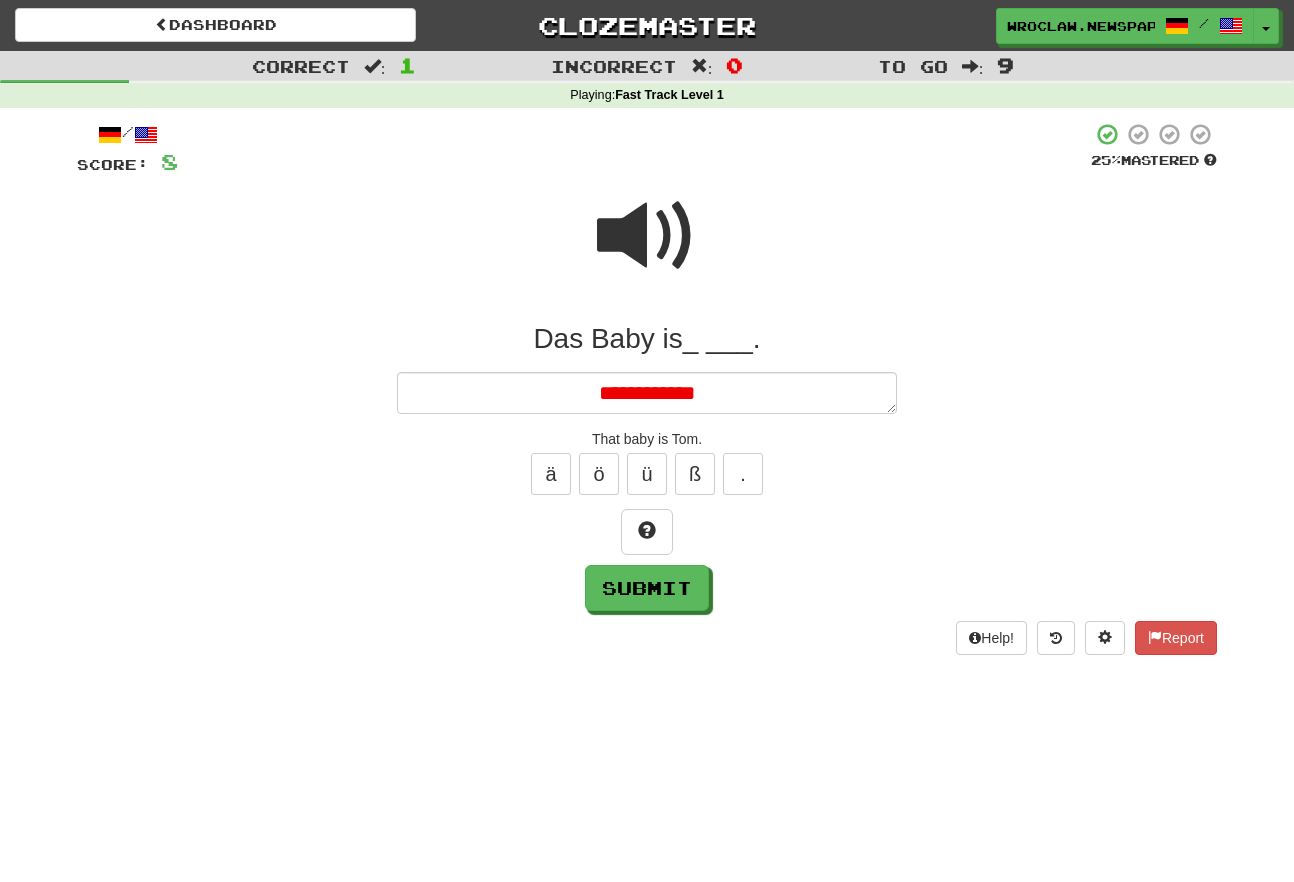 type on "*" 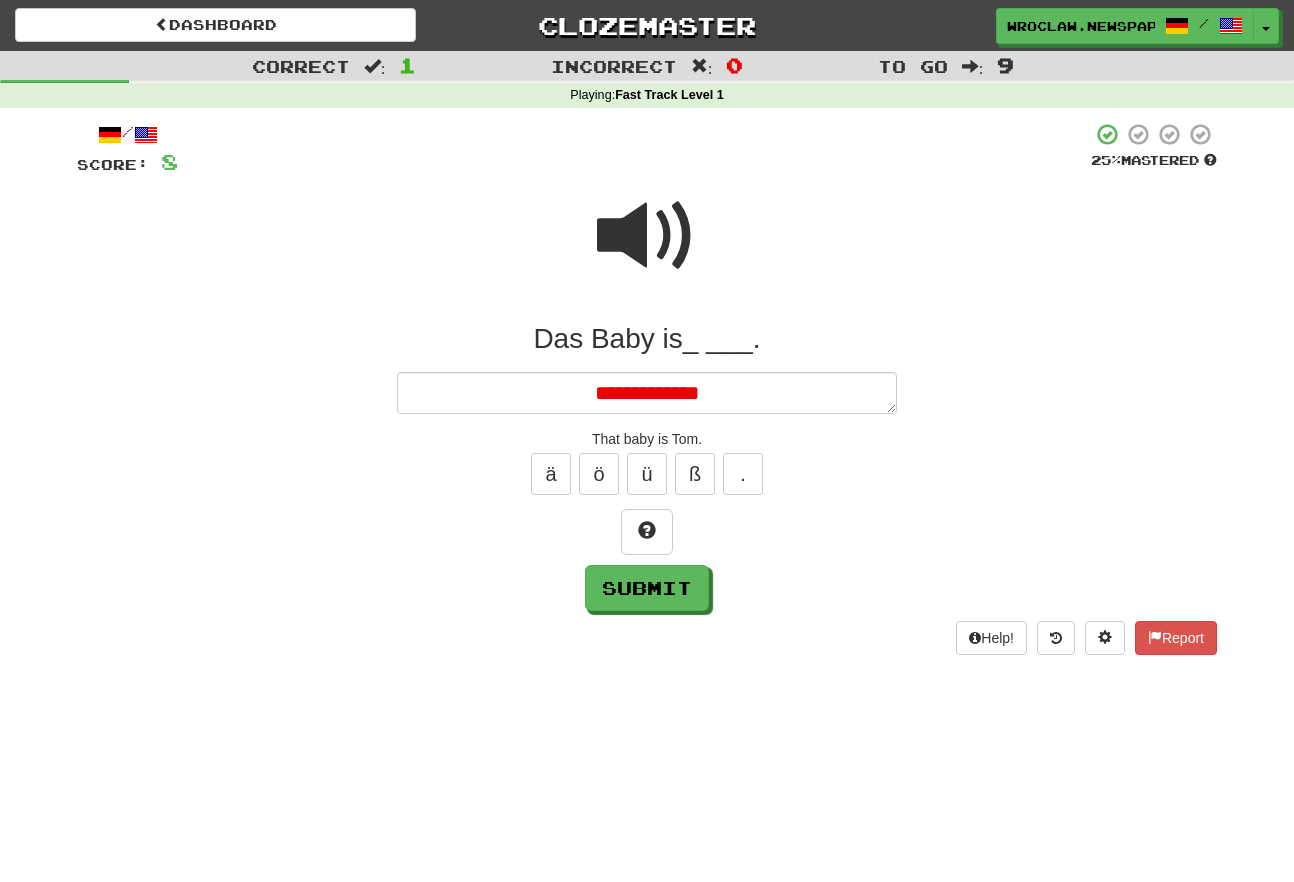 type on "*" 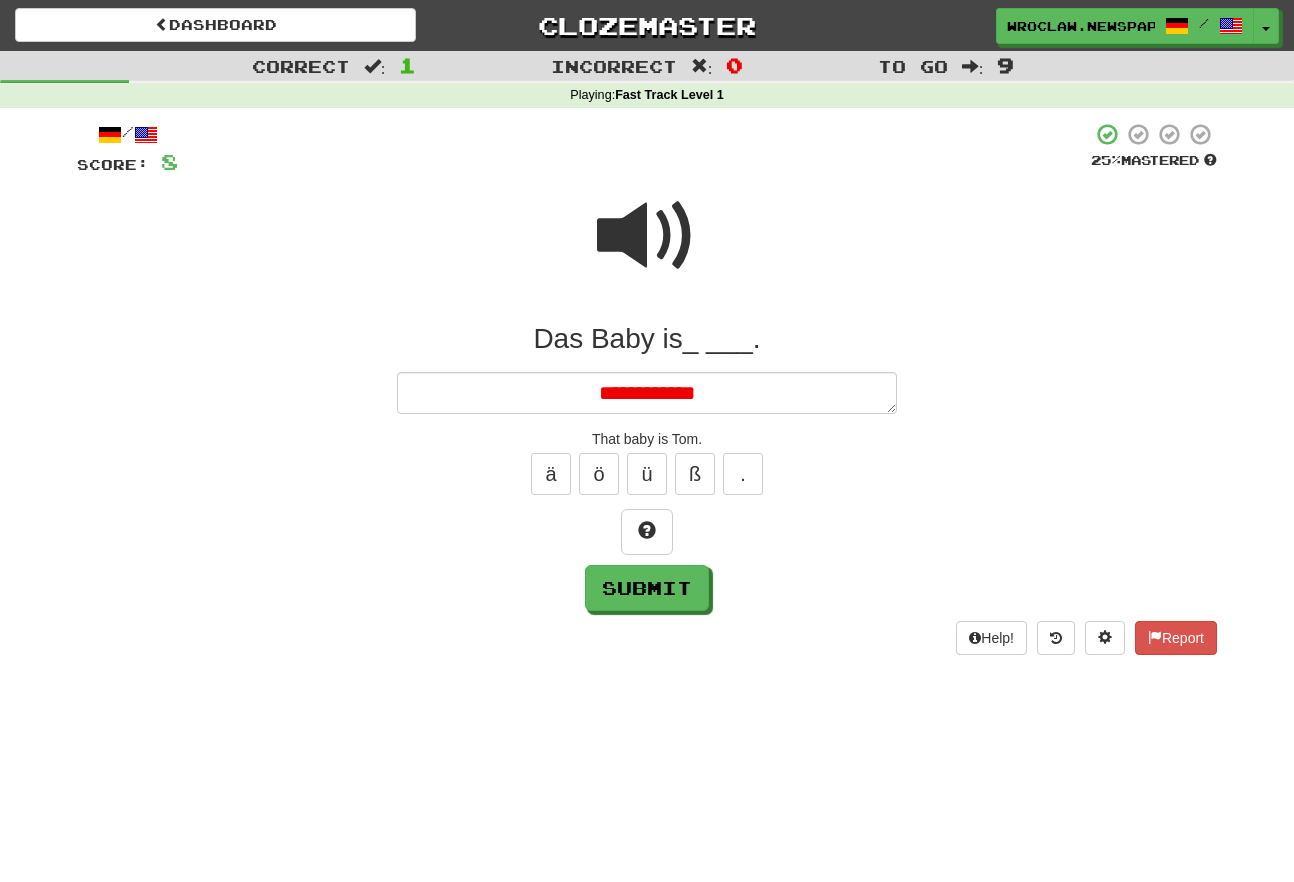 type on "*" 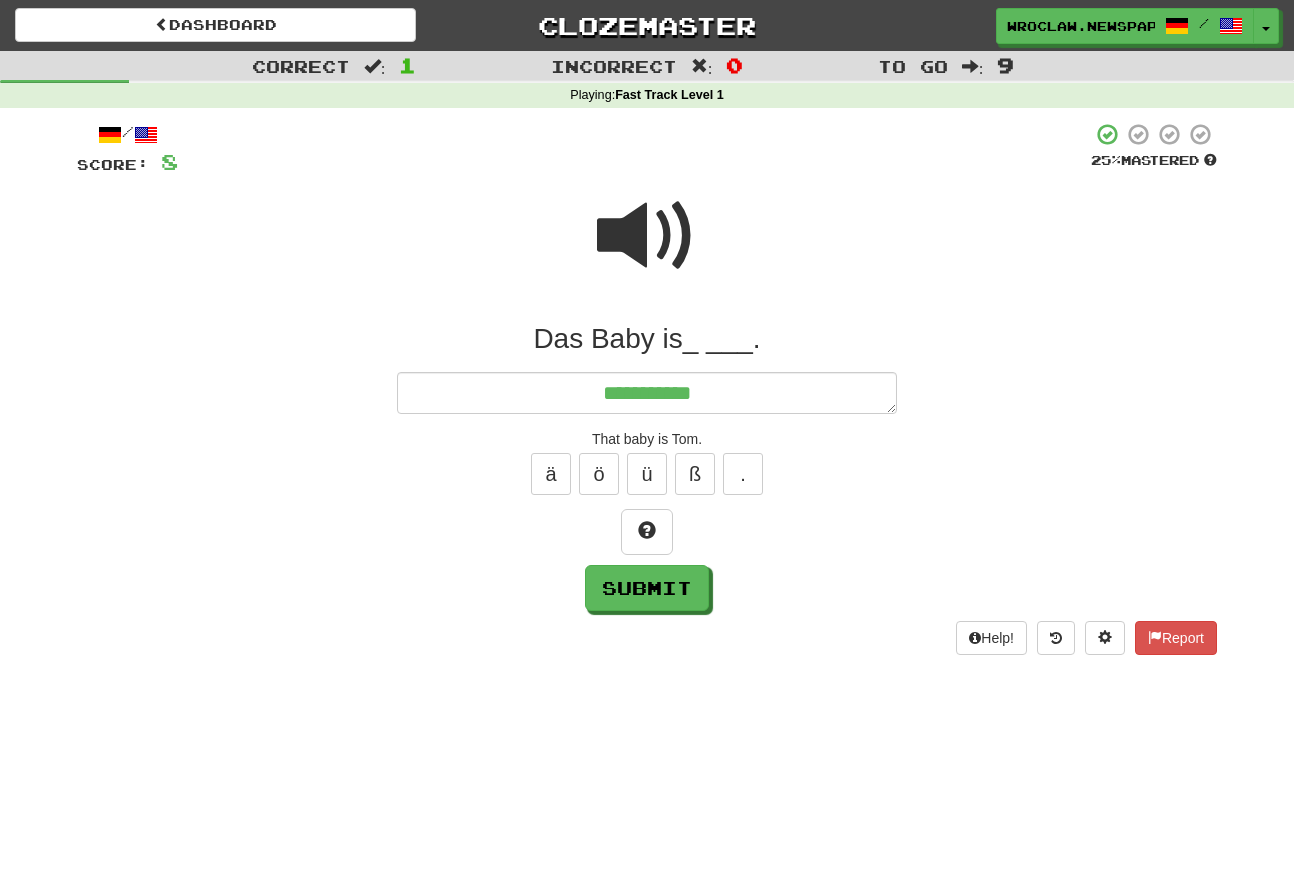 type on "*" 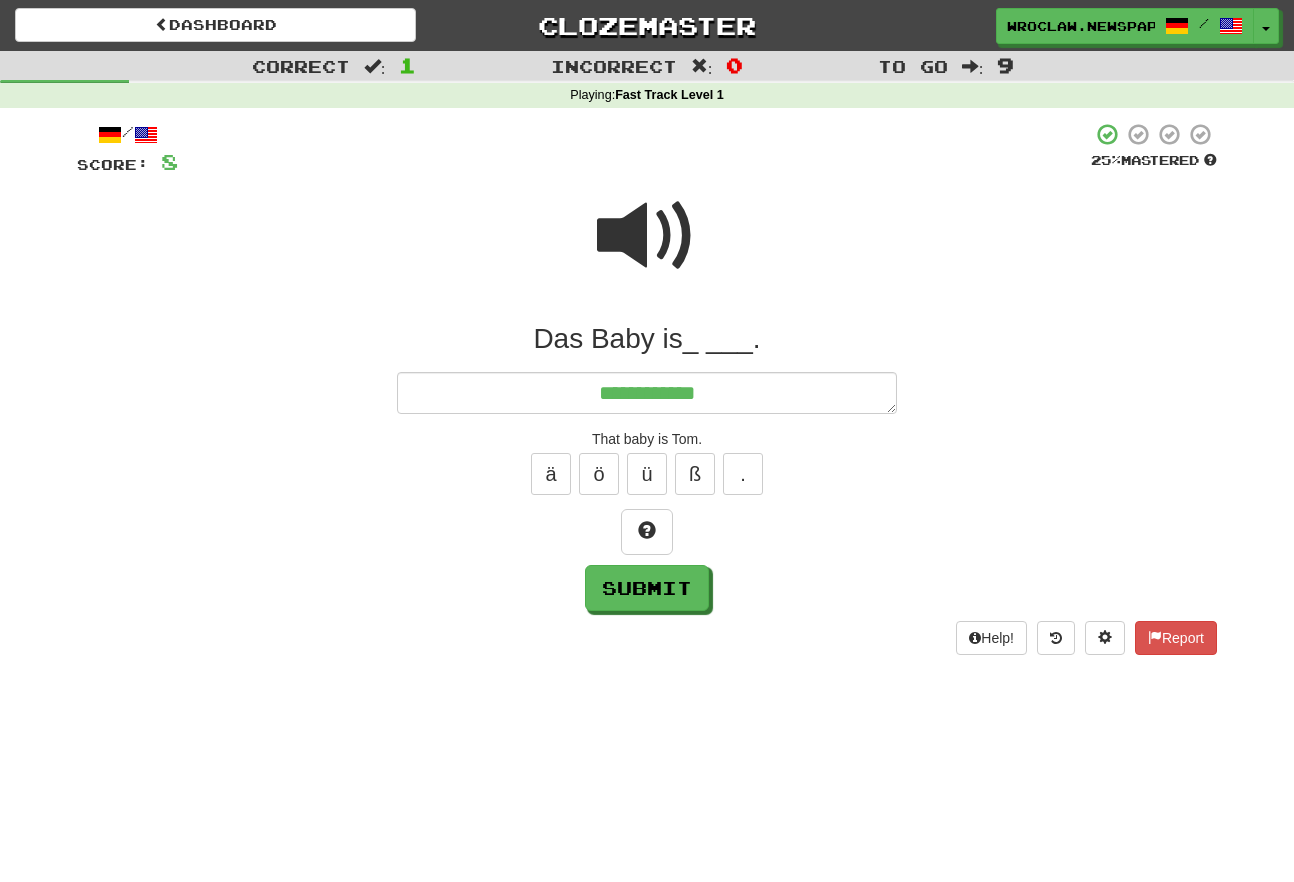 type on "*" 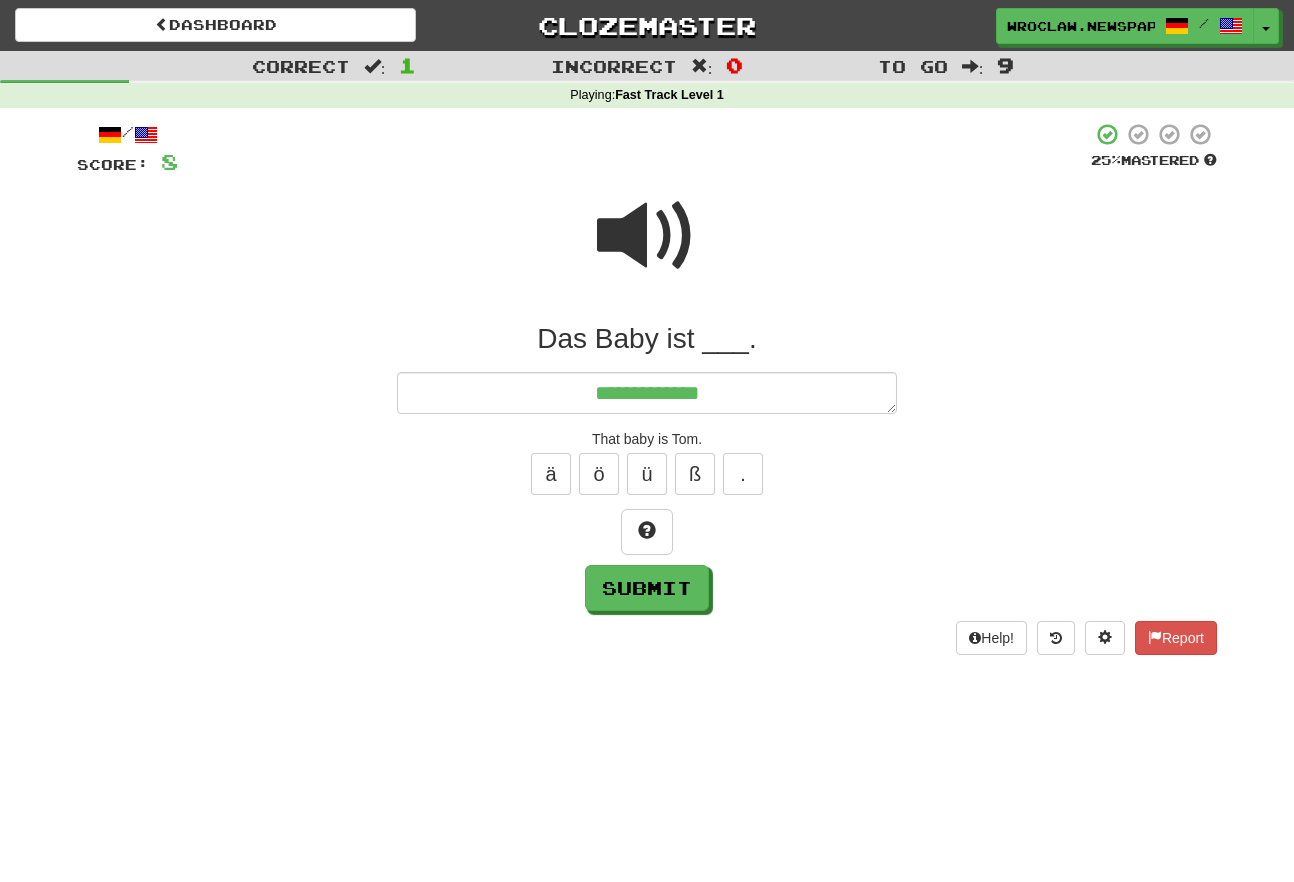 type on "*" 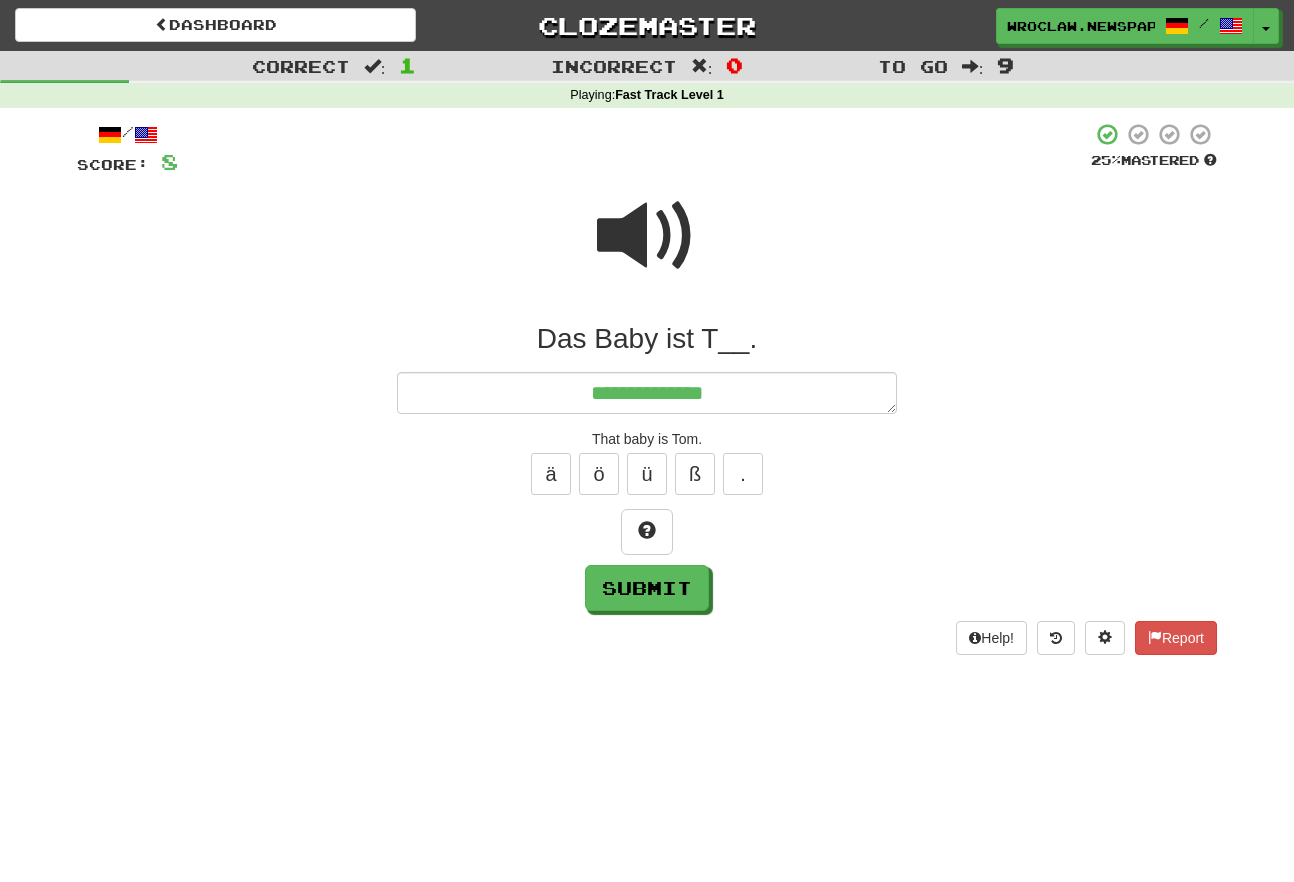 type on "*" 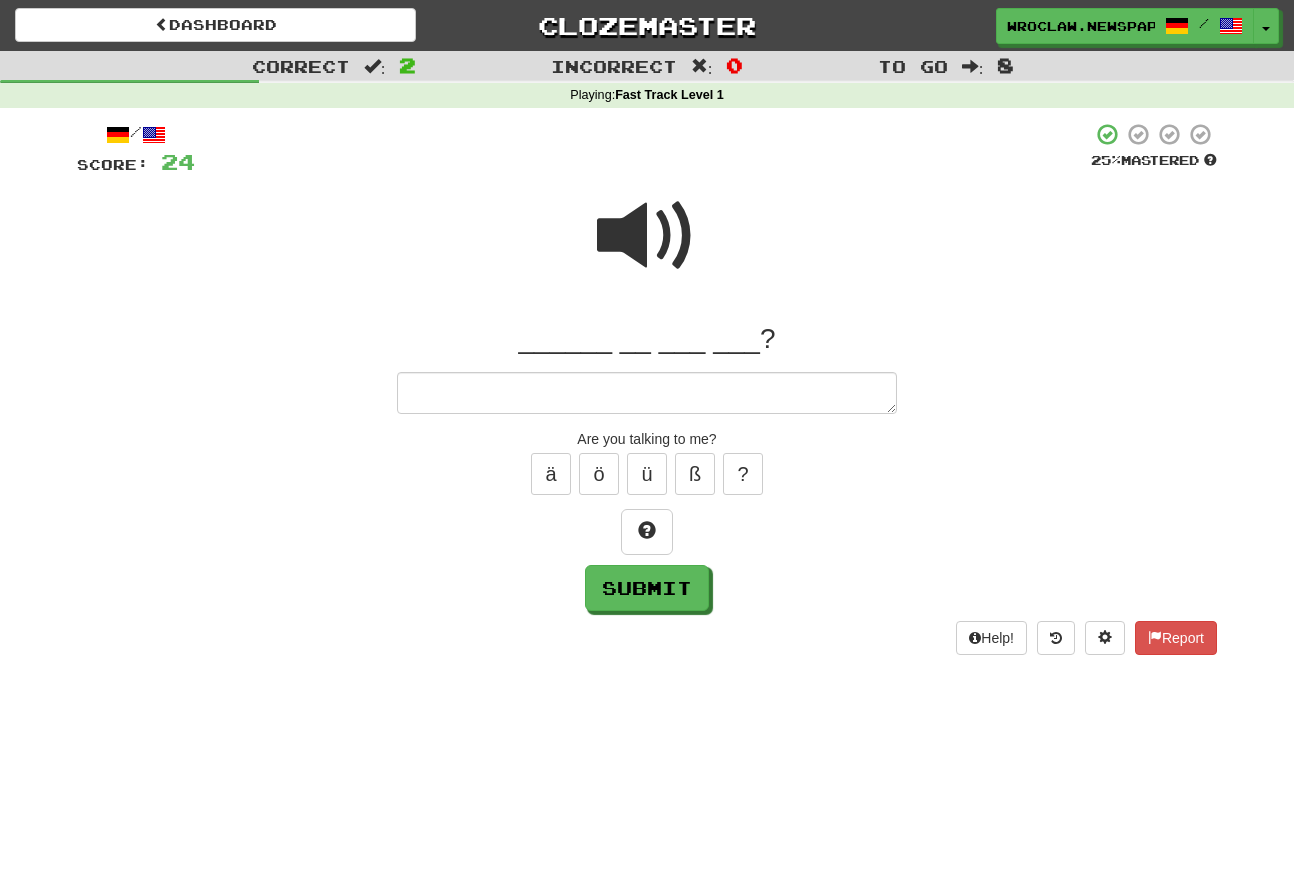 type on "*" 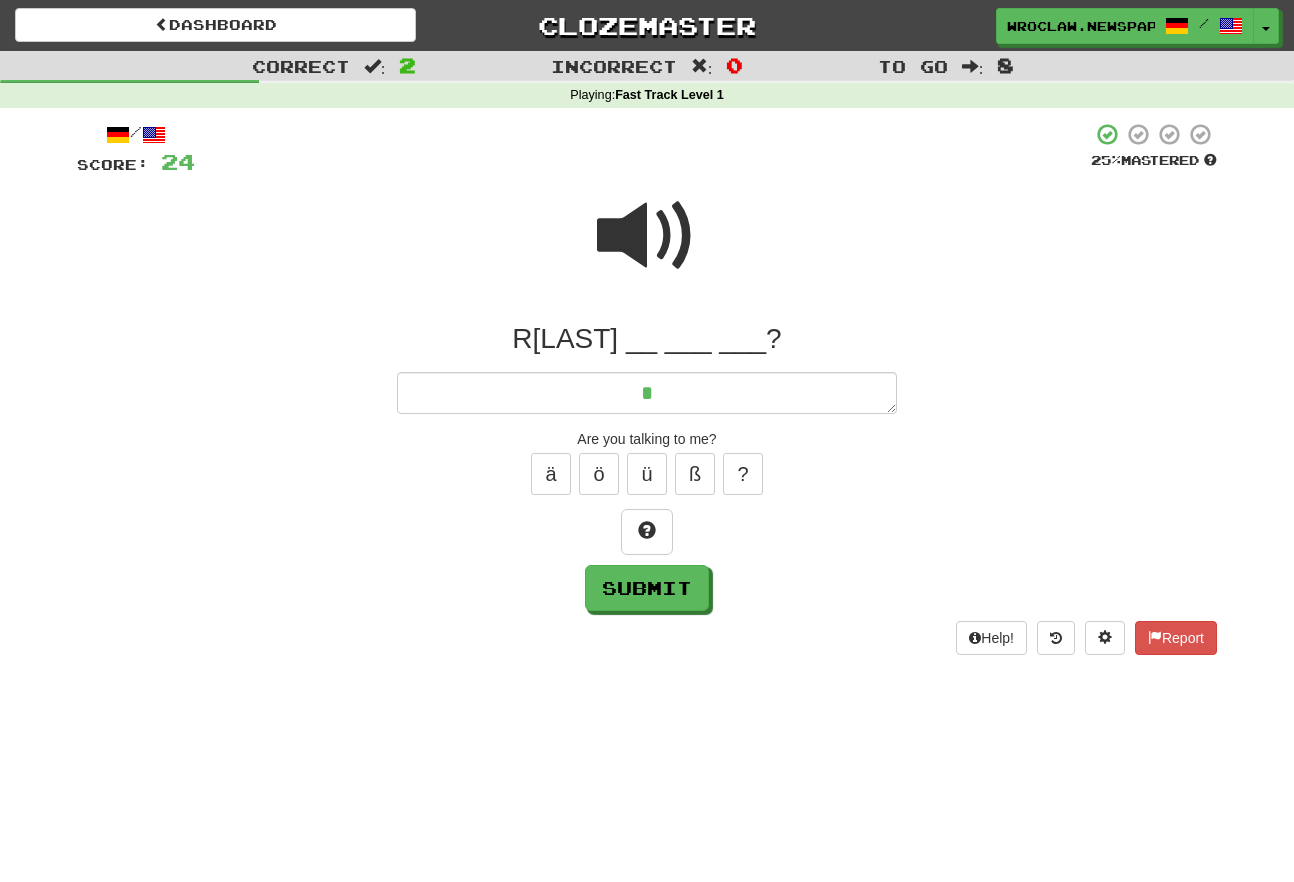 type on "*" 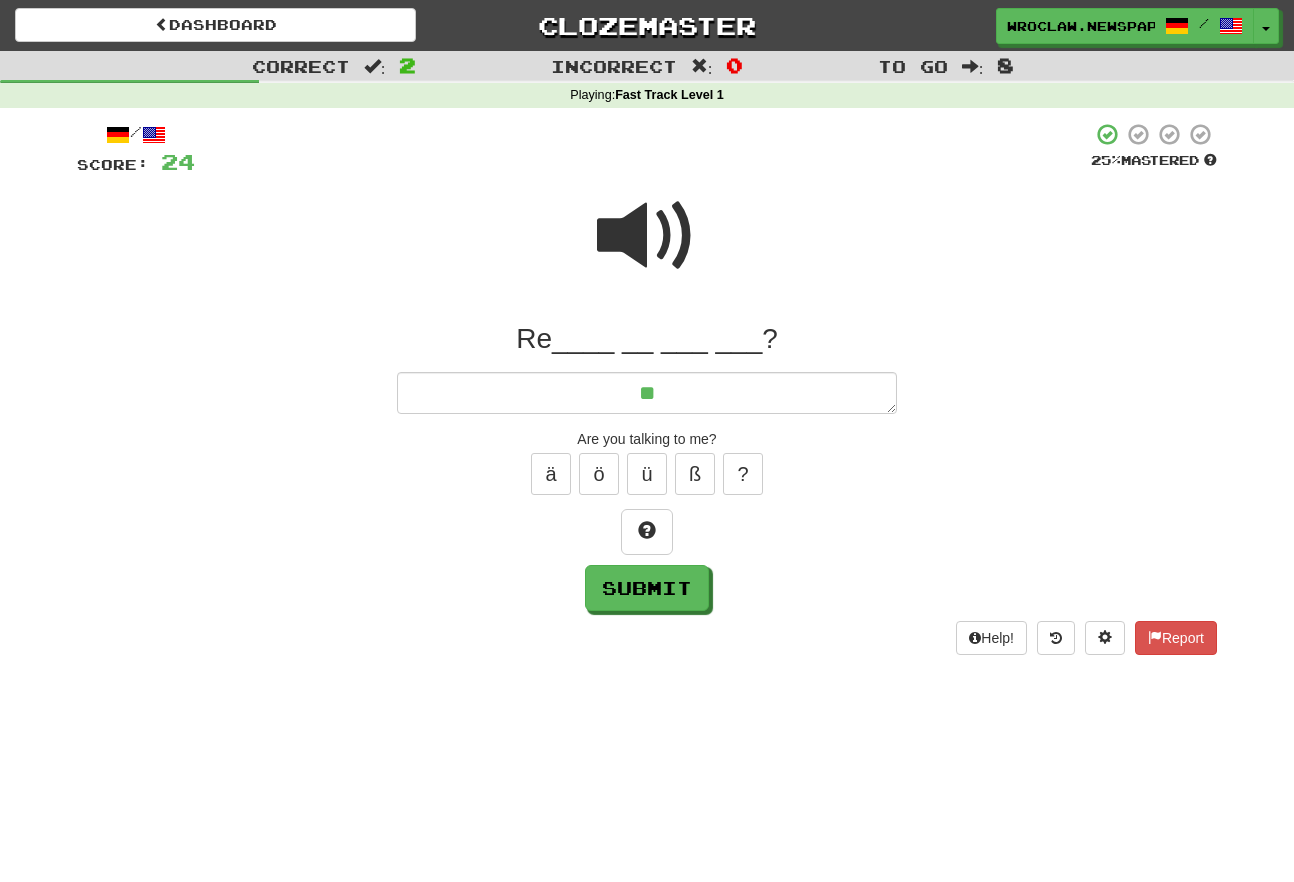 type on "*" 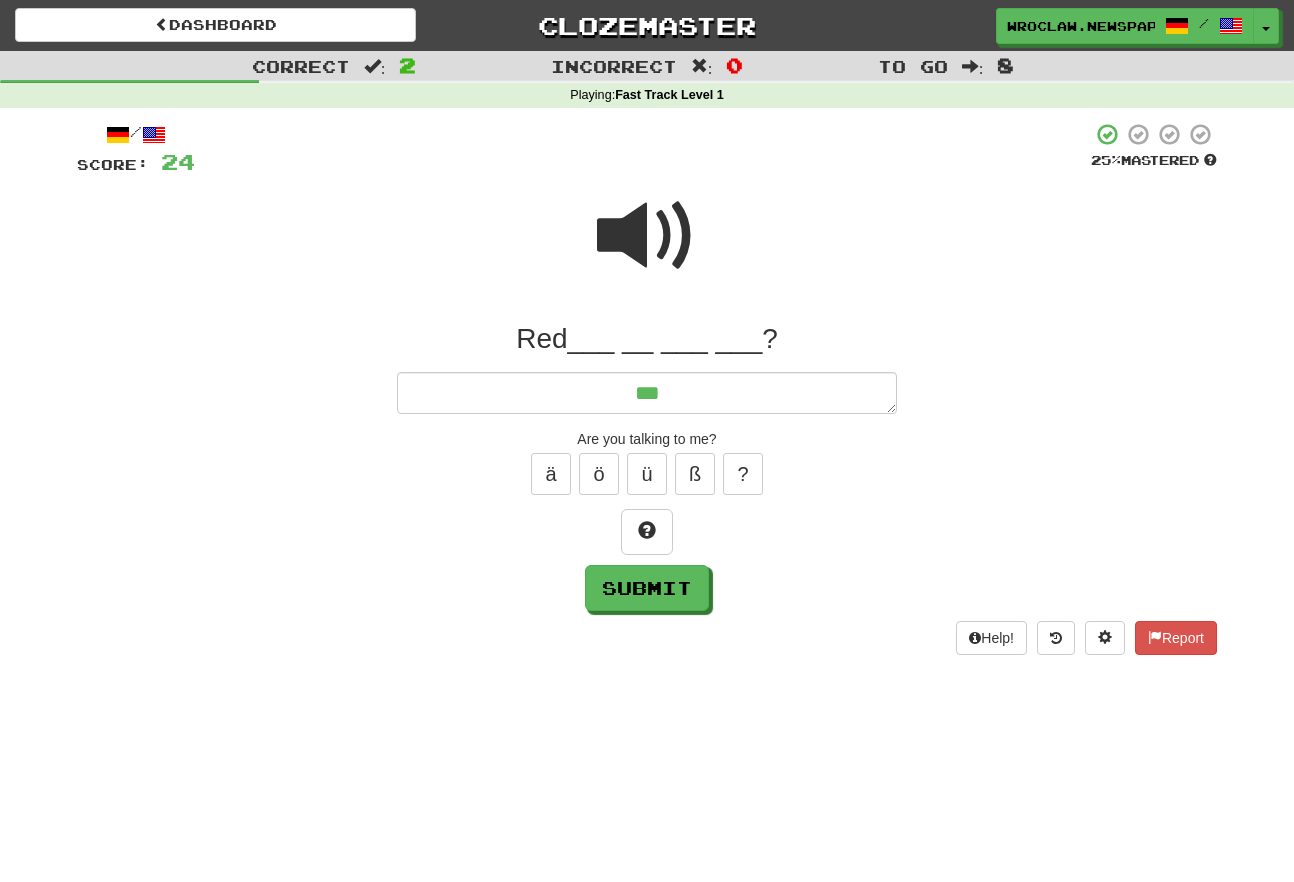 type on "*" 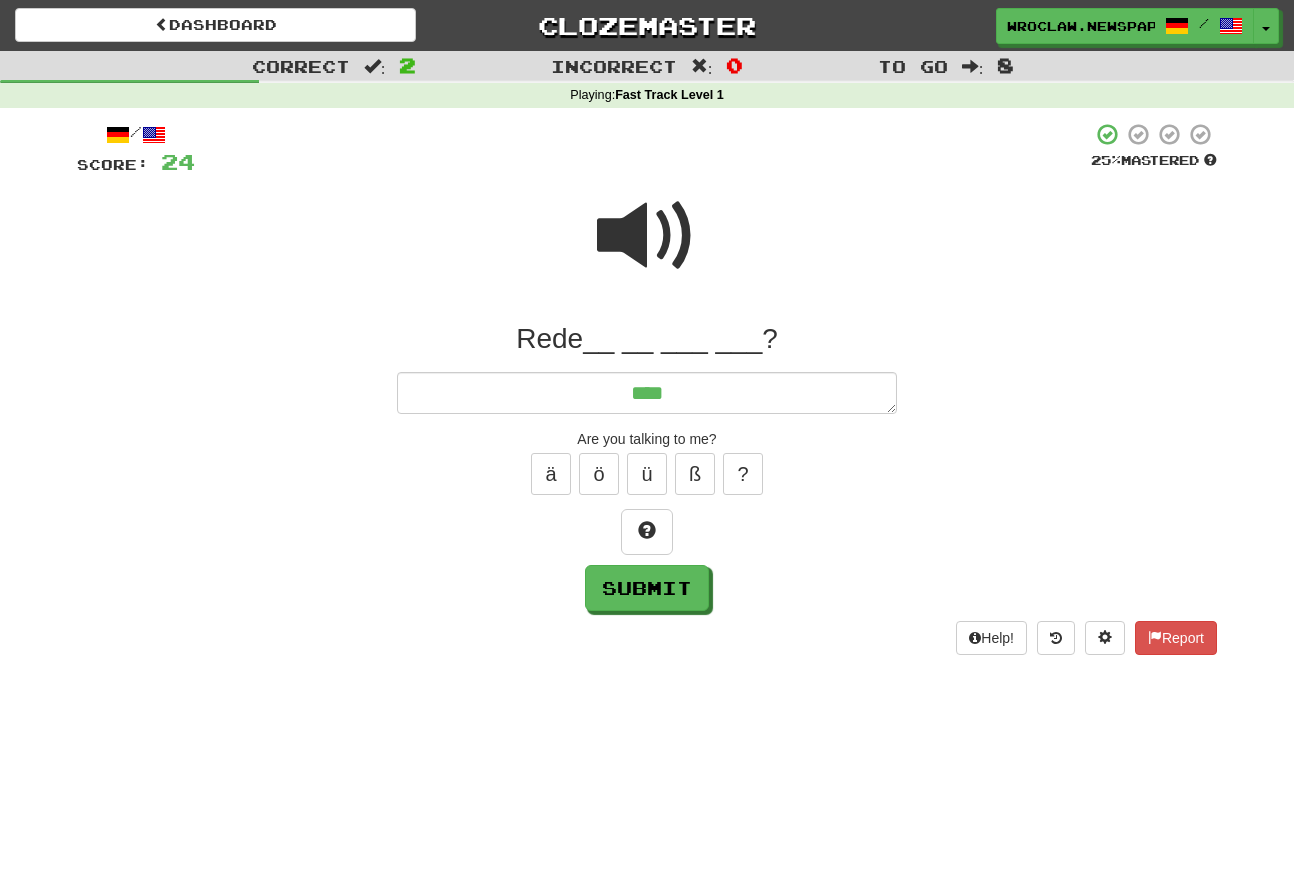 type on "*" 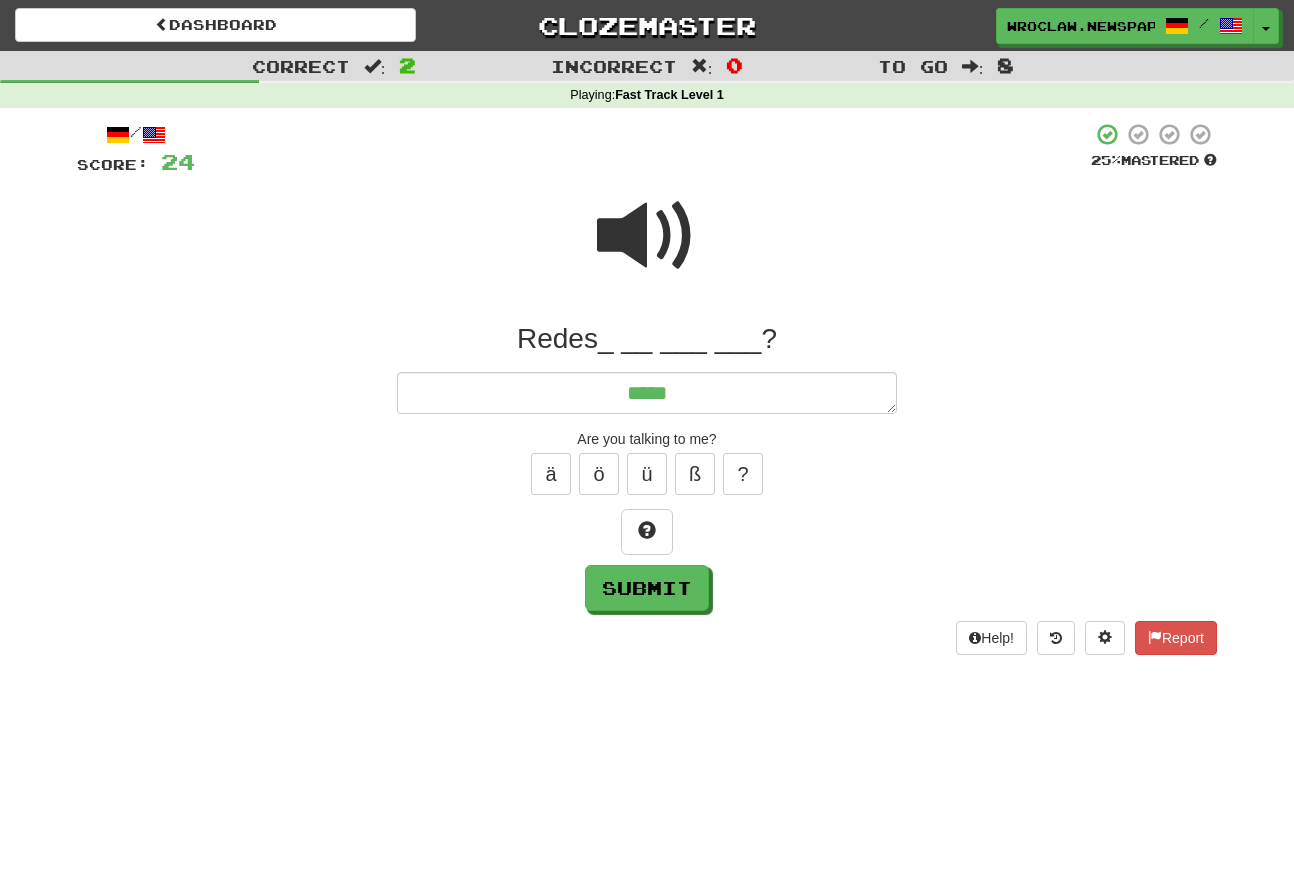 type on "*" 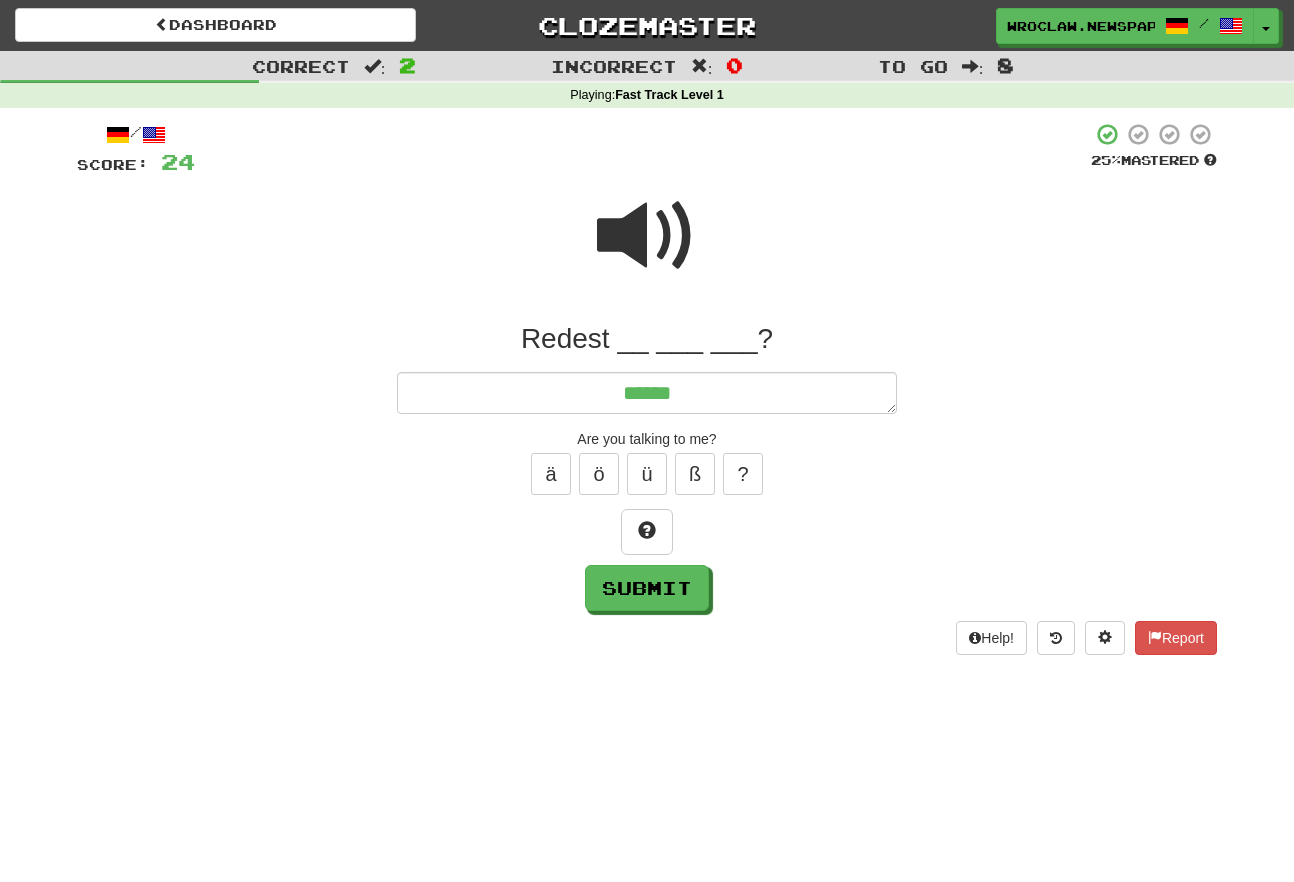 type on "*" 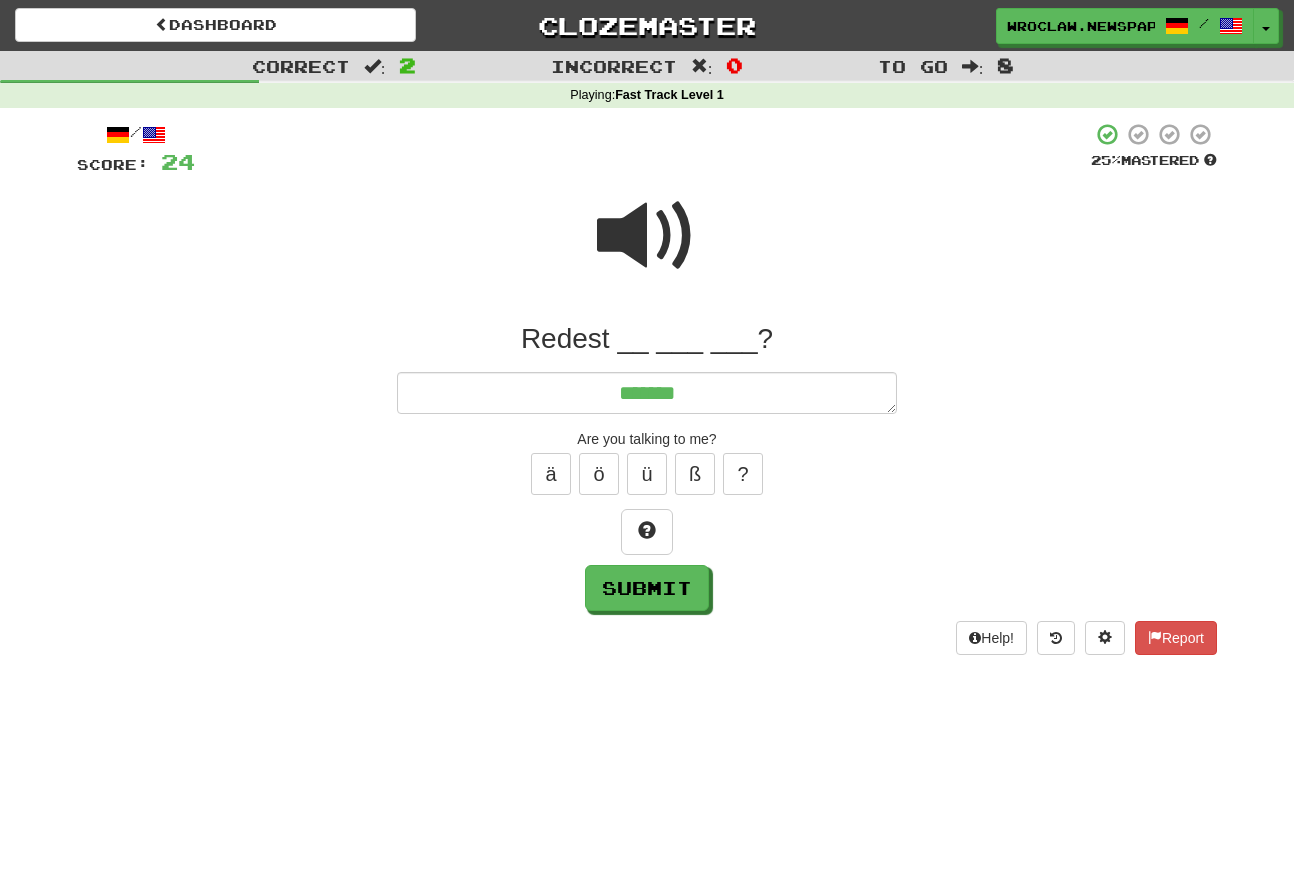 type on "*" 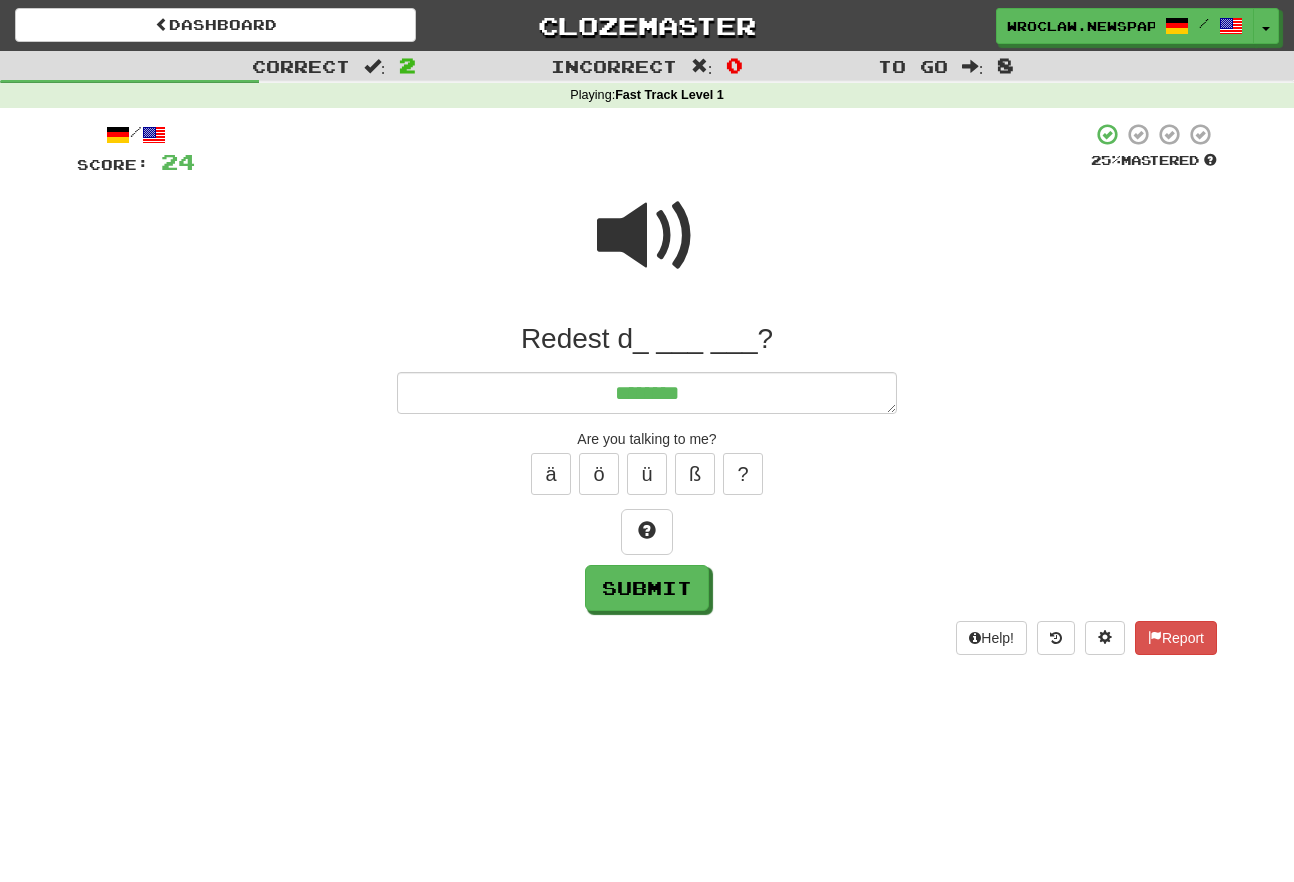 type on "*" 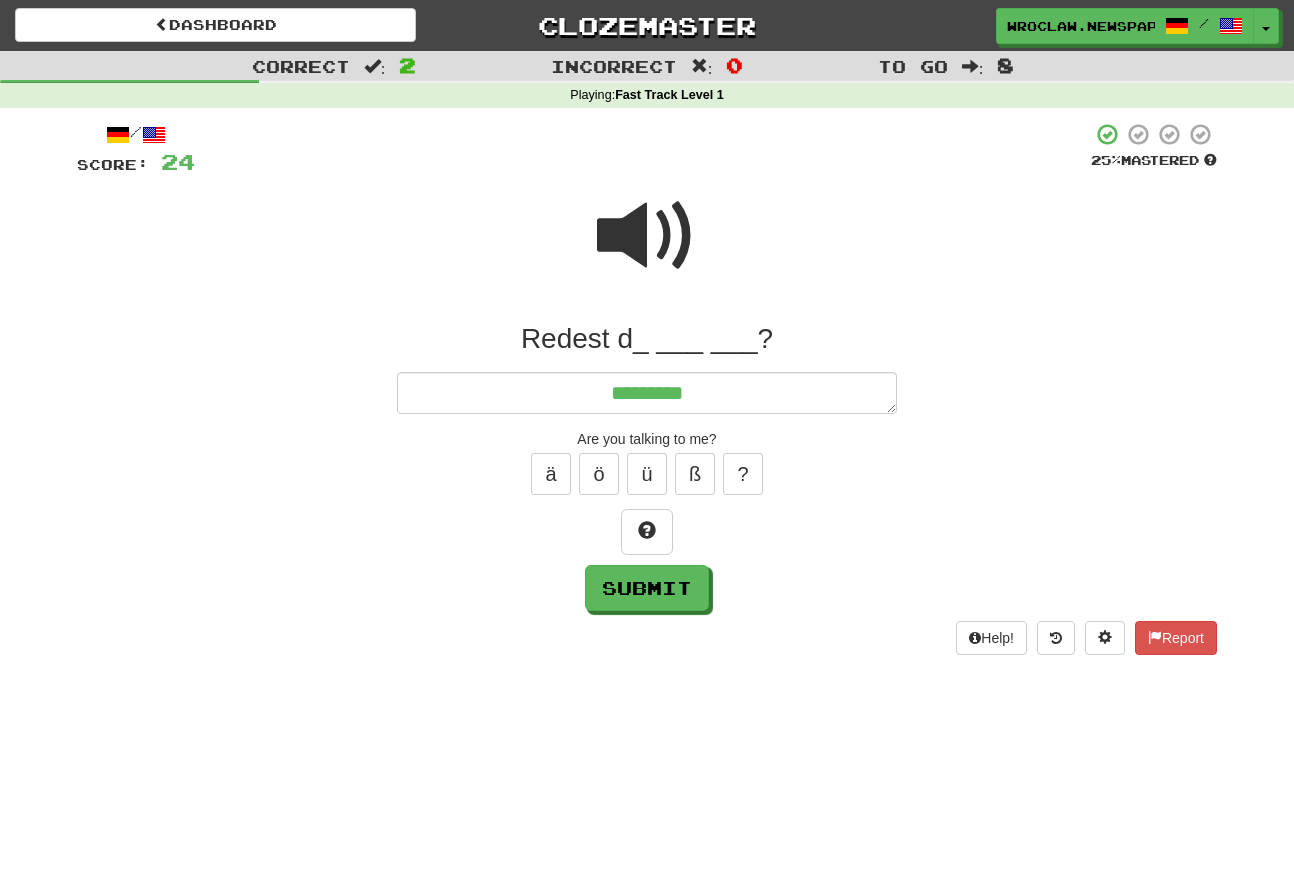 type on "*" 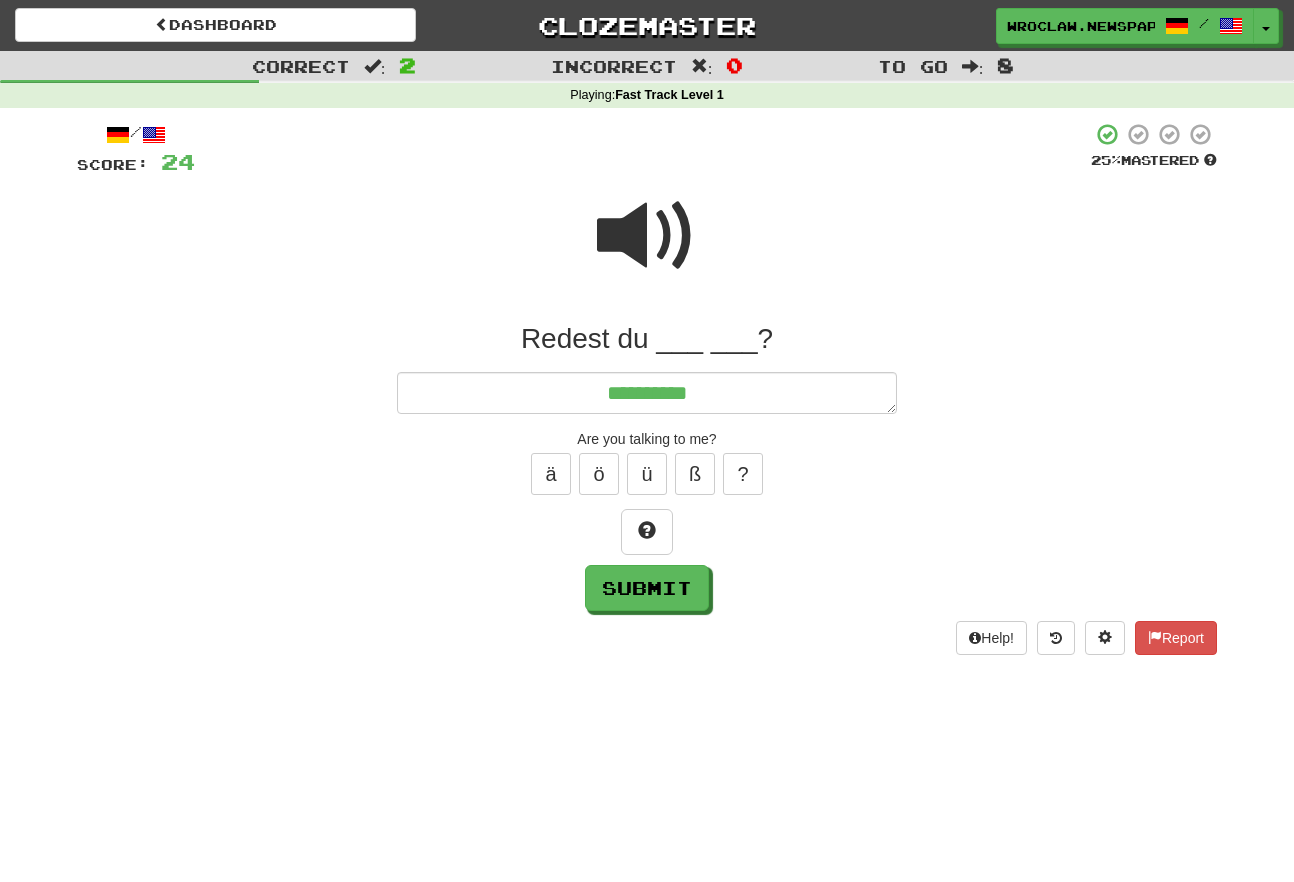 type on "*" 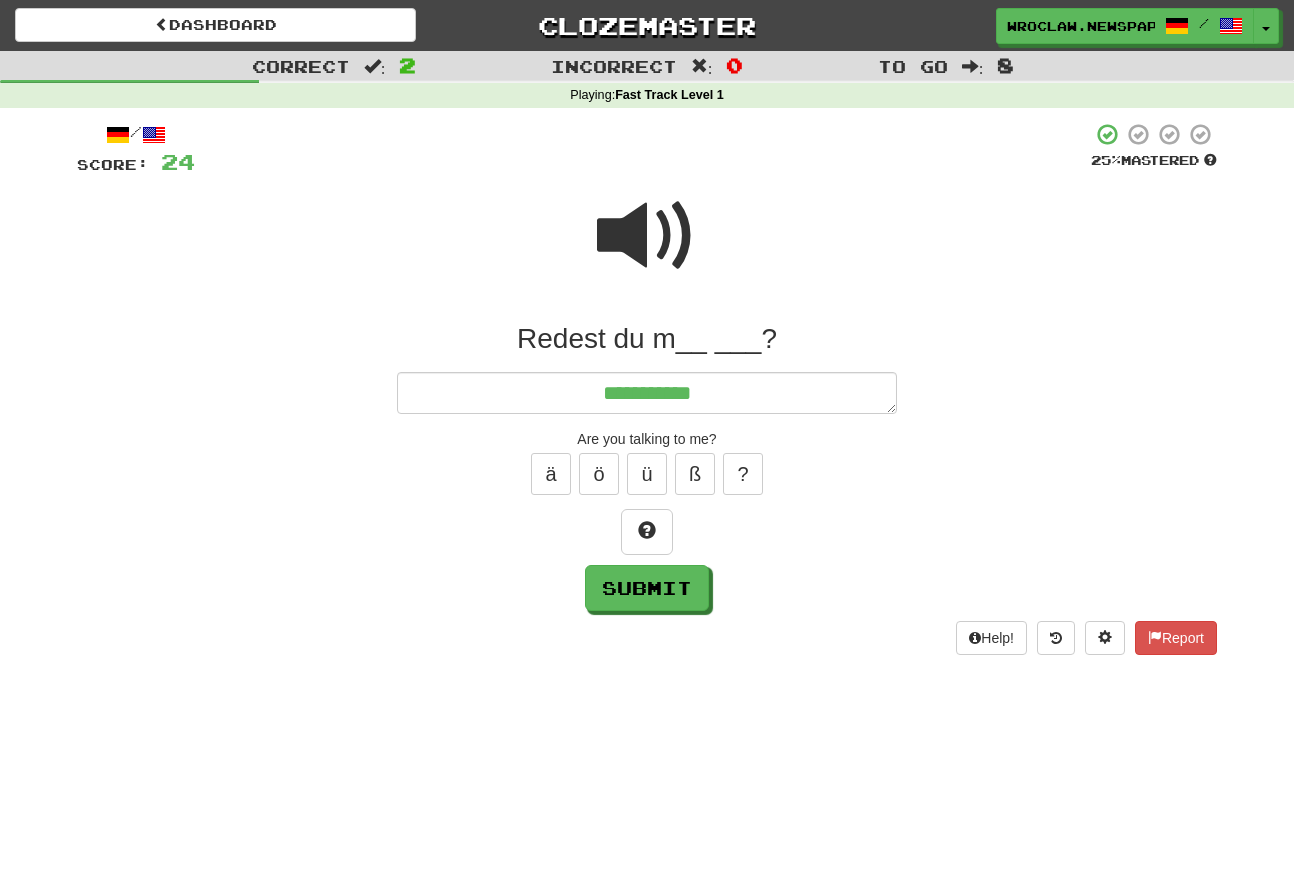type on "*" 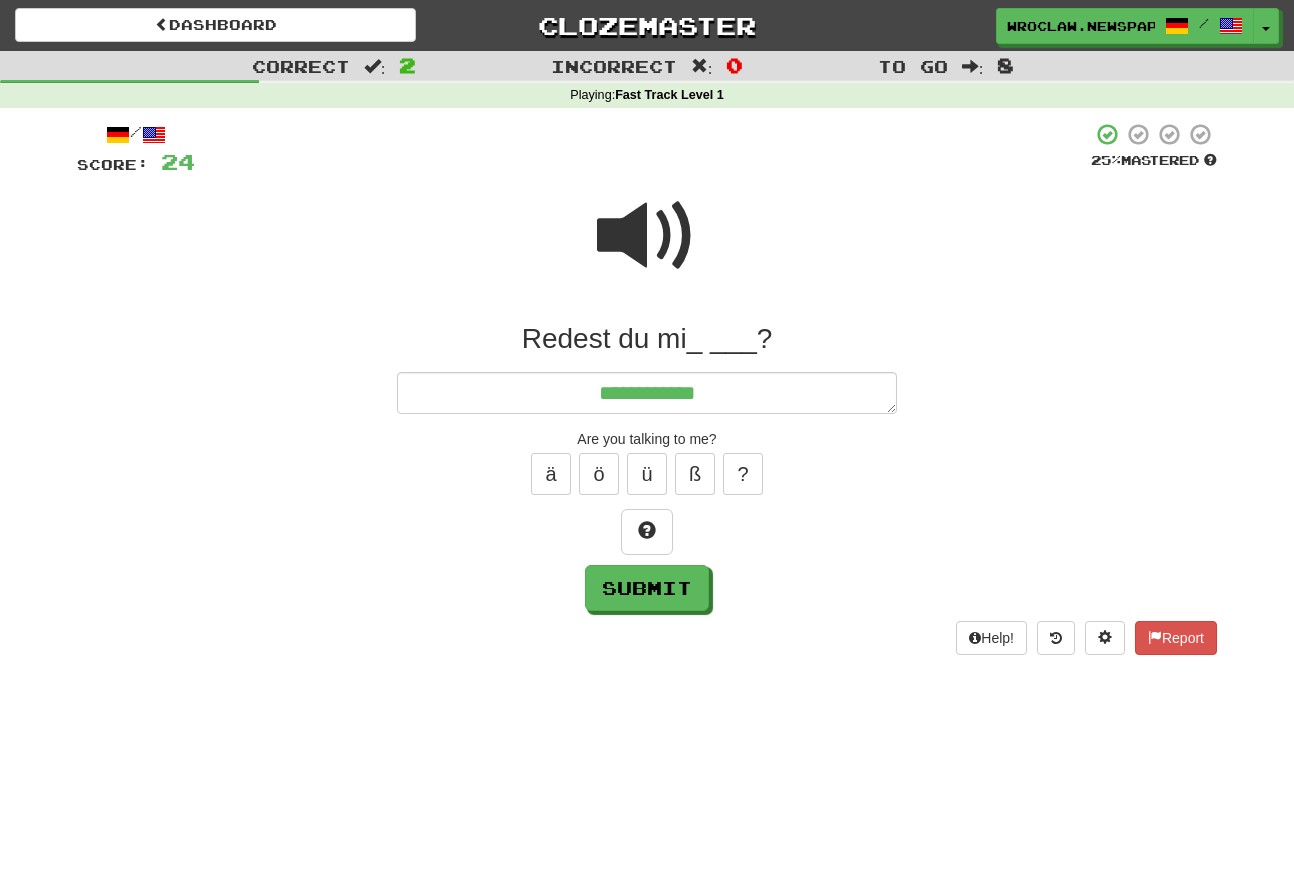 type on "*" 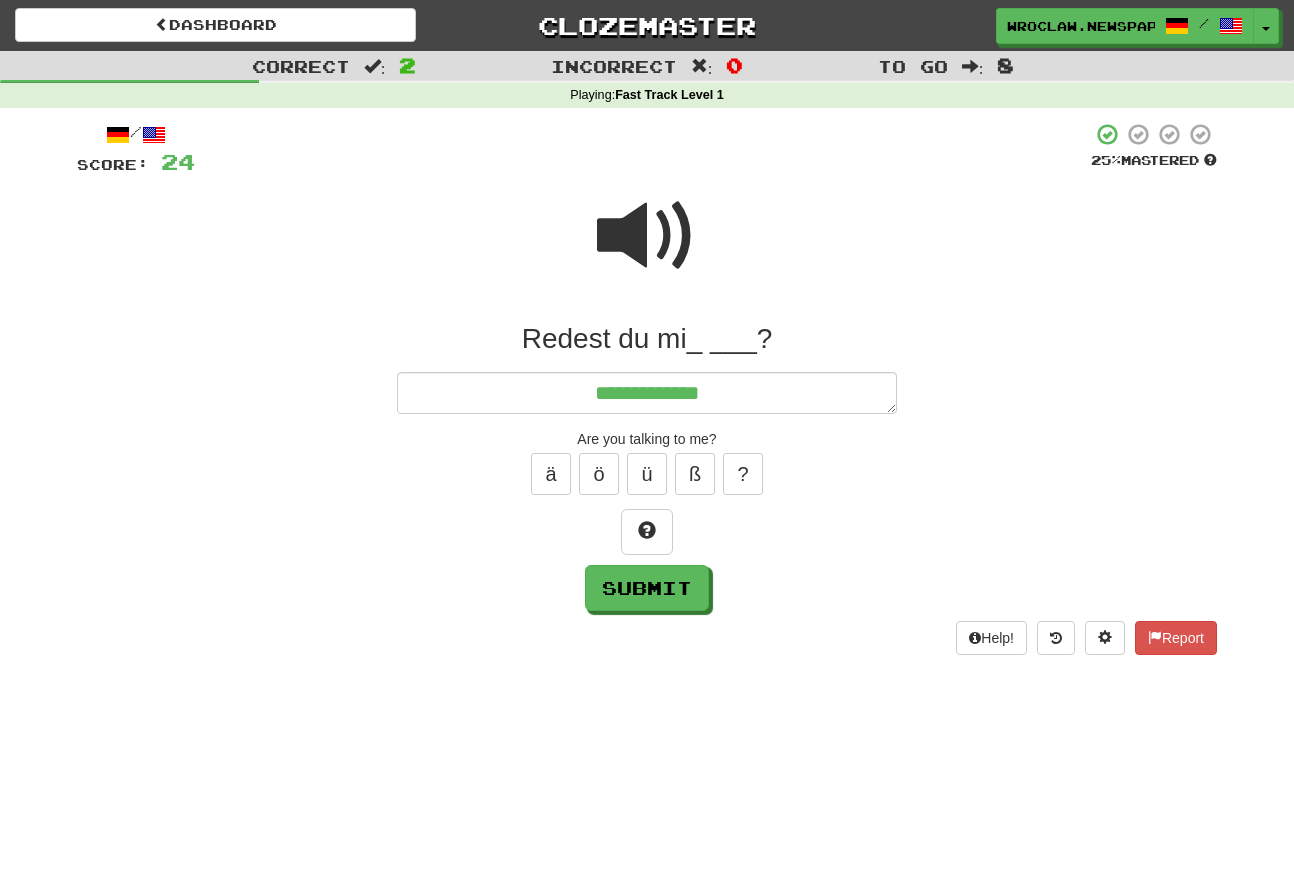 type on "*" 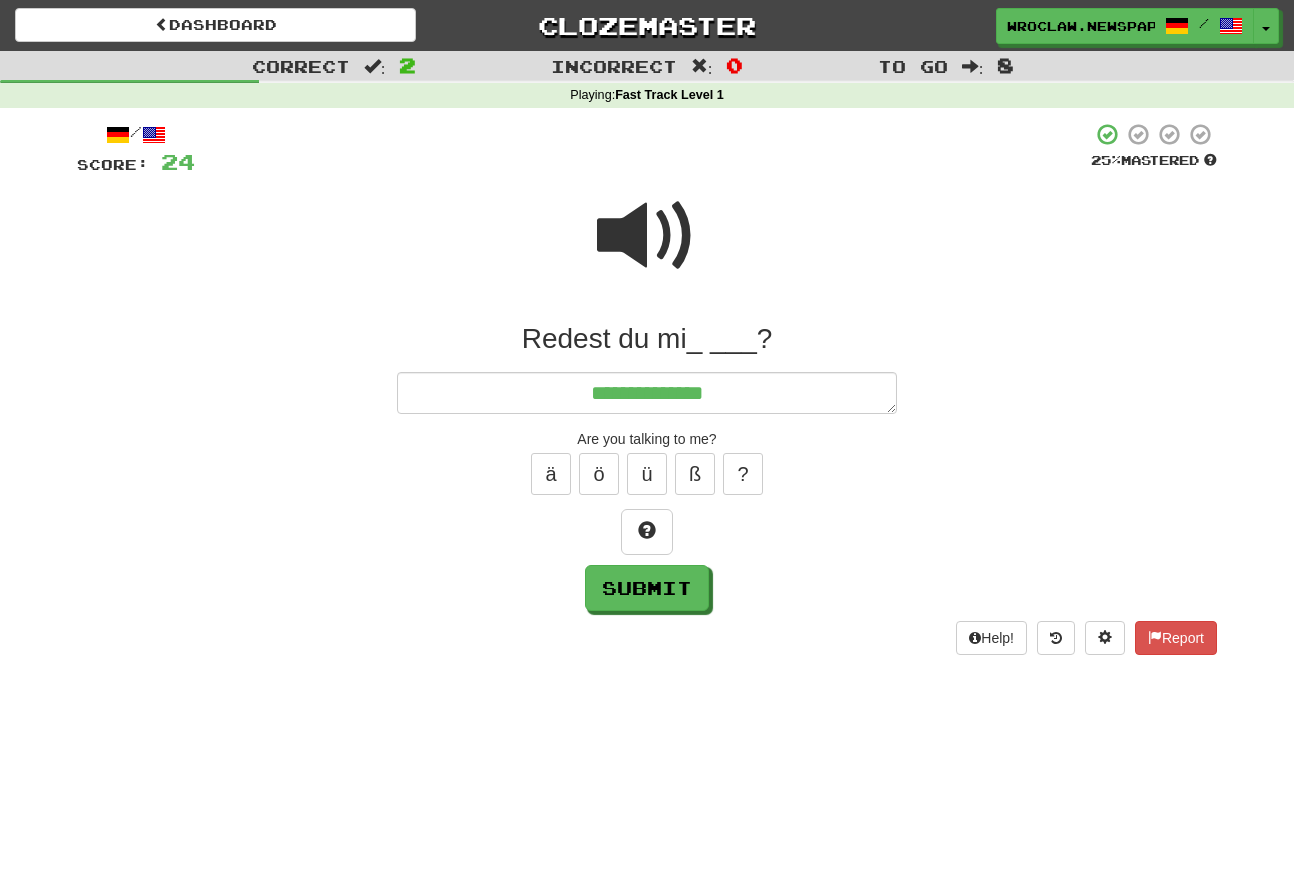 type on "*" 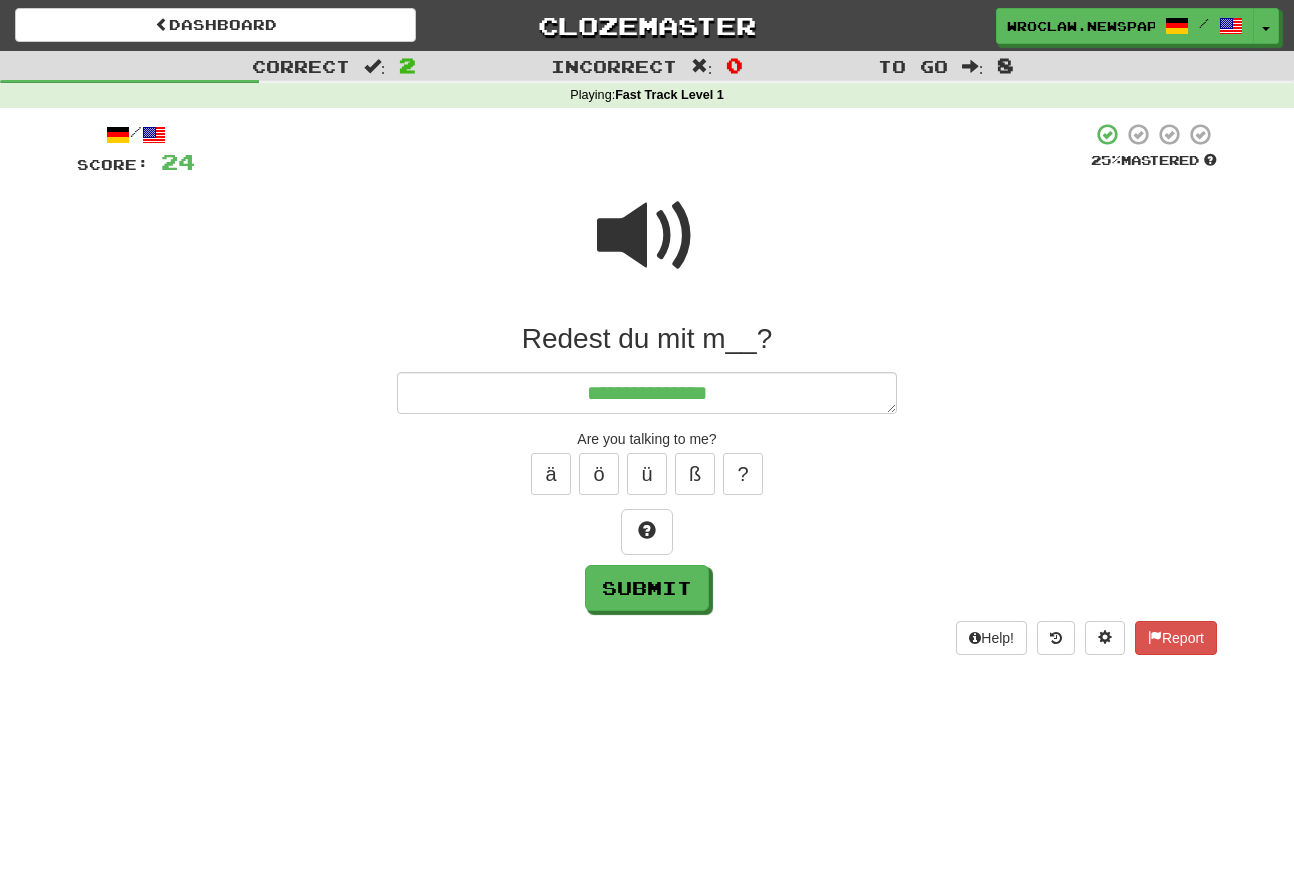 type on "*" 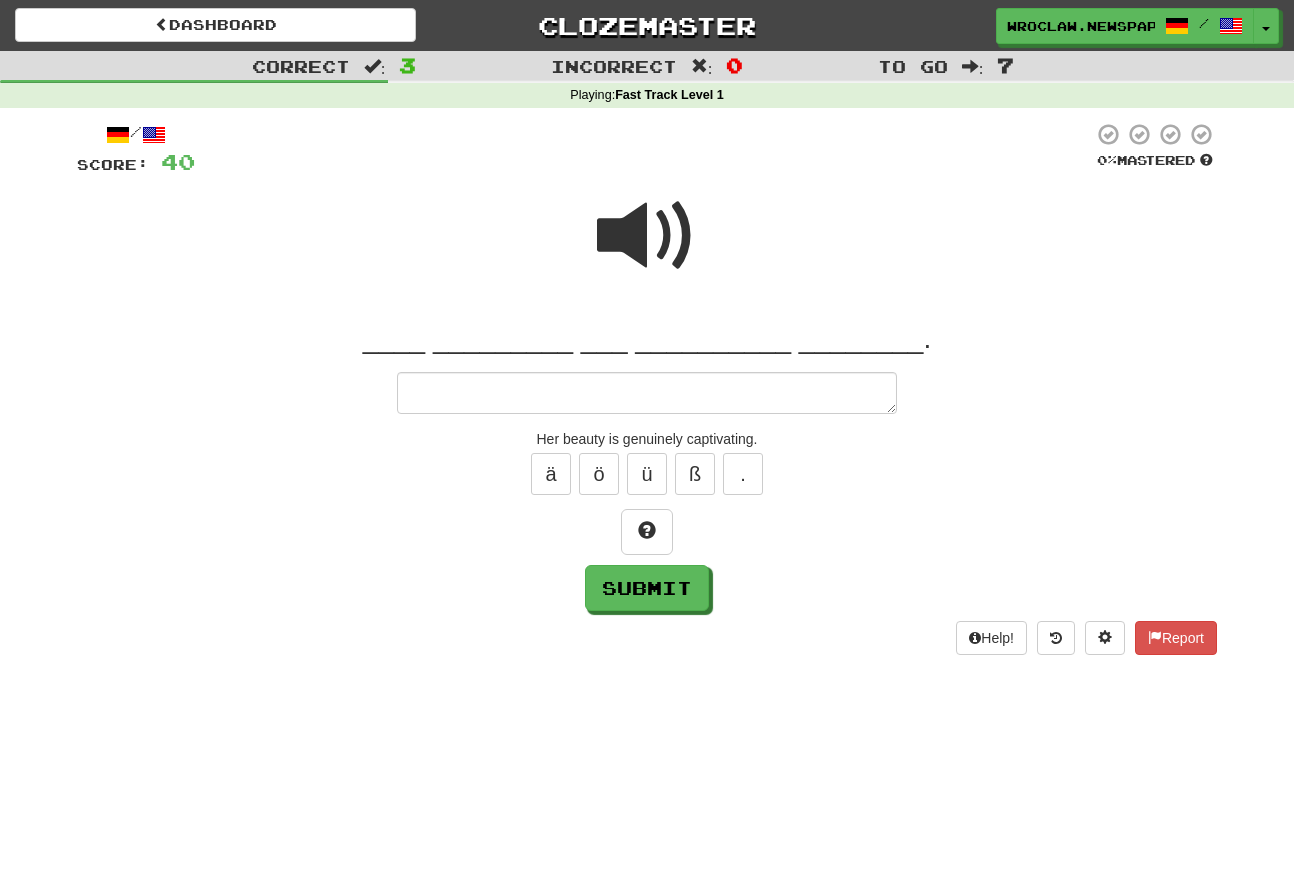 type on "*" 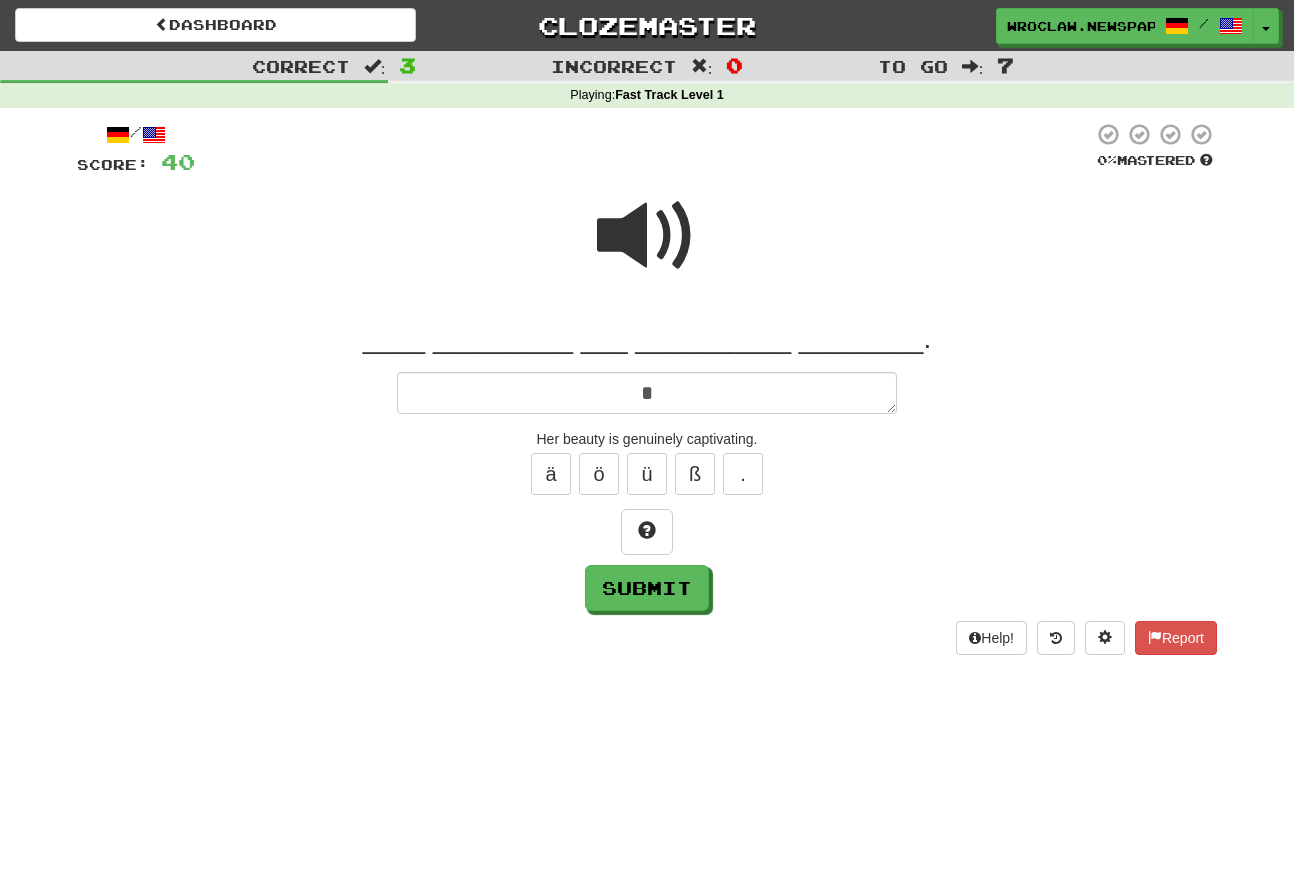 type on "*" 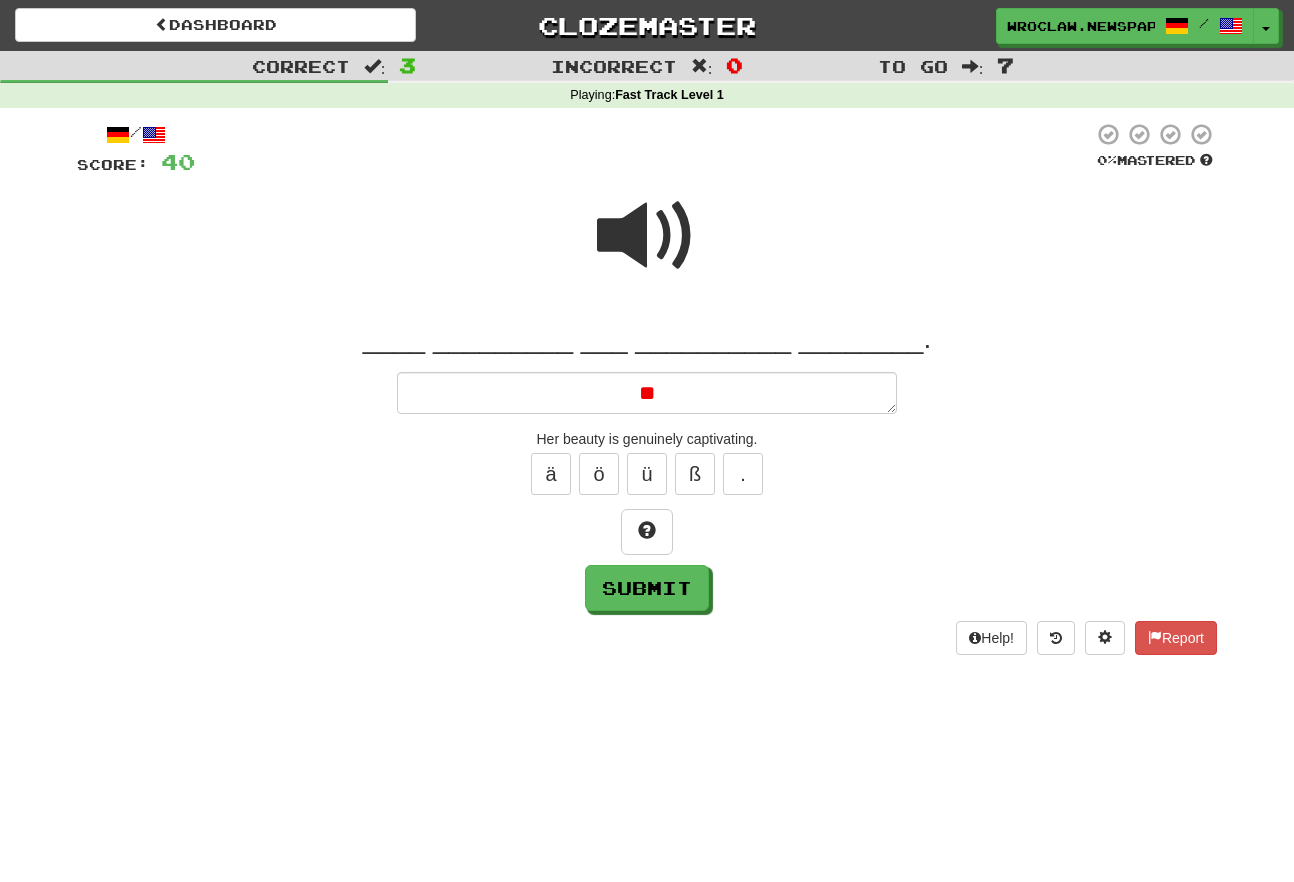 type on "*" 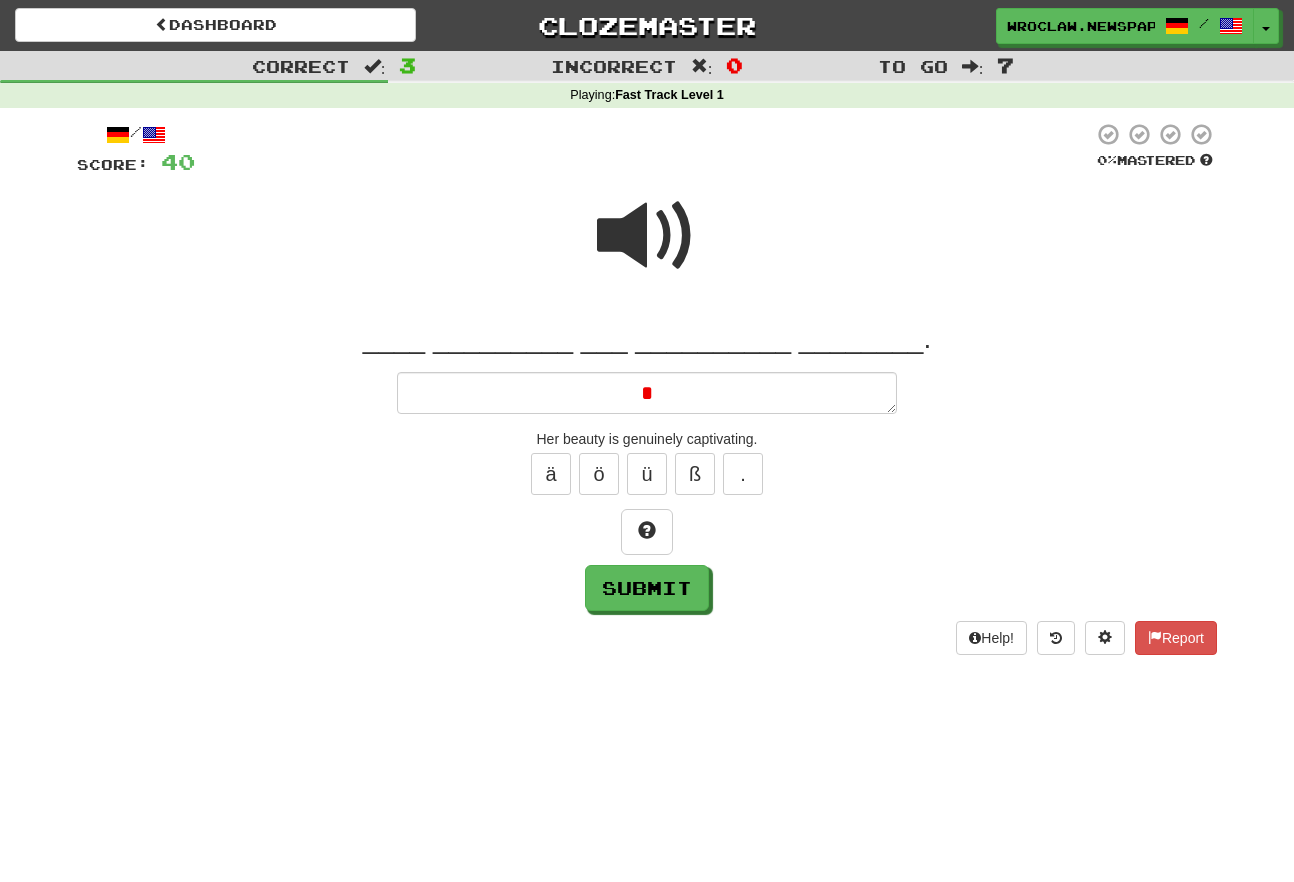 type 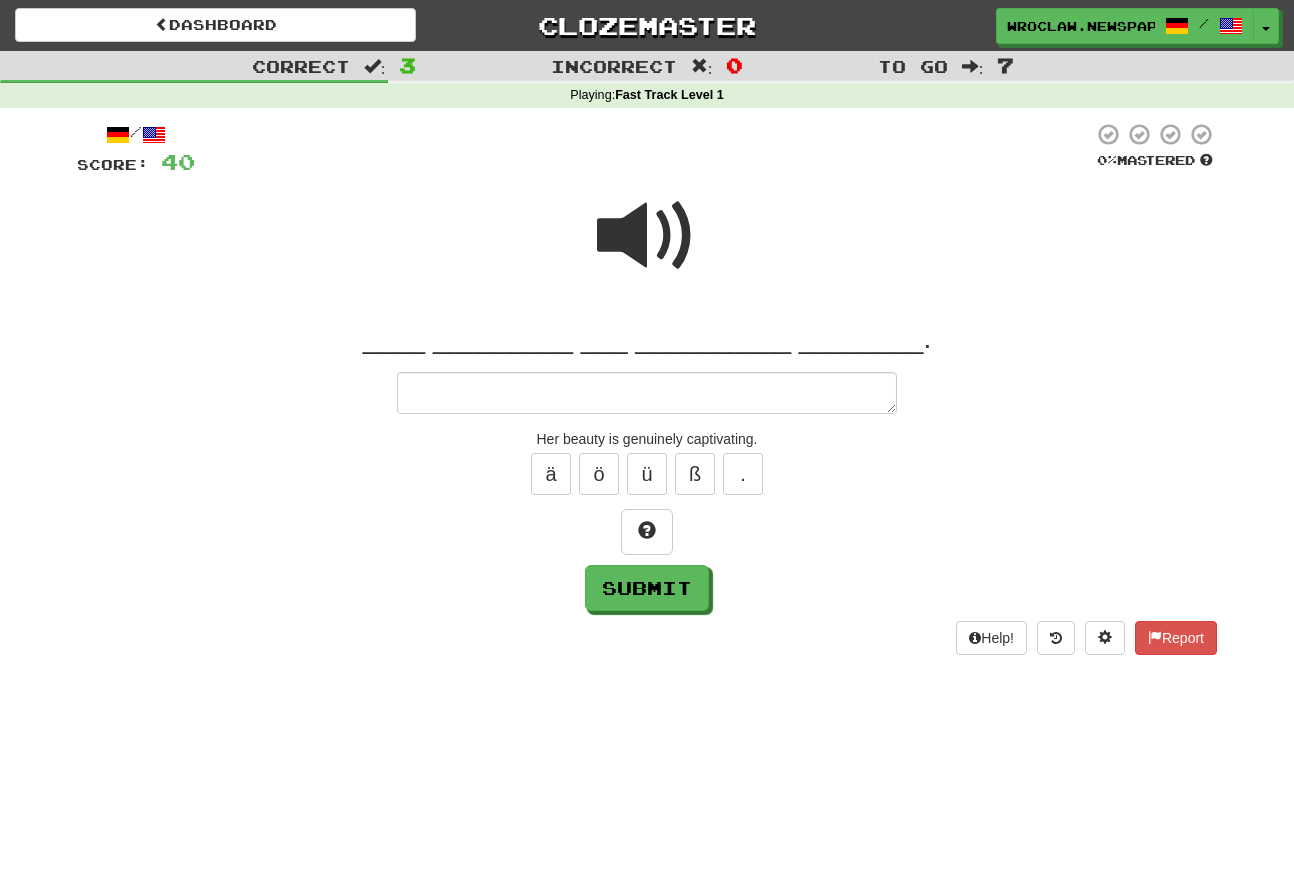 type on "*" 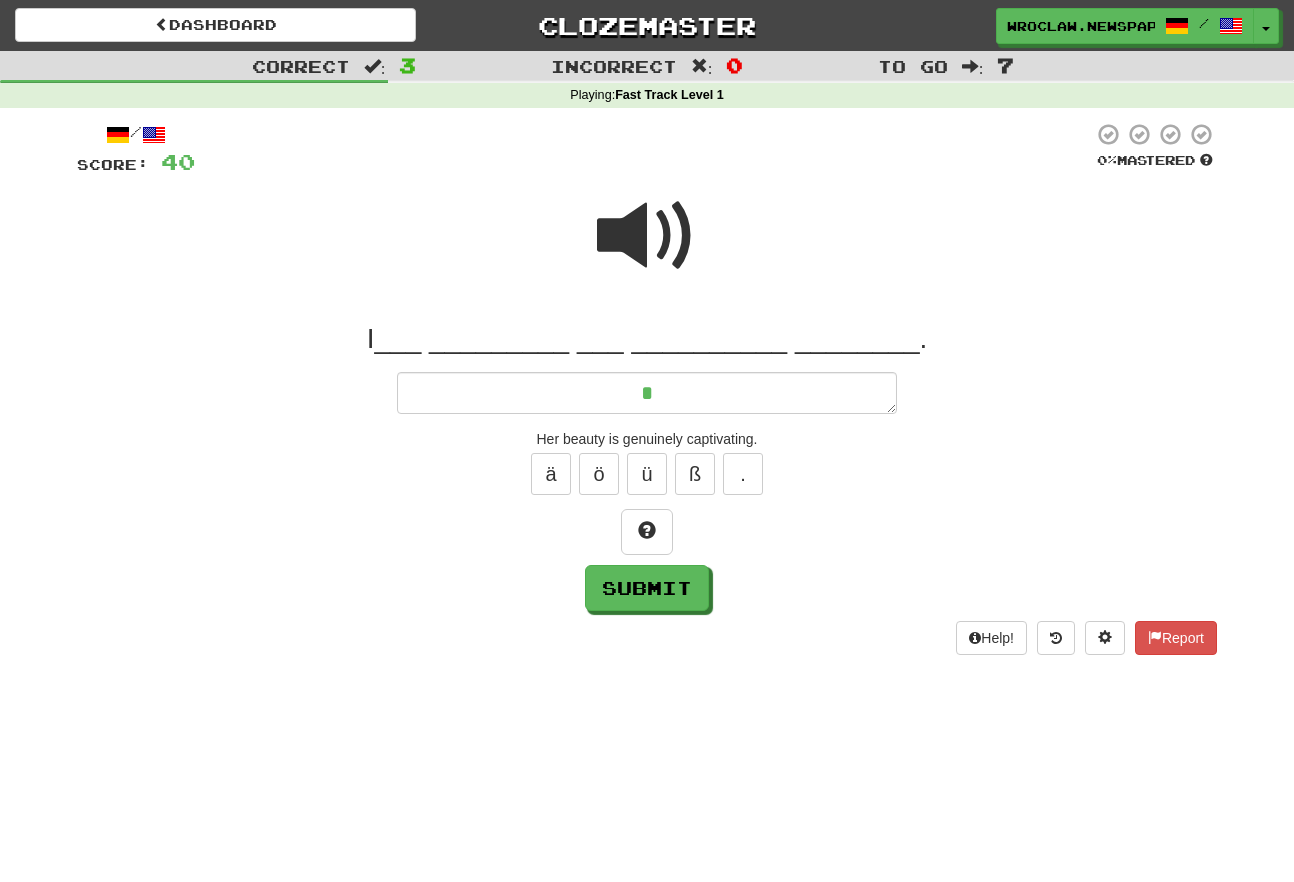 type on "*" 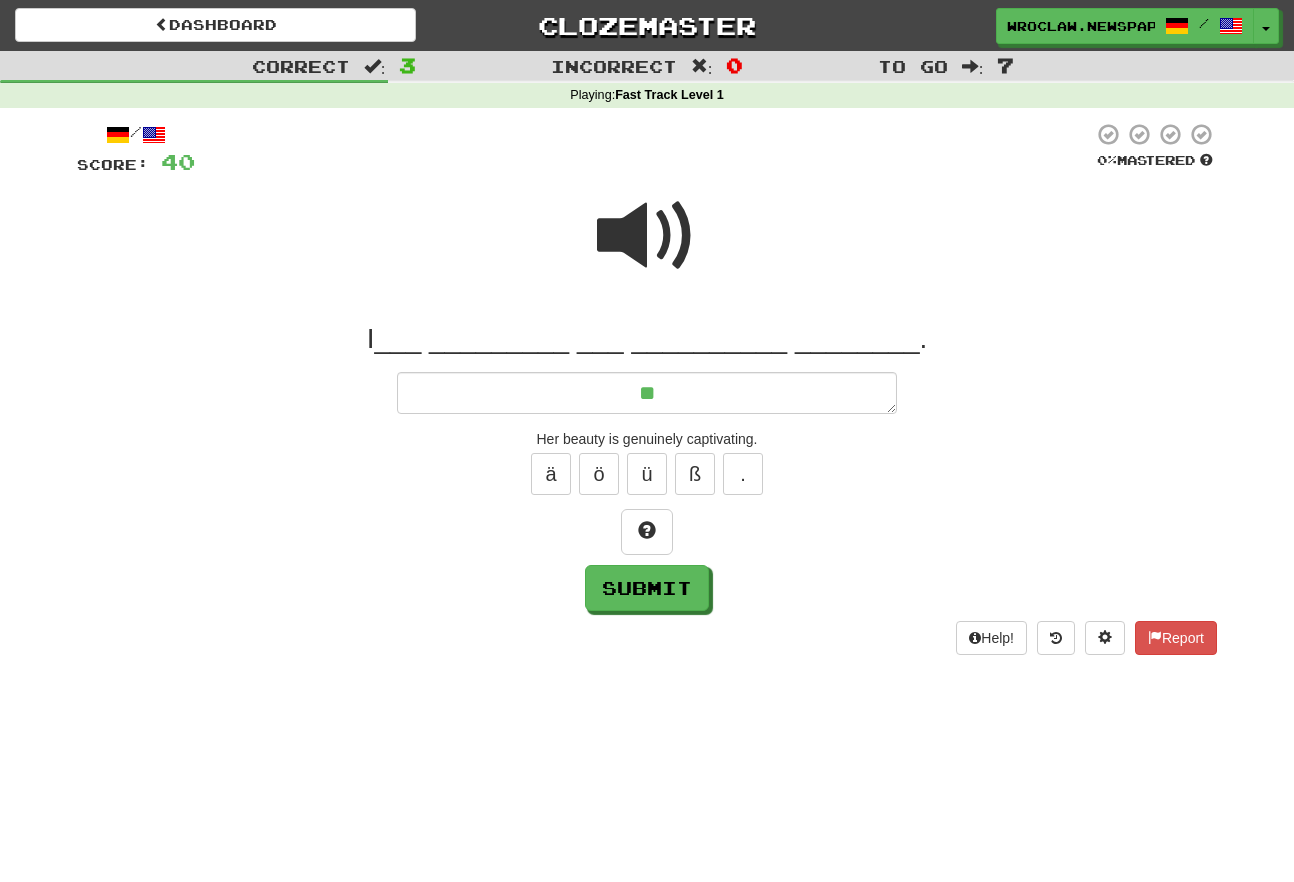 type on "*" 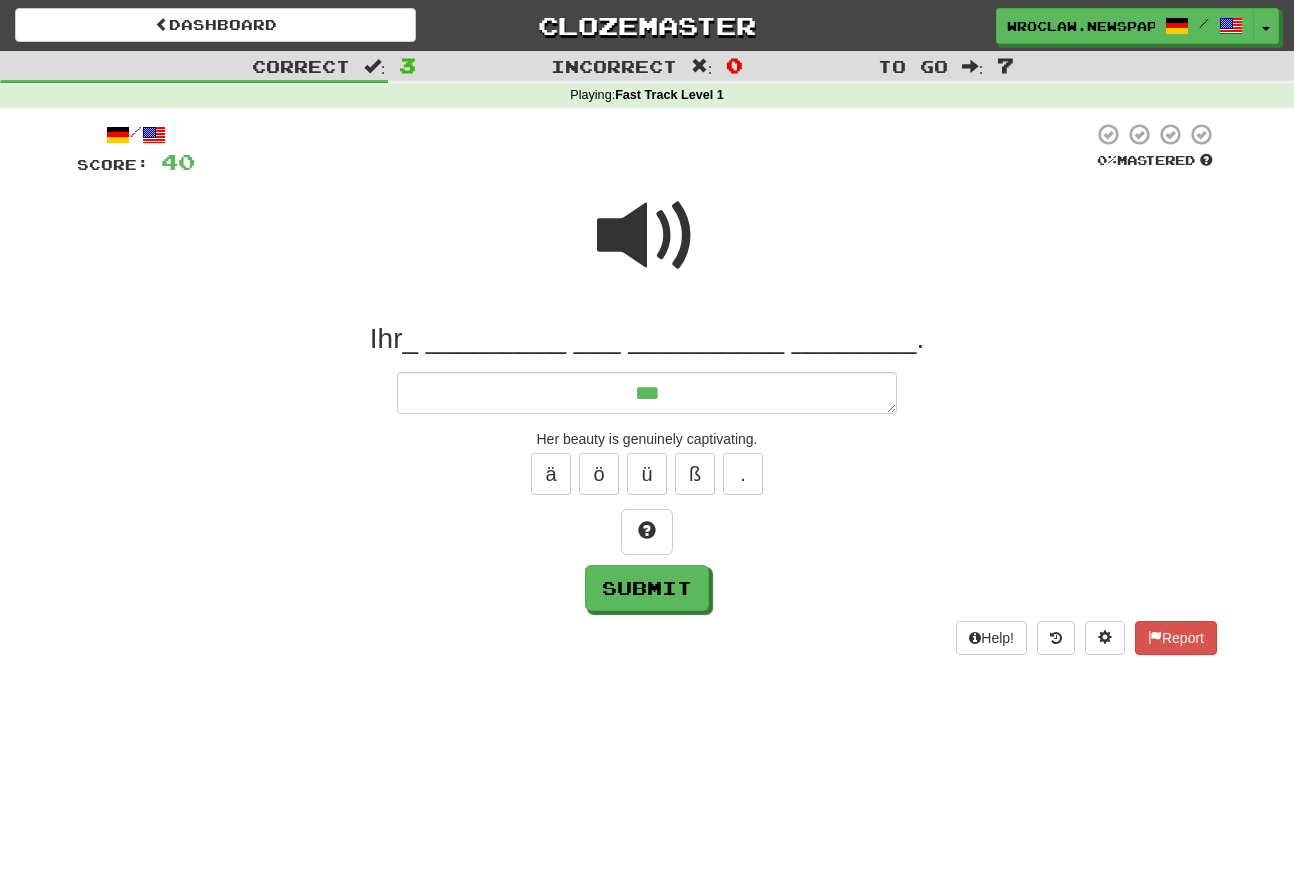 type on "*" 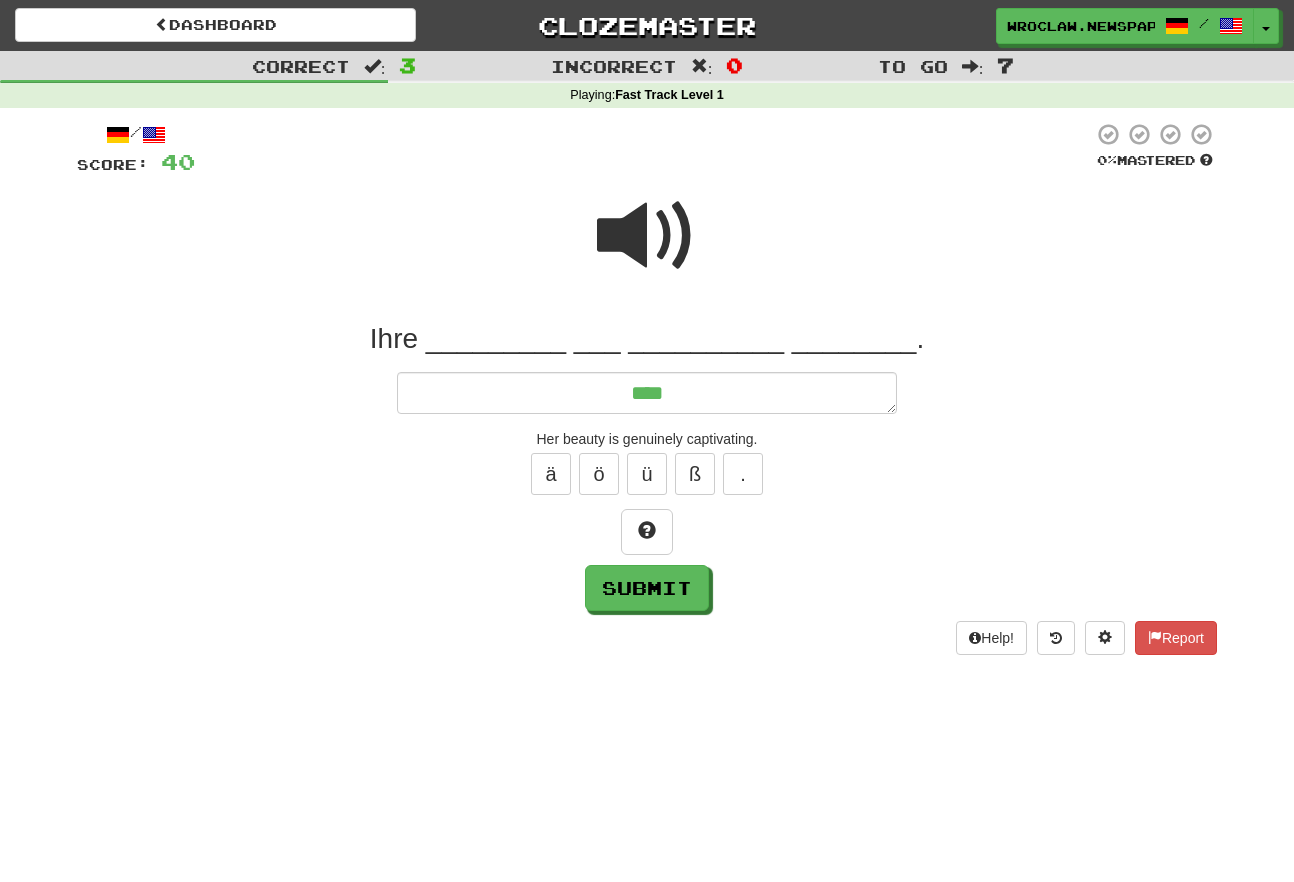 type on "*" 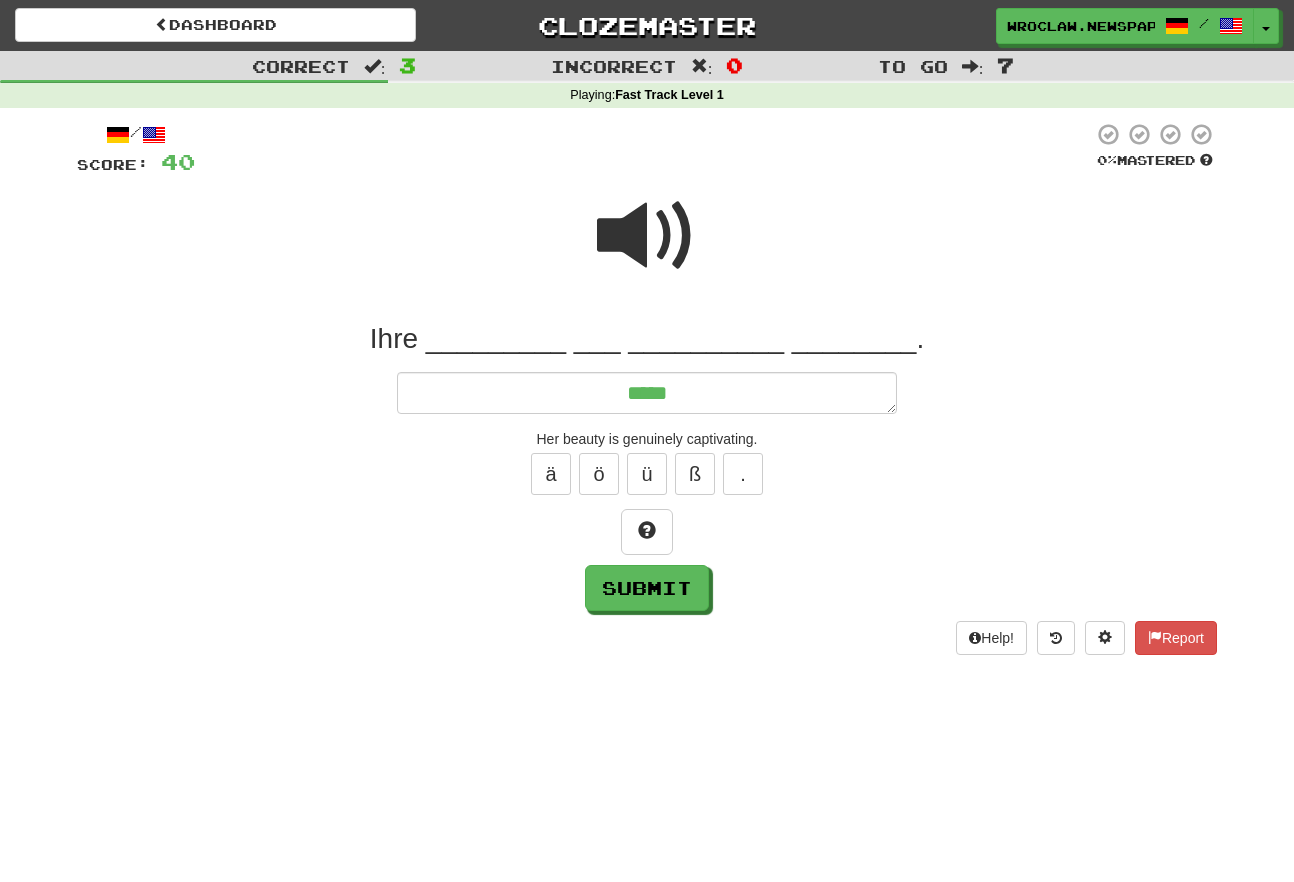 type on "*" 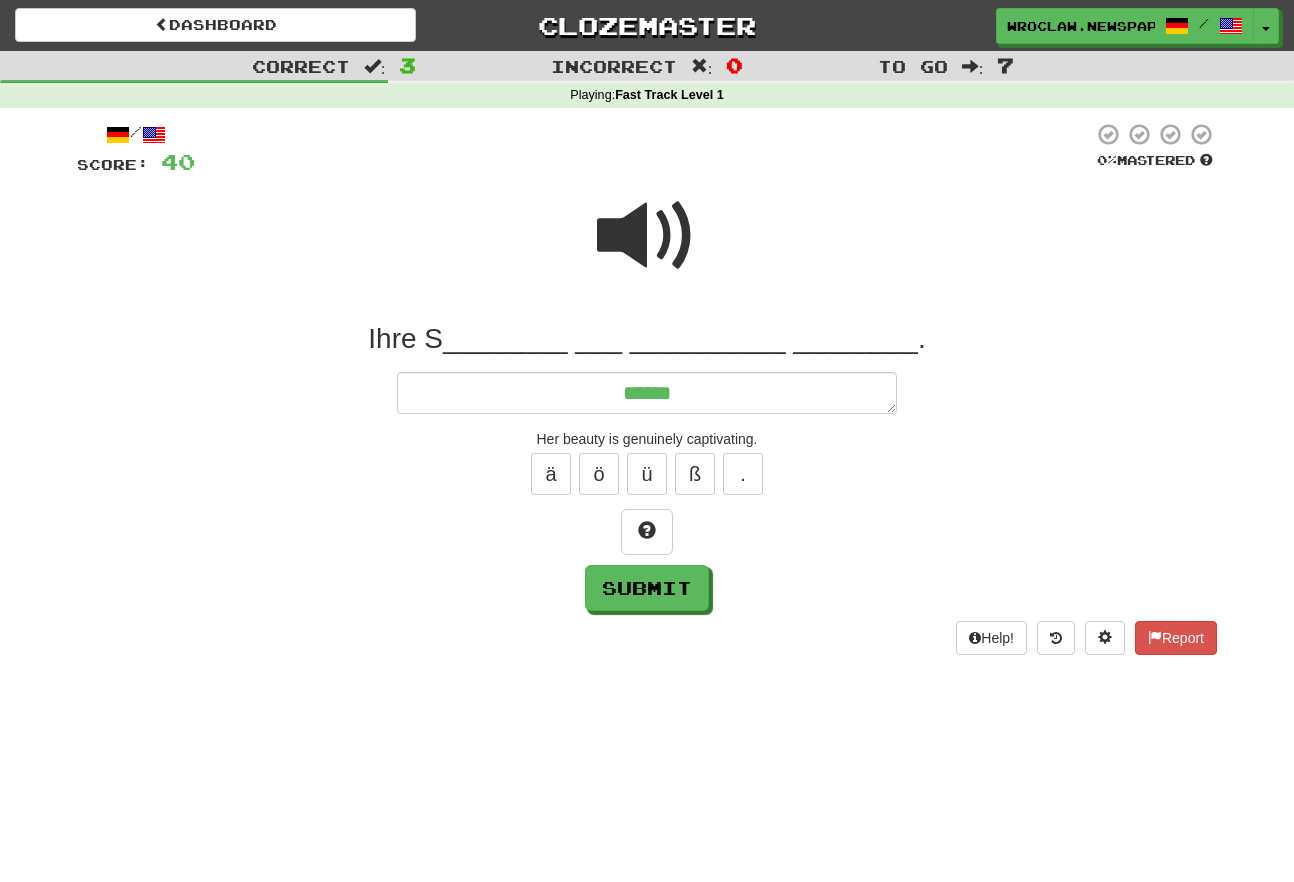 type on "*" 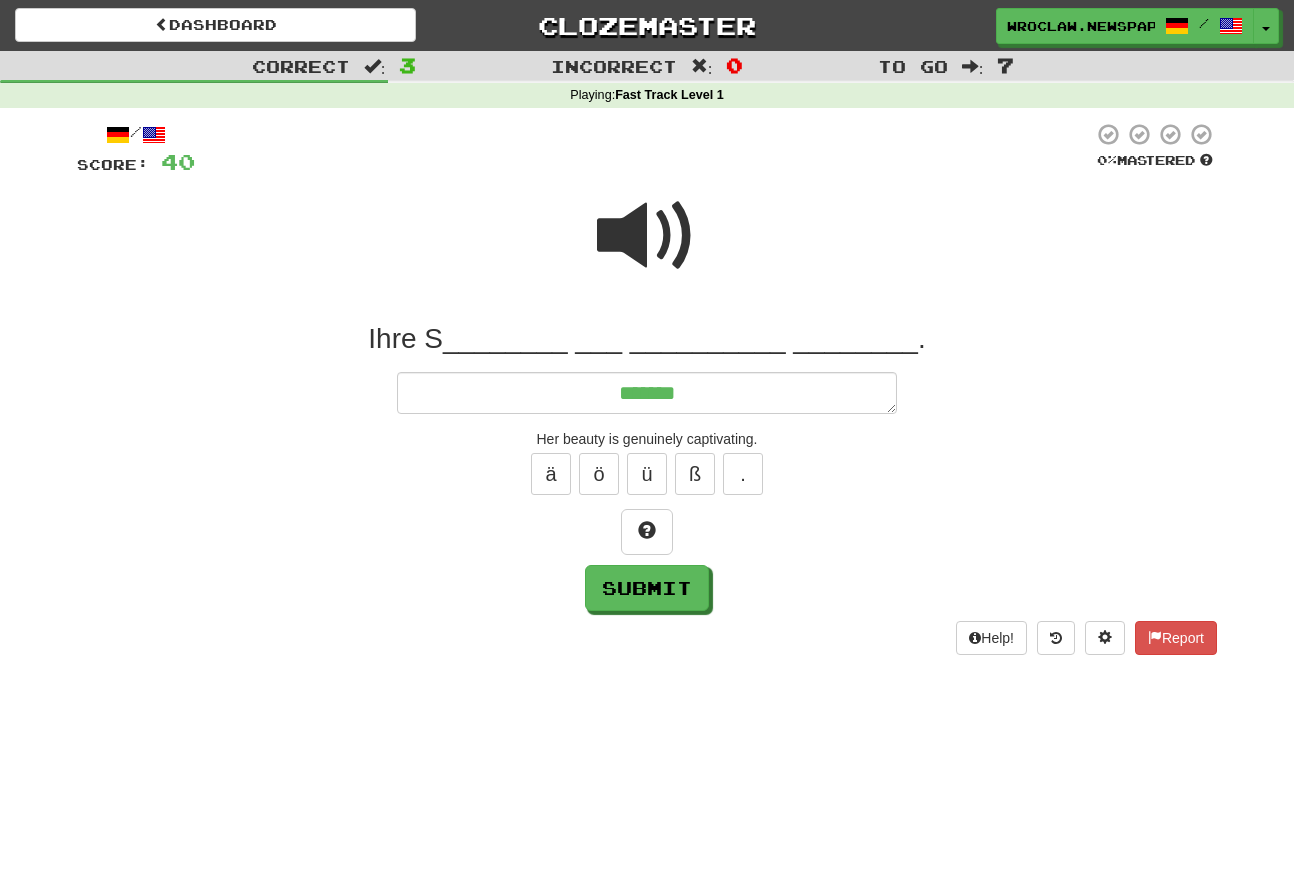 type on "*" 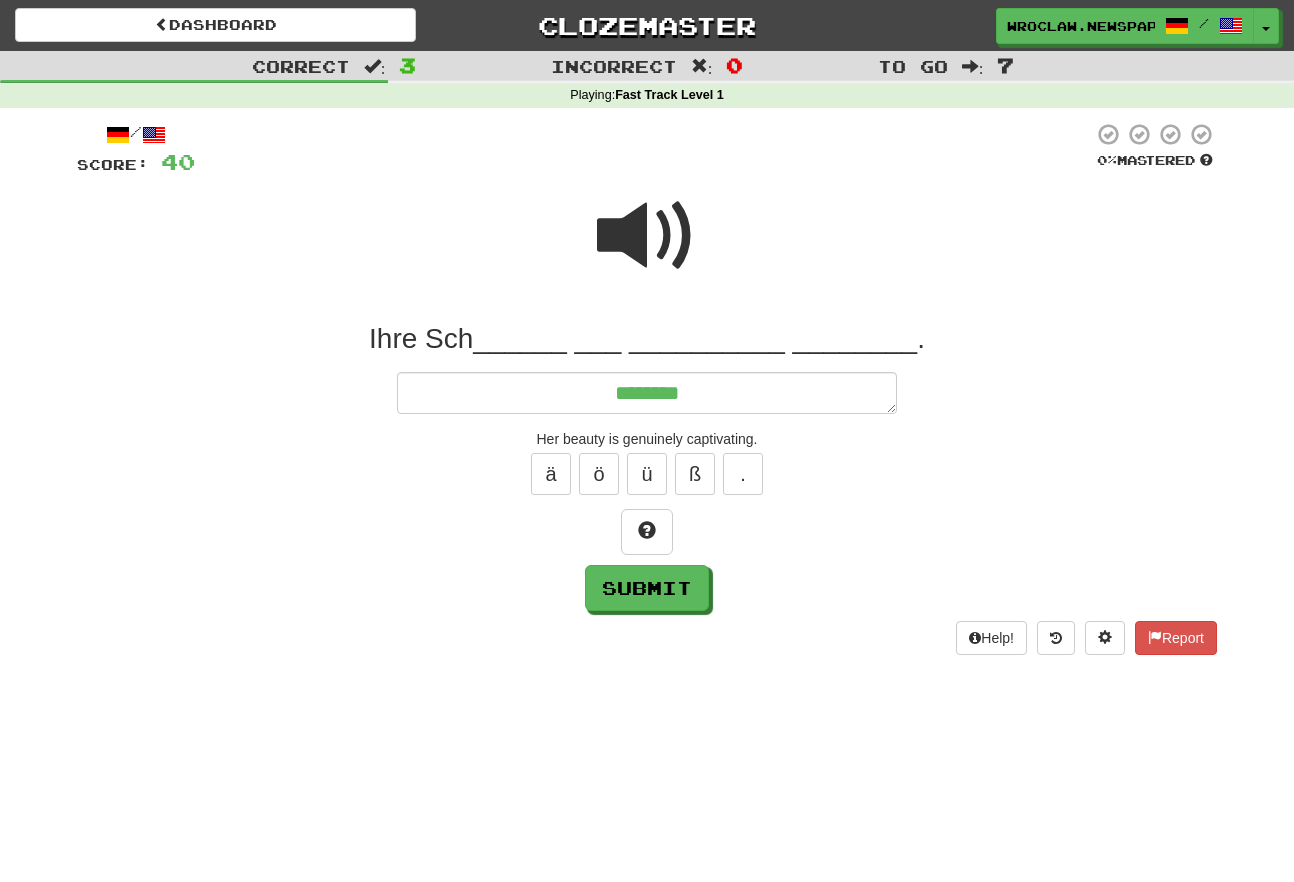 type on "*" 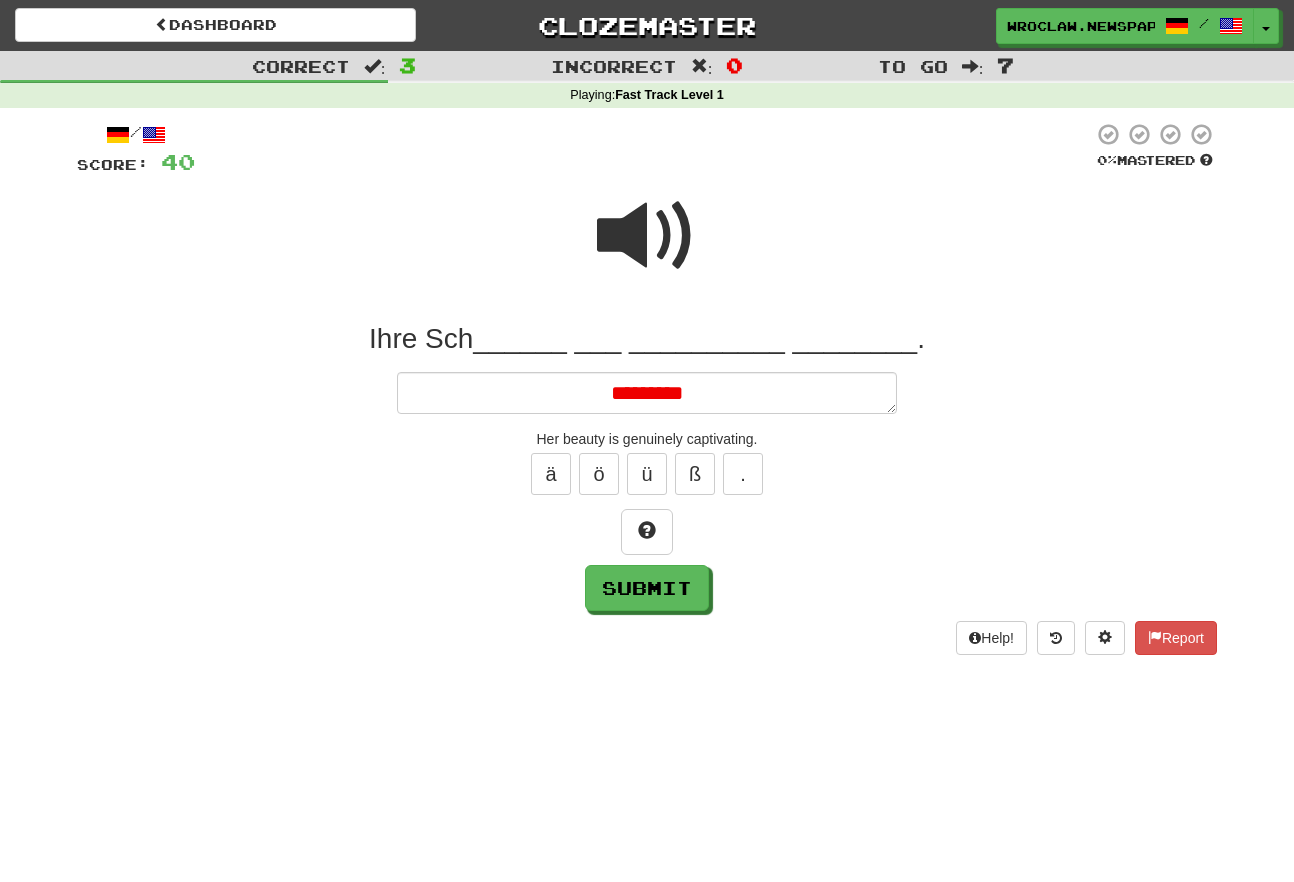 type on "*" 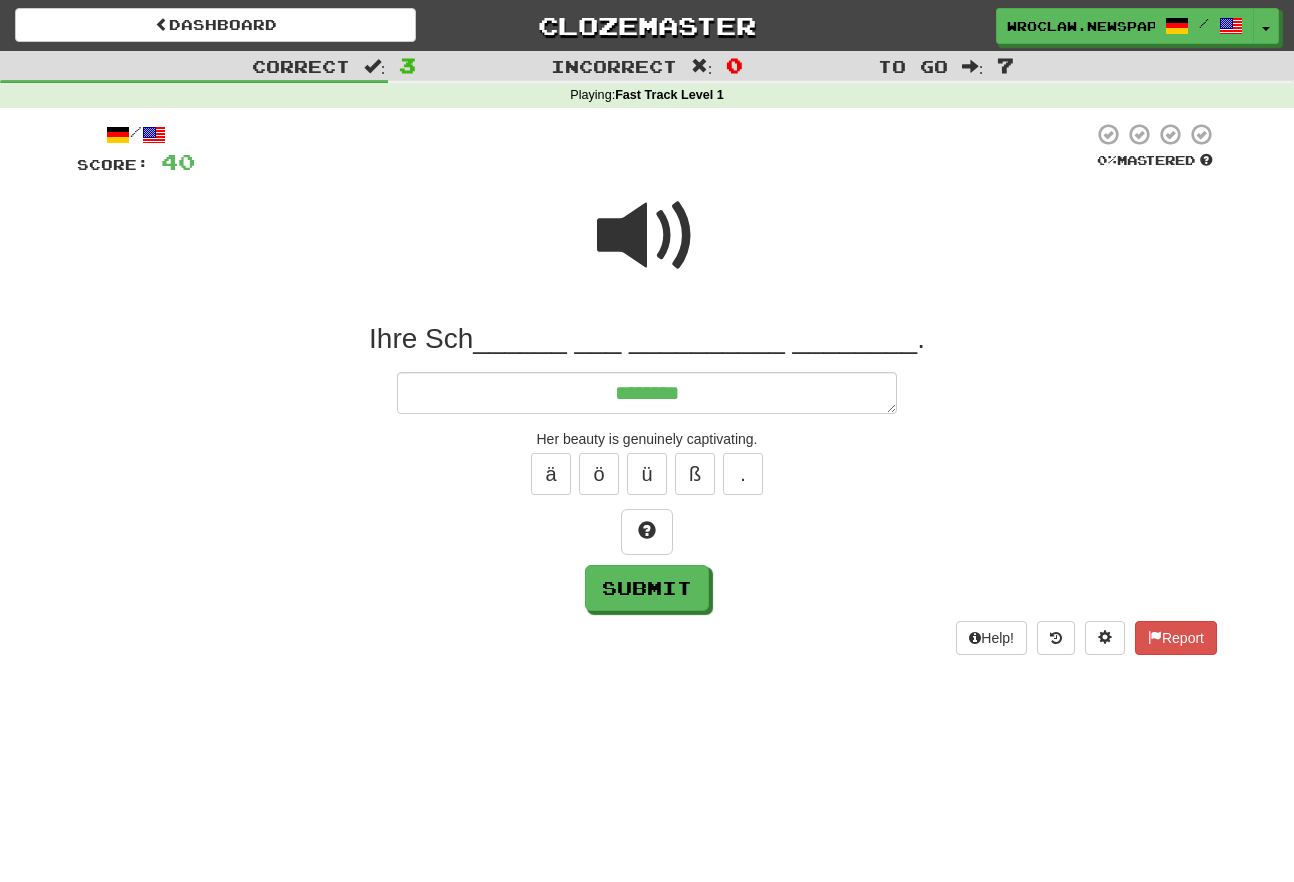 type on "*" 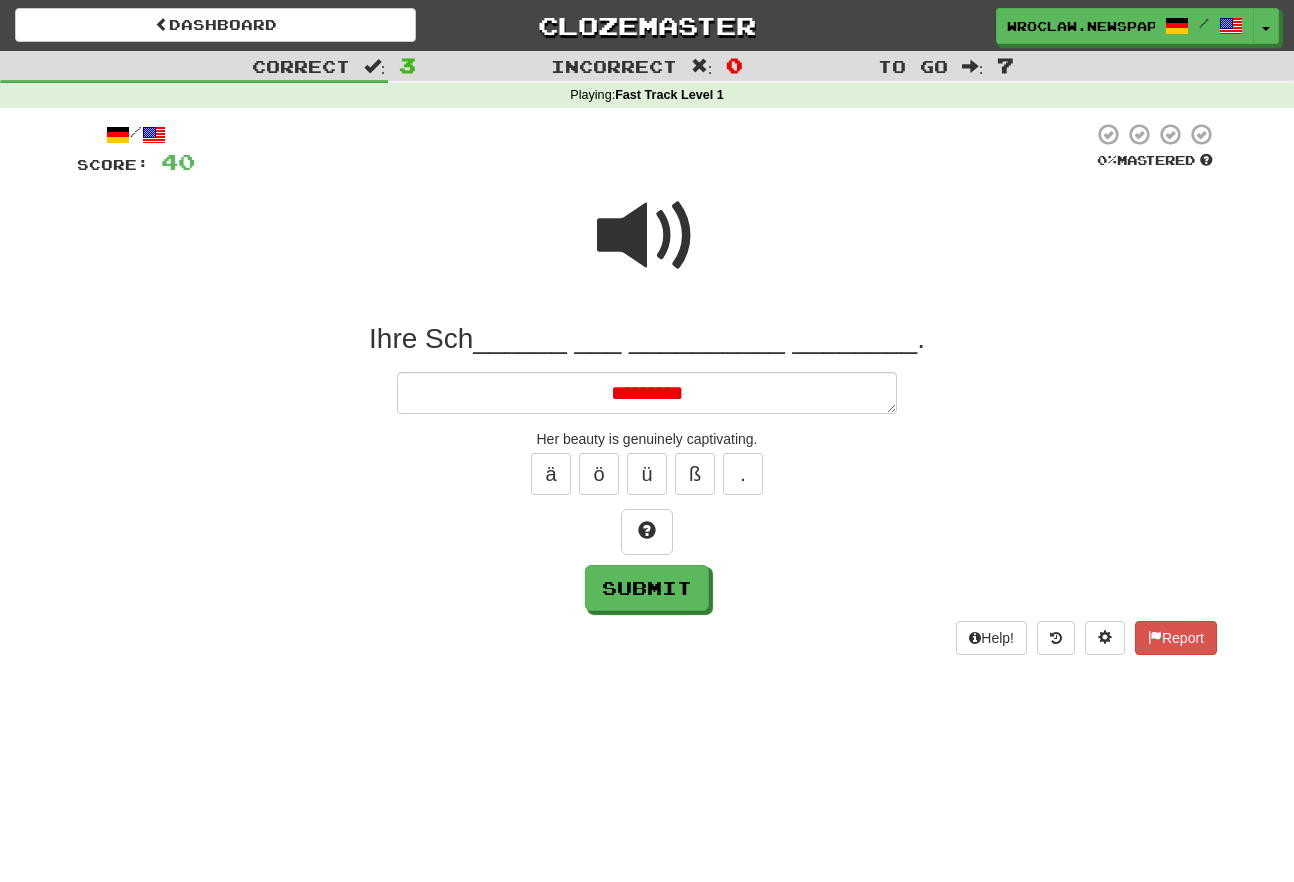 type on "*" 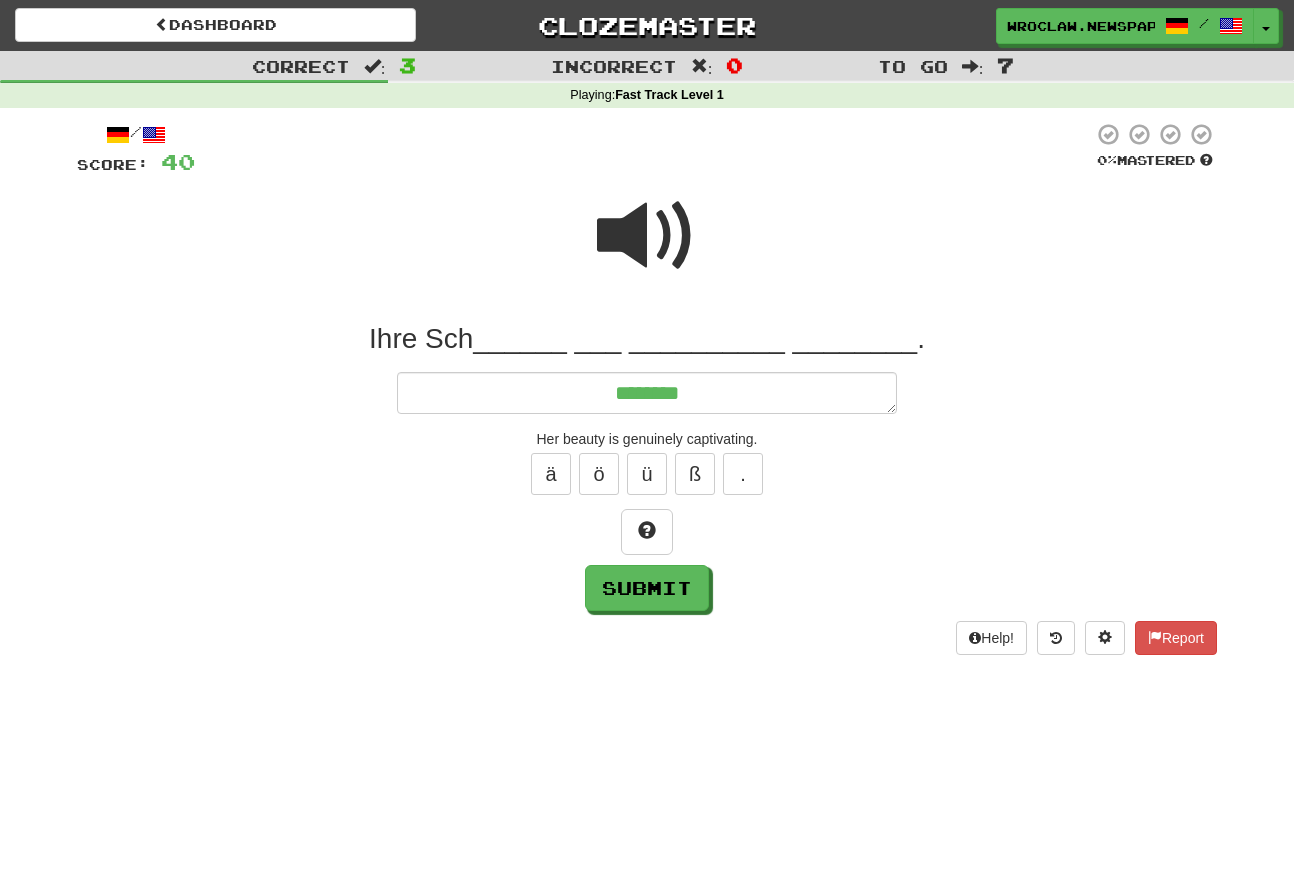 type on "*" 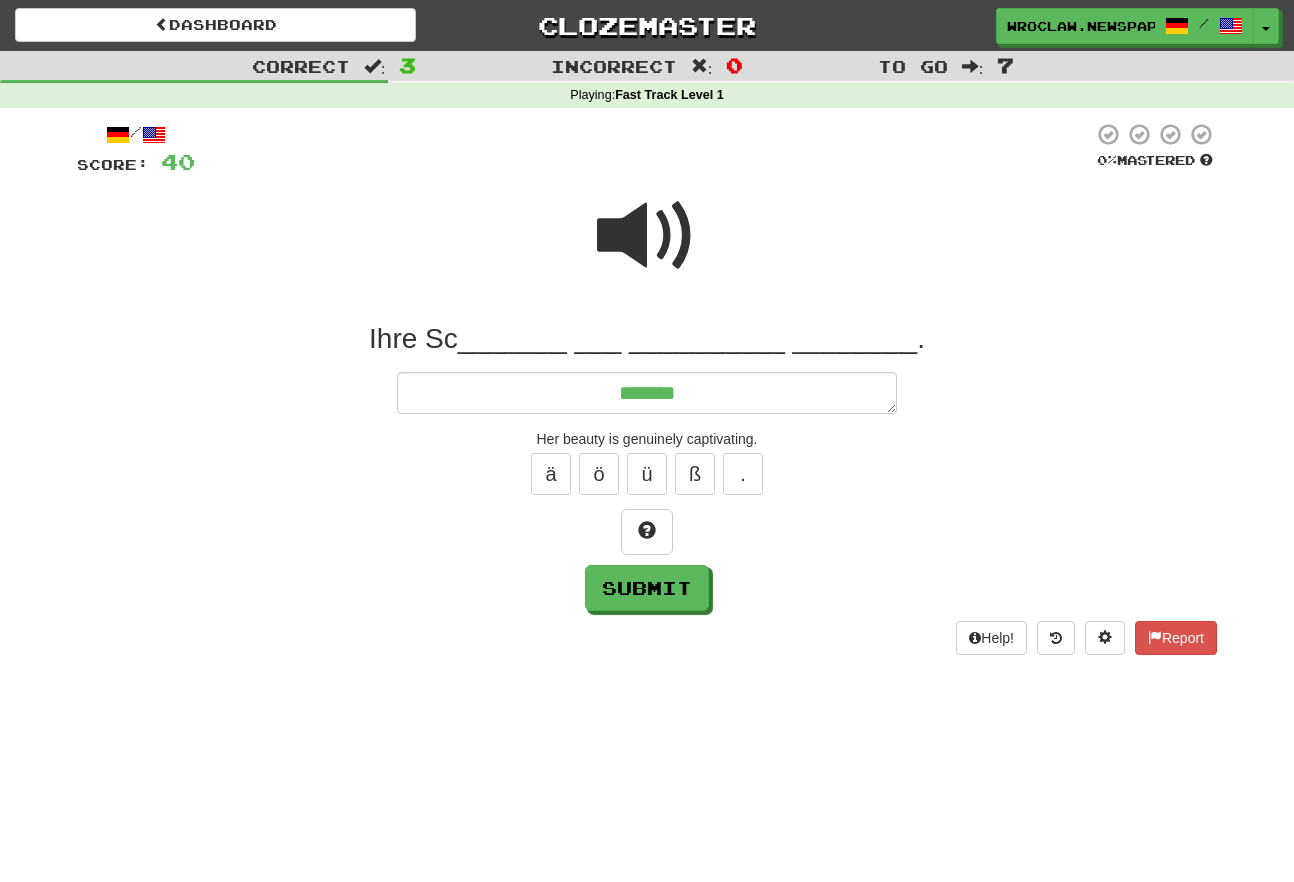 type on "*" 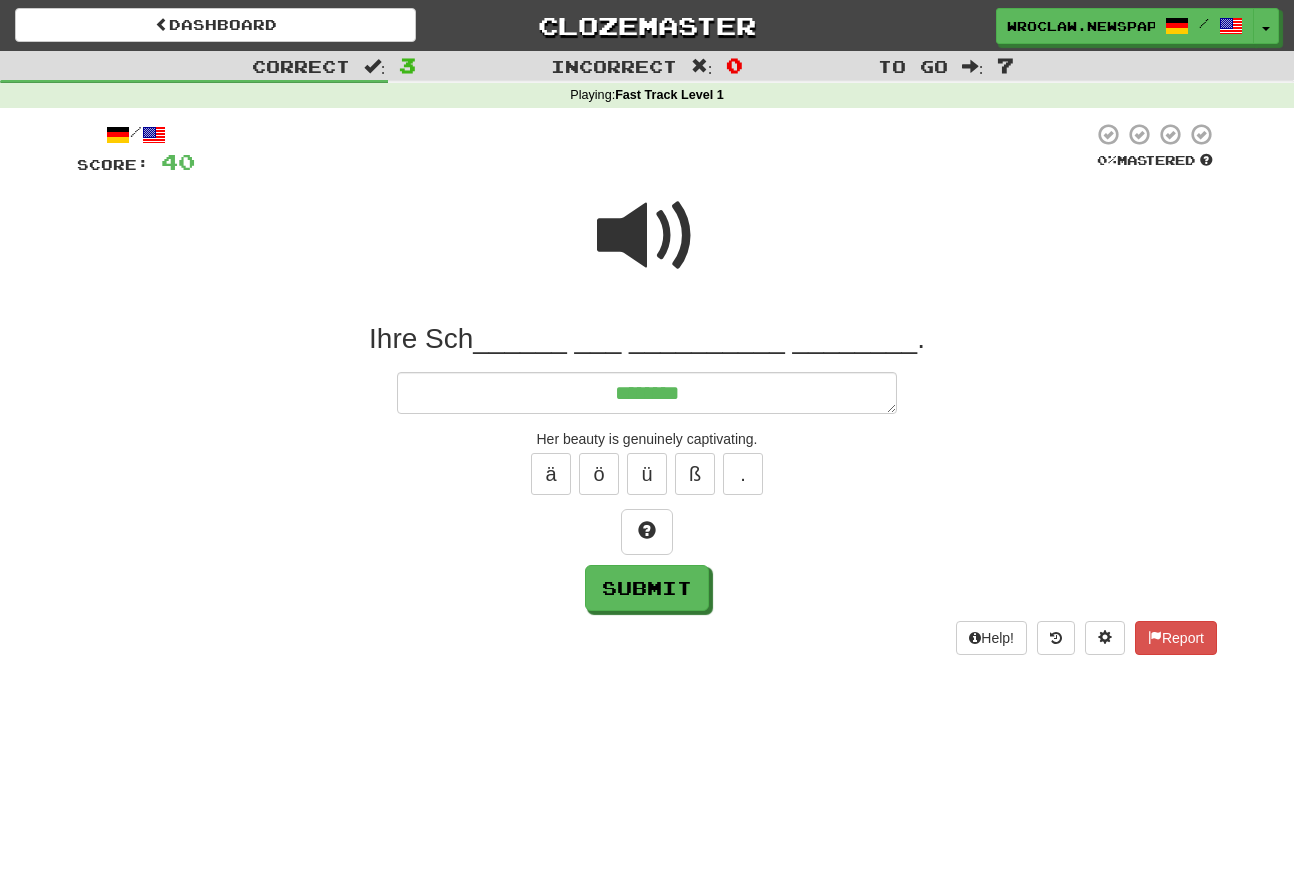 type on "*" 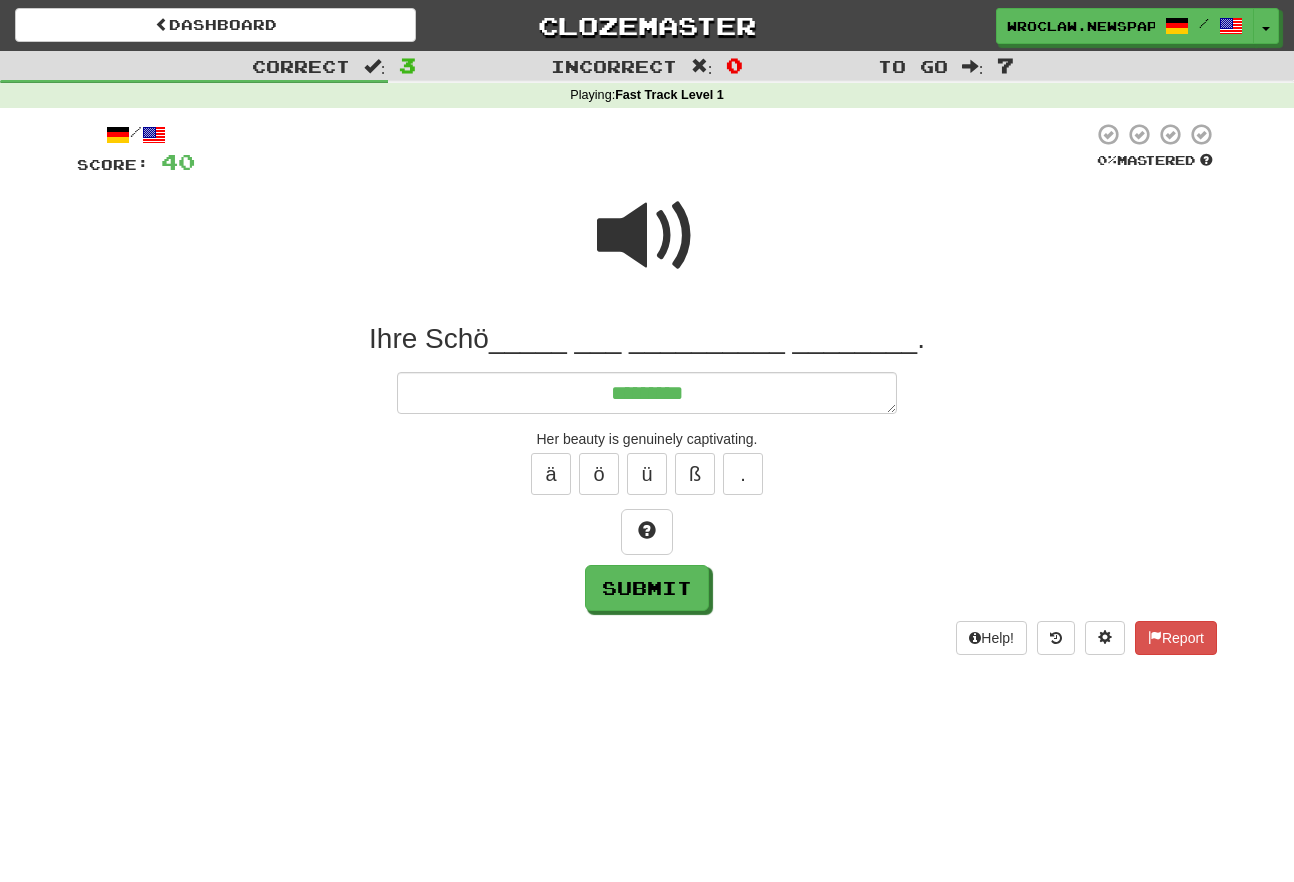 type on "*" 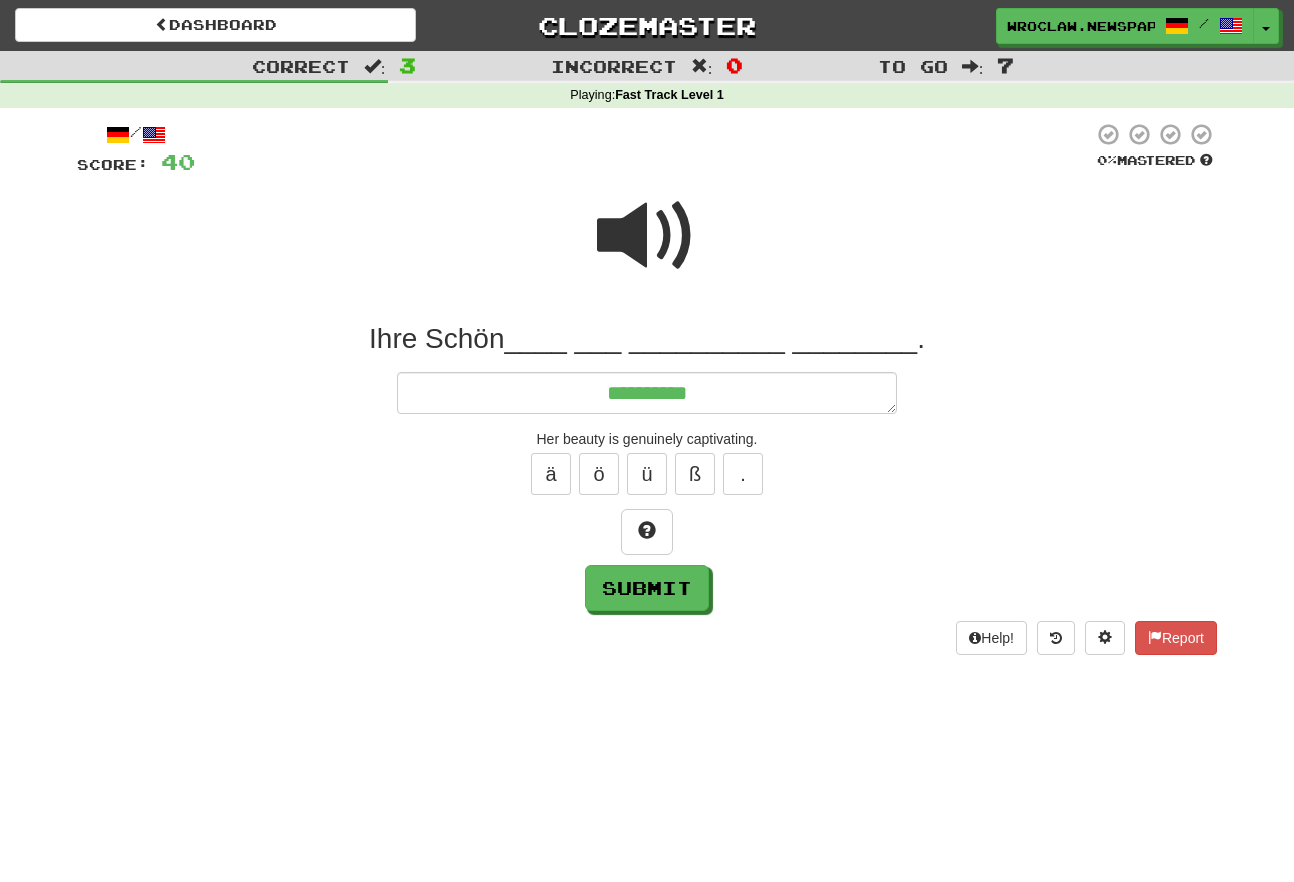 type on "*" 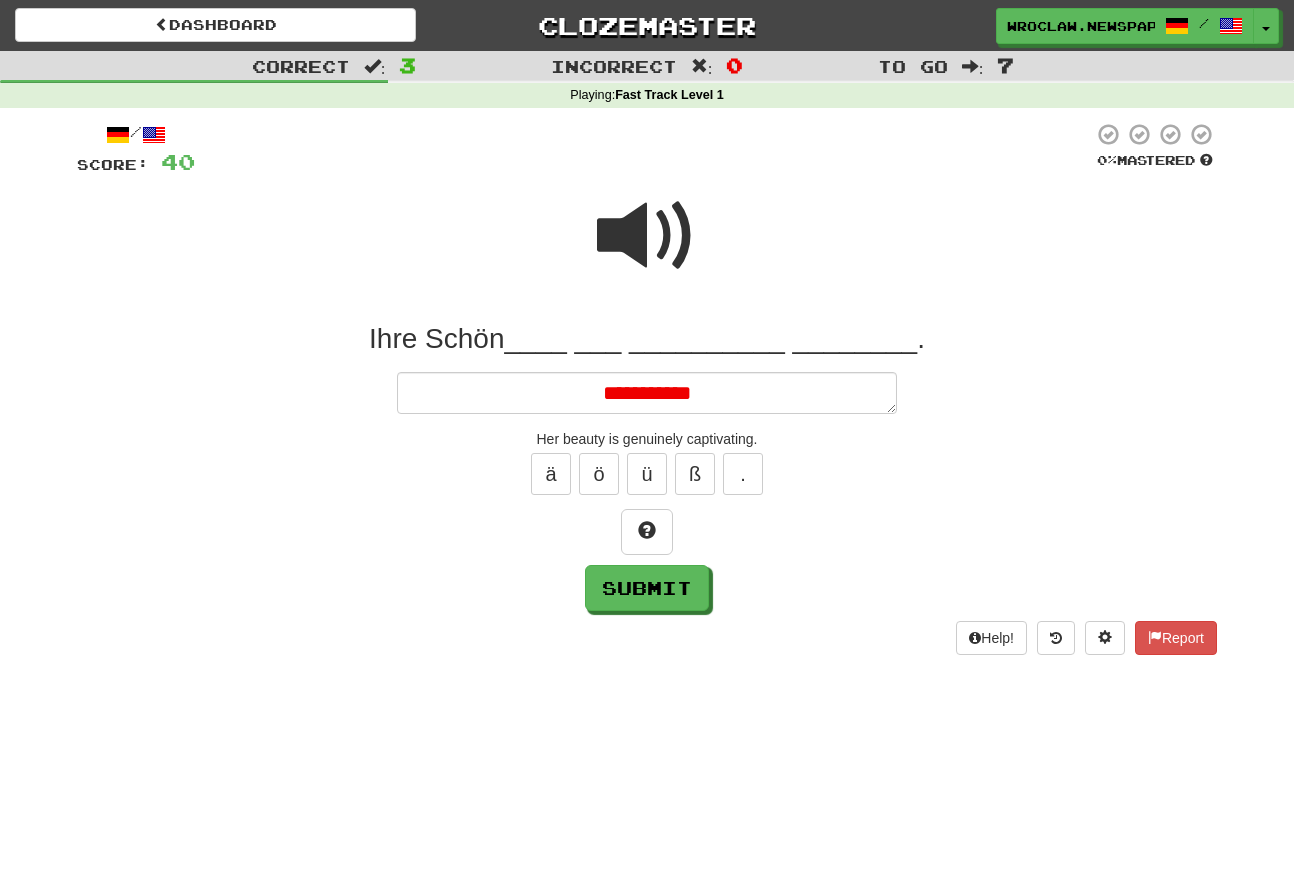 type on "*" 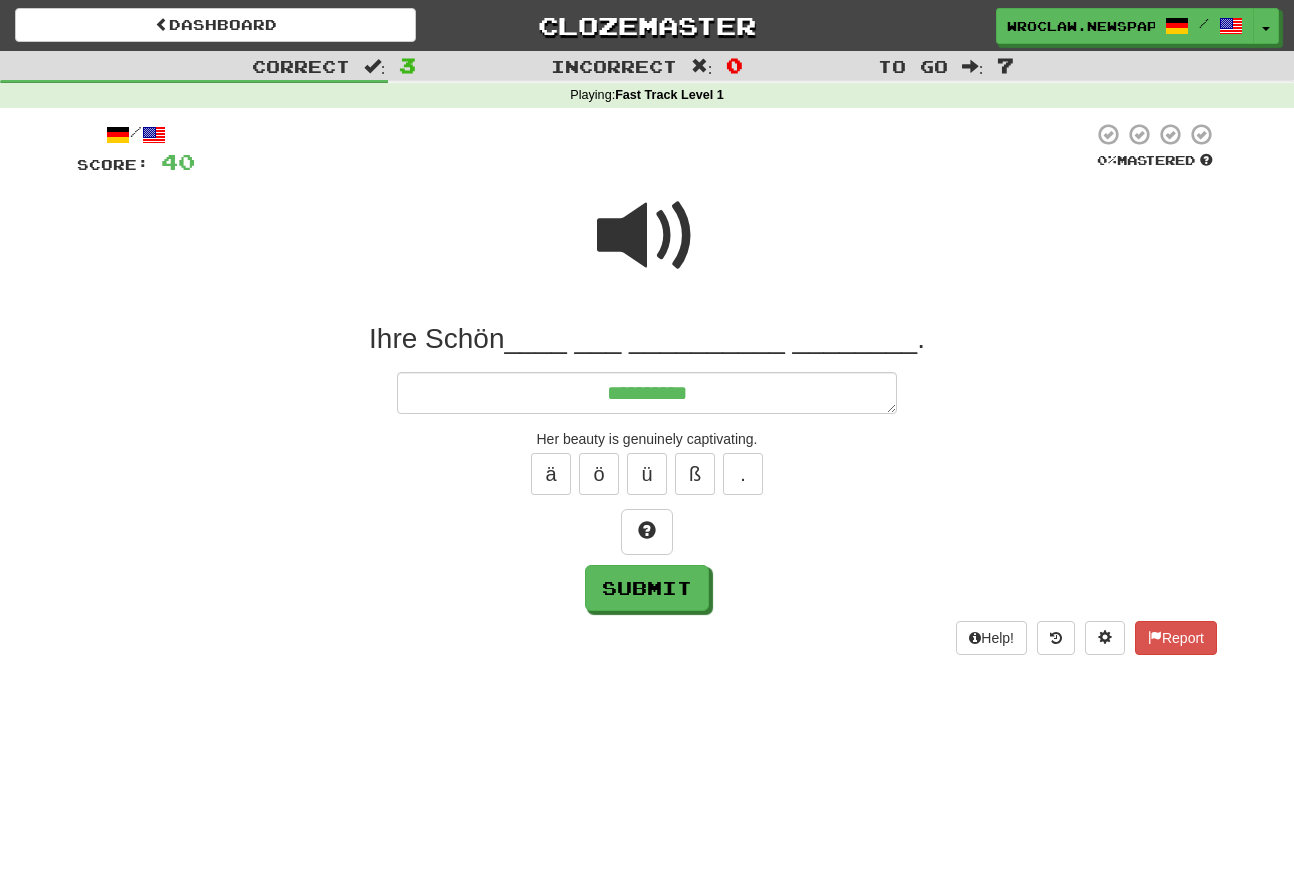 type on "*" 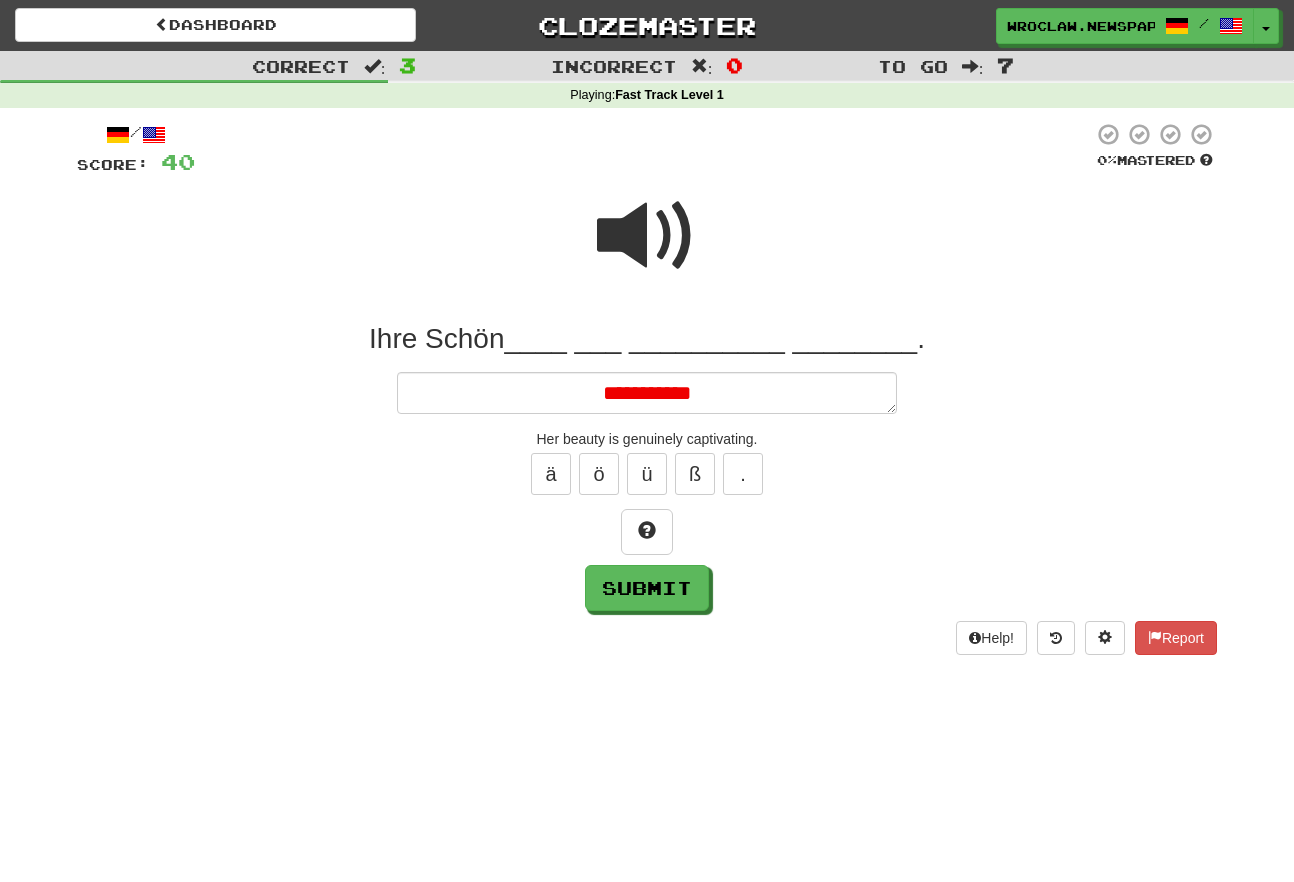 type on "*" 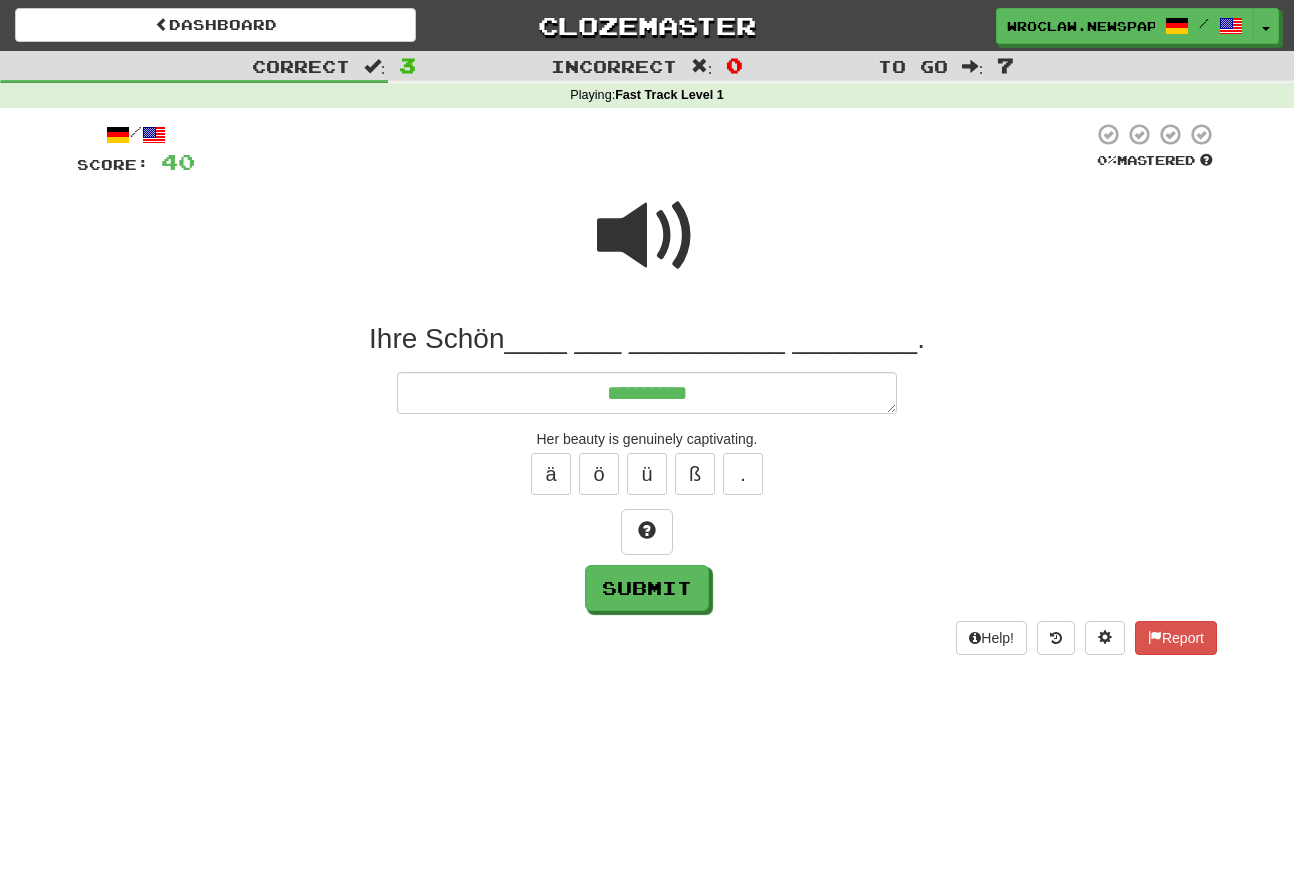 type on "*" 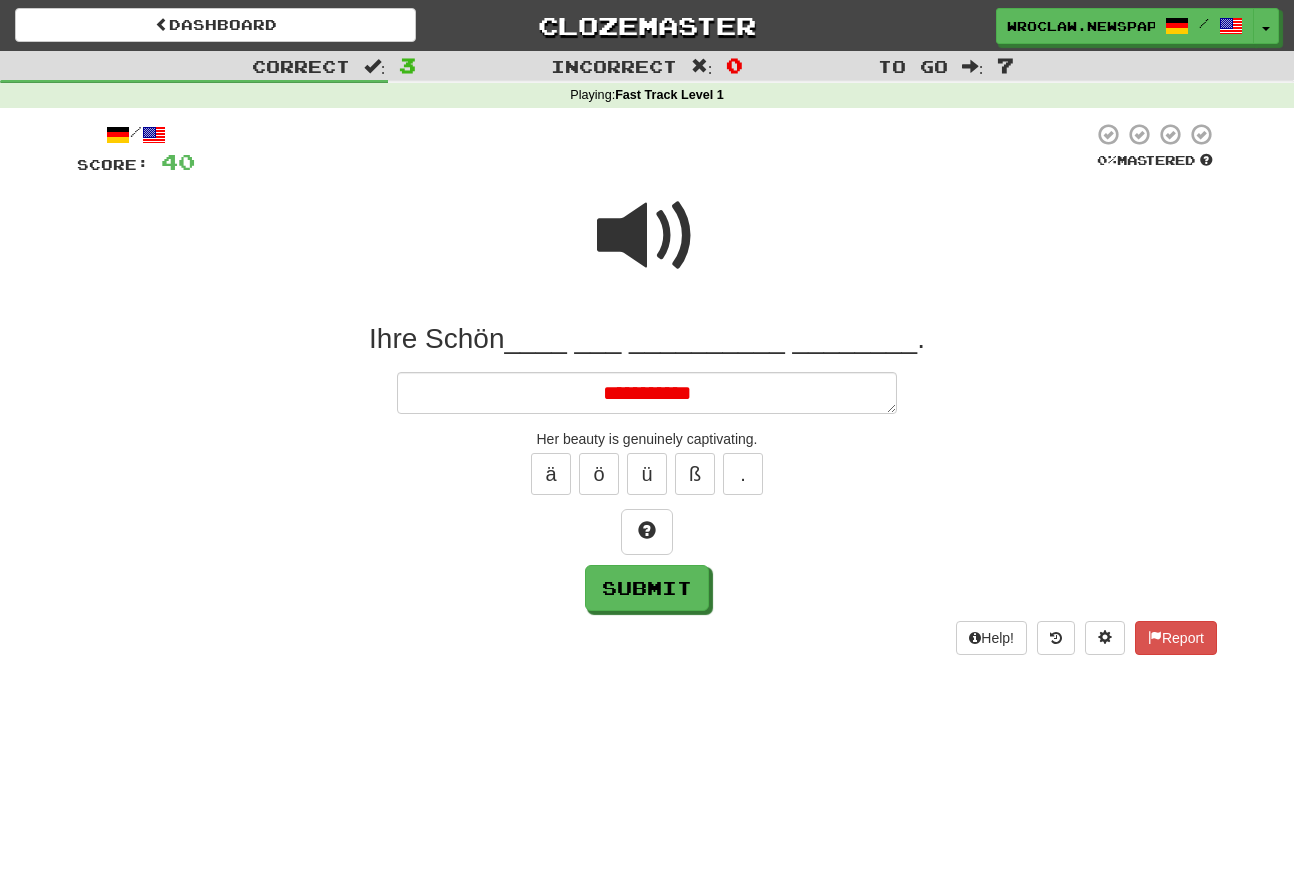 type on "*" 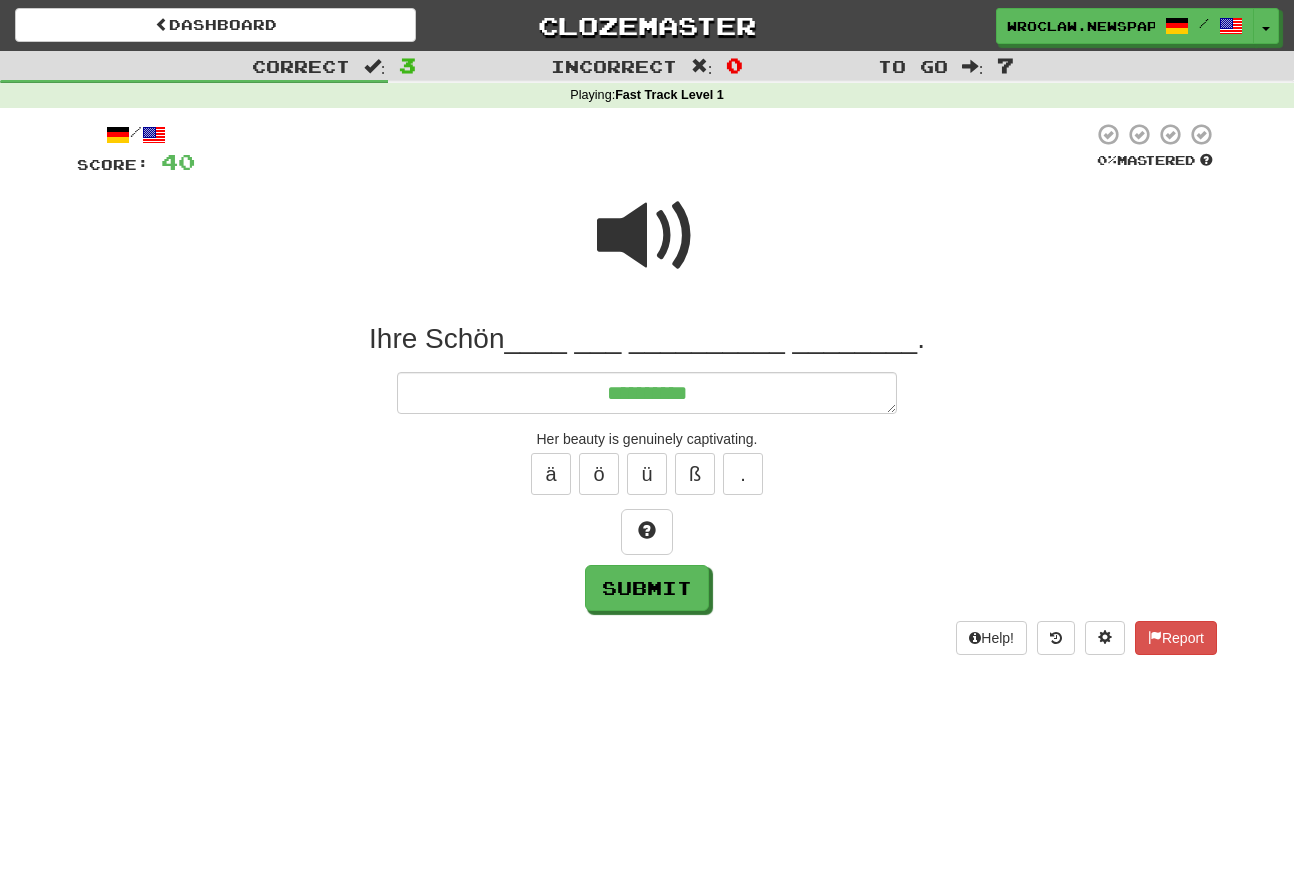 type on "**********" 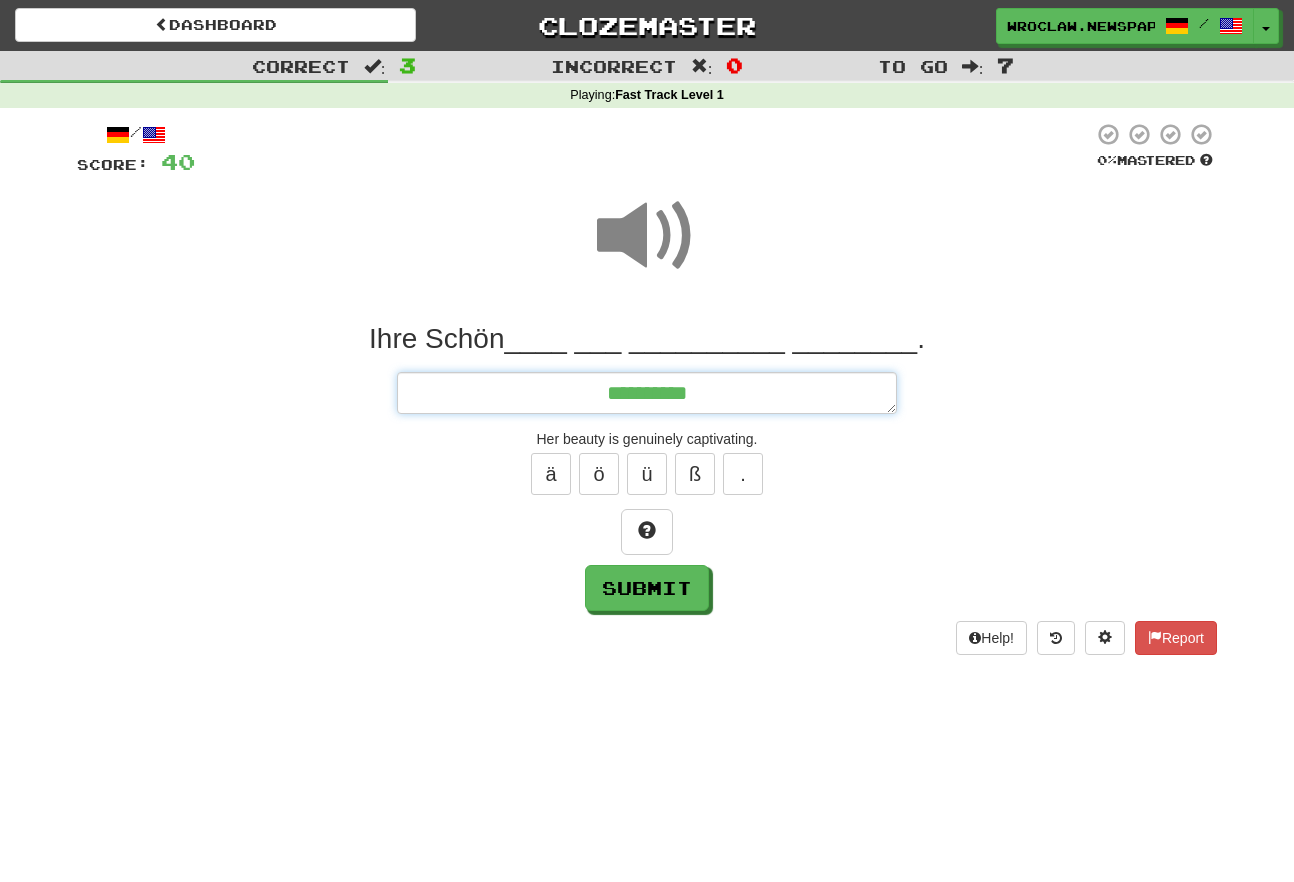 click on "**********" at bounding box center [647, 393] 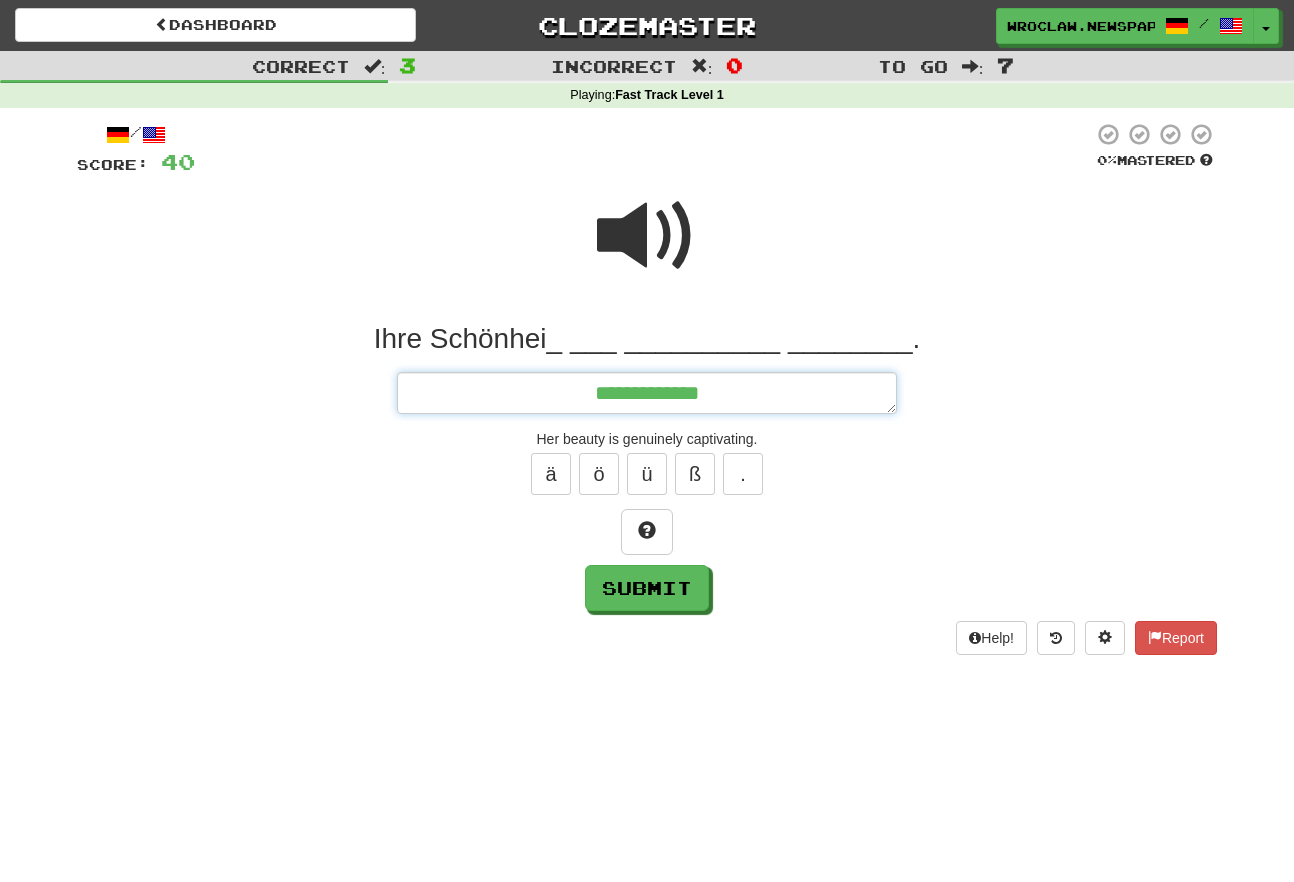type on "*" 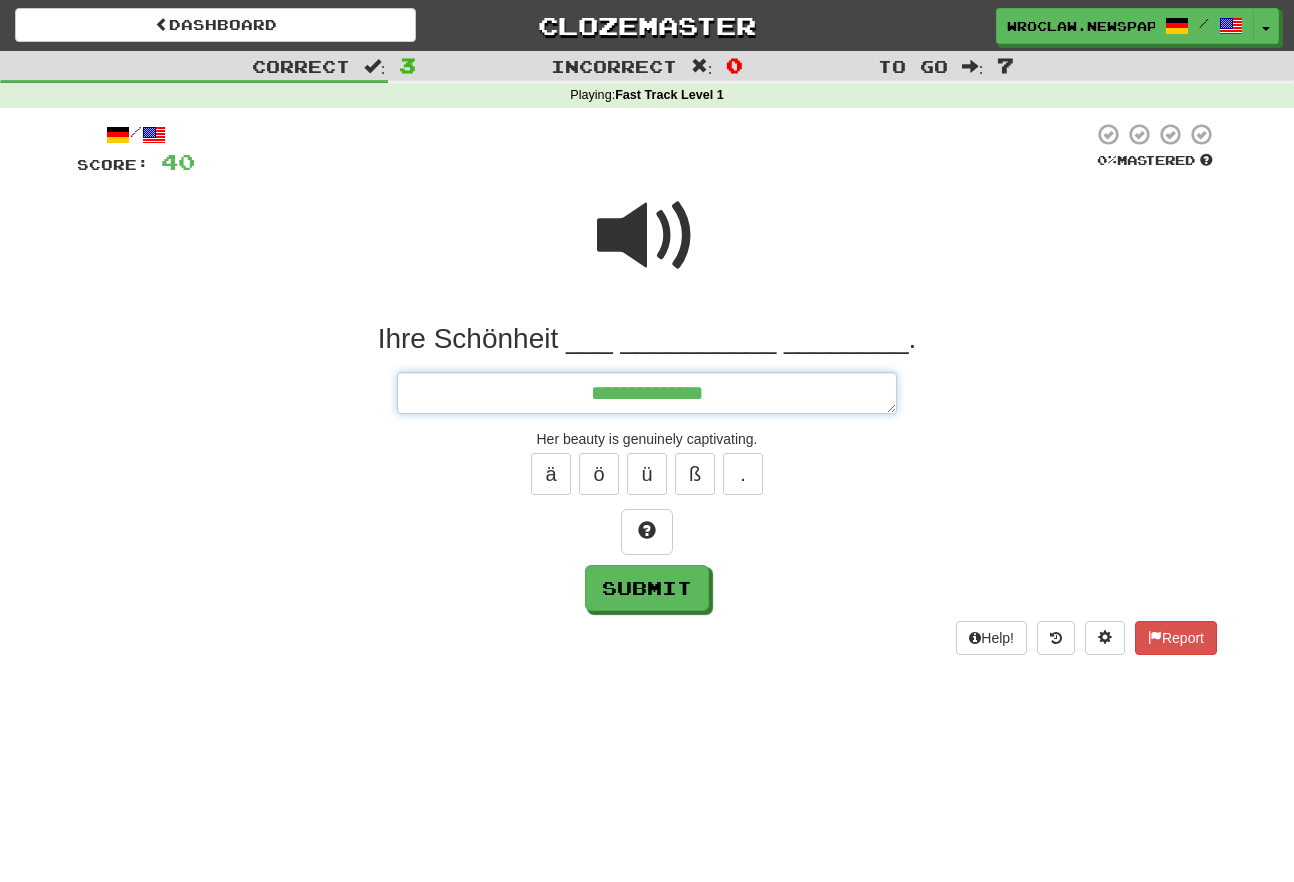 type on "*" 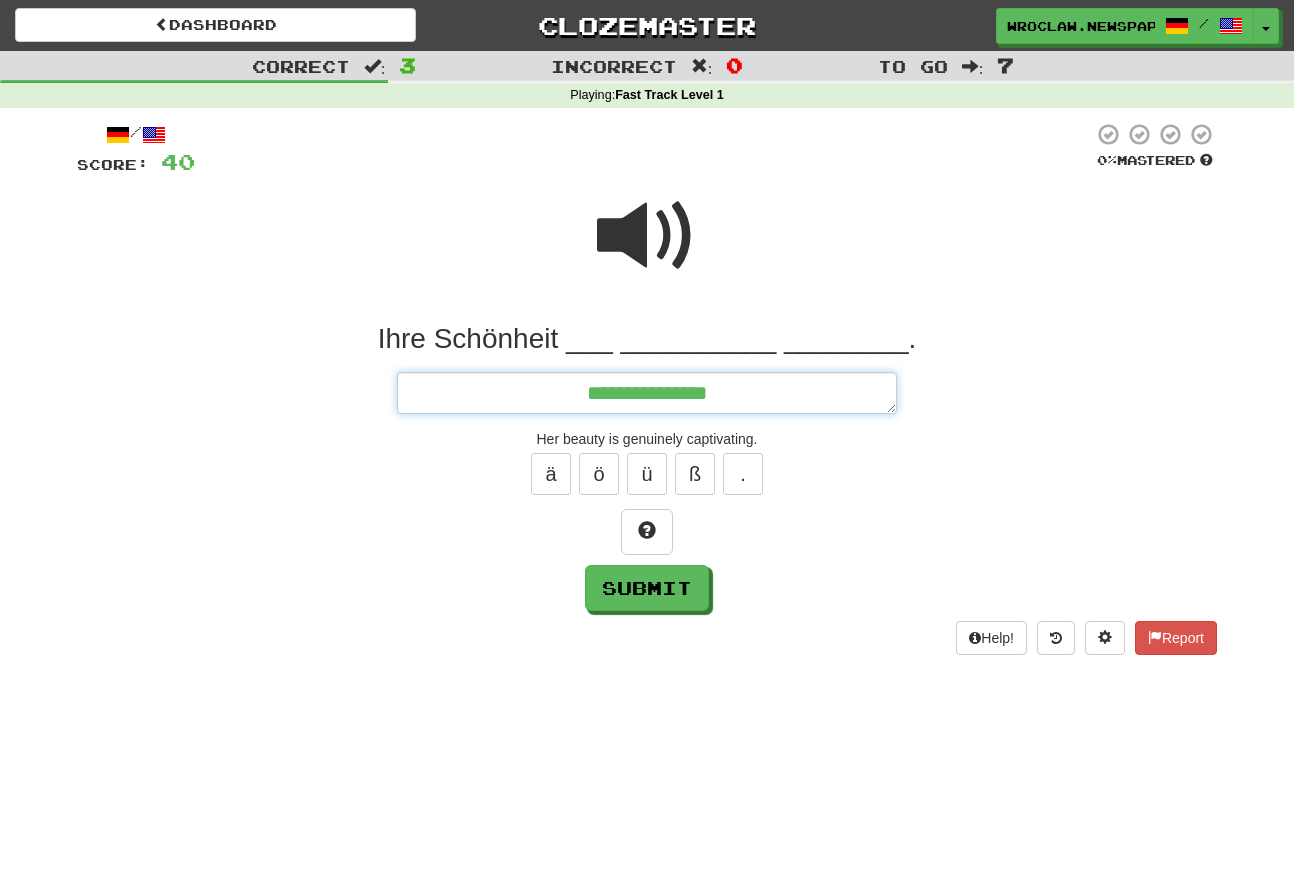 type on "*" 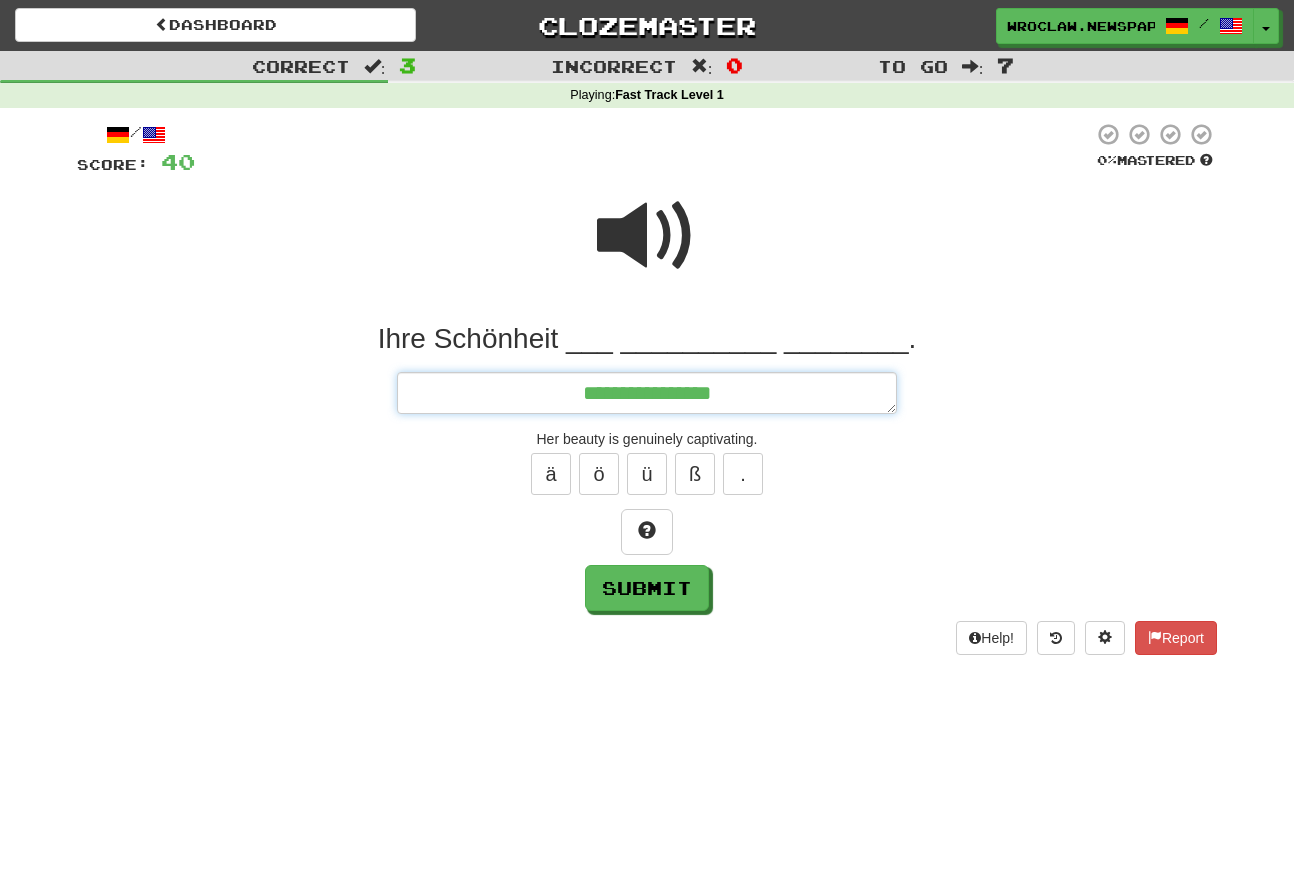 type on "*" 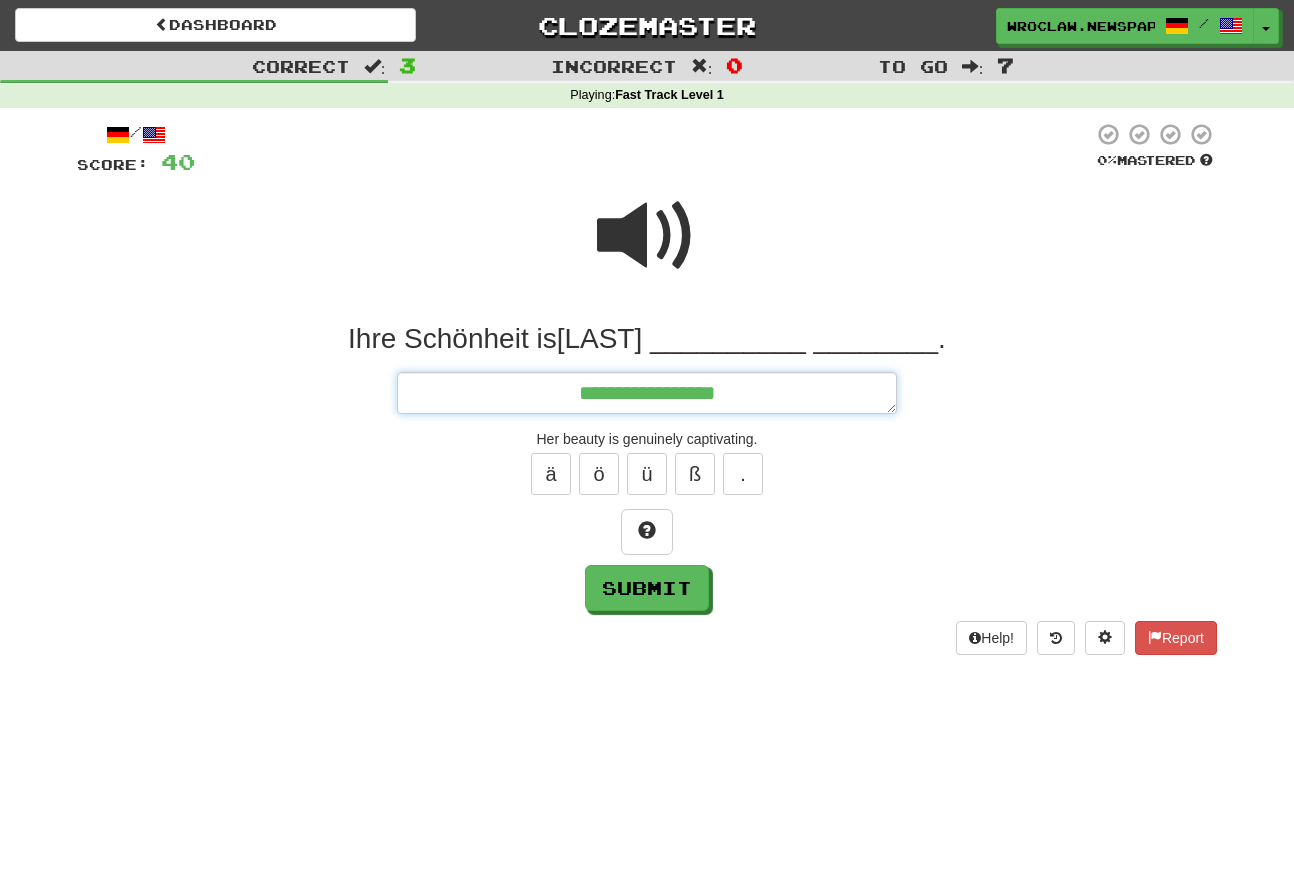 type on "*" 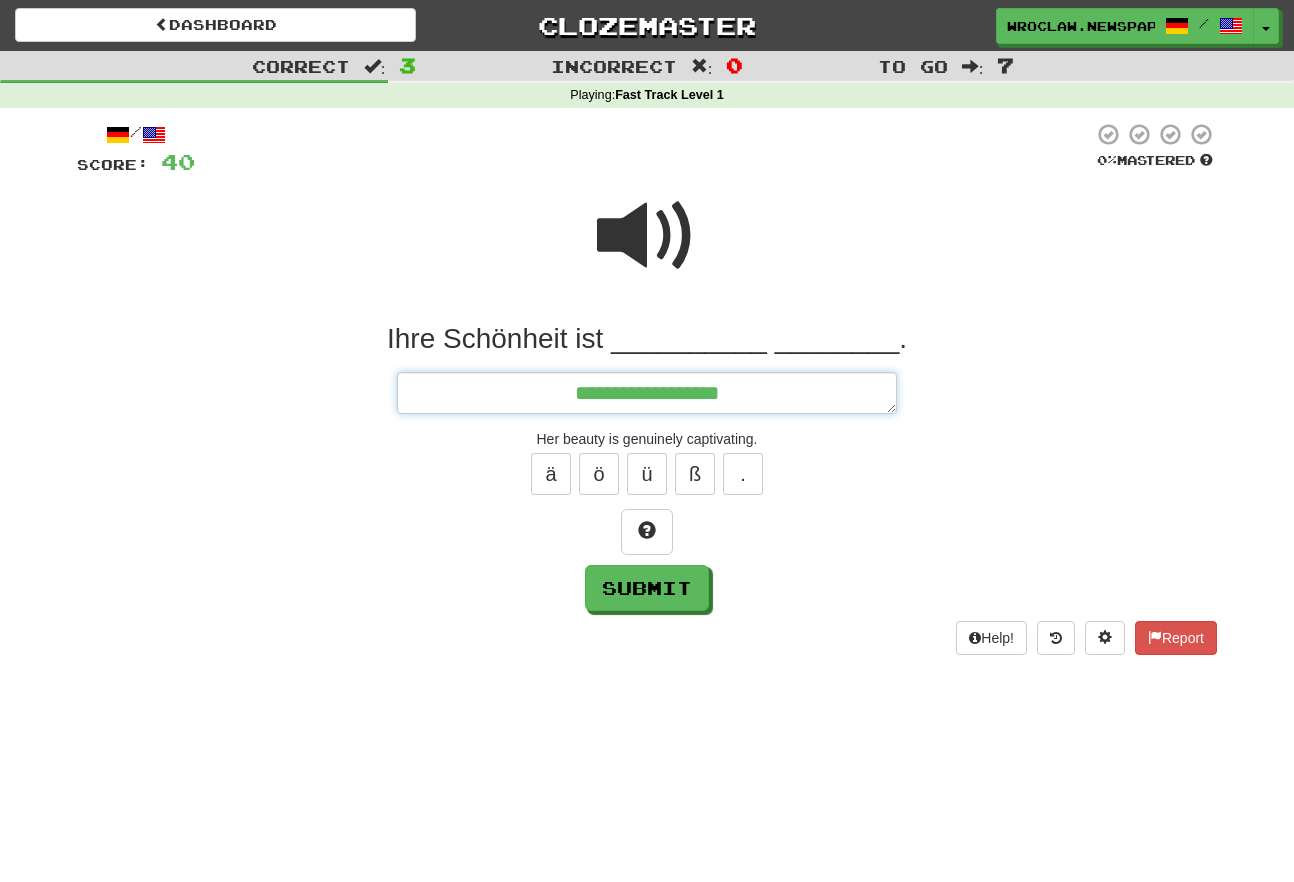 type on "*" 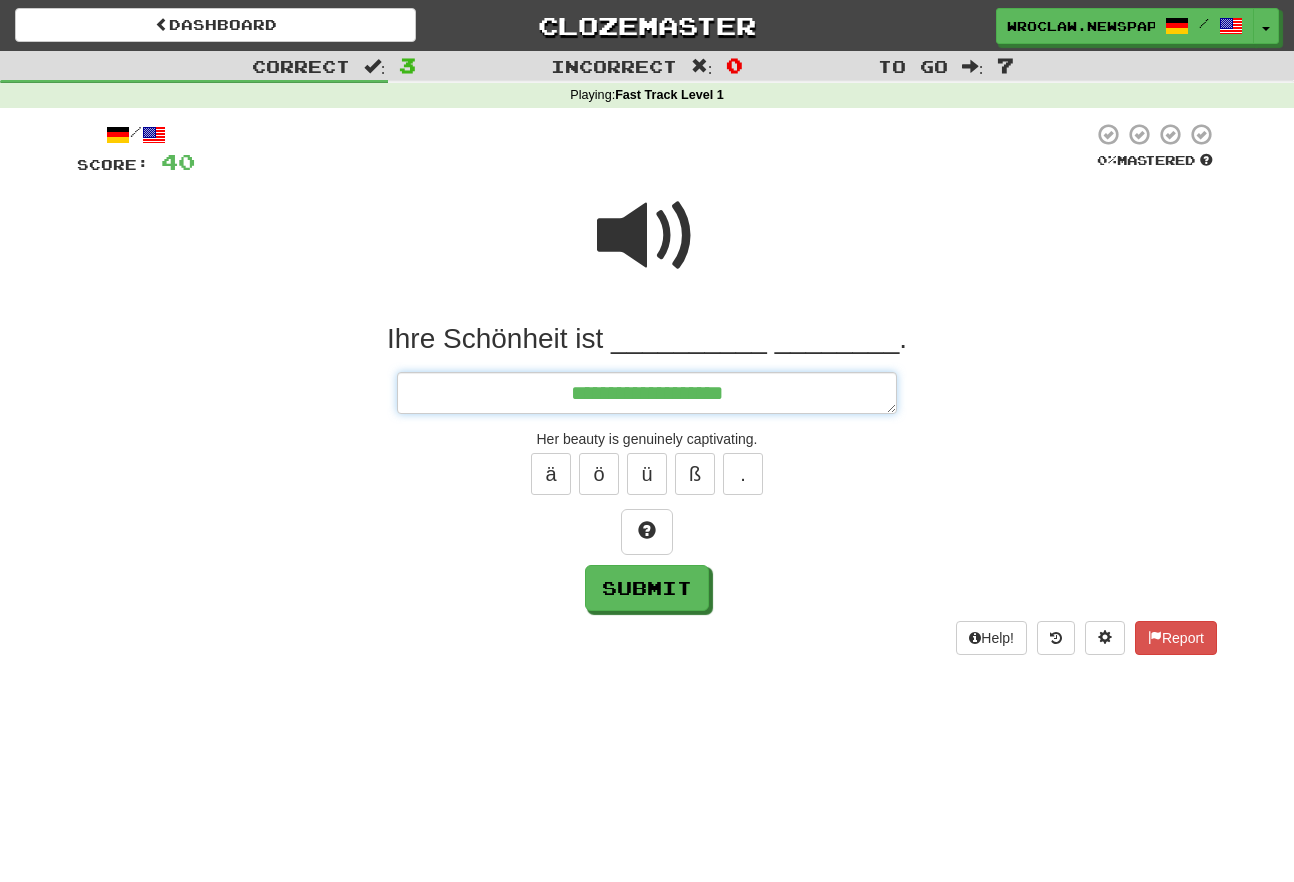 type on "*" 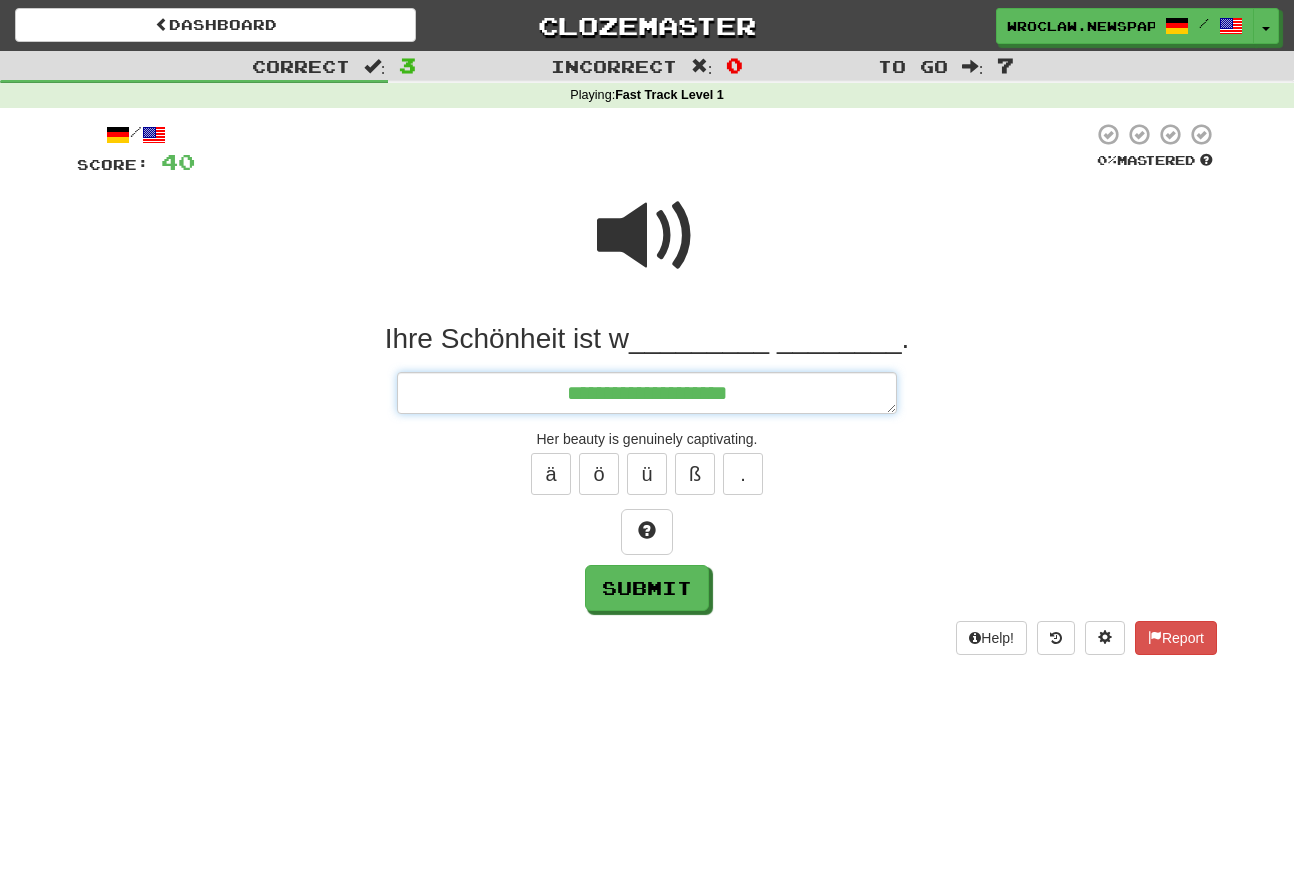 type on "*" 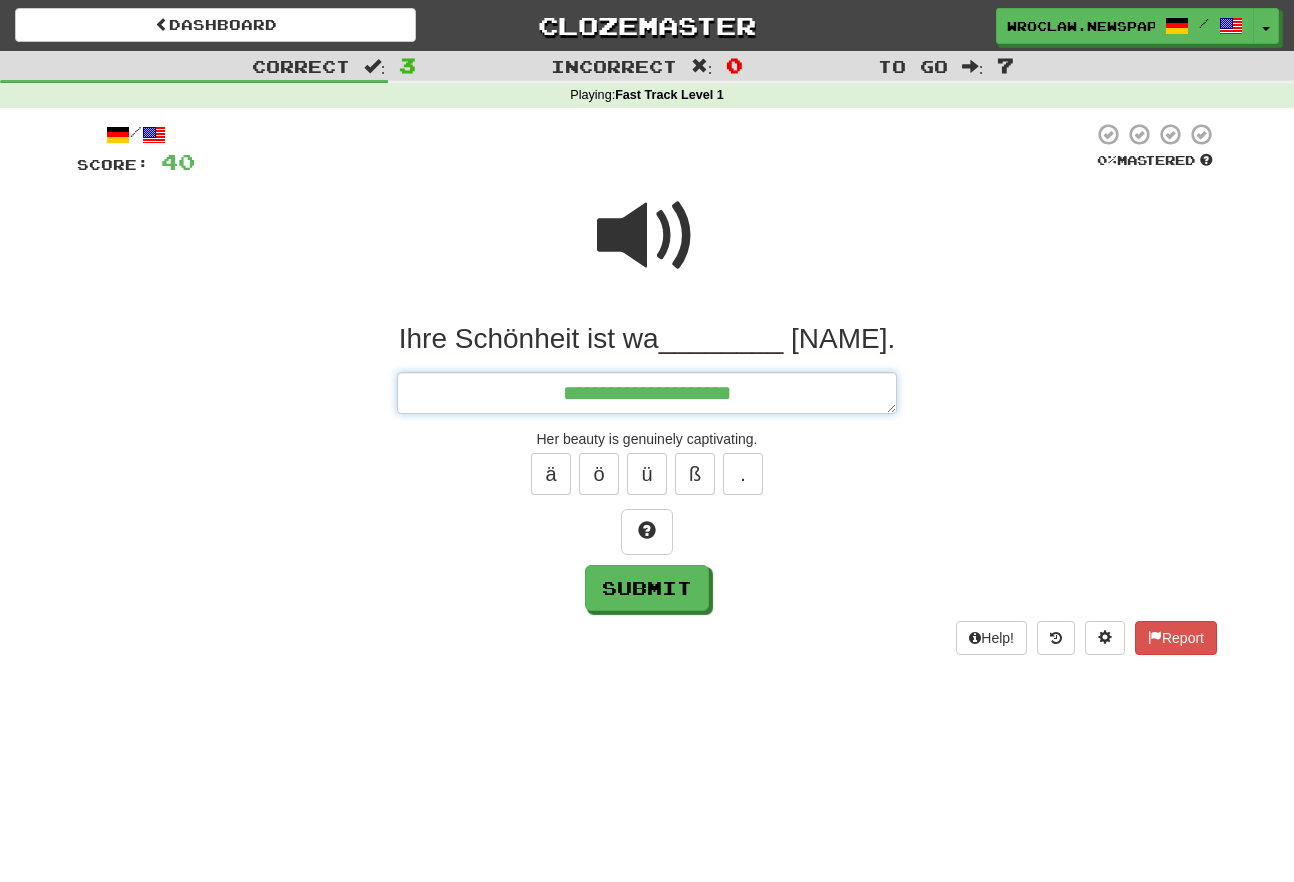 type on "*" 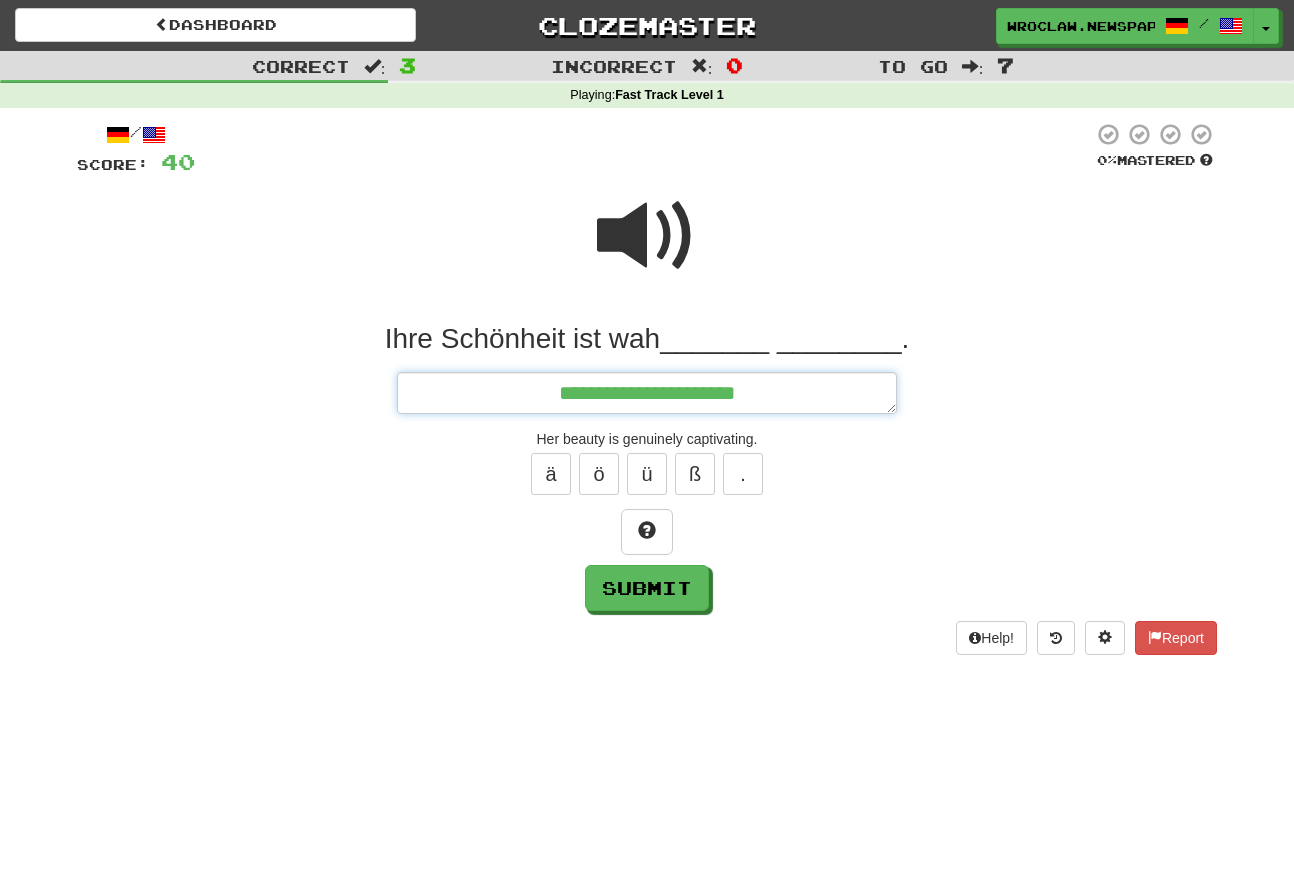 type on "*" 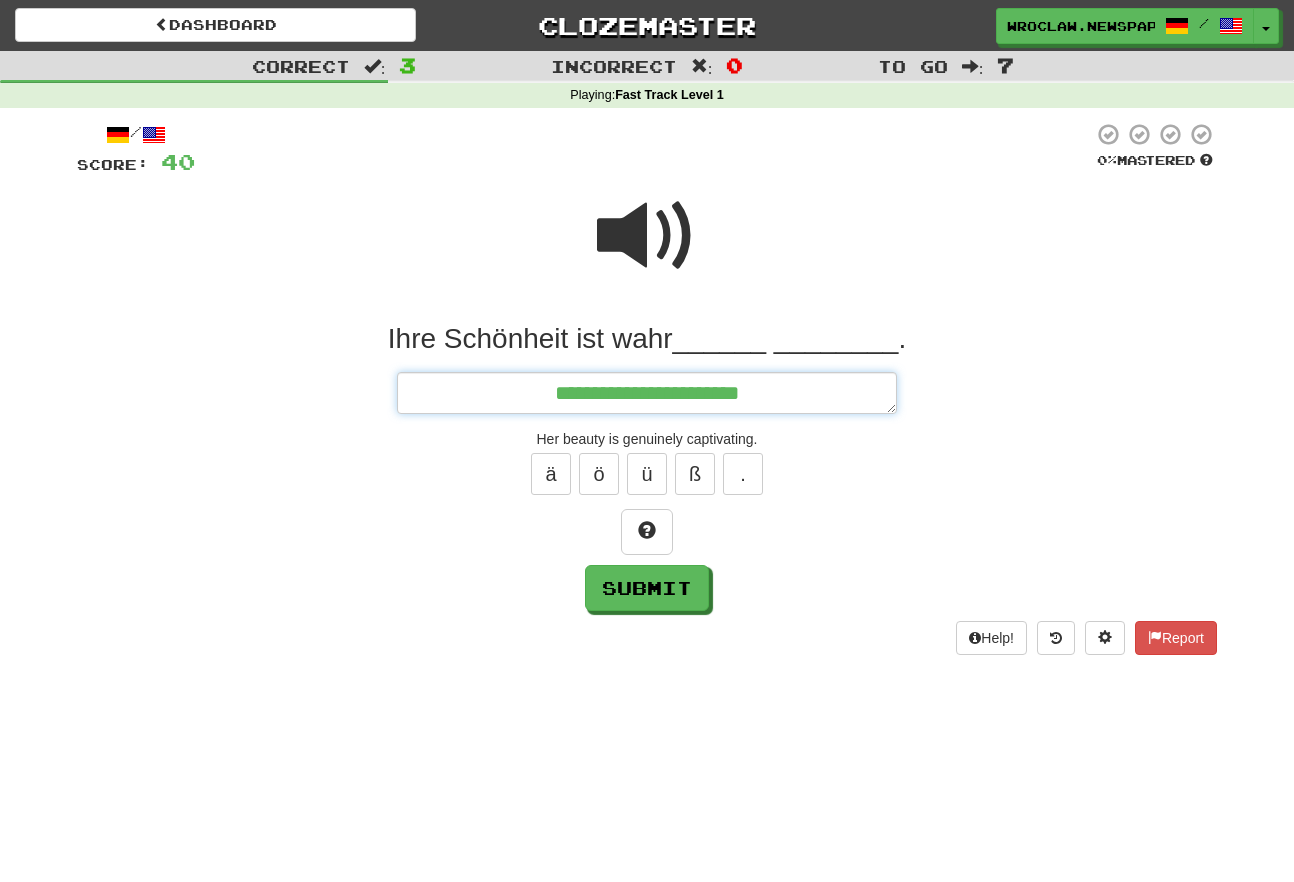 type on "*" 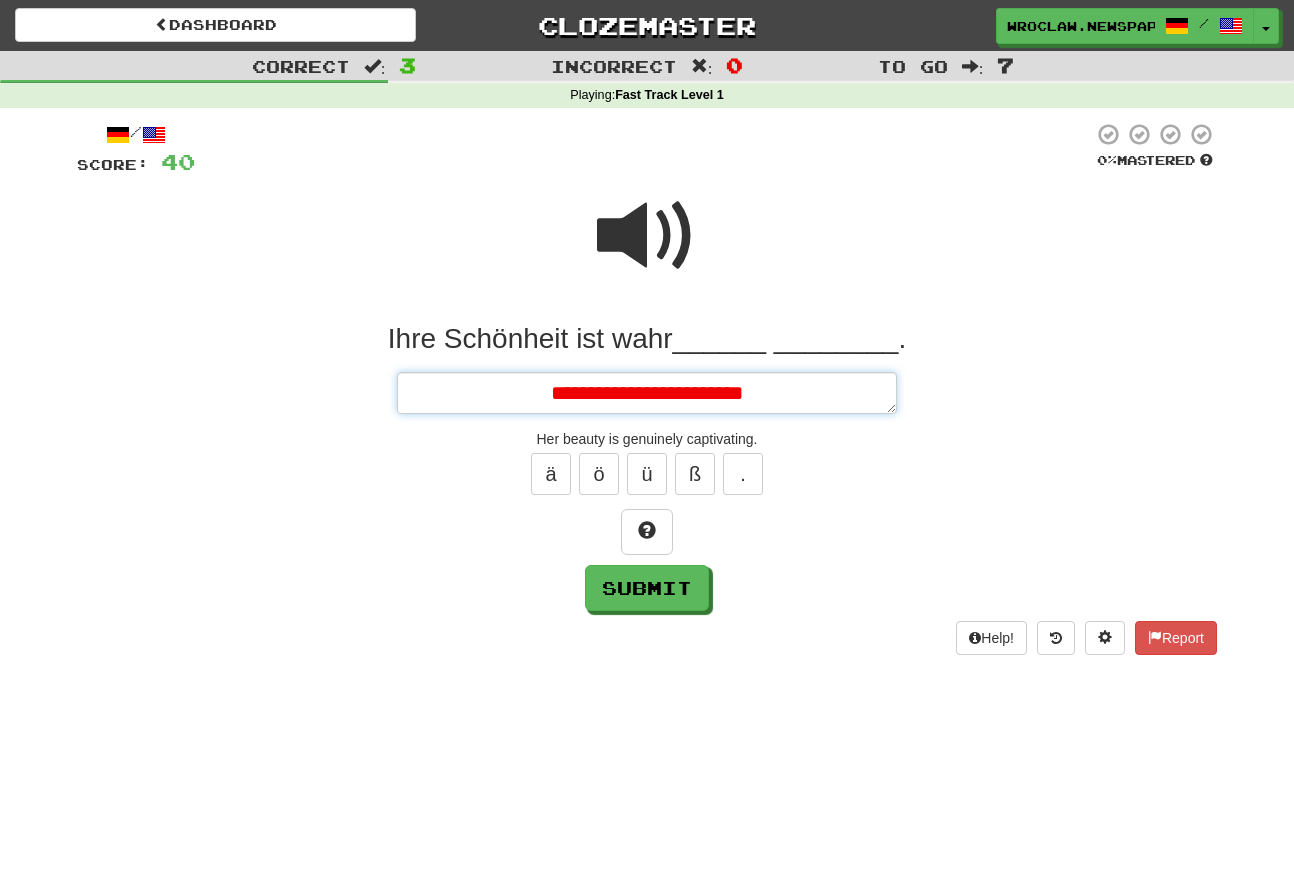 type on "*" 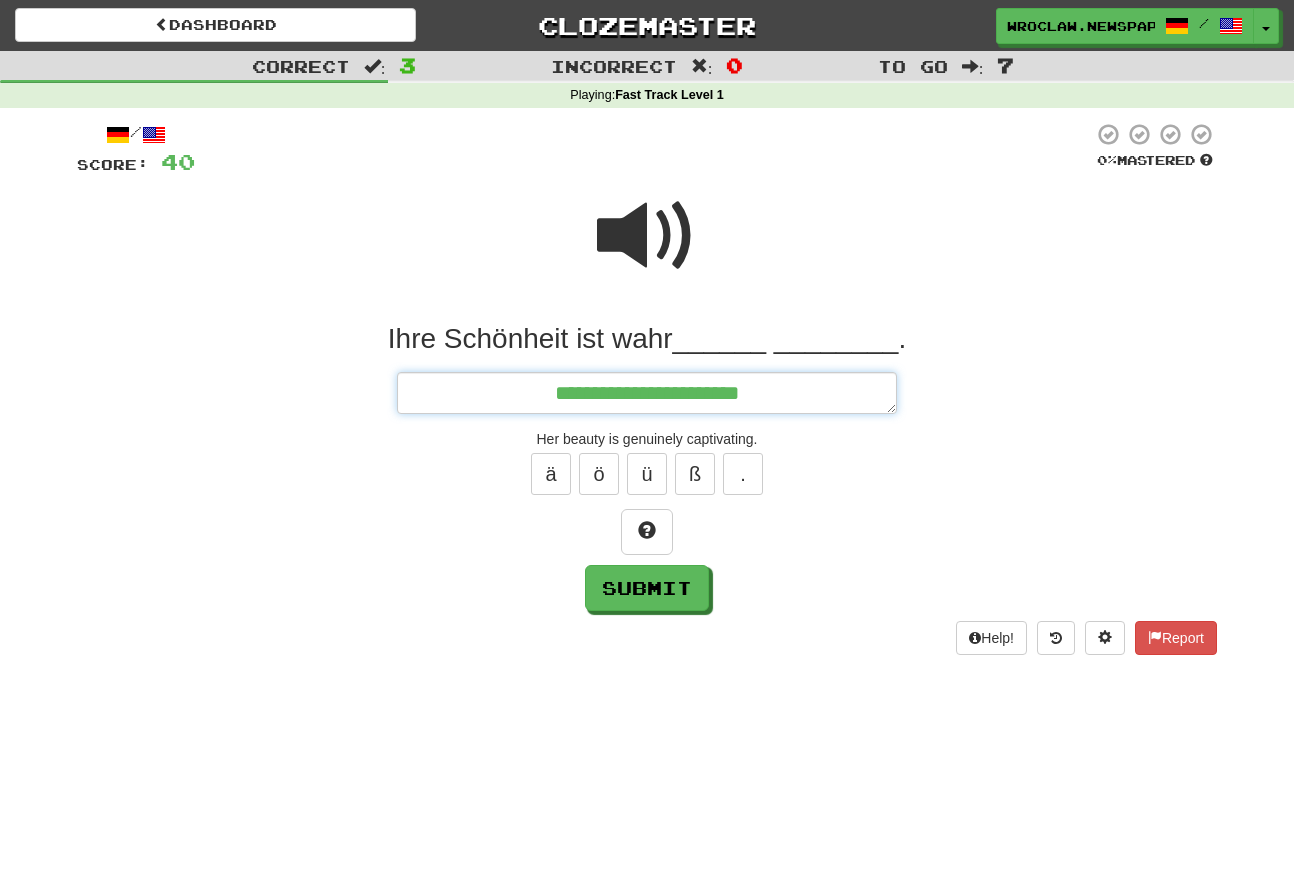 type on "*" 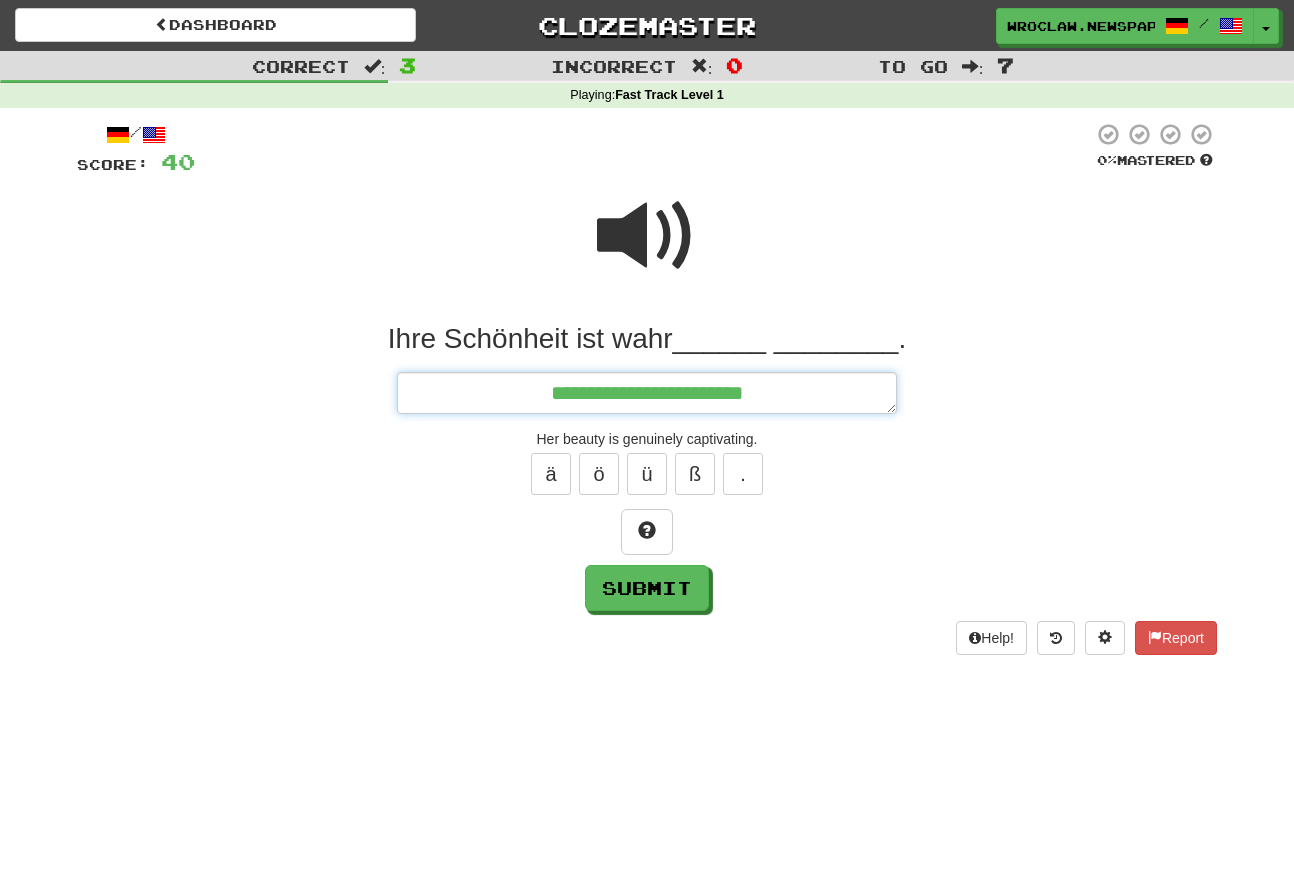 type on "*" 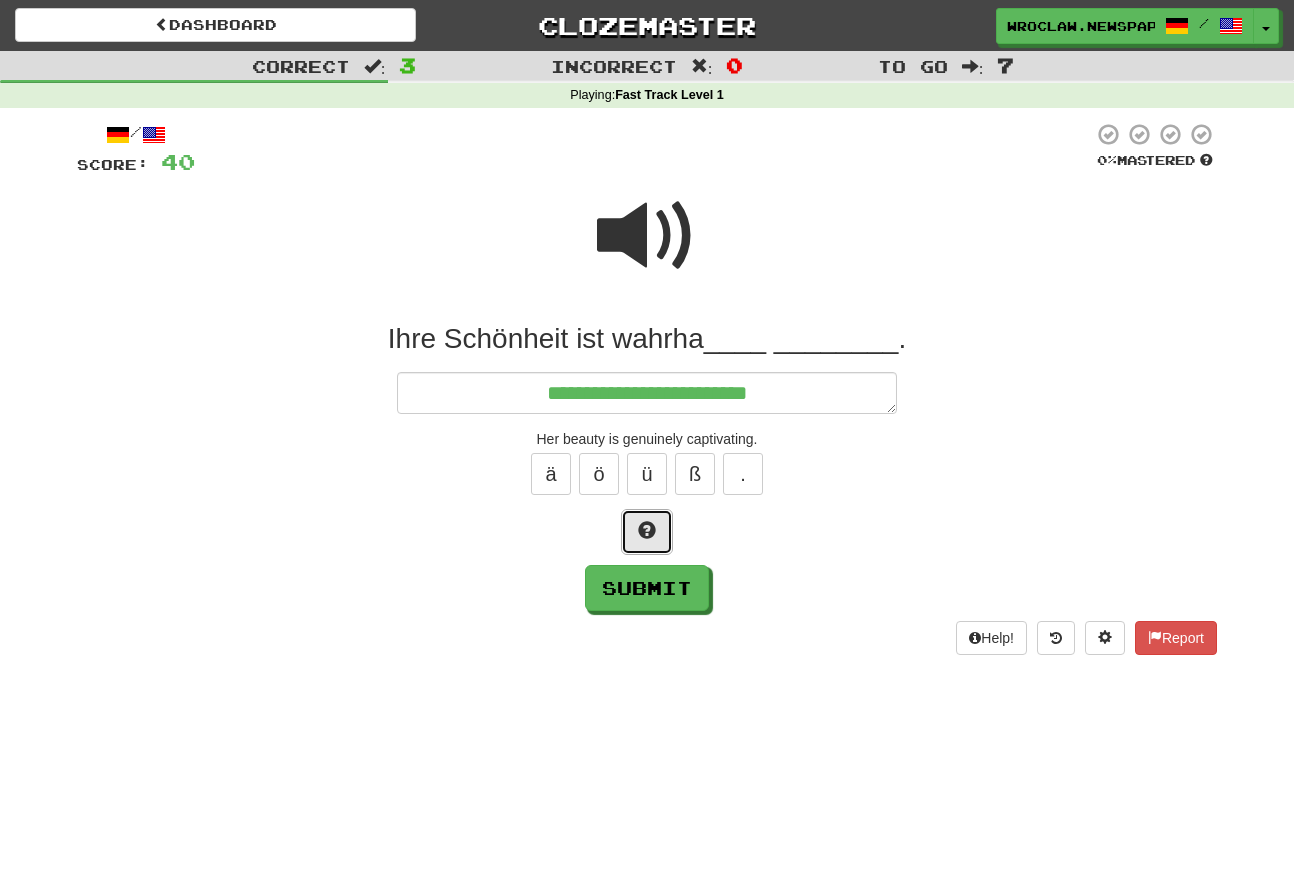 click at bounding box center [647, 532] 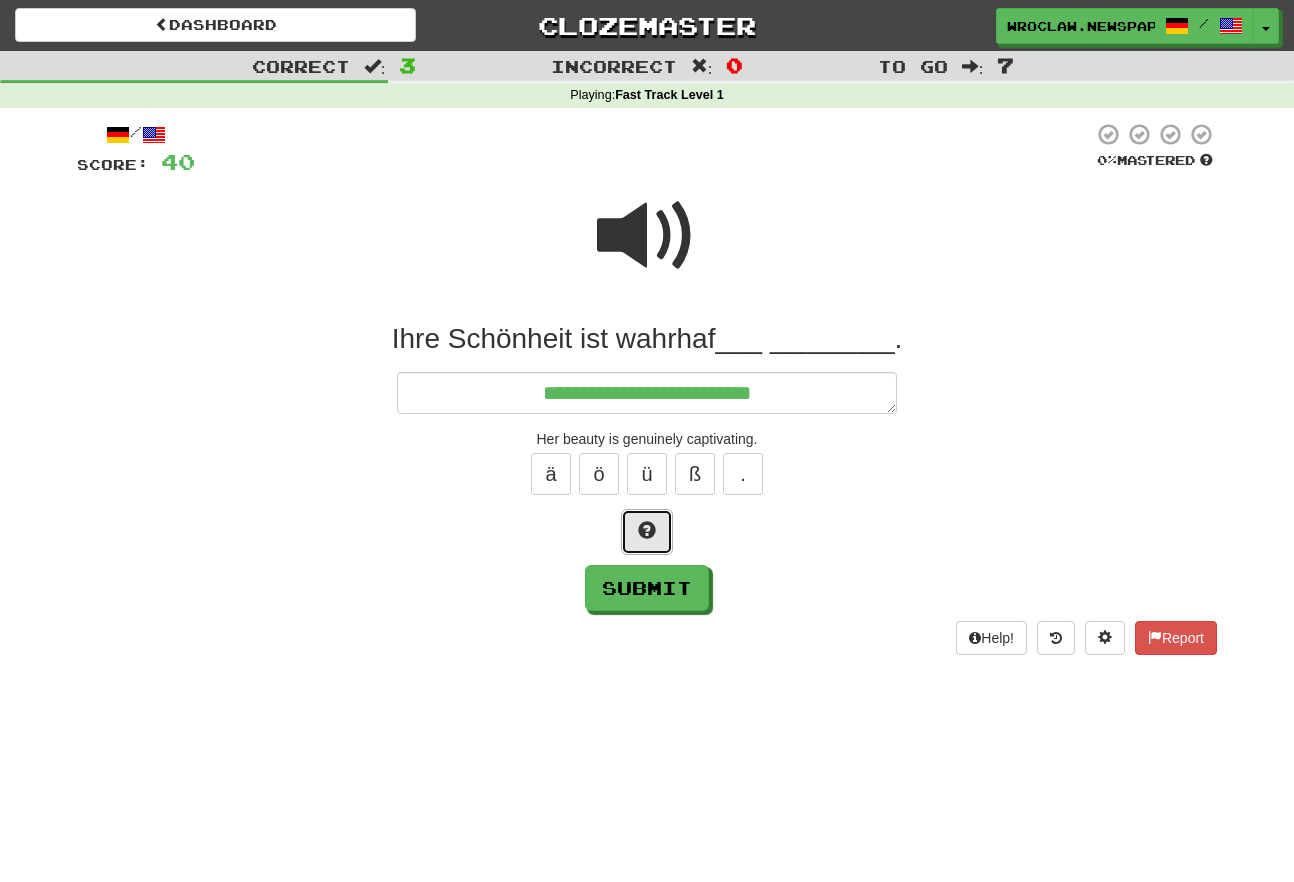 click at bounding box center [647, 532] 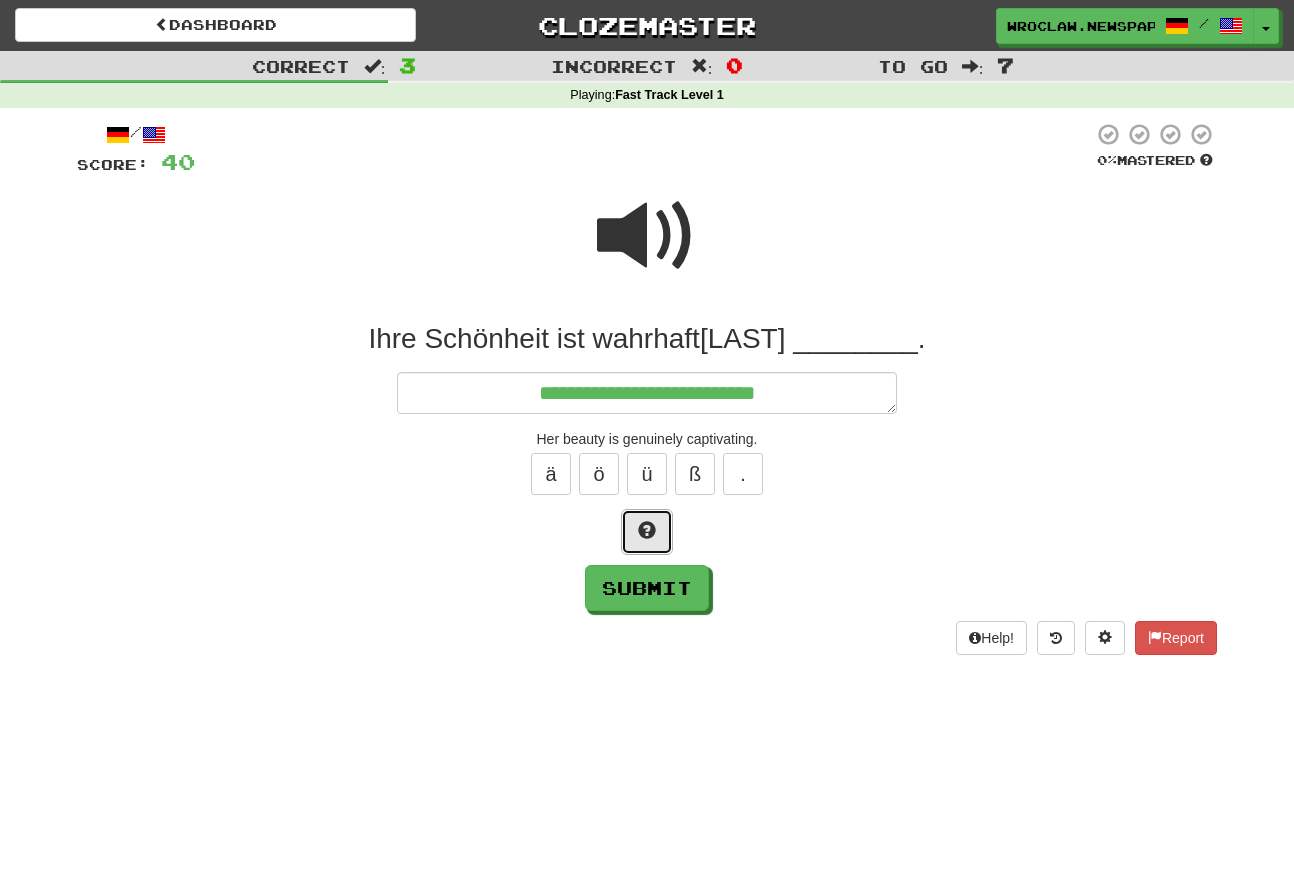 click at bounding box center [647, 532] 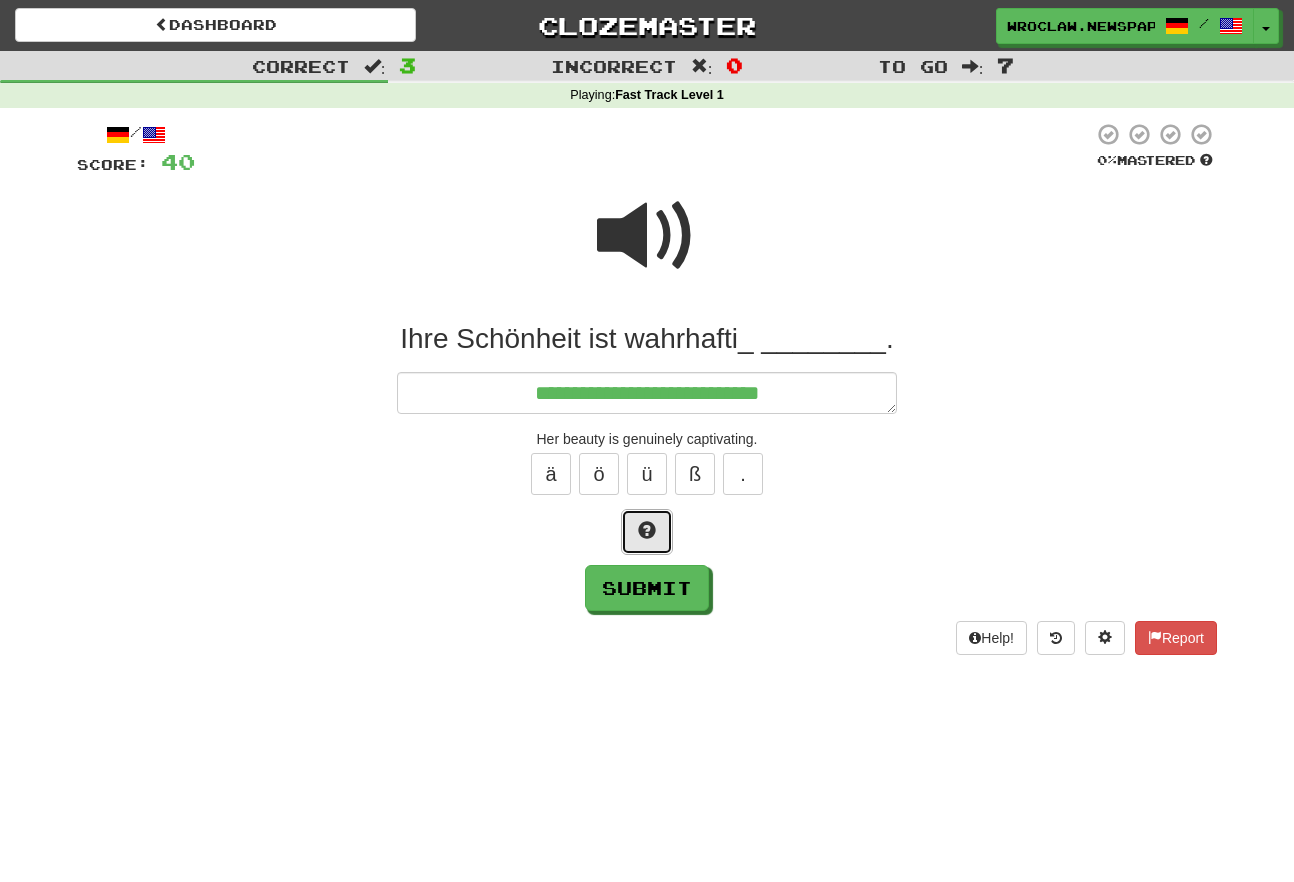 click at bounding box center (647, 532) 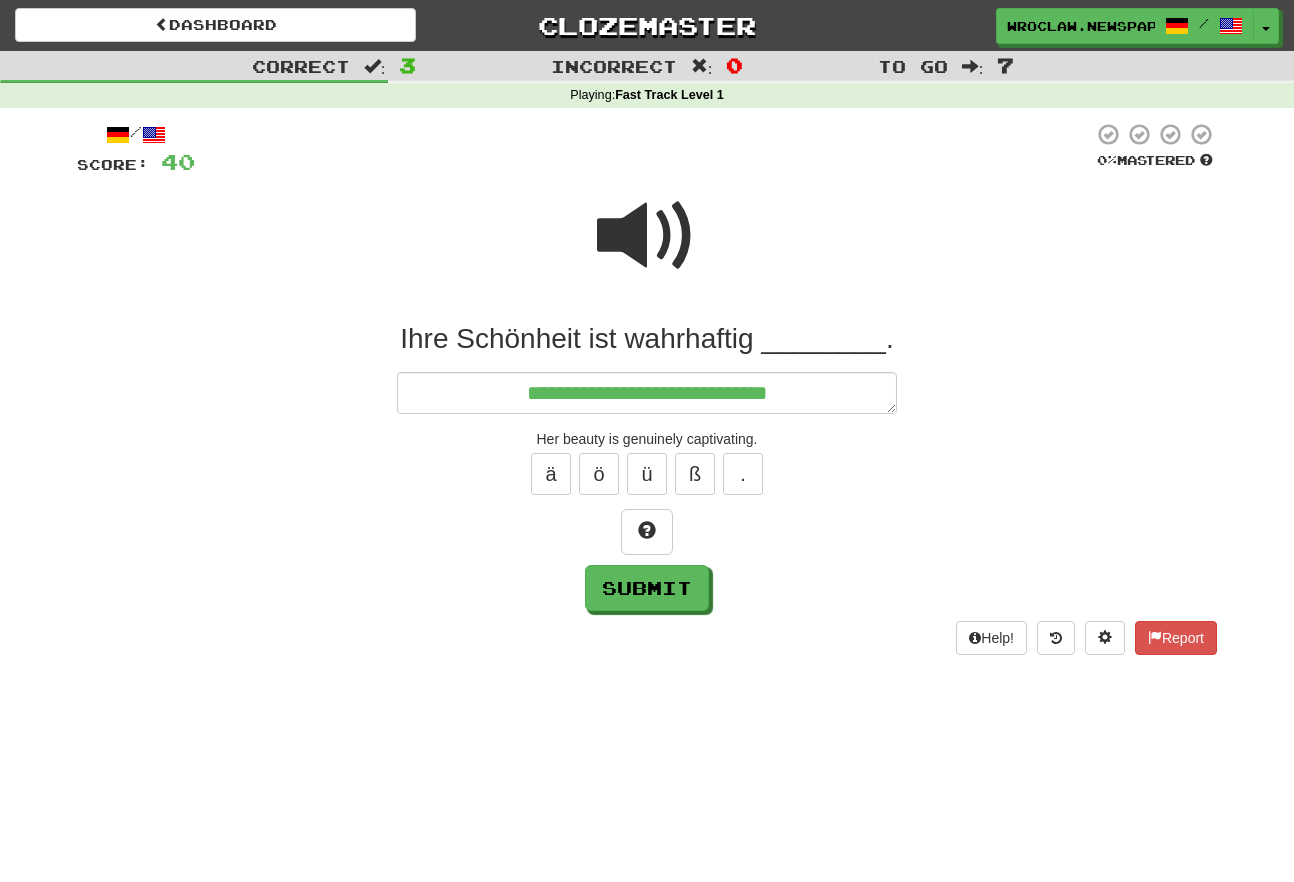 click at bounding box center (647, 249) 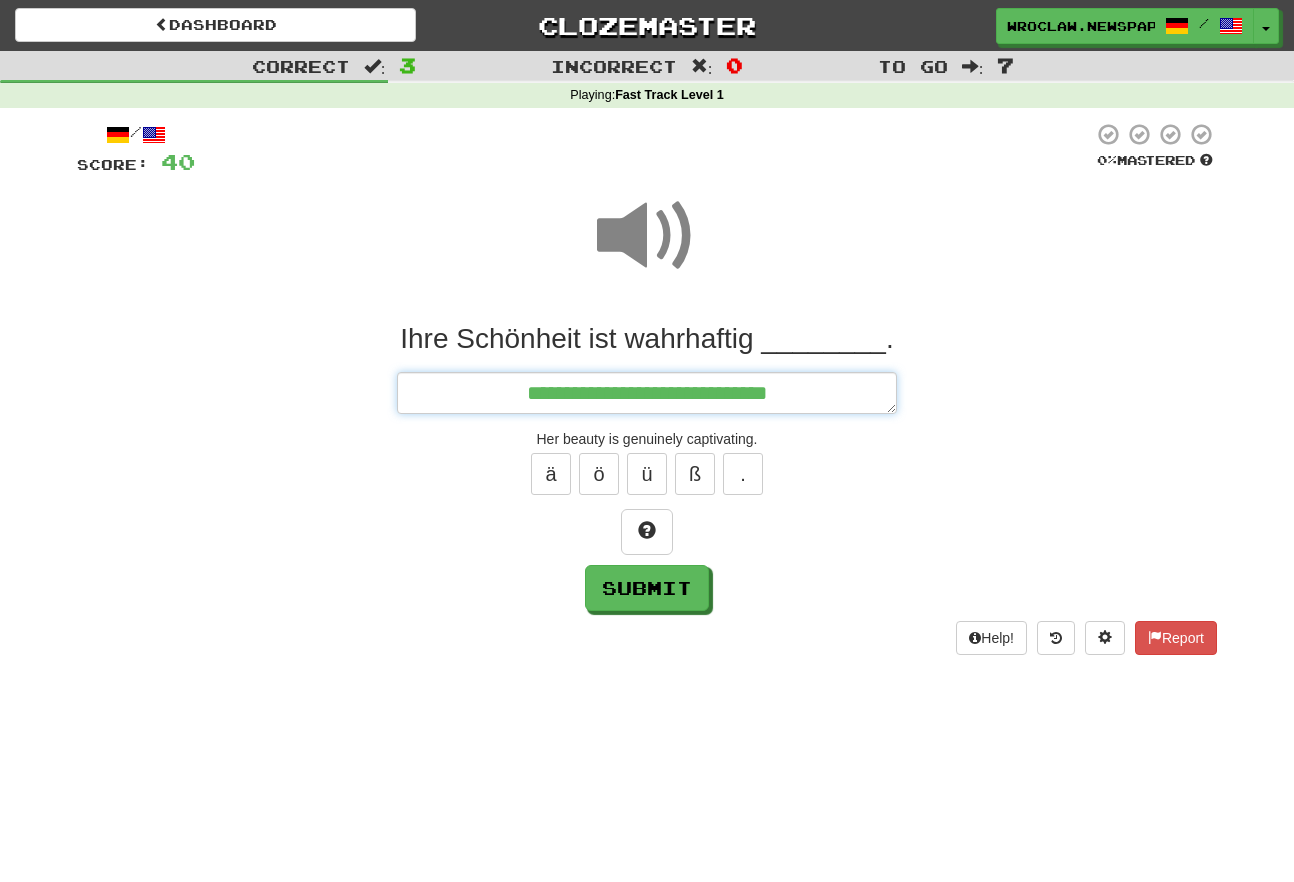 click on "**********" at bounding box center (647, 393) 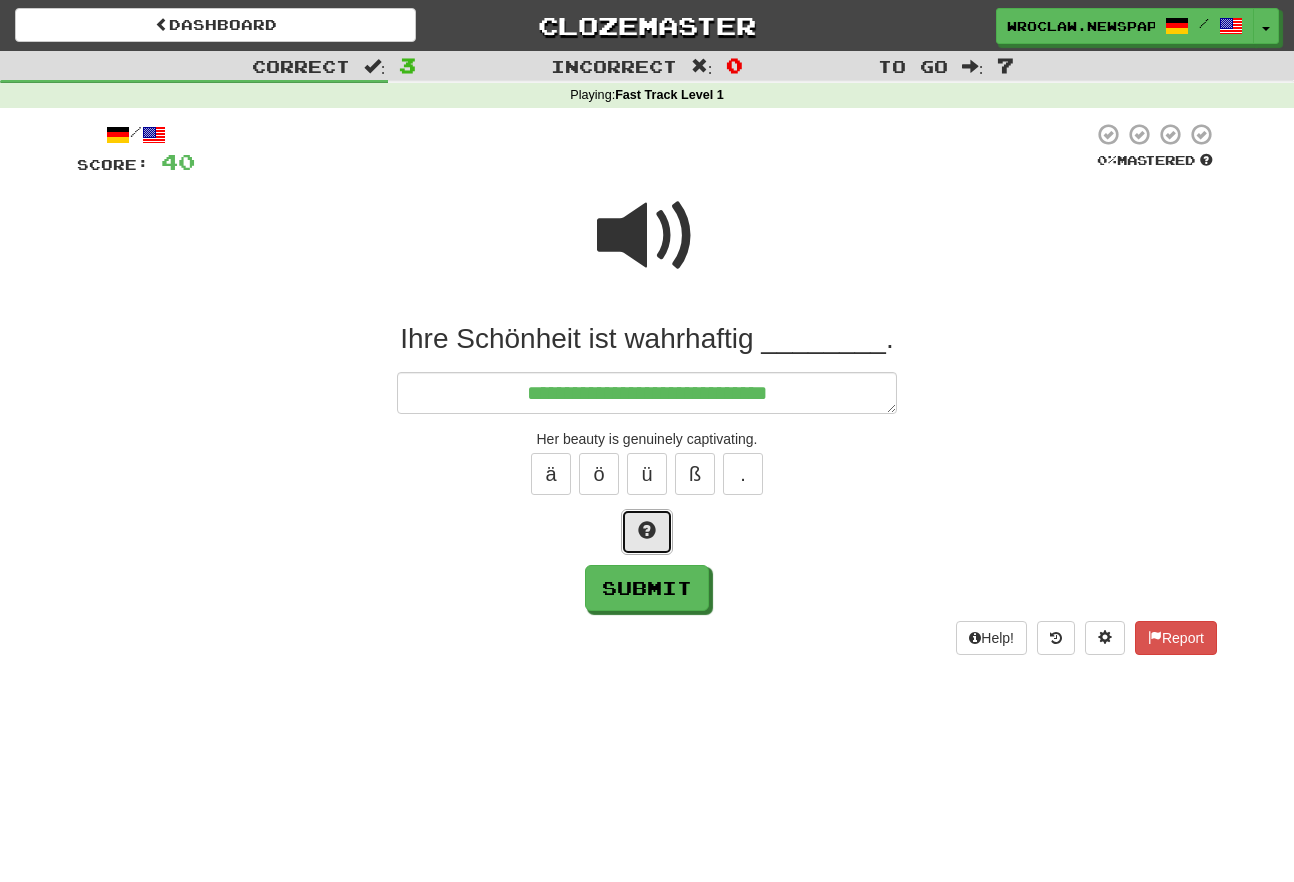 click at bounding box center (647, 532) 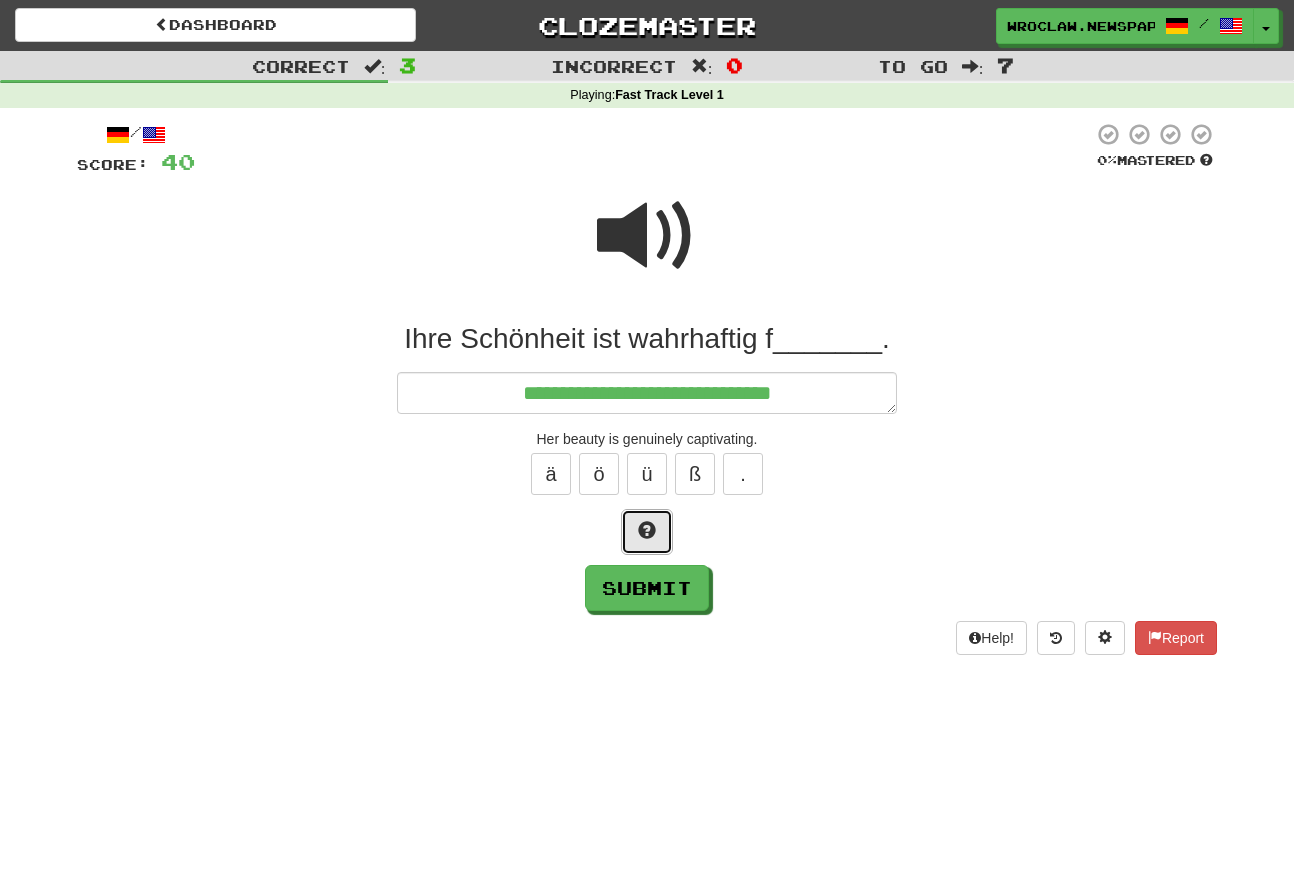 click at bounding box center [647, 532] 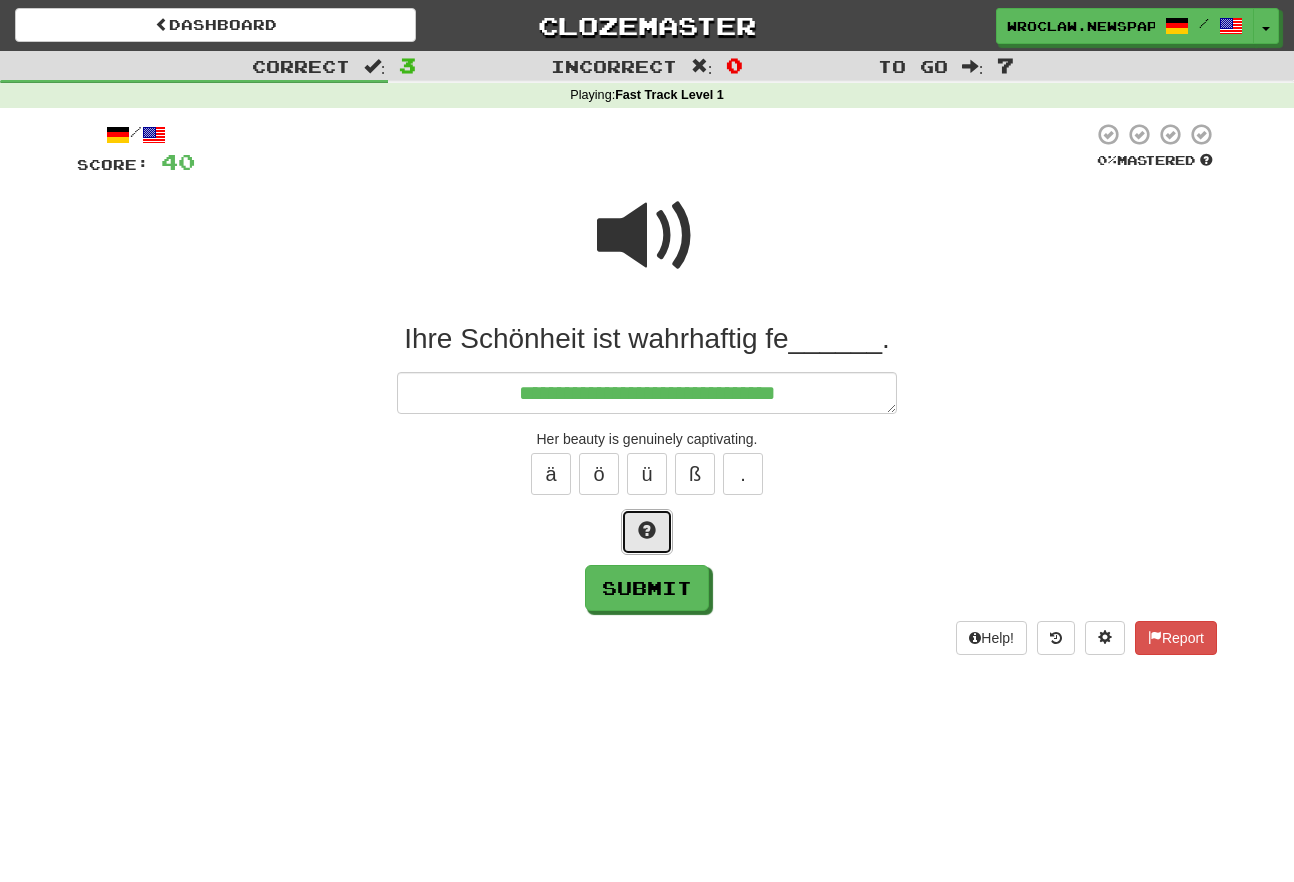 click at bounding box center (647, 532) 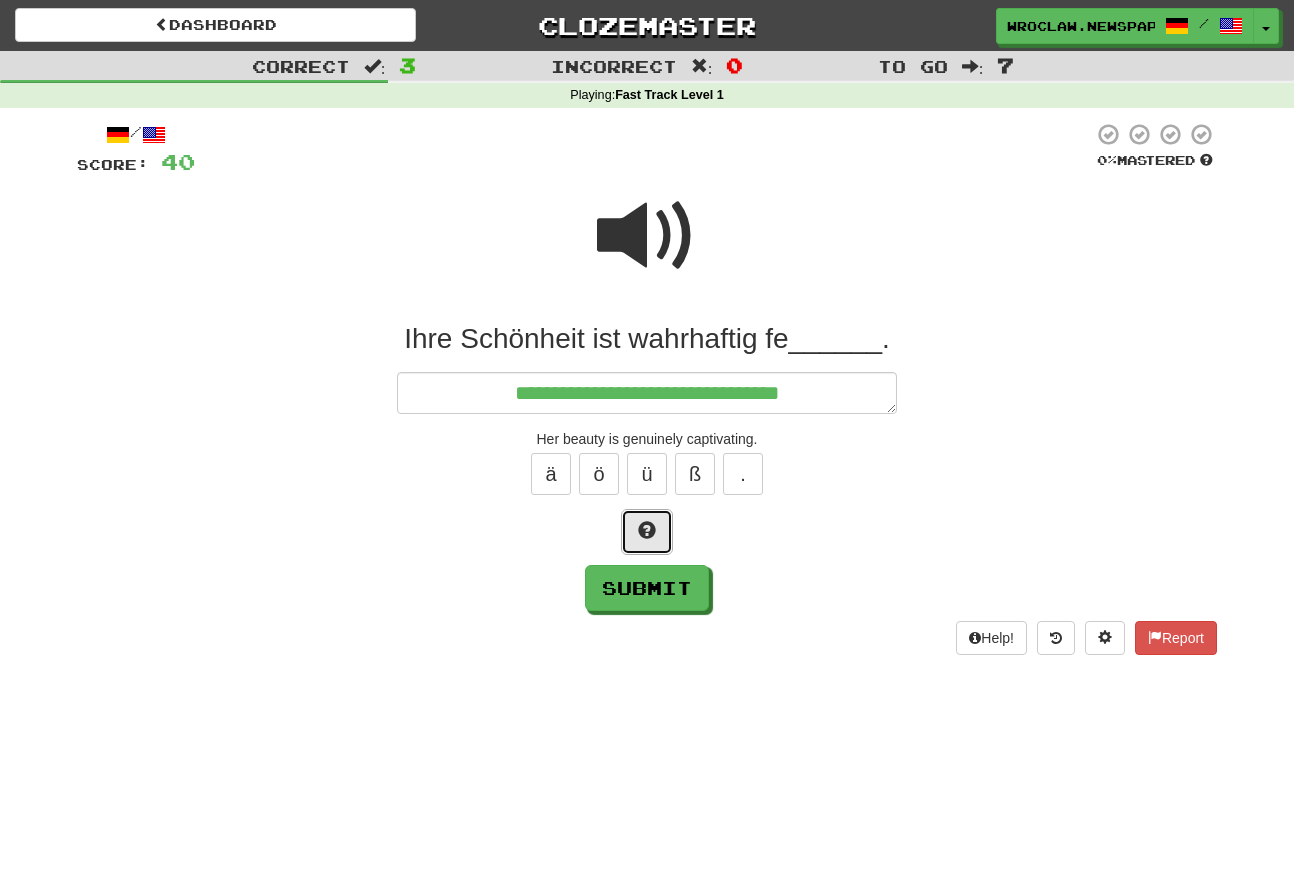 click at bounding box center (647, 532) 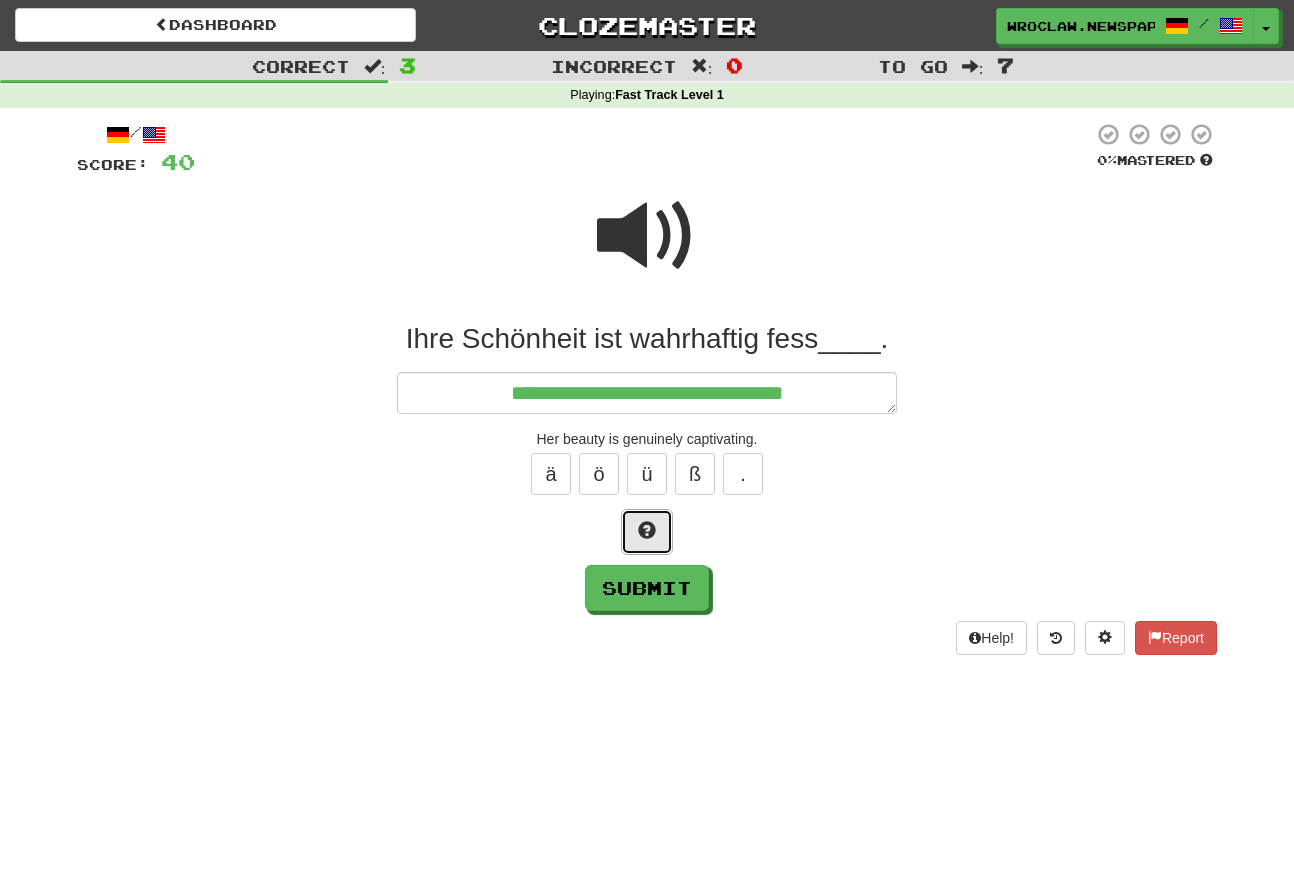 click at bounding box center (647, 532) 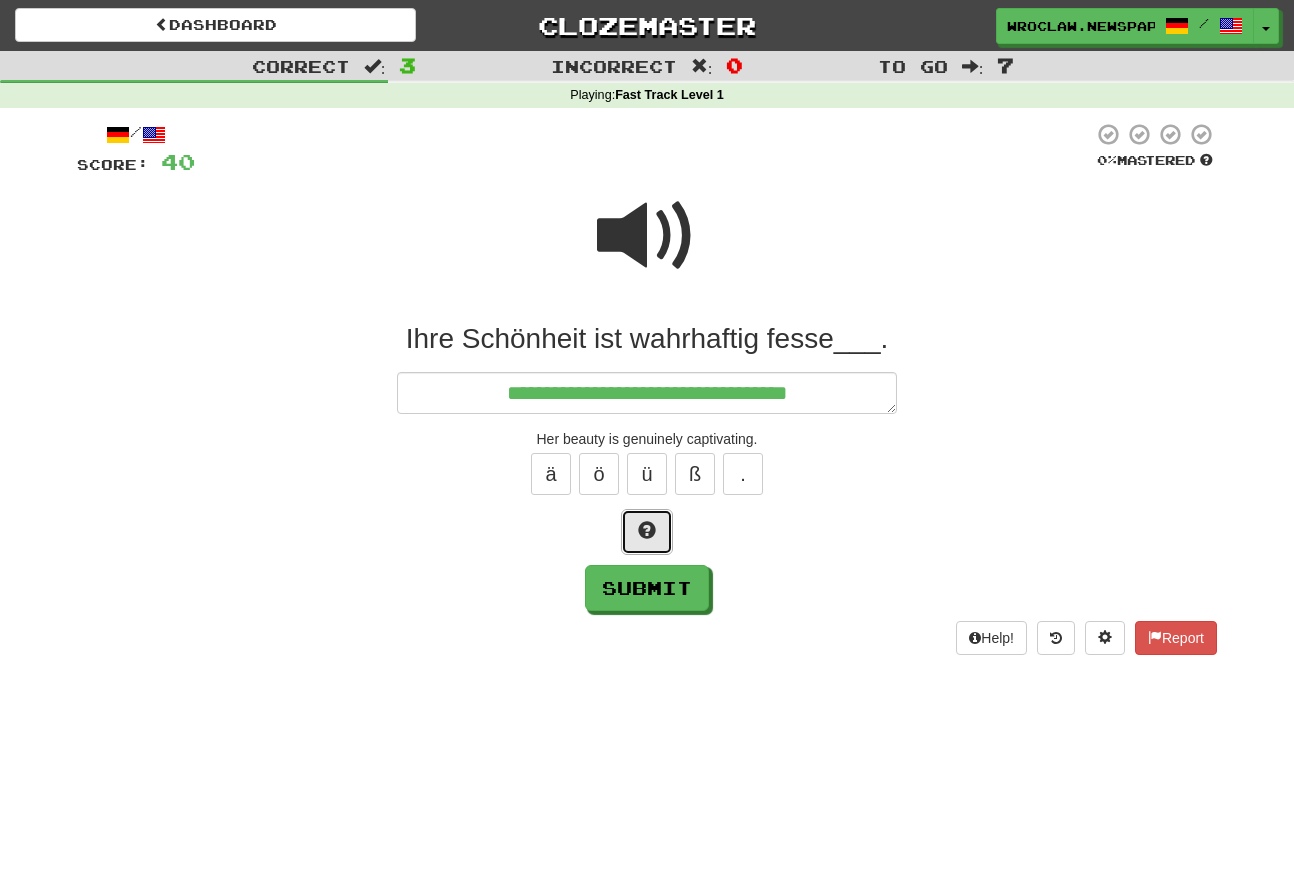 click at bounding box center [647, 532] 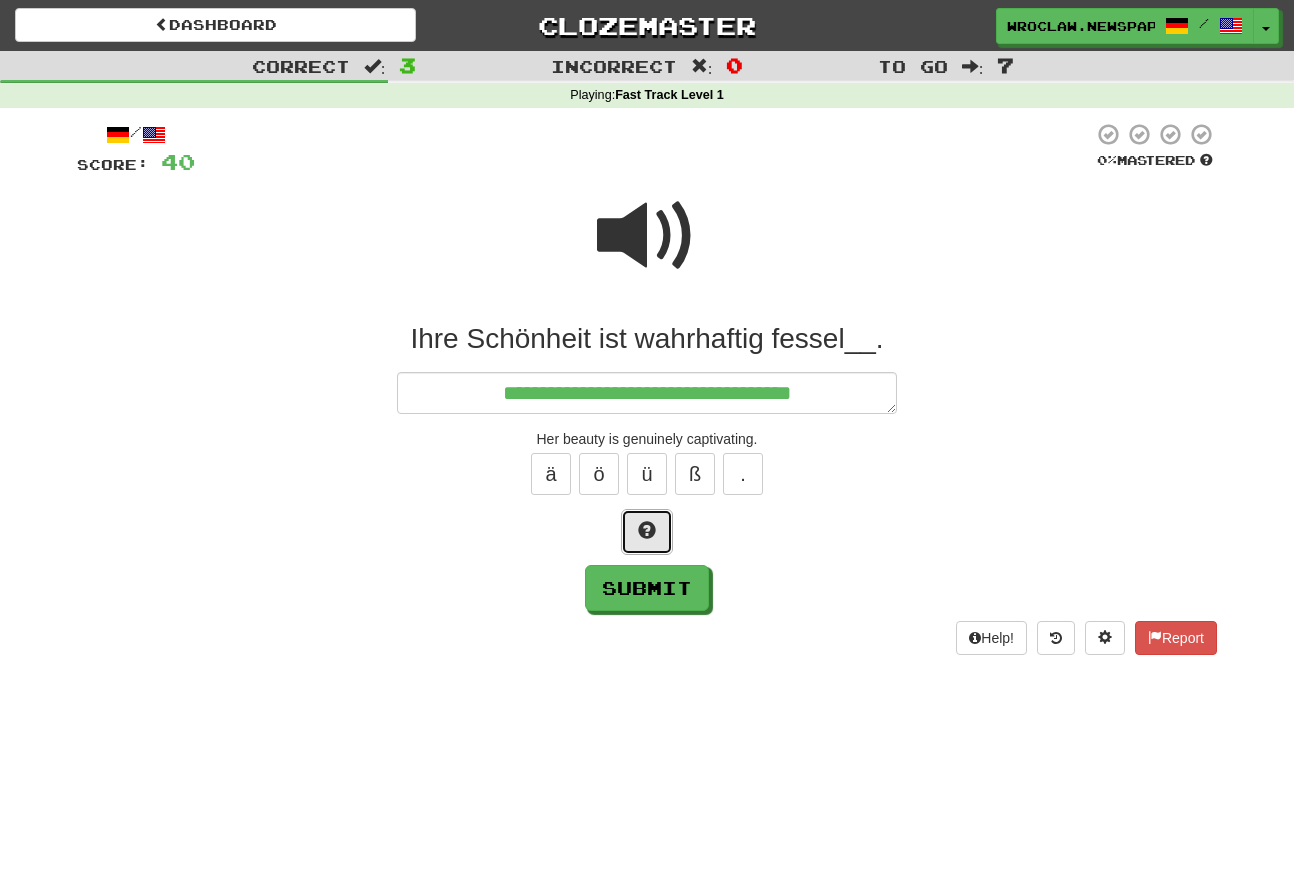 click at bounding box center [647, 532] 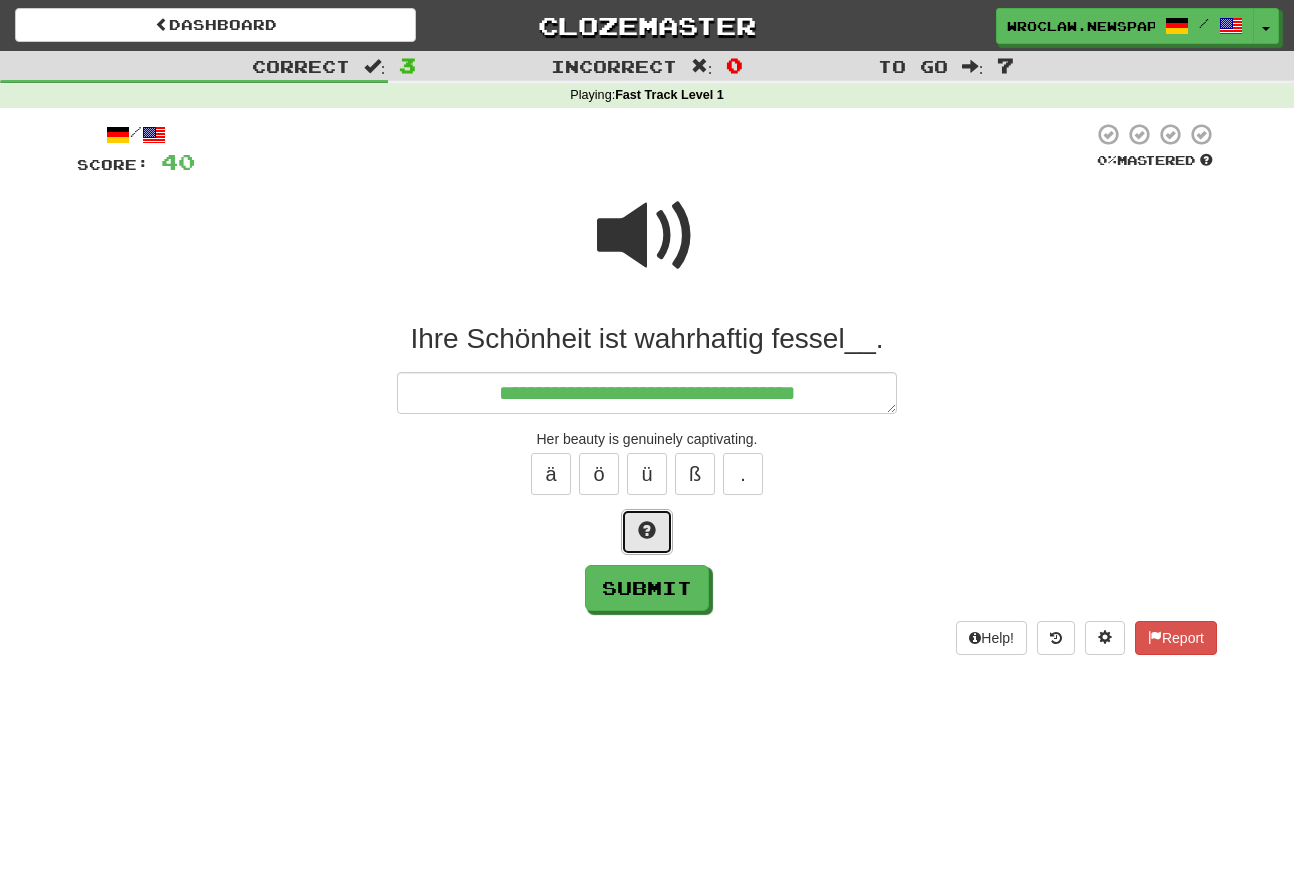 click at bounding box center (647, 532) 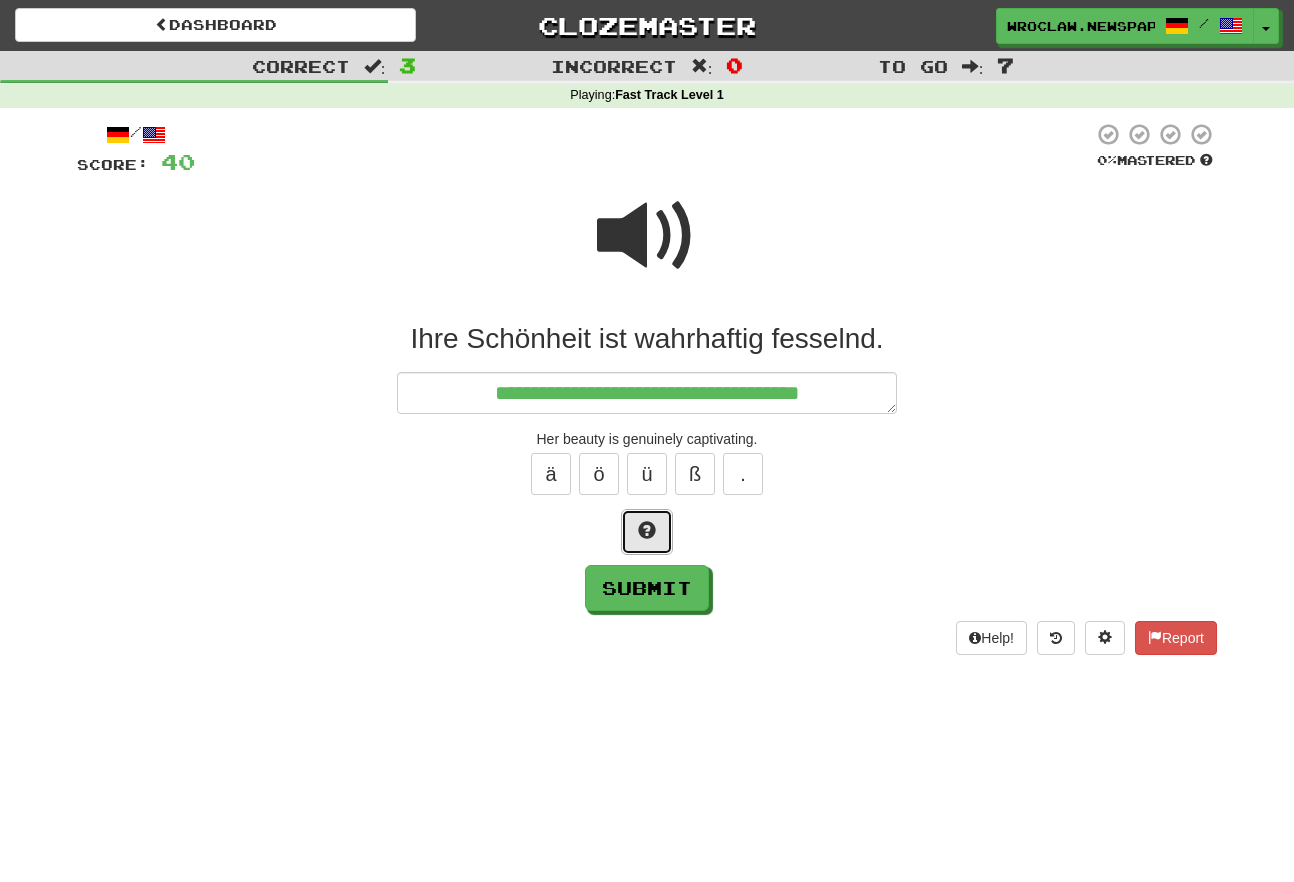 click at bounding box center [647, 532] 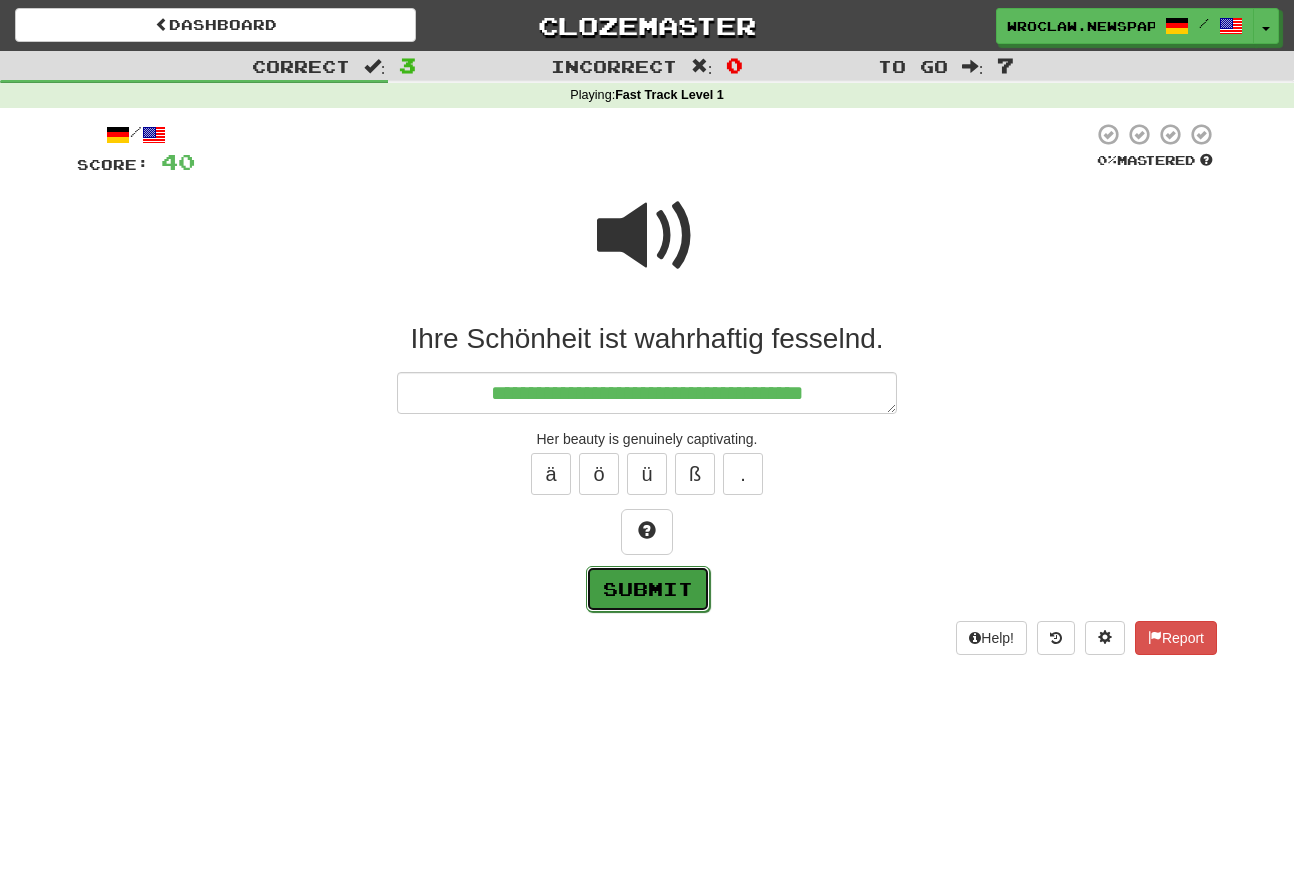 click on "Submit" at bounding box center [648, 589] 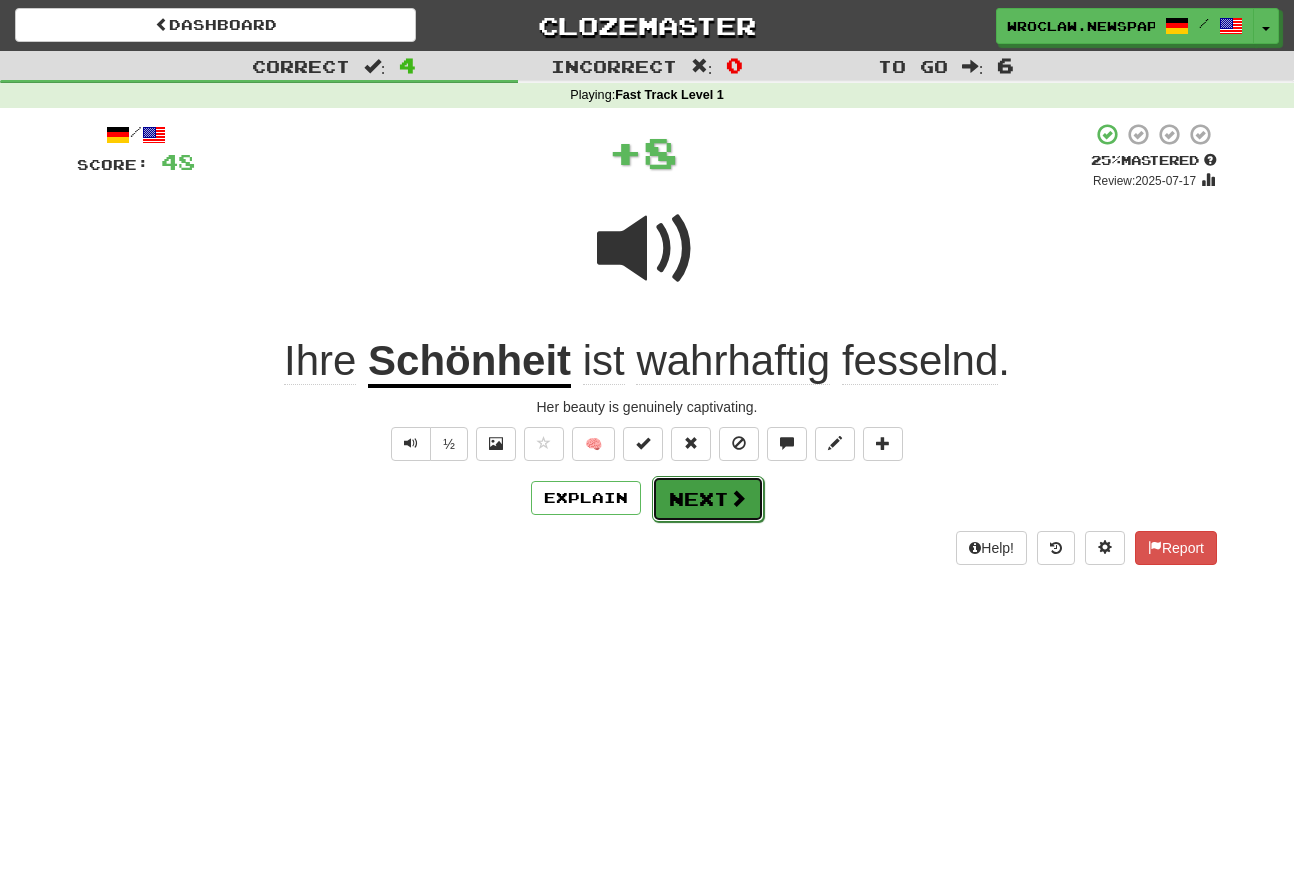 click on "Next" at bounding box center (708, 499) 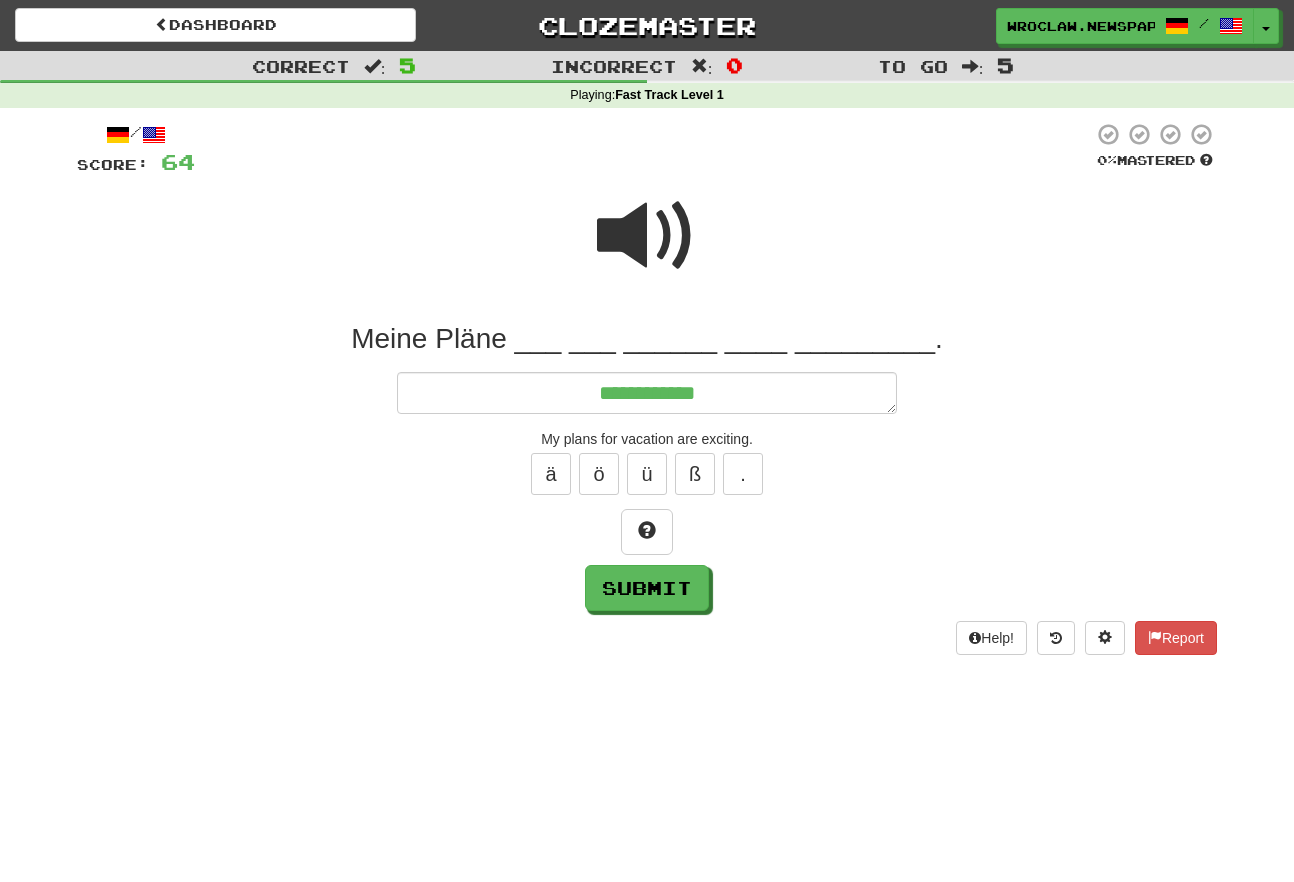 click at bounding box center (647, 249) 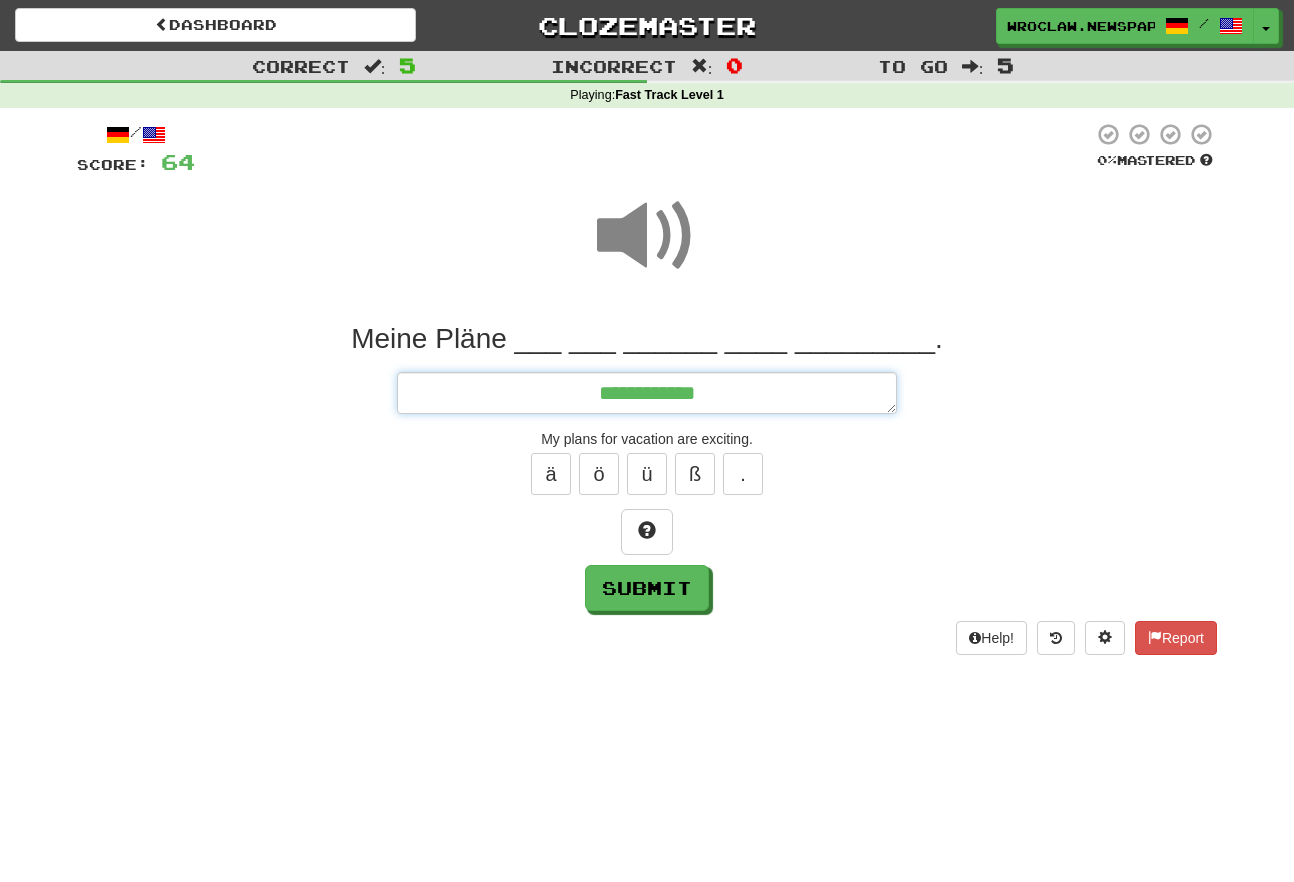 click on "**********" at bounding box center (647, 393) 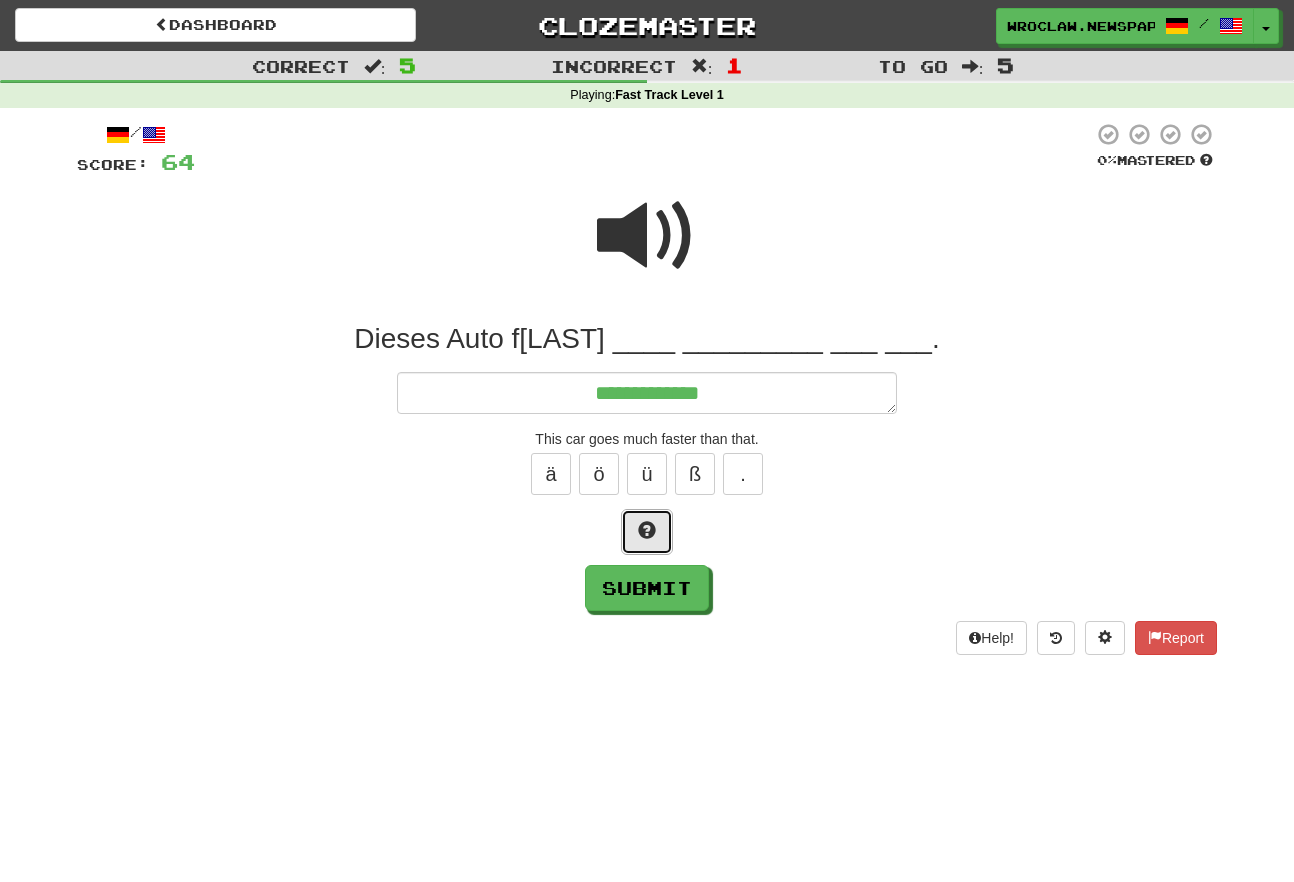click at bounding box center [647, 530] 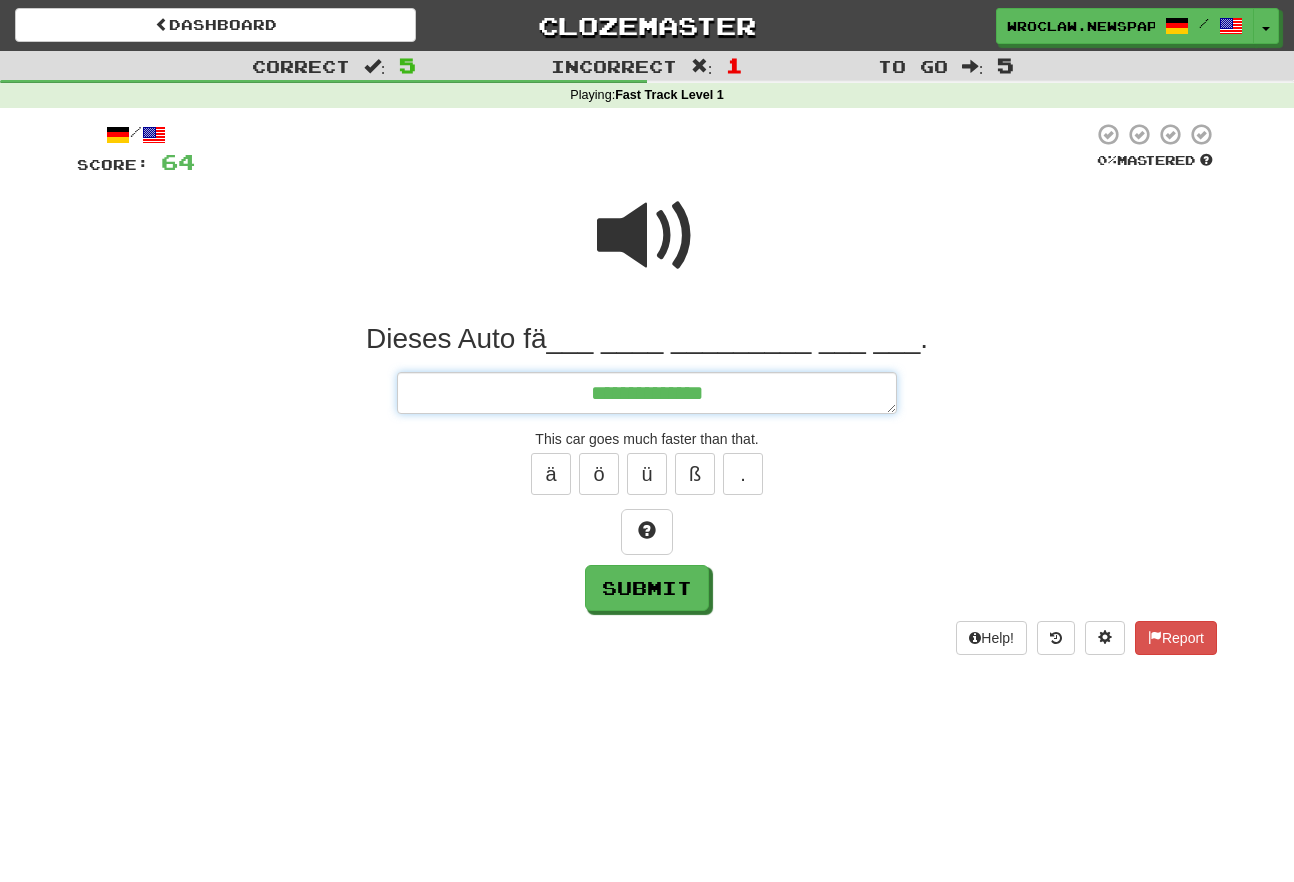 click on "**********" at bounding box center [647, 393] 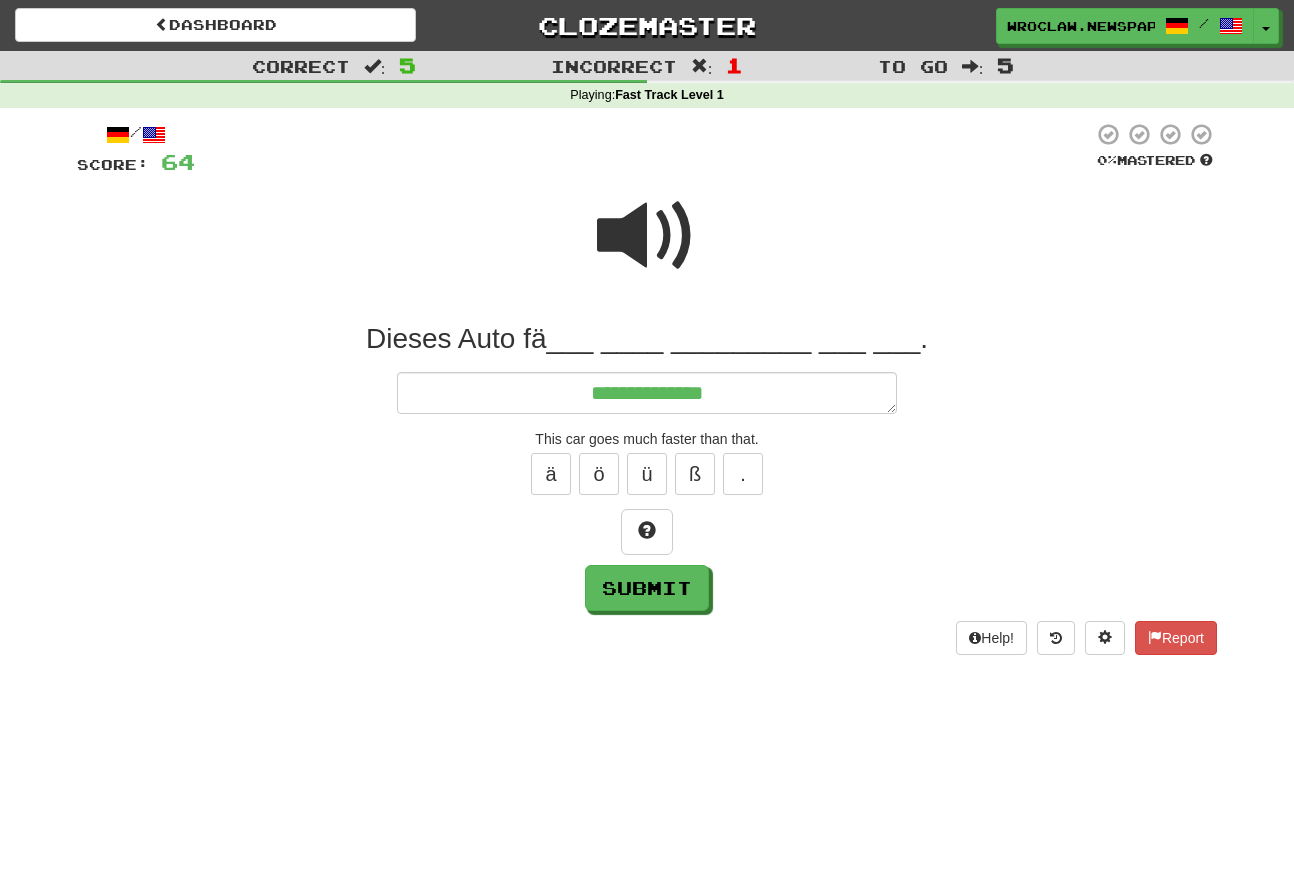 click at bounding box center (647, 236) 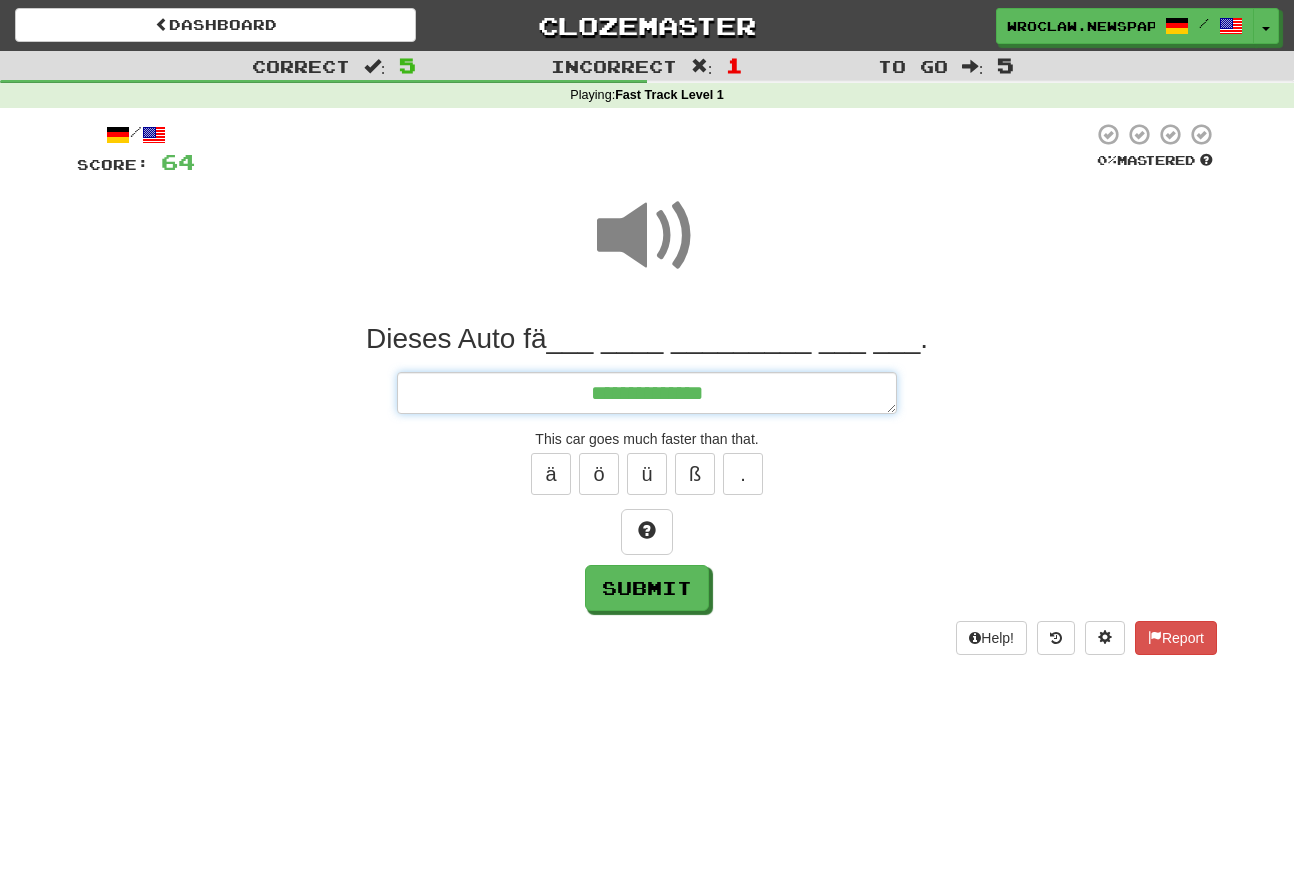 click on "**********" at bounding box center (647, 393) 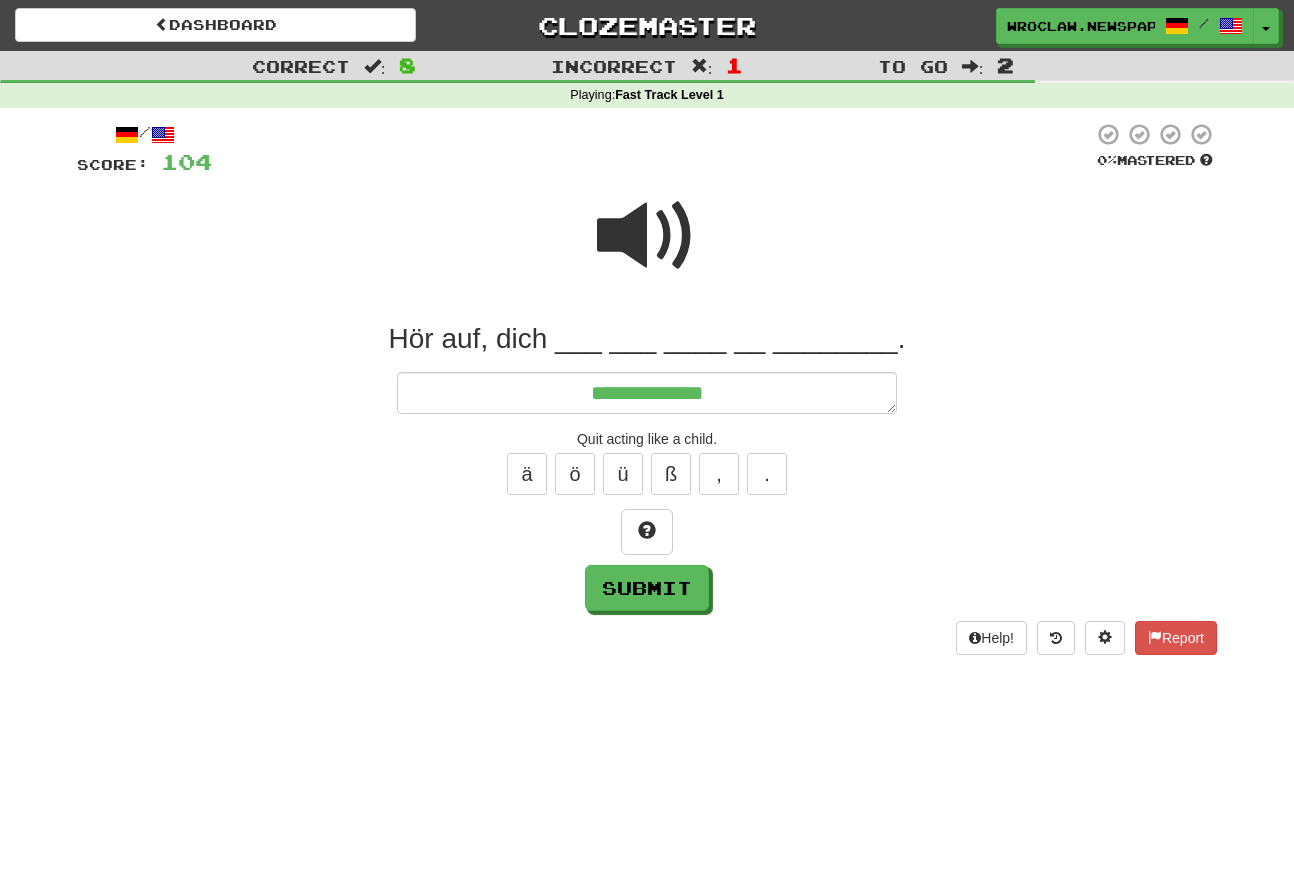 click at bounding box center [647, 236] 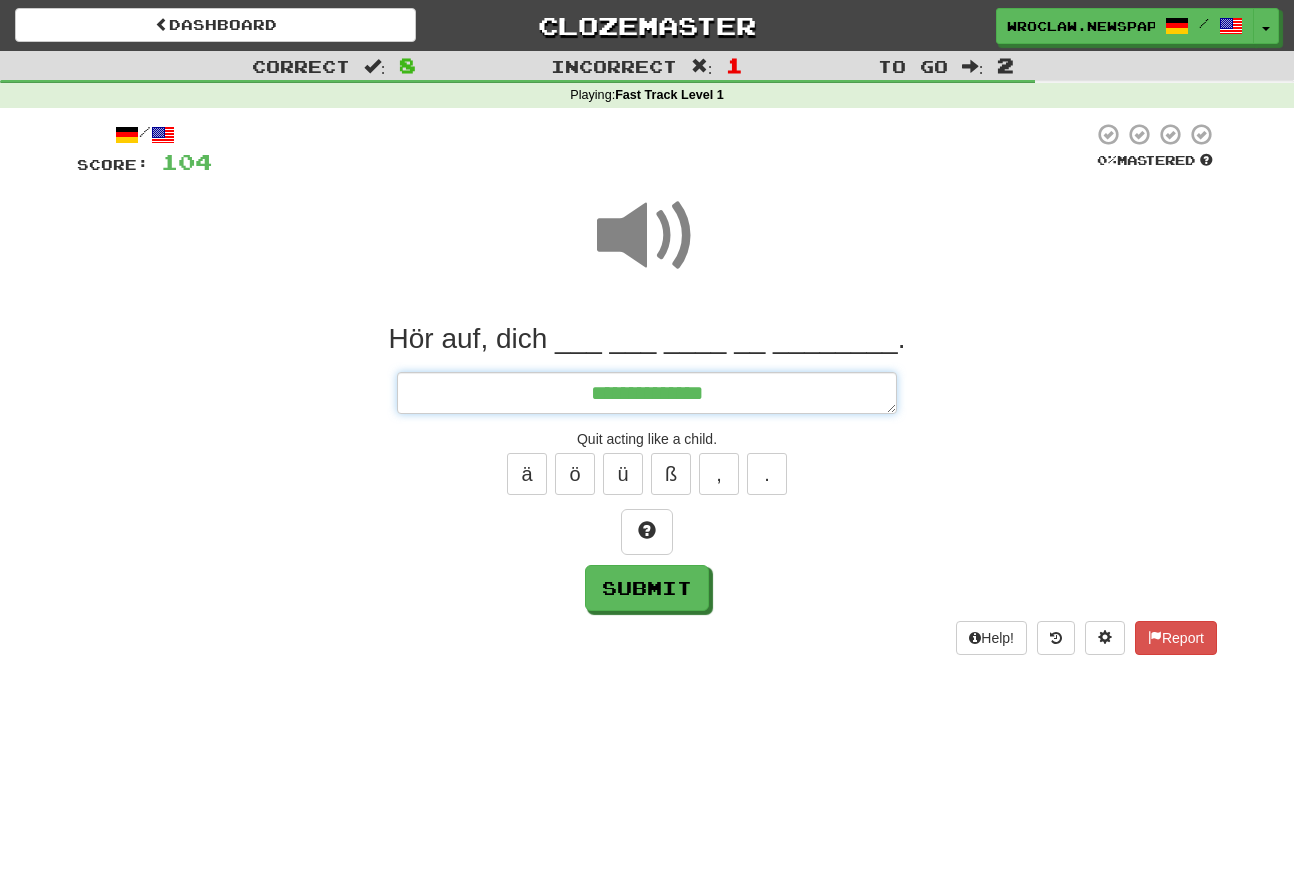 click on "**********" at bounding box center (647, 393) 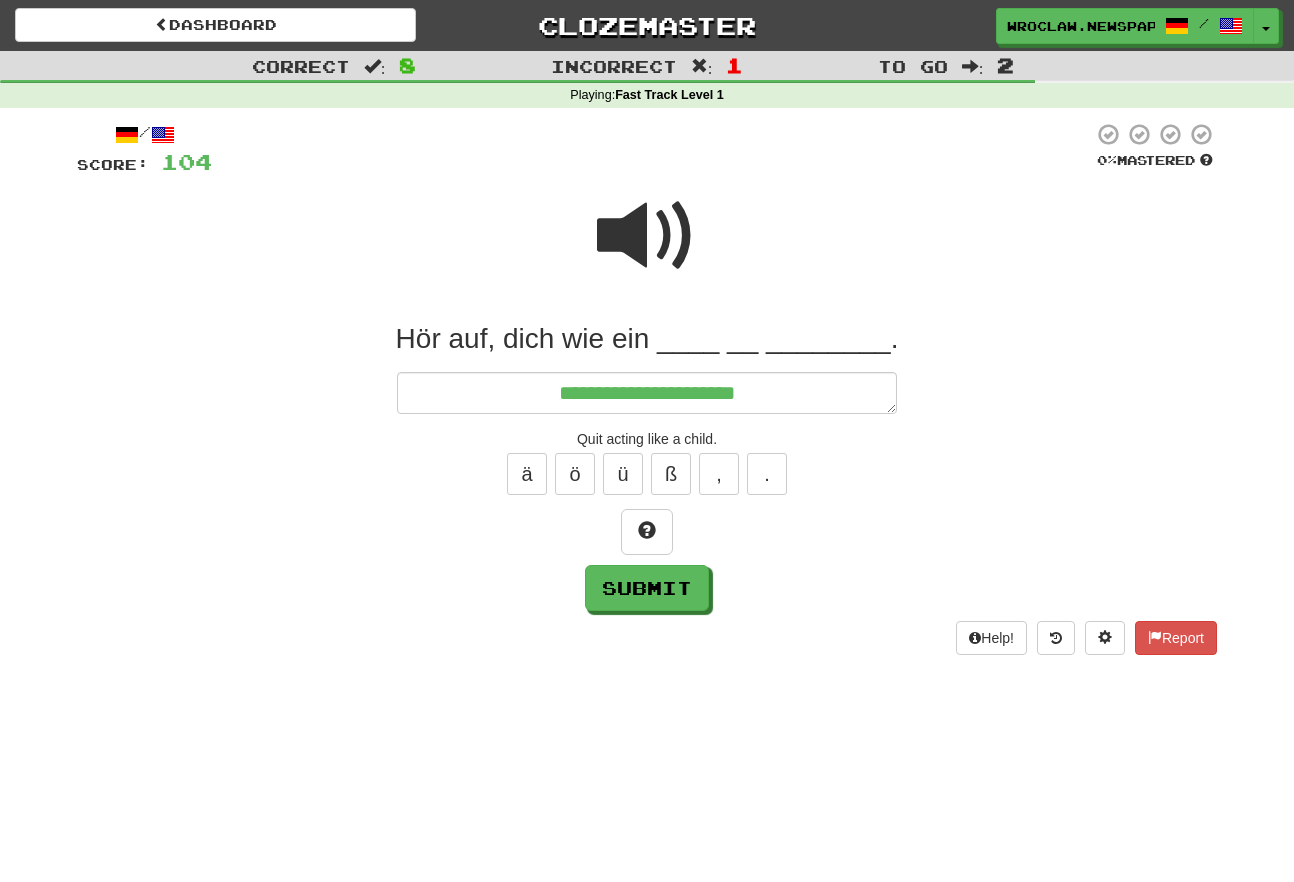 click at bounding box center (647, 249) 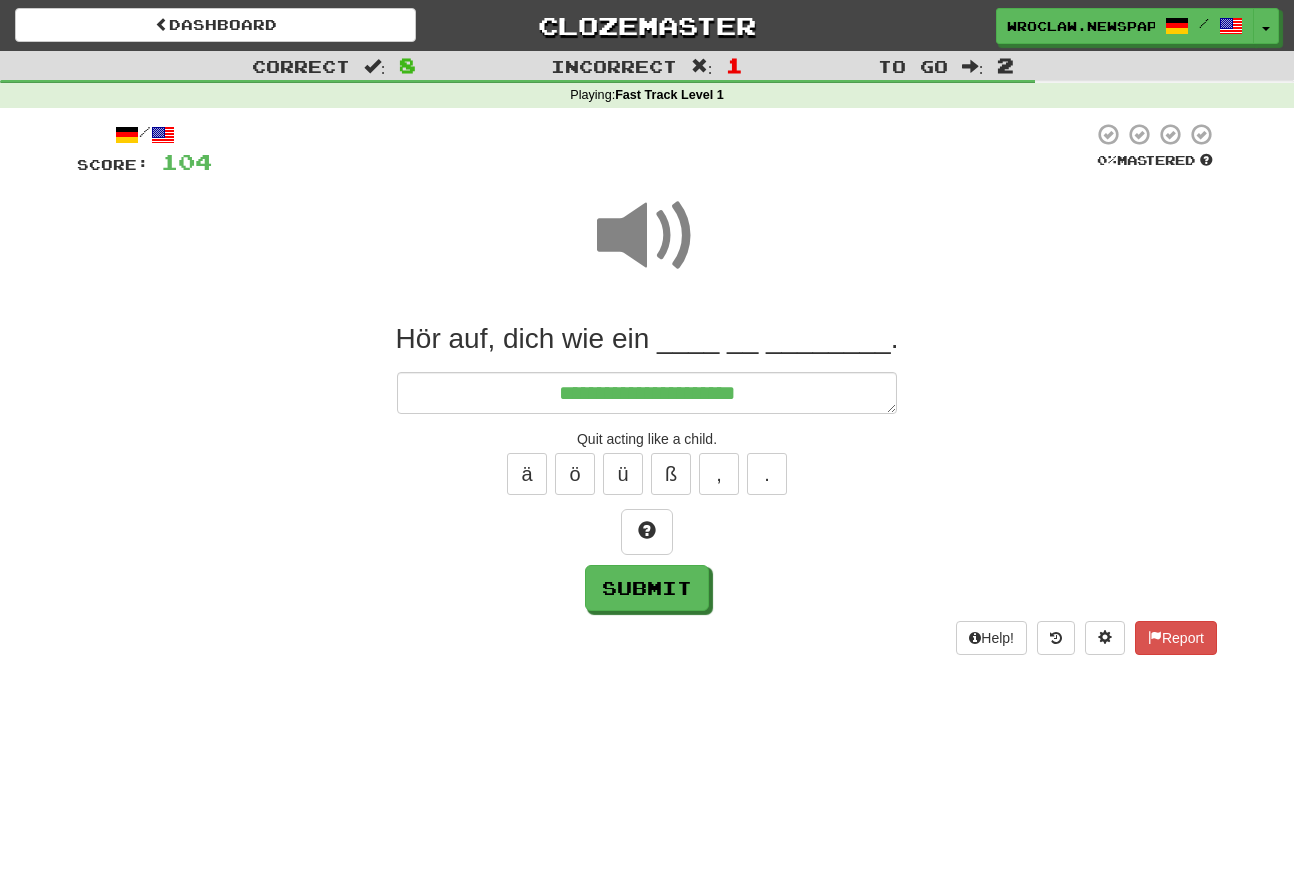click at bounding box center (647, 236) 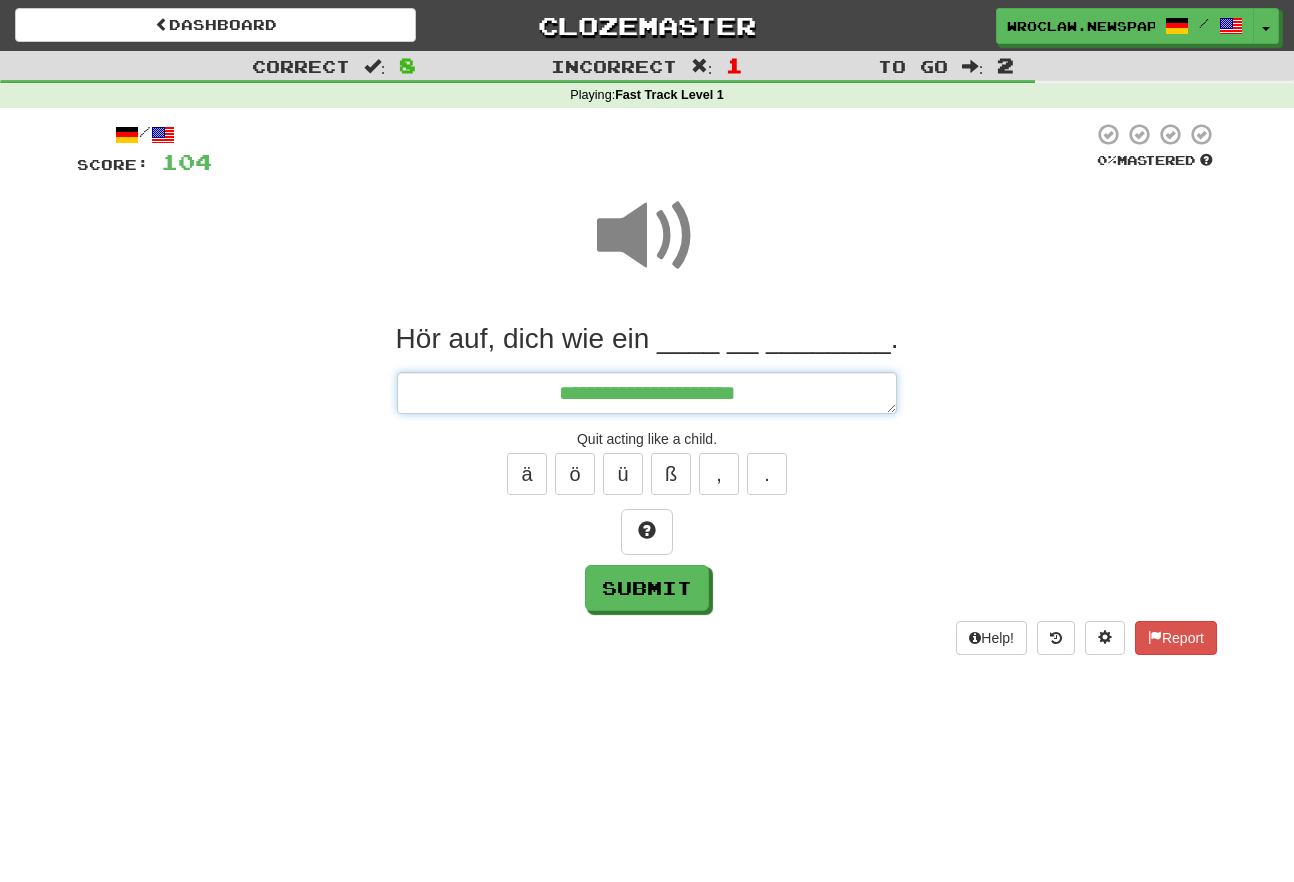 click on "**********" at bounding box center [647, 393] 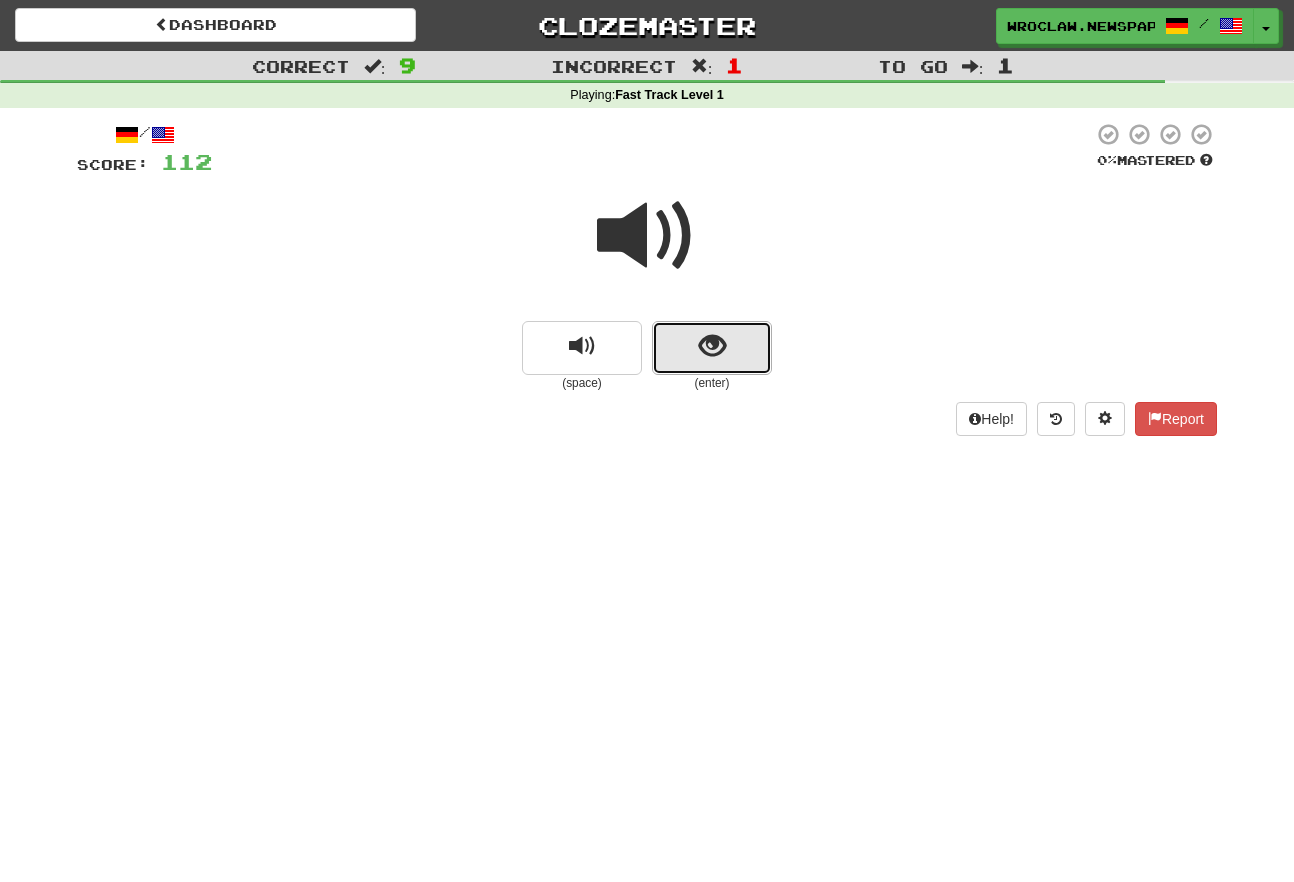 click at bounding box center (712, 348) 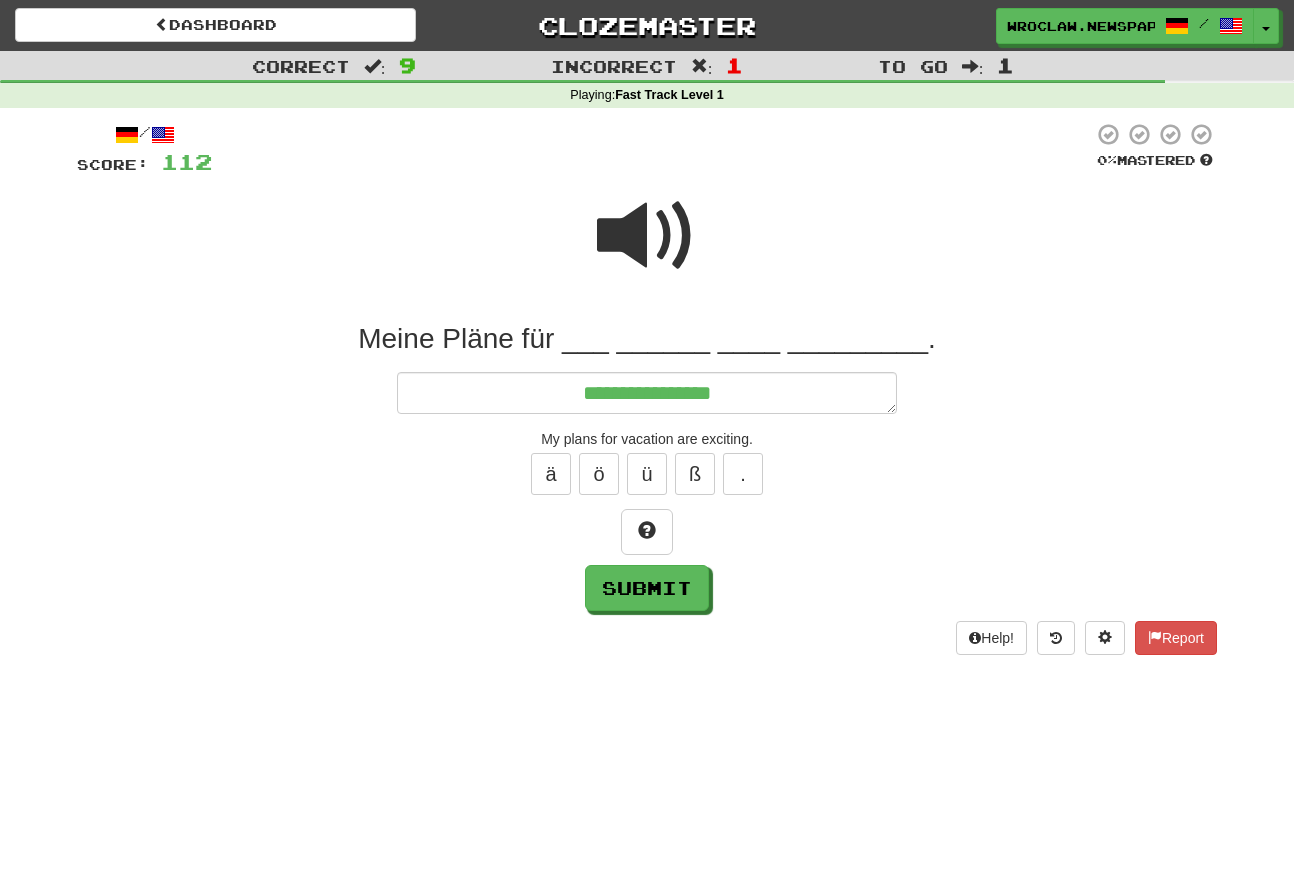 click at bounding box center (647, 249) 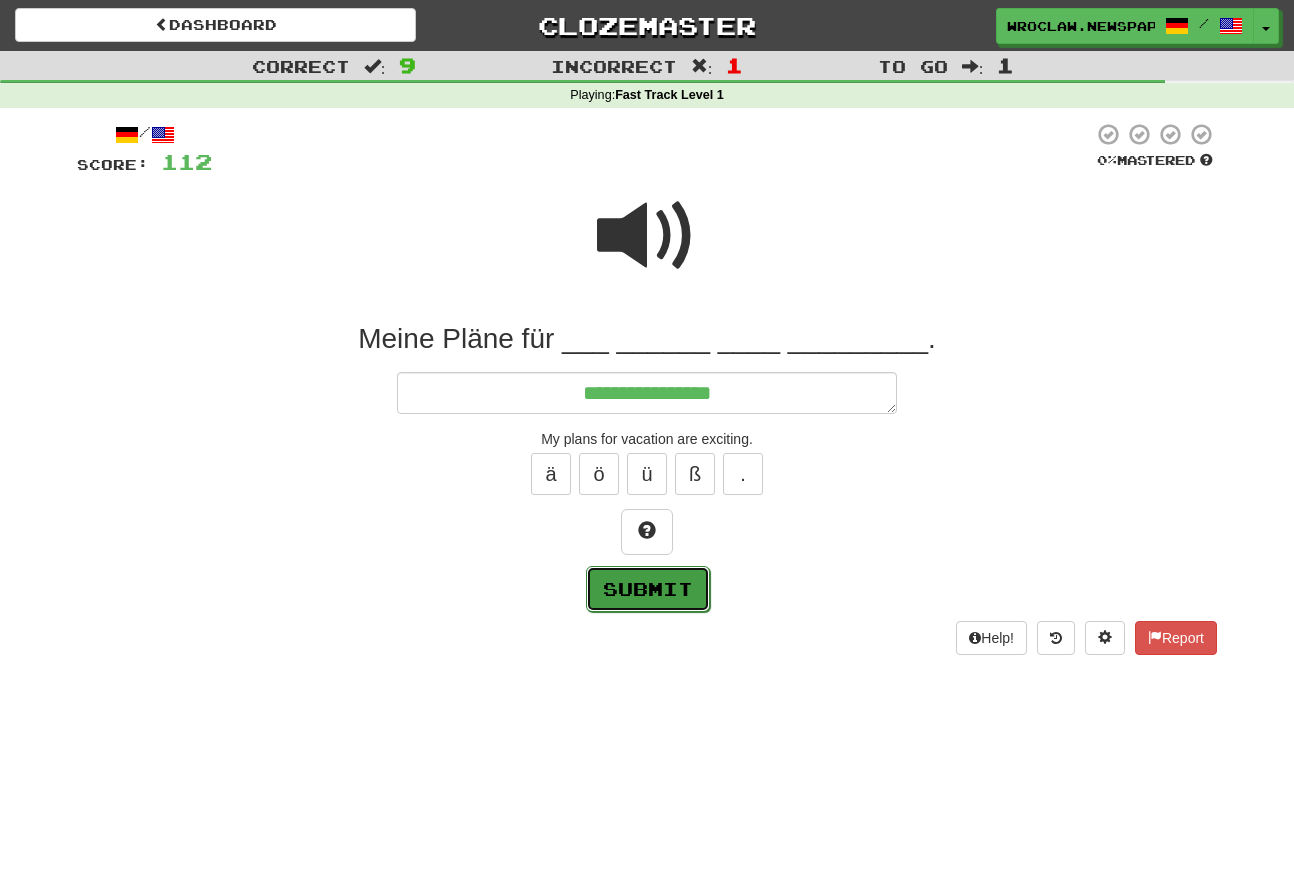 click on "Submit" at bounding box center (648, 589) 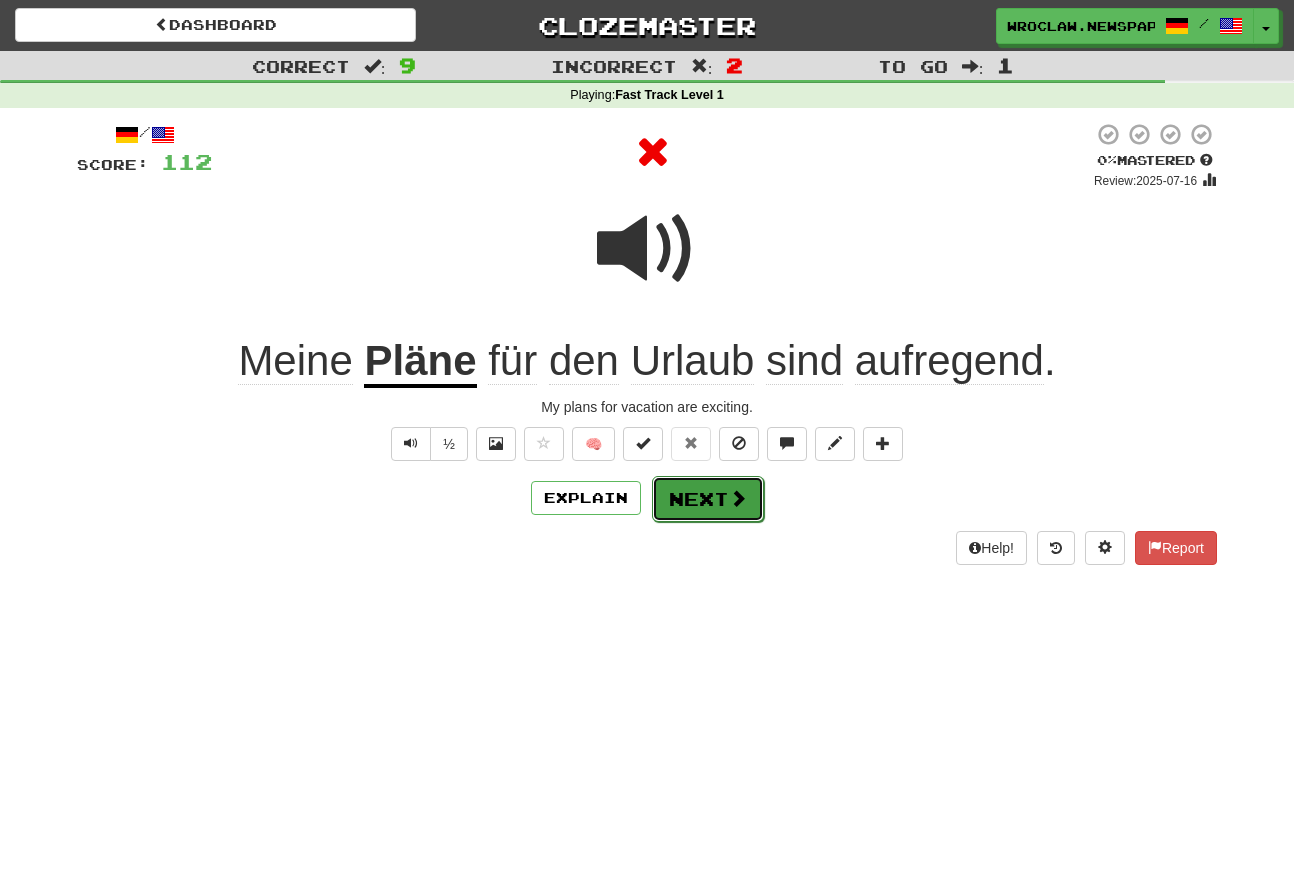 click at bounding box center (738, 498) 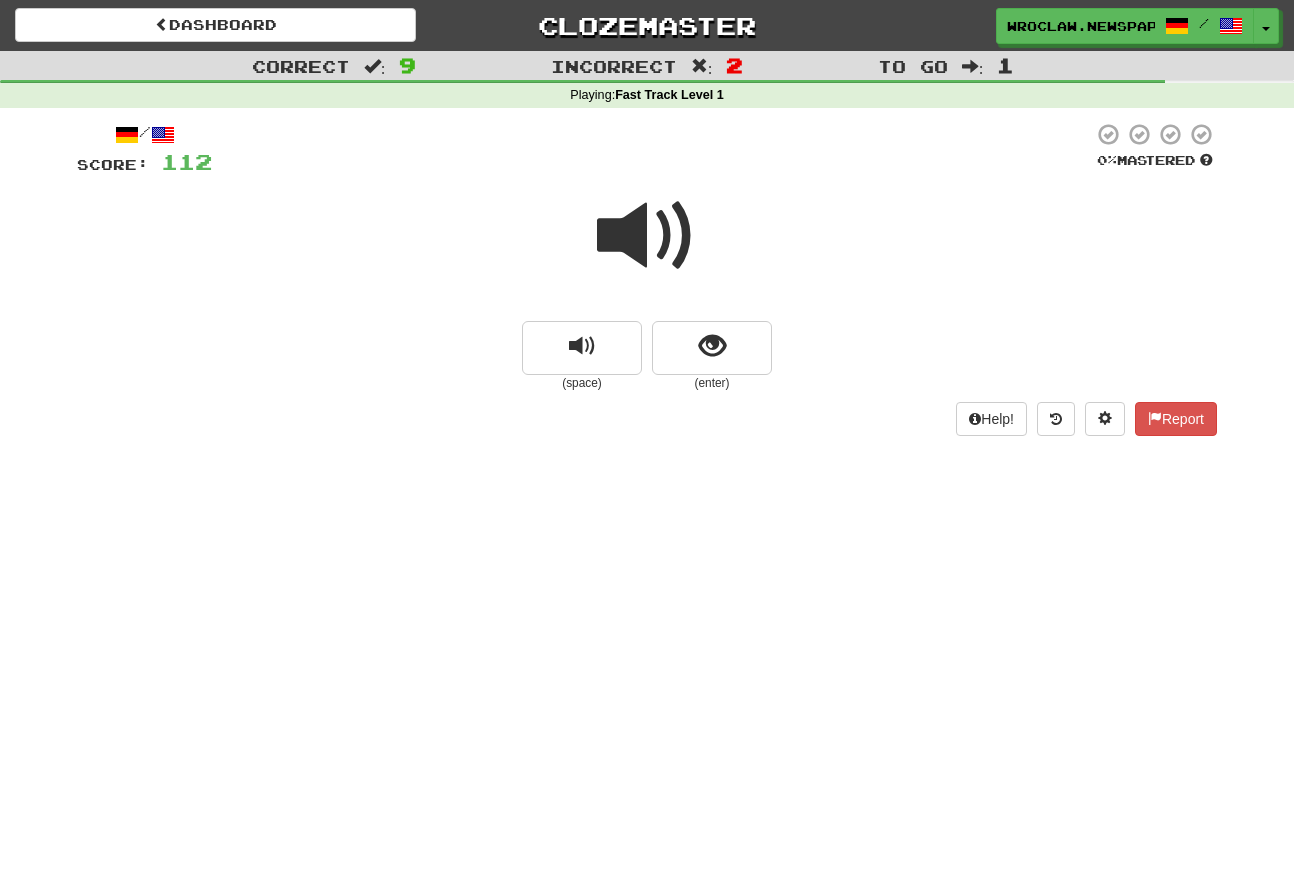 click at bounding box center [647, 236] 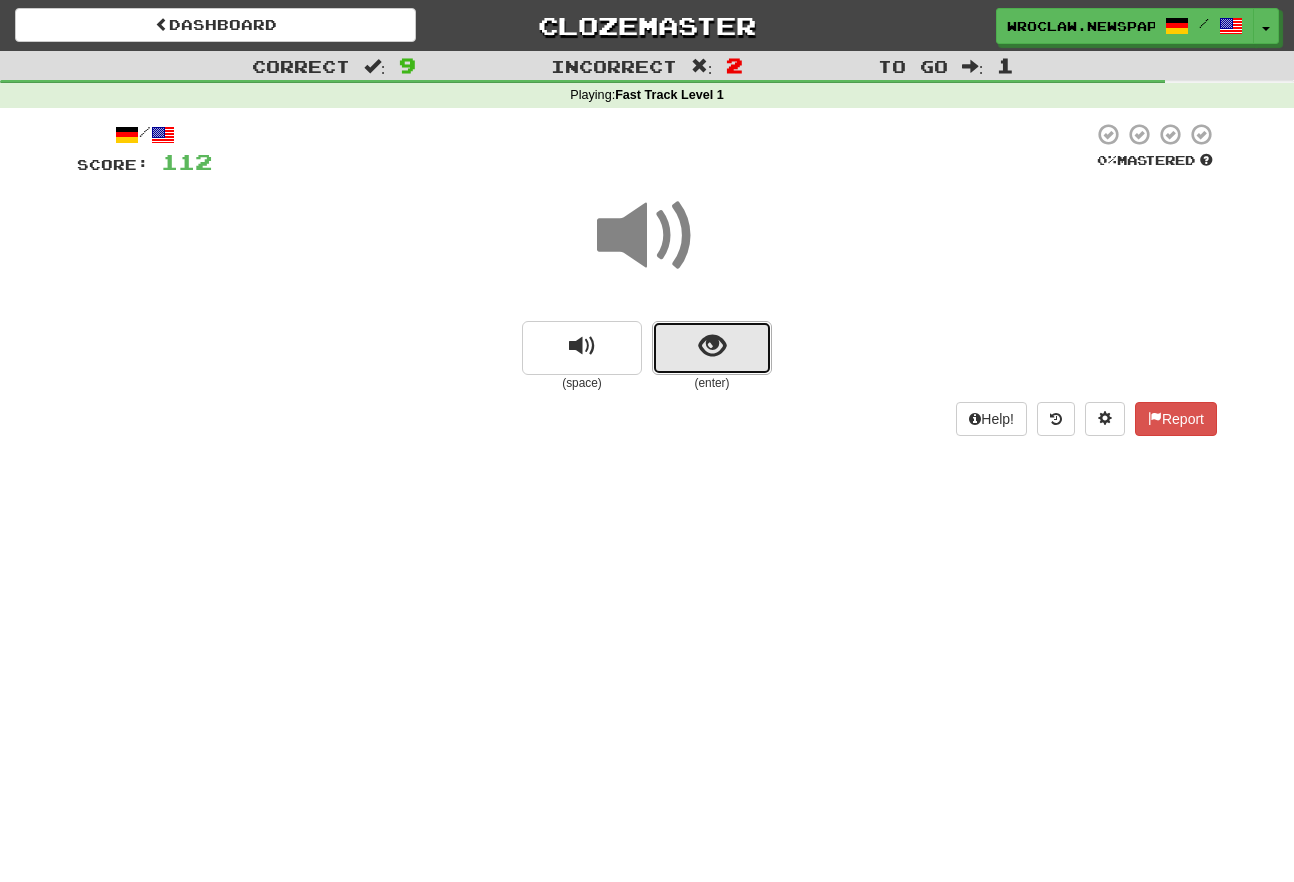 click at bounding box center [712, 348] 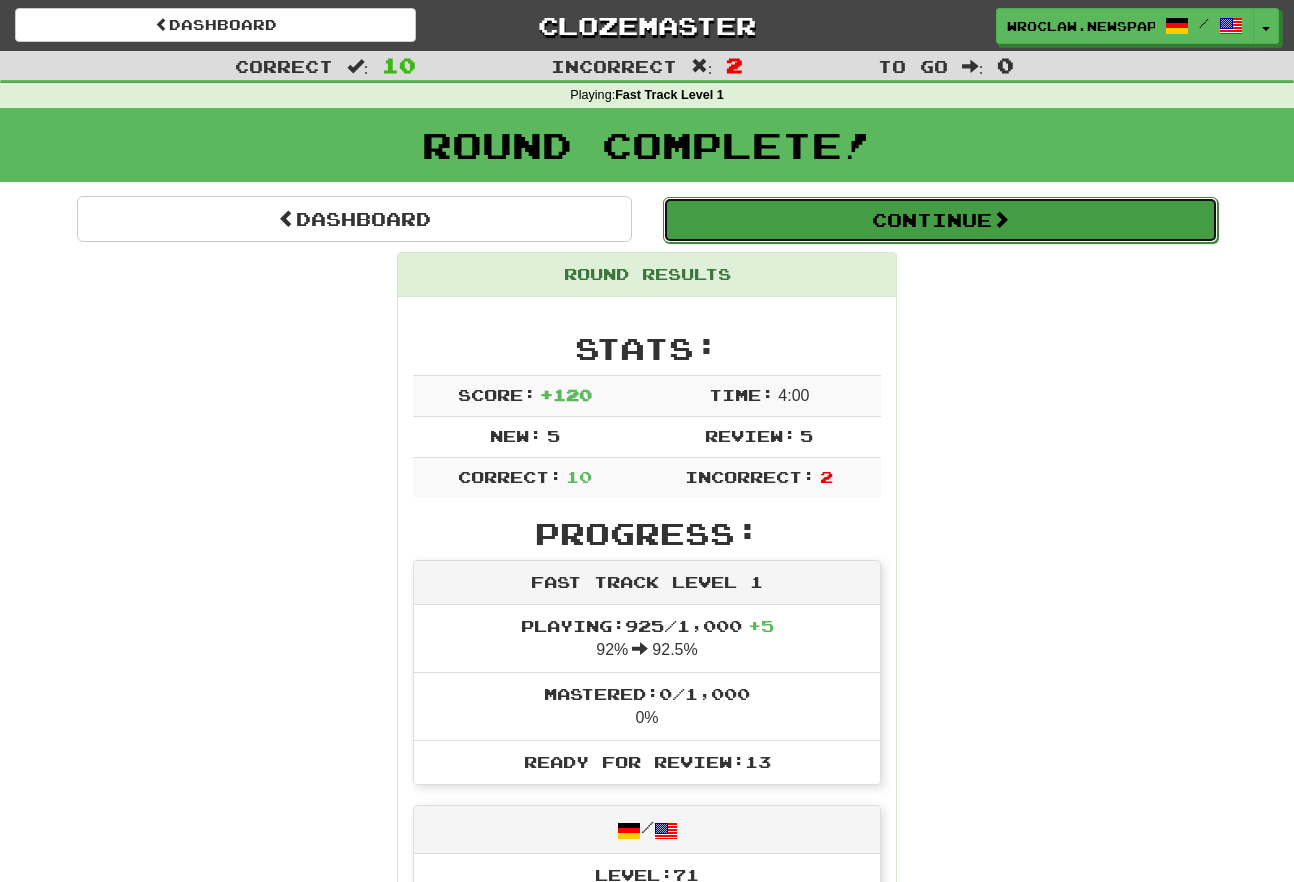 click on "Continue" at bounding box center (940, 220) 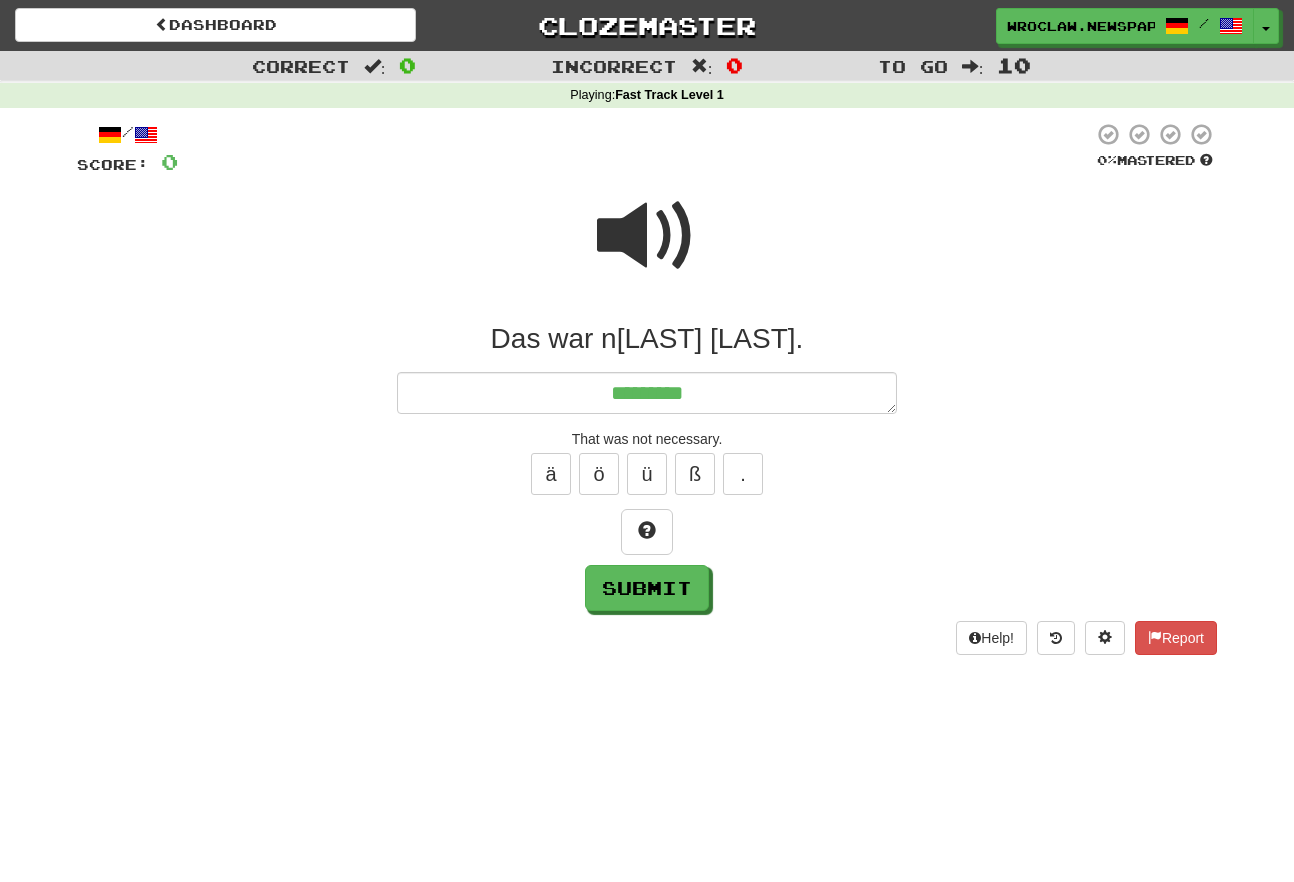 click at bounding box center [647, 236] 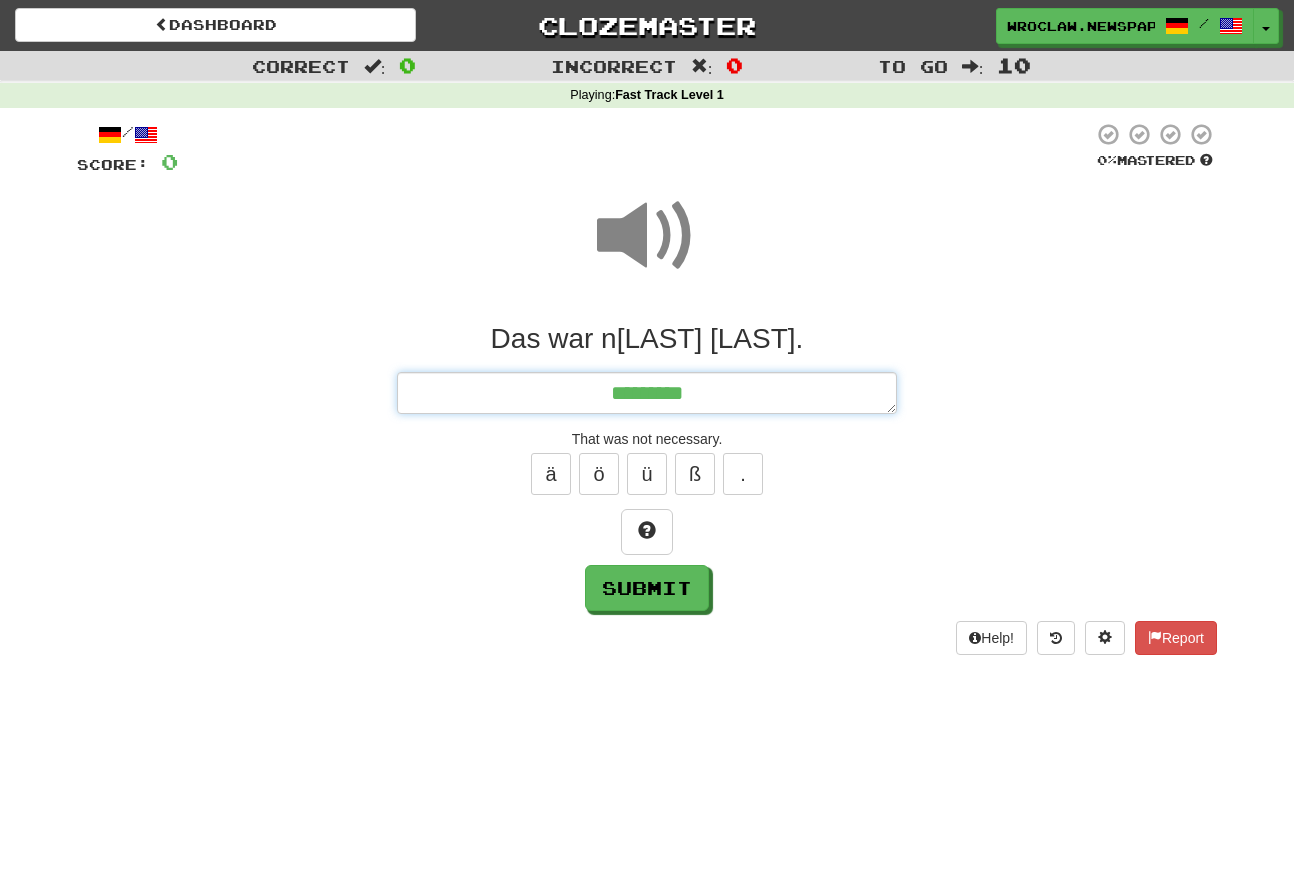 click on "*********" at bounding box center [647, 393] 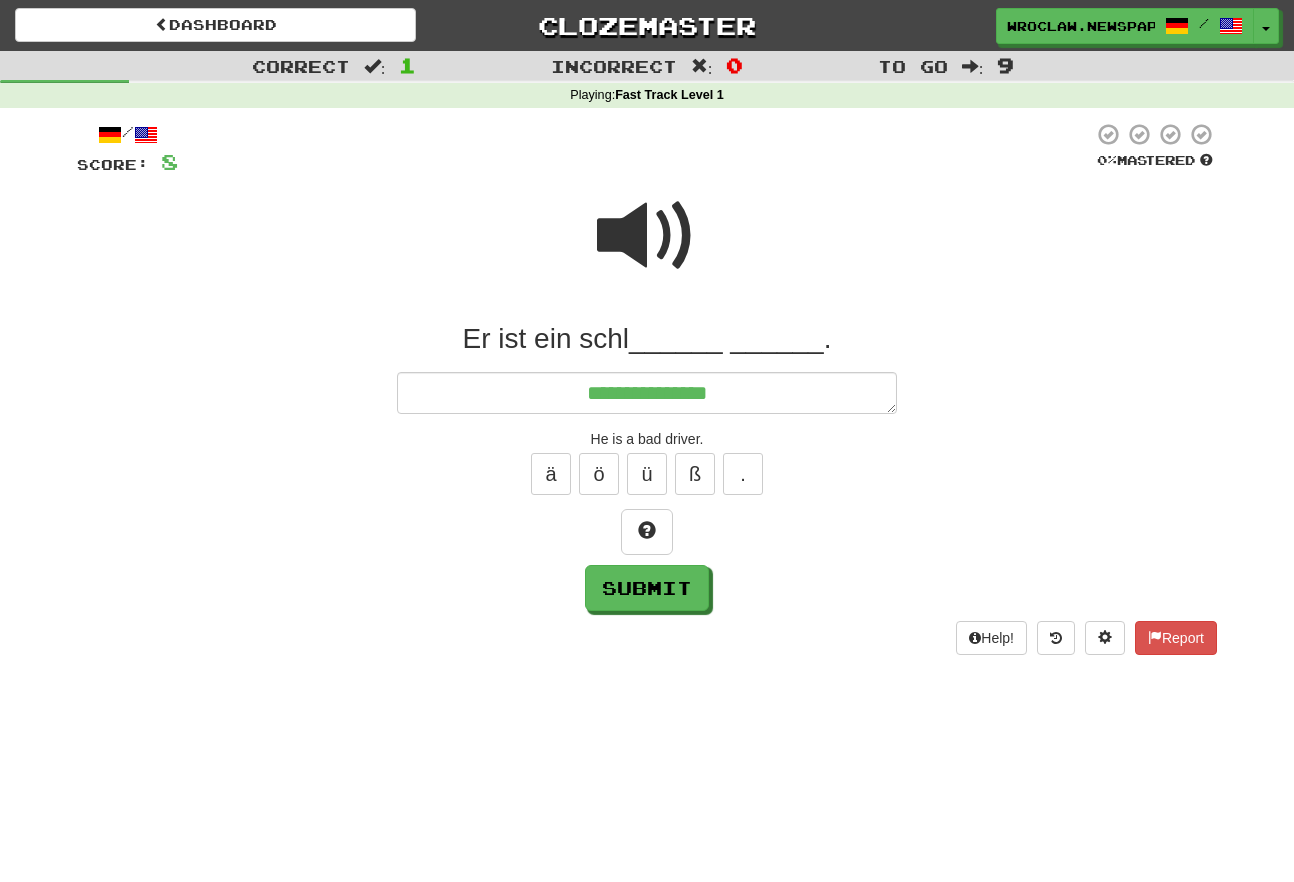 drag, startPoint x: 223, startPoint y: 612, endPoint x: 241, endPoint y: 600, distance: 21.633308 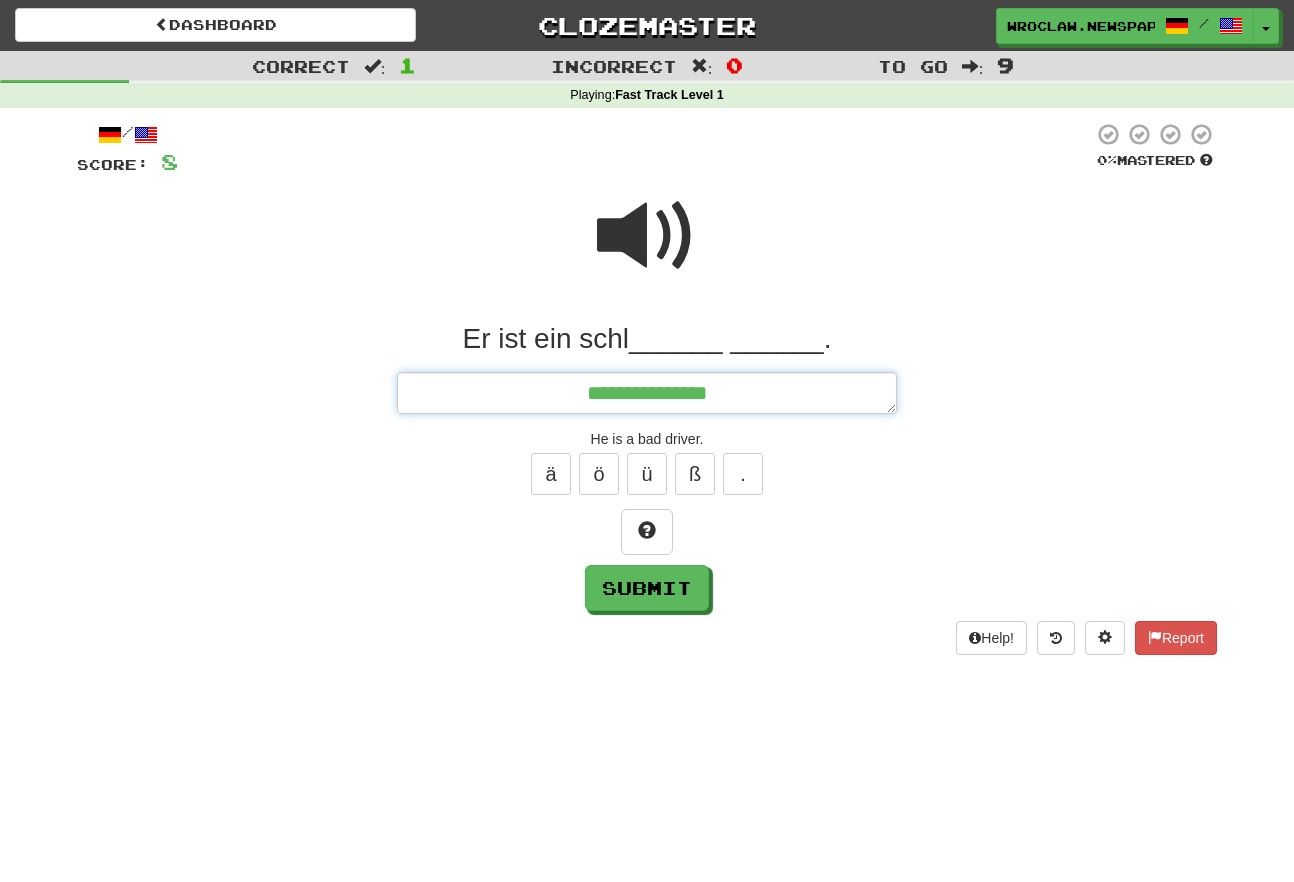 click on "**********" at bounding box center (647, 393) 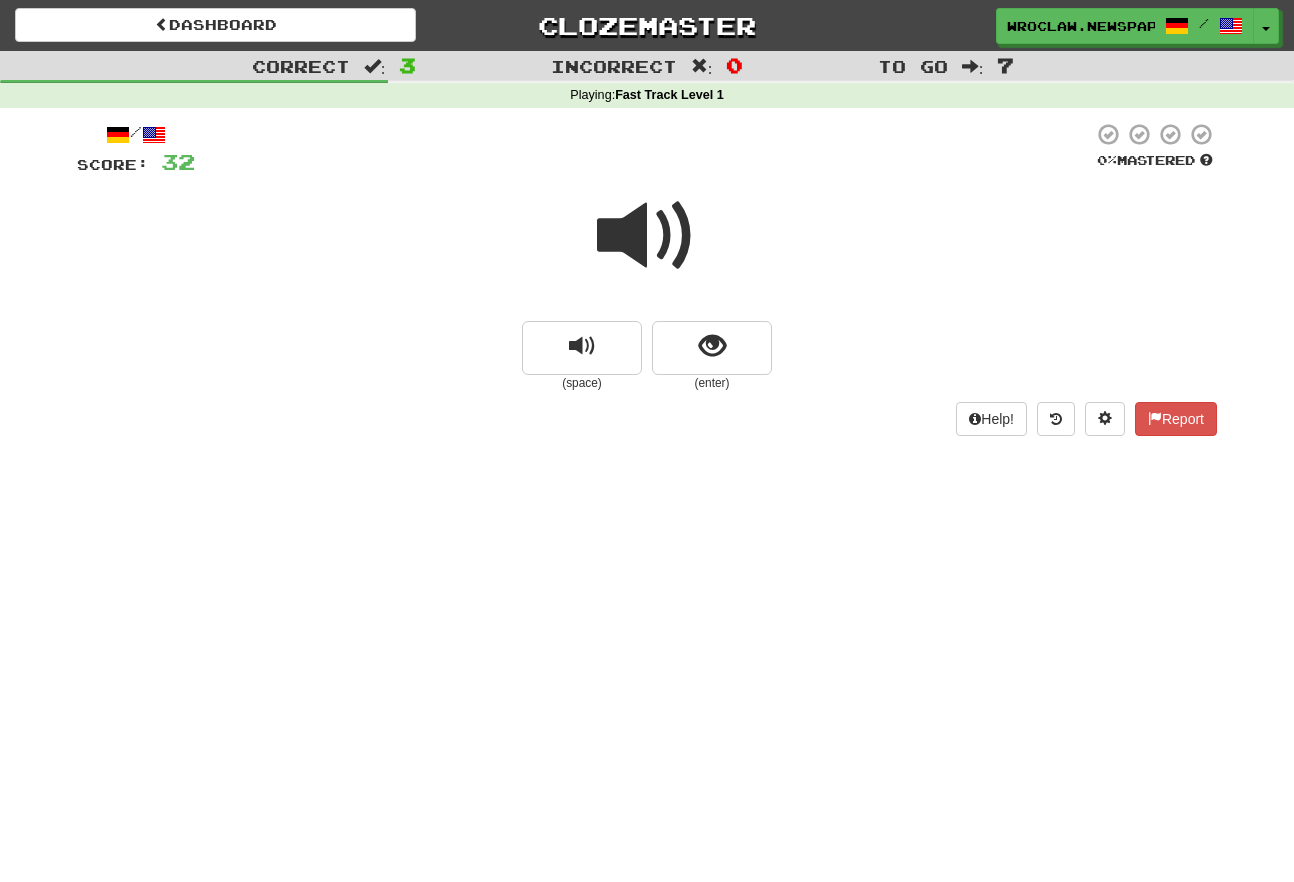 click at bounding box center [647, 236] 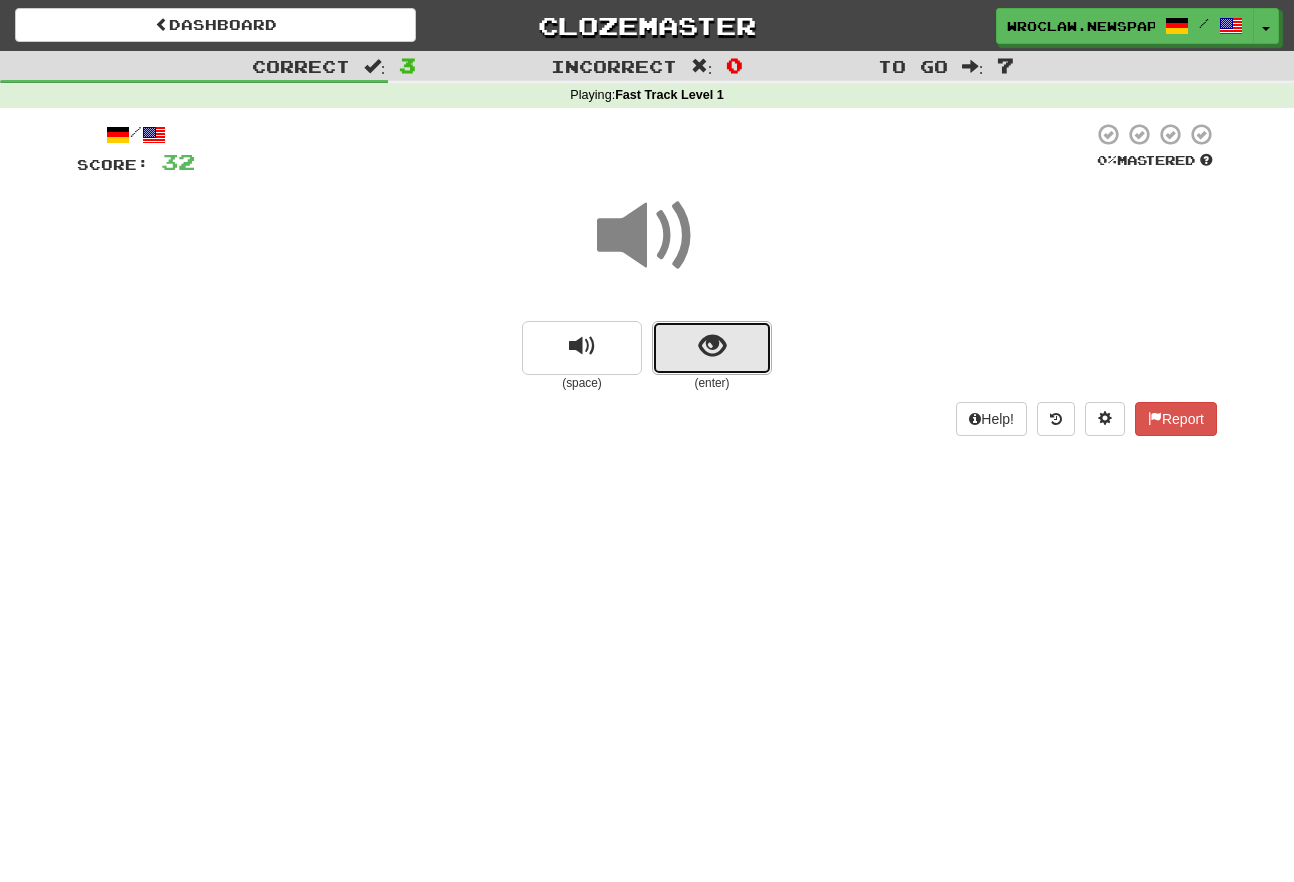 click at bounding box center [712, 348] 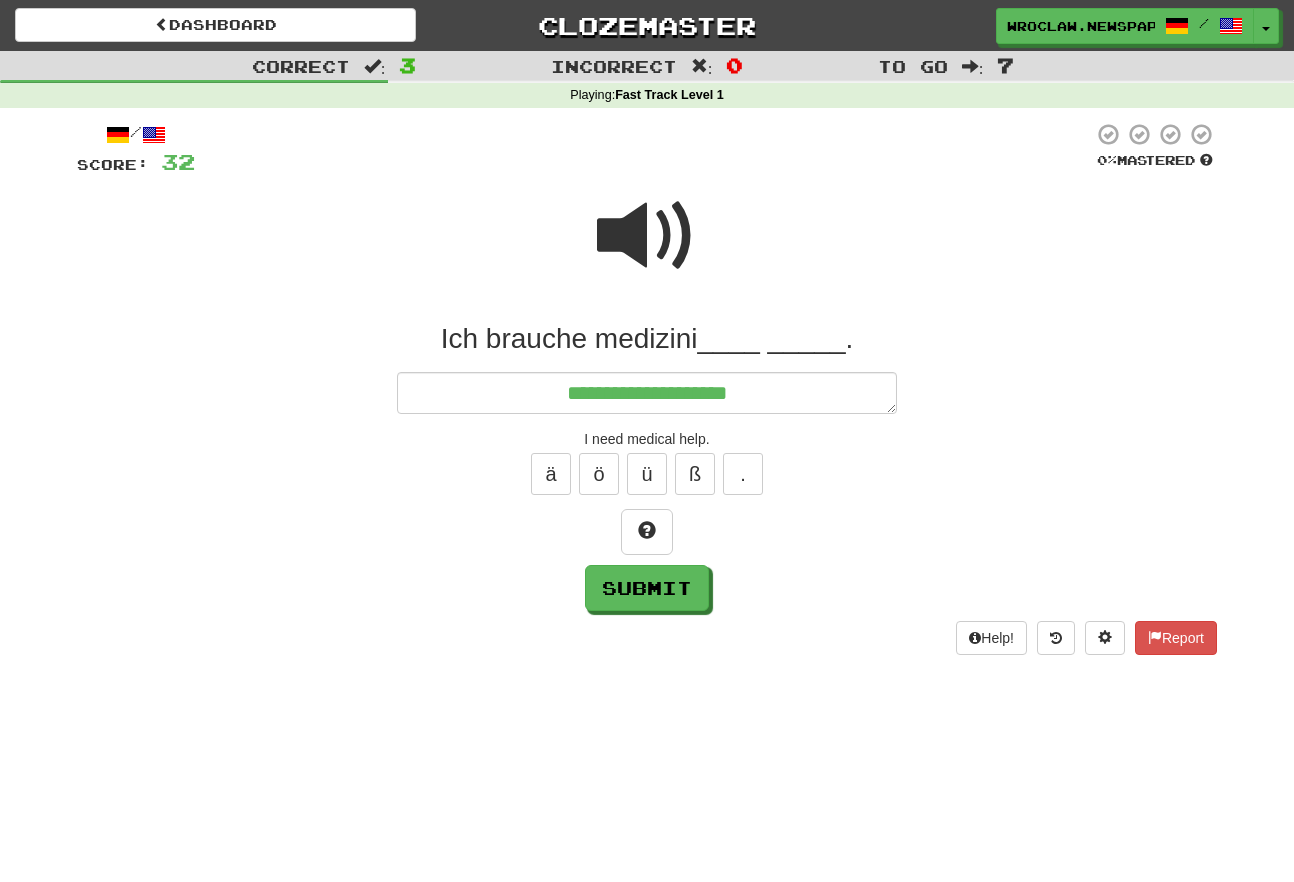 click at bounding box center (647, 249) 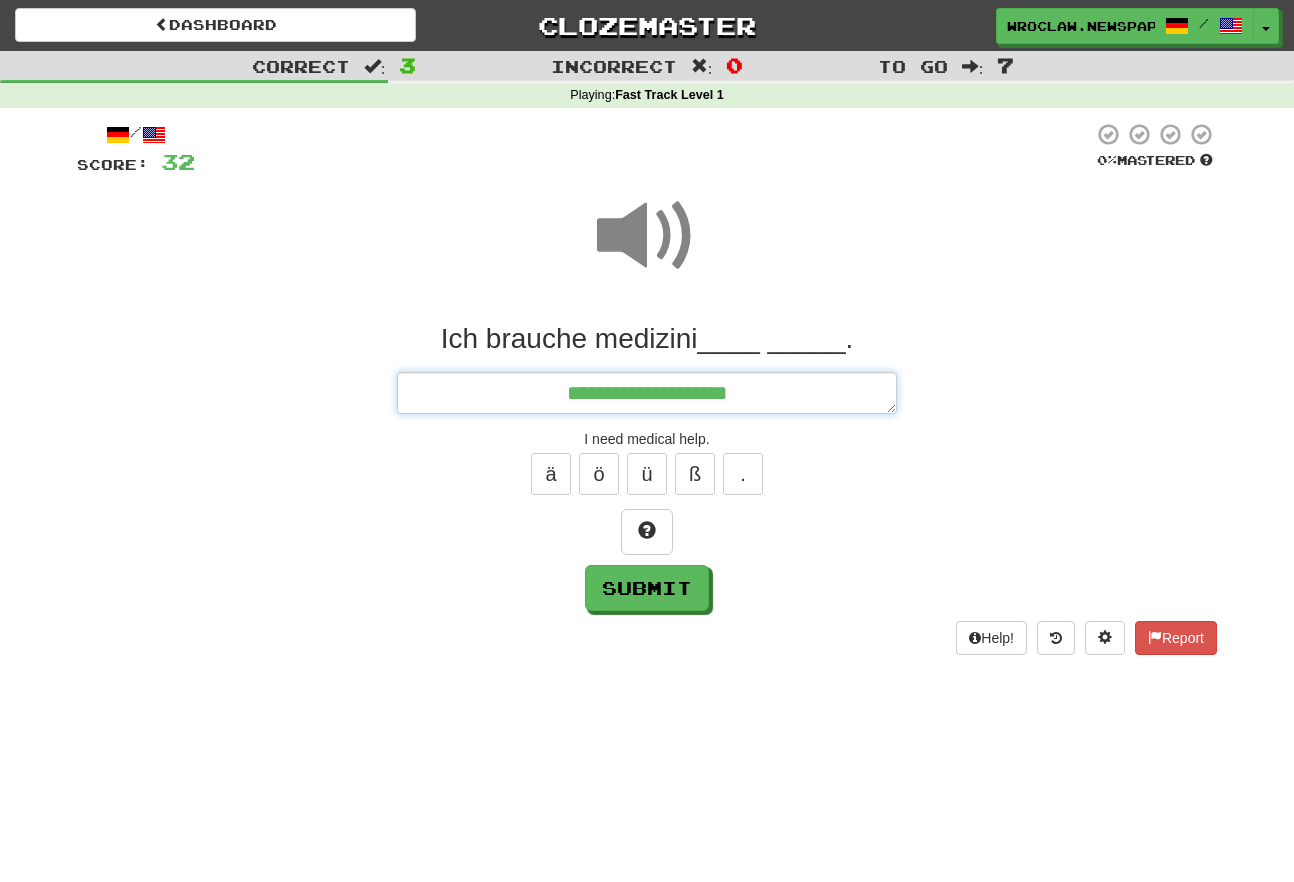 click on "**********" at bounding box center [647, 393] 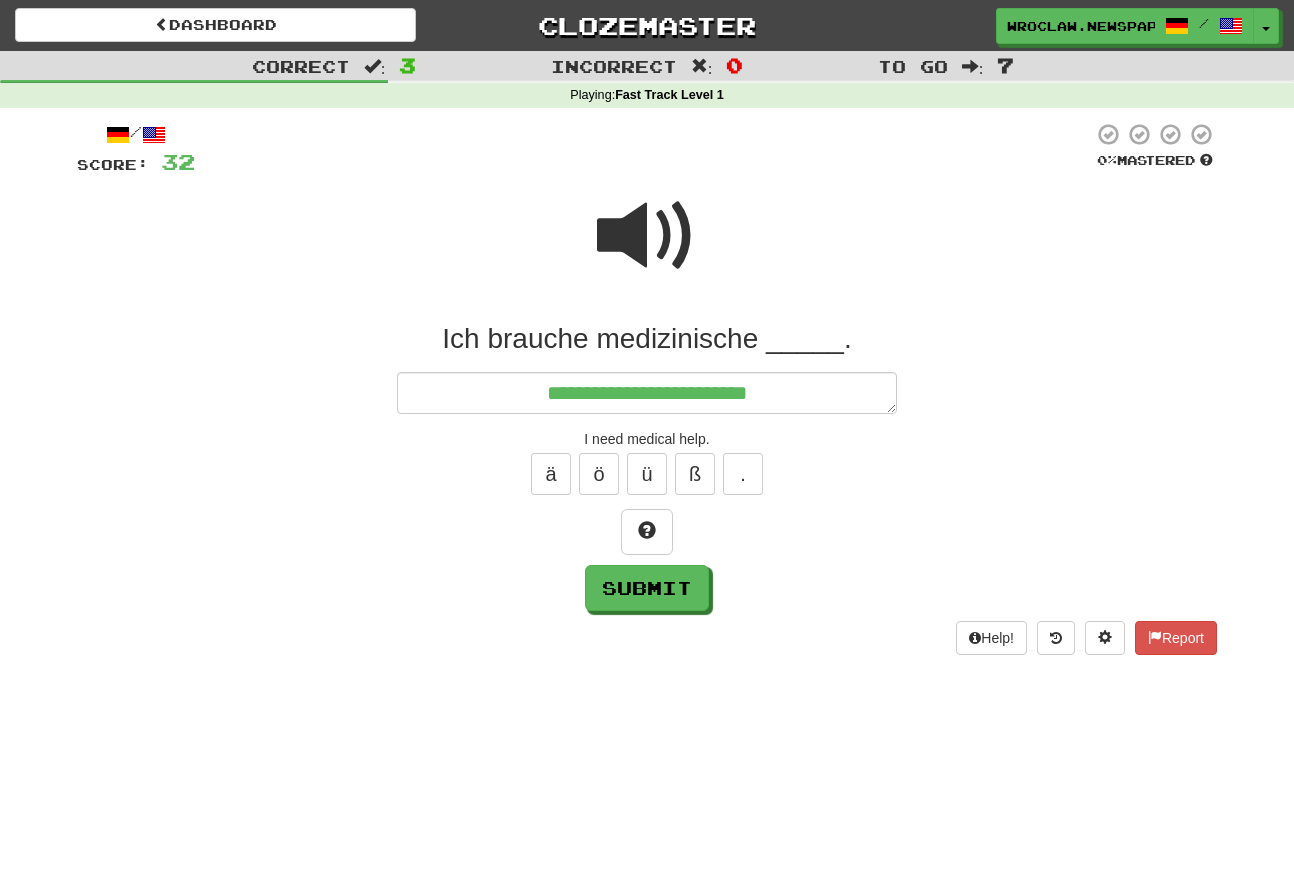 click at bounding box center (647, 236) 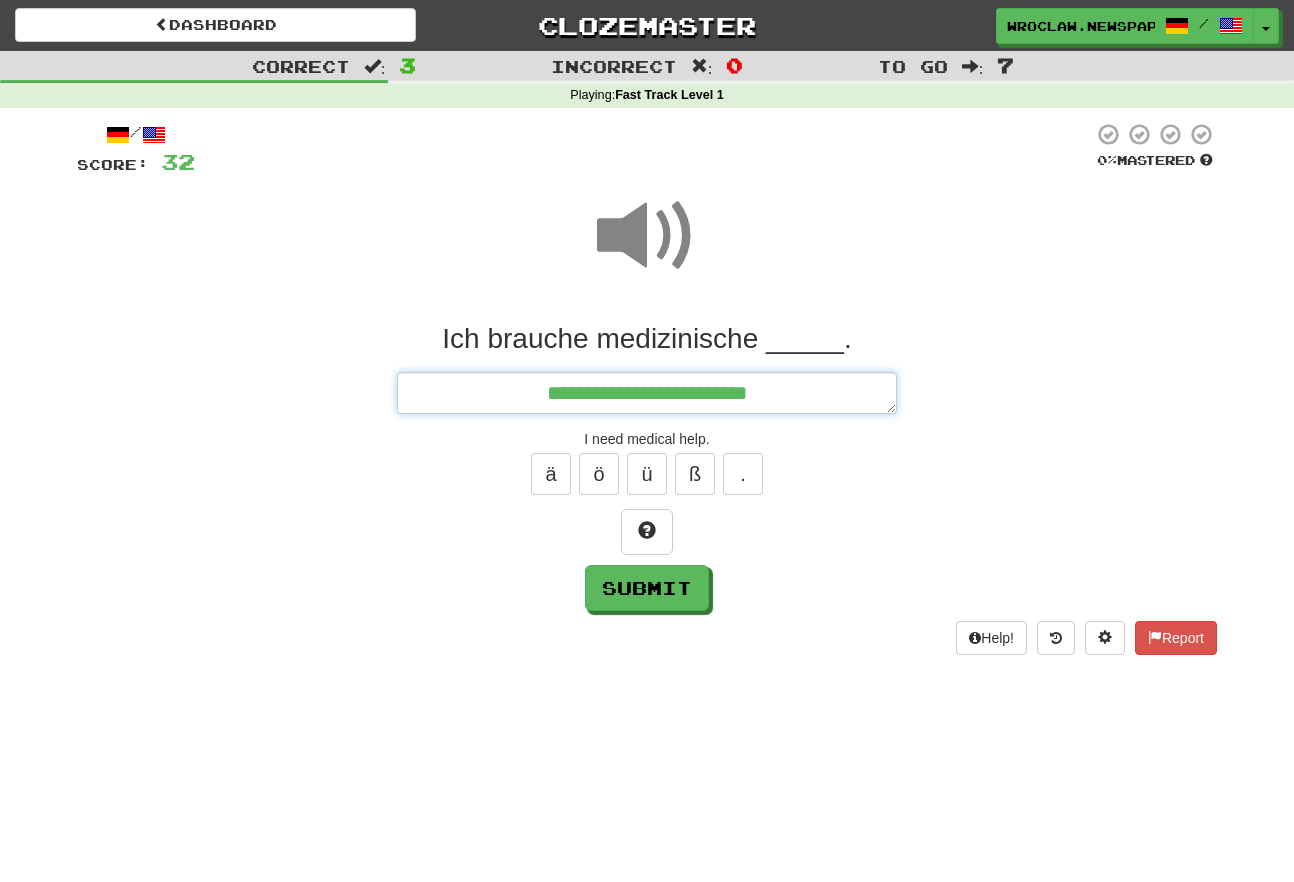 click on "**********" at bounding box center (647, 393) 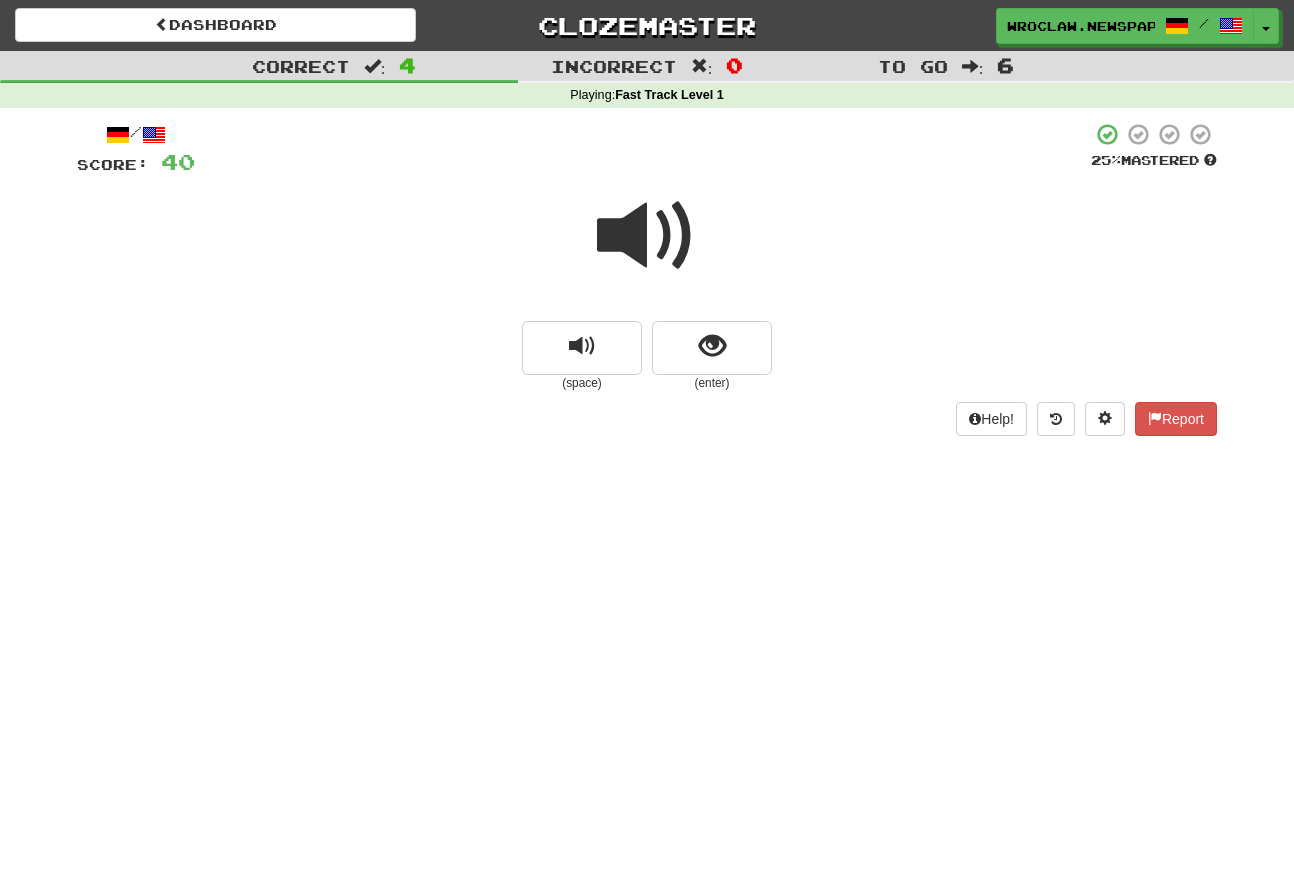 click on "Dashboard
Clozemaster
[CITY].newspaper
/
Toggle Dropdown
Dashboard
Leaderboard
Activity Feed
Notifications
Profile
Discussions
Deutsch
/
English
Streak:
3
Review:
40
Points Today: 0
Languages
Account
Logout
[CITY].newspaper
/
Toggle Dropdown
Dashboard
Leaderboard
Activity Feed
Notifications
Profile
Discussions
Deutsch
/
English
Streak:
3
Review:
40
Points Today: 0
Languages
Account
Logout
clozemaster
Correct   :   4 Incorrect   :   0 To go   :   6 Playing :  Fast Track Level 1  /  Score:   40 25 %  Mastered (space) (enter)  Help!  Report" at bounding box center [647, 441] 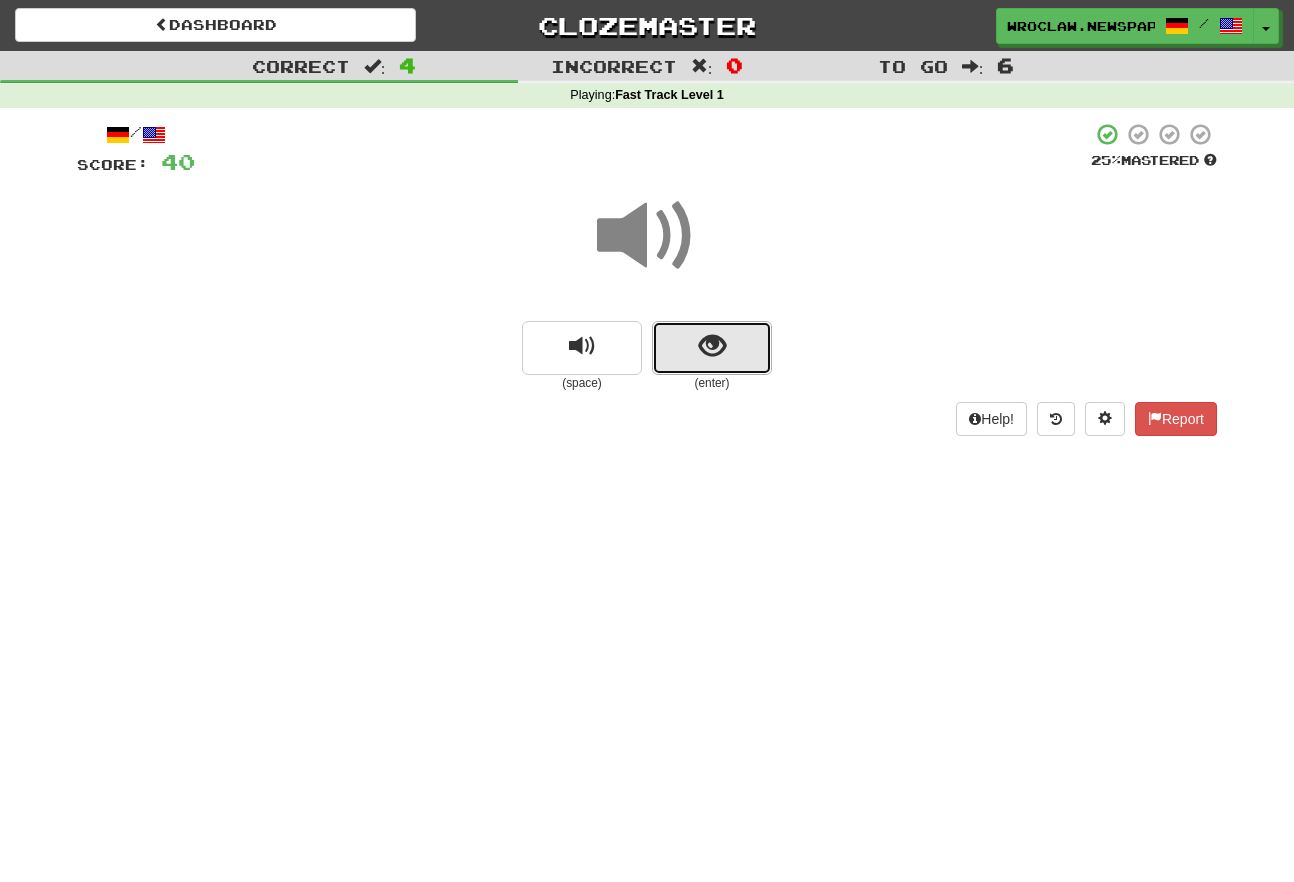 click at bounding box center [712, 348] 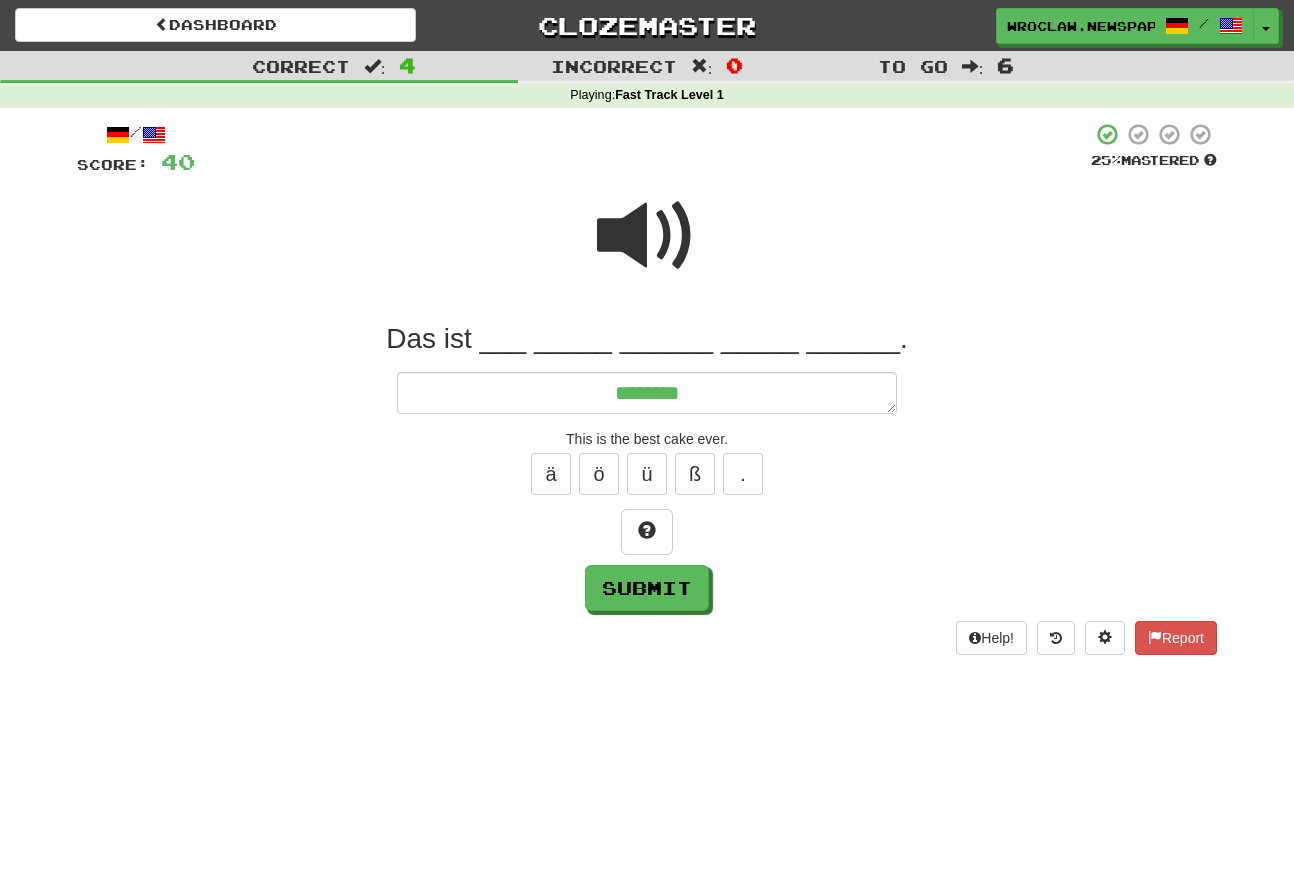 drag, startPoint x: 278, startPoint y: 601, endPoint x: 541, endPoint y: 5, distance: 651.44836 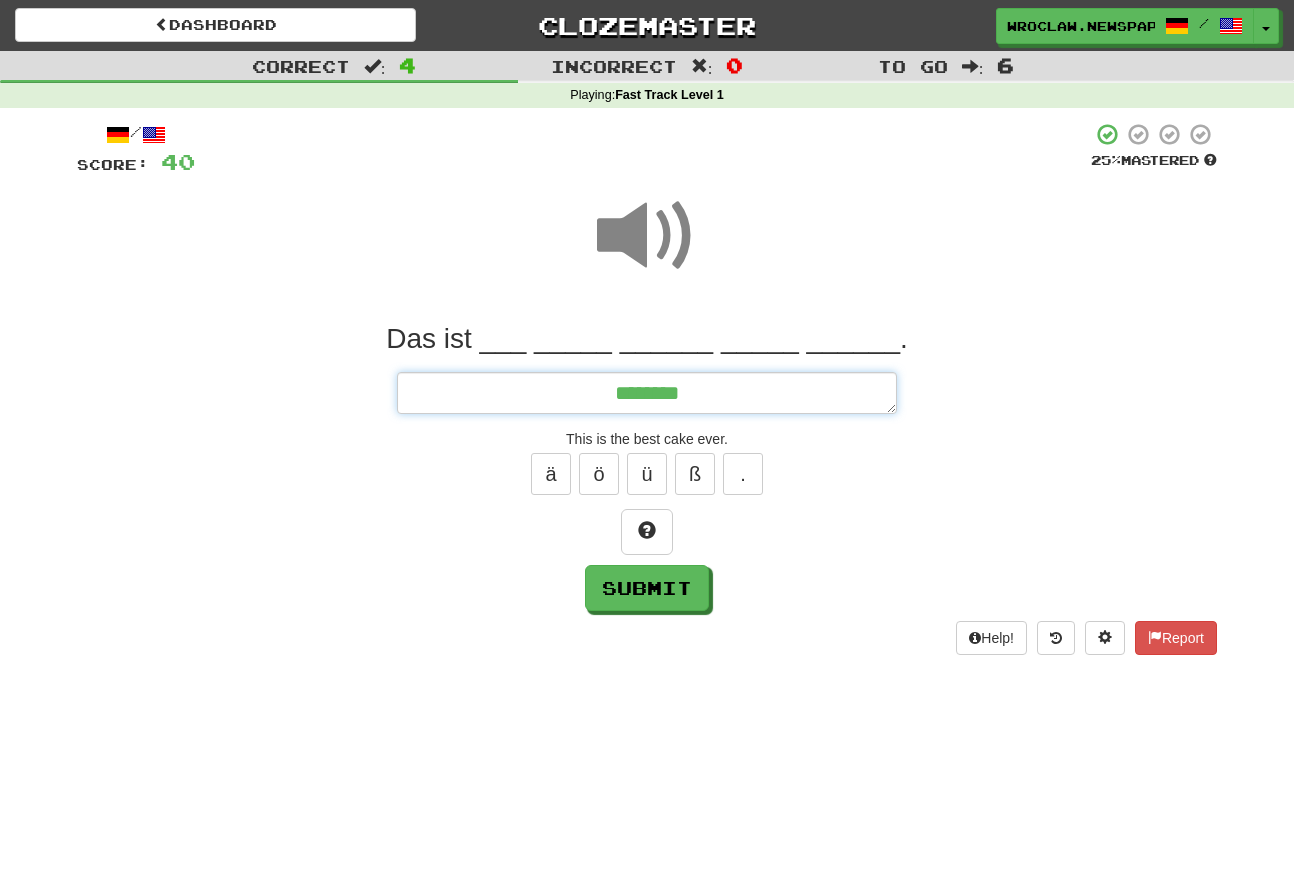 click on "*******" at bounding box center [647, 393] 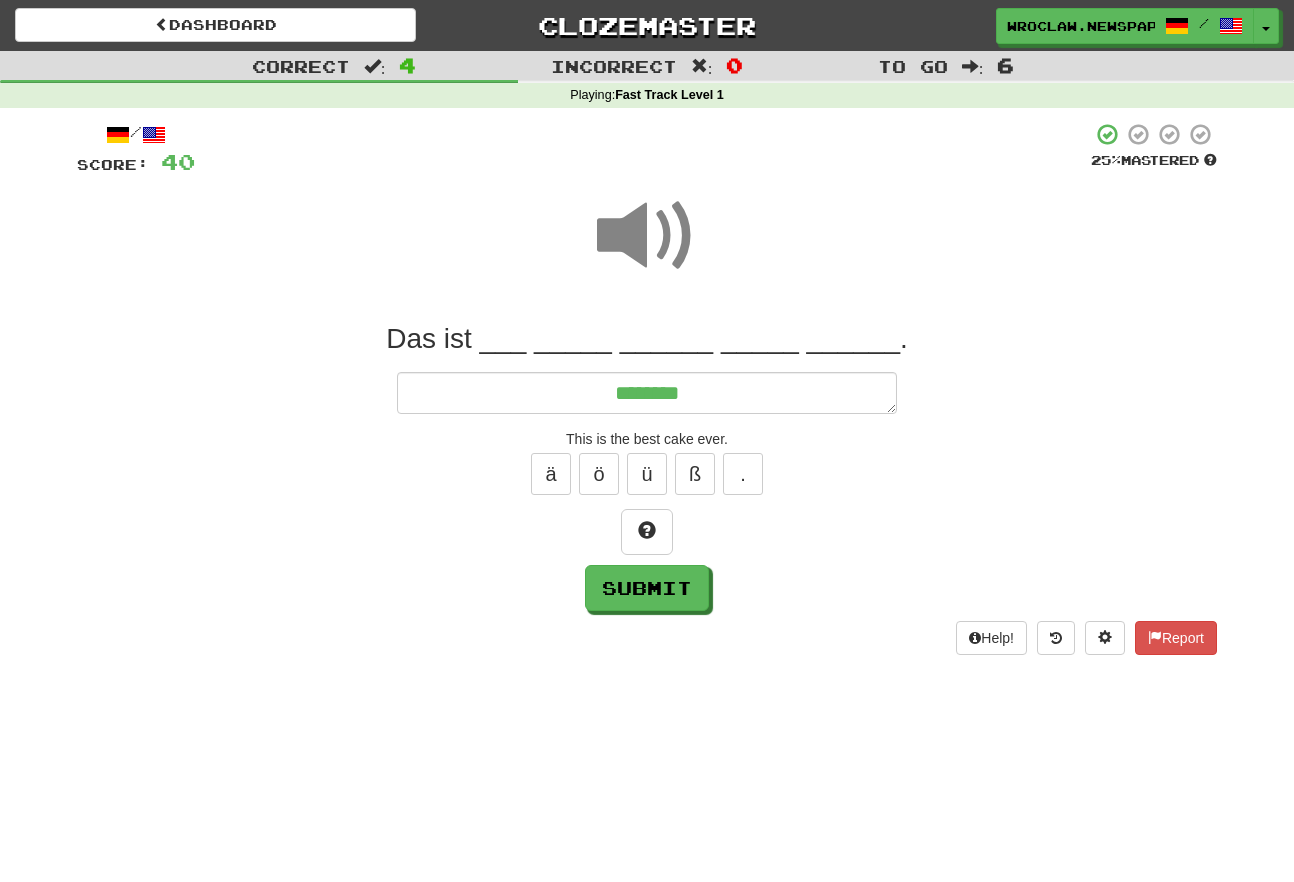 click at bounding box center (647, 236) 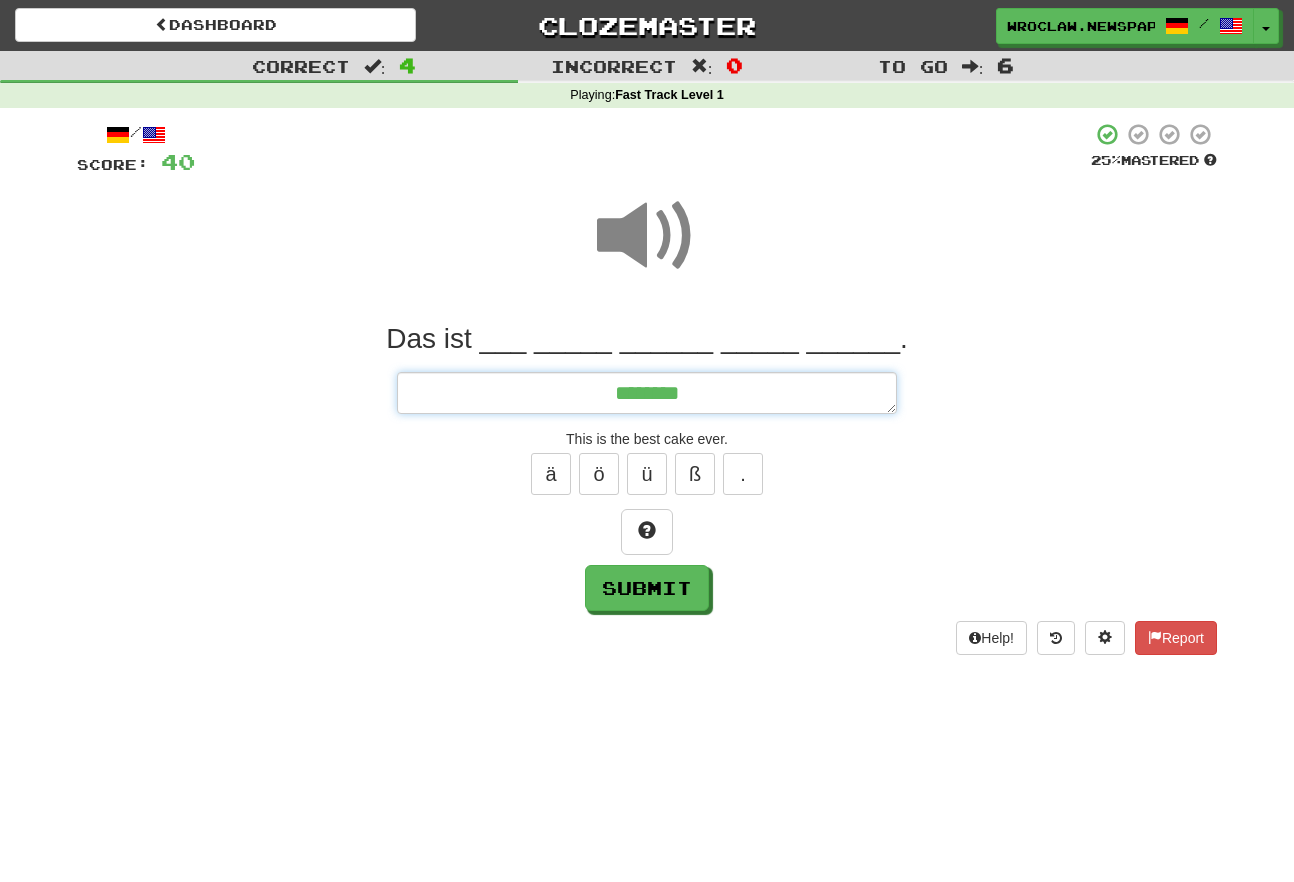 click on "*******" at bounding box center [647, 393] 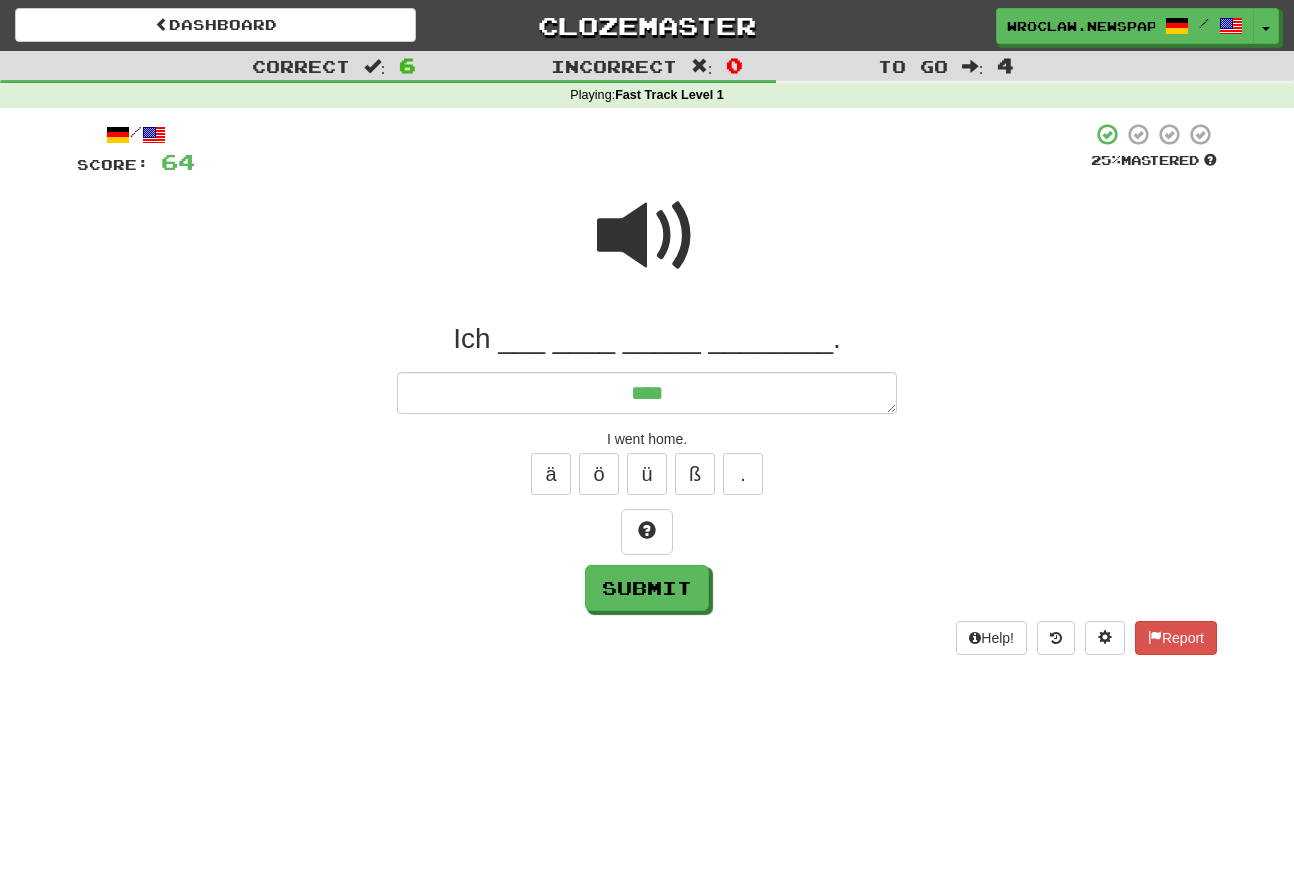 click at bounding box center (647, 236) 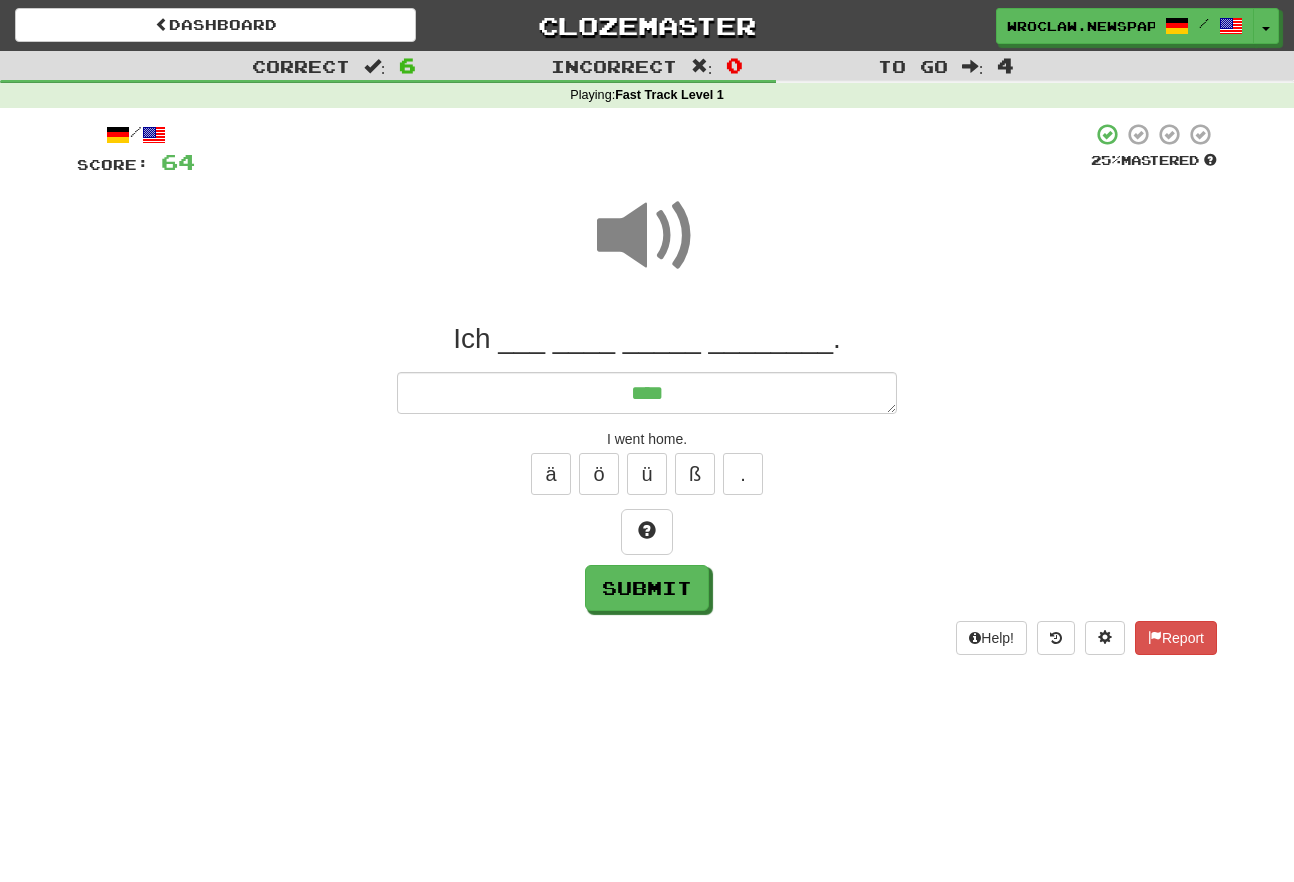 click on "Ich ___ ____ _____ ________." at bounding box center (647, 466) 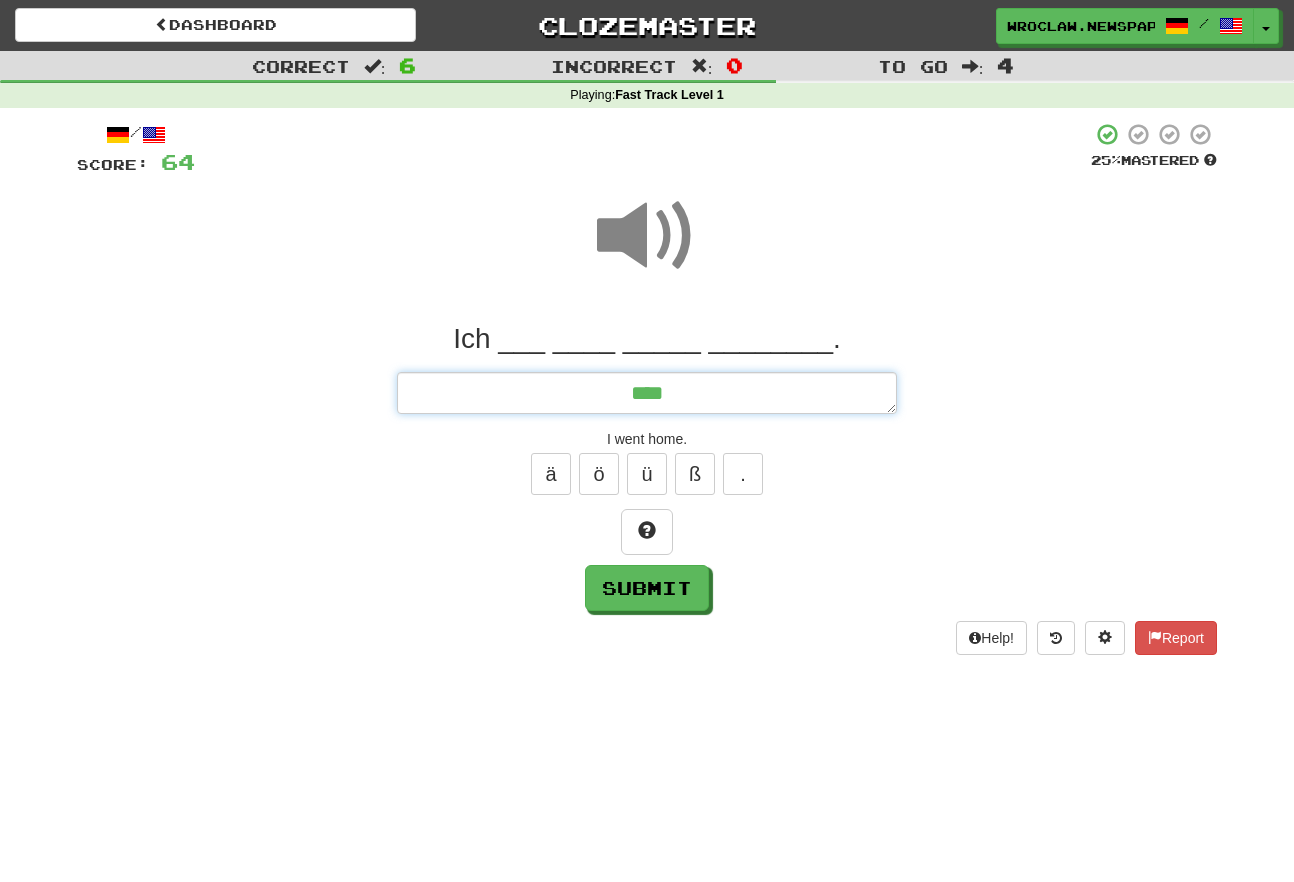 click on "***" at bounding box center (647, 393) 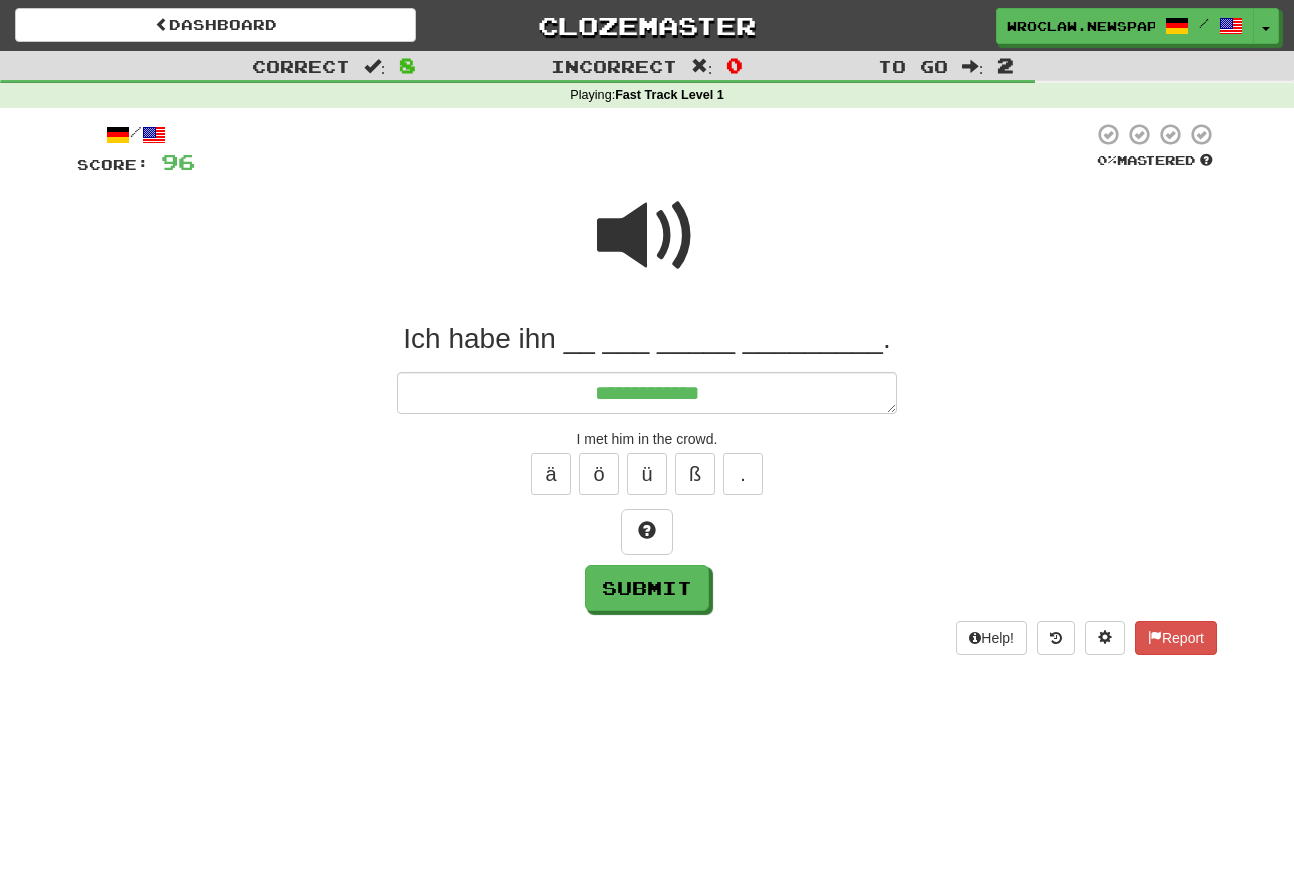 click at bounding box center [647, 236] 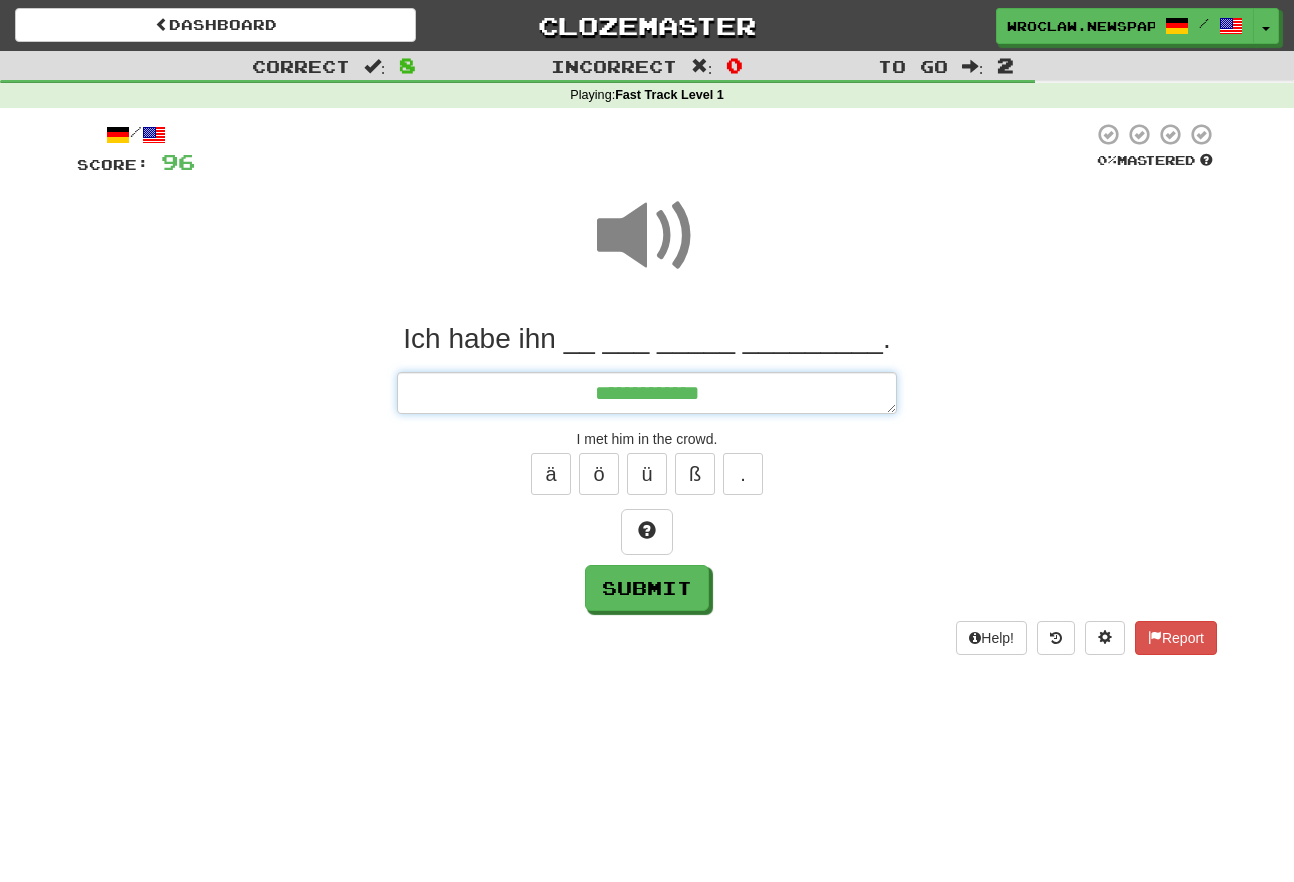 click on "**********" at bounding box center (647, 393) 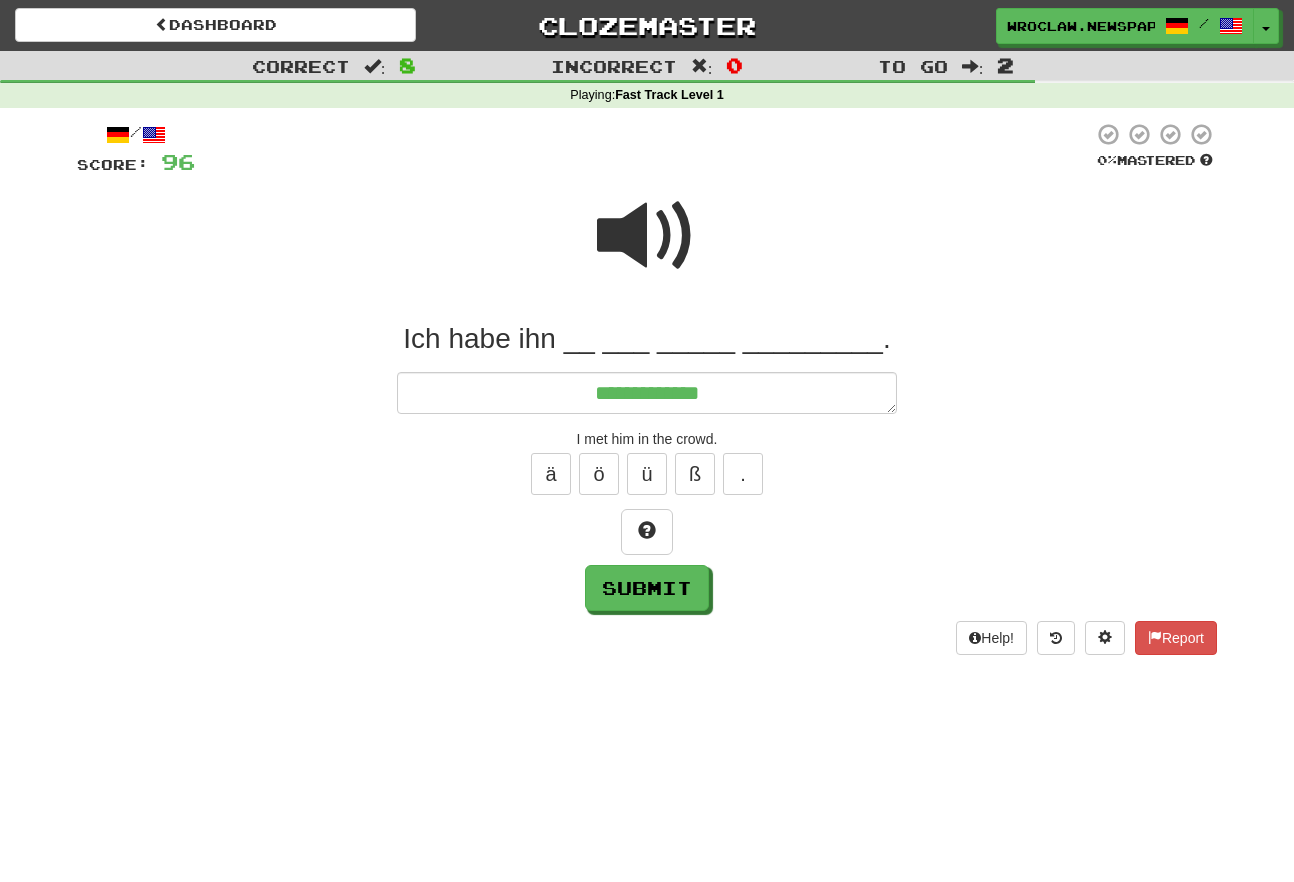 click at bounding box center [647, 236] 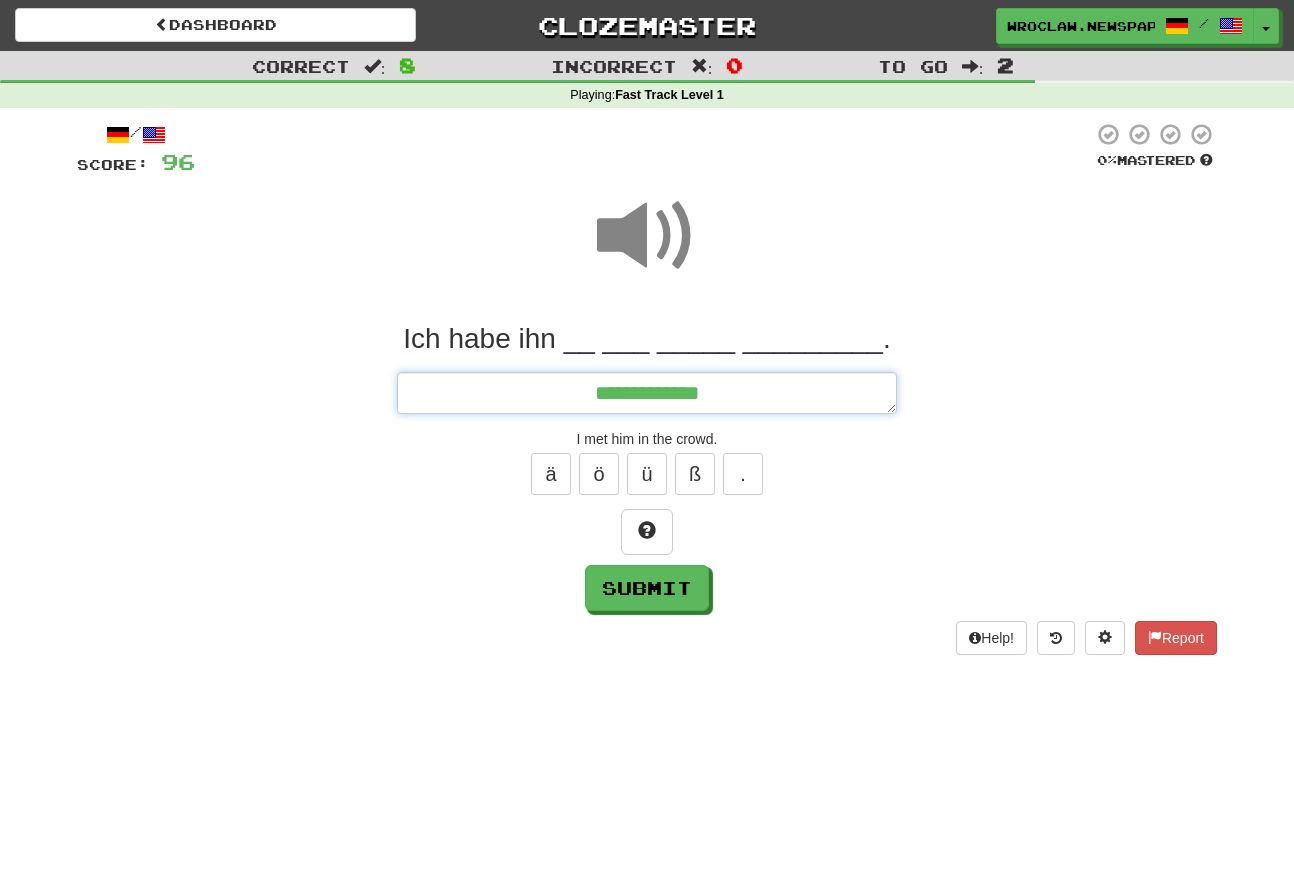click on "**********" at bounding box center (647, 393) 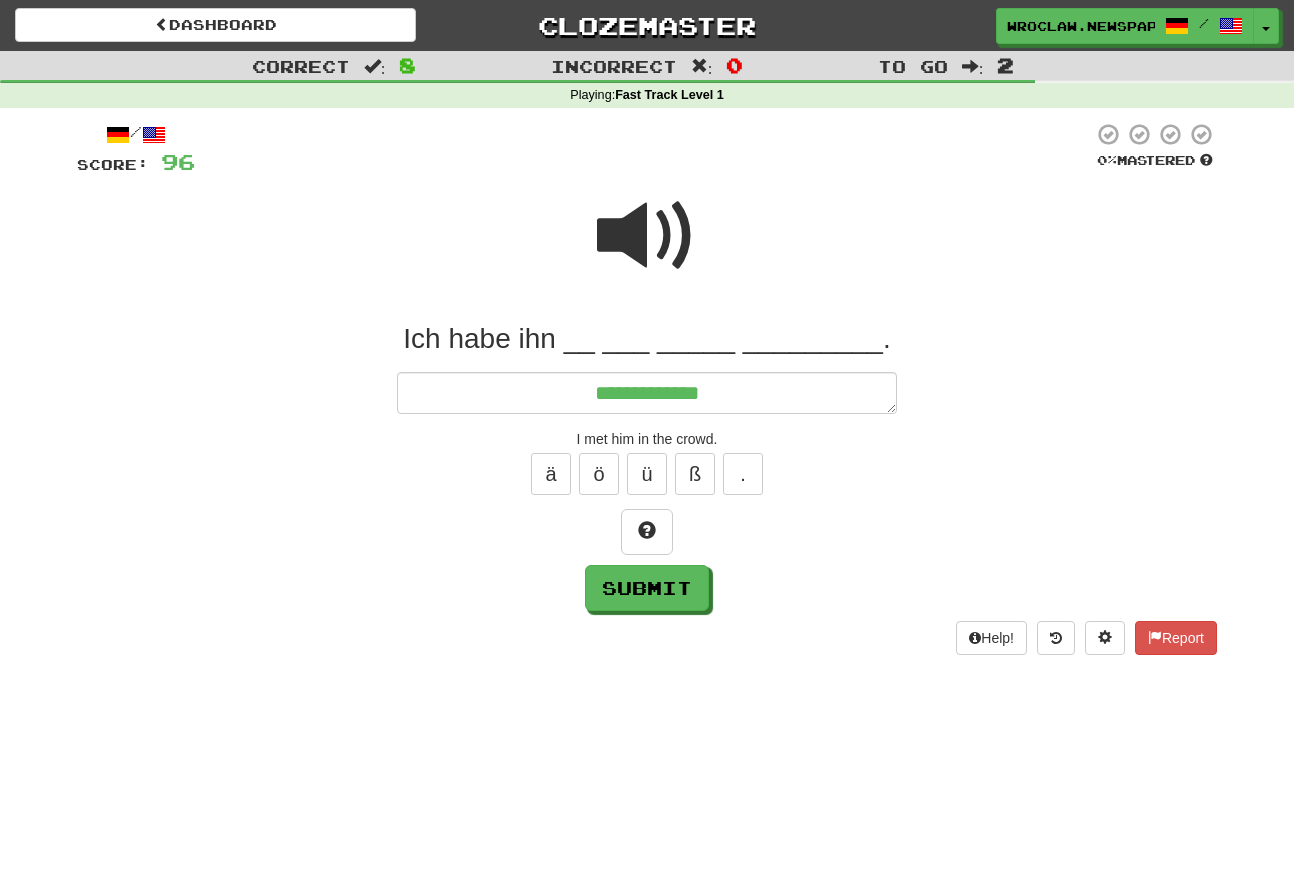 click at bounding box center (647, 236) 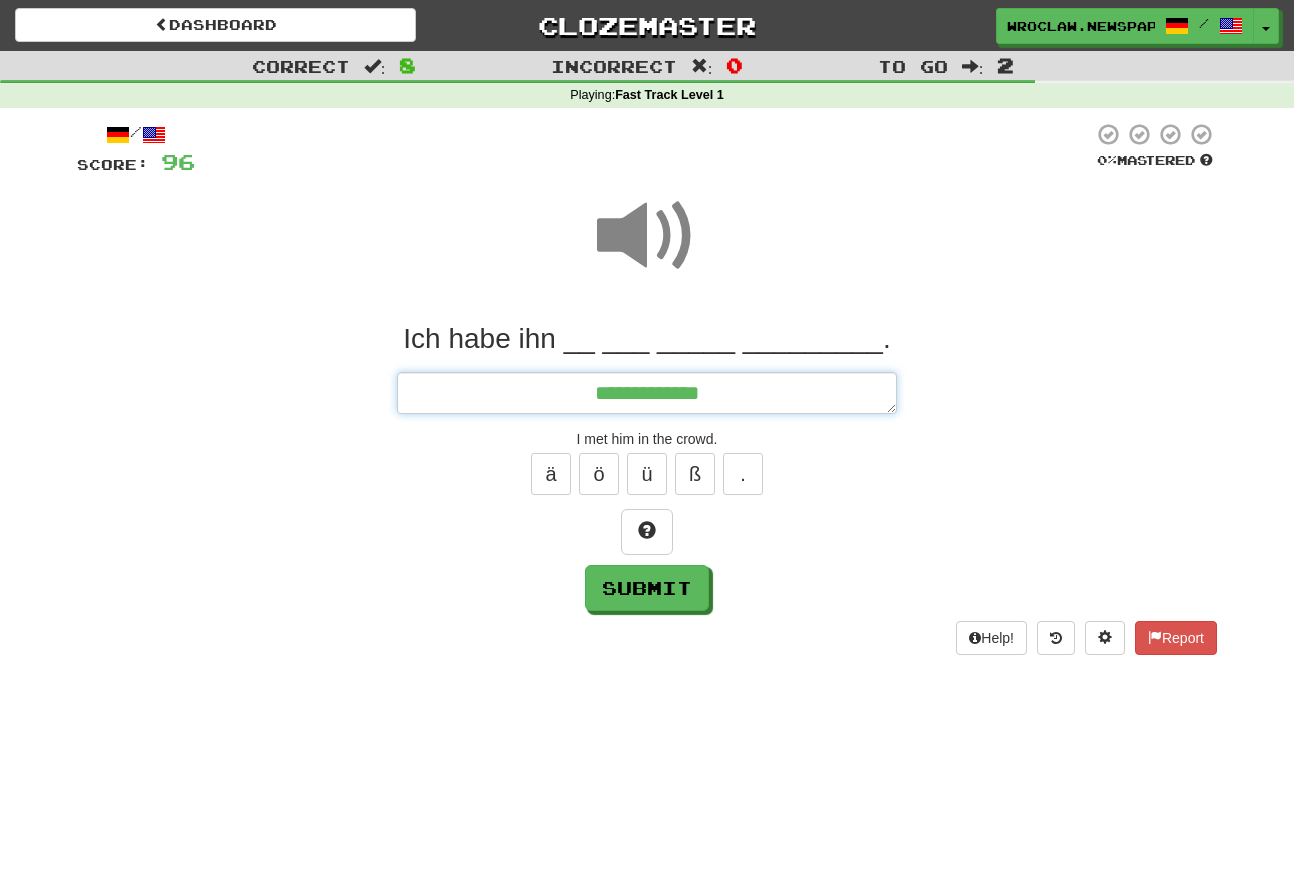 click on "**********" at bounding box center (647, 393) 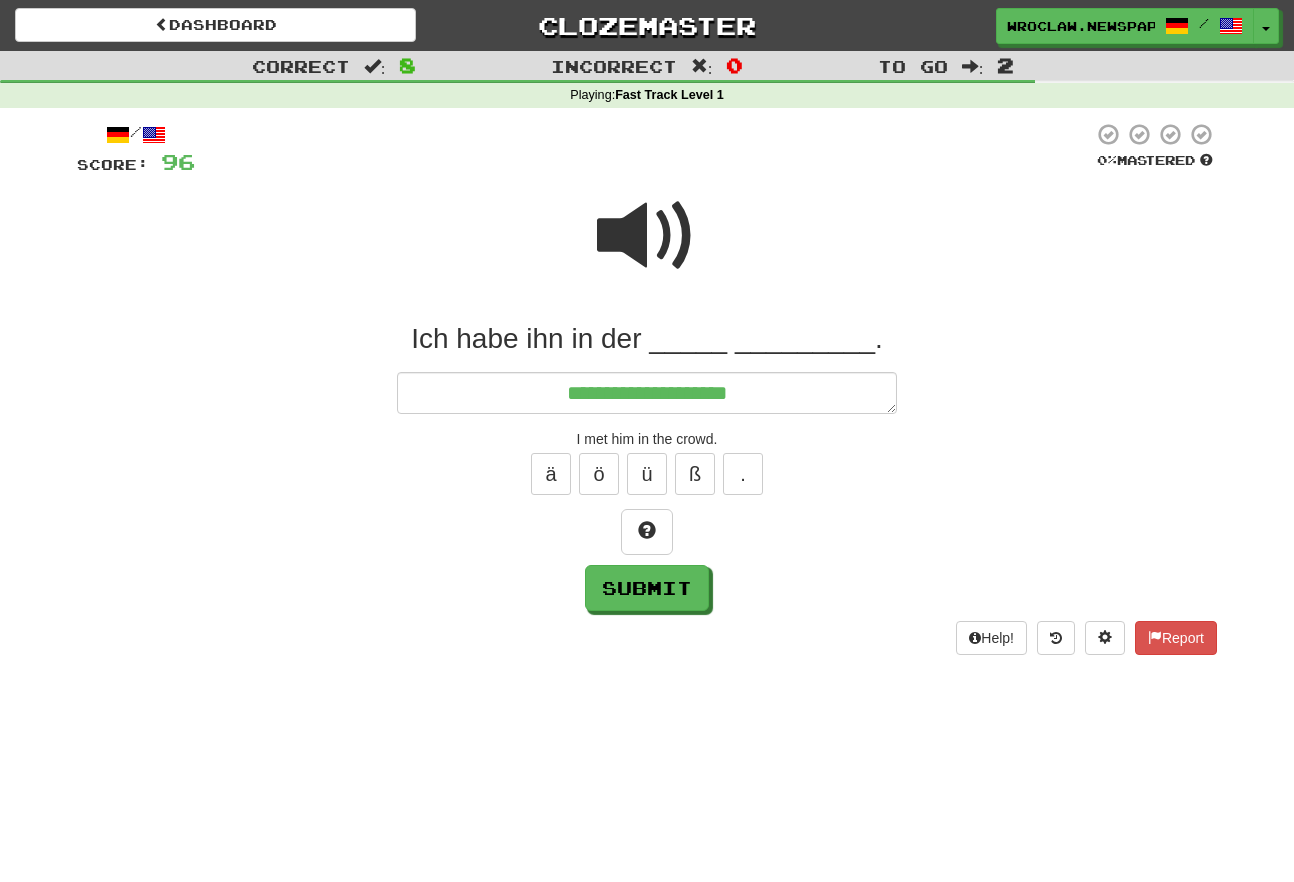 drag, startPoint x: 637, startPoint y: 191, endPoint x: 704, endPoint y: 305, distance: 132.23087 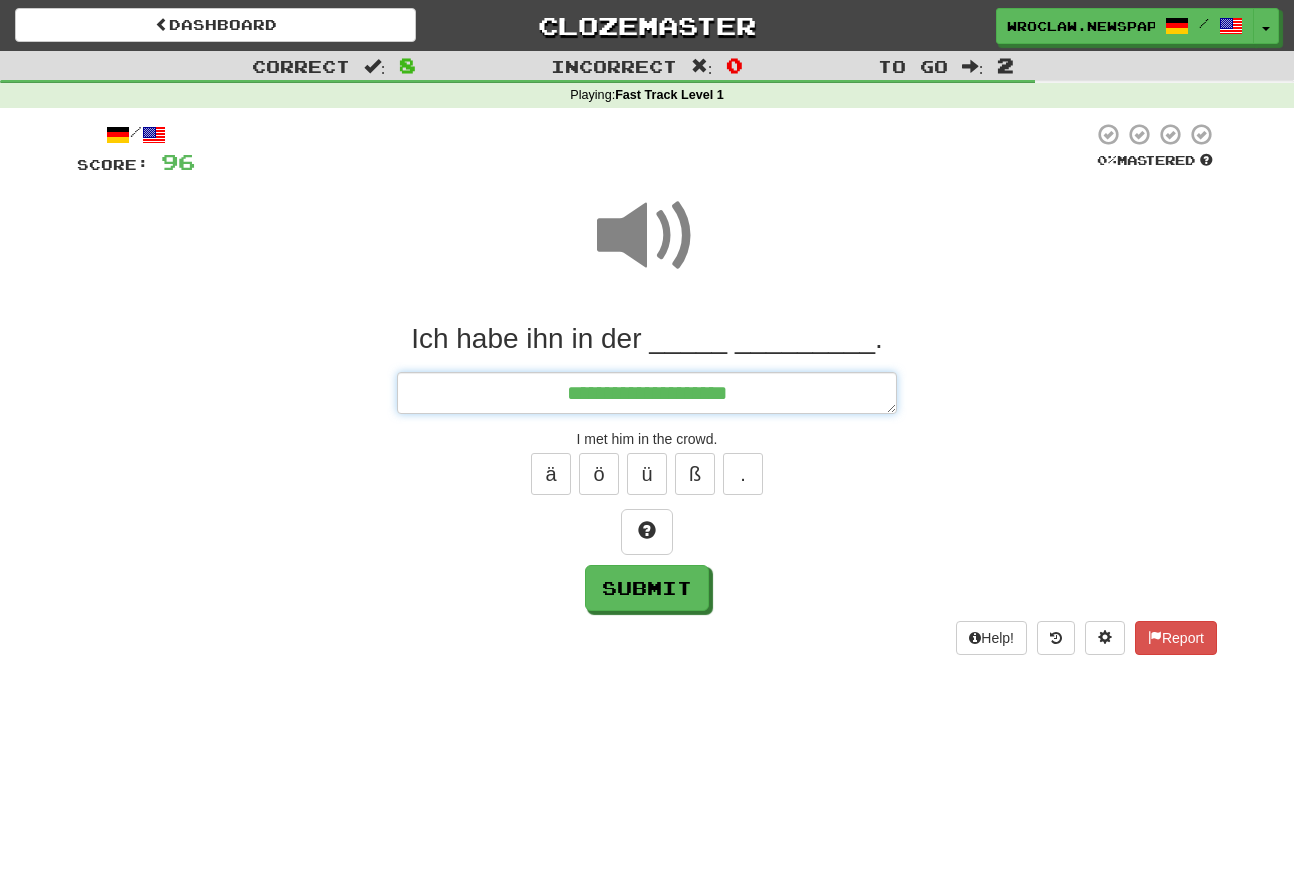 click on "**********" at bounding box center [647, 393] 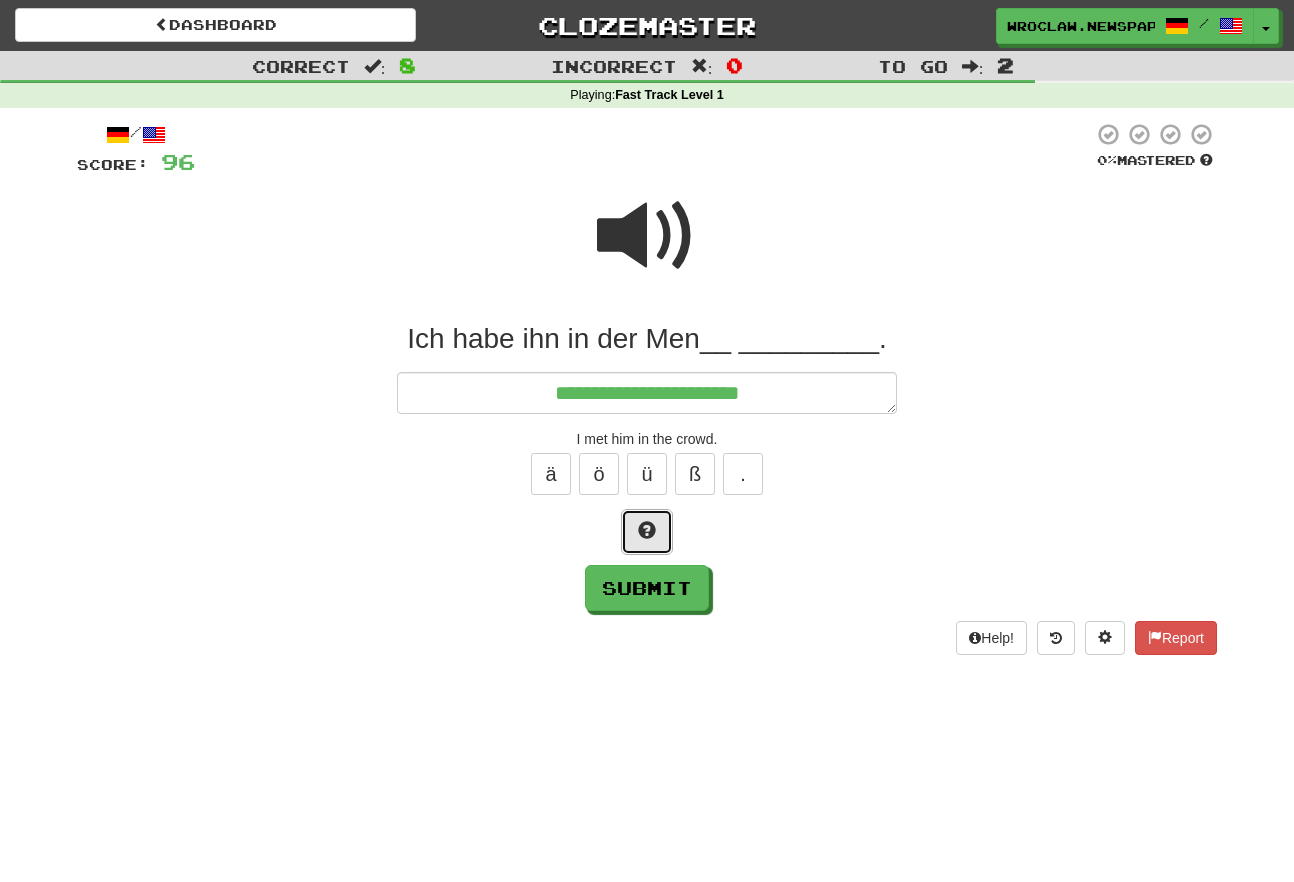 click at bounding box center [647, 530] 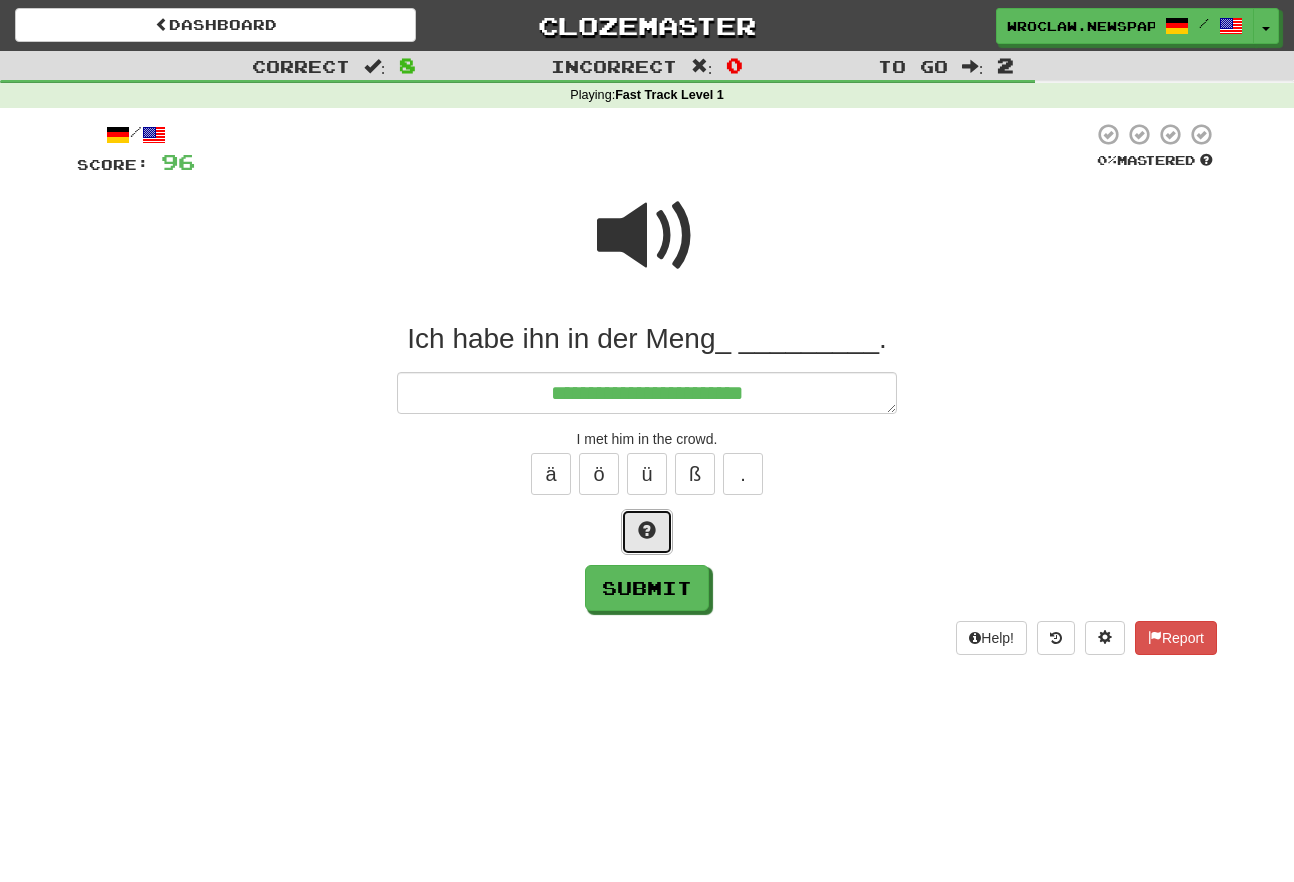click at bounding box center (647, 530) 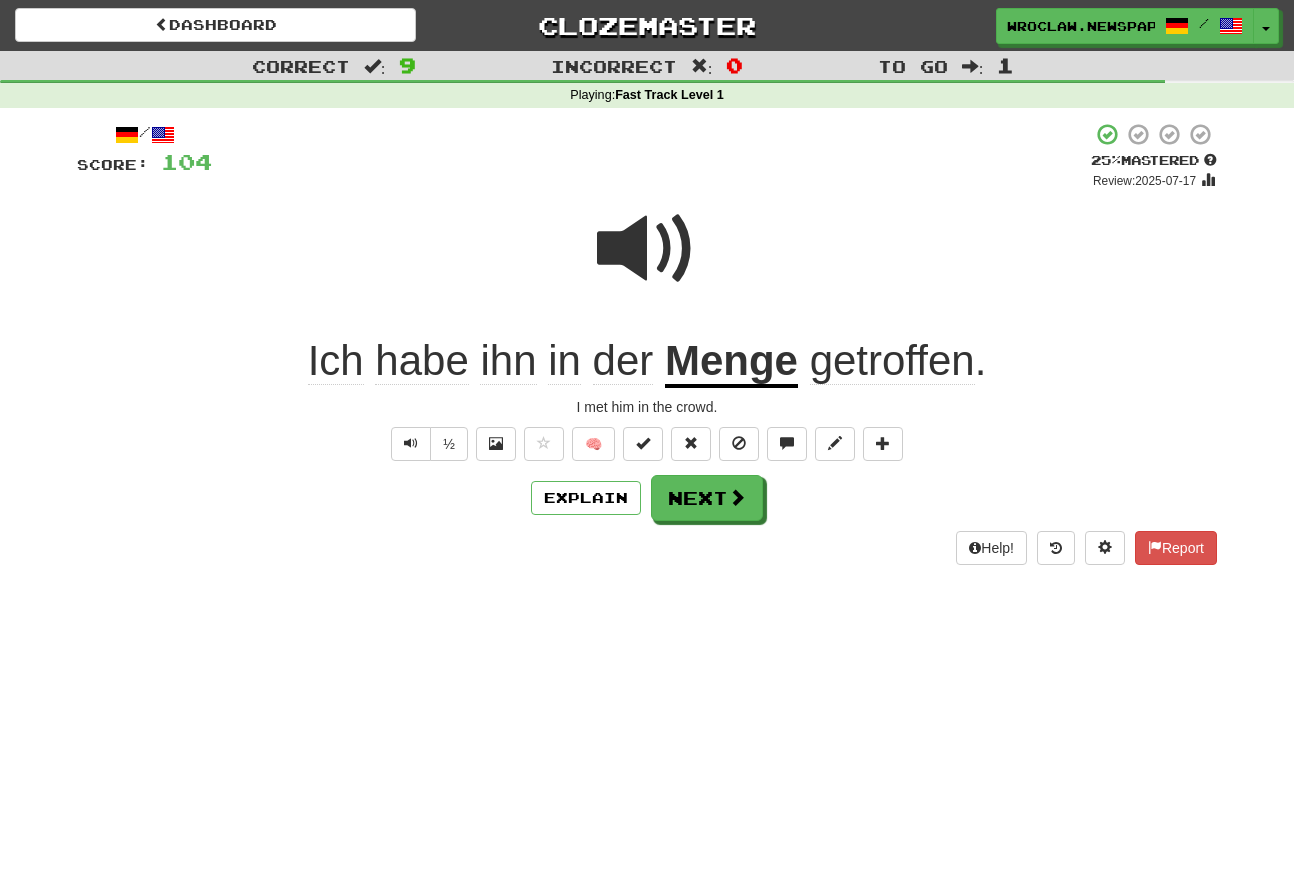 drag, startPoint x: 155, startPoint y: 601, endPoint x: 645, endPoint y: 469, distance: 507.46823 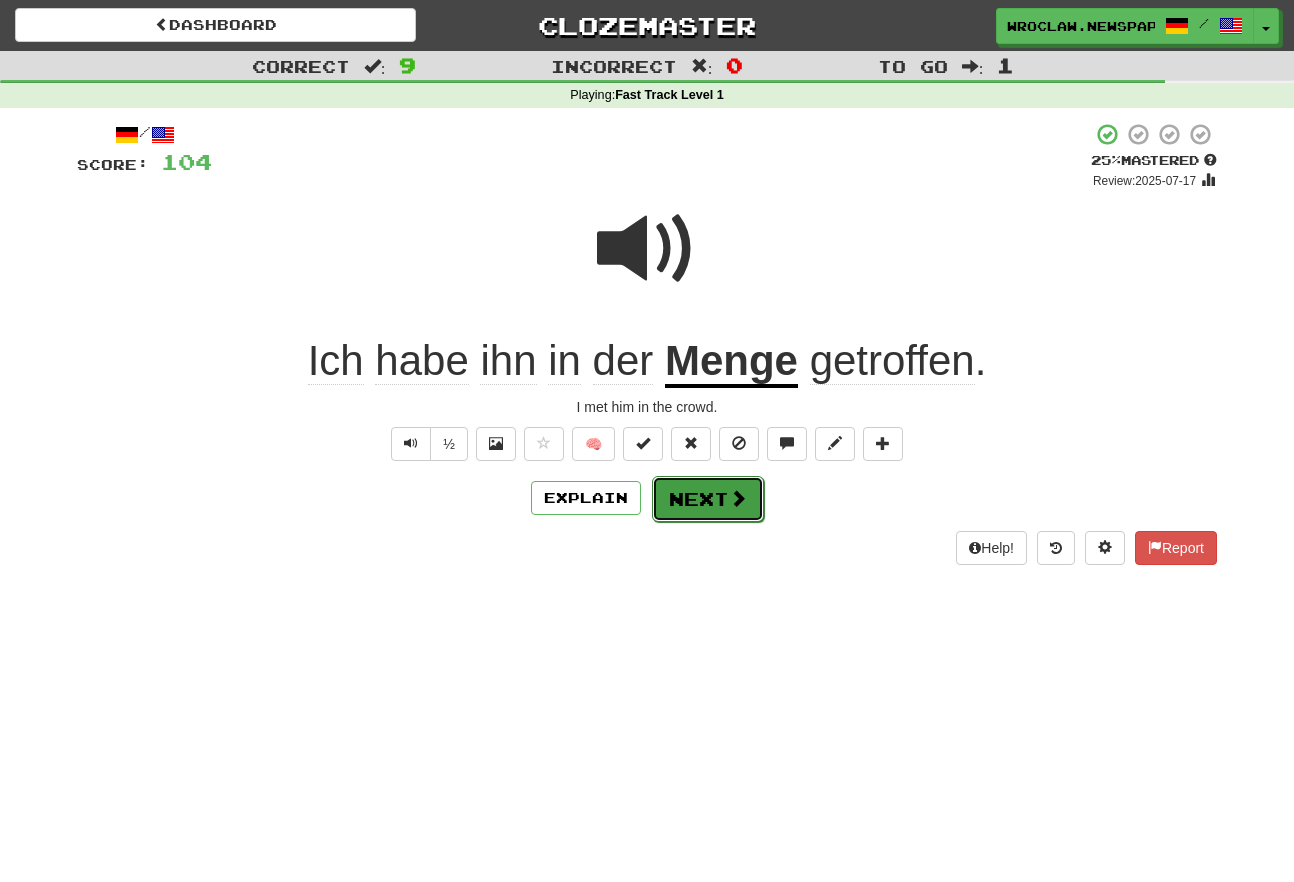click at bounding box center [738, 498] 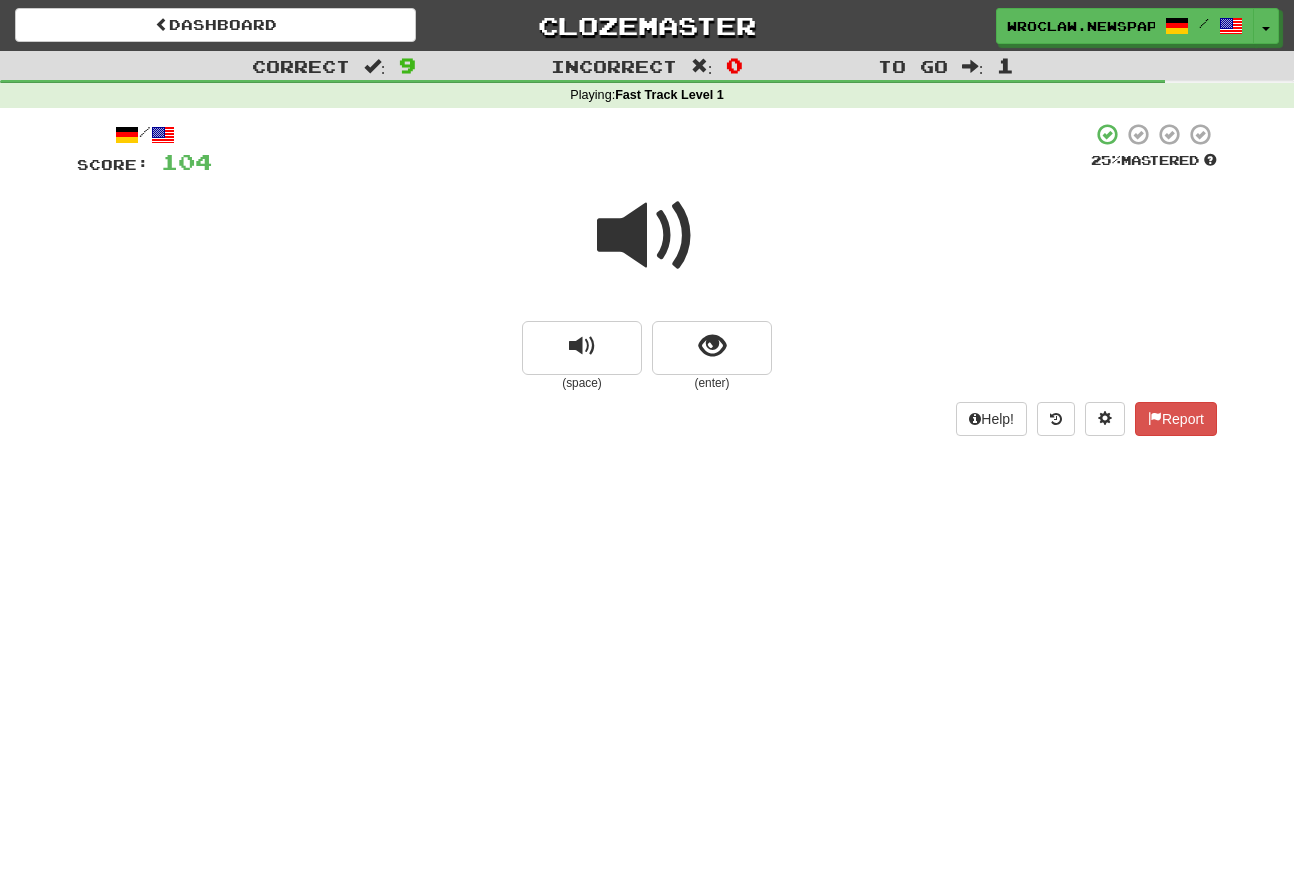 drag, startPoint x: 102, startPoint y: 562, endPoint x: 173, endPoint y: 501, distance: 93.60555 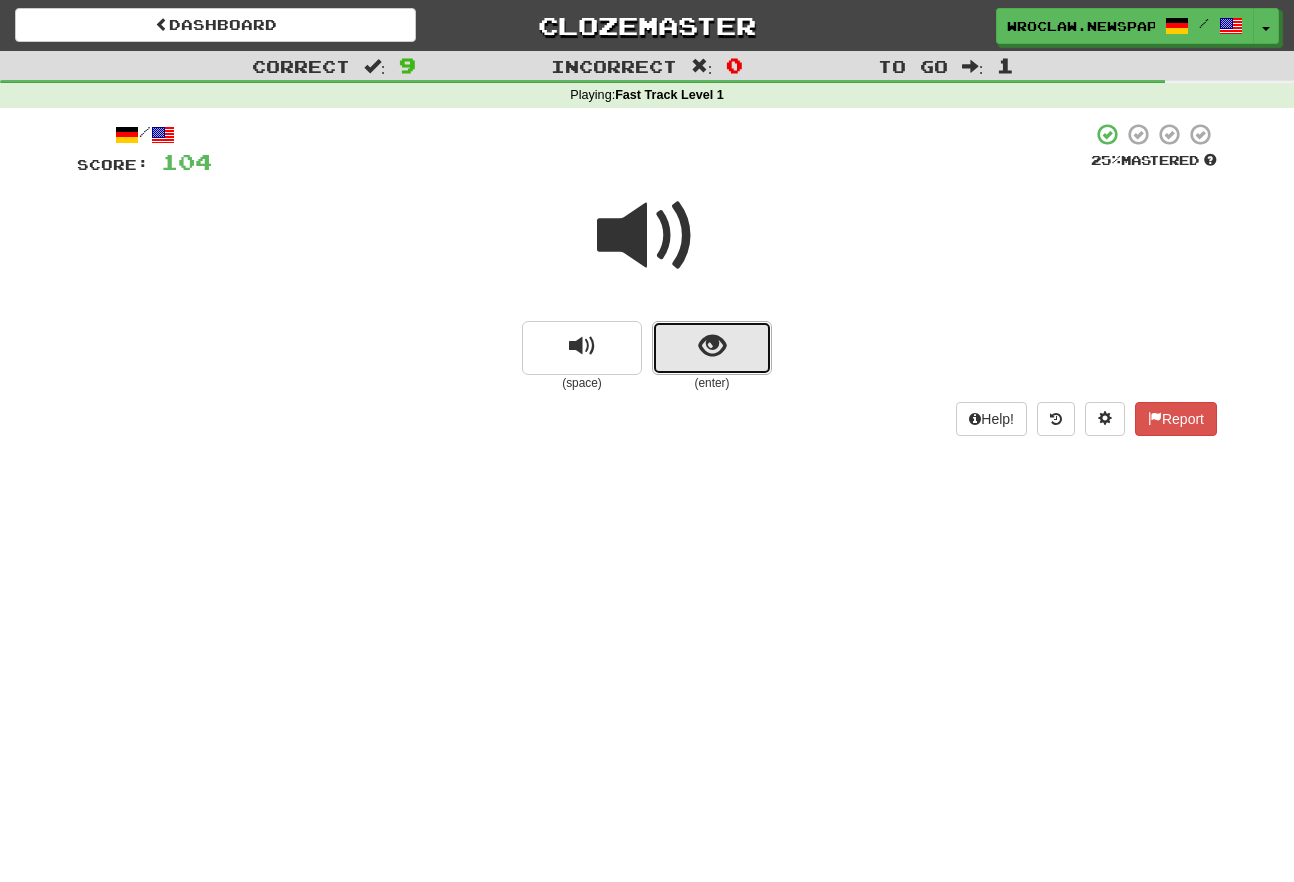 click at bounding box center [712, 346] 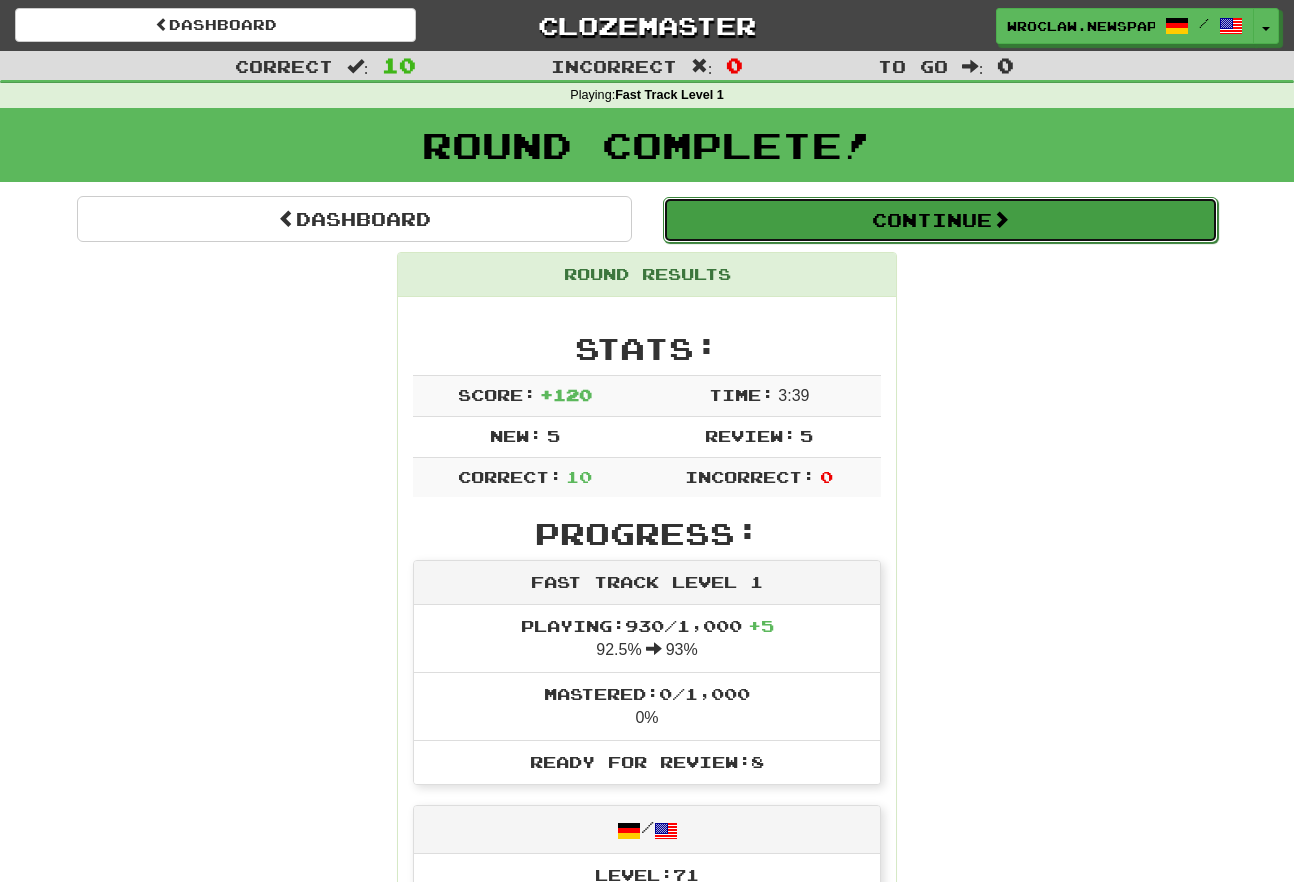 click on "Continue" at bounding box center (940, 220) 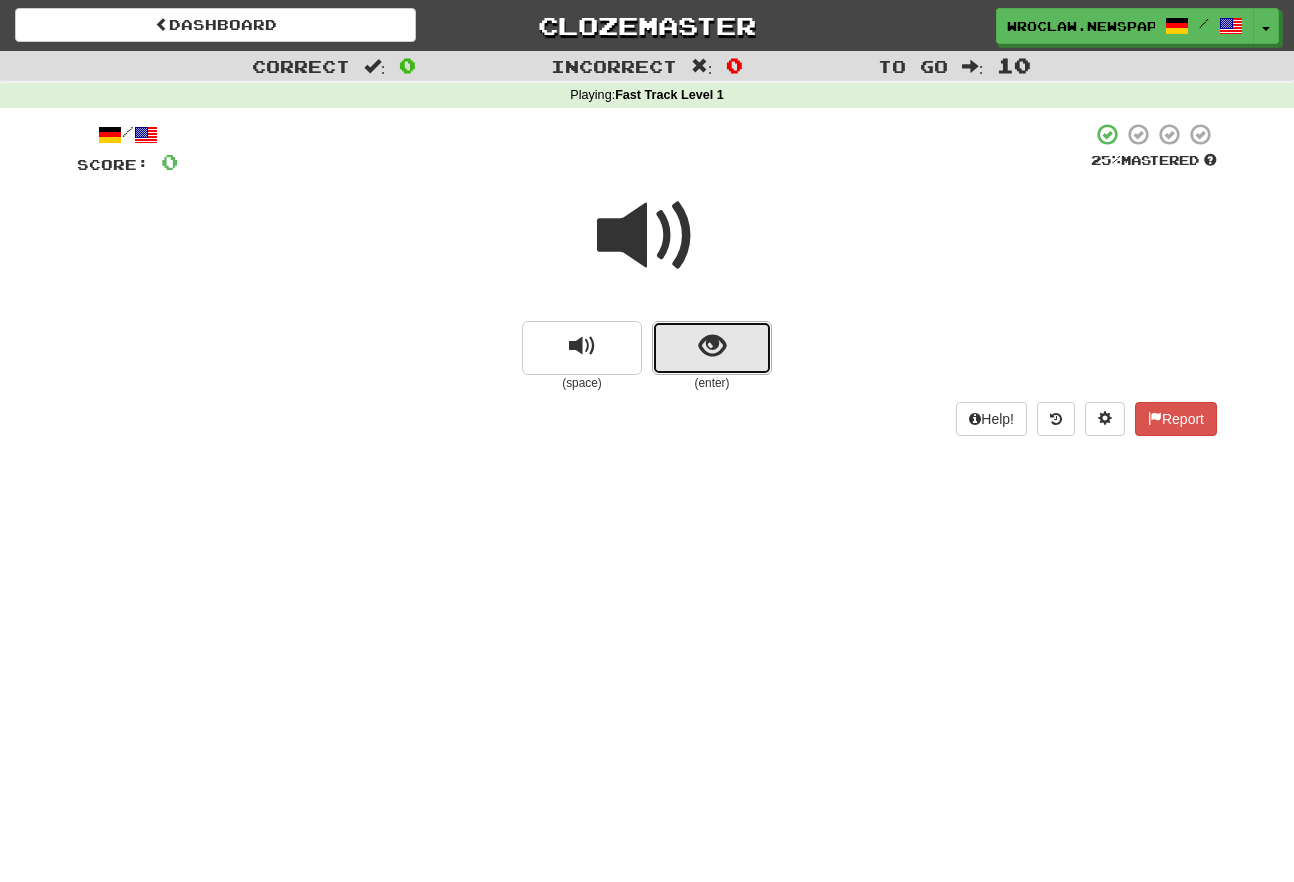 click at bounding box center [712, 348] 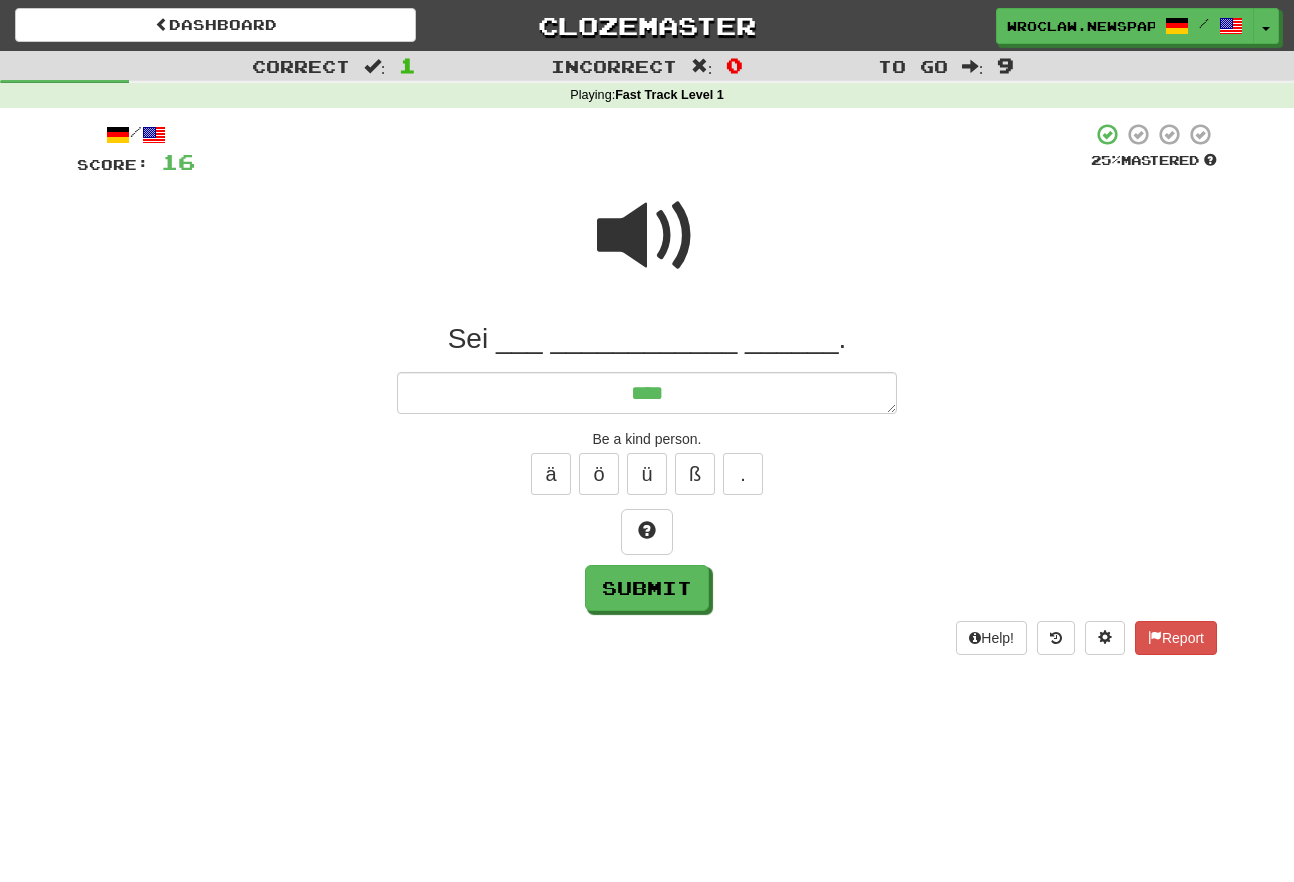 click at bounding box center (647, 236) 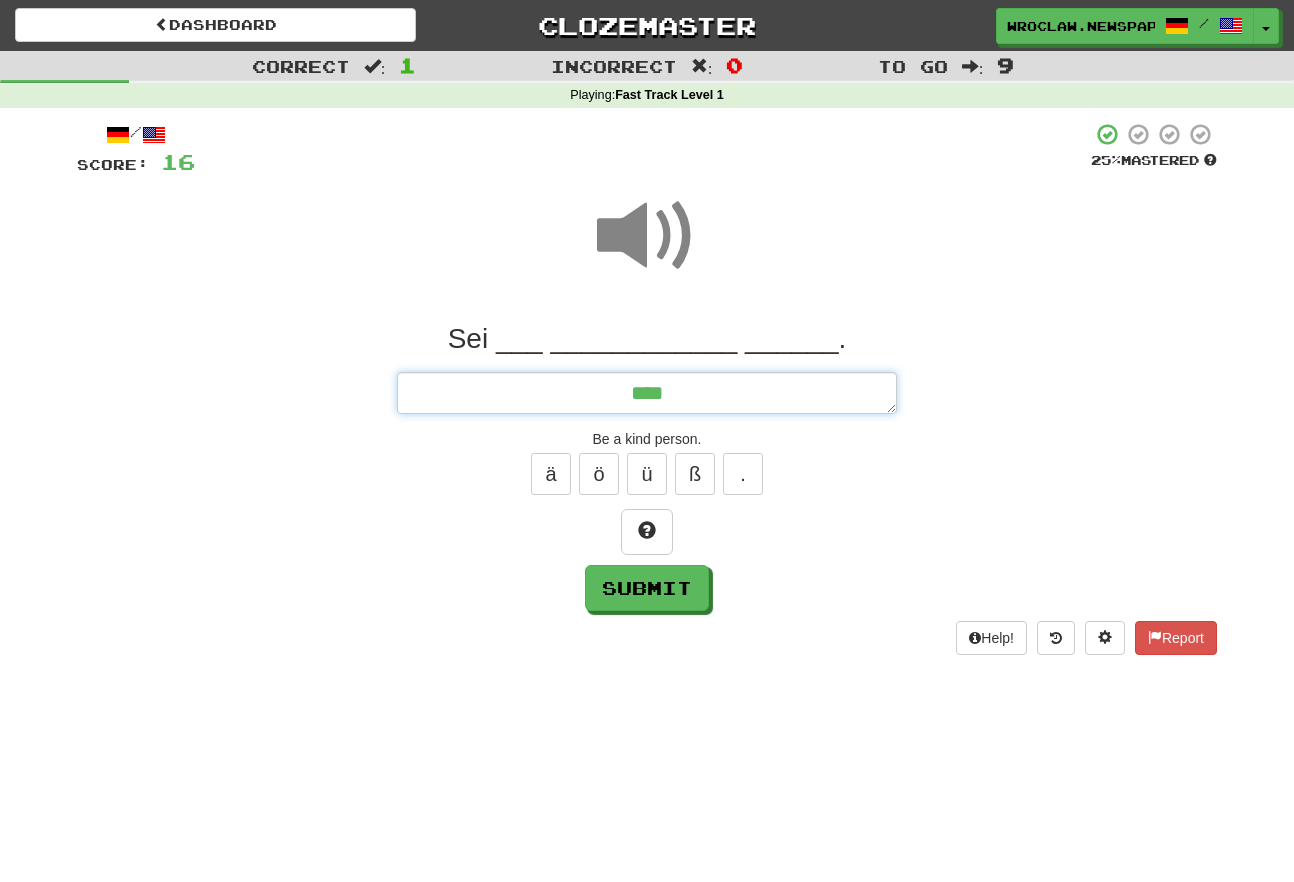 click on "***" at bounding box center [647, 393] 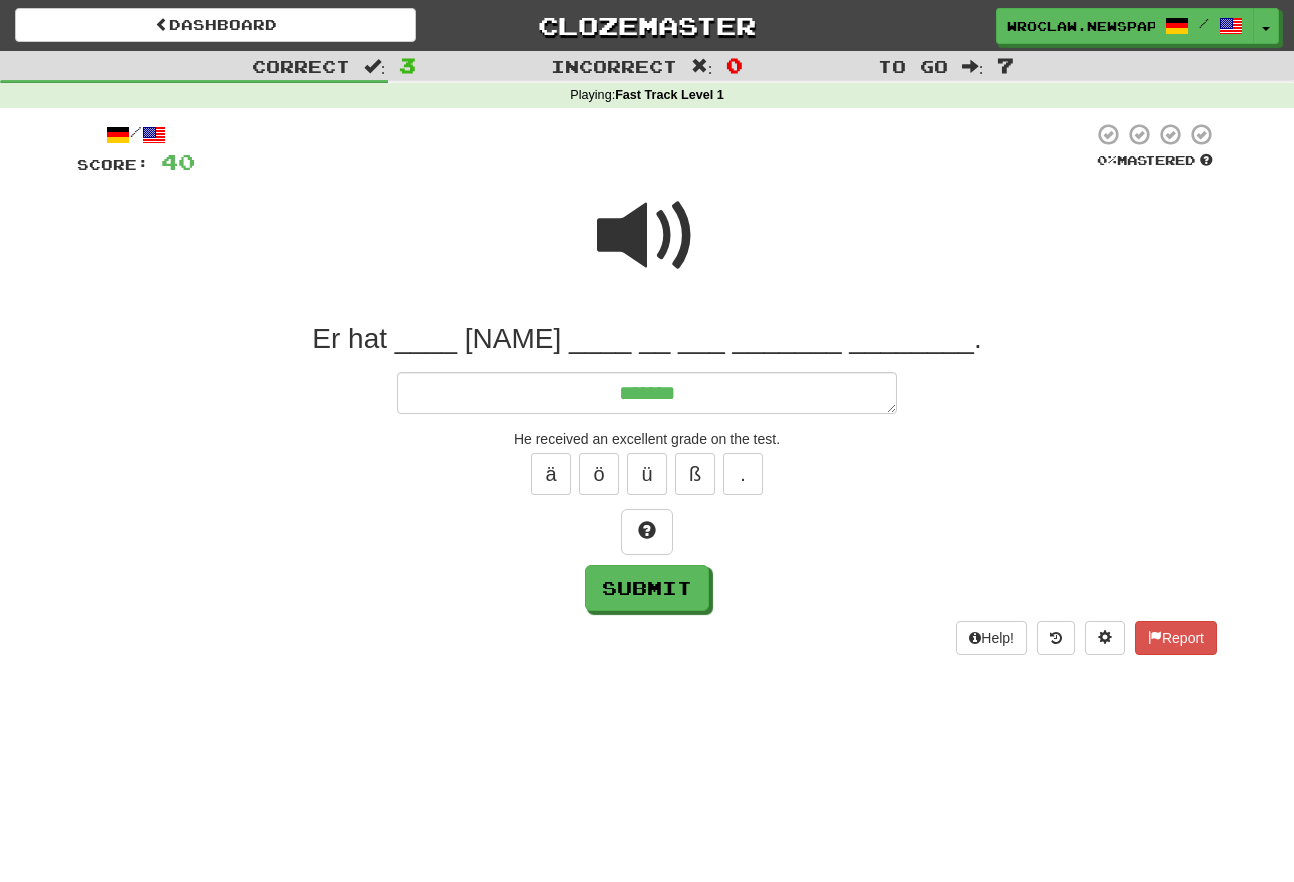 click at bounding box center [647, 236] 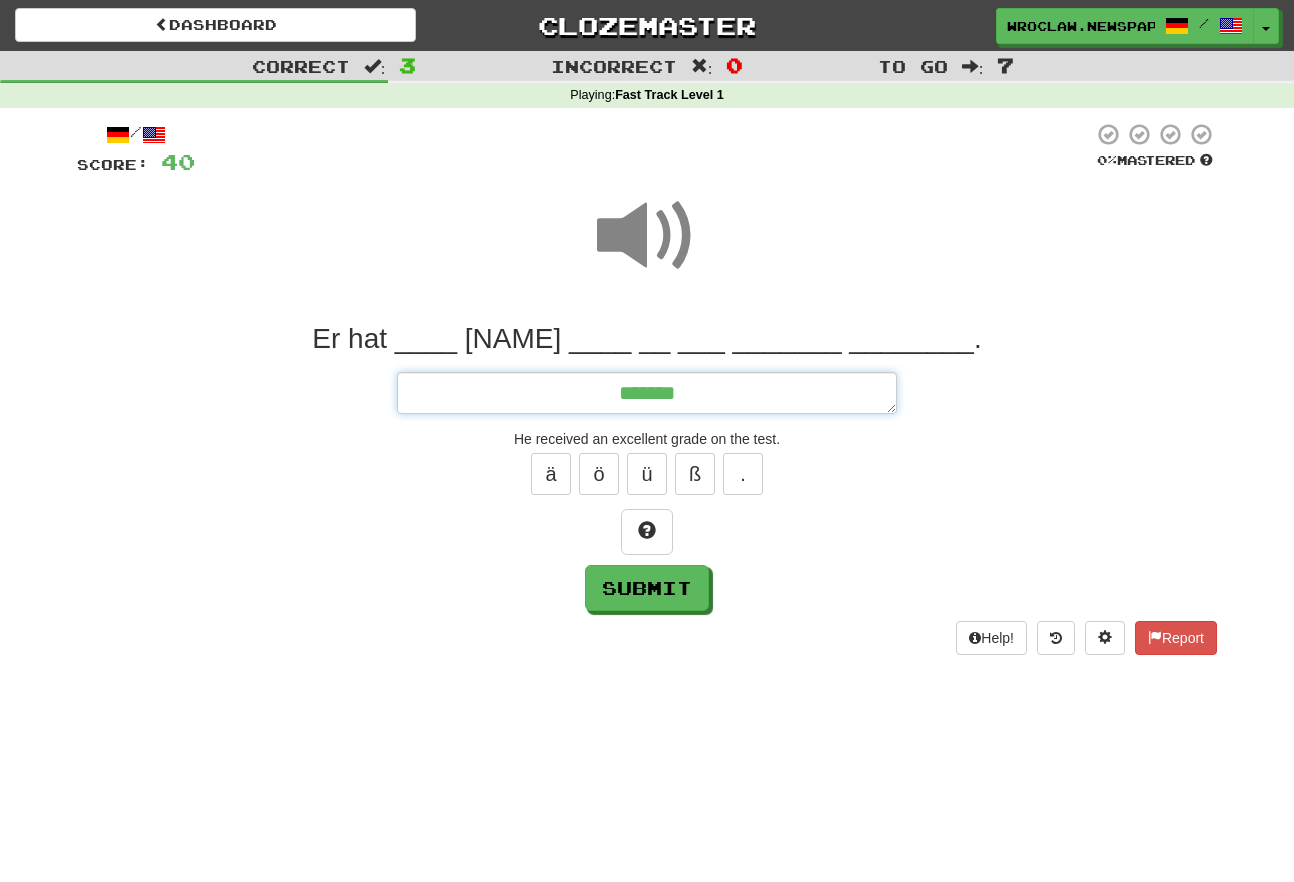 click on "******" at bounding box center (647, 393) 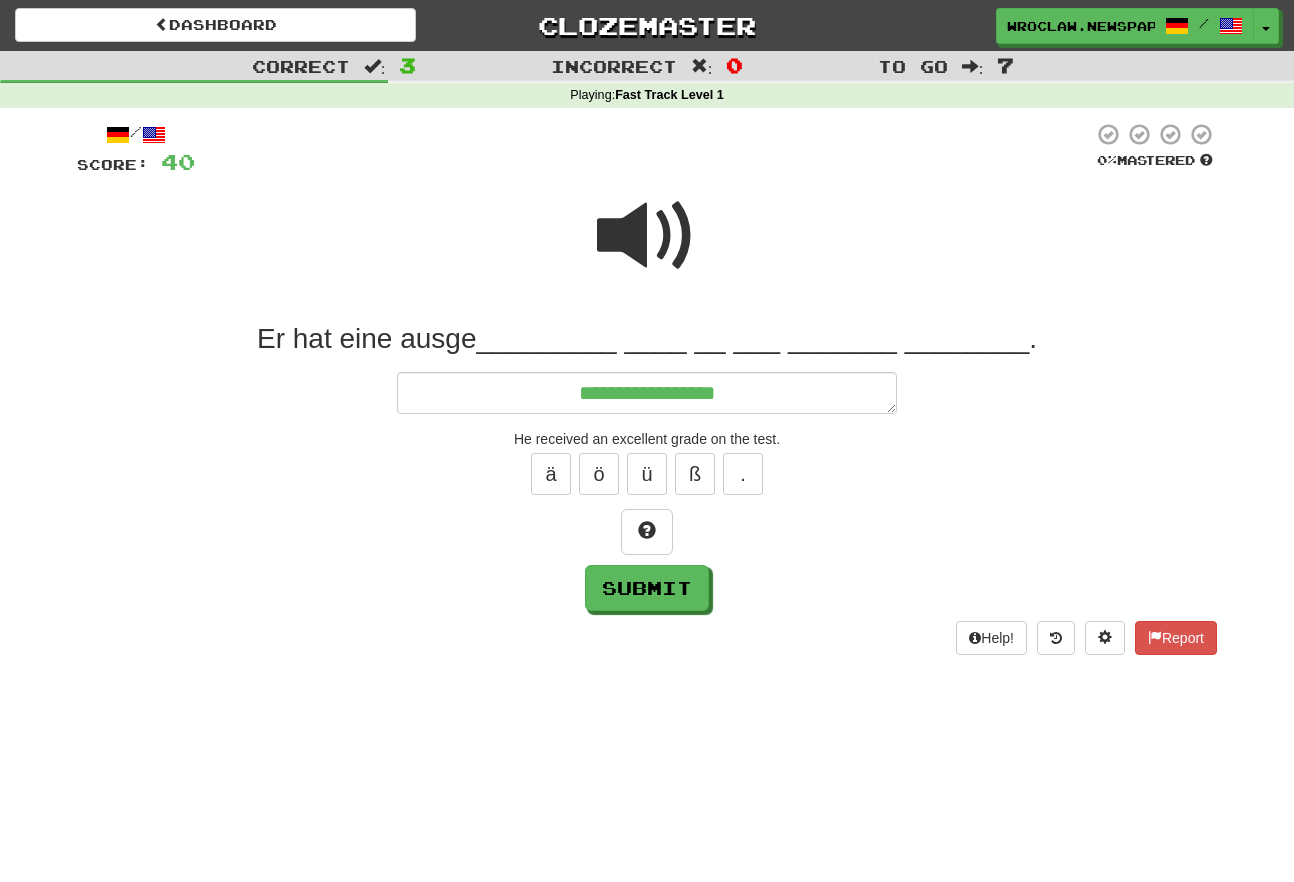 click at bounding box center (647, 236) 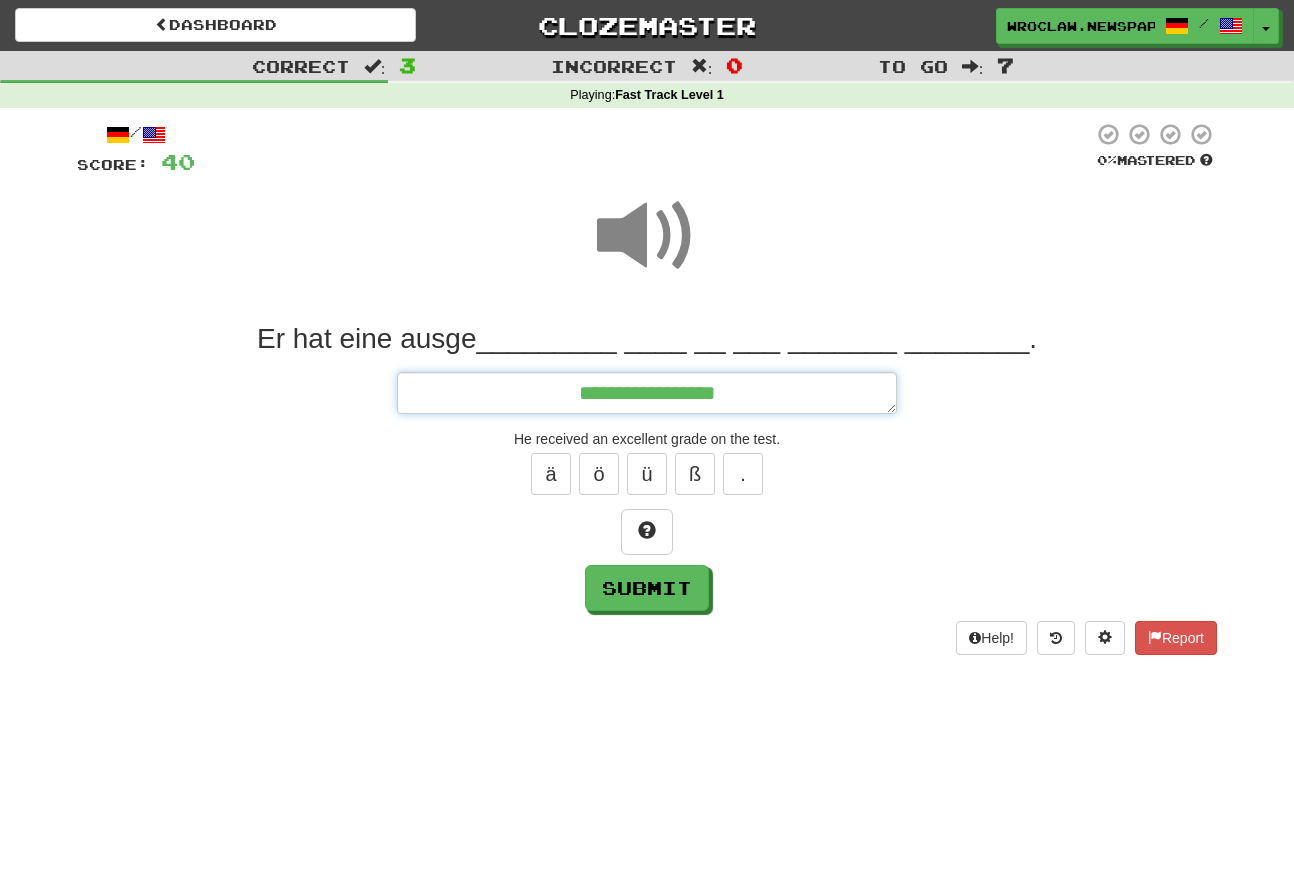 click on "**********" at bounding box center [647, 393] 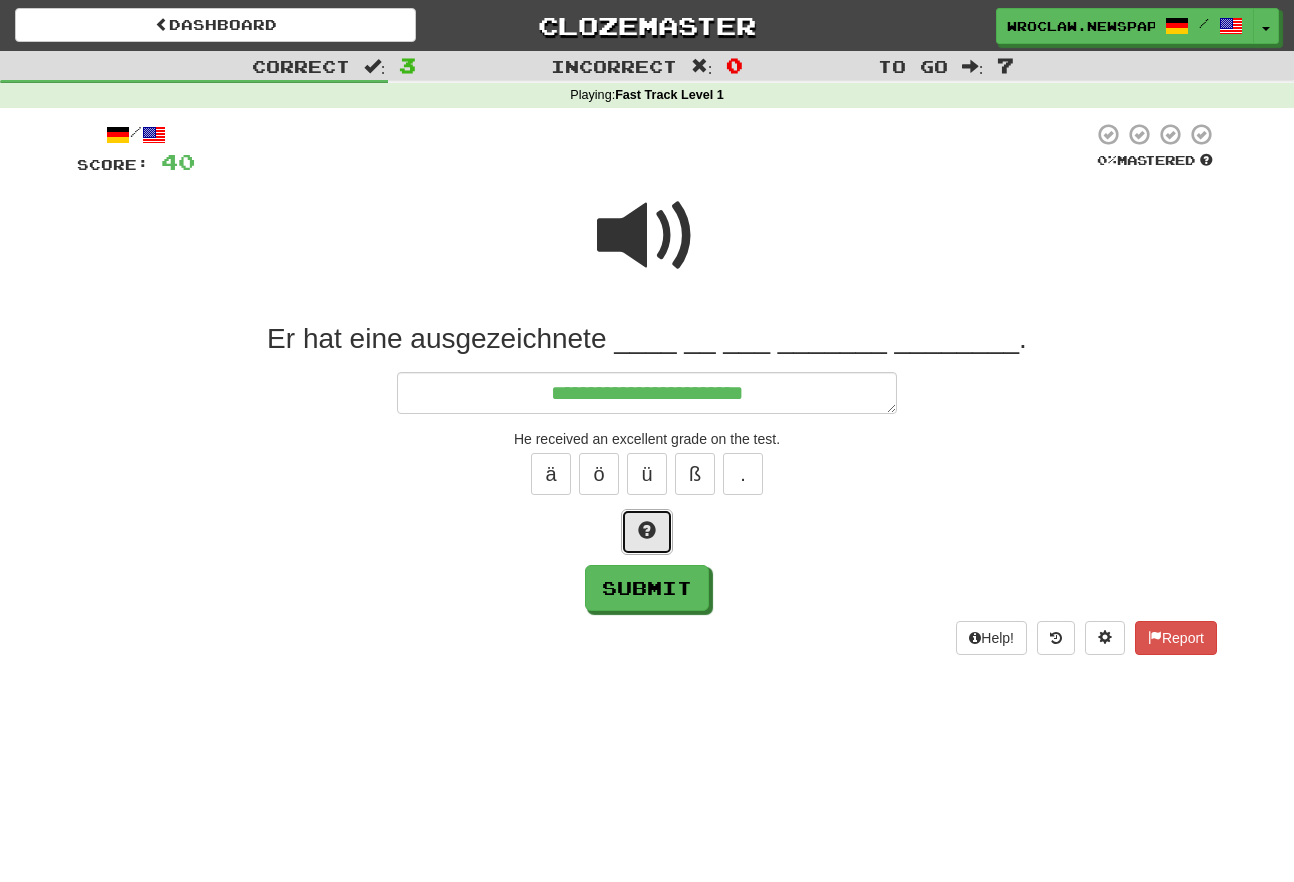 click at bounding box center [647, 532] 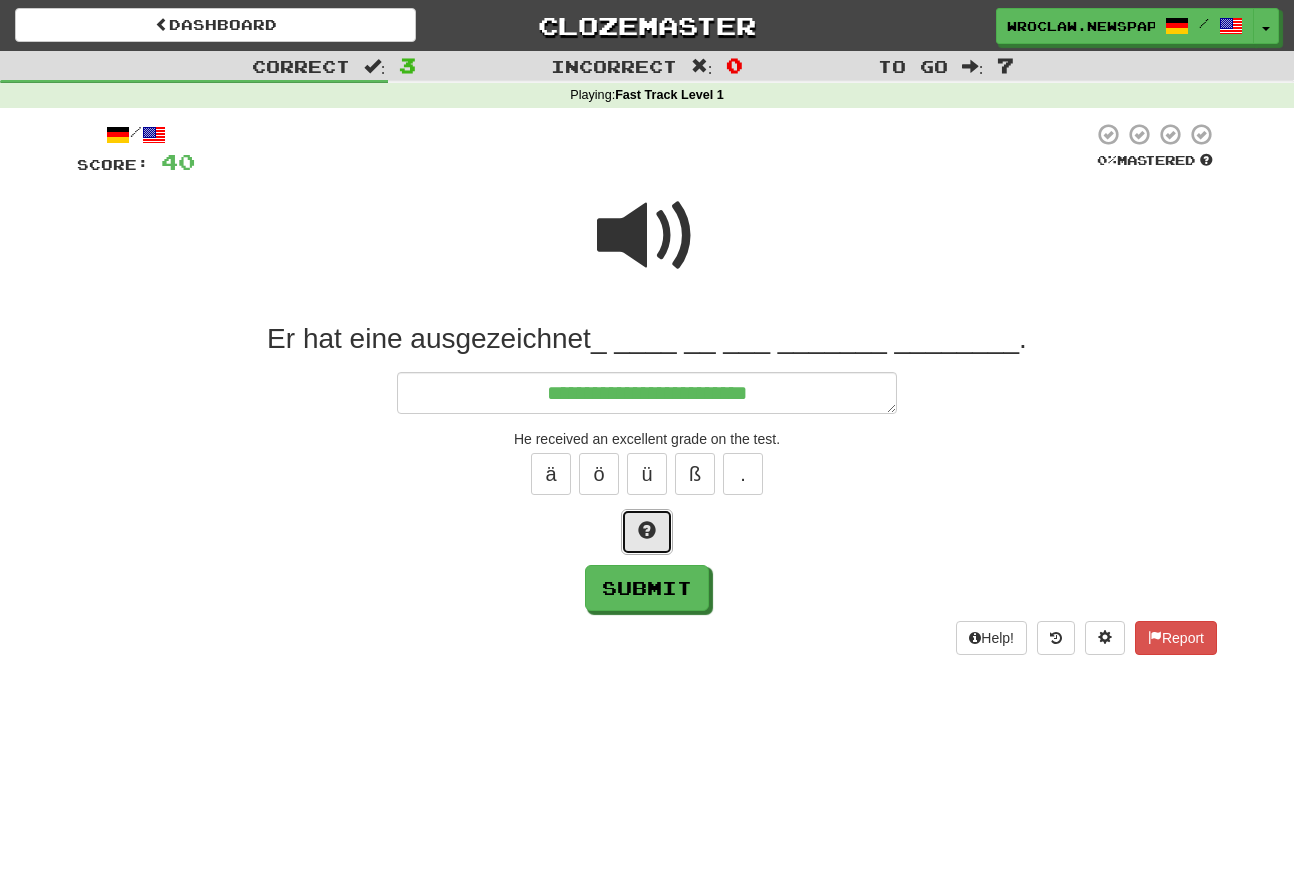 click at bounding box center [647, 532] 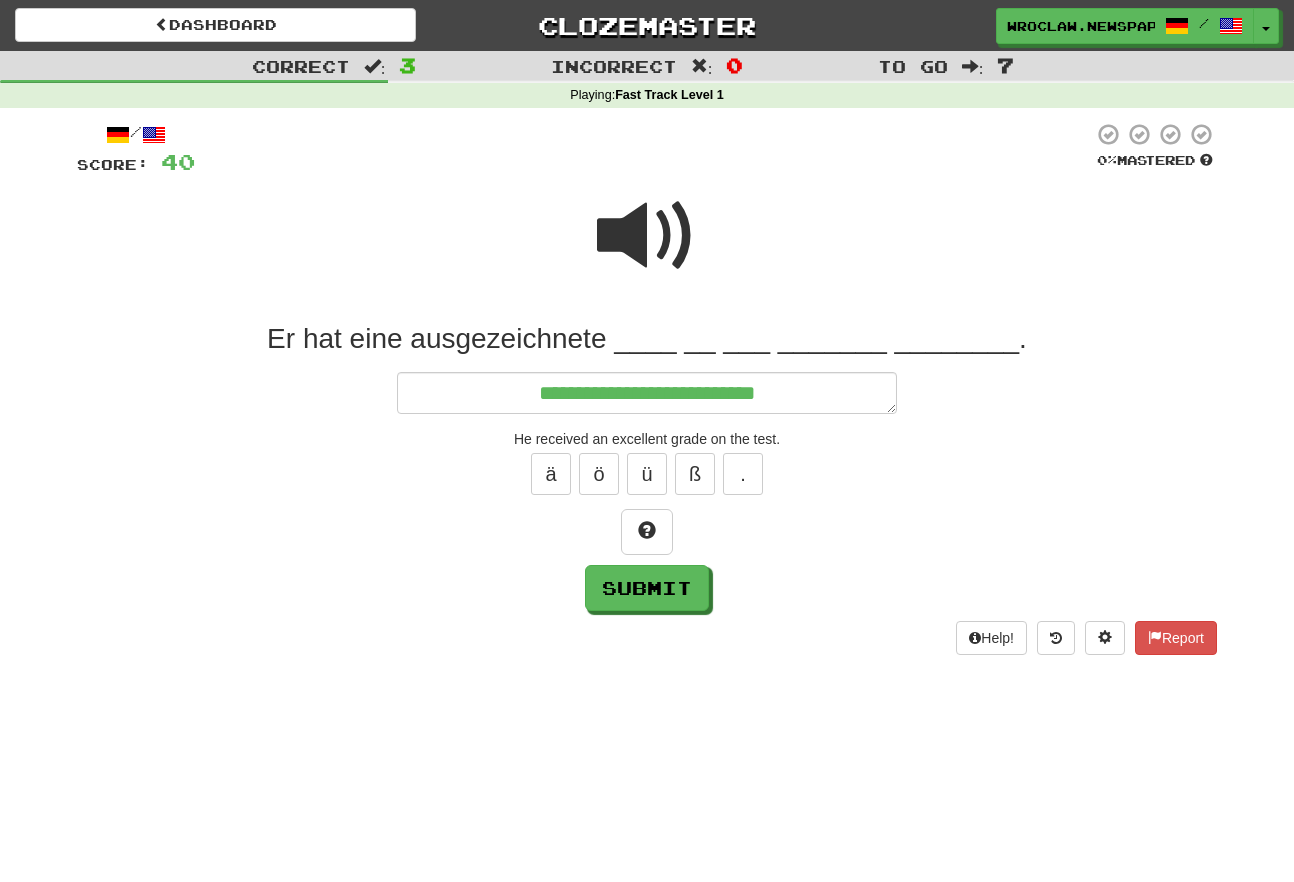 click at bounding box center (647, 236) 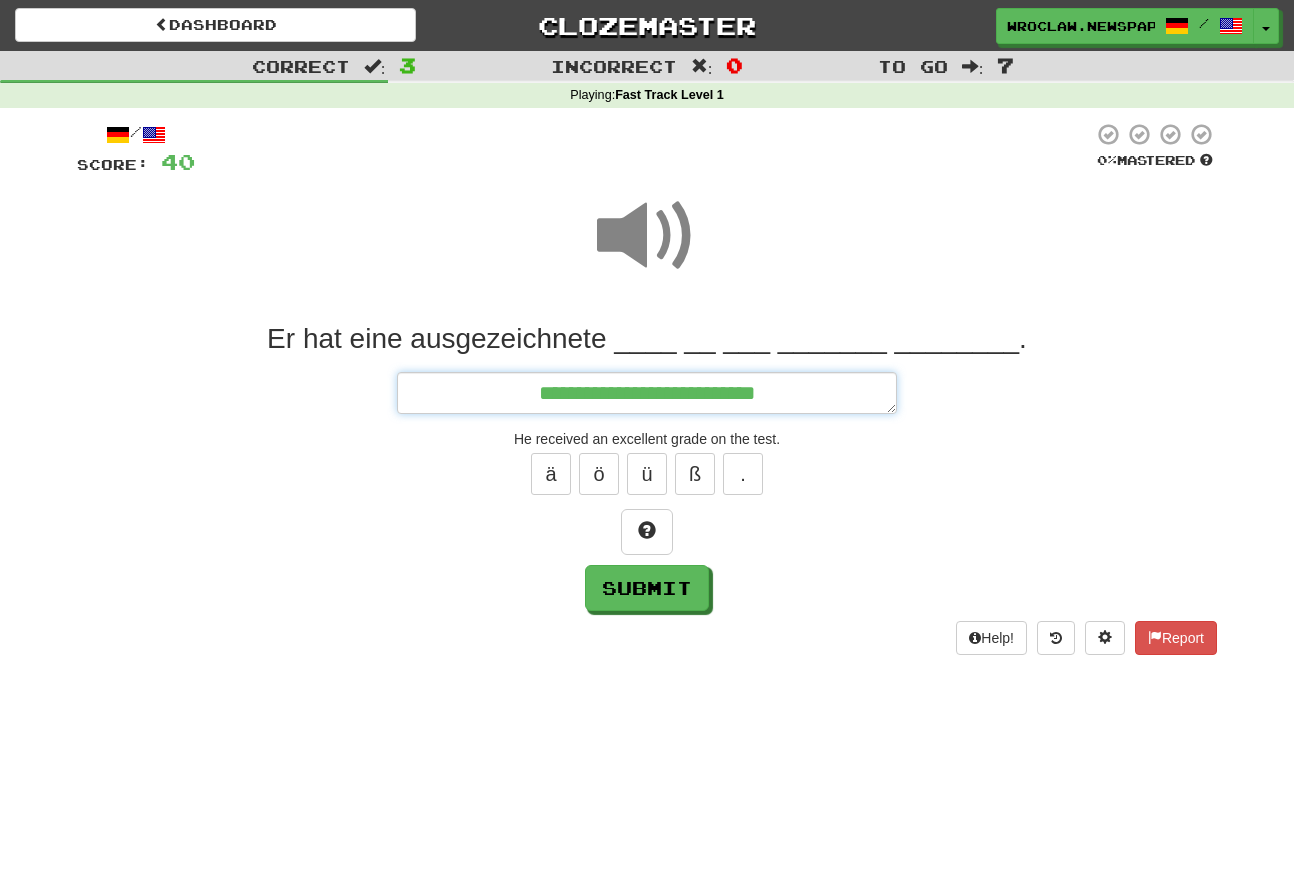 click on "**********" at bounding box center [647, 393] 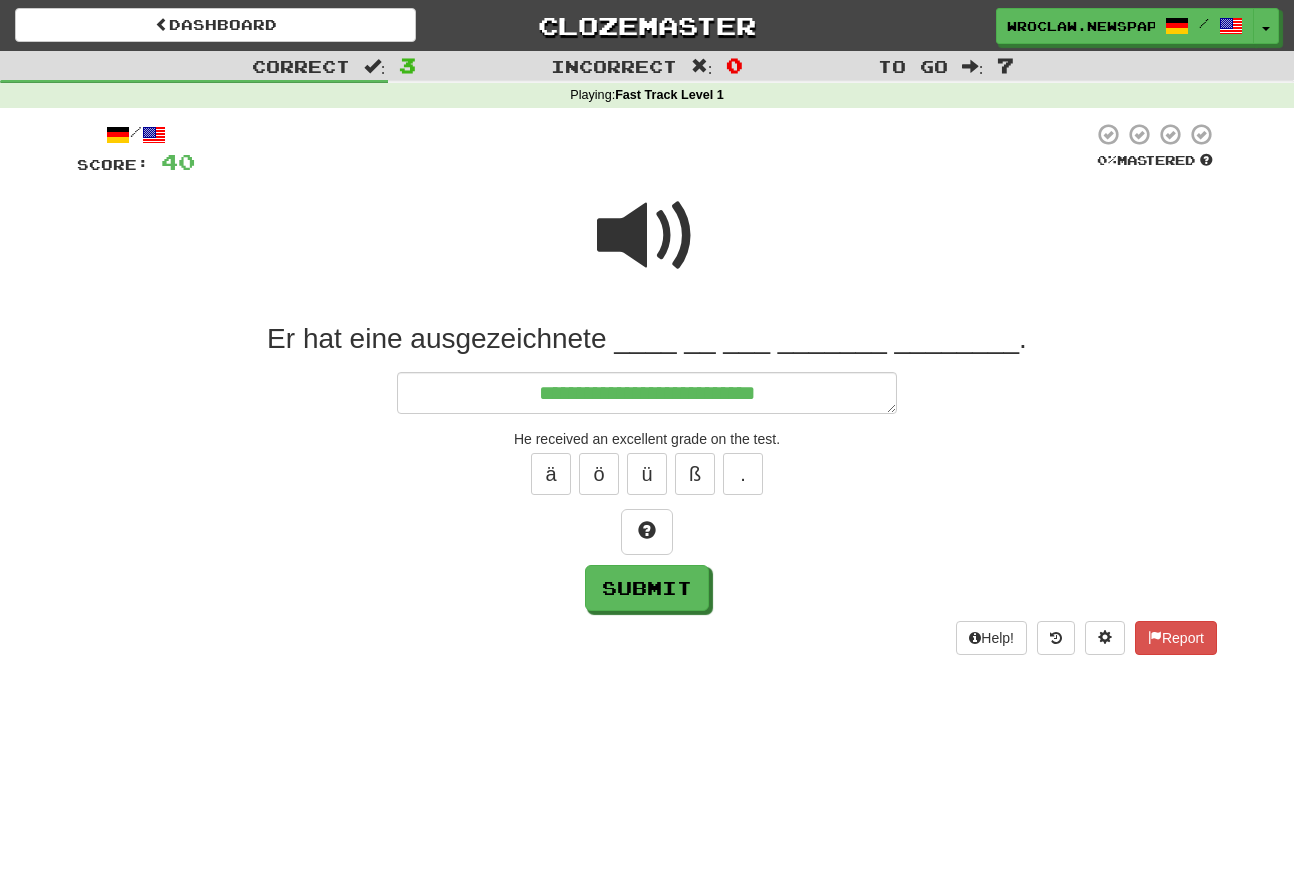 click at bounding box center [647, 236] 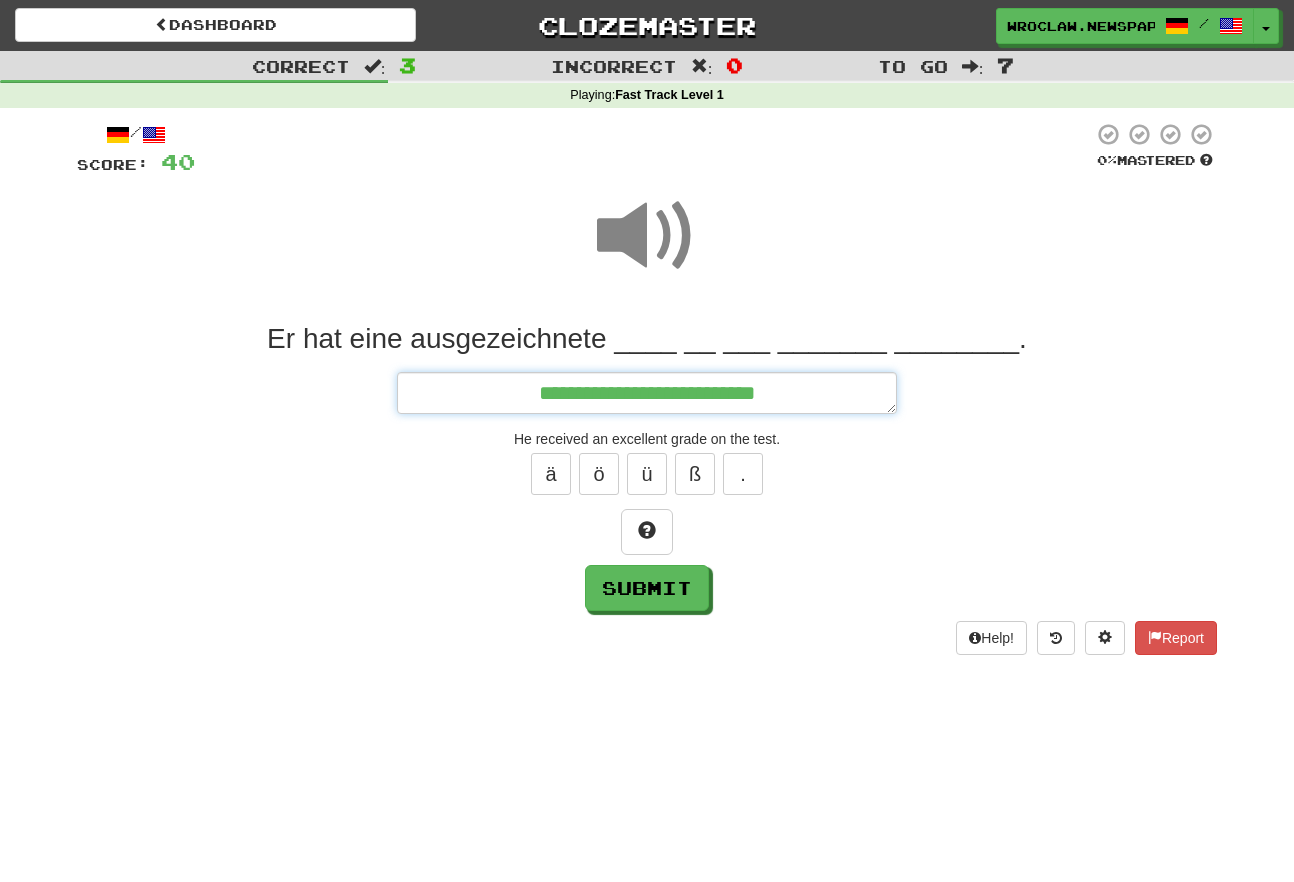 click on "**********" at bounding box center [647, 393] 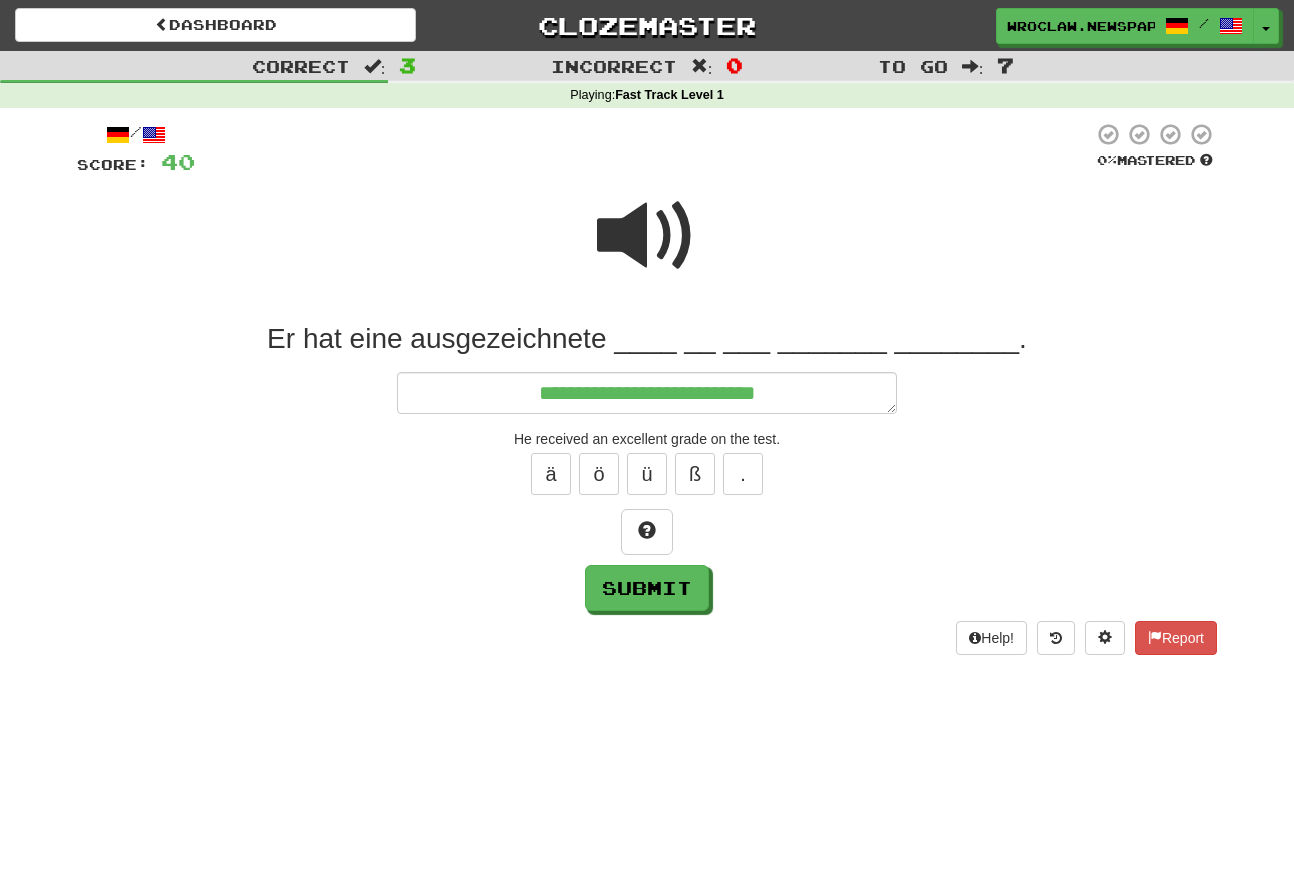 click at bounding box center (647, 236) 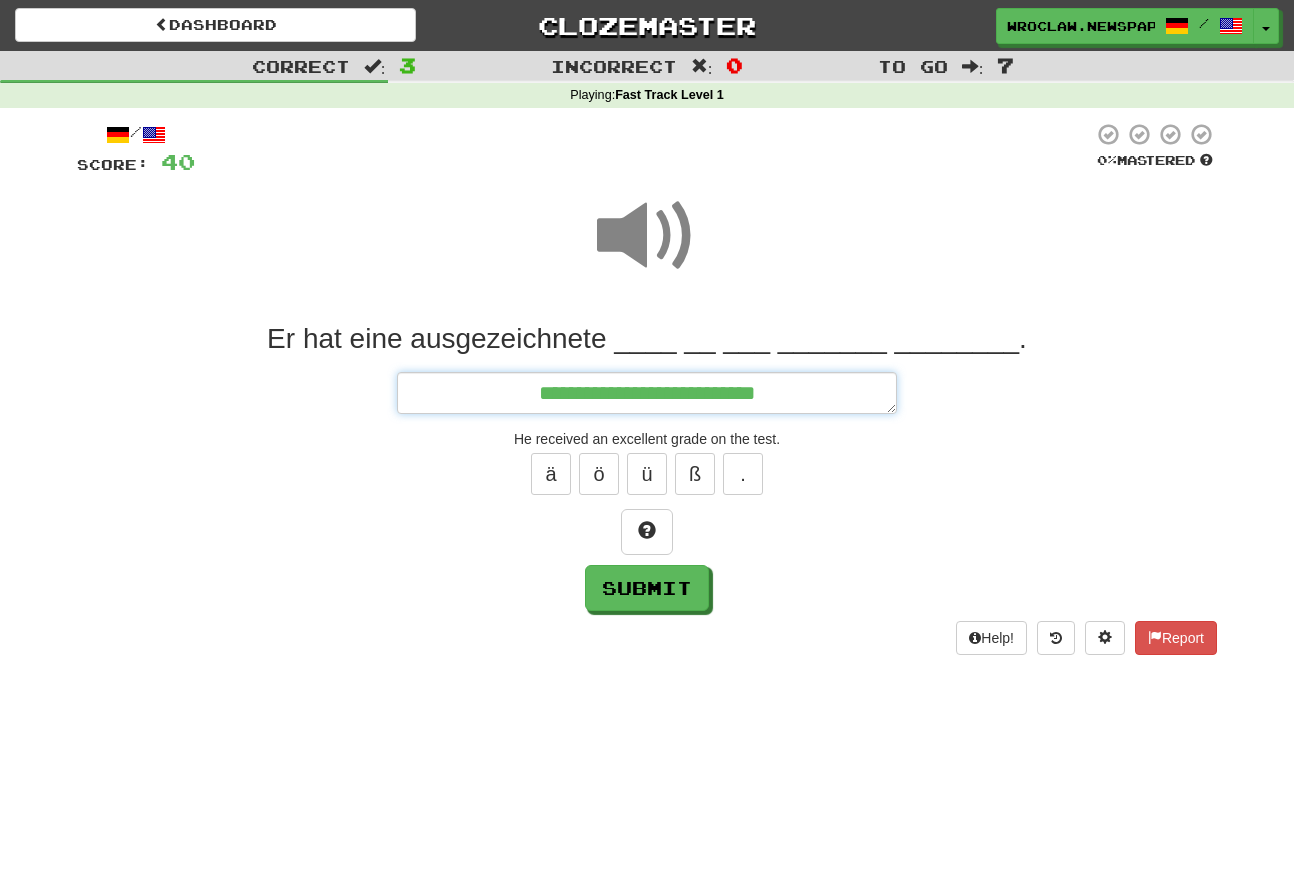 click on "**********" at bounding box center (647, 393) 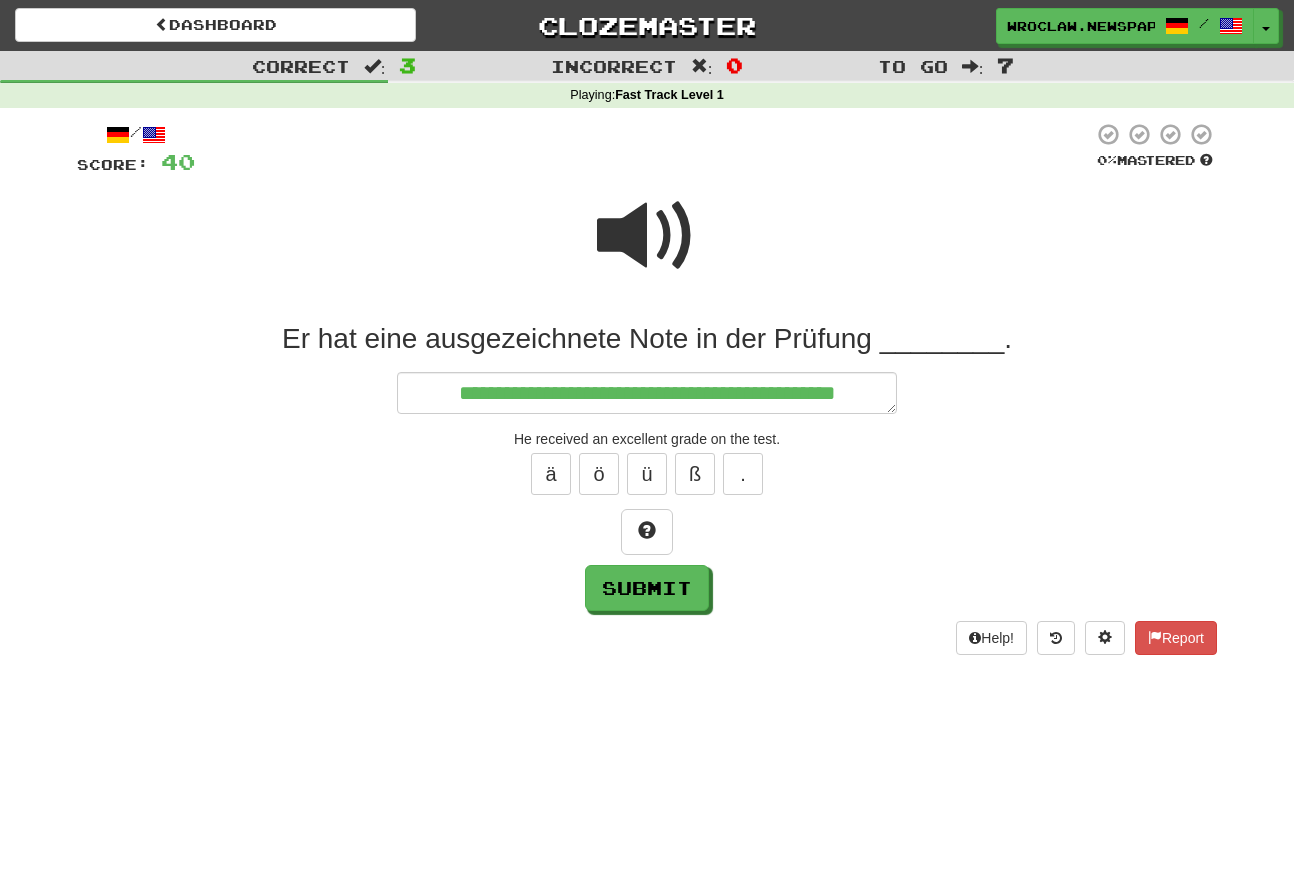 click at bounding box center (647, 236) 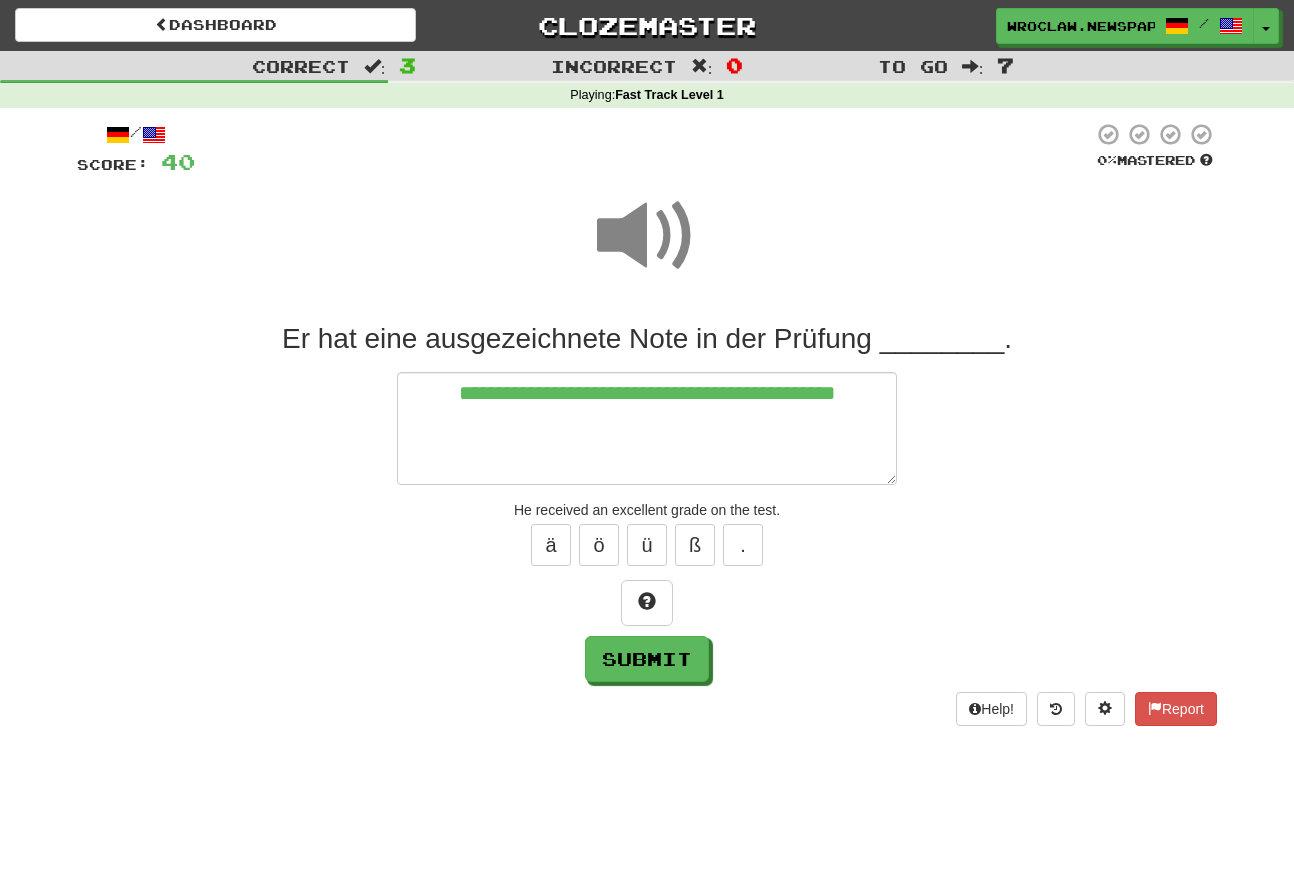 drag, startPoint x: 885, startPoint y: 413, endPoint x: 1003, endPoint y: 633, distance: 249.64775 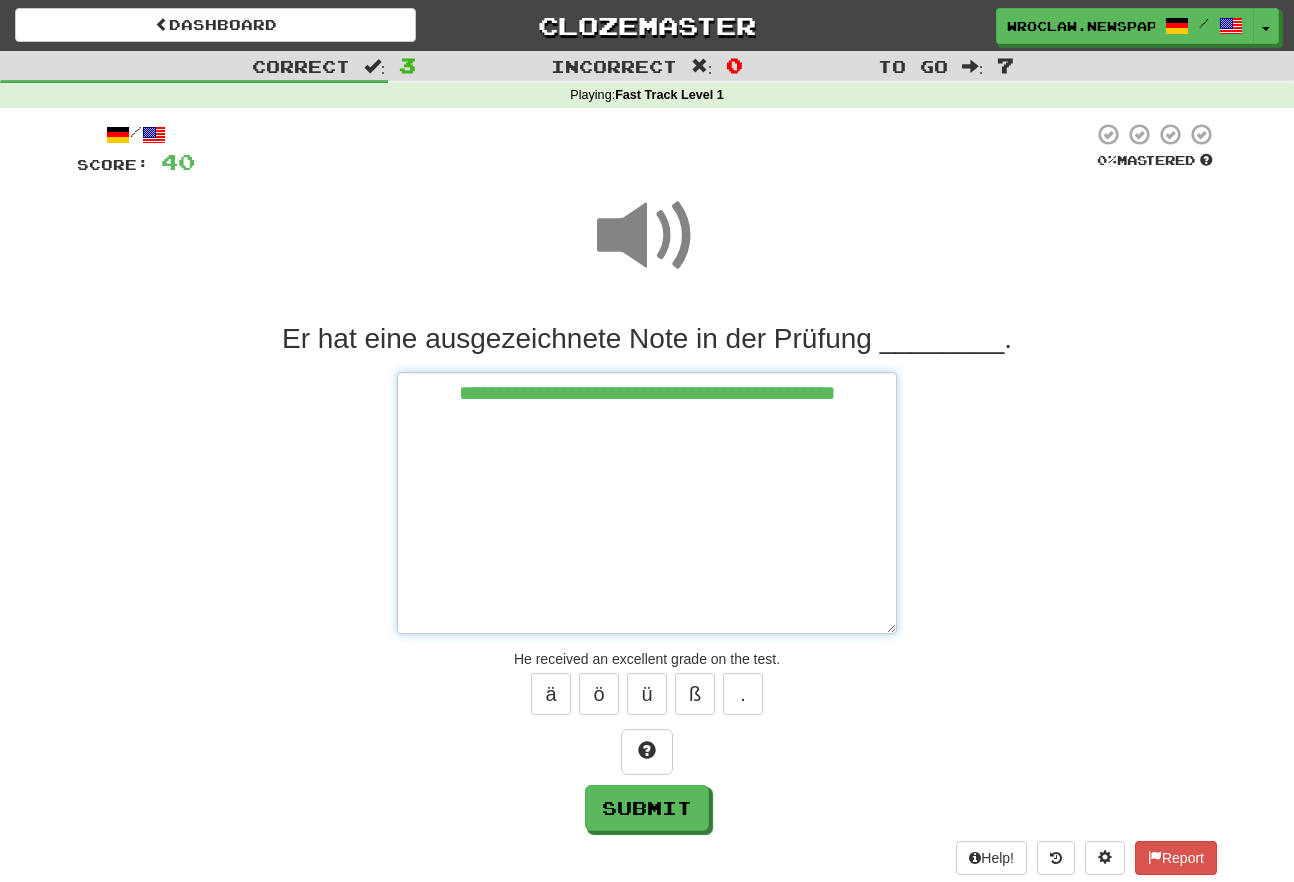 click on "**********" at bounding box center [647, 503] 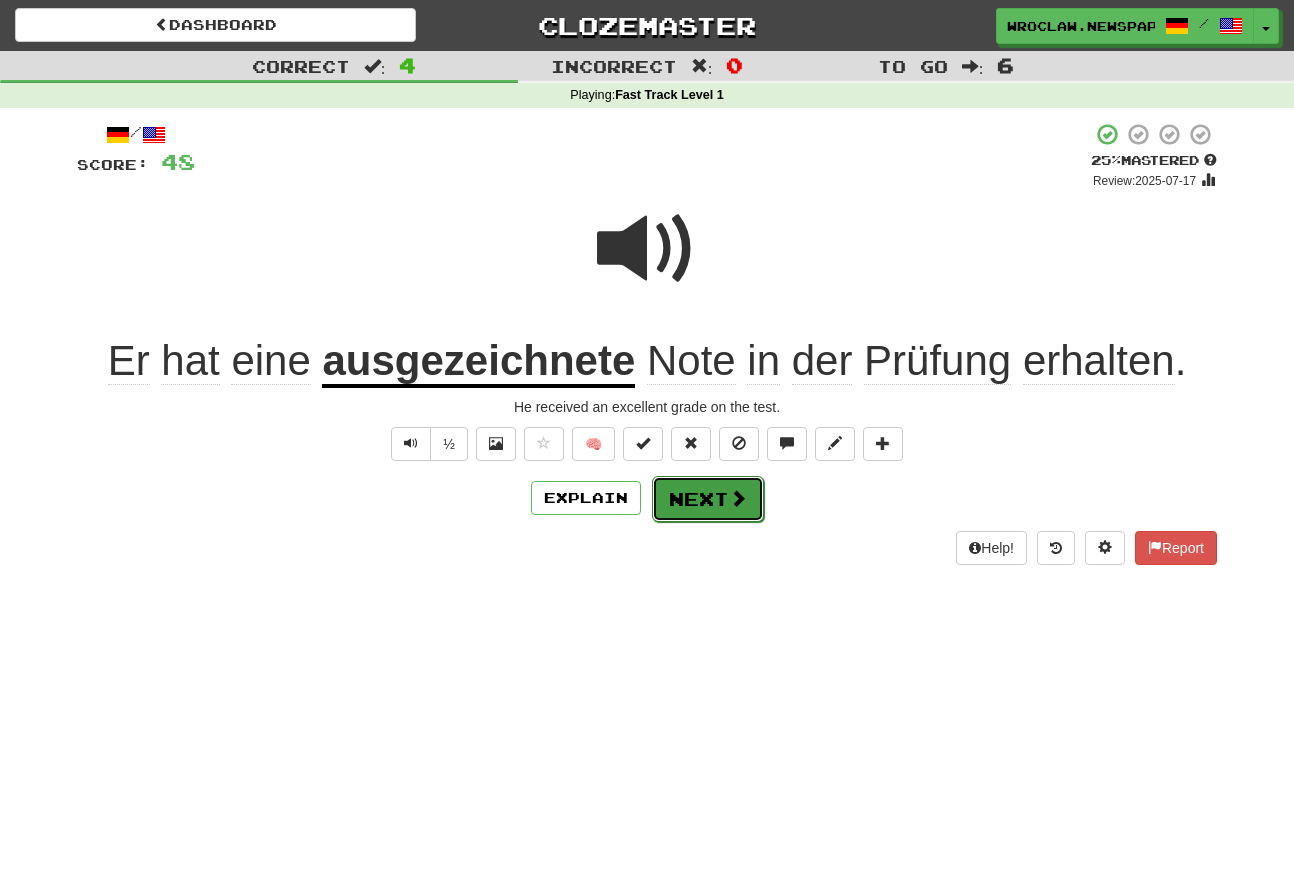 click on "Next" at bounding box center (708, 499) 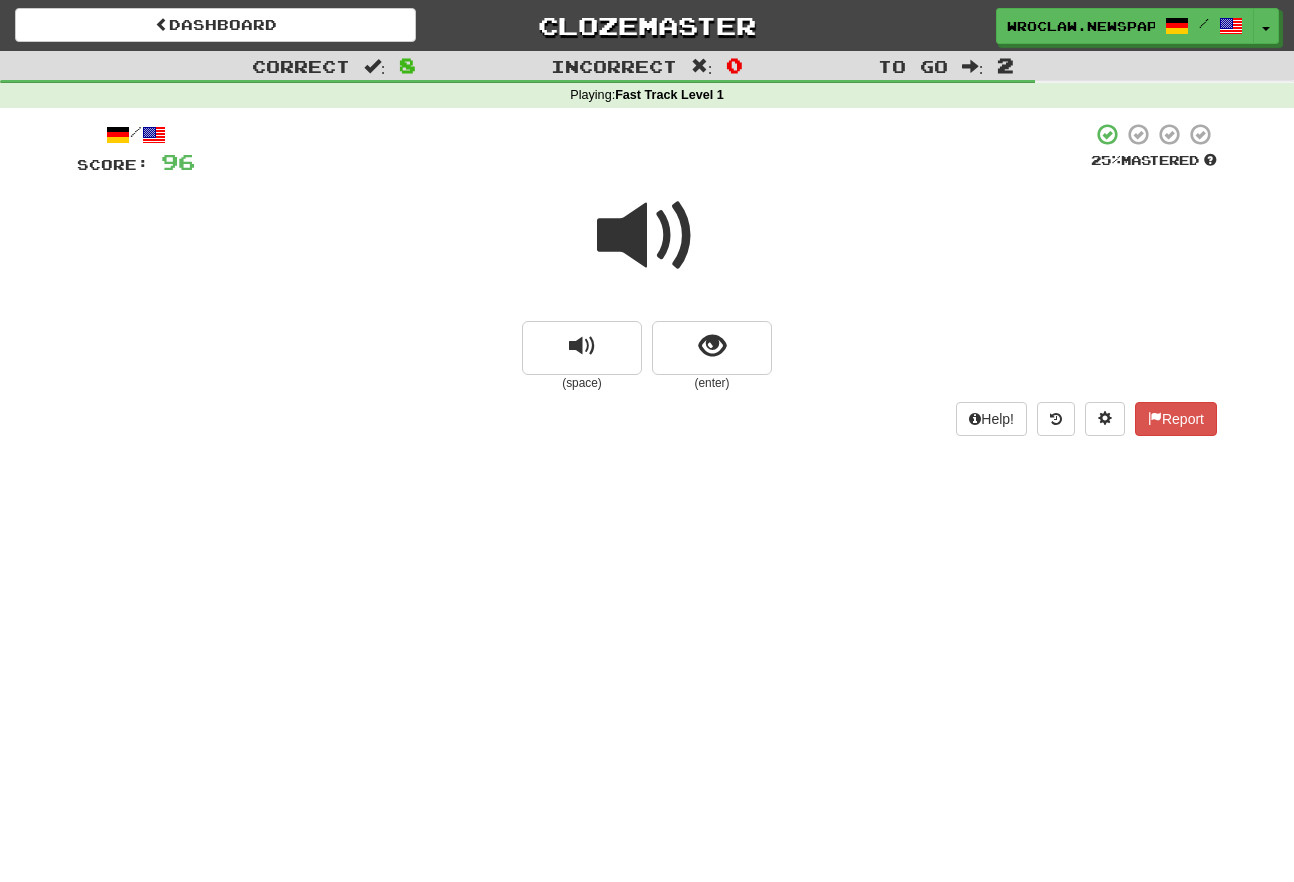 click on "Dashboard
Clozemaster
[CITY].newspaper
/
Toggle Dropdown
Dashboard
Leaderboard
Activity Feed
Notifications
Profile
Discussions
Deutsch
/
English
Streak:
3
Review:
40
Points Today: 0
Languages
Account
Logout
[CITY].newspaper
/
Toggle Dropdown
Dashboard
Leaderboard
Activity Feed
Notifications
Profile
Discussions
Deutsch
/
English
Streak:
3
Review:
40
Points Today: 0
Languages
Account
Logout
clozemaster
Correct   :   8 Incorrect   :   0 To go   :   2 Playing :  Fast Track Level 1  /  Score:   96 25 %  Mastered (space) (enter)  Help!  Report" at bounding box center [647, 441] 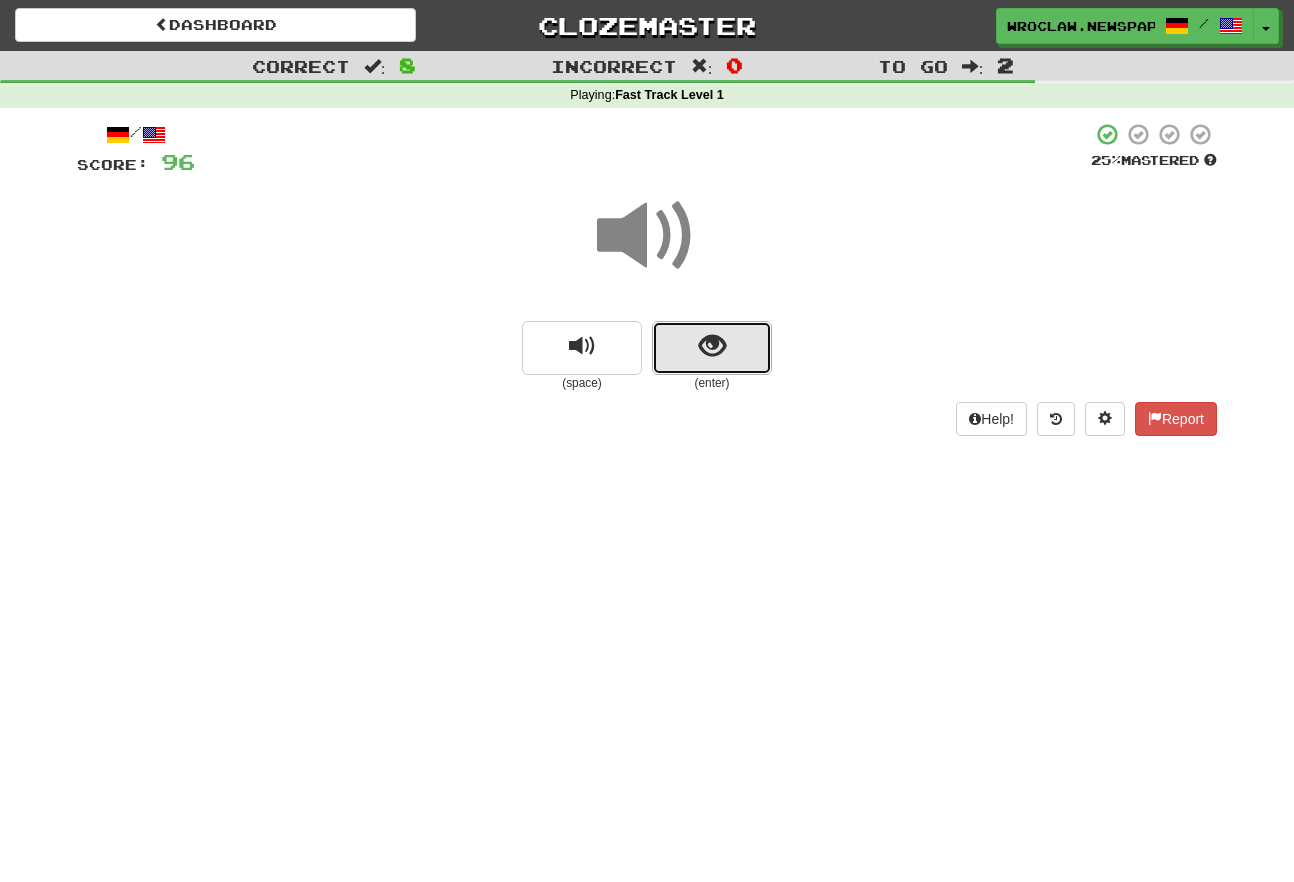 click at bounding box center (712, 348) 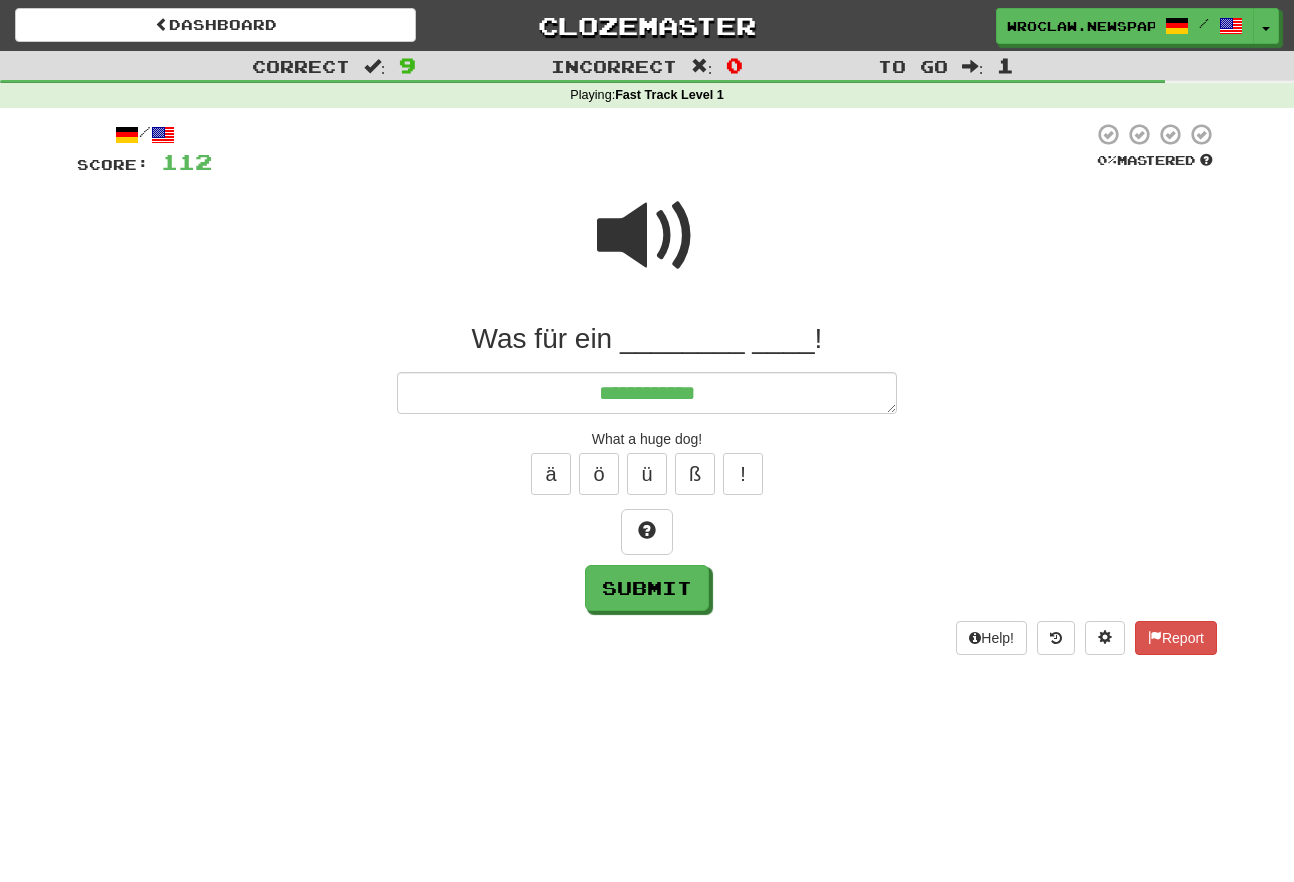 click at bounding box center (647, 236) 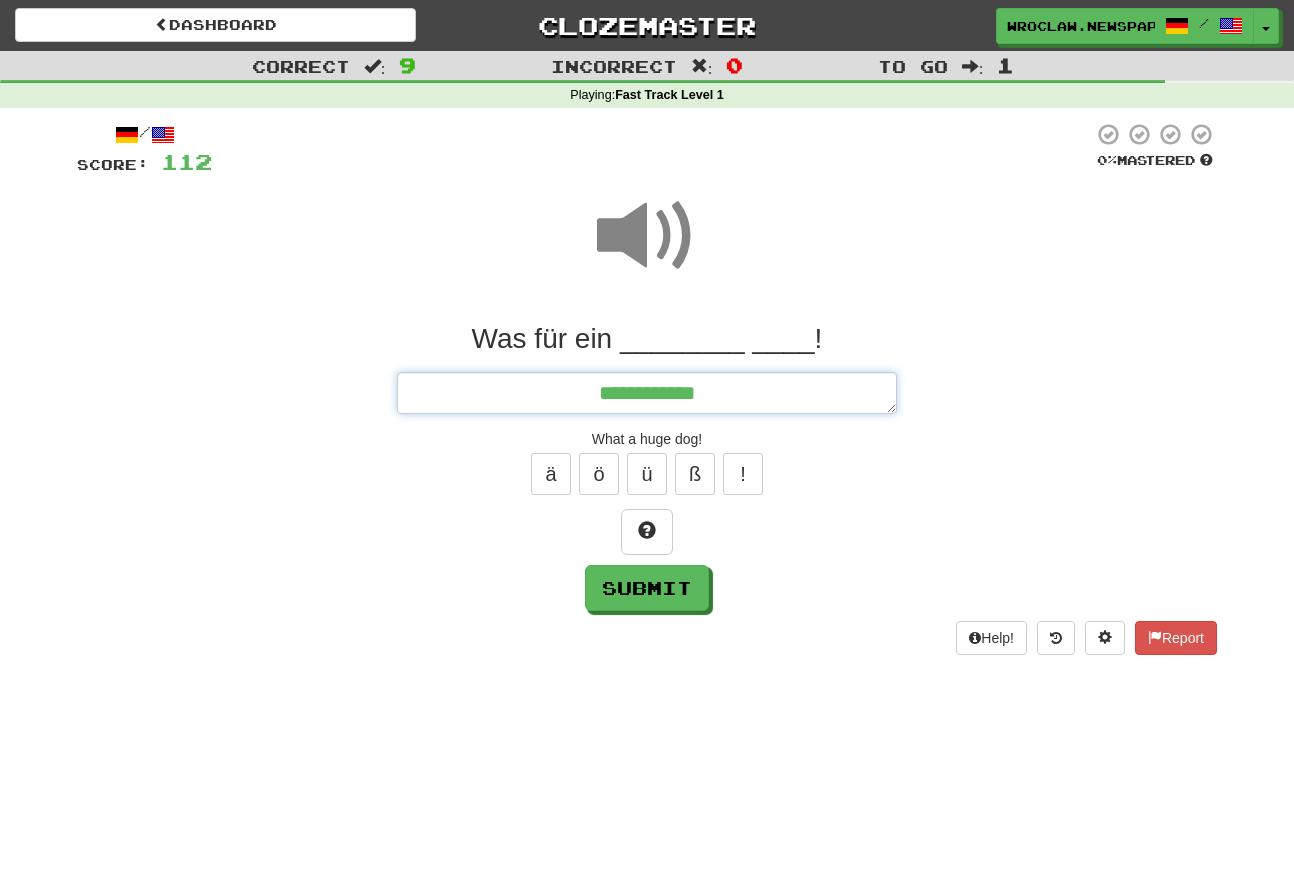 click on "**********" at bounding box center (647, 393) 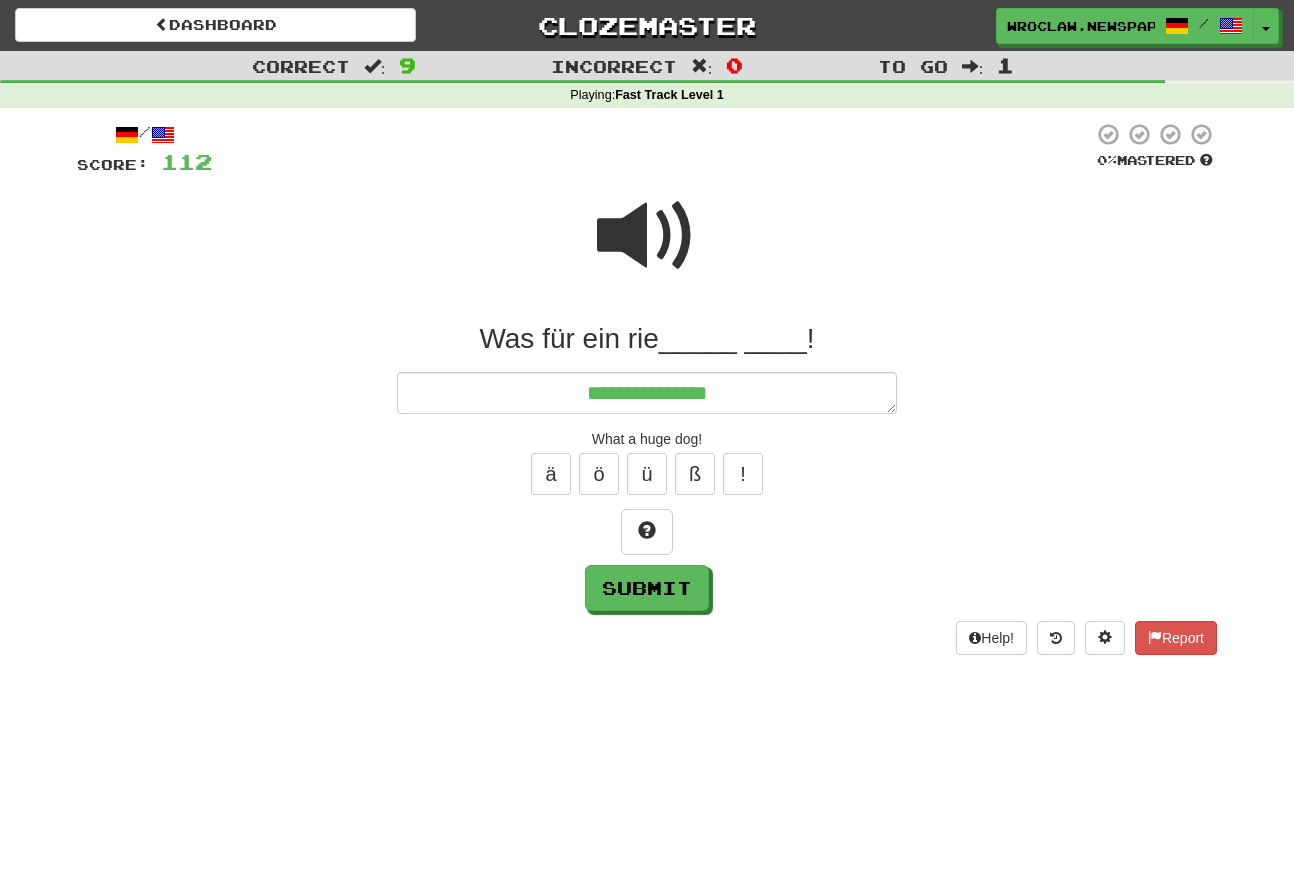 click at bounding box center [647, 236] 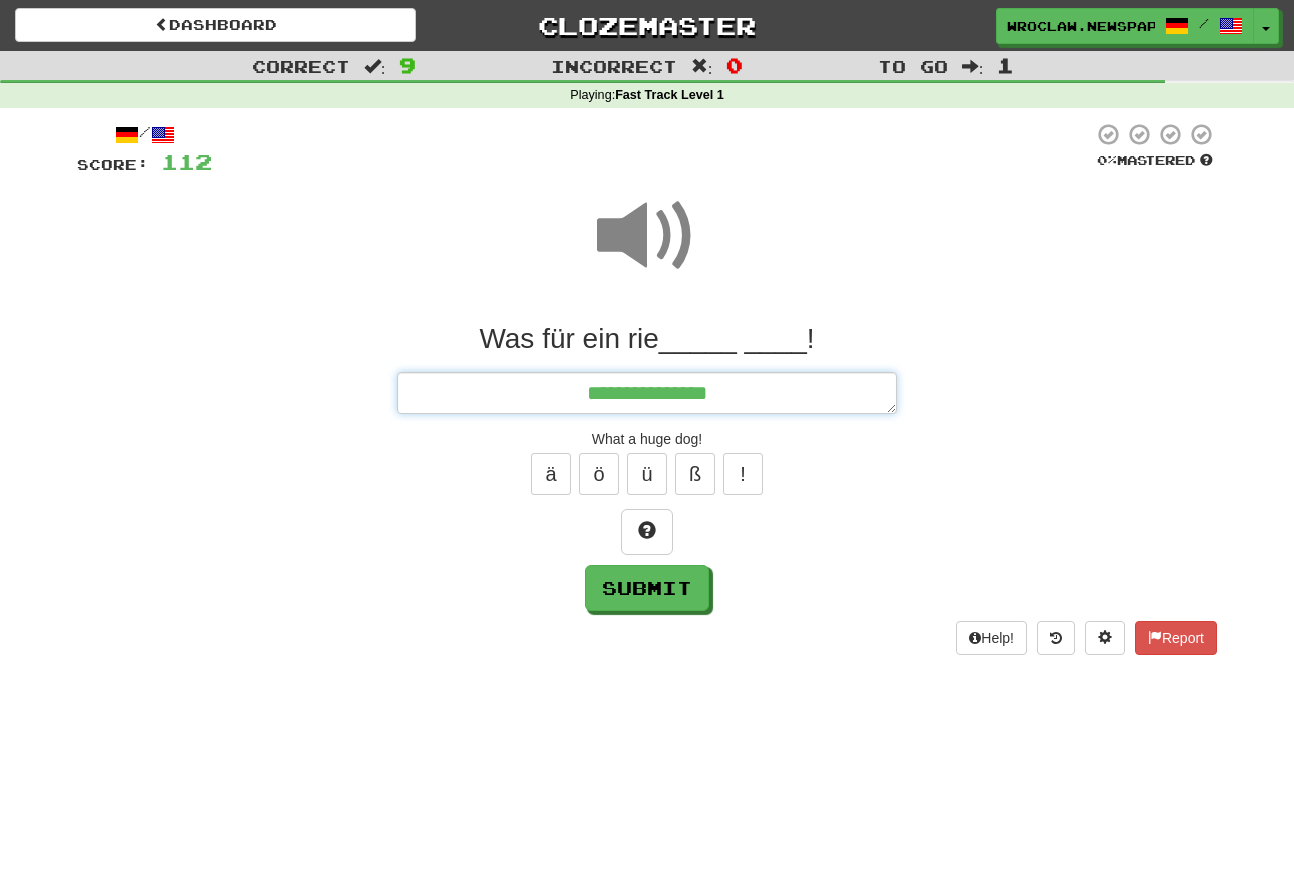 click on "**********" at bounding box center [647, 393] 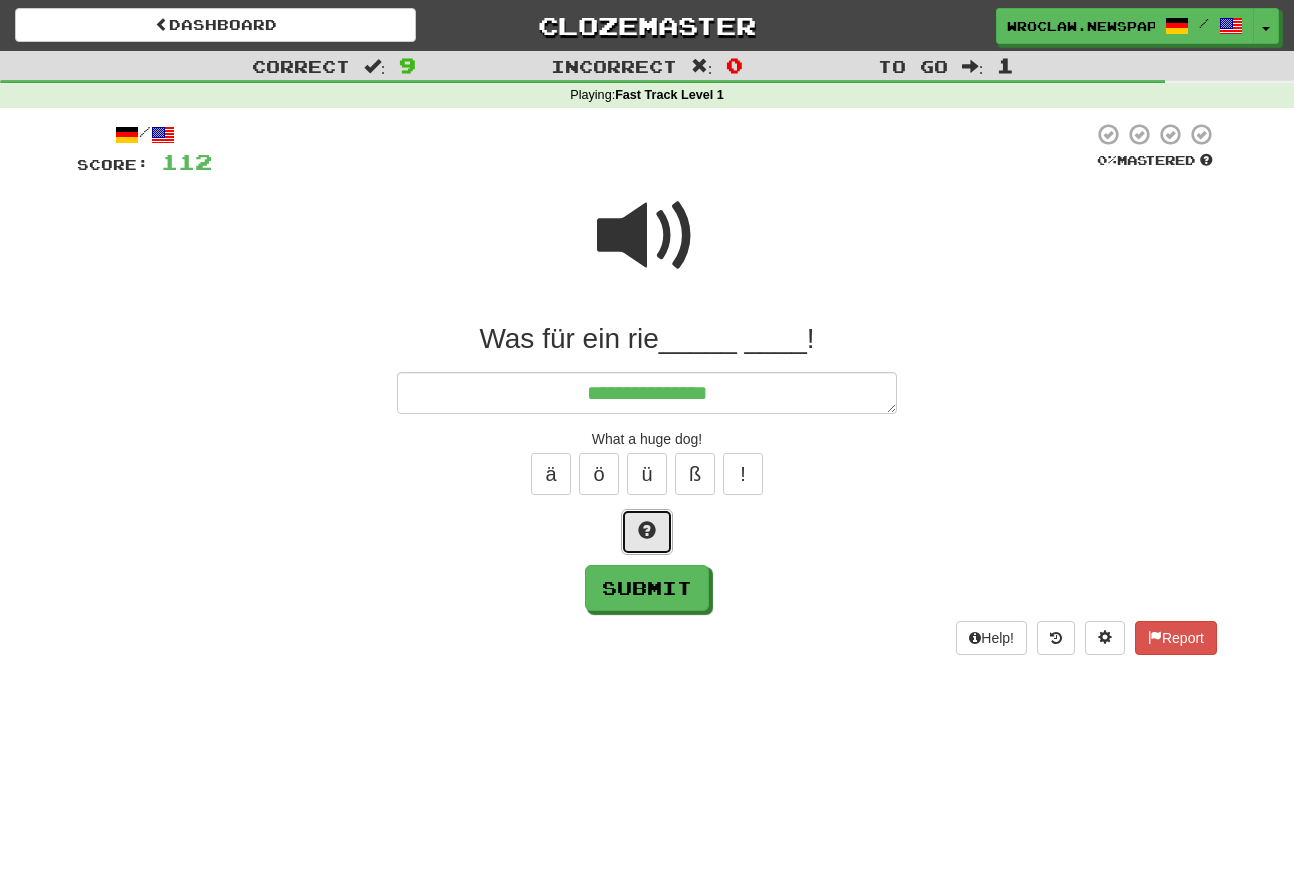 click at bounding box center (647, 532) 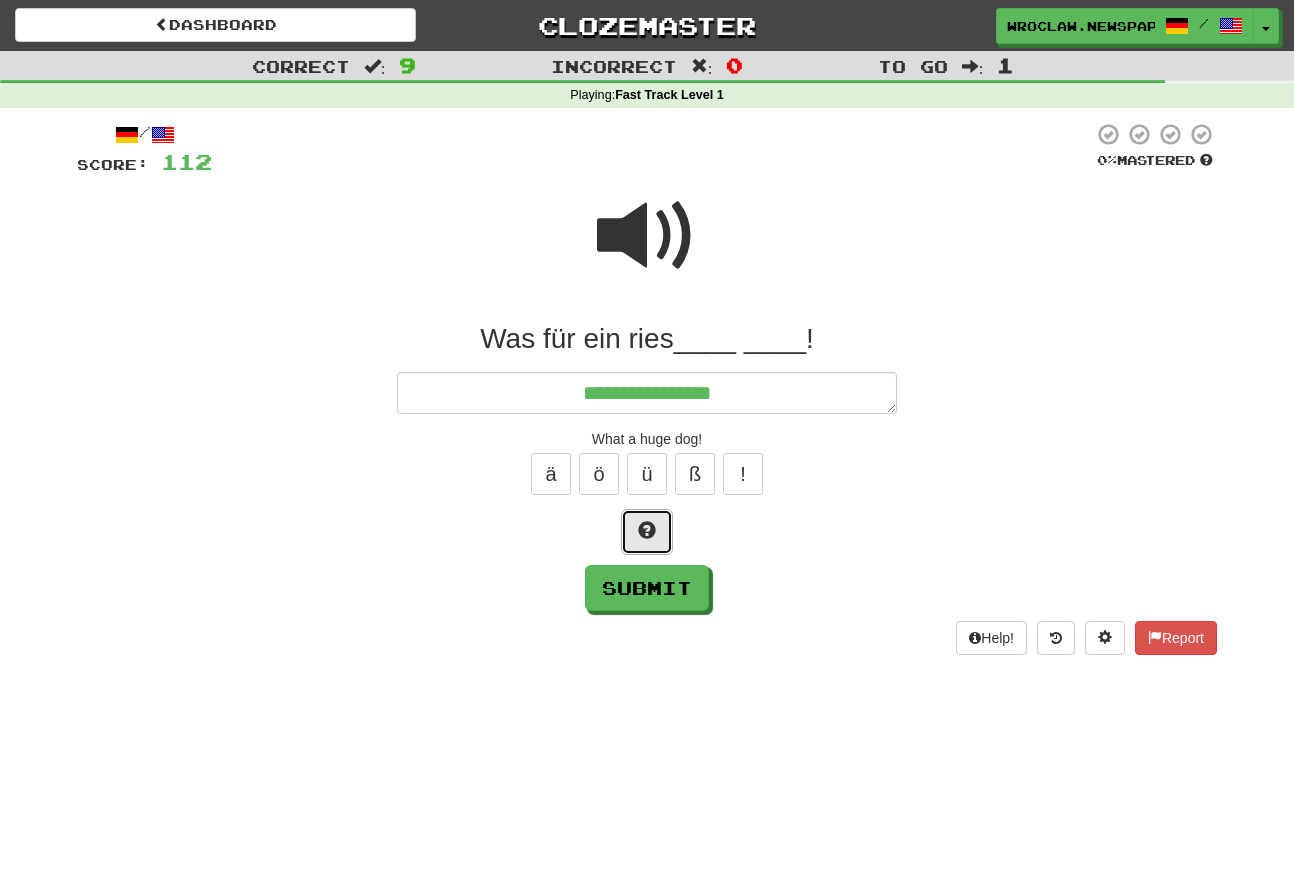 click at bounding box center (647, 532) 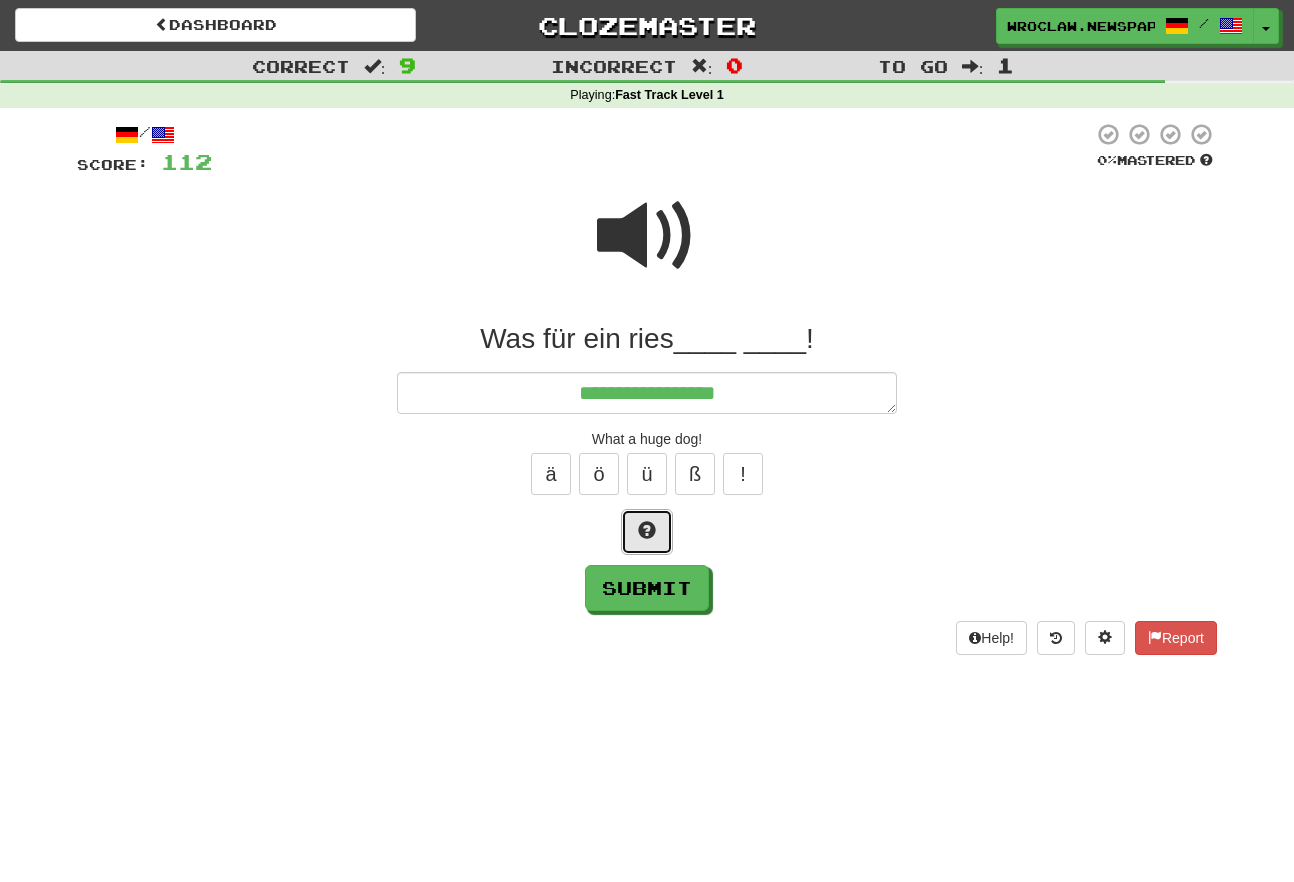 click at bounding box center [647, 532] 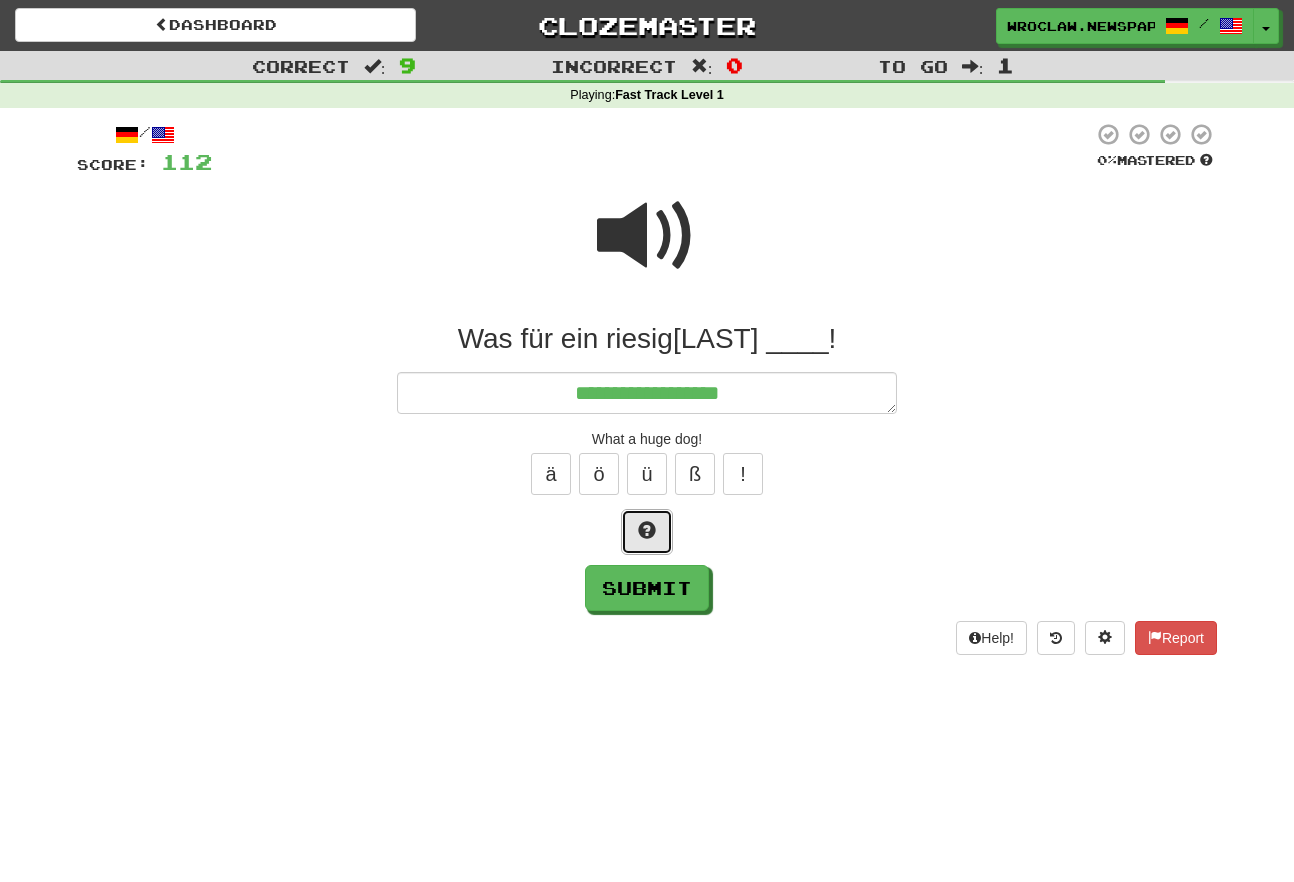 click at bounding box center [647, 532] 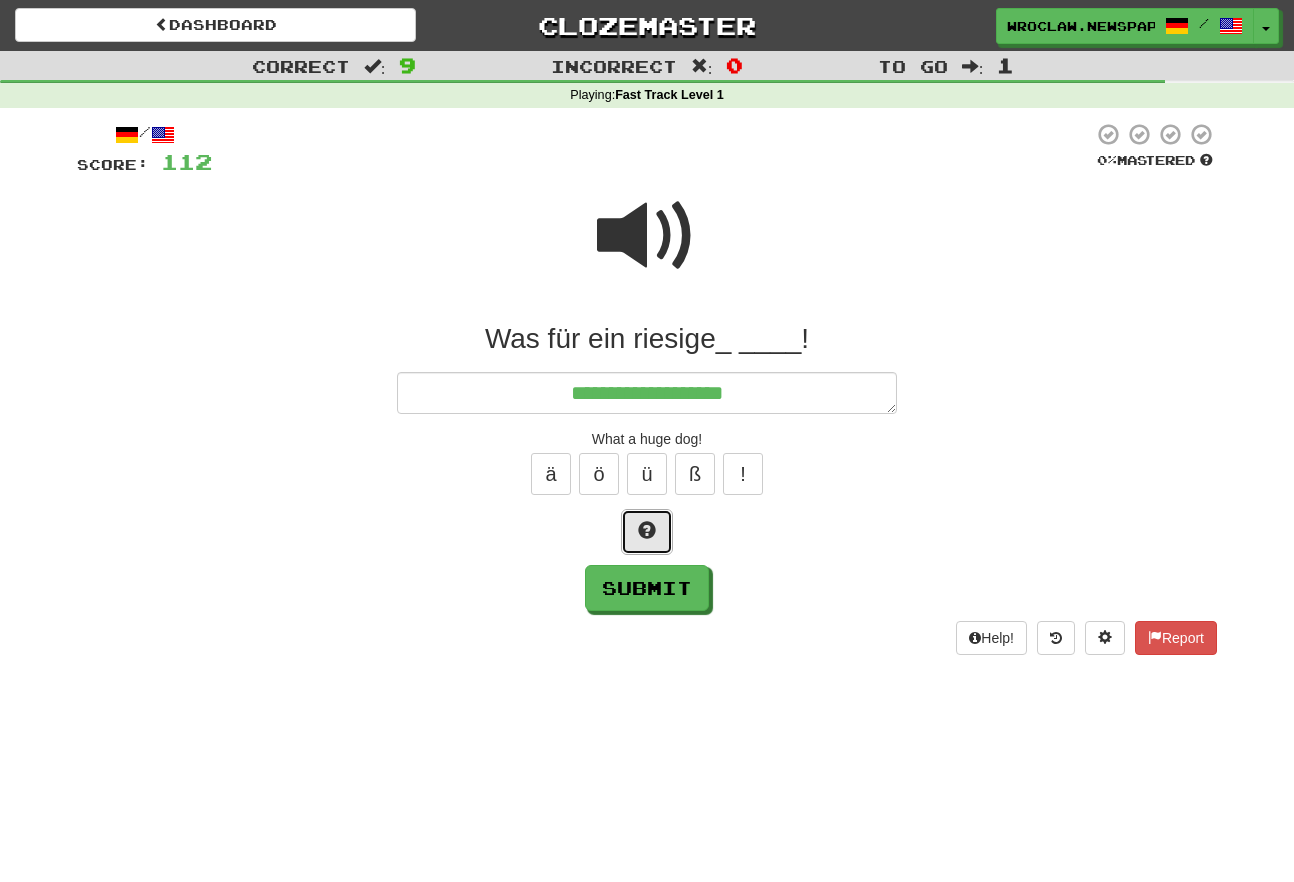 click at bounding box center (647, 532) 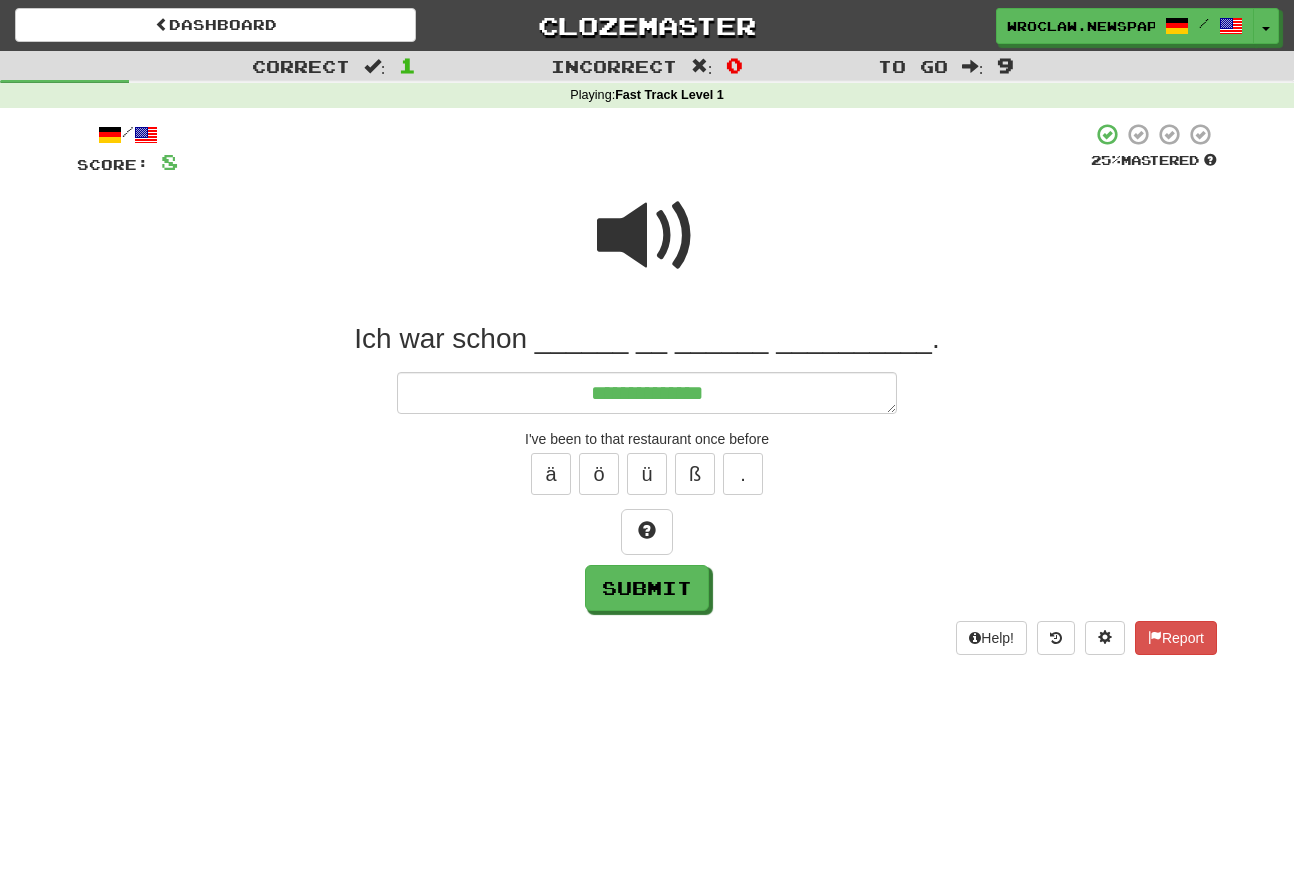 drag, startPoint x: 467, startPoint y: 262, endPoint x: 568, endPoint y: 261, distance: 101.00495 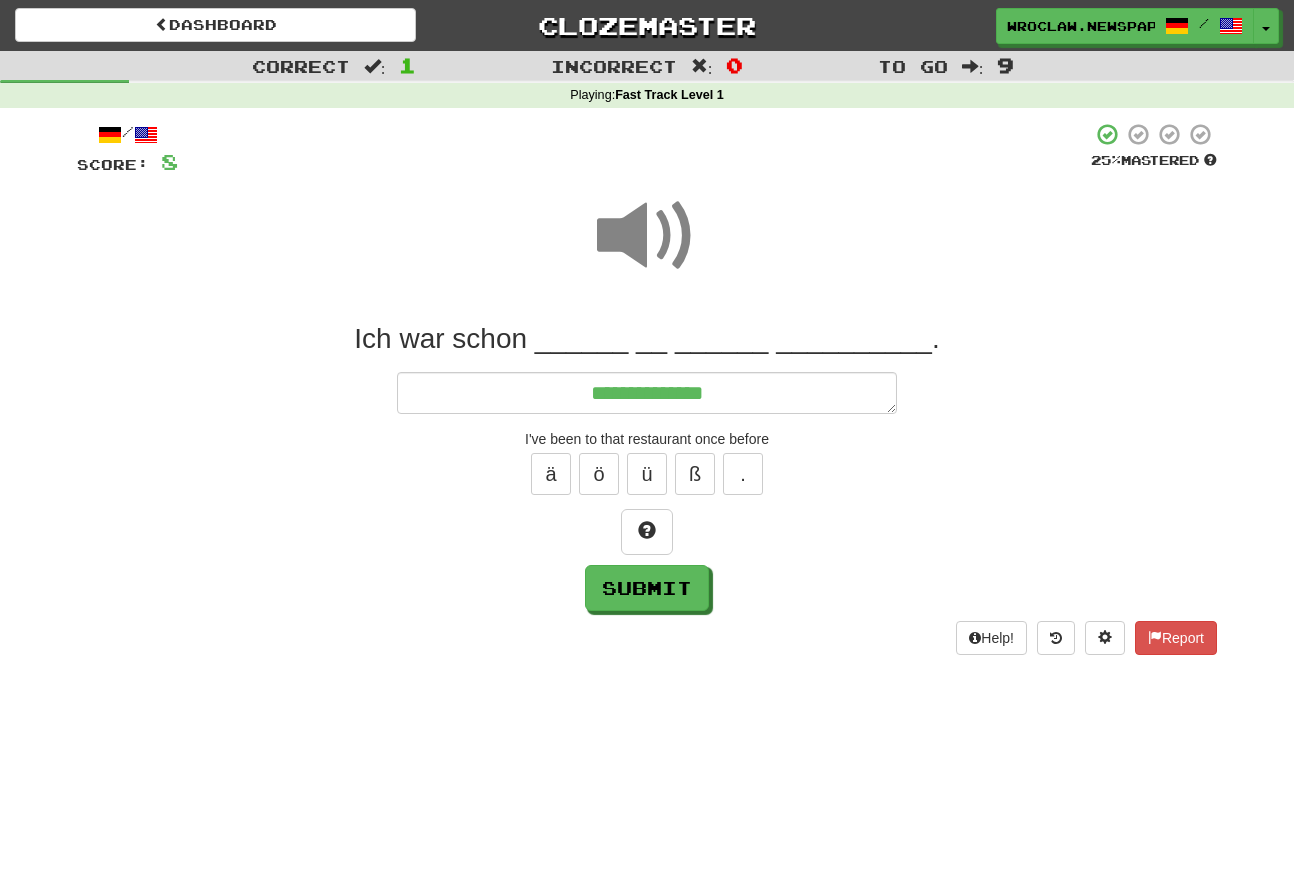 click at bounding box center (647, 249) 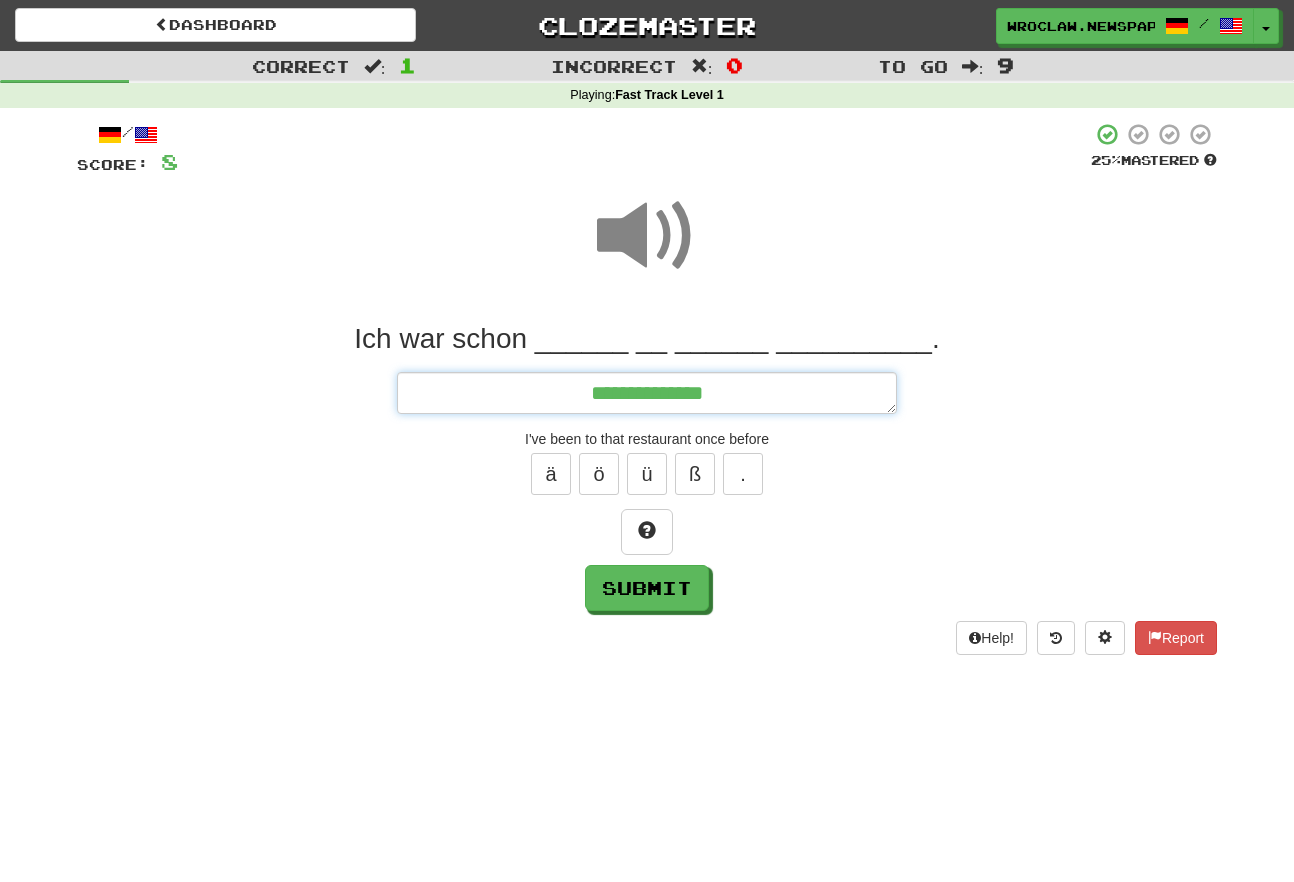 click on "**********" at bounding box center (647, 393) 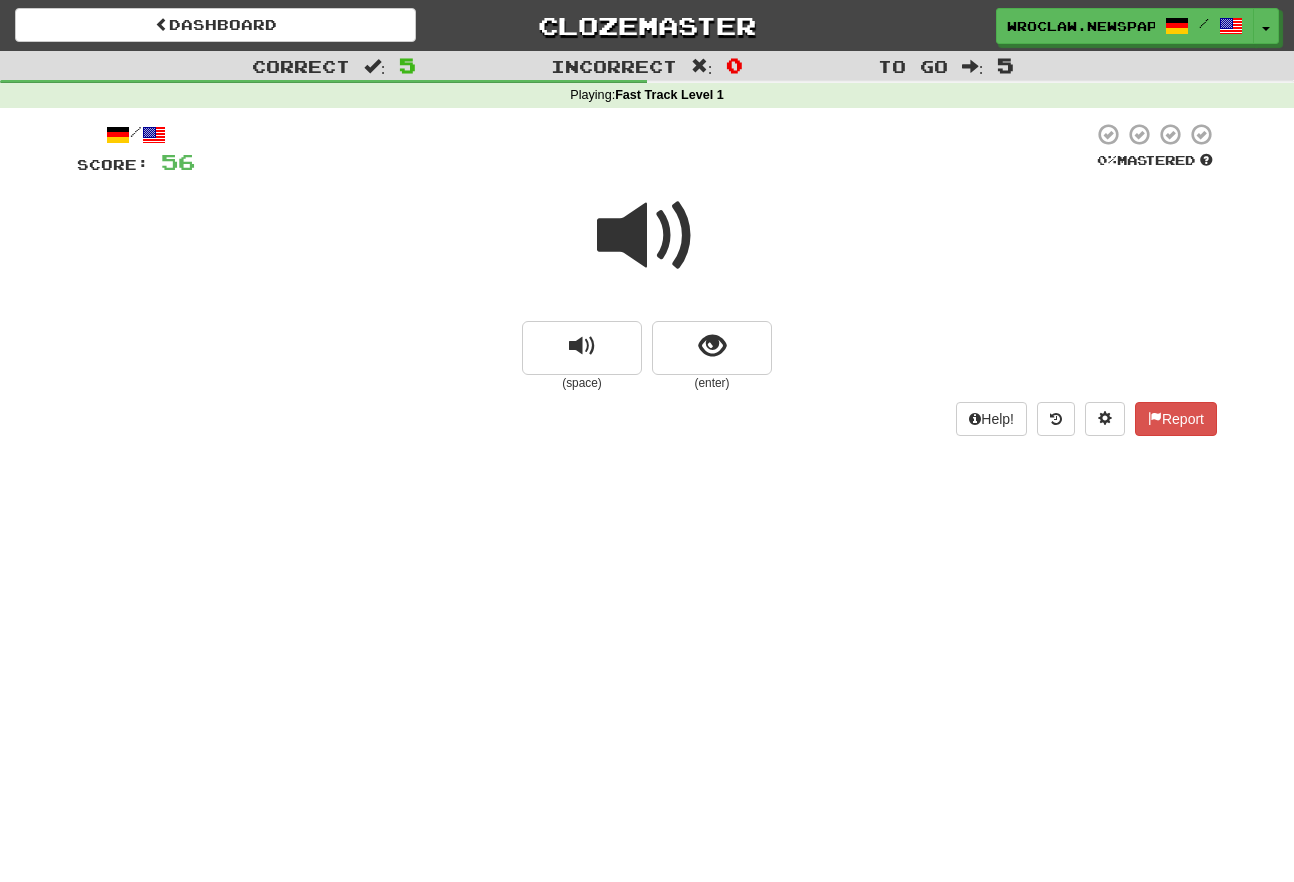click at bounding box center (647, 236) 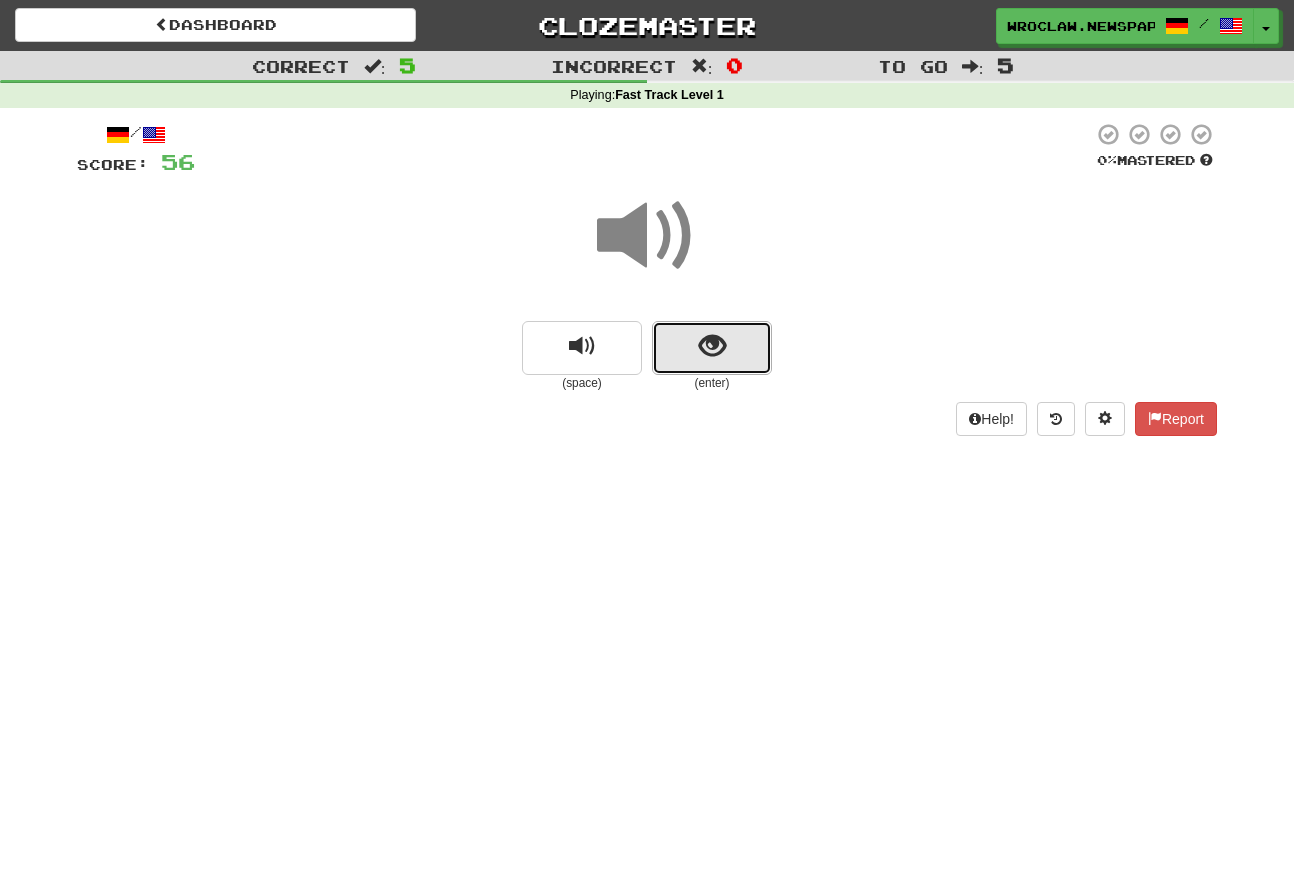 click at bounding box center [712, 348] 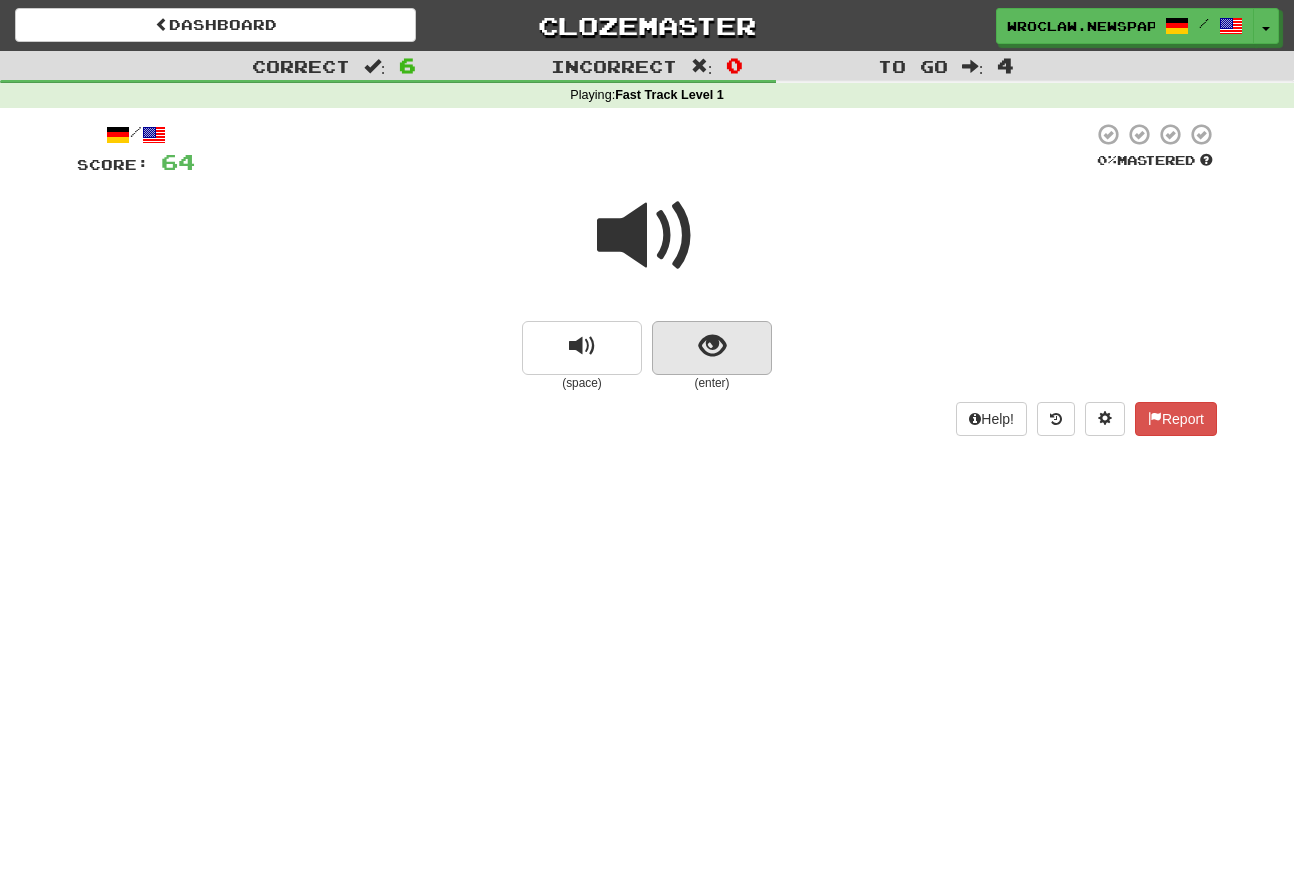 drag, startPoint x: 633, startPoint y: 242, endPoint x: 724, endPoint y: 372, distance: 158.68523 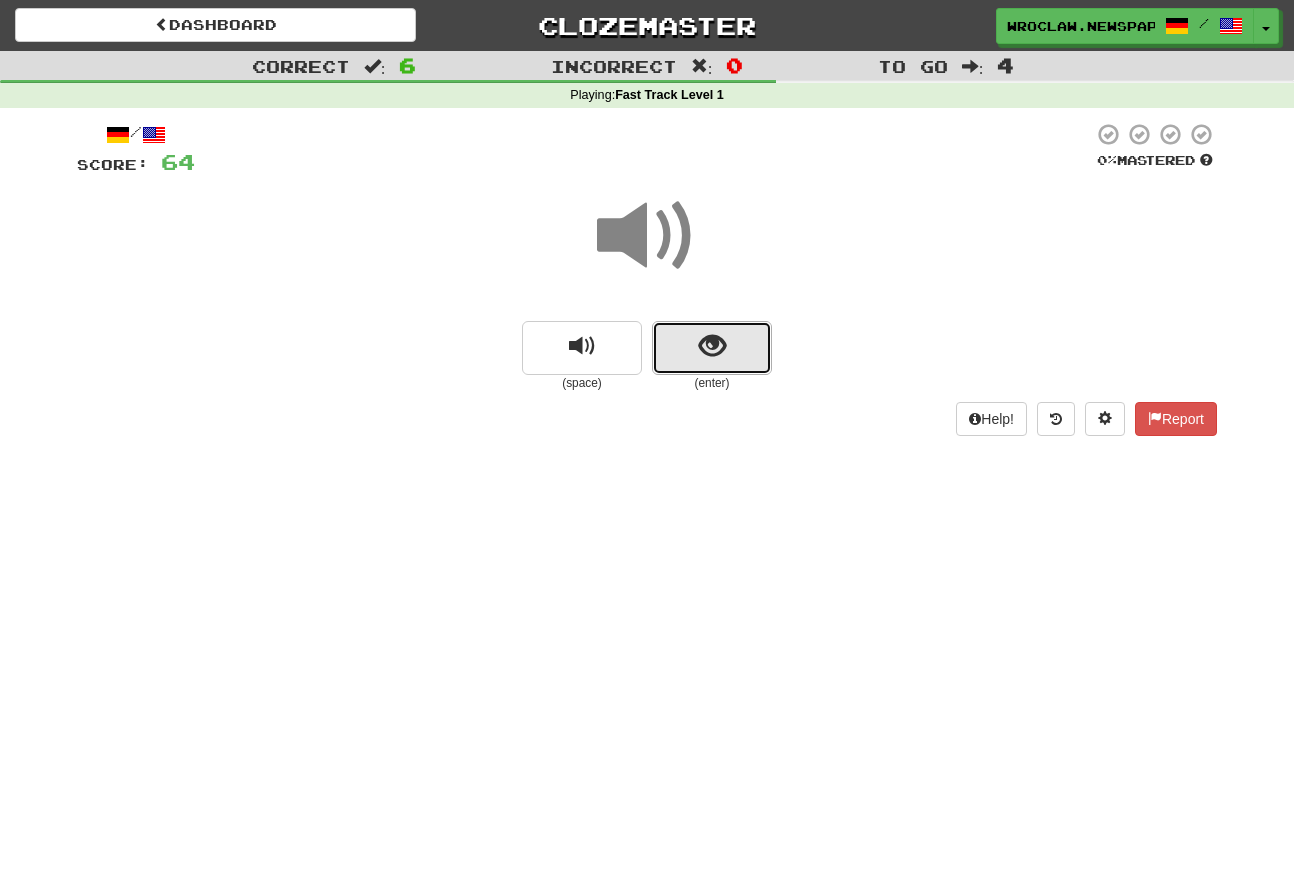 click at bounding box center (712, 346) 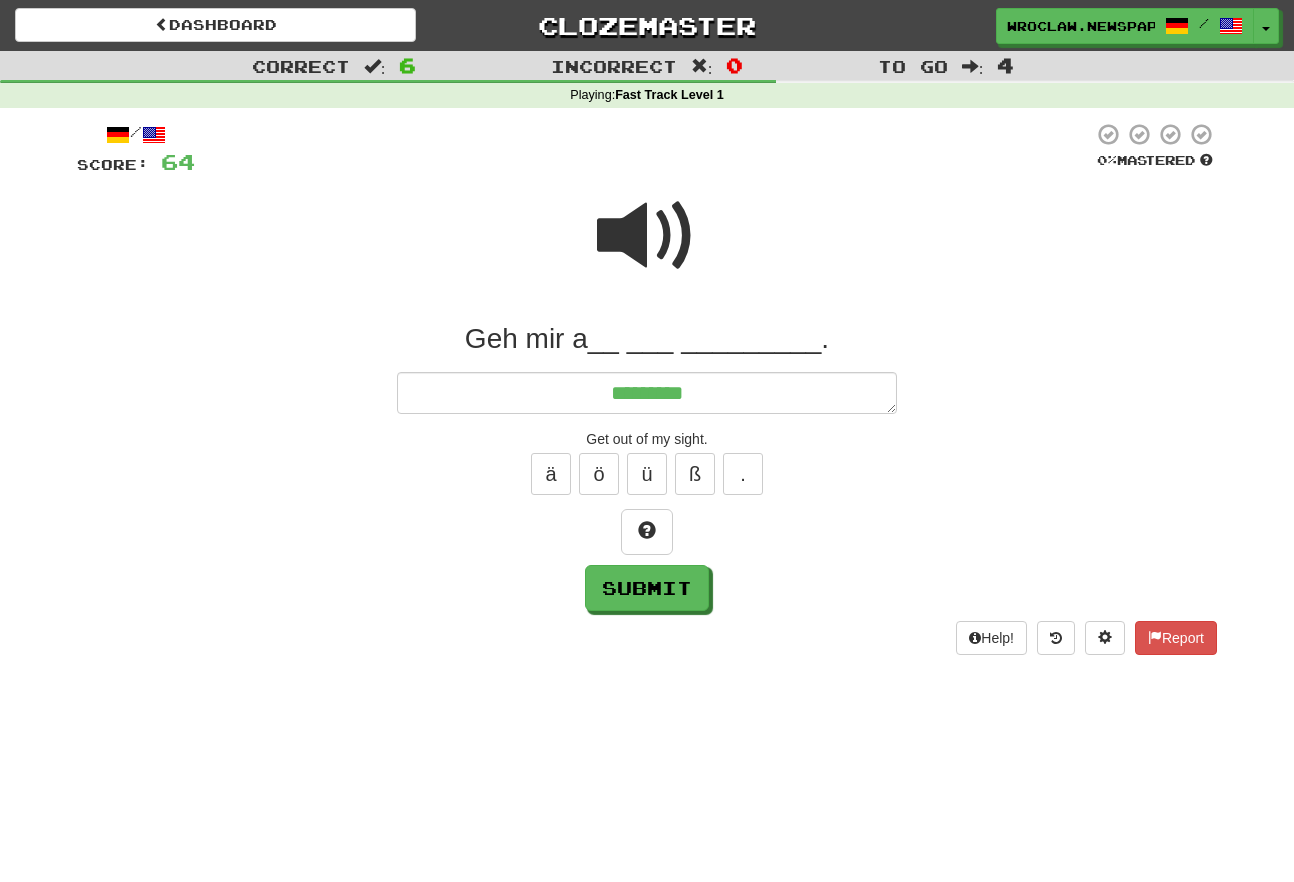 click at bounding box center [647, 236] 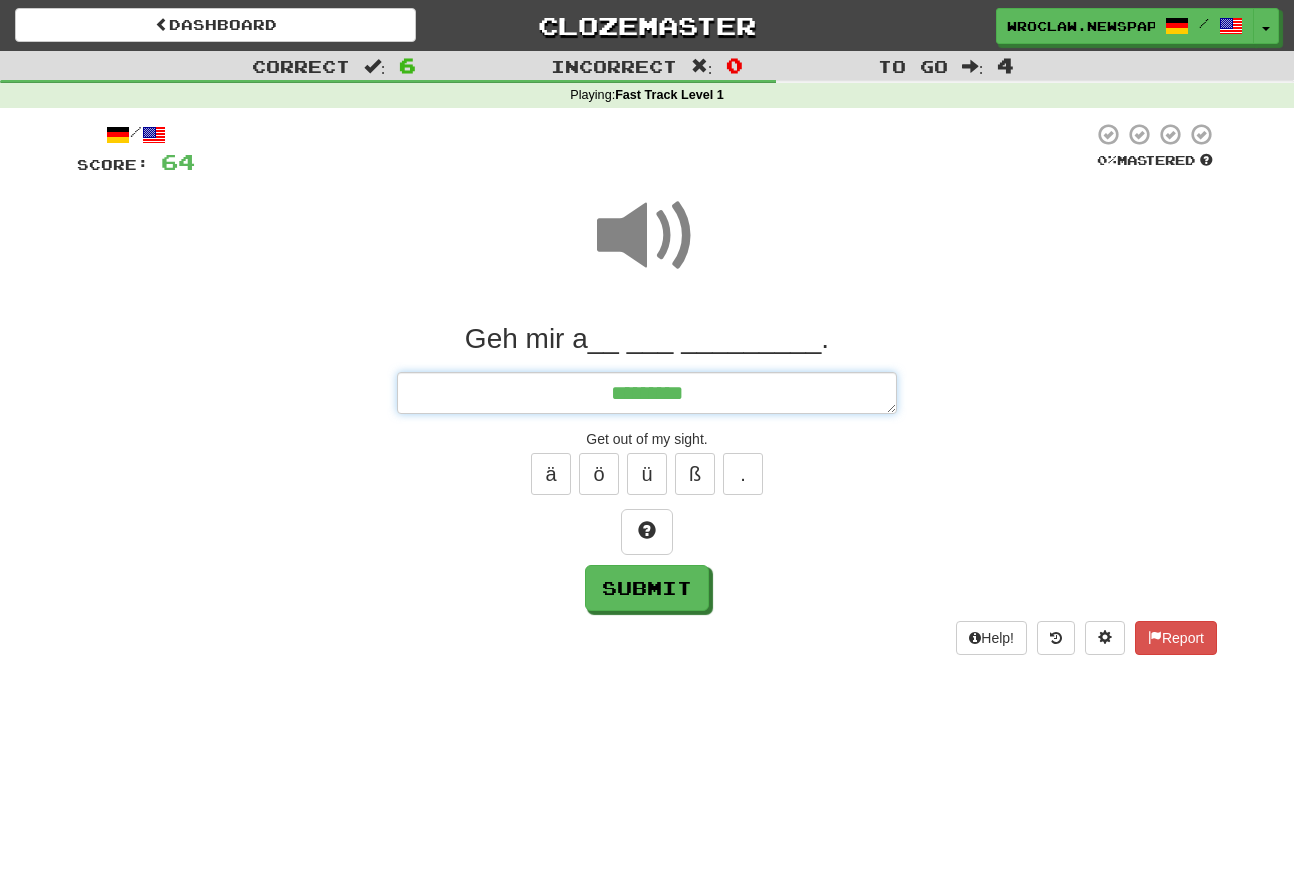 click on "*********" at bounding box center (647, 393) 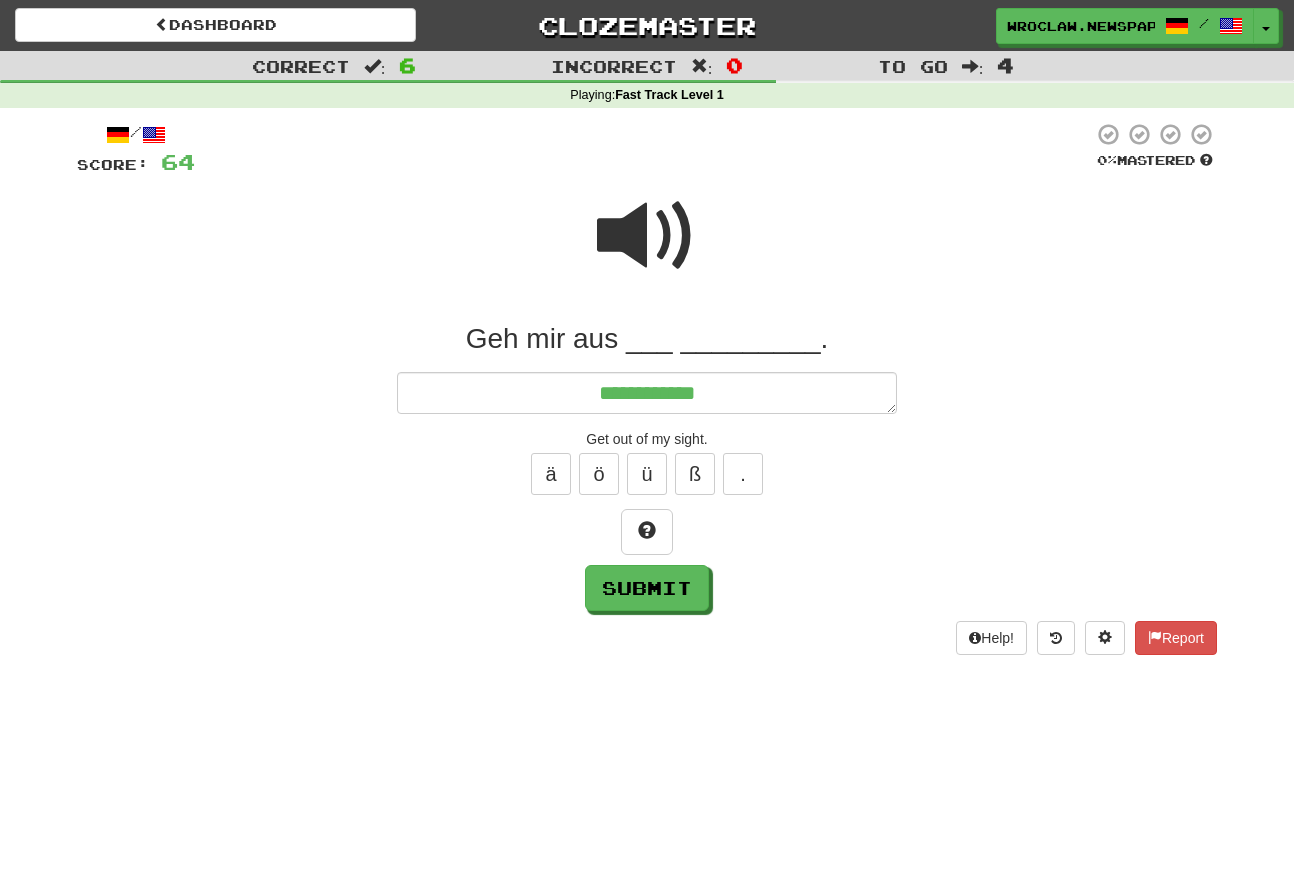 click at bounding box center (647, 236) 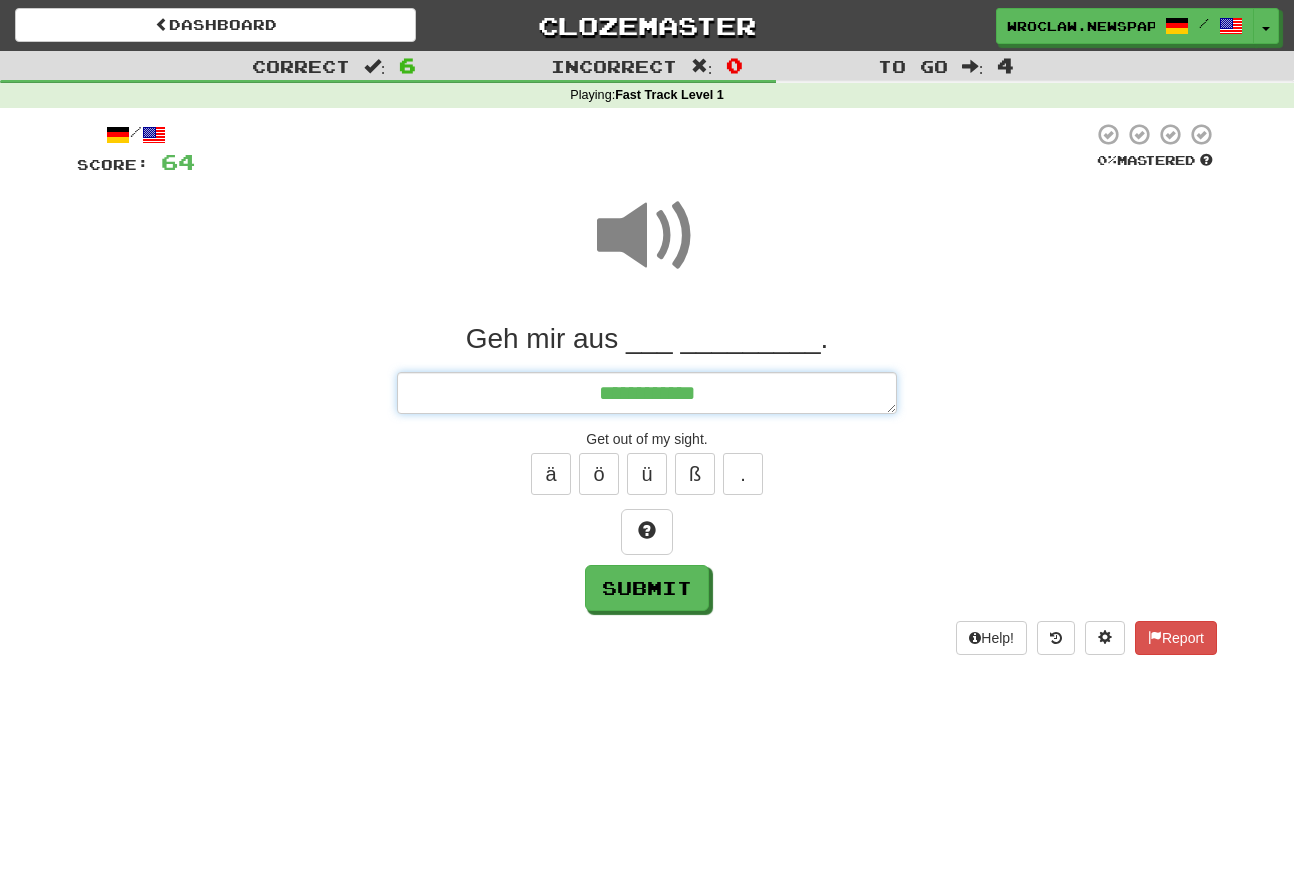 click on "**********" at bounding box center (647, 393) 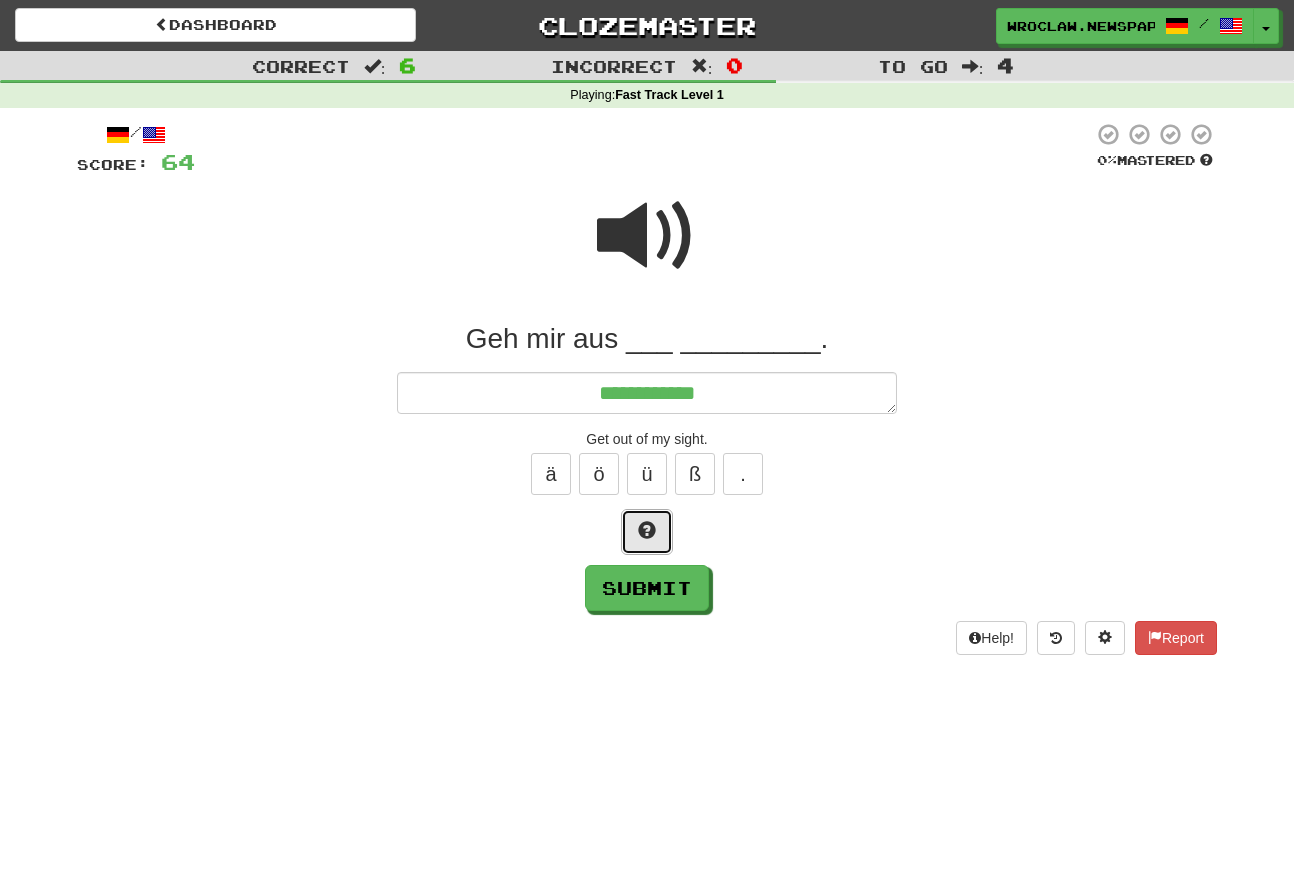 click at bounding box center (647, 532) 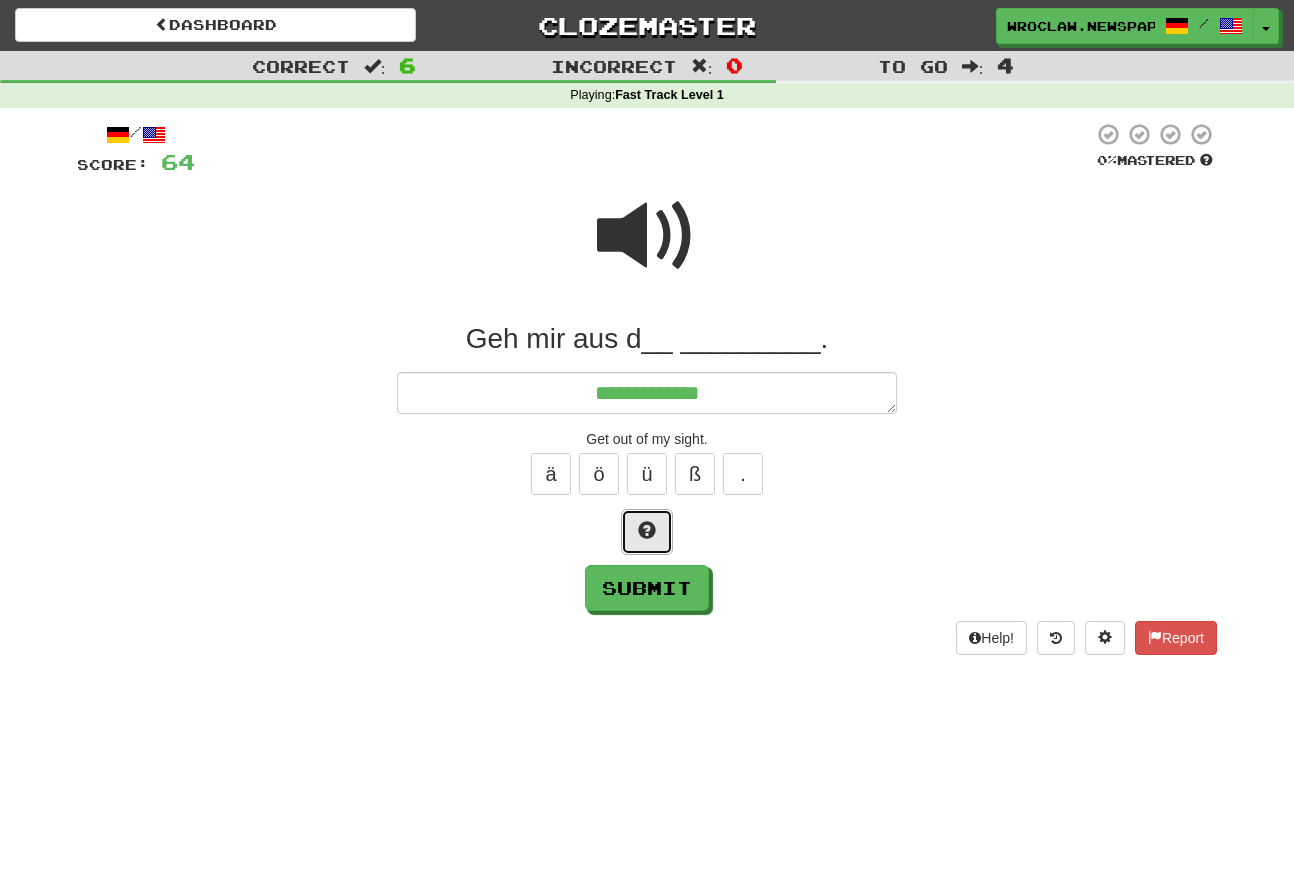 click at bounding box center (647, 532) 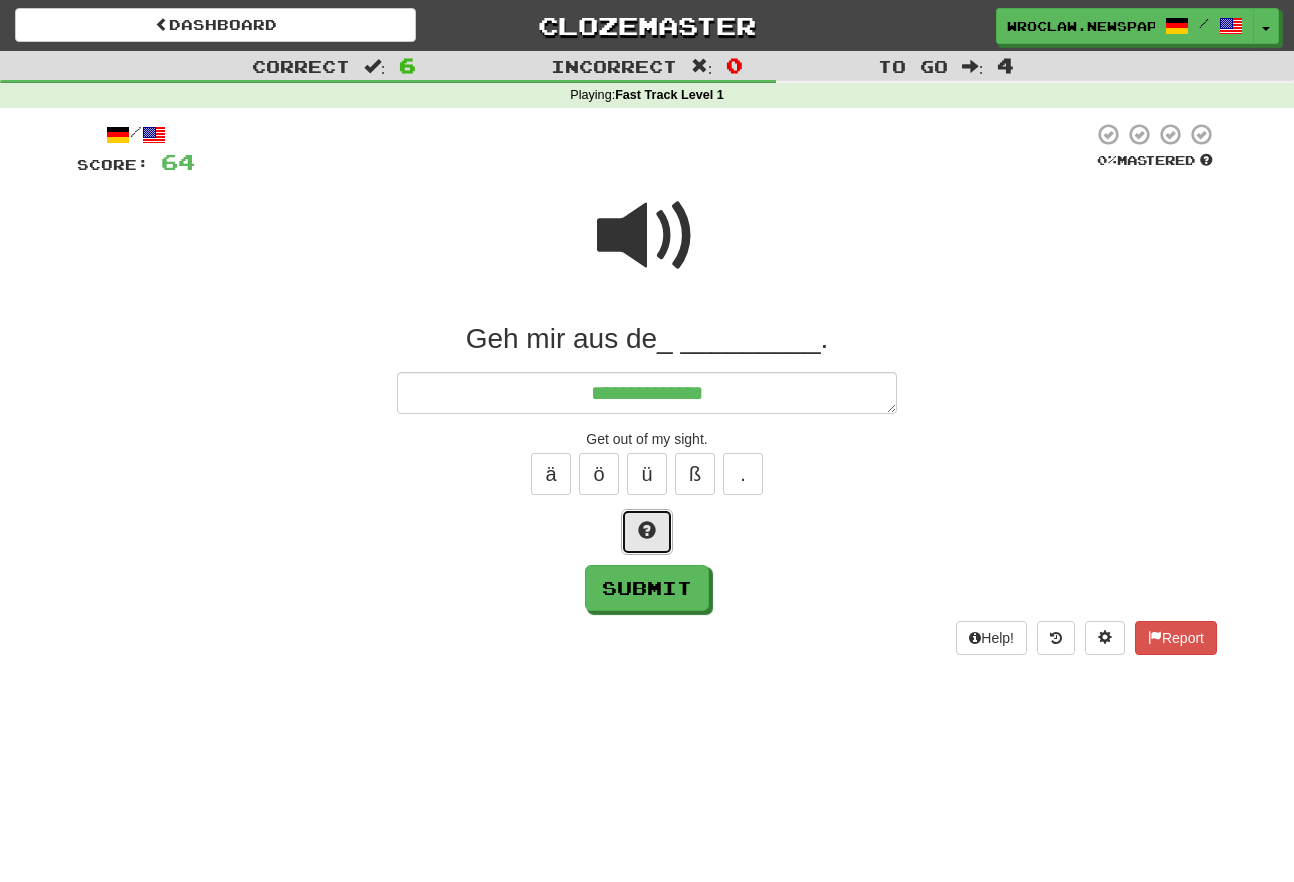 click at bounding box center (647, 532) 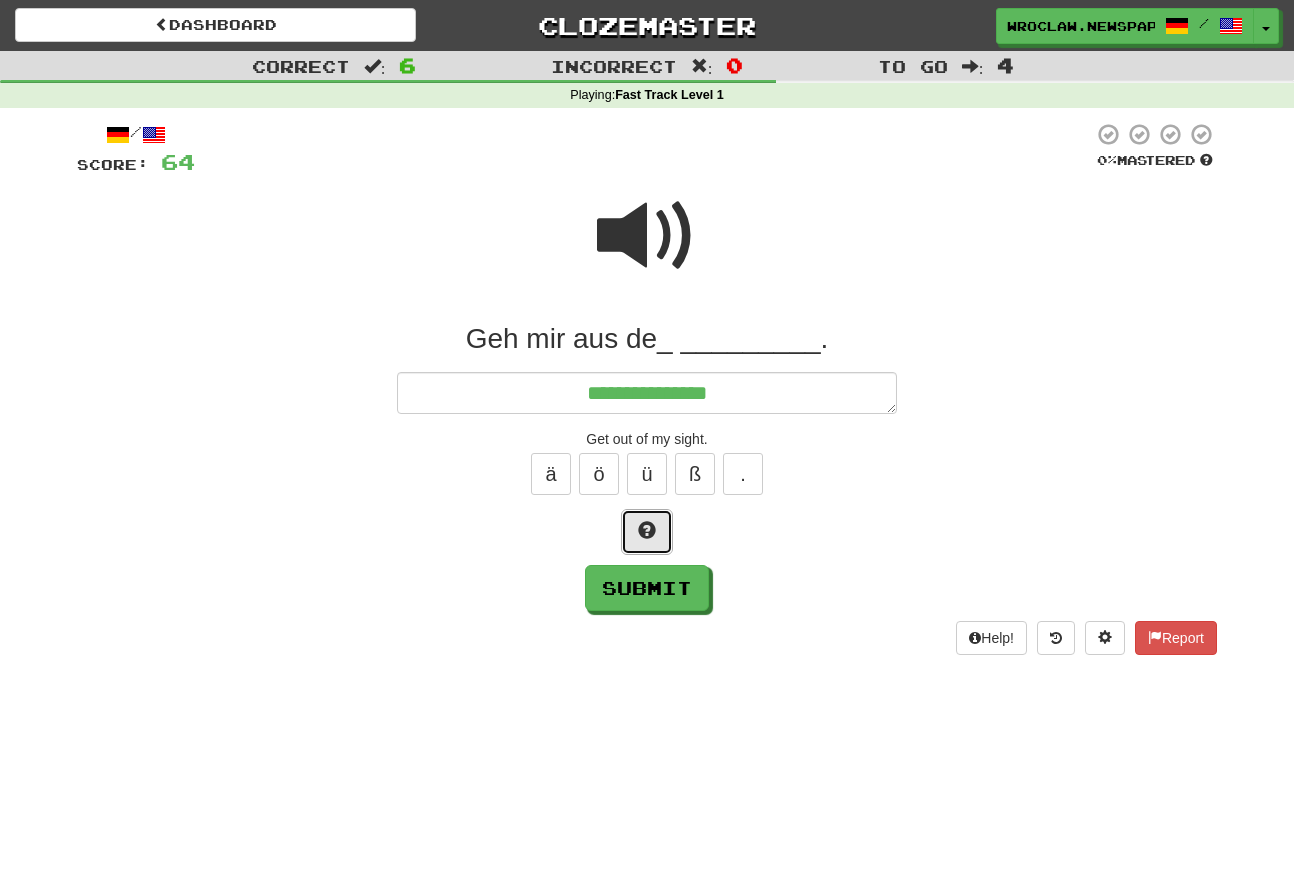 click at bounding box center [647, 532] 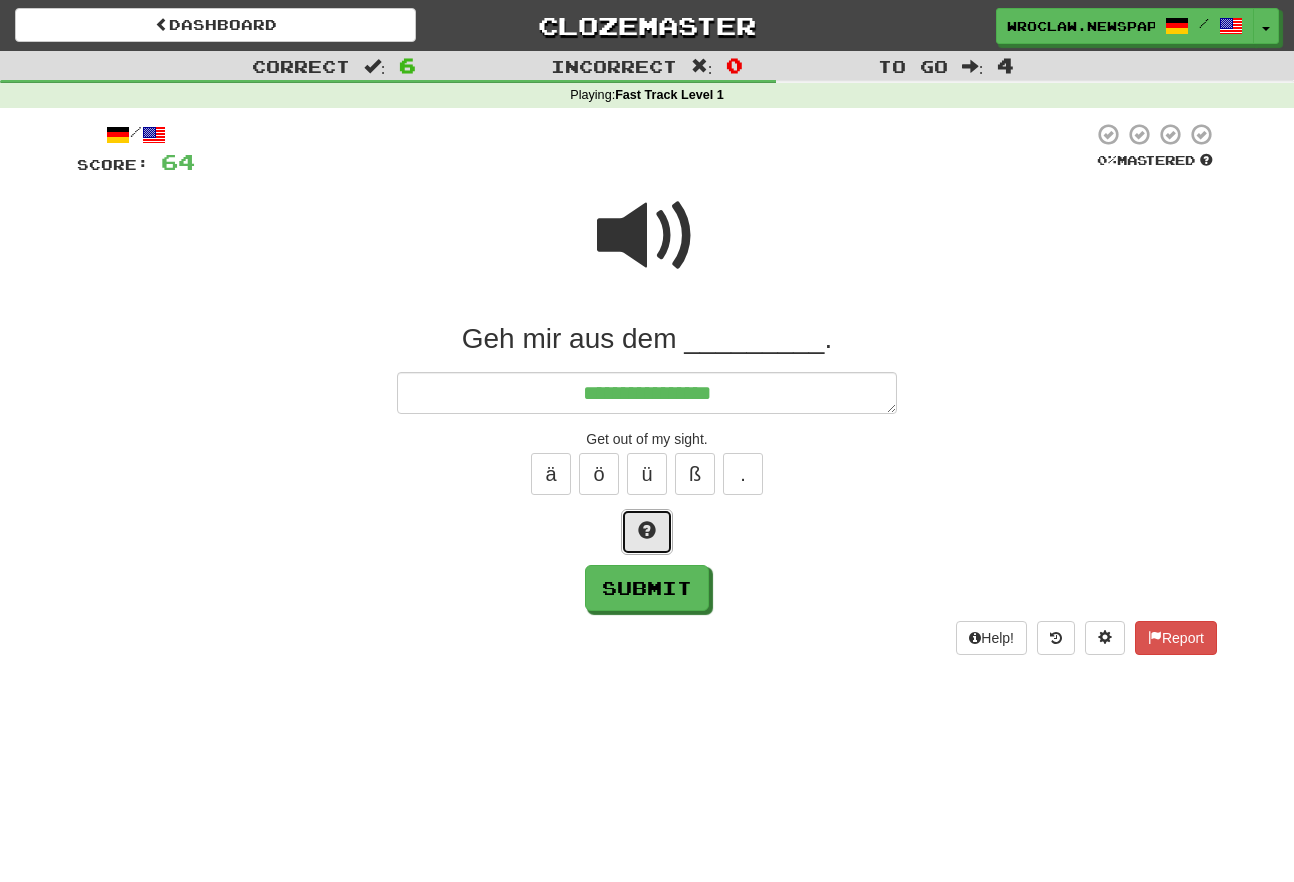 click at bounding box center [647, 532] 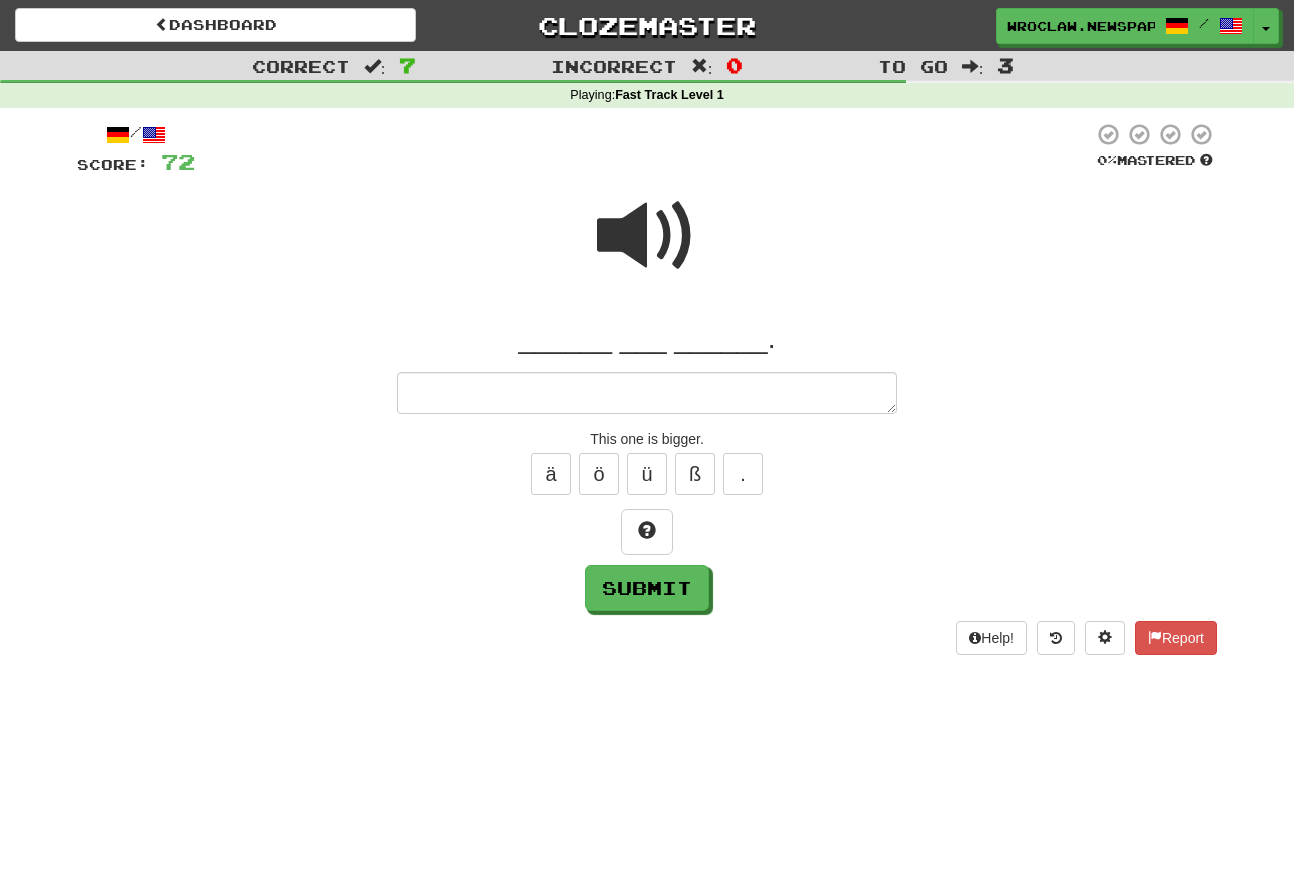 click at bounding box center (647, 236) 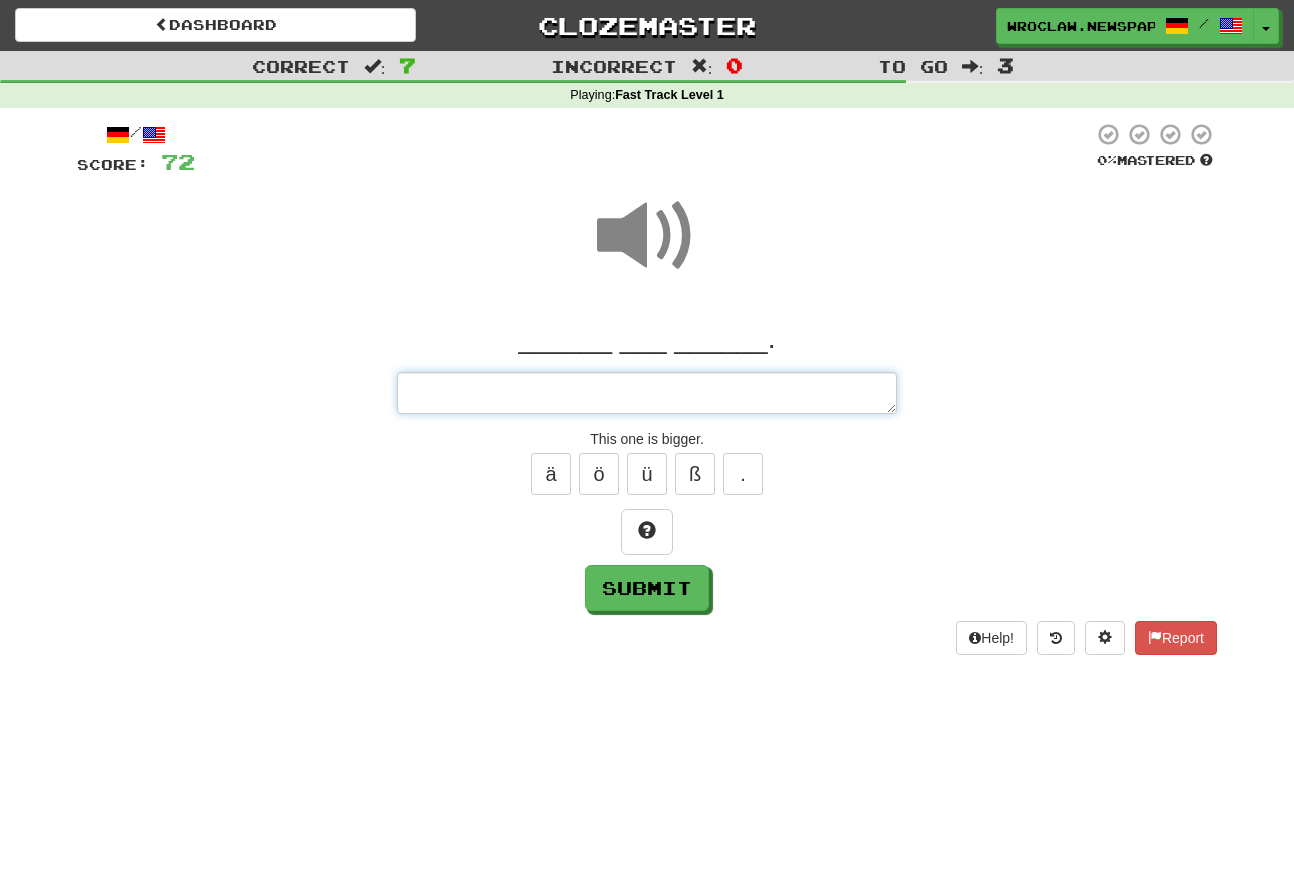 click at bounding box center (647, 393) 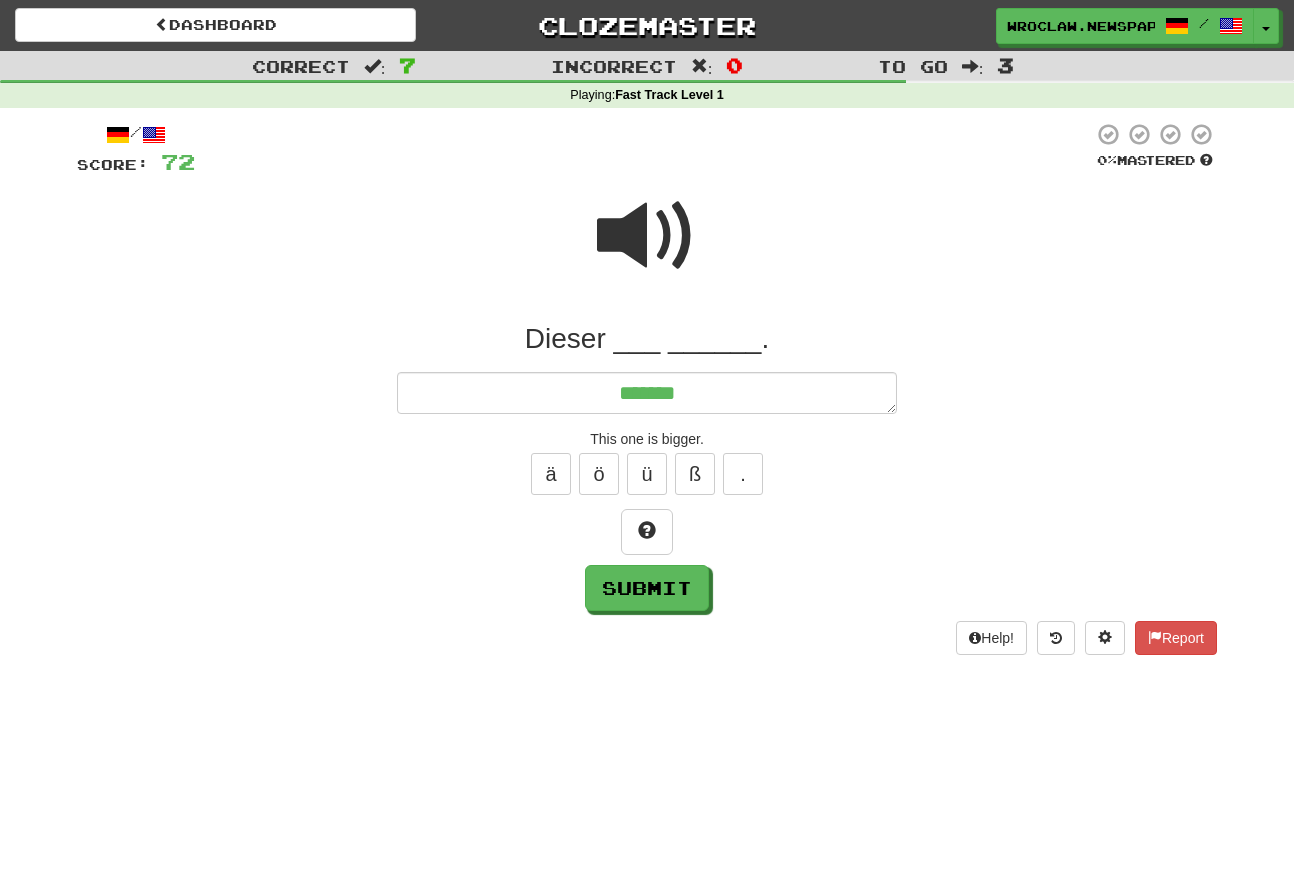 click at bounding box center [647, 236] 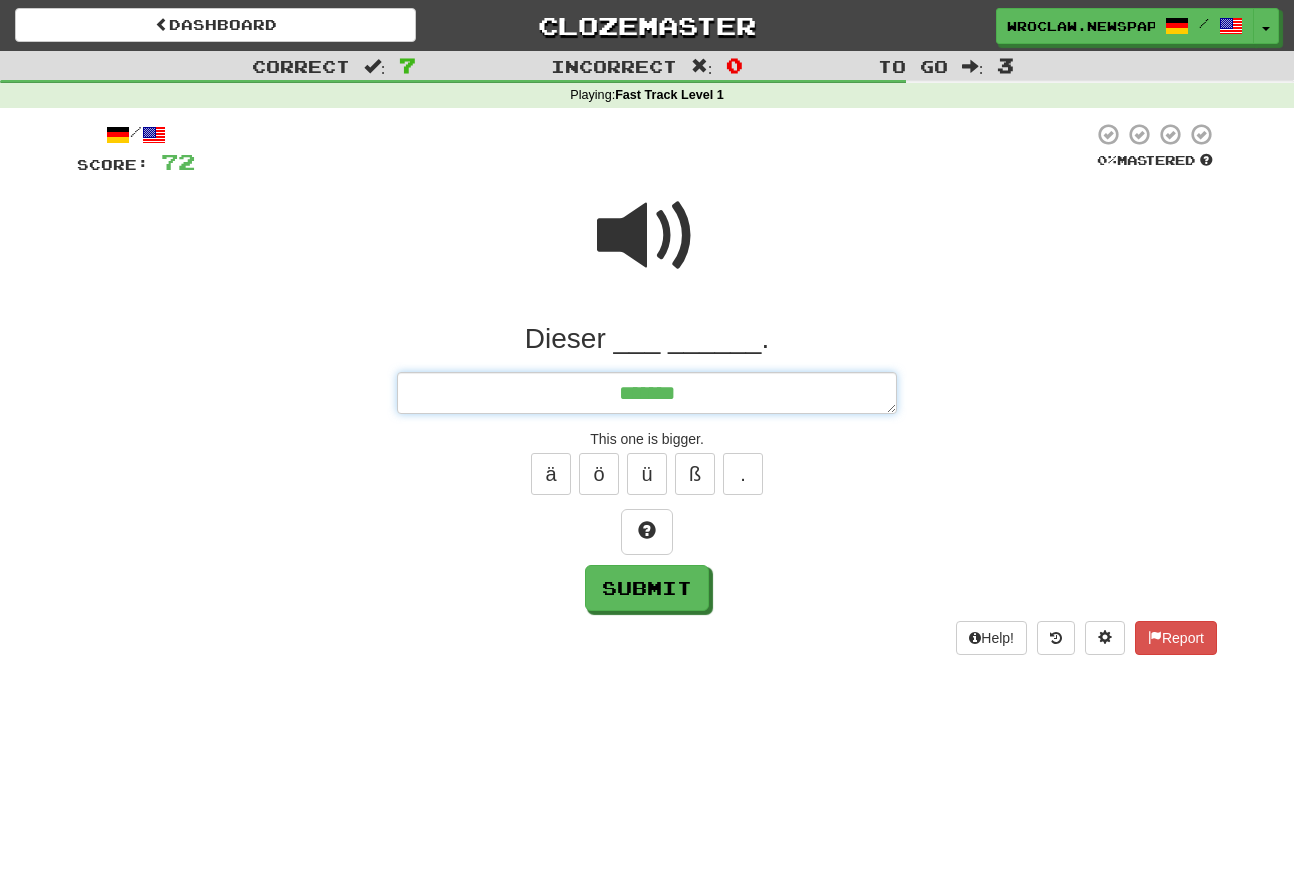 click on "******" at bounding box center (647, 393) 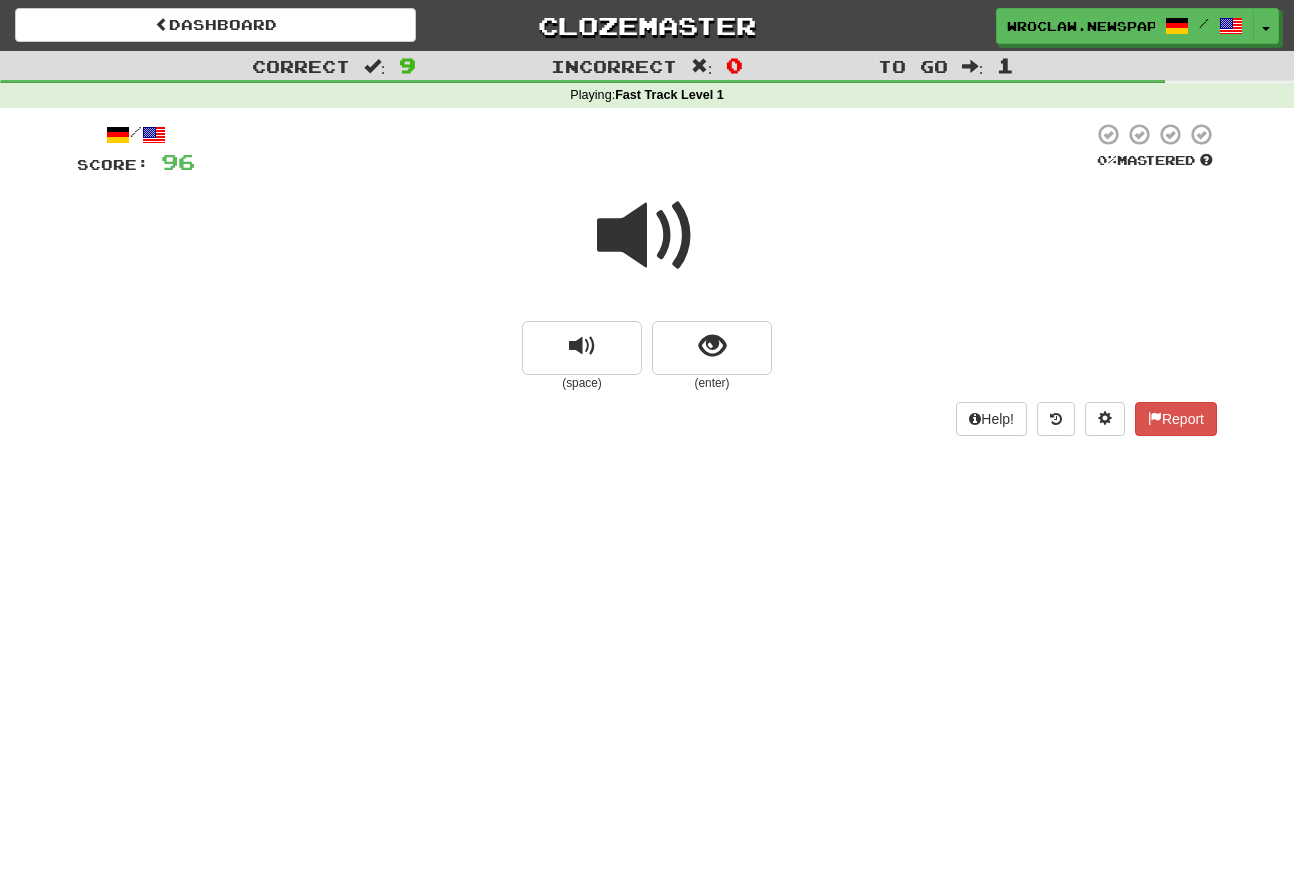 click at bounding box center (647, 236) 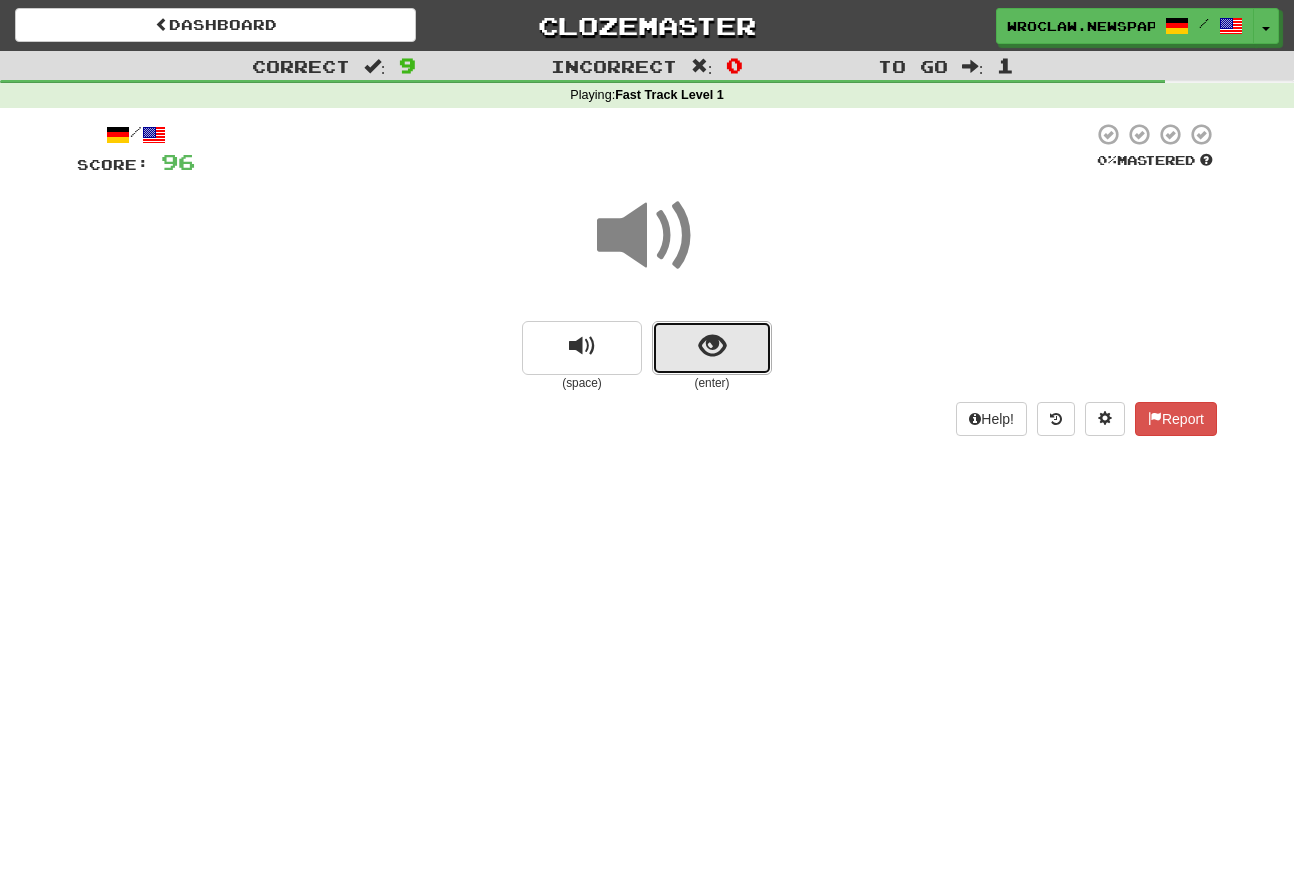 click at bounding box center [712, 348] 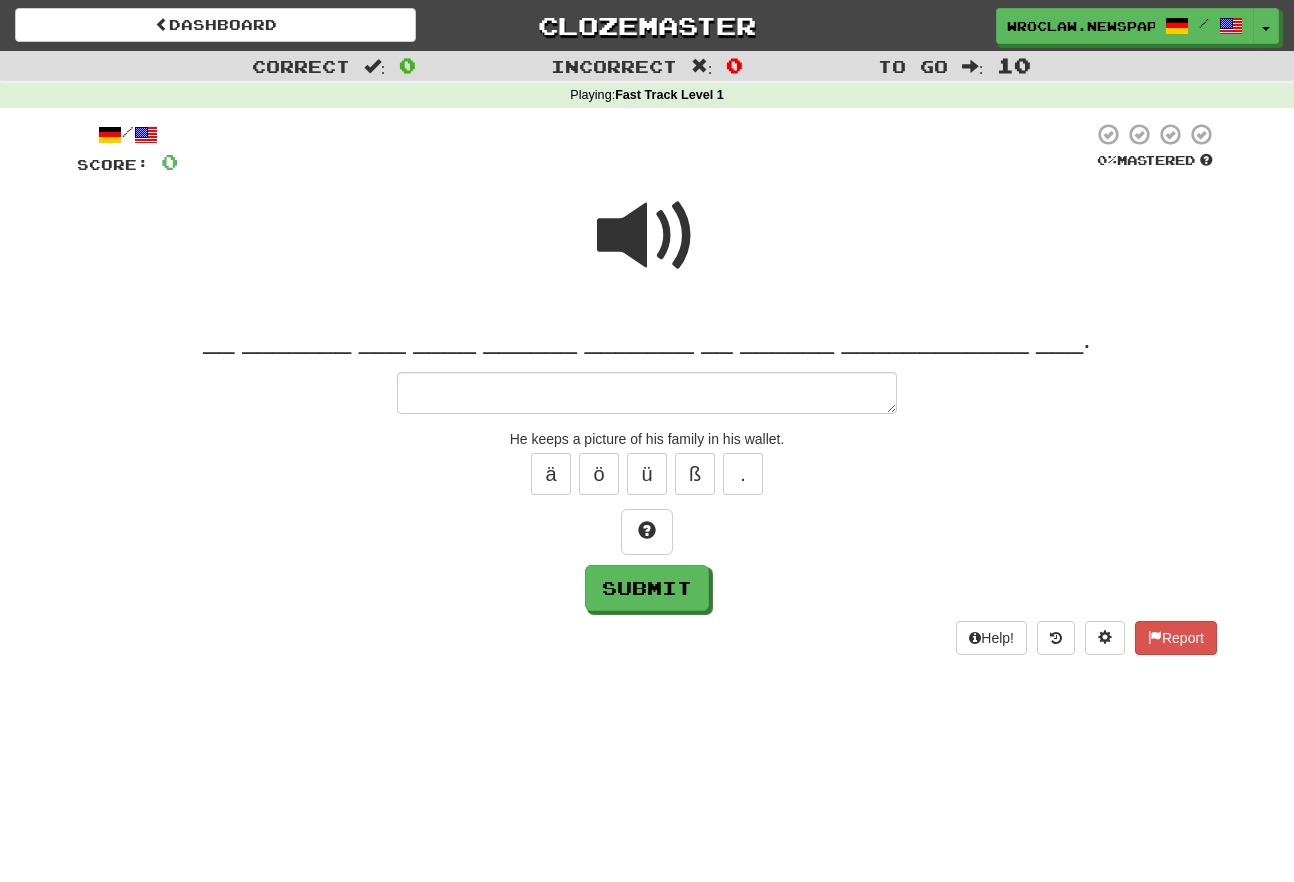 drag, startPoint x: 248, startPoint y: 626, endPoint x: 273, endPoint y: 592, distance: 42.201897 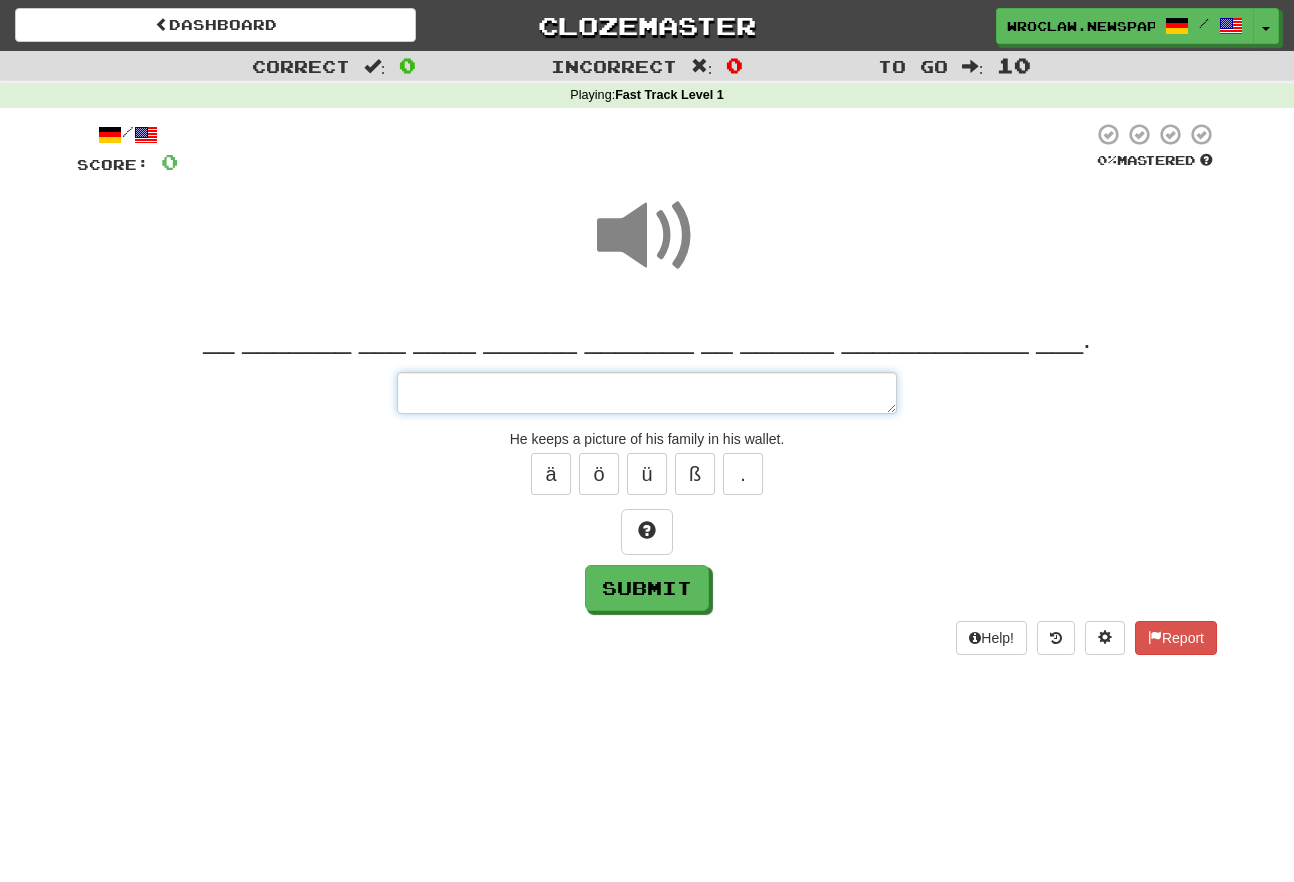 click at bounding box center [647, 393] 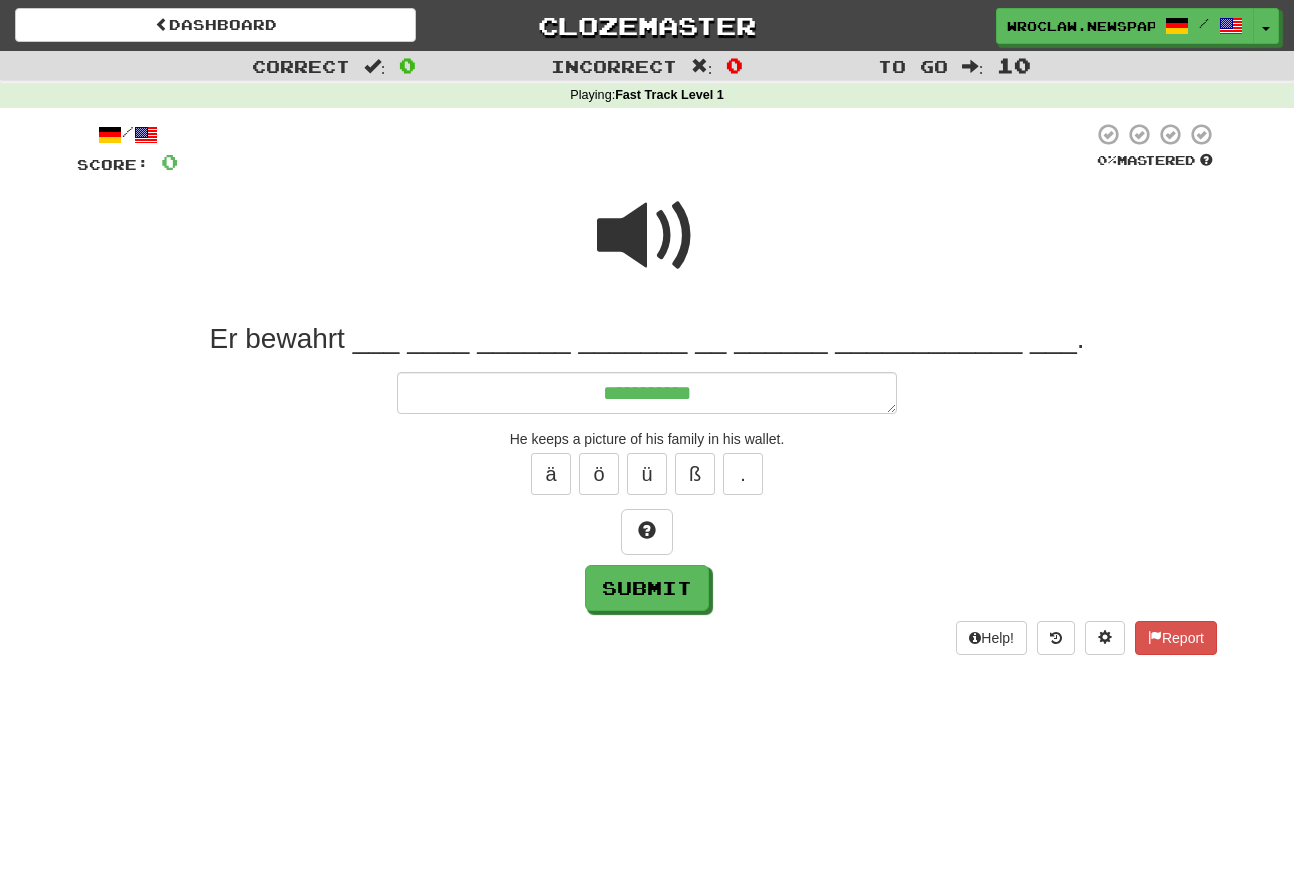 click at bounding box center [647, 236] 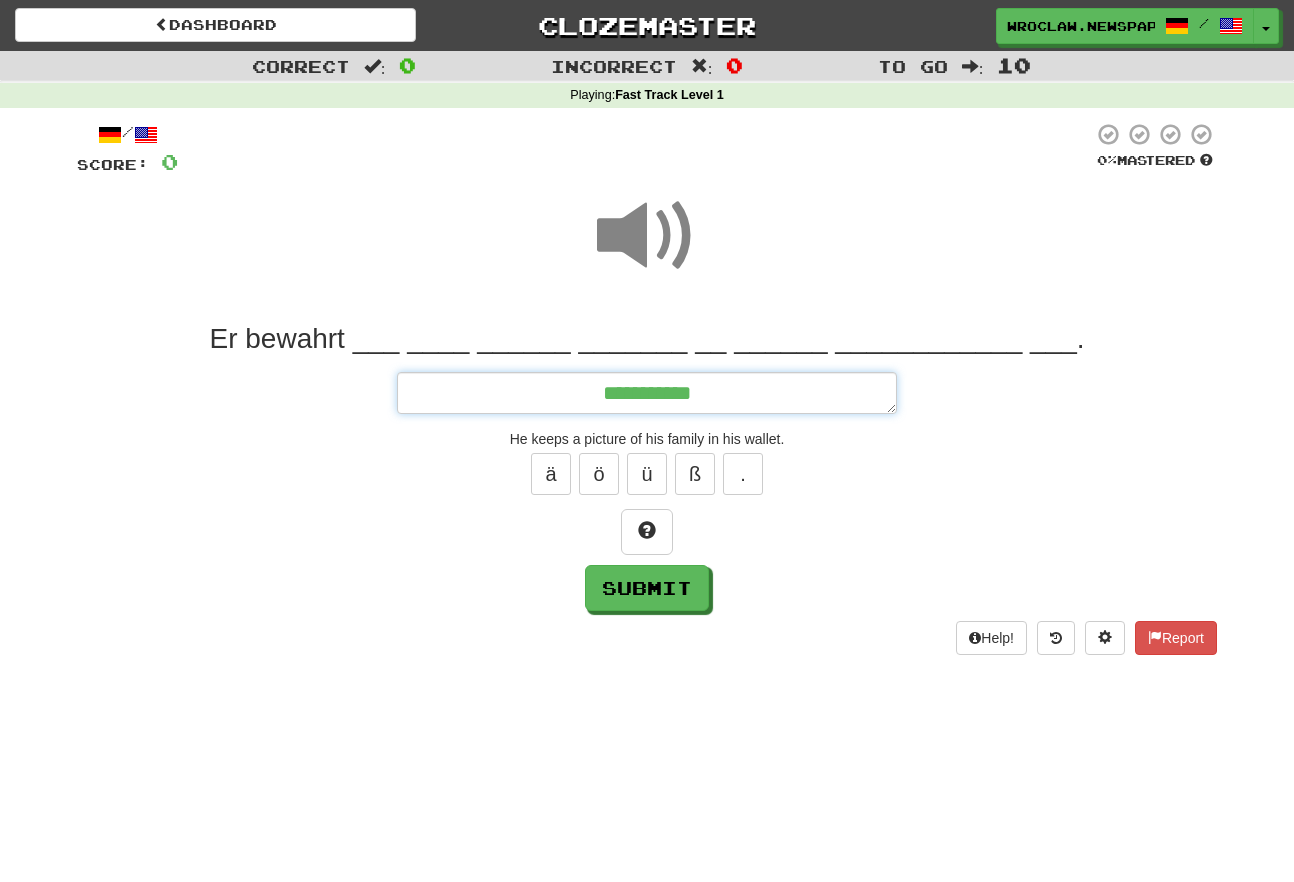 click on "**********" at bounding box center (647, 393) 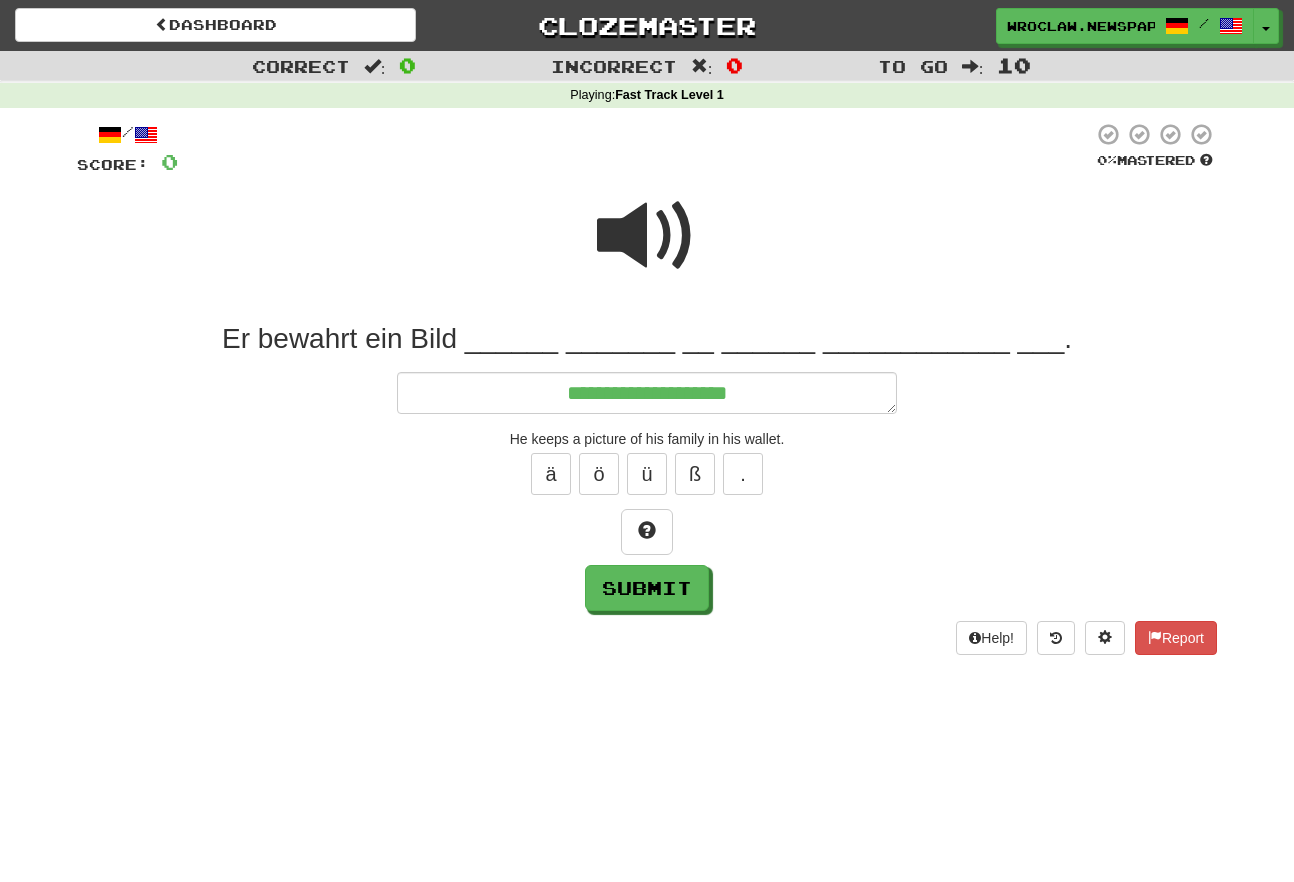click at bounding box center (647, 236) 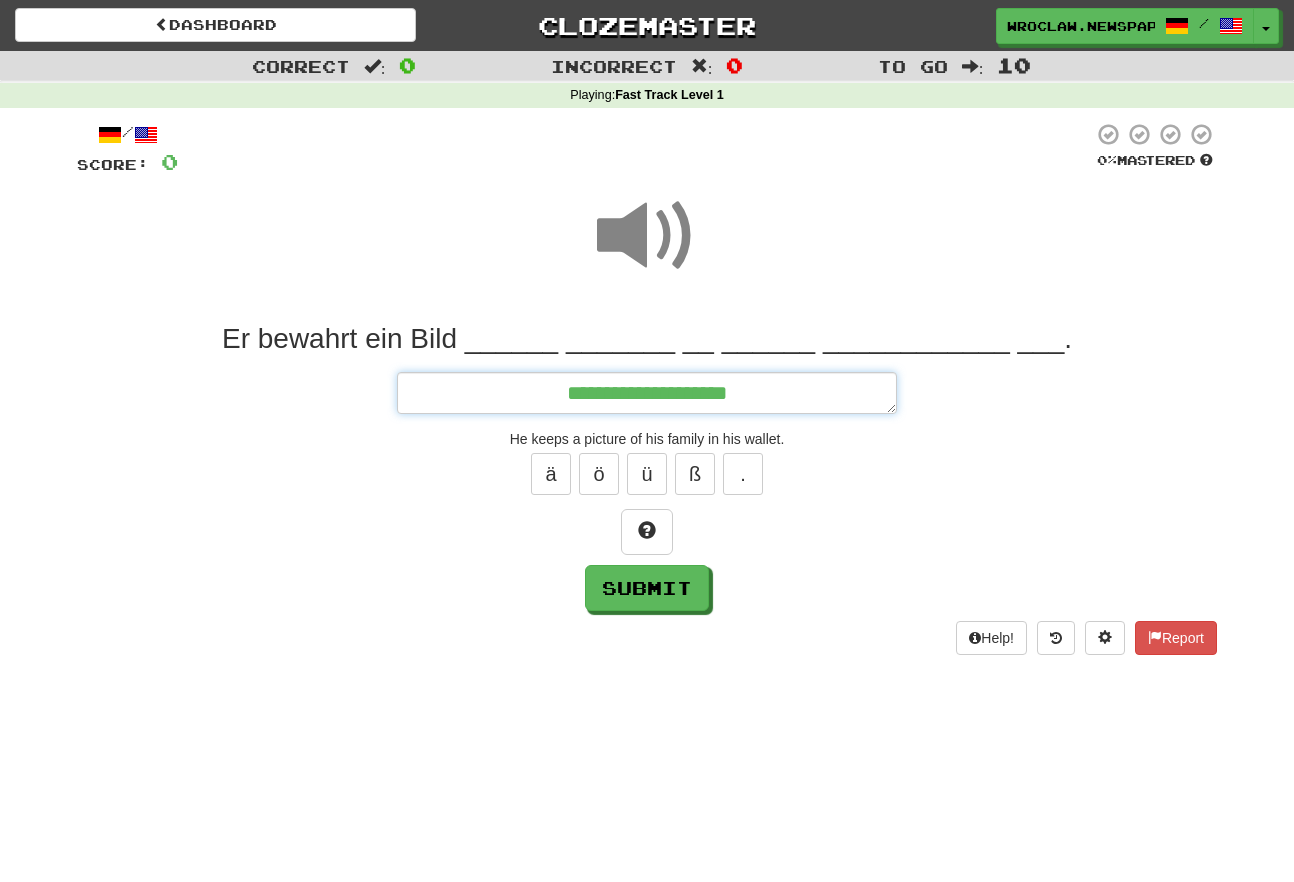 click on "**********" at bounding box center (647, 393) 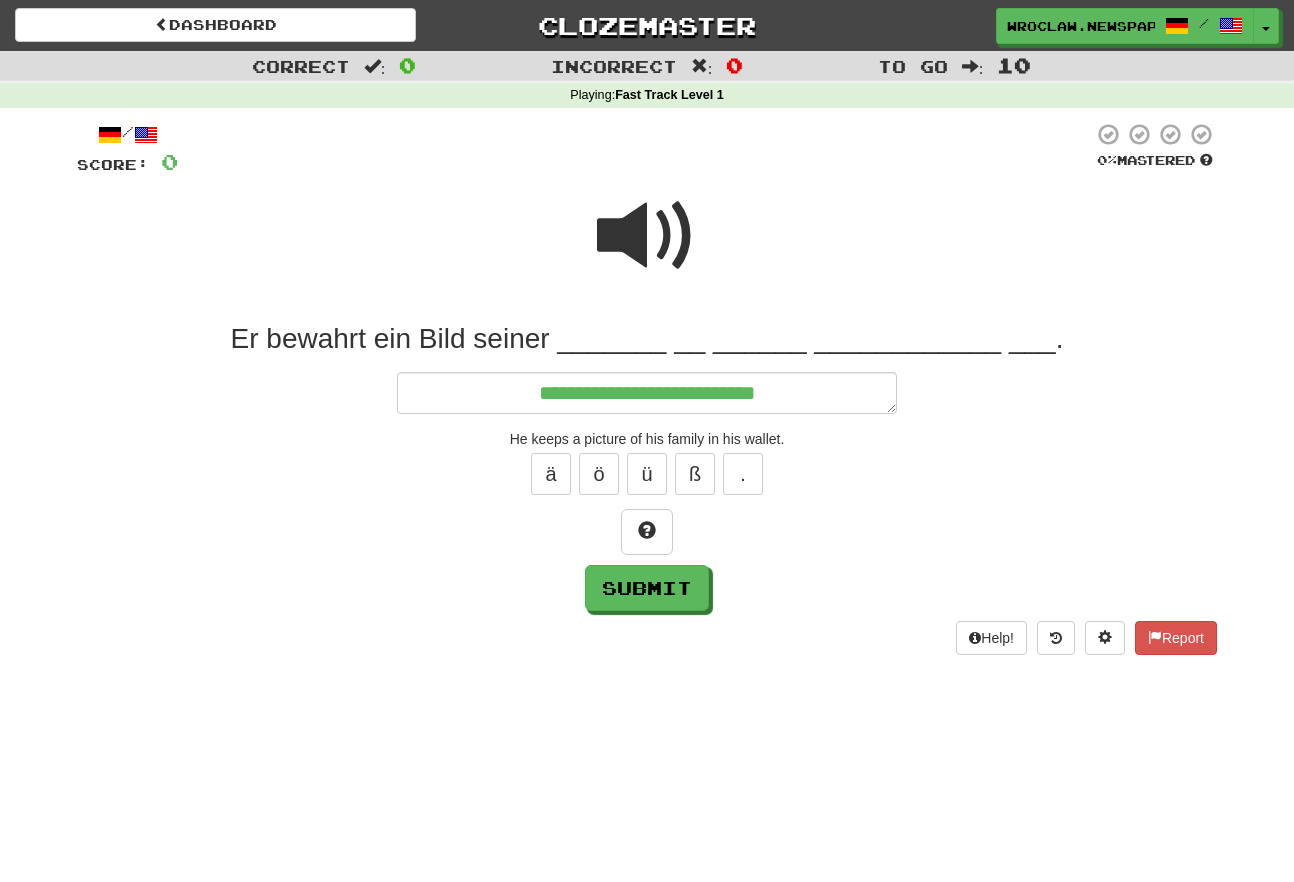 drag, startPoint x: 607, startPoint y: 182, endPoint x: 616, endPoint y: 237, distance: 55.7315 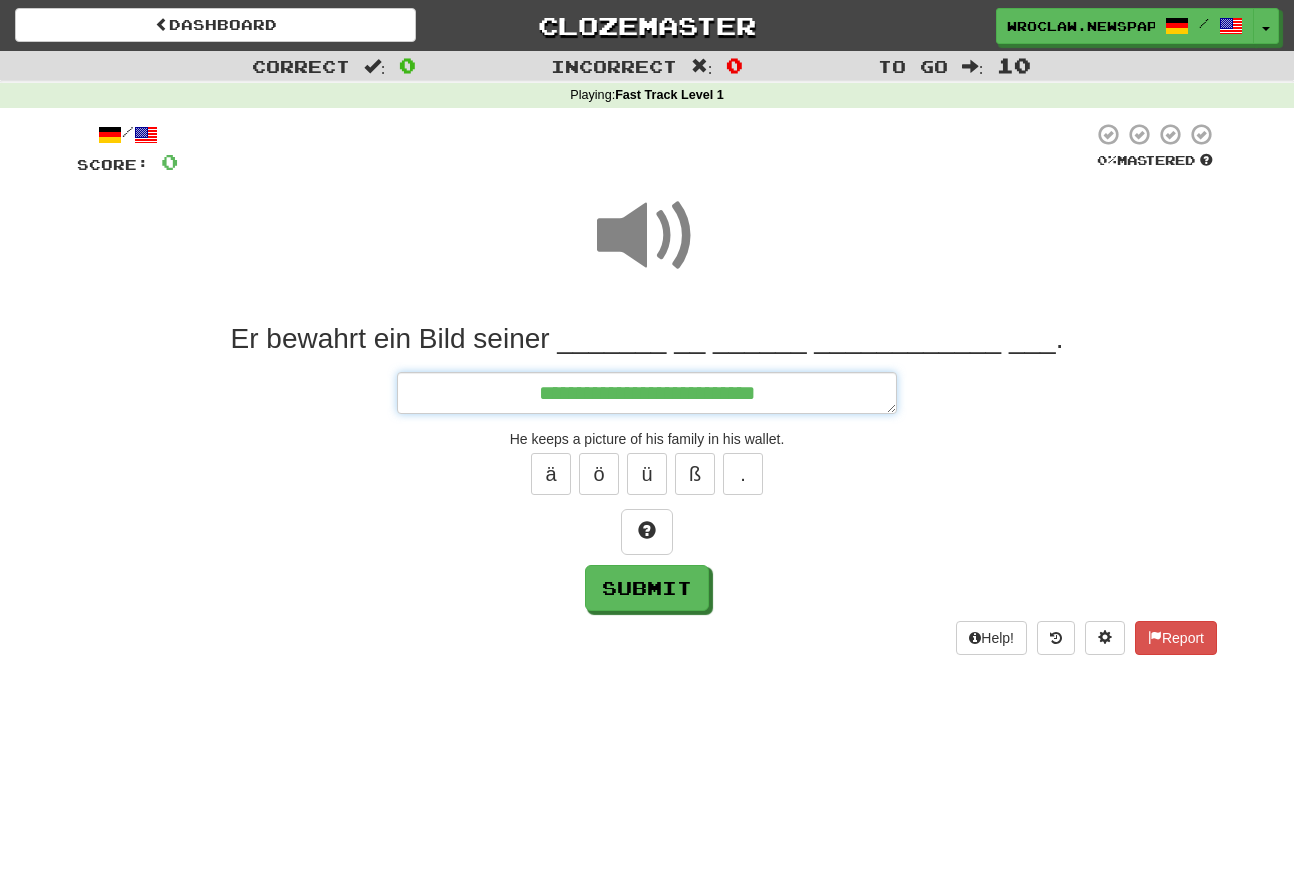 click on "**********" at bounding box center (647, 393) 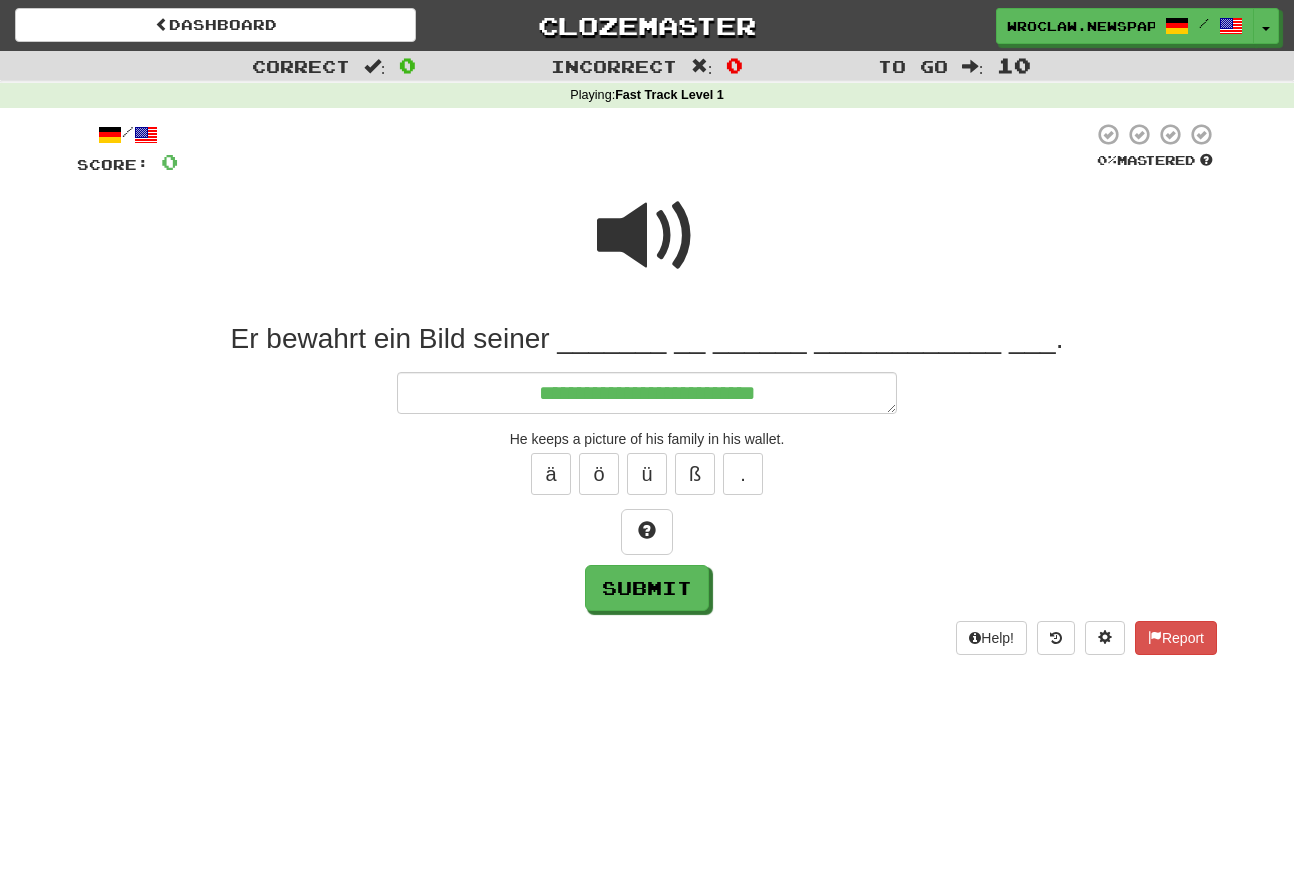 click at bounding box center [647, 236] 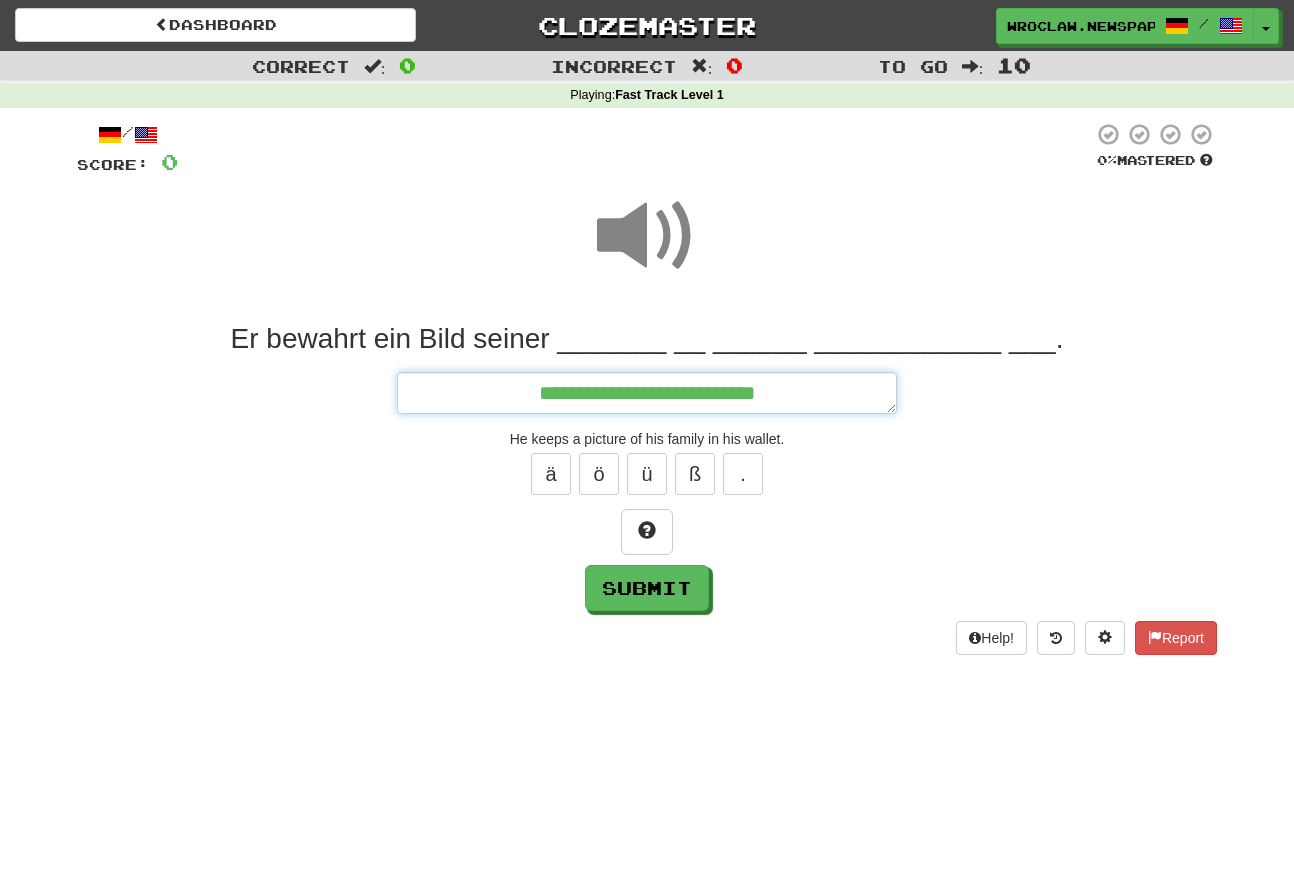click on "**********" at bounding box center (647, 393) 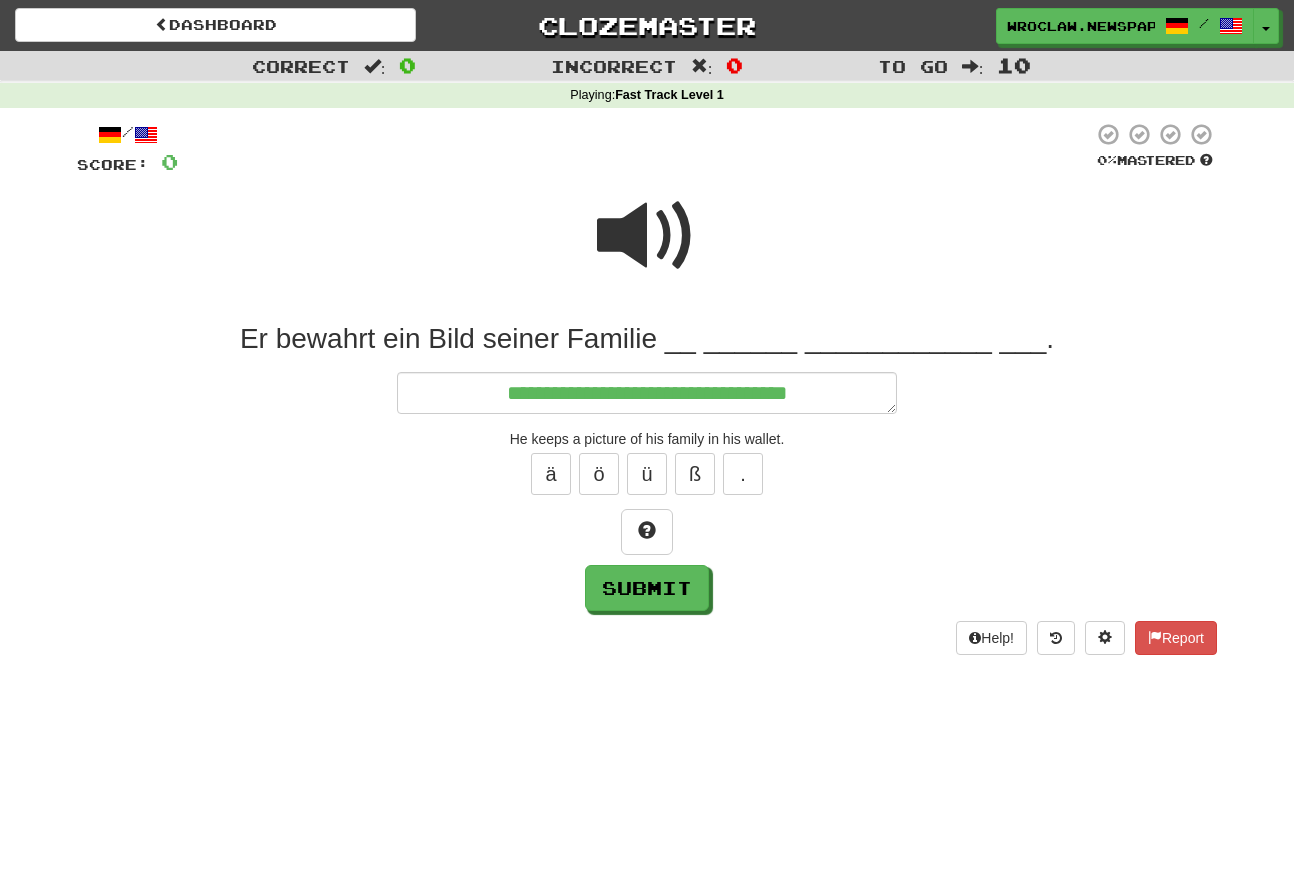 click at bounding box center [647, 236] 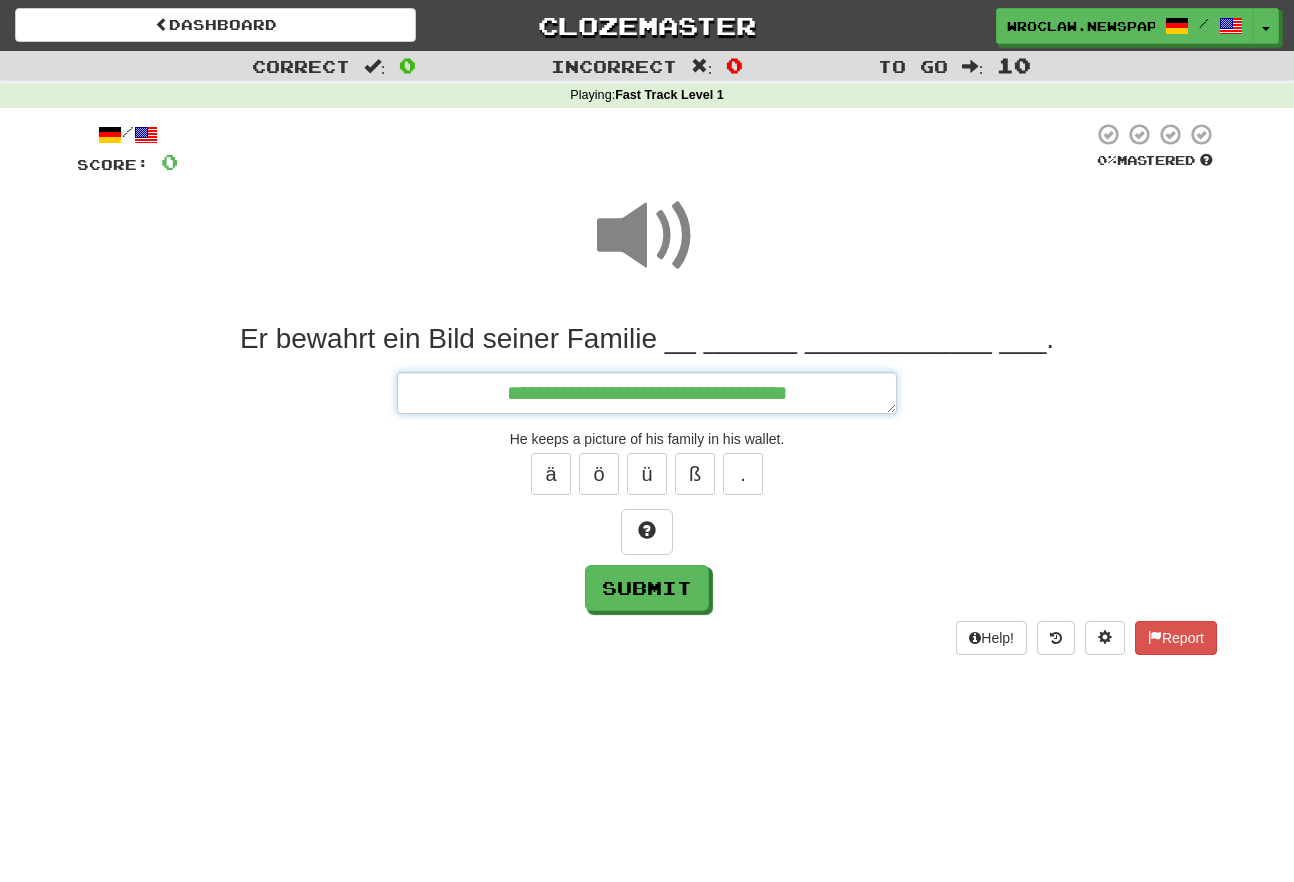 click on "**********" at bounding box center [647, 393] 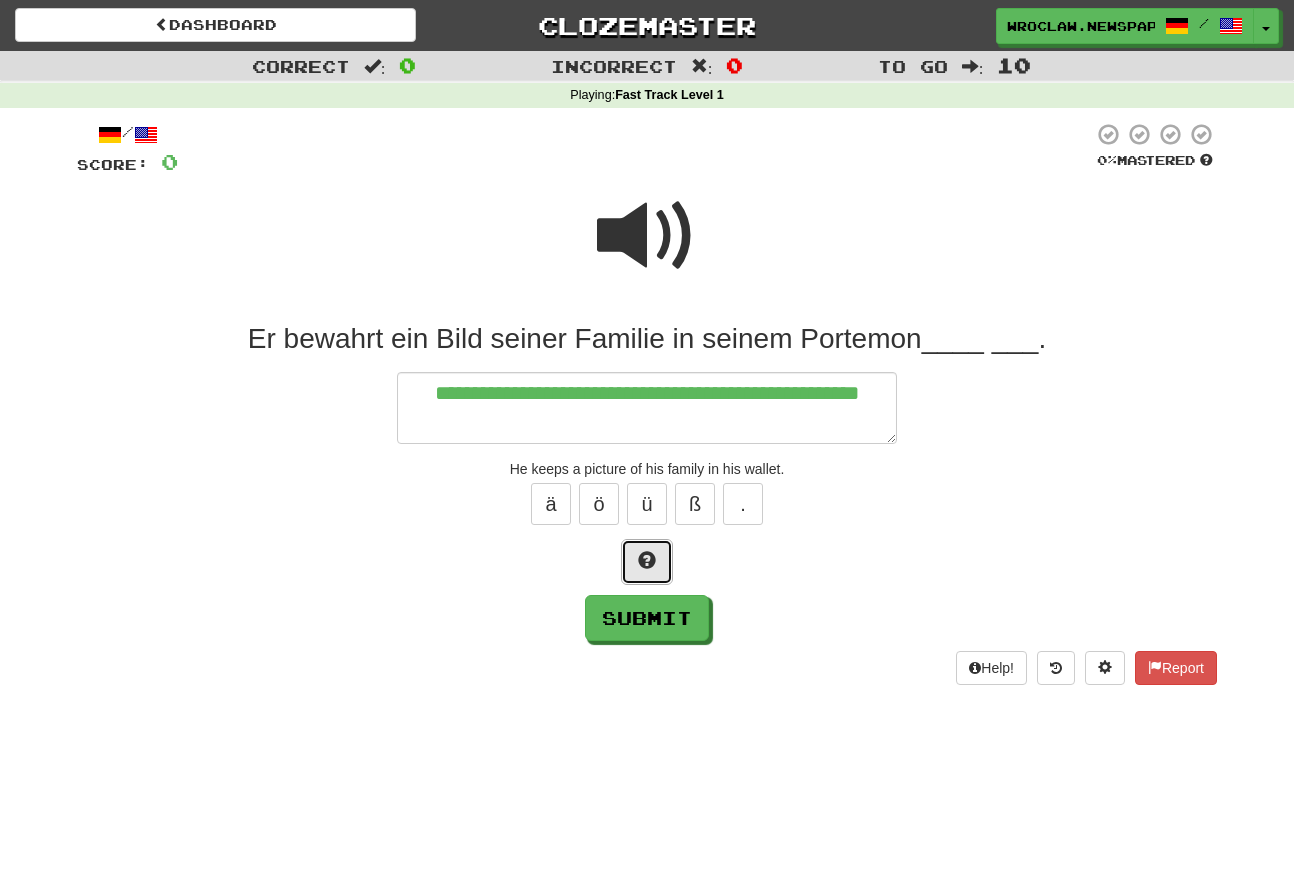 click at bounding box center (647, 562) 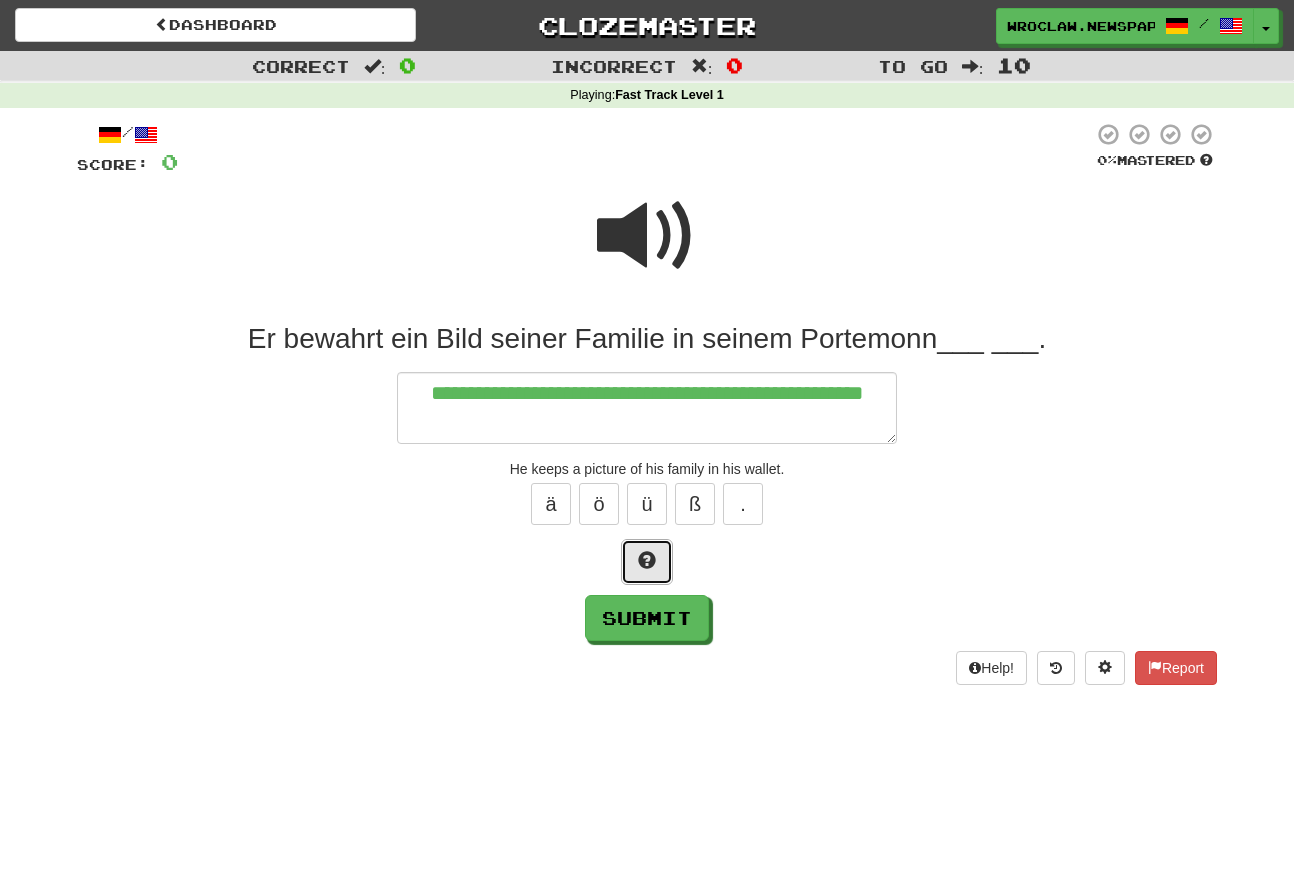 click at bounding box center [647, 562] 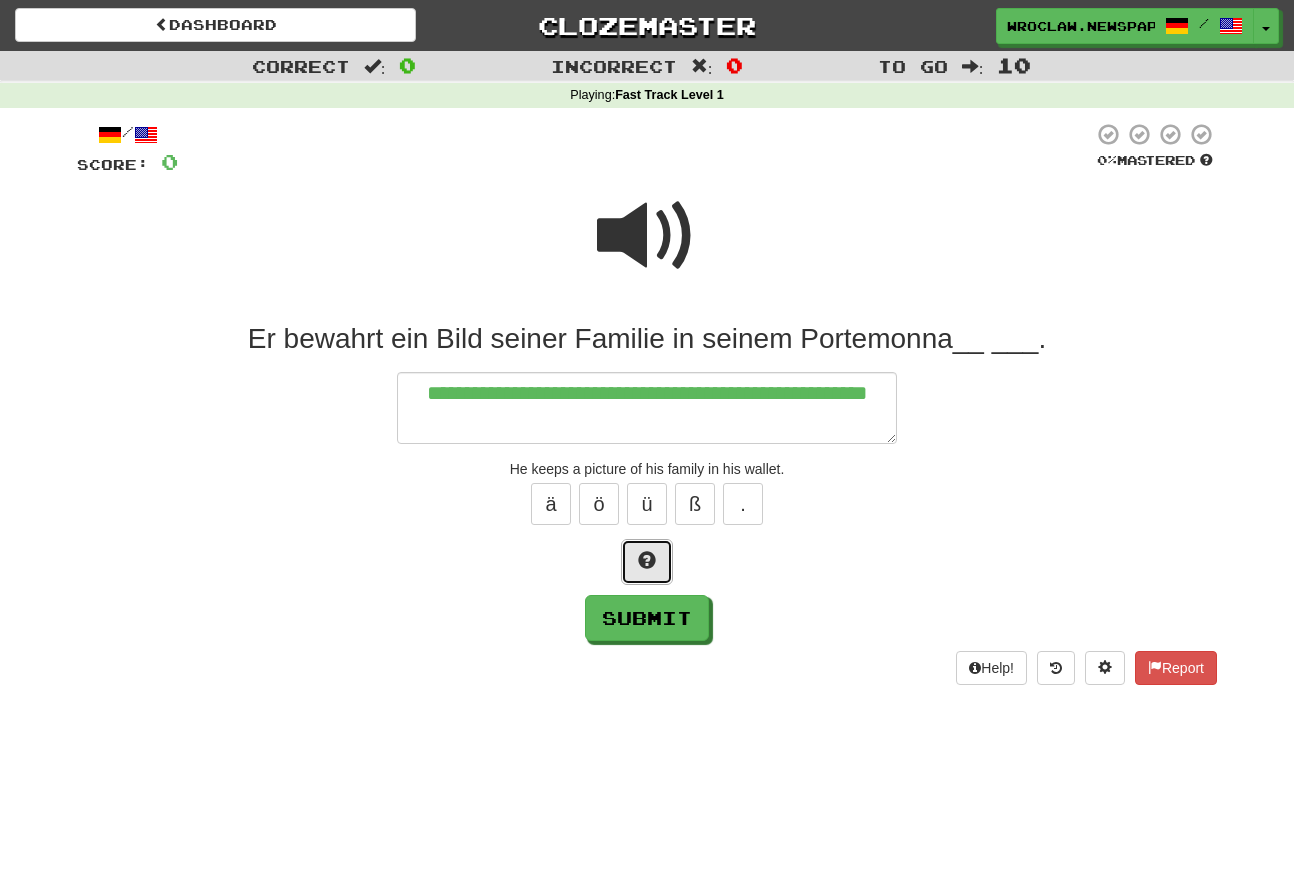 click at bounding box center (647, 562) 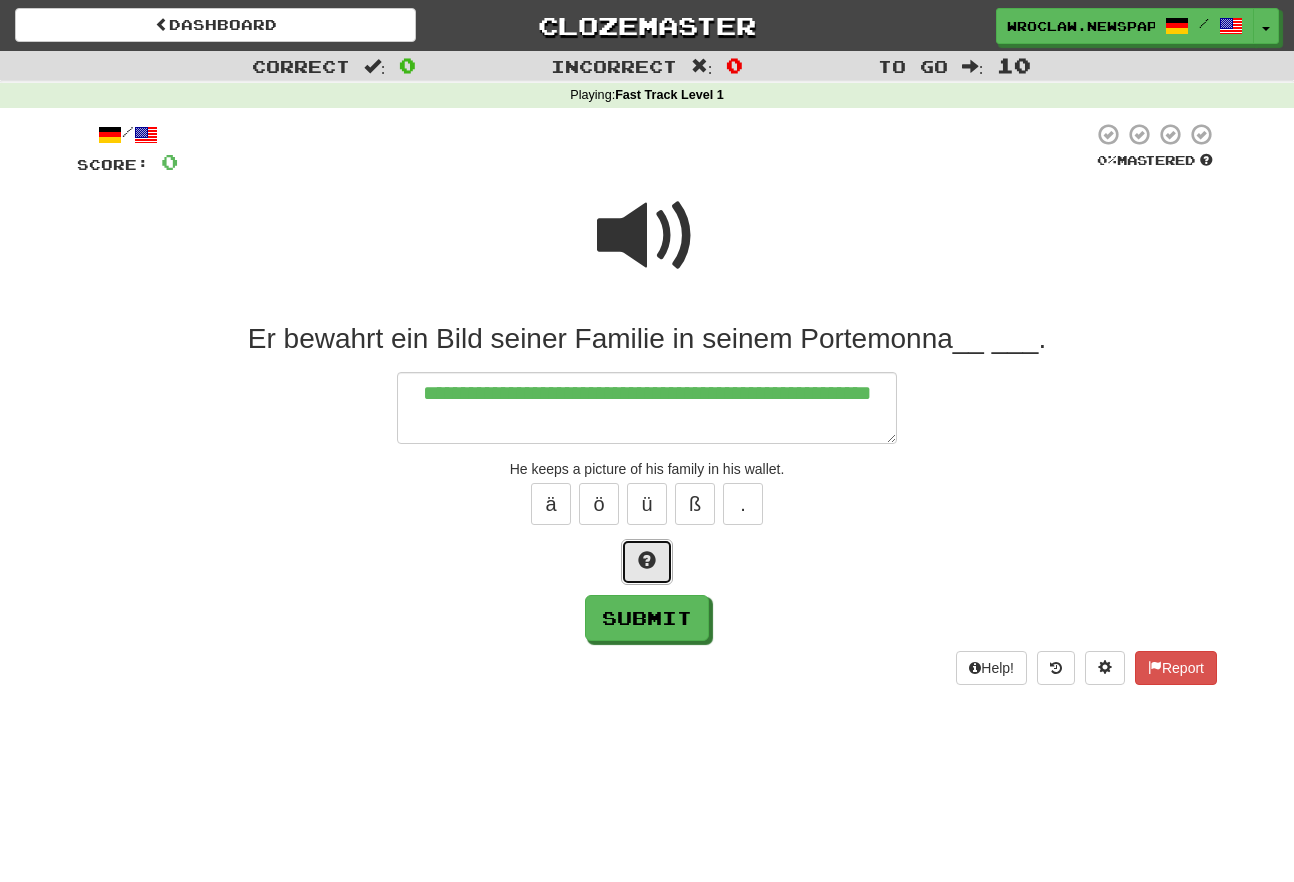 click at bounding box center (647, 562) 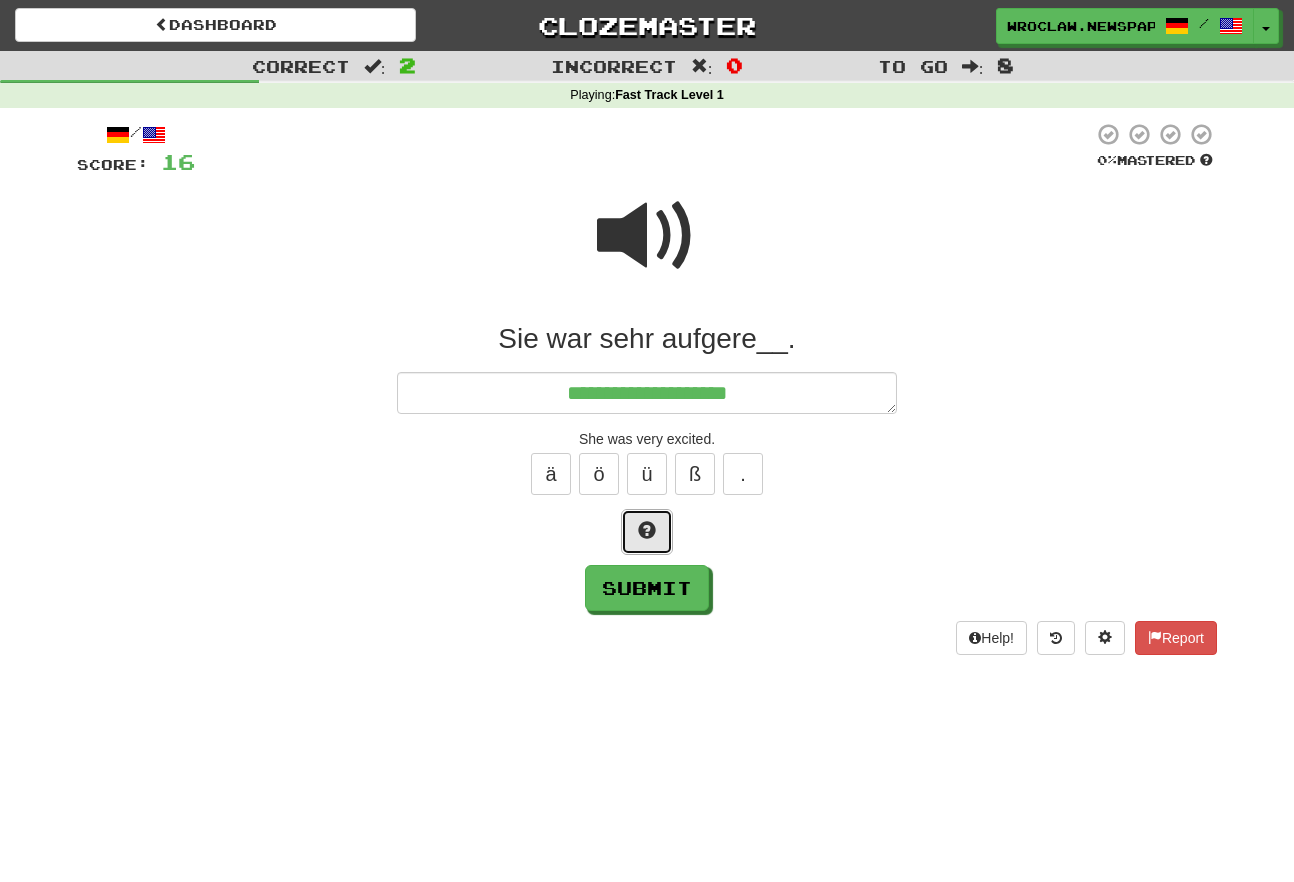 click at bounding box center [647, 532] 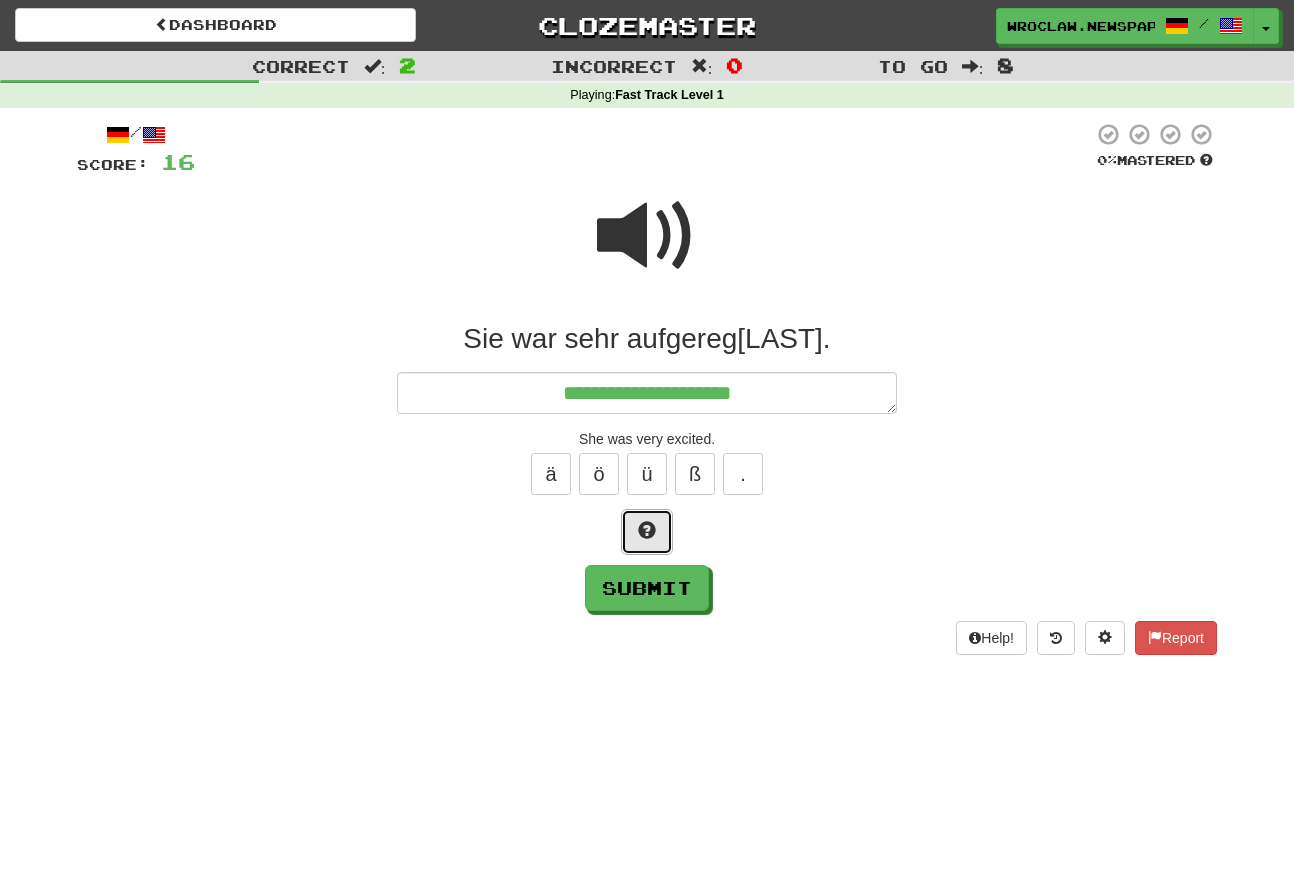 click at bounding box center (647, 532) 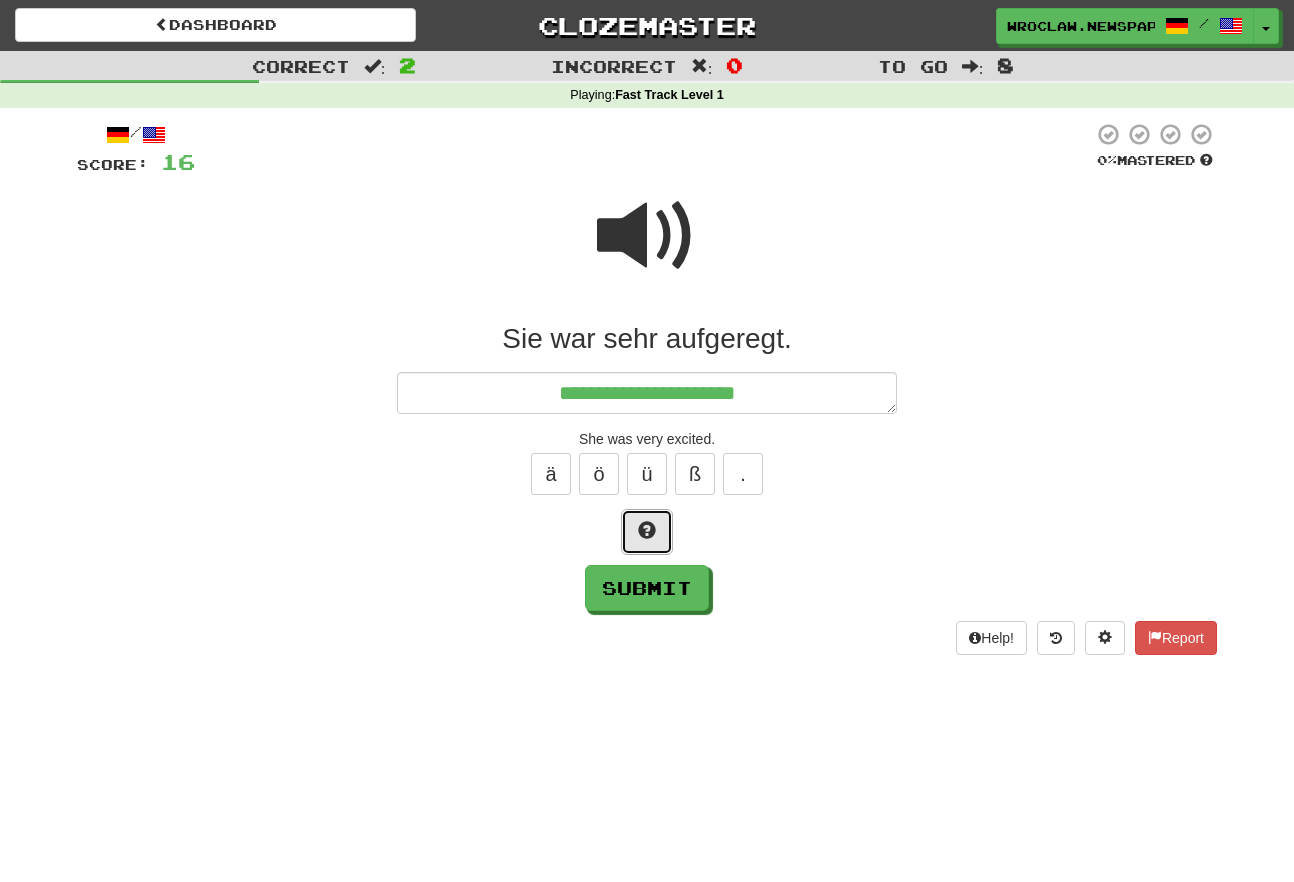 click at bounding box center [647, 532] 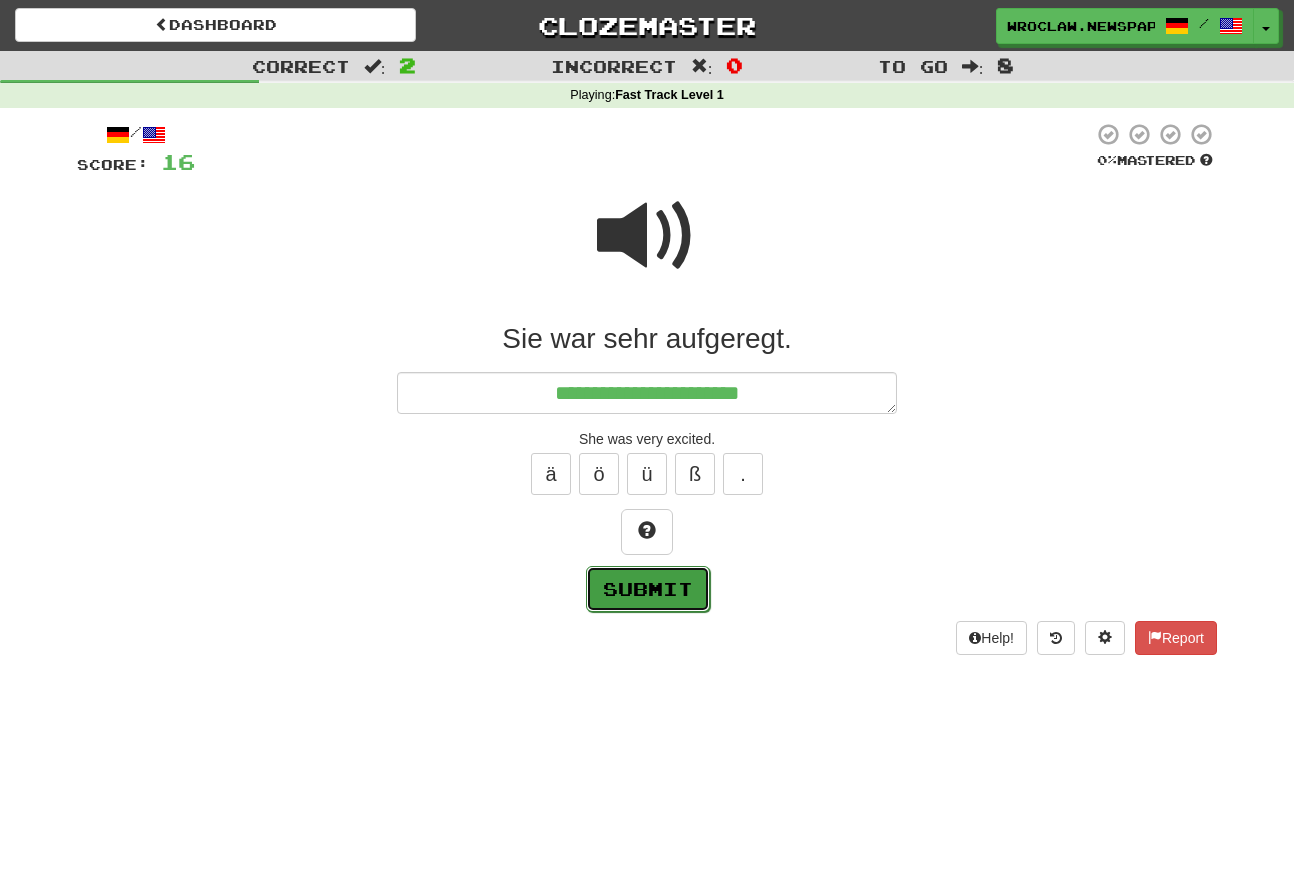click on "Submit" at bounding box center [648, 589] 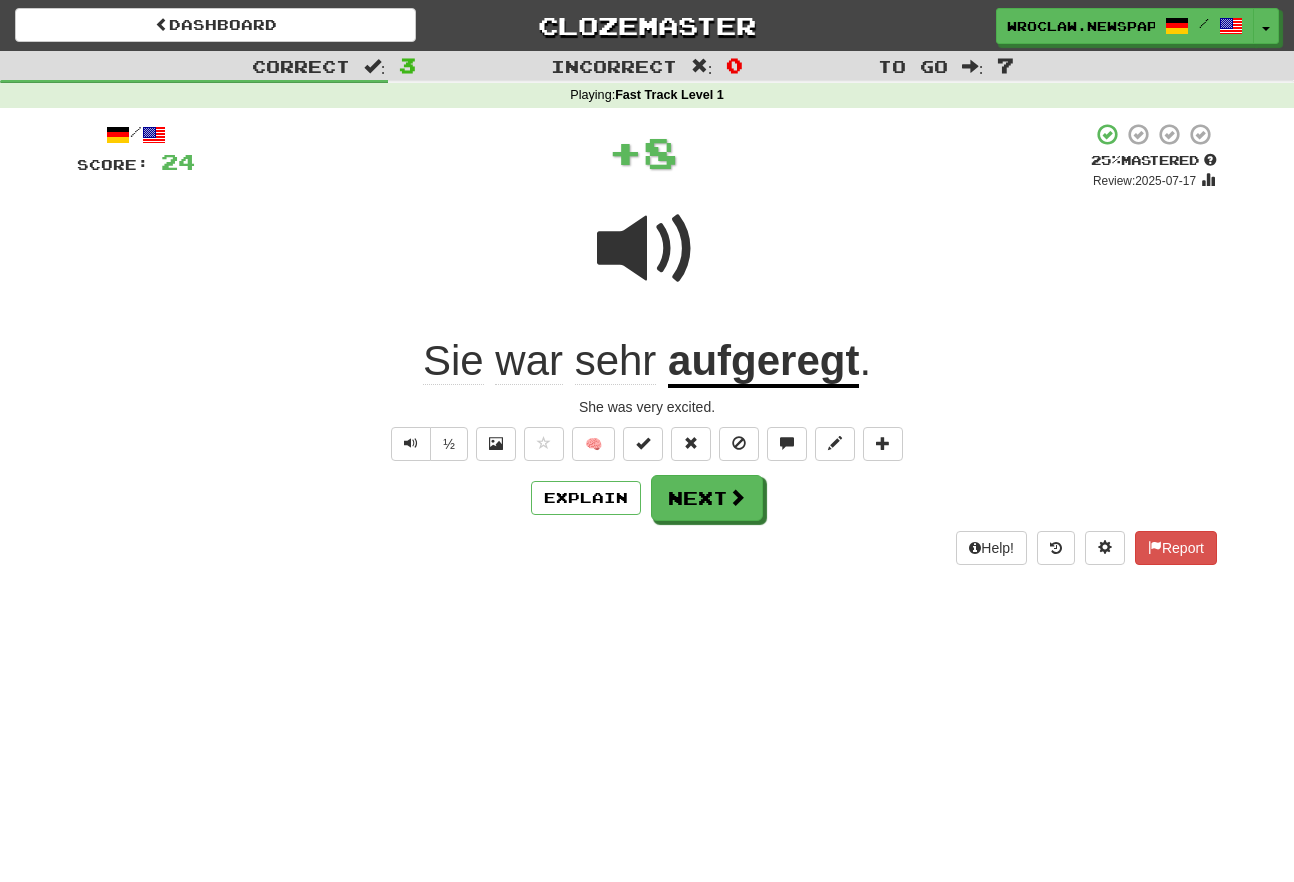 click on "Explain Next" at bounding box center (647, 498) 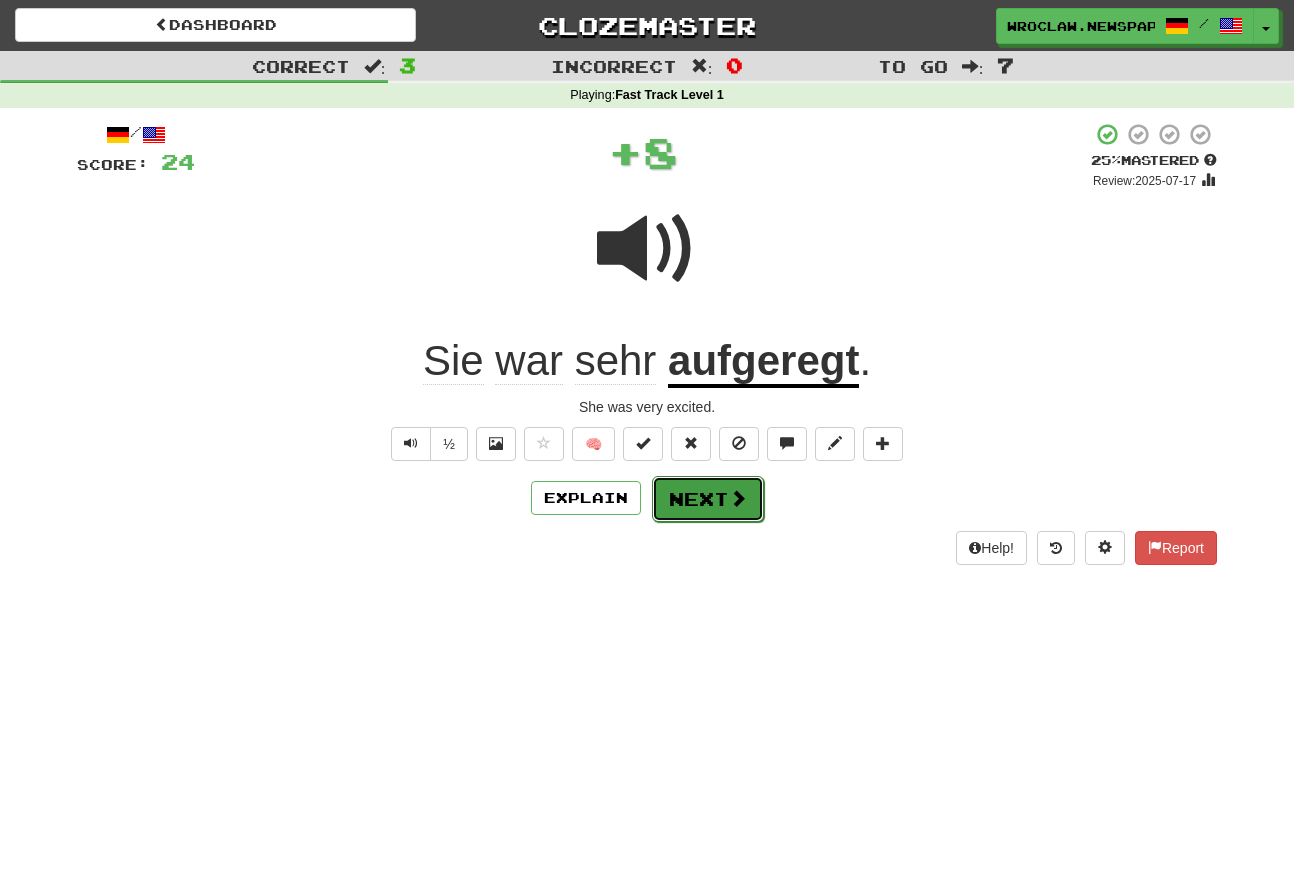 click at bounding box center [738, 498] 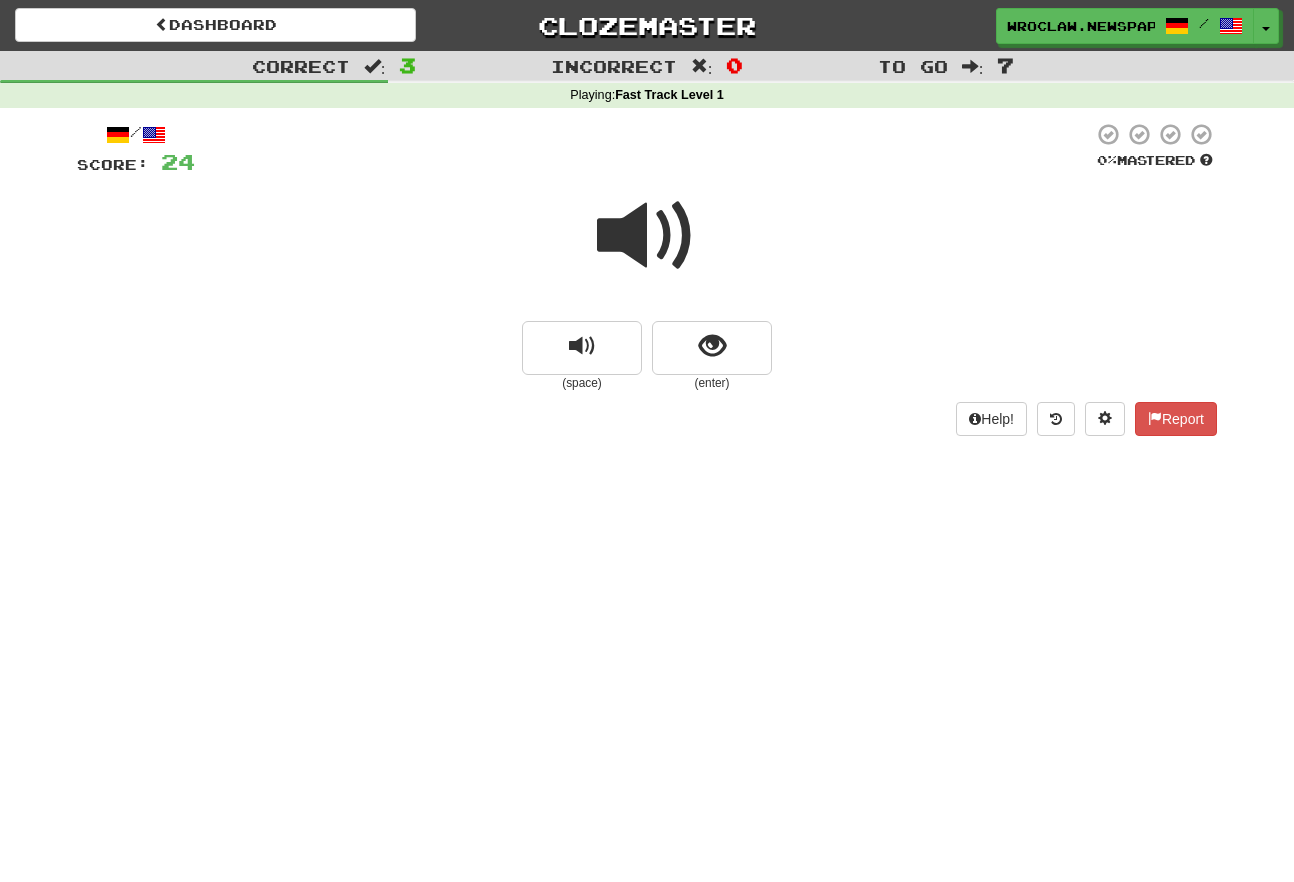 drag, startPoint x: 191, startPoint y: 570, endPoint x: 325, endPoint y: 453, distance: 177.89041 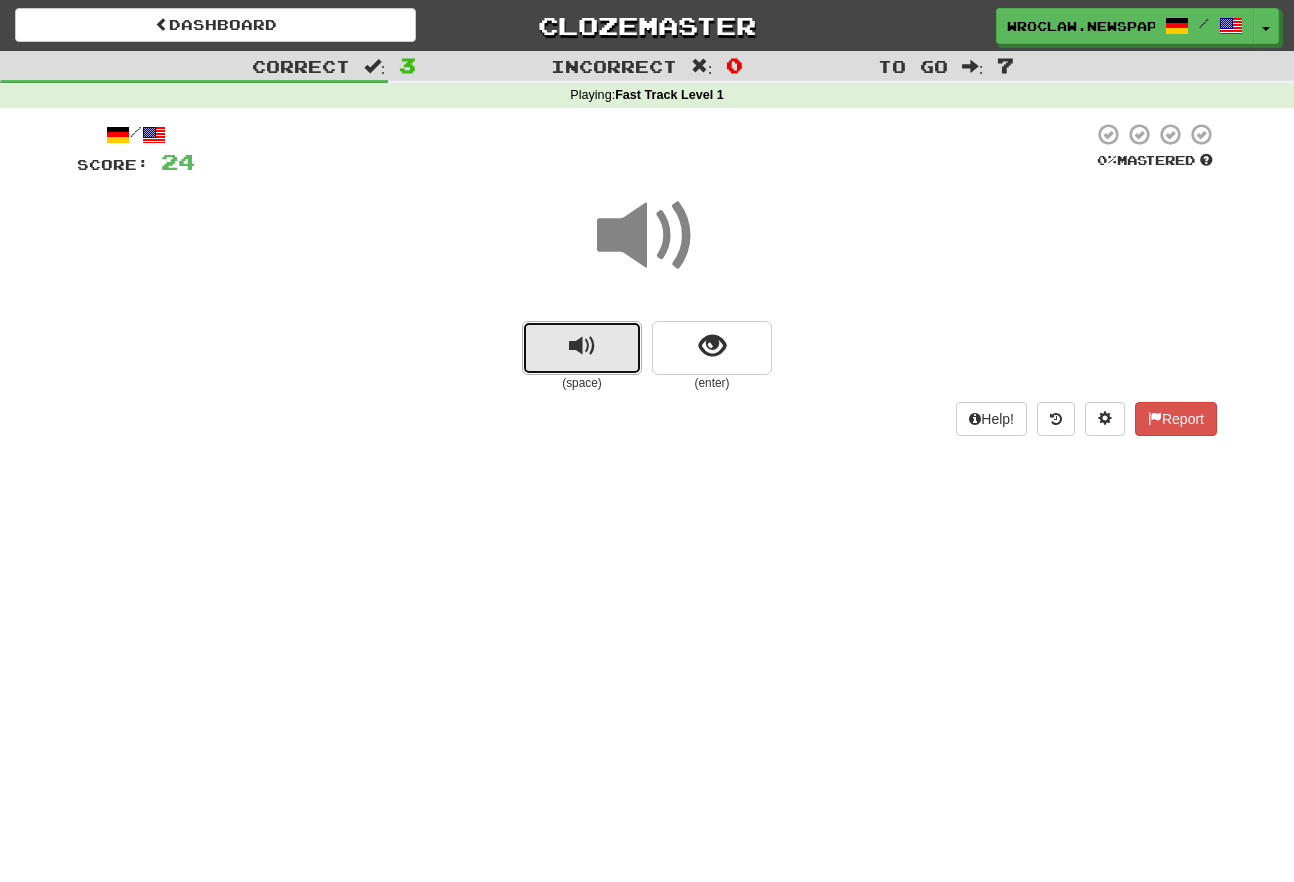 click at bounding box center (582, 348) 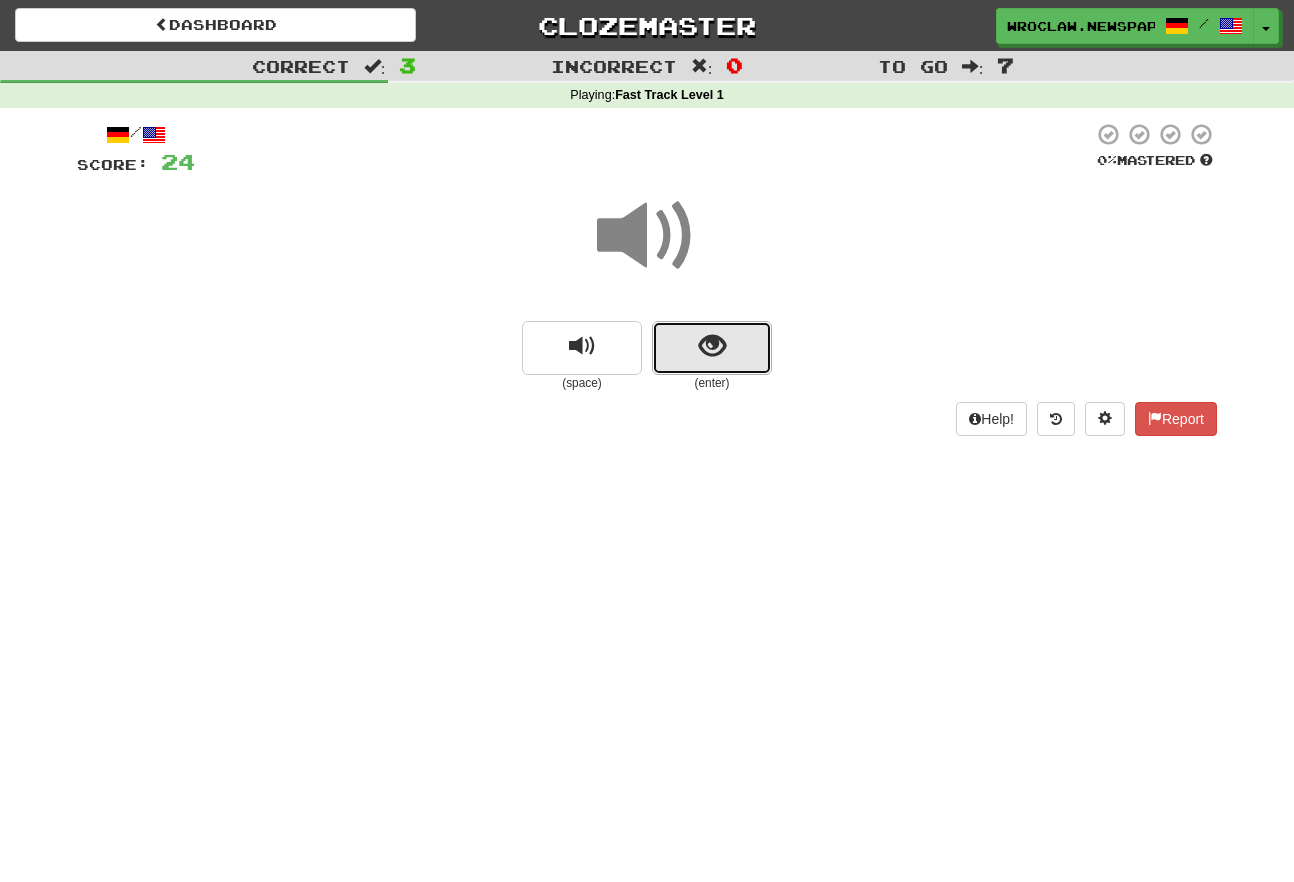click at bounding box center [712, 348] 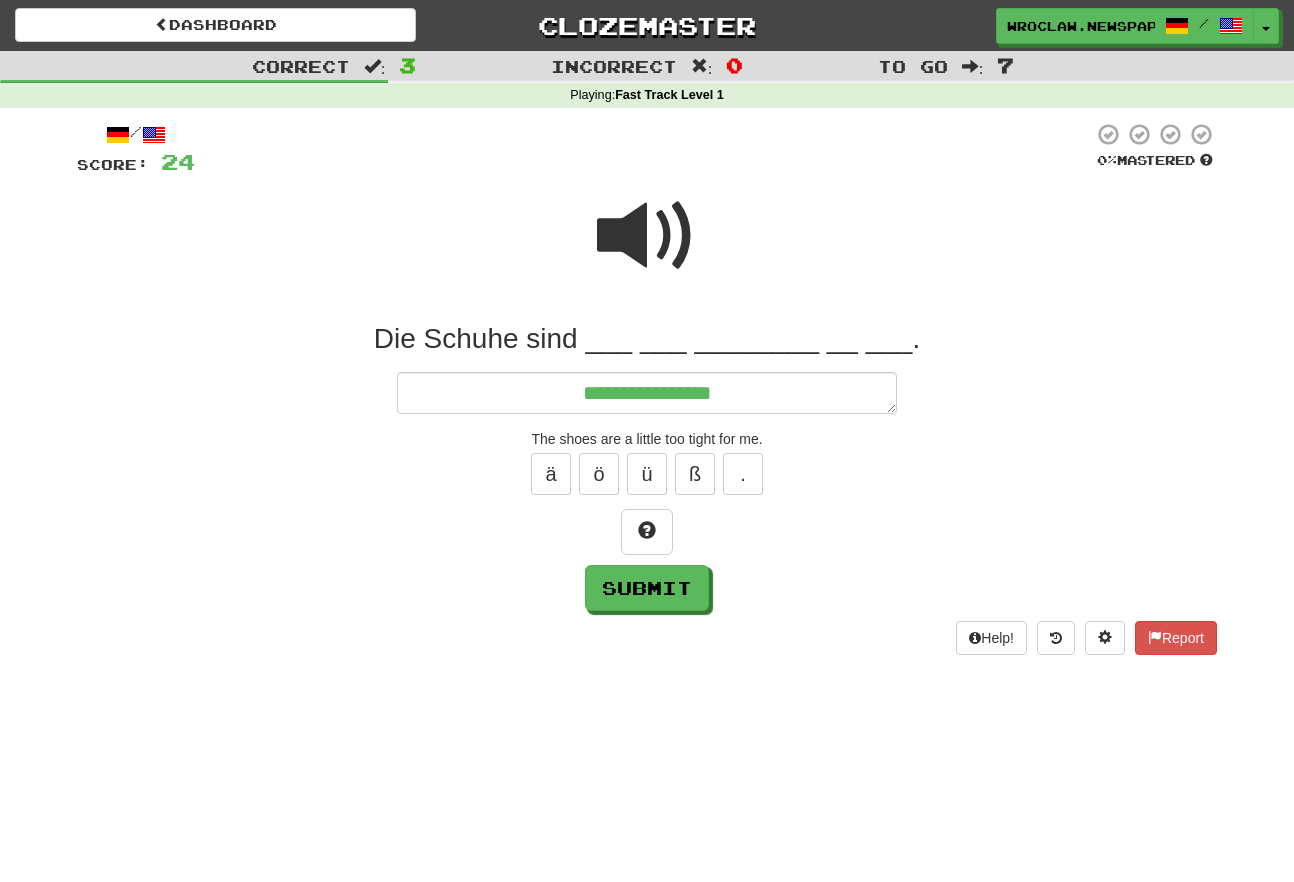 click at bounding box center [647, 236] 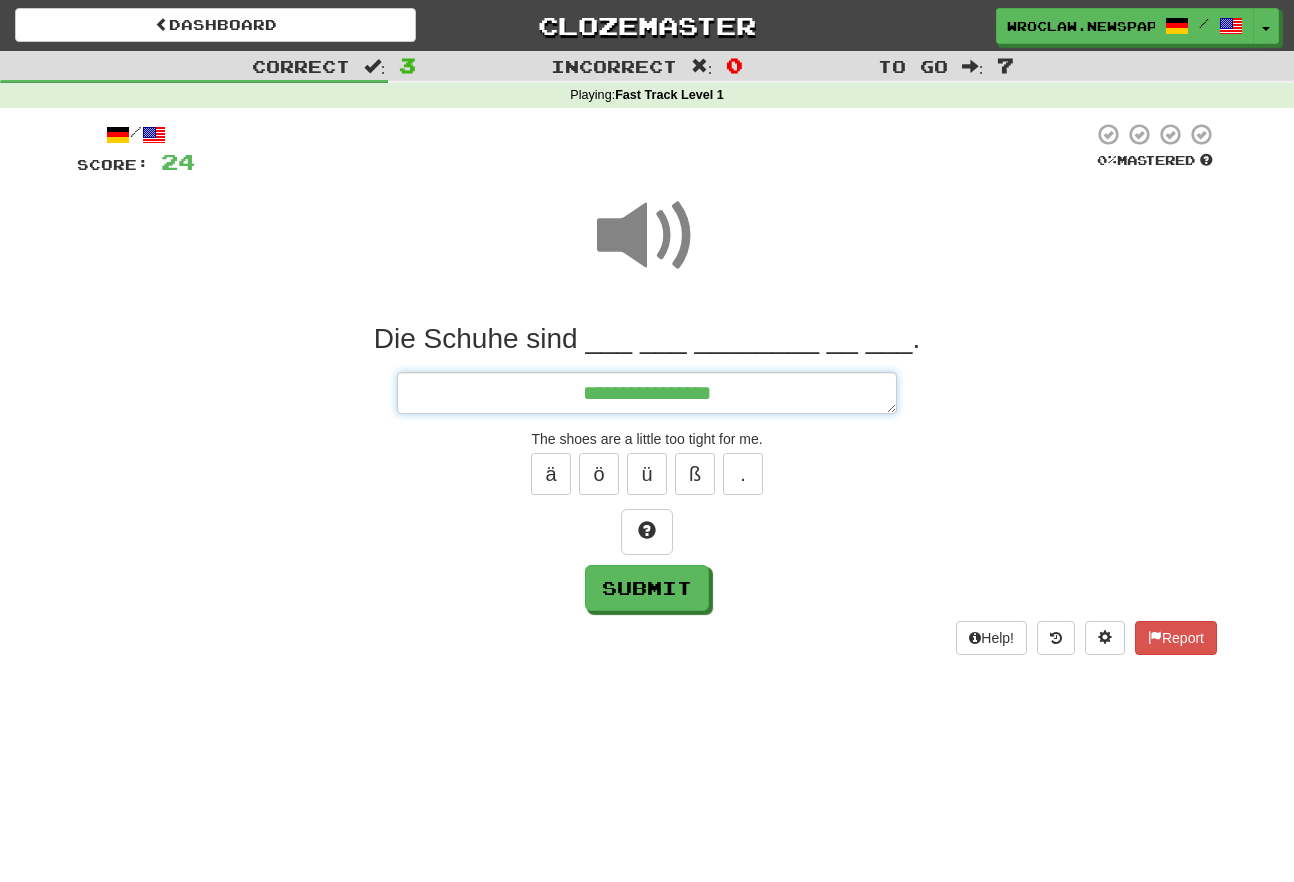 click on "**********" at bounding box center [647, 393] 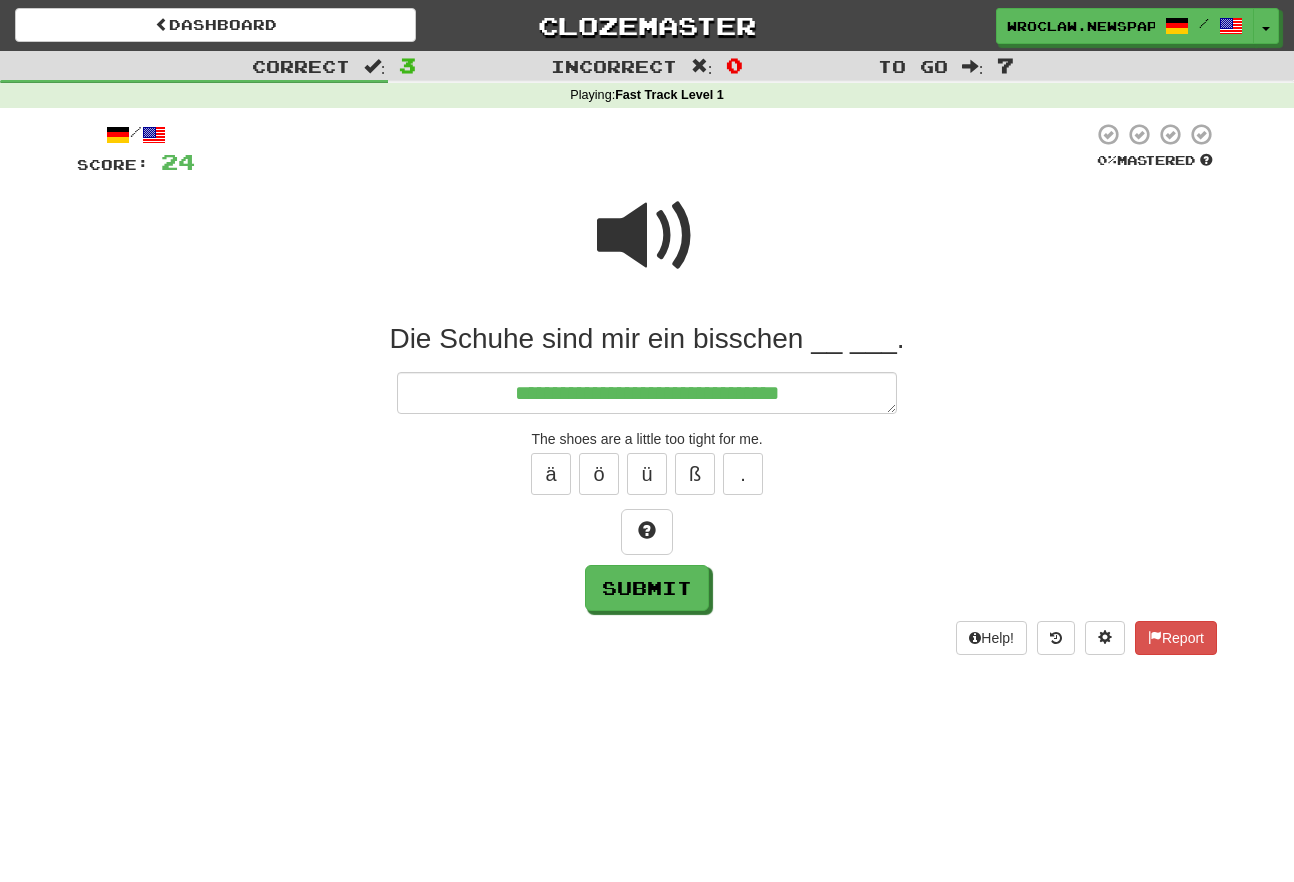 drag, startPoint x: 647, startPoint y: 258, endPoint x: 753, endPoint y: 344, distance: 136.49908 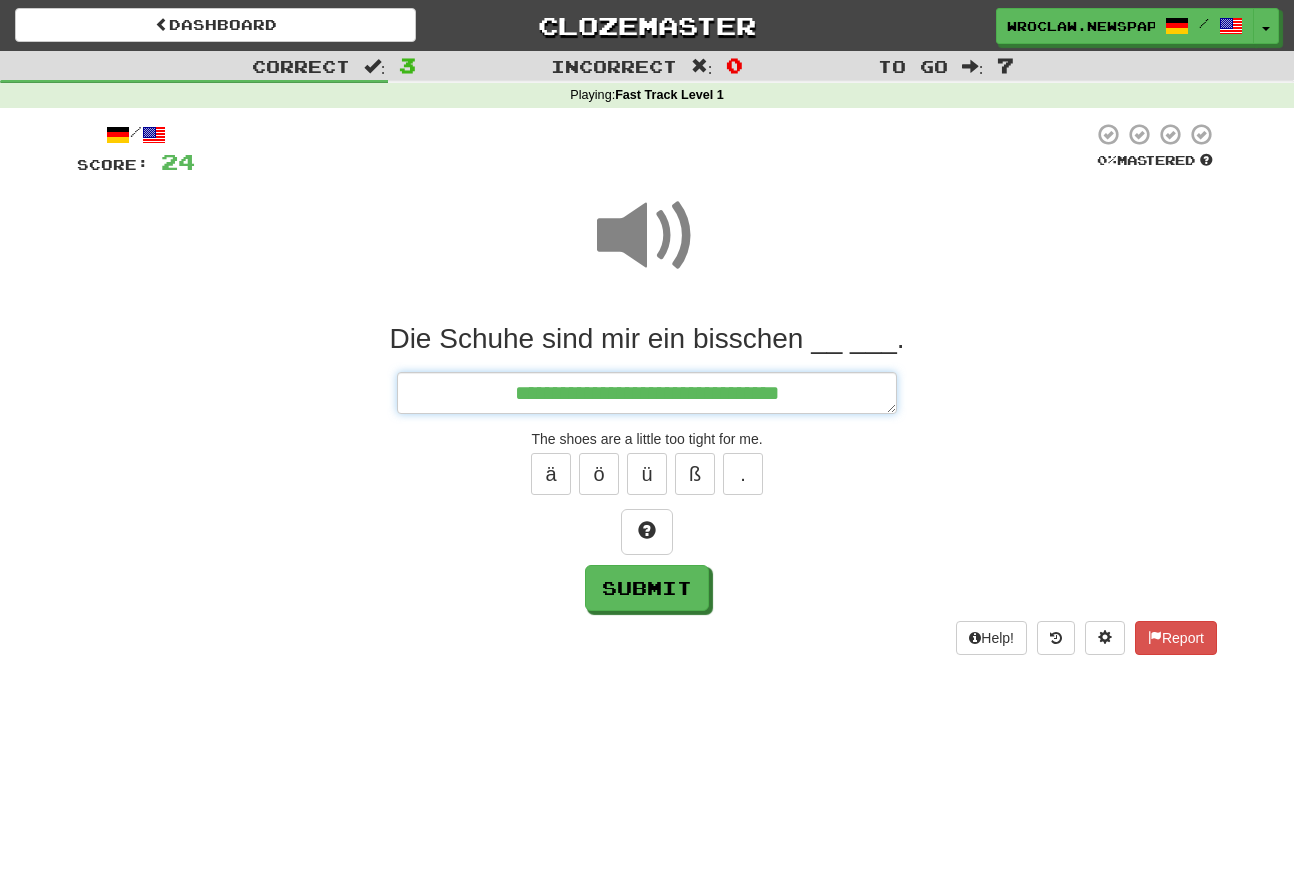 click on "**********" at bounding box center (647, 393) 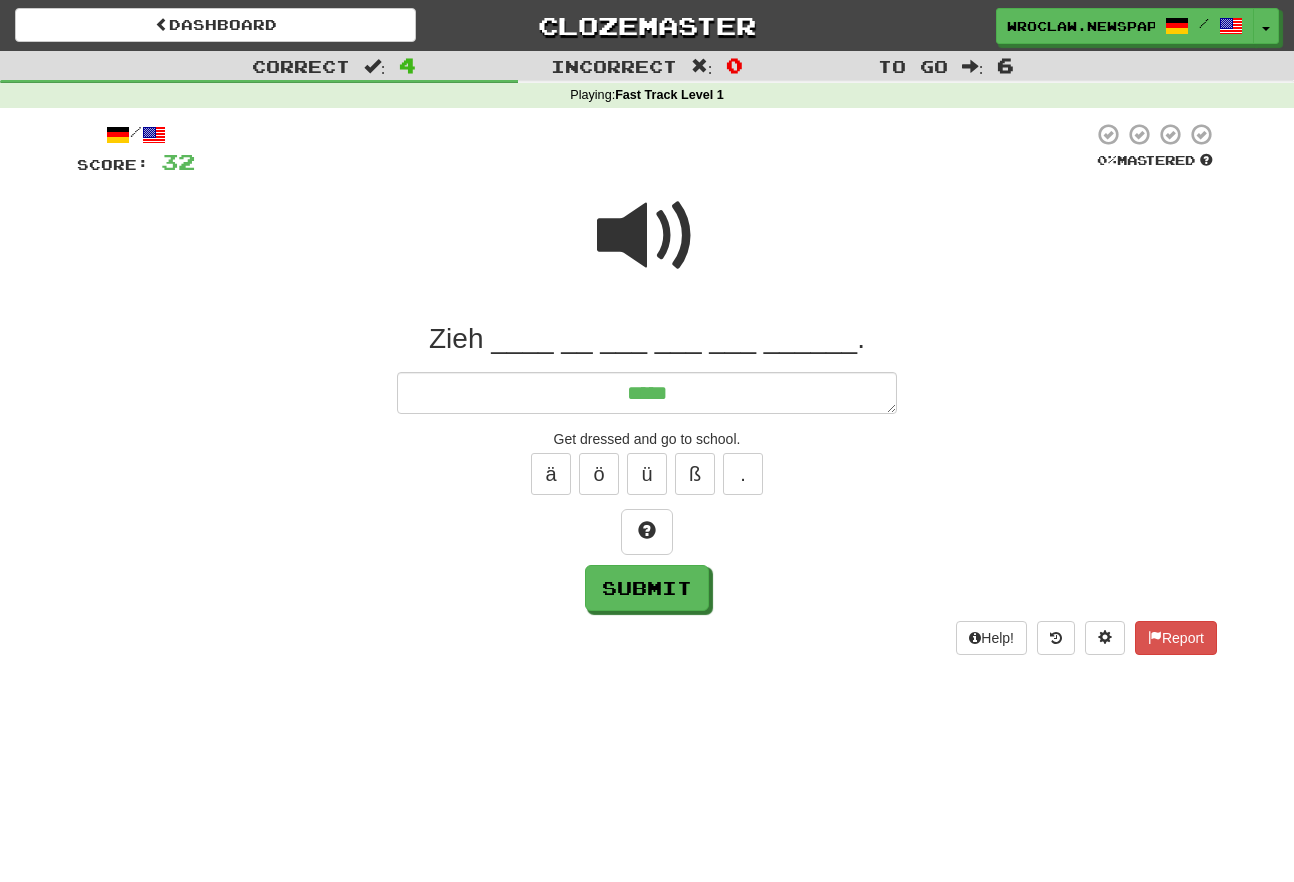 click at bounding box center [647, 236] 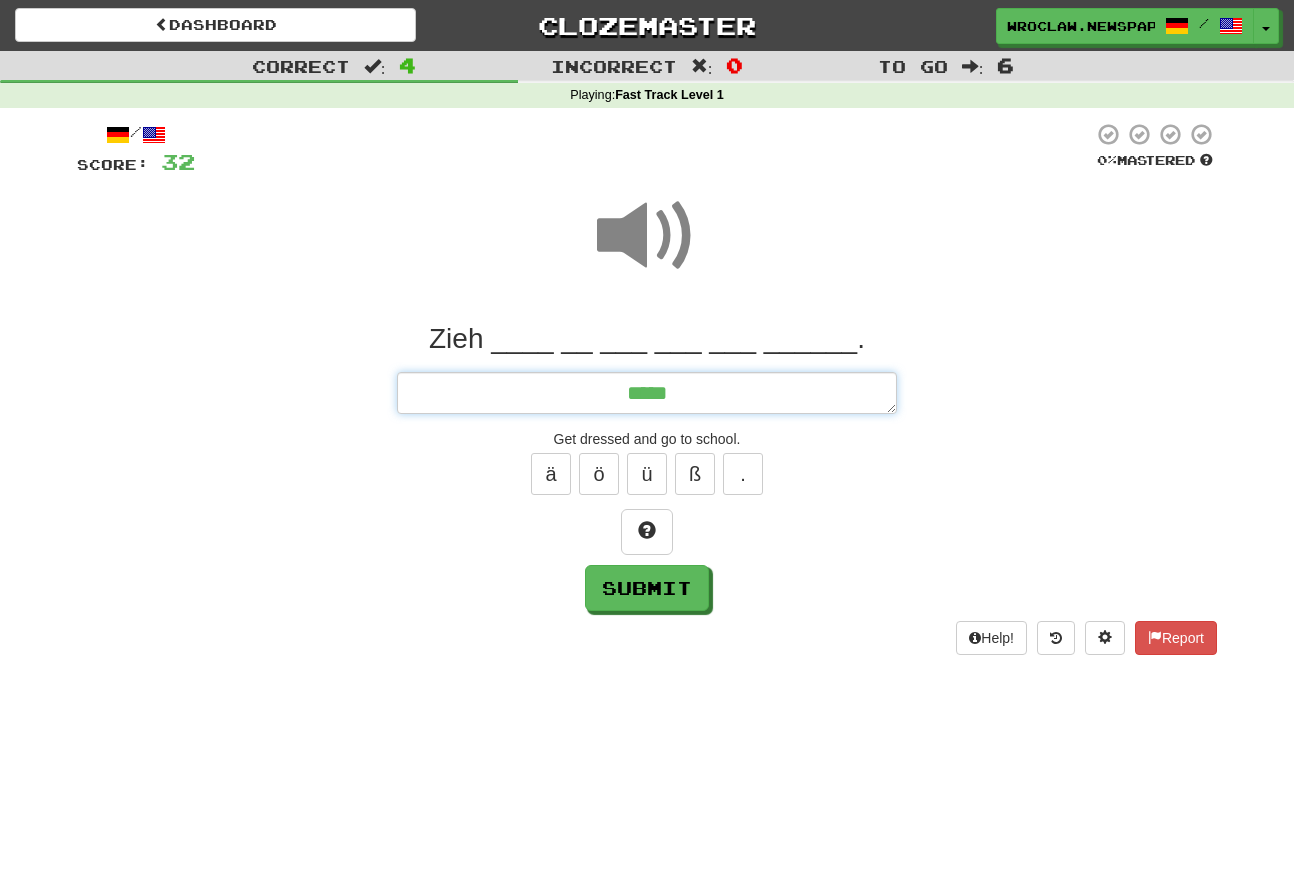 click on "****" at bounding box center (647, 393) 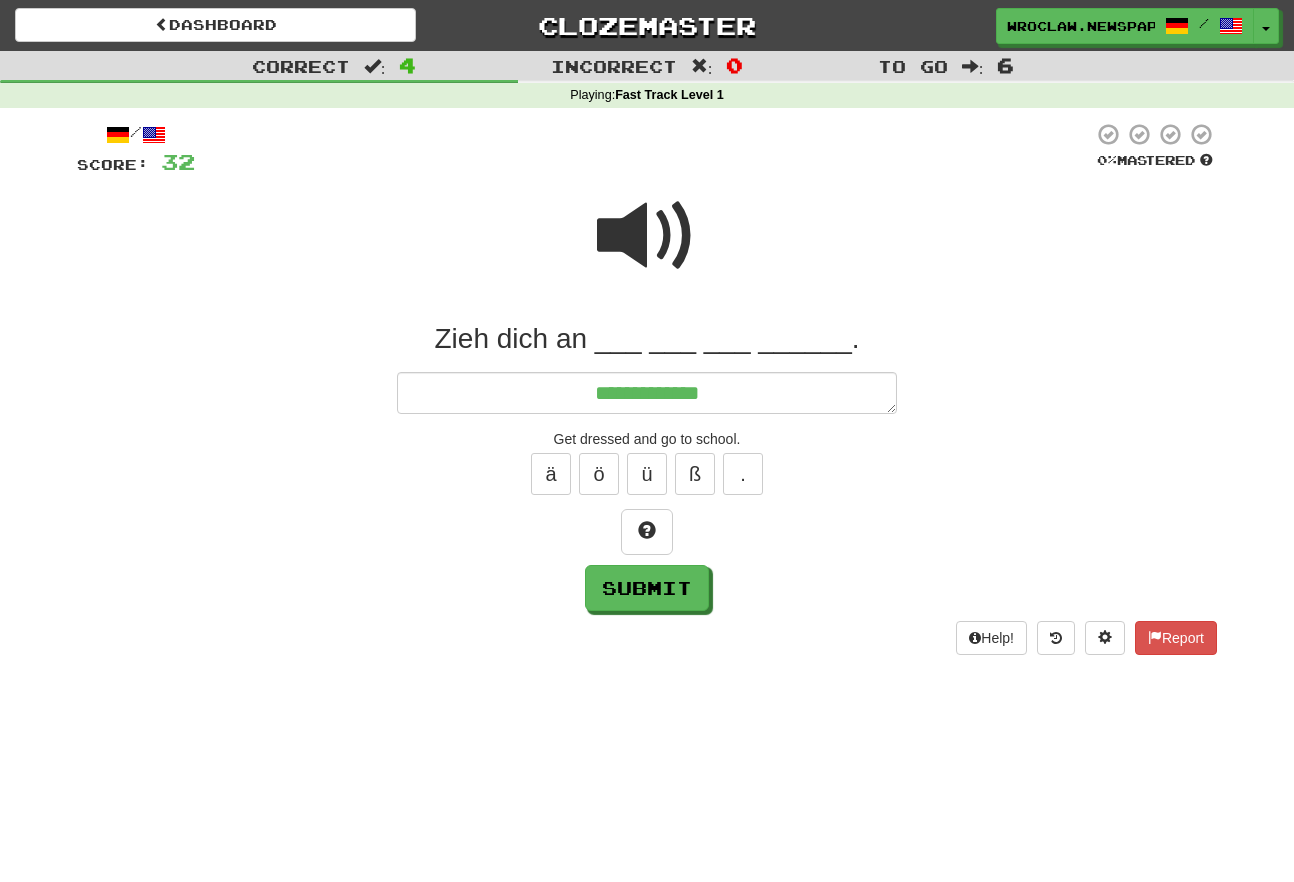 click at bounding box center (647, 236) 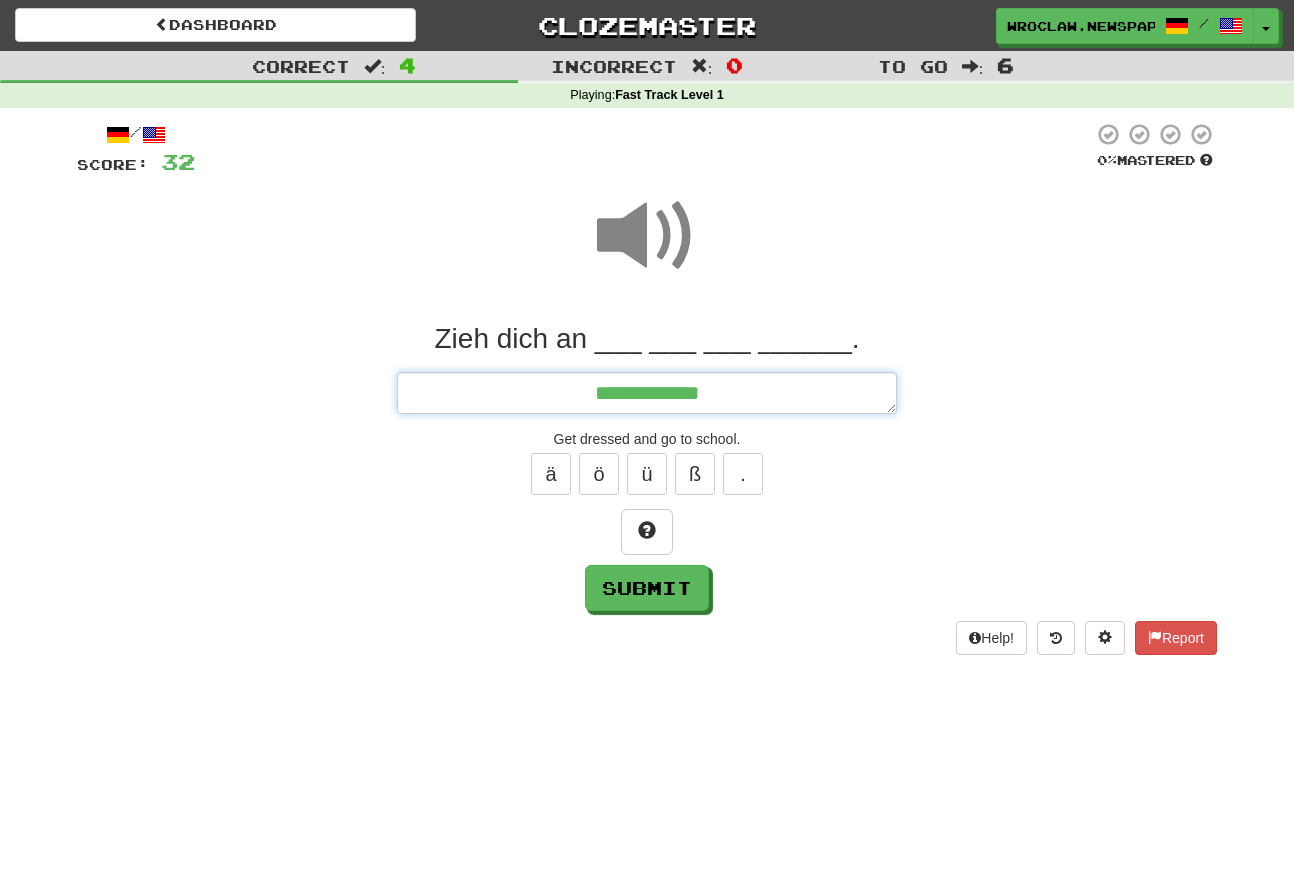 click on "**********" at bounding box center (647, 393) 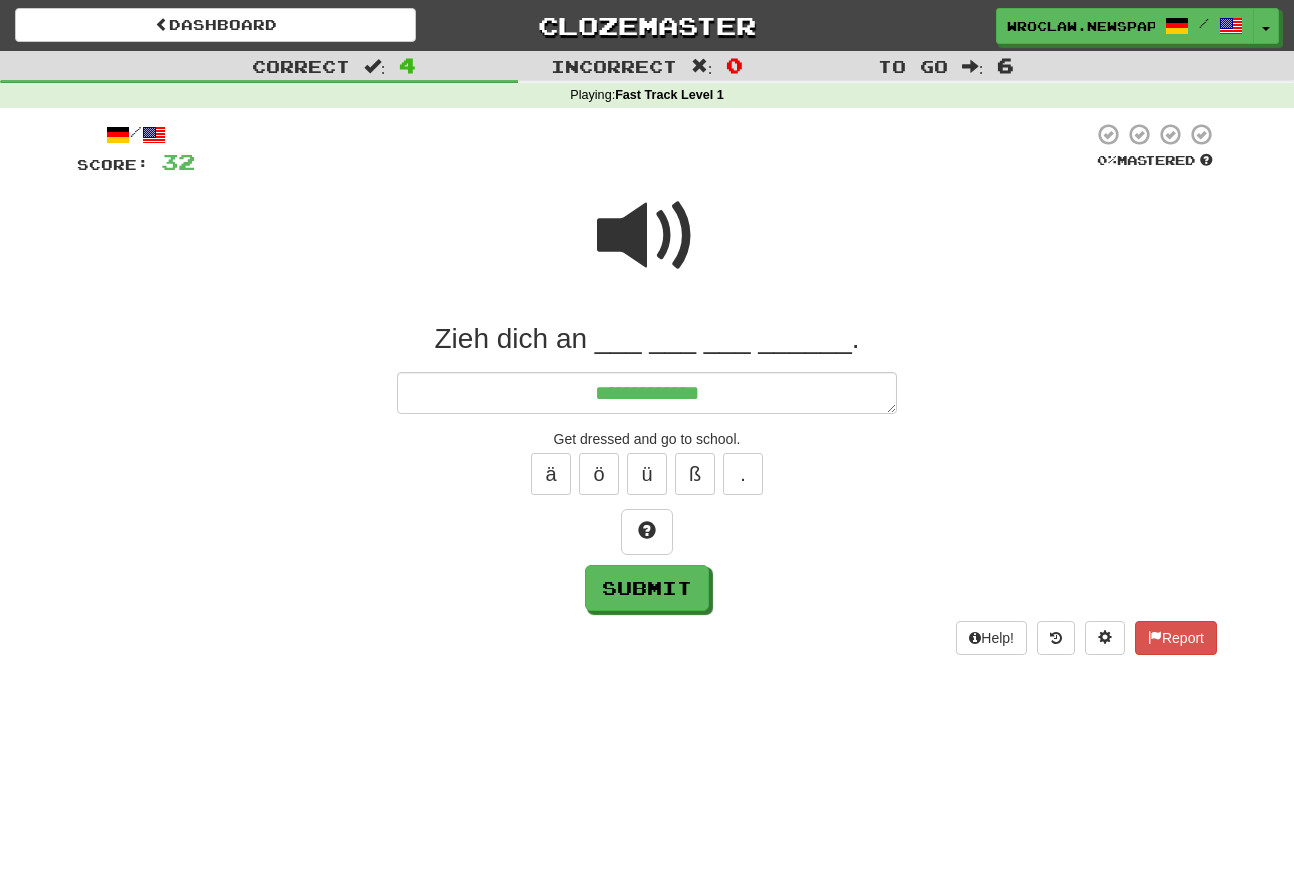 click at bounding box center [647, 236] 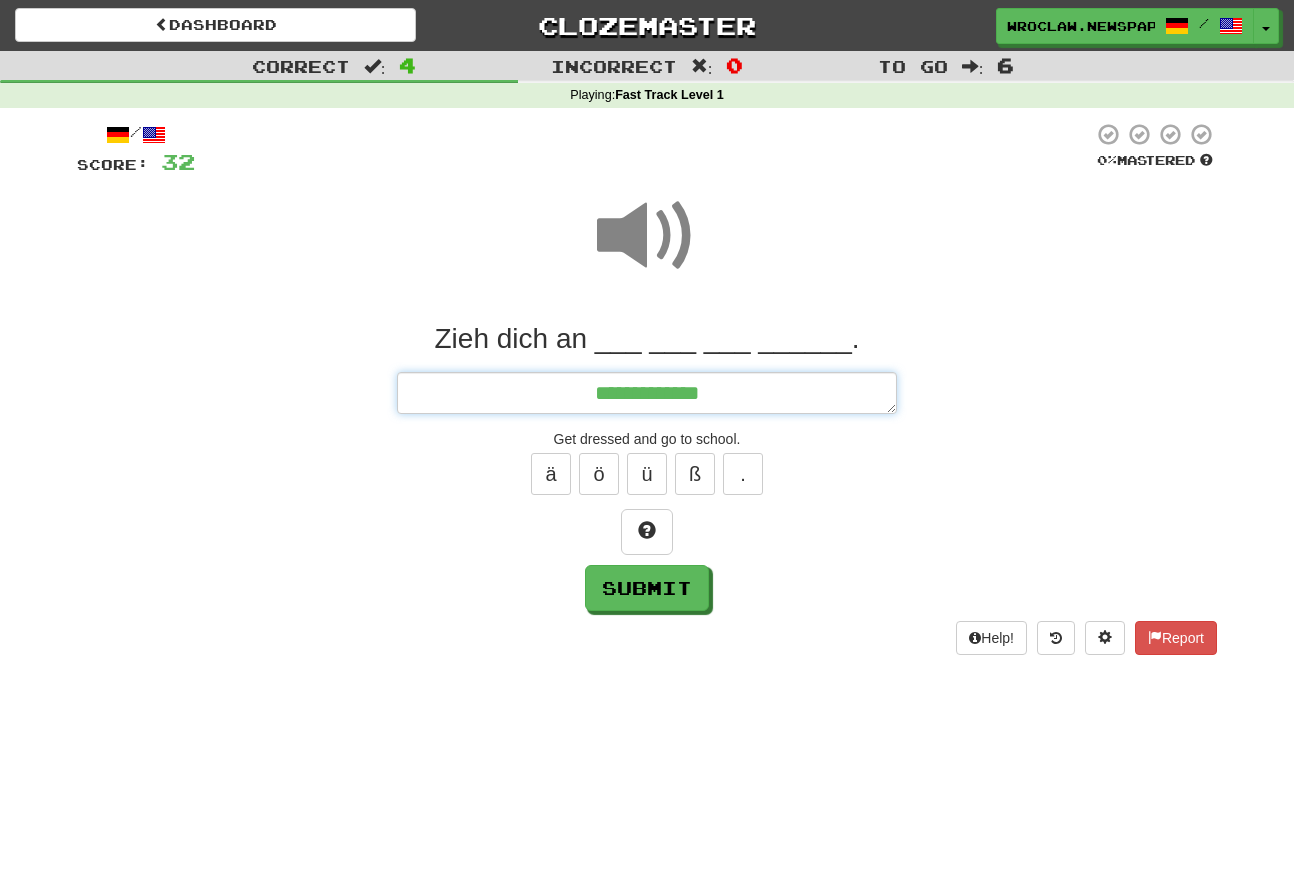 click on "**********" at bounding box center (647, 393) 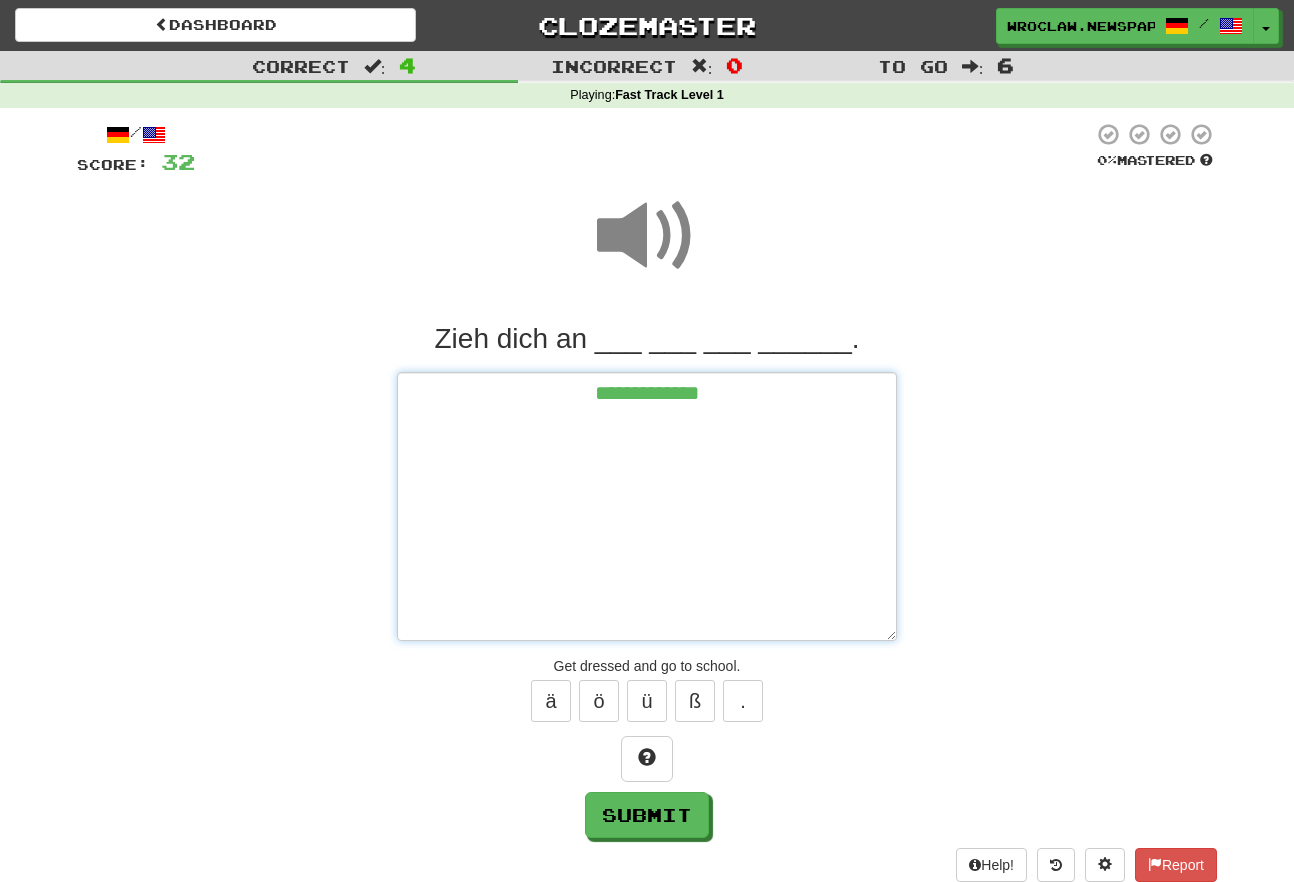 drag, startPoint x: 895, startPoint y: 409, endPoint x: 1029, endPoint y: 636, distance: 263.60007 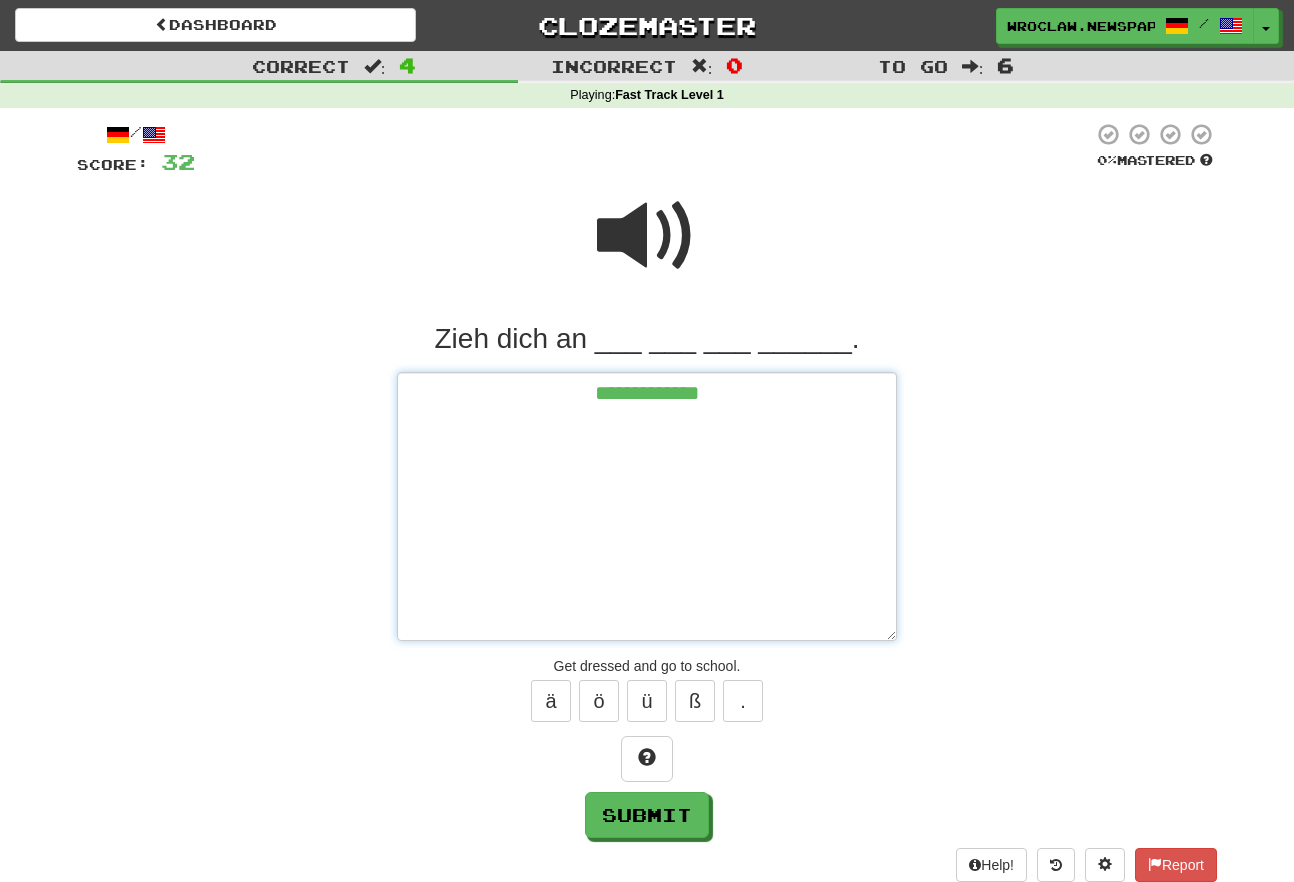click on "**********" at bounding box center [647, 506] 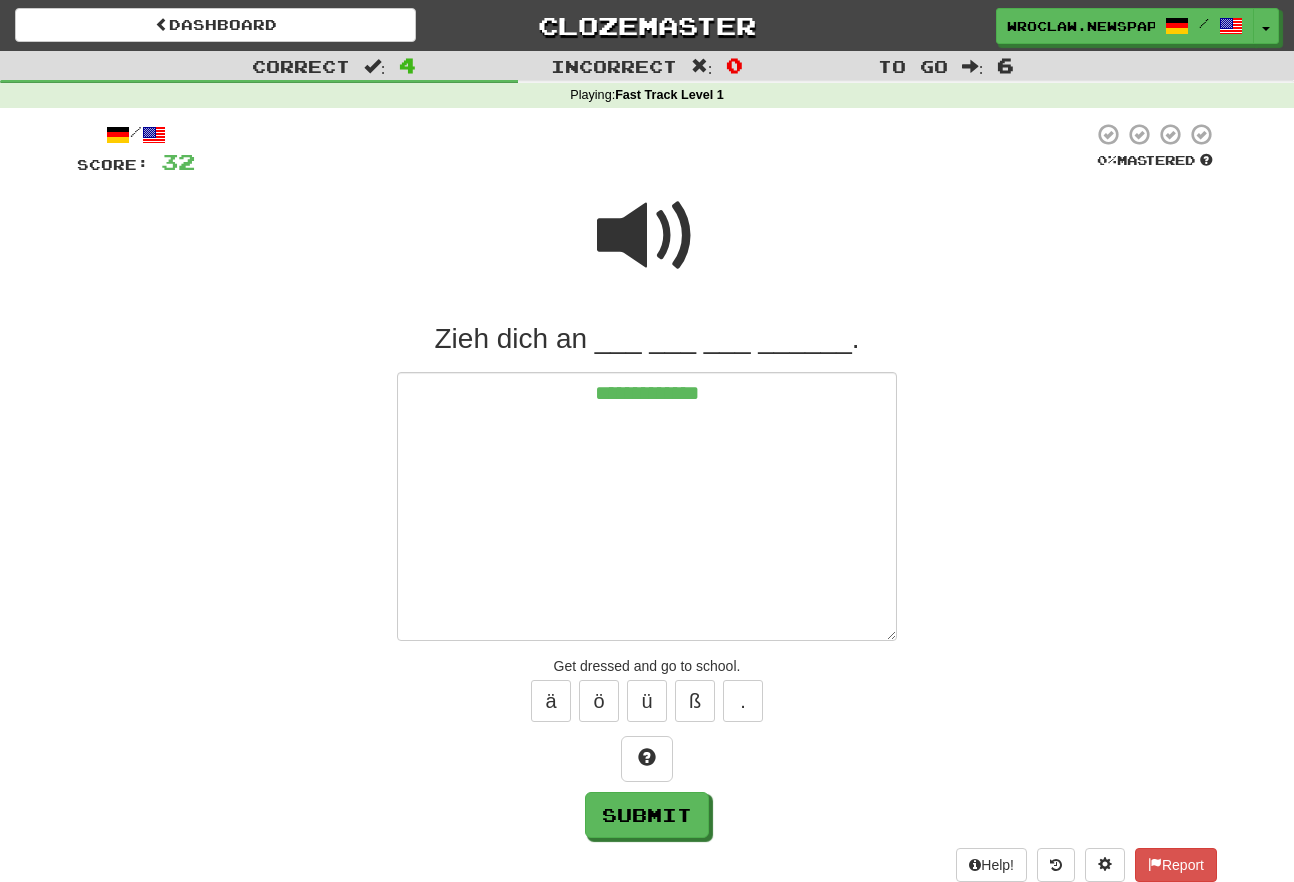 click at bounding box center [647, 236] 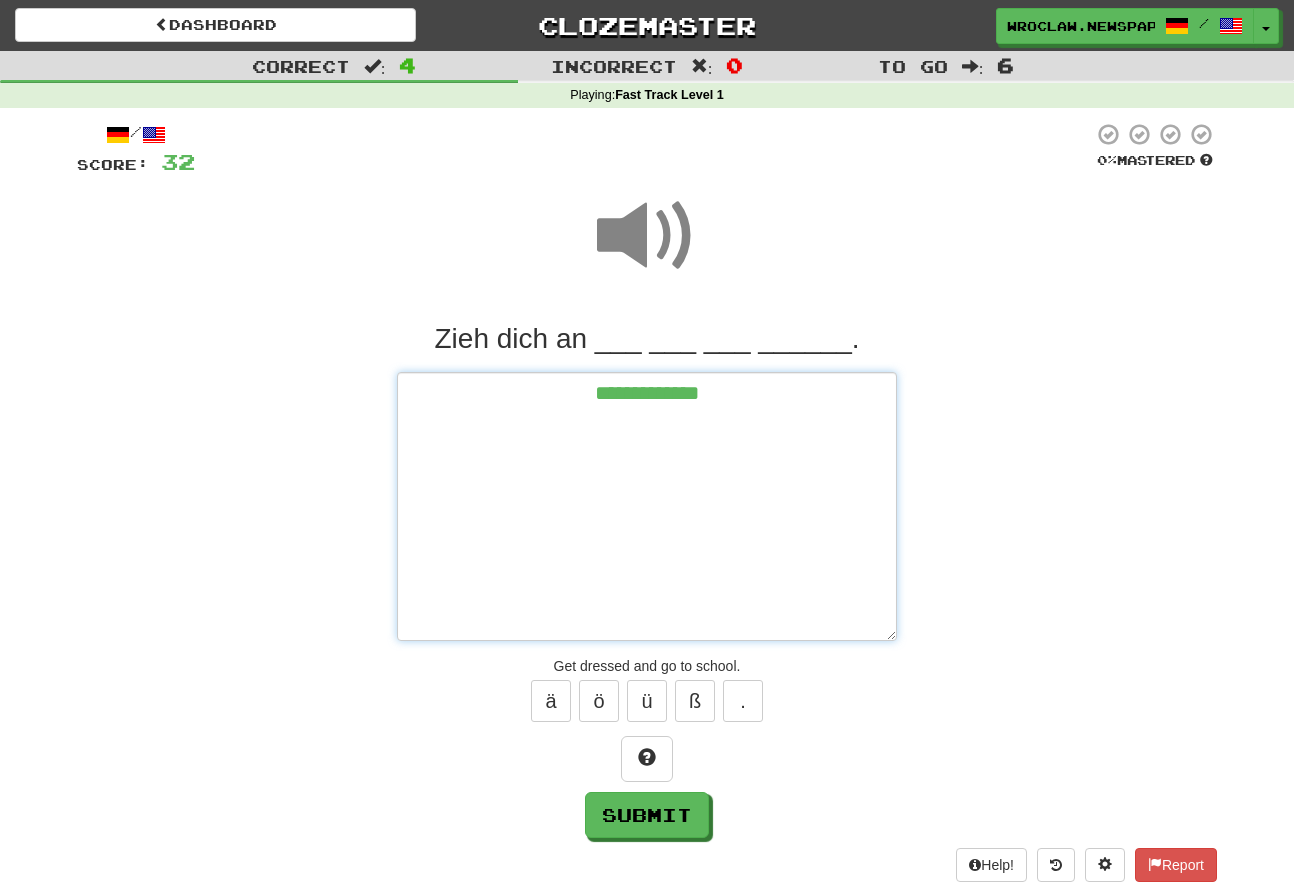 click on "**********" at bounding box center [647, 506] 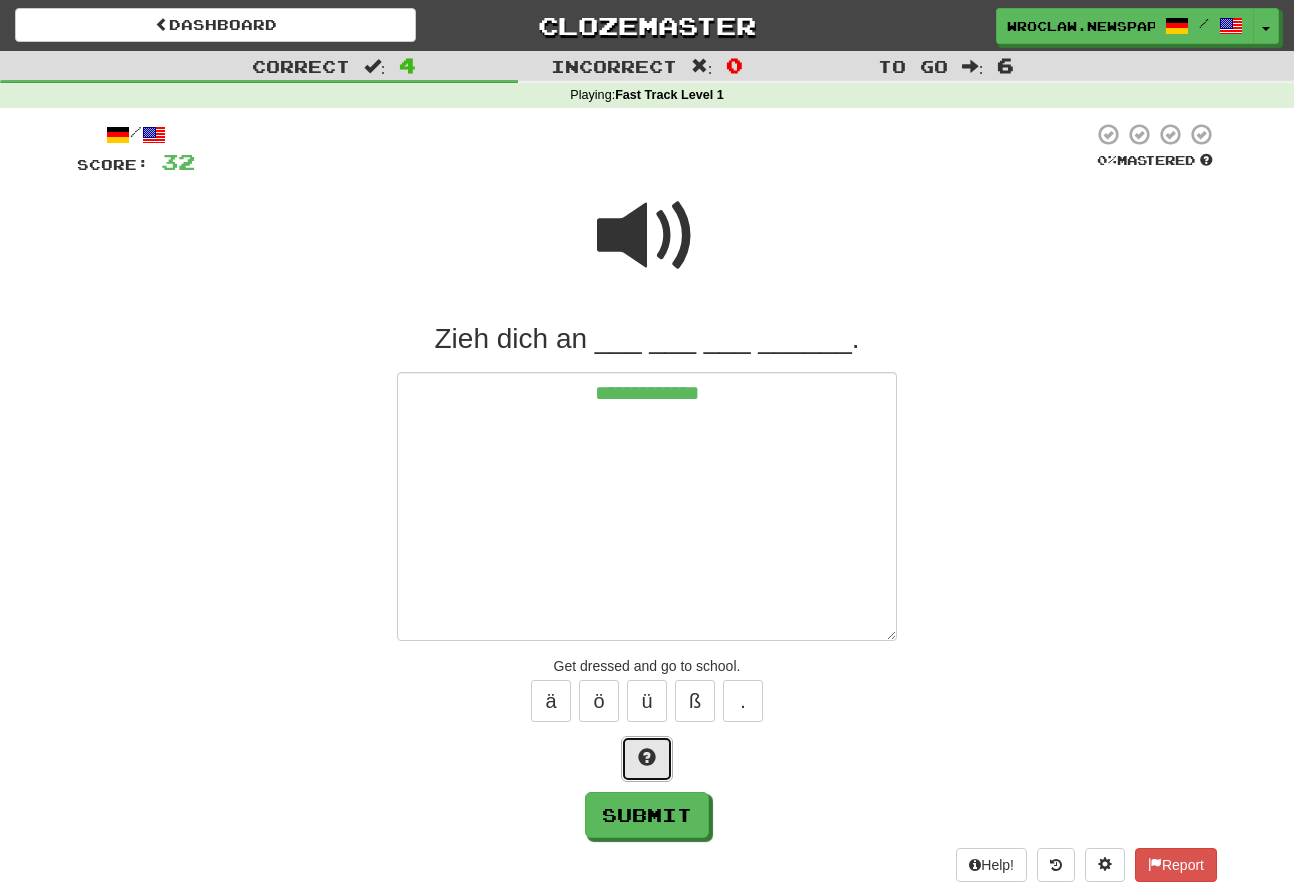 click at bounding box center (647, 759) 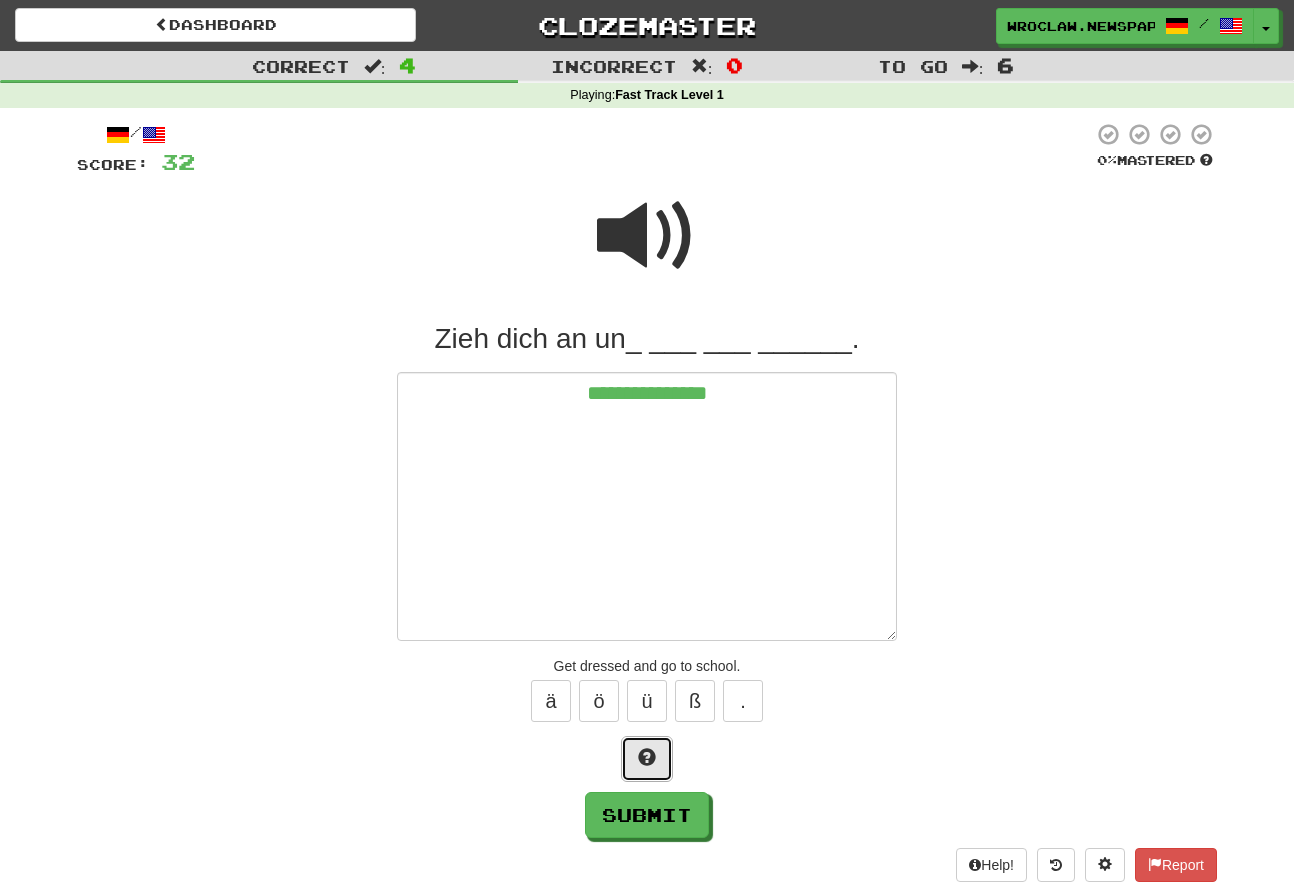 click at bounding box center [647, 759] 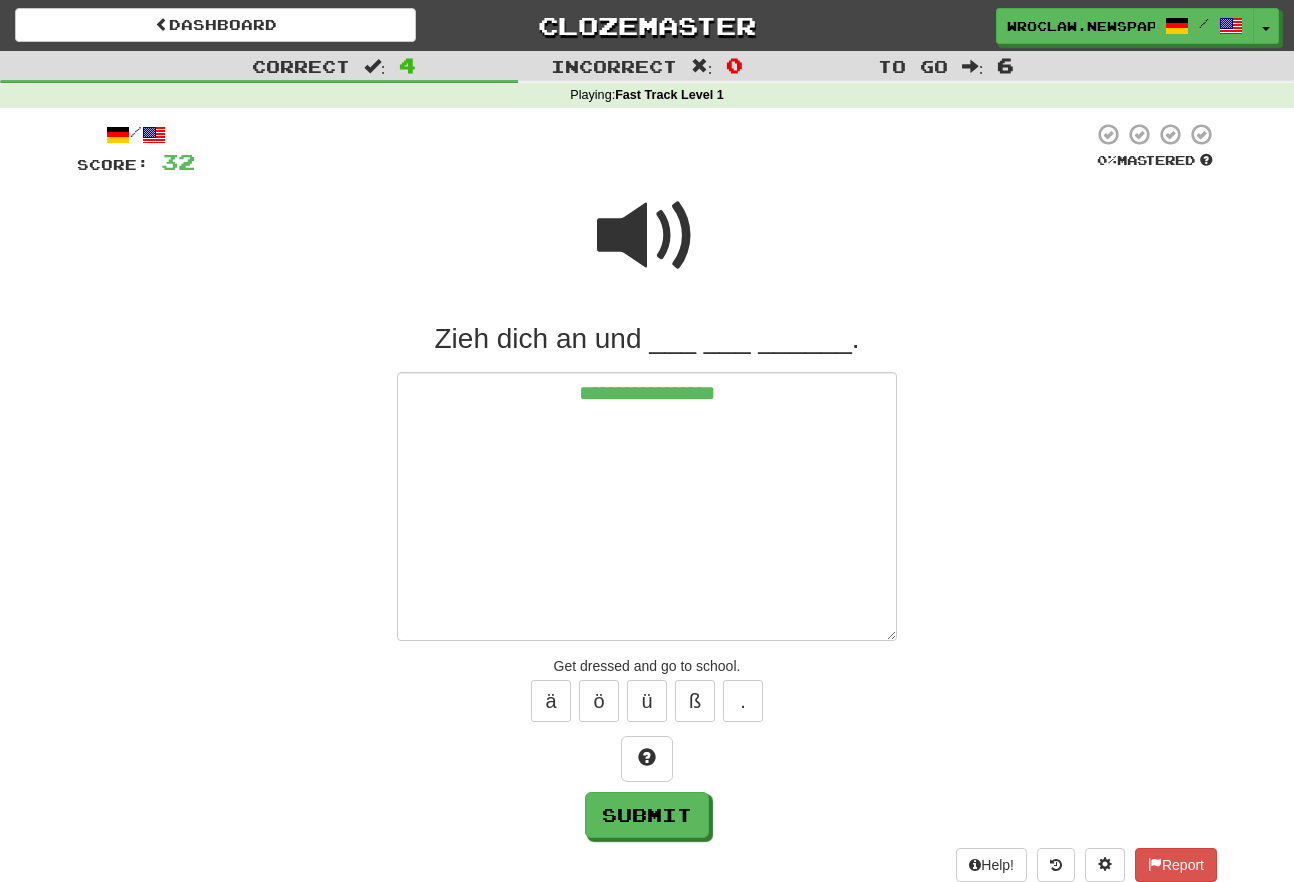 click at bounding box center (647, 236) 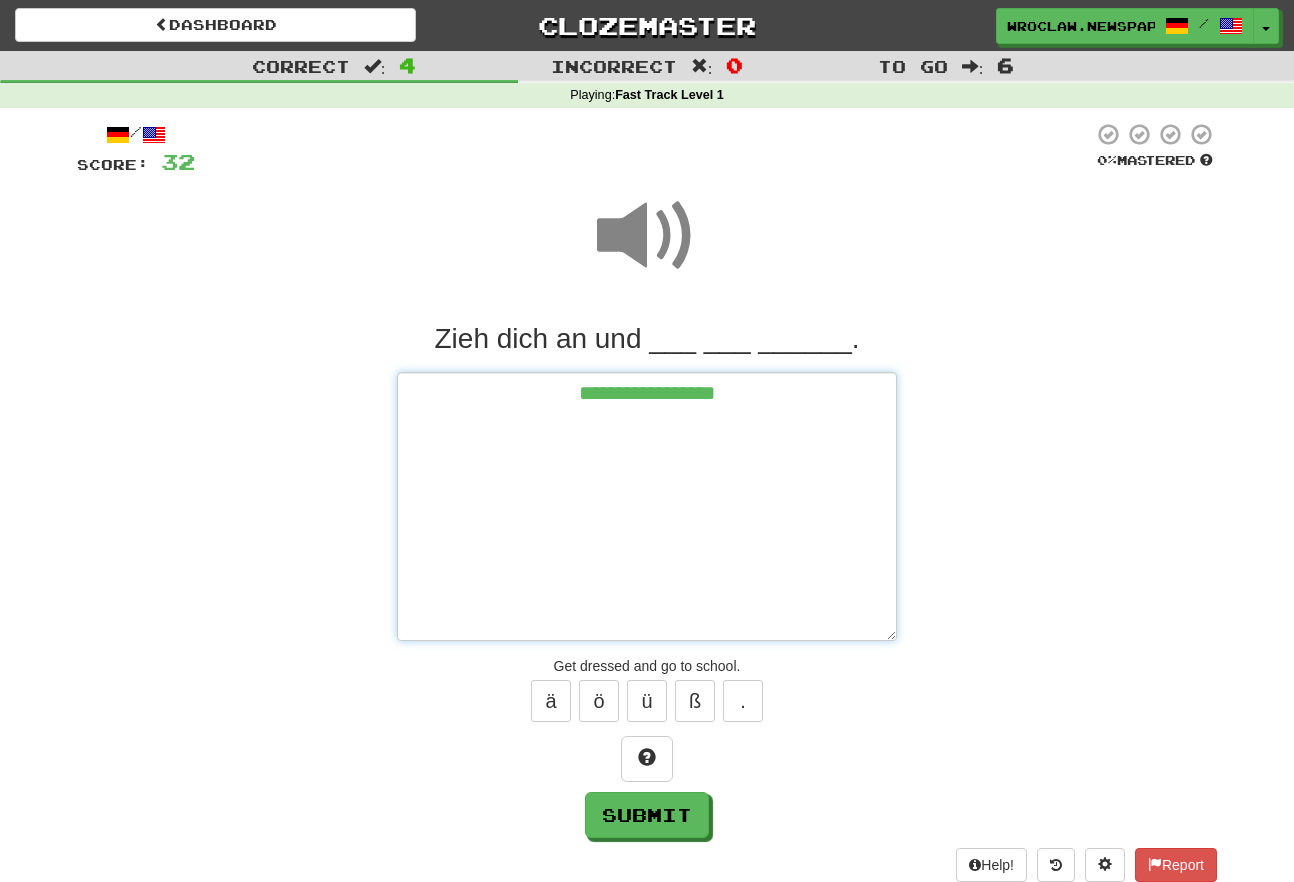 click on "**********" at bounding box center [647, 506] 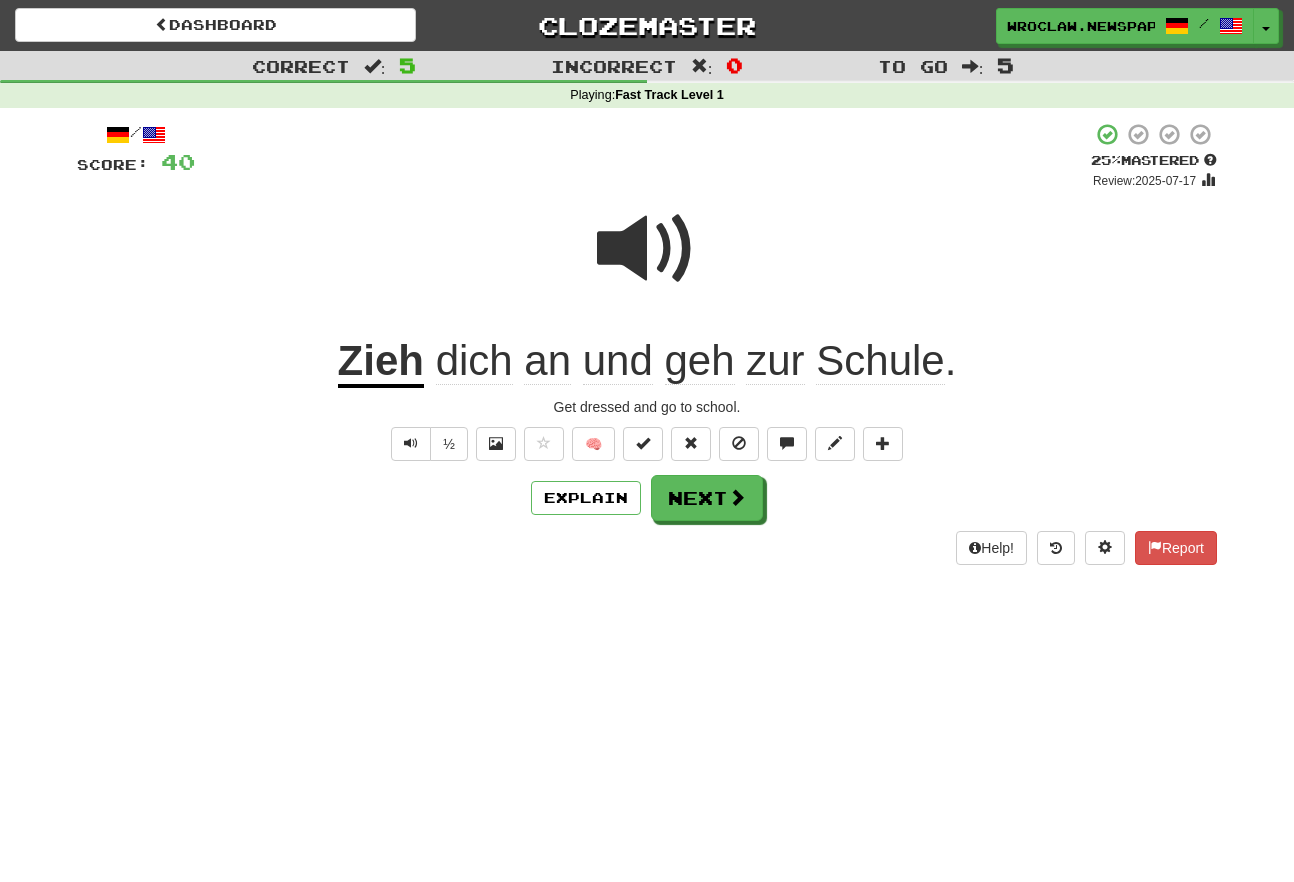 click on "Dashboard
Clozemaster
[CITY].newspaper
/
Toggle Dropdown
Dashboard
Leaderboard
Activity Feed
Notifications
Profile
Discussions
Deutsch
/
English
Streak:
3
Review:
40
Points Today: 0
Languages
Account
Logout
[CITY].newspaper
/
Toggle Dropdown
Dashboard
Leaderboard
Activity Feed
Notifications
Profile
Discussions
Deutsch
/
English
Streak:
3
Review:
40
Points Today: 0
Languages
Account
Logout
clozemaster
Correct   :   5 Incorrect   :   0 To go   :   5 Playing :  Fast Track Level 1  /  Score:   40 + 8 25 %  Mastered Review:  2025-07-17 Zieh   dich   an   und   geh   zur   Schule . Get dressed and go to school. ½ 🧠 Explain Next" at bounding box center (647, 441) 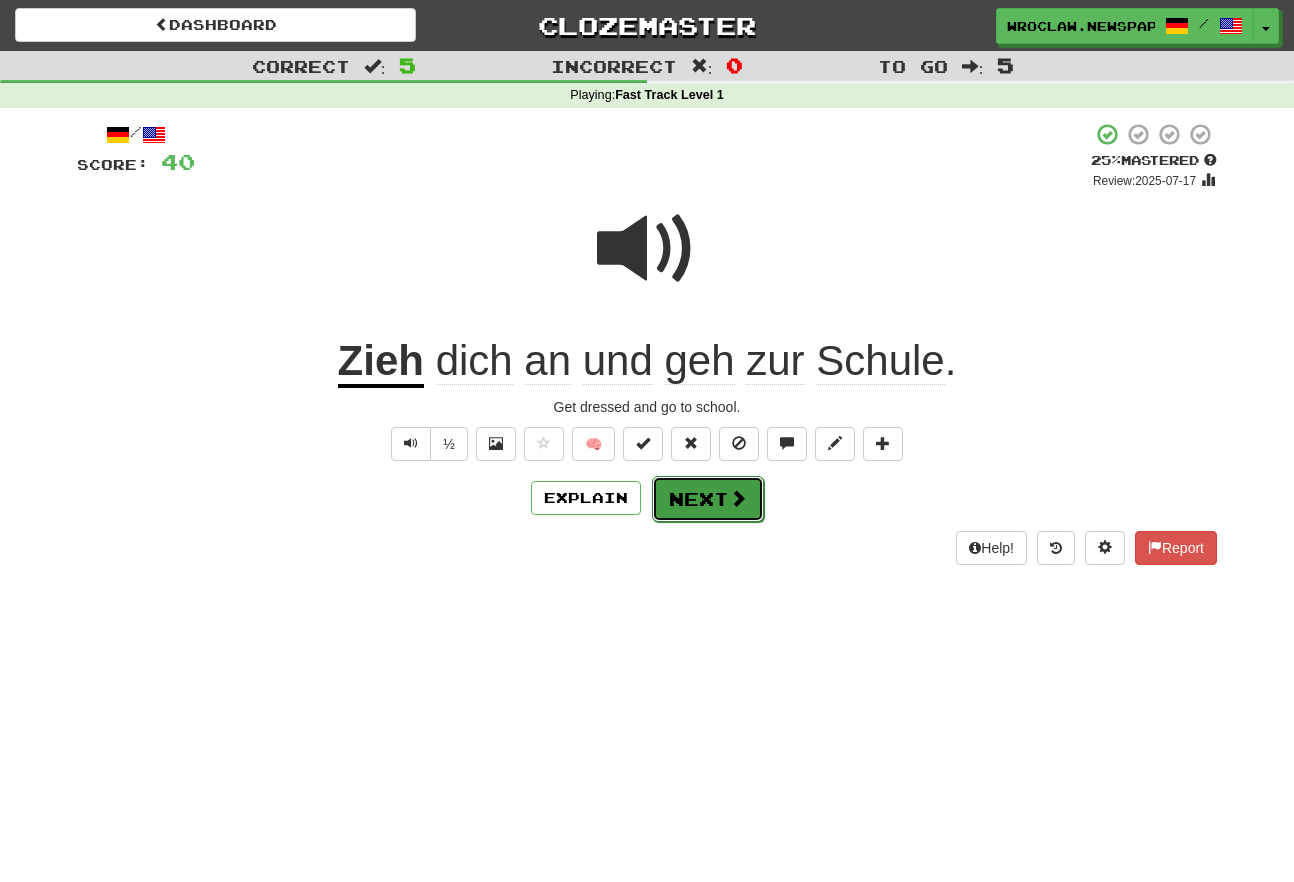 click on "Next" at bounding box center [708, 499] 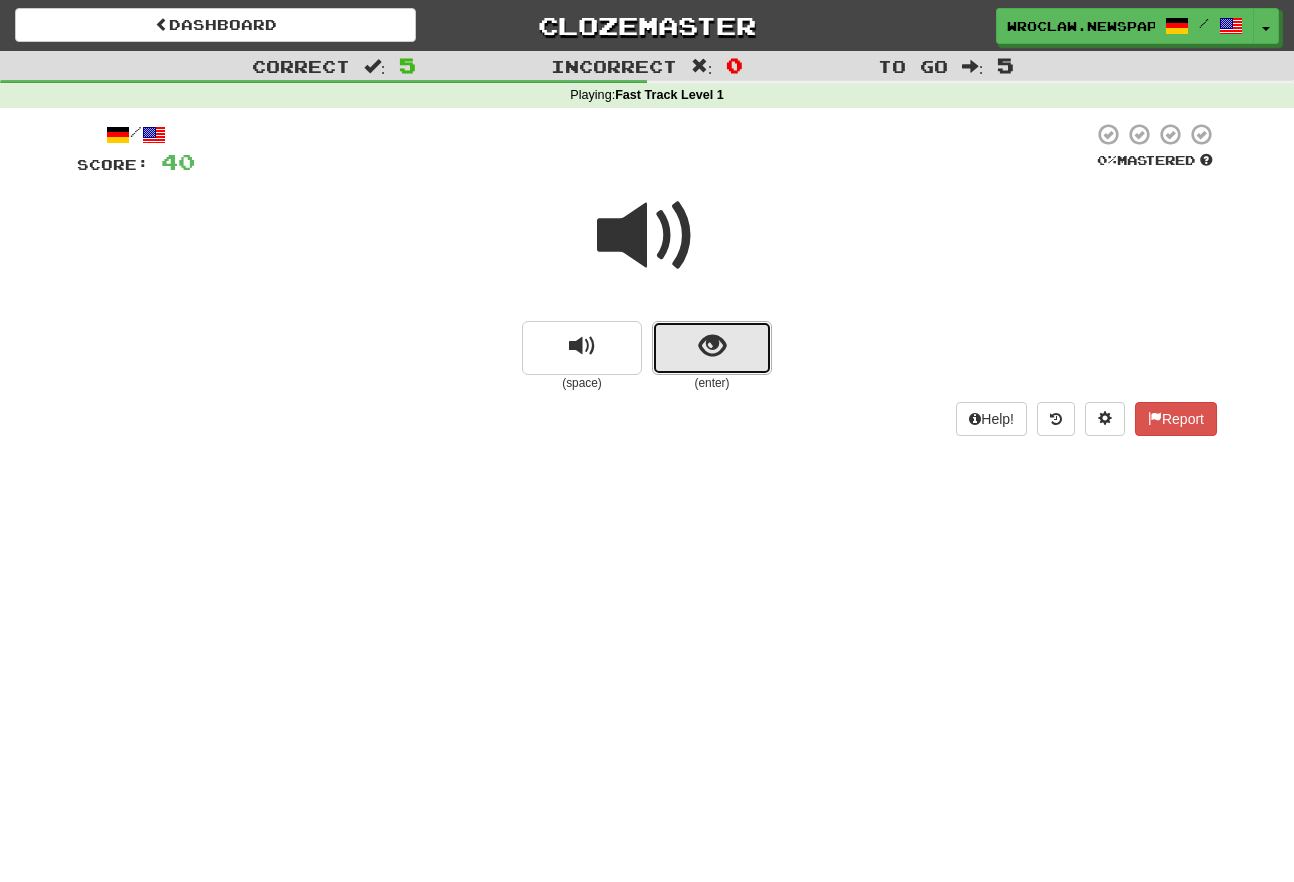 click at bounding box center [712, 348] 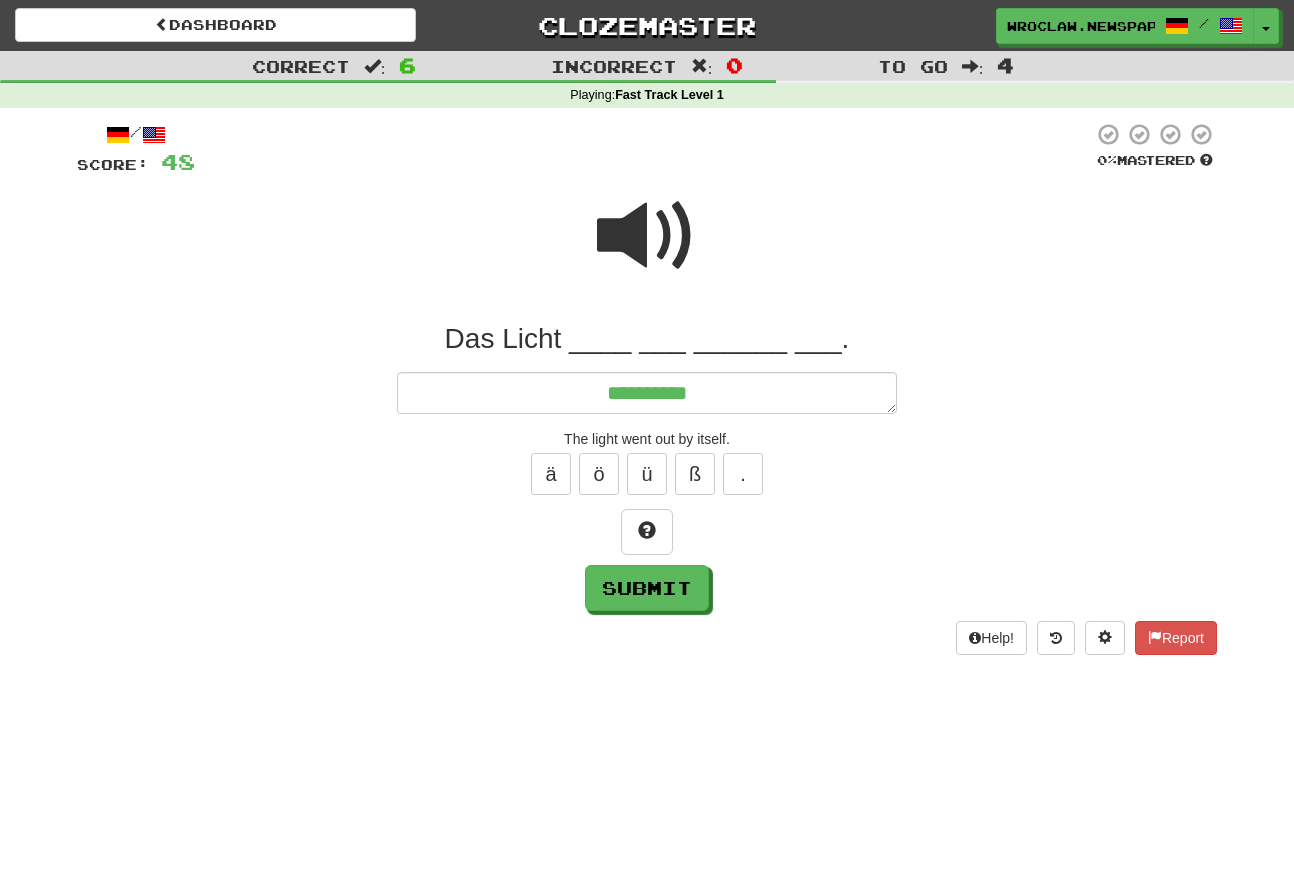 click at bounding box center (647, 236) 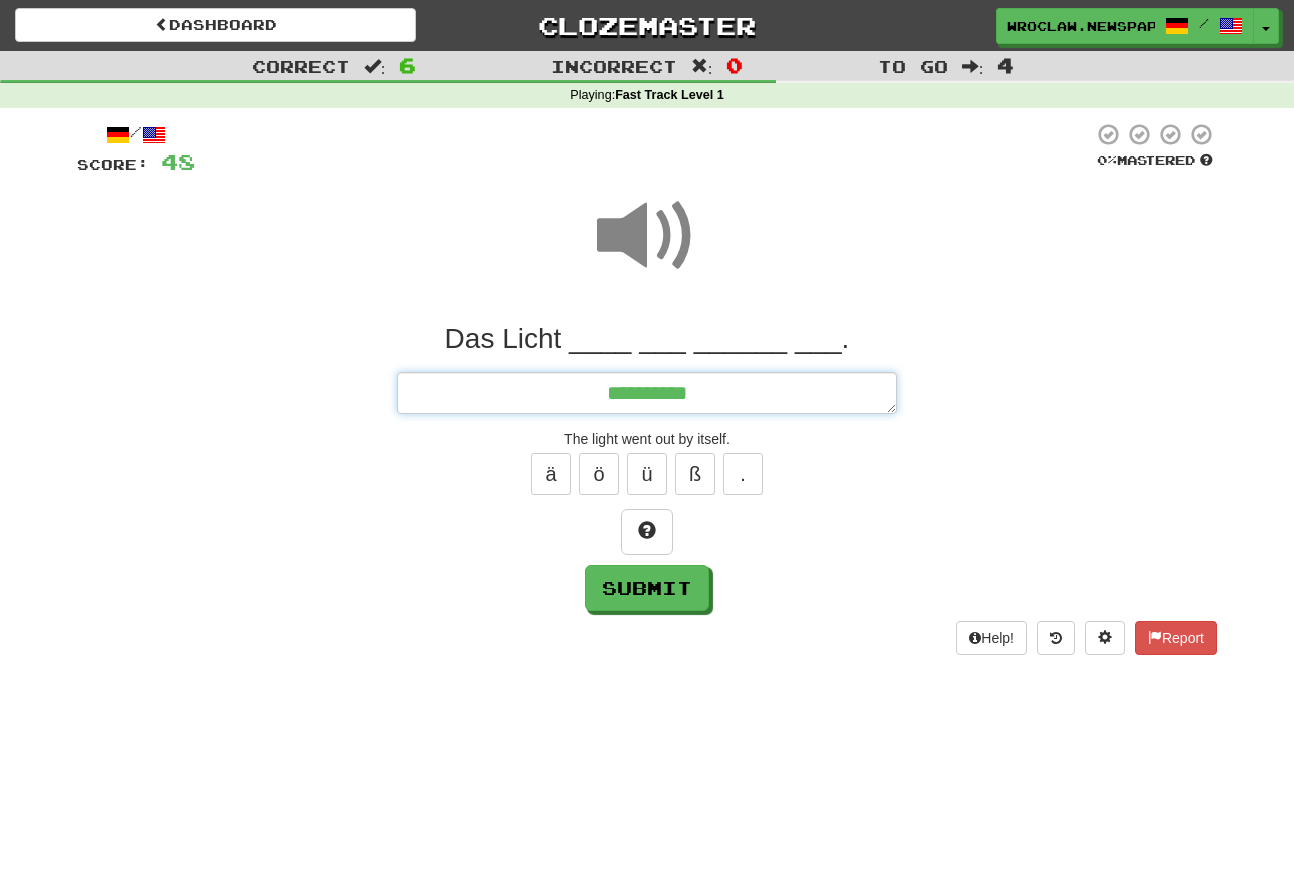 click on "*********" at bounding box center (647, 393) 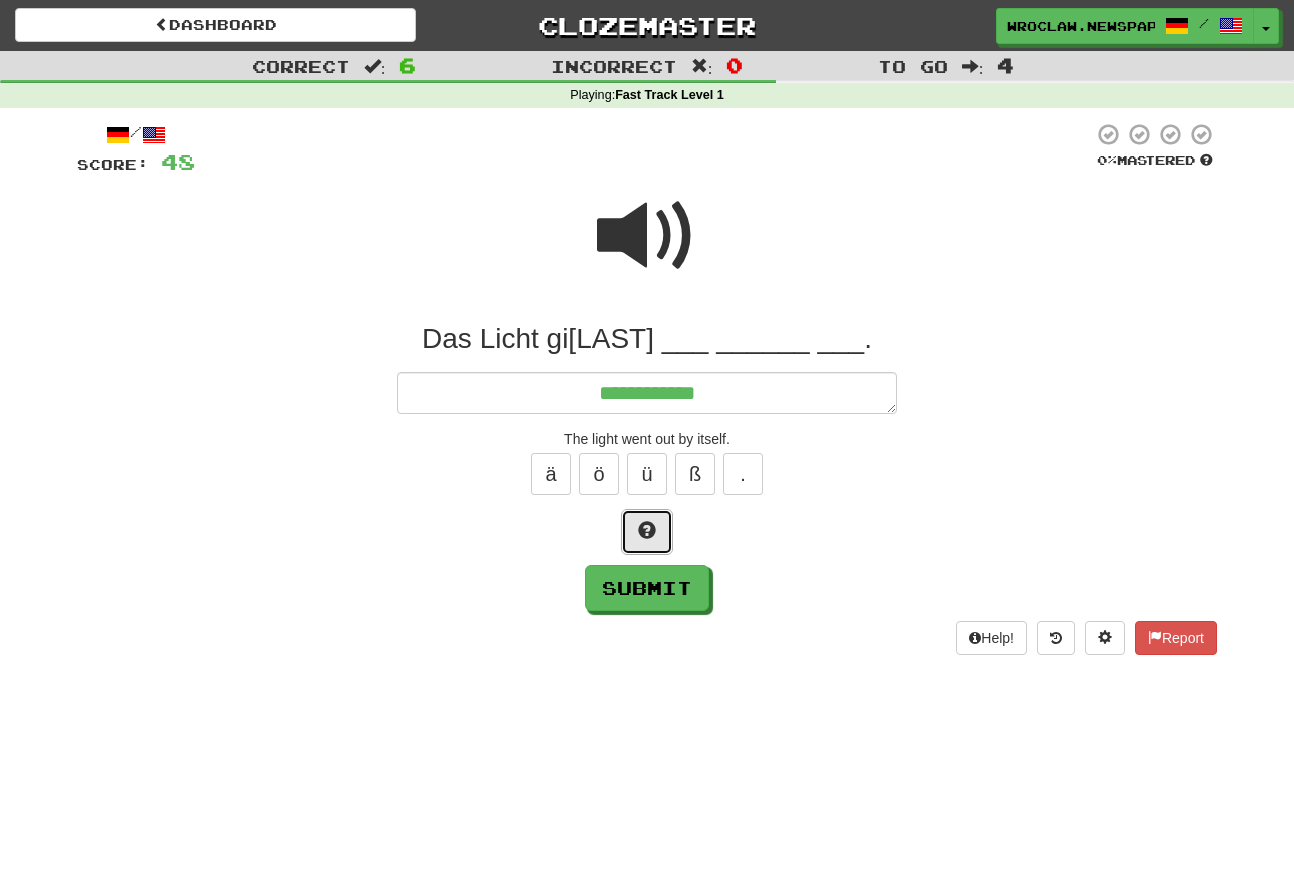 click at bounding box center [647, 532] 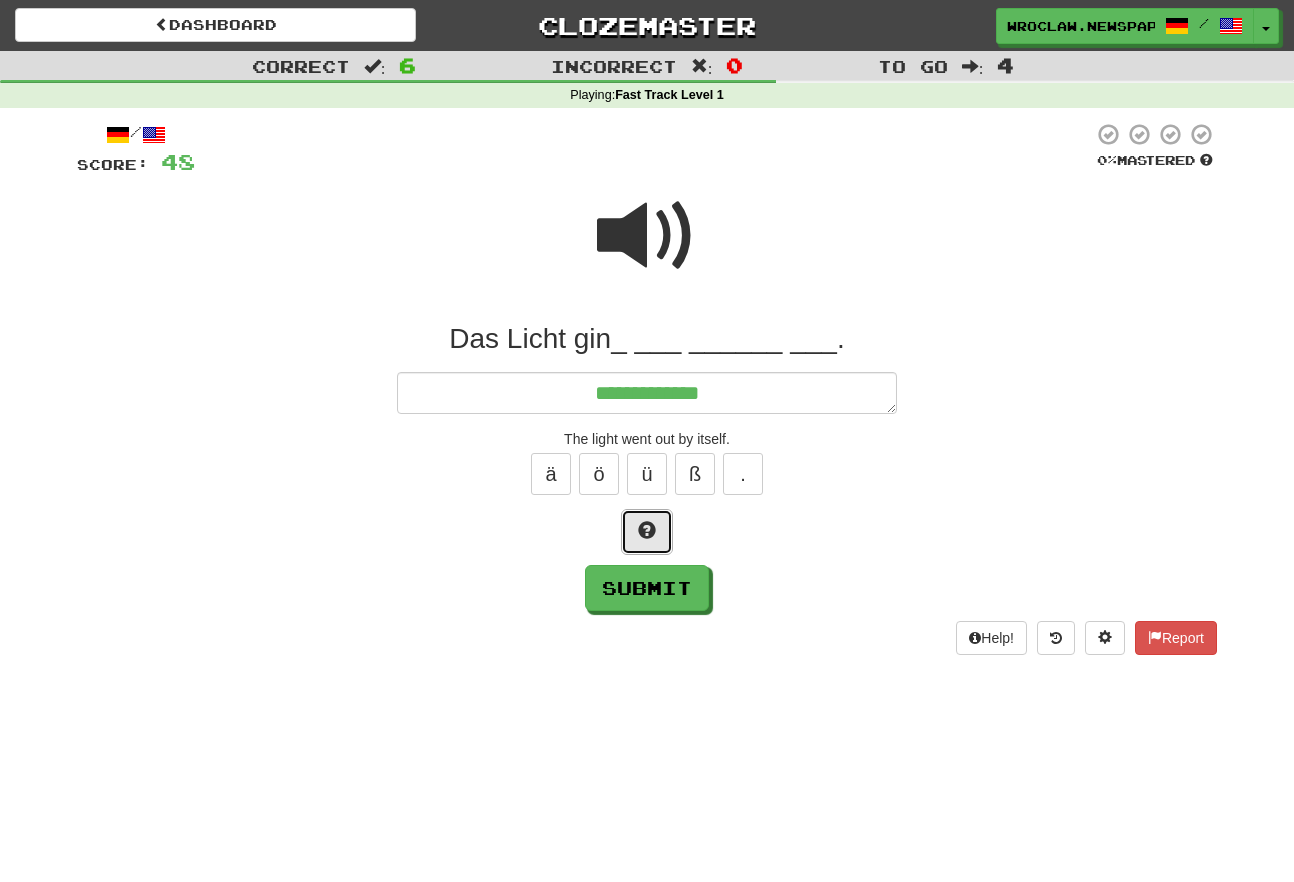 click at bounding box center [647, 532] 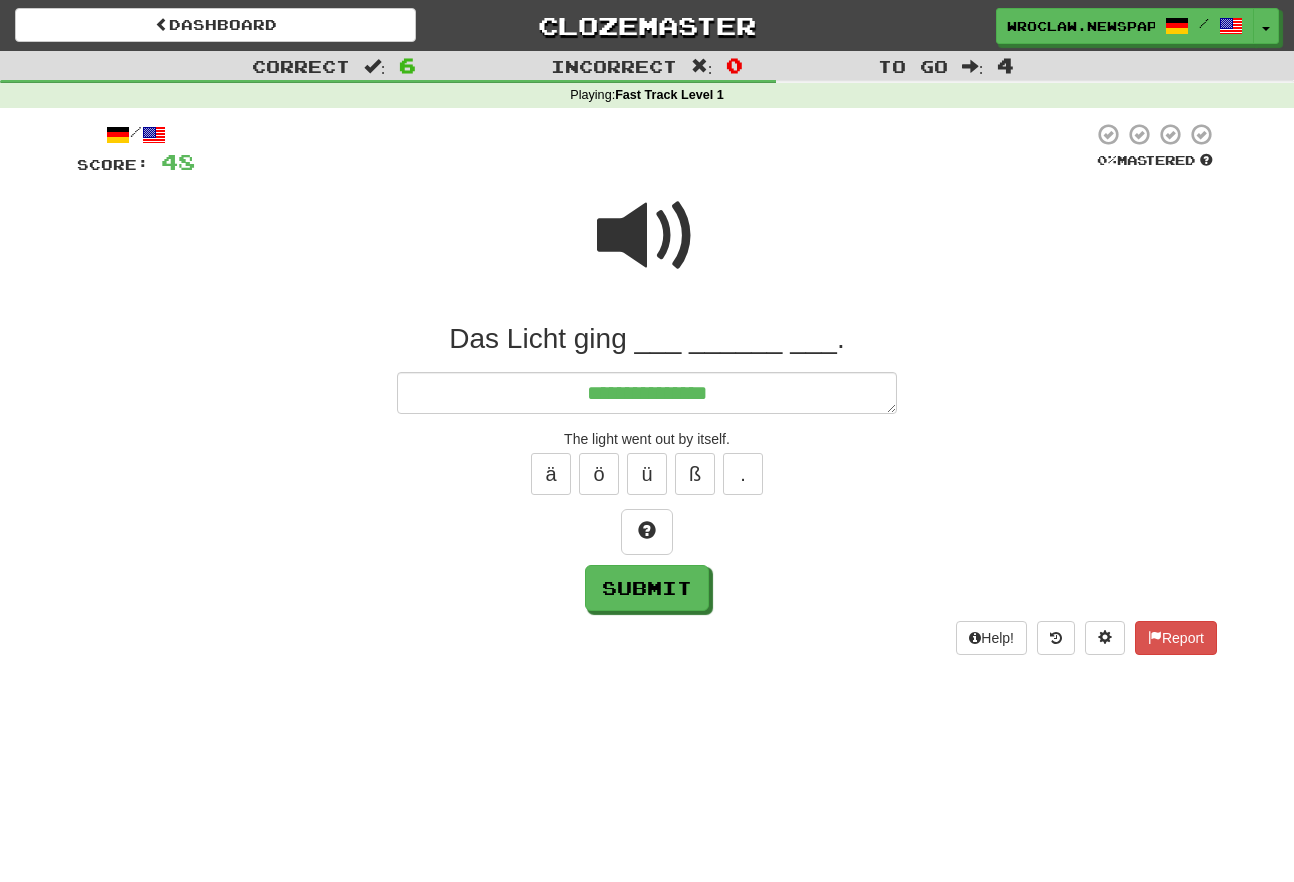 click at bounding box center [647, 236] 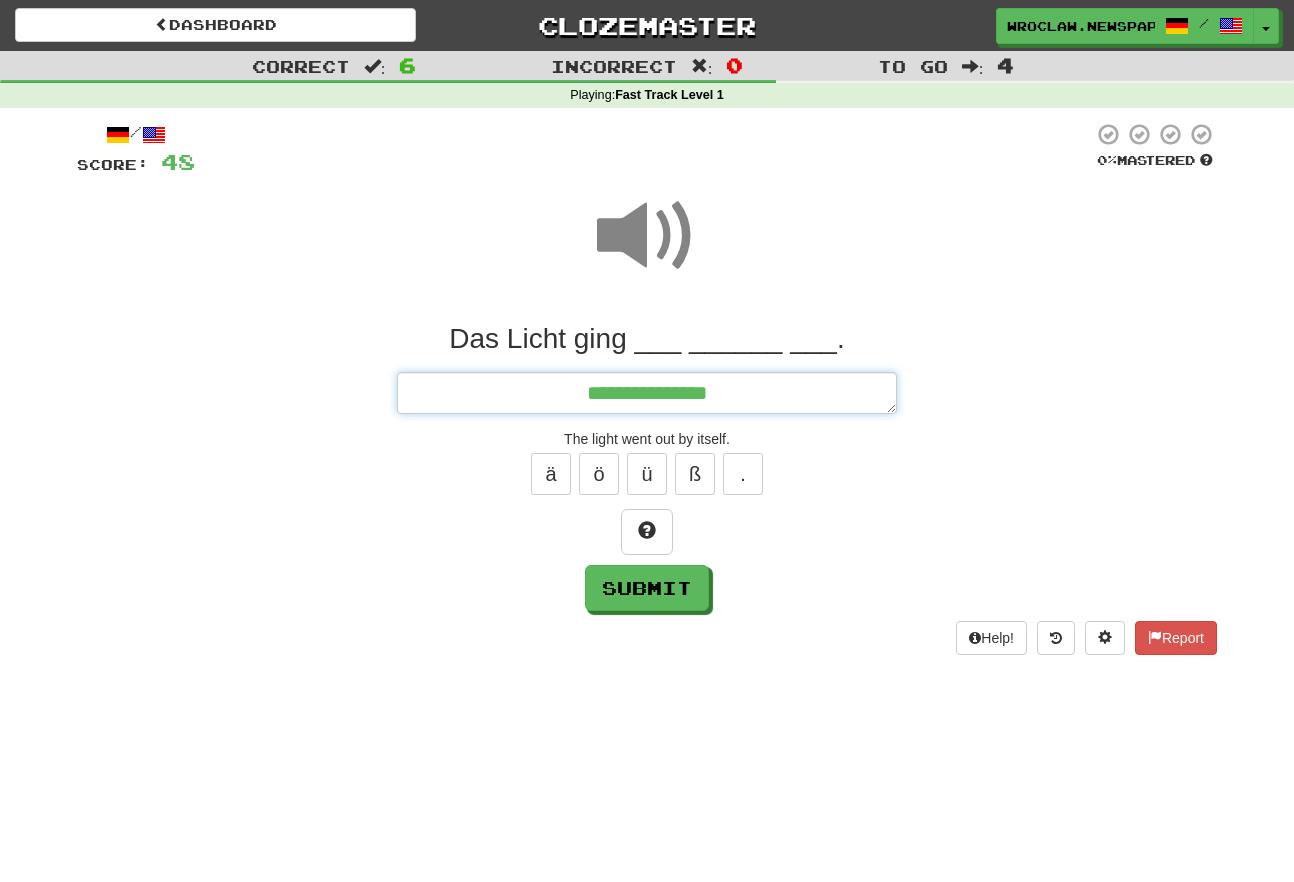 click on "**********" at bounding box center [647, 393] 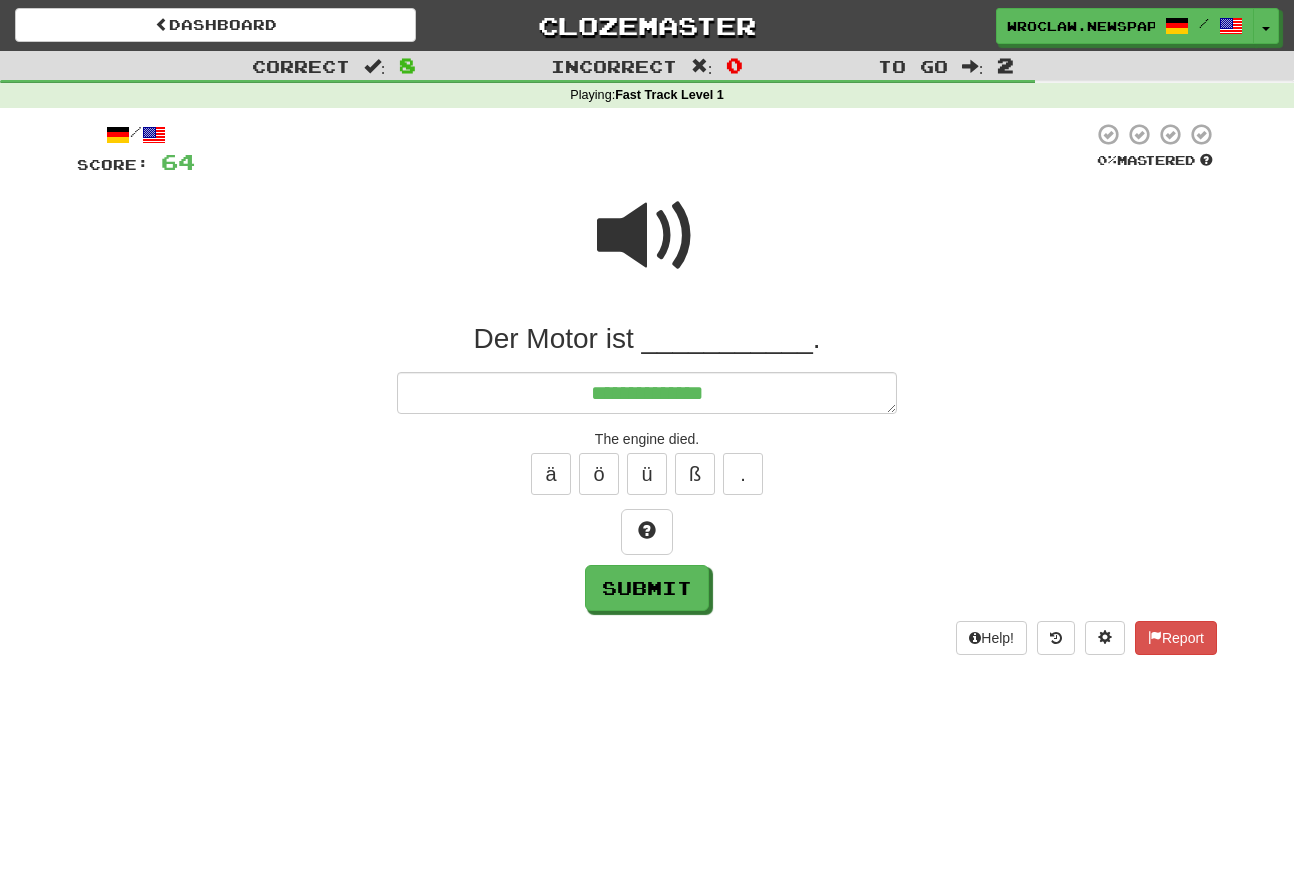 click at bounding box center (647, 236) 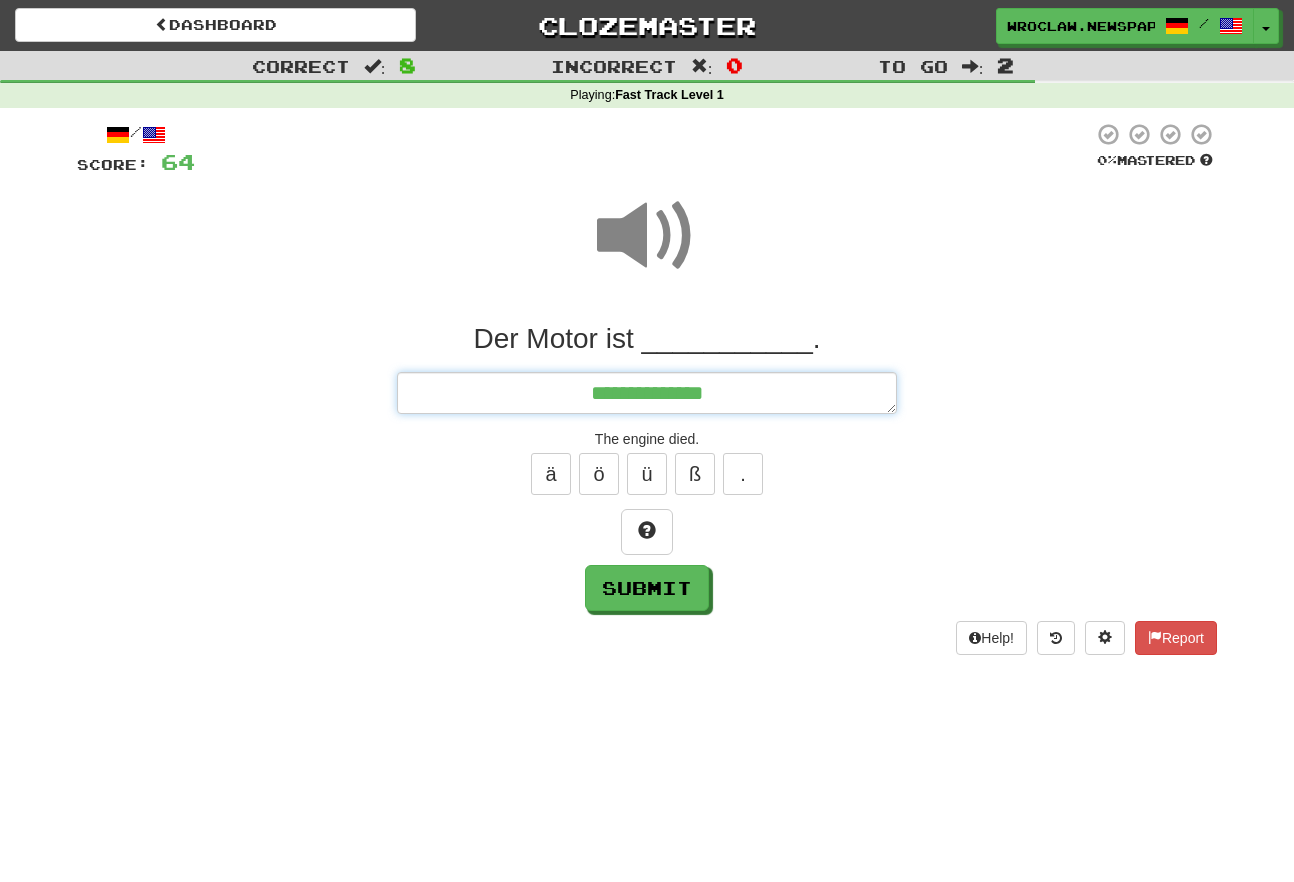 click on "**********" at bounding box center [647, 393] 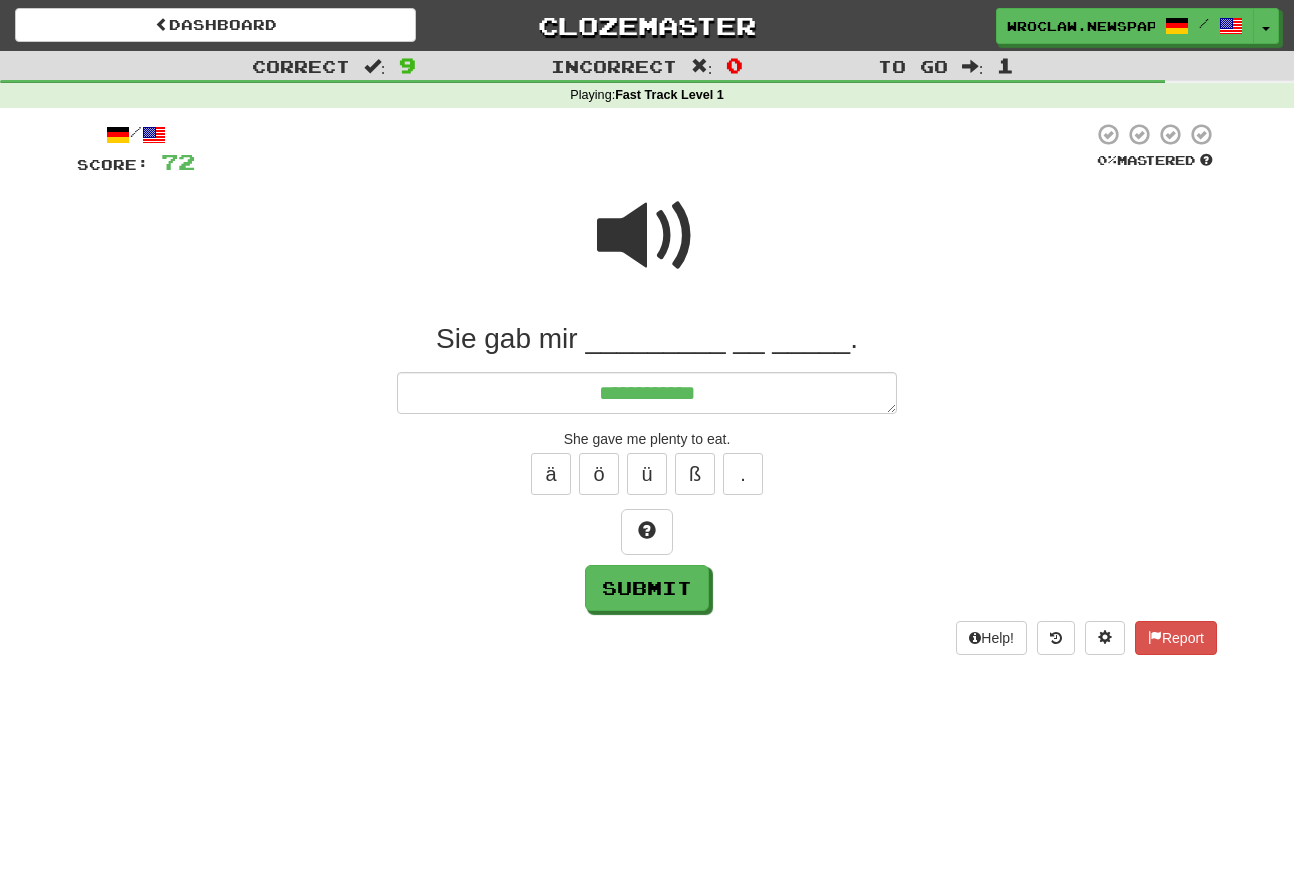 drag, startPoint x: 646, startPoint y: 217, endPoint x: 702, endPoint y: 279, distance: 83.546394 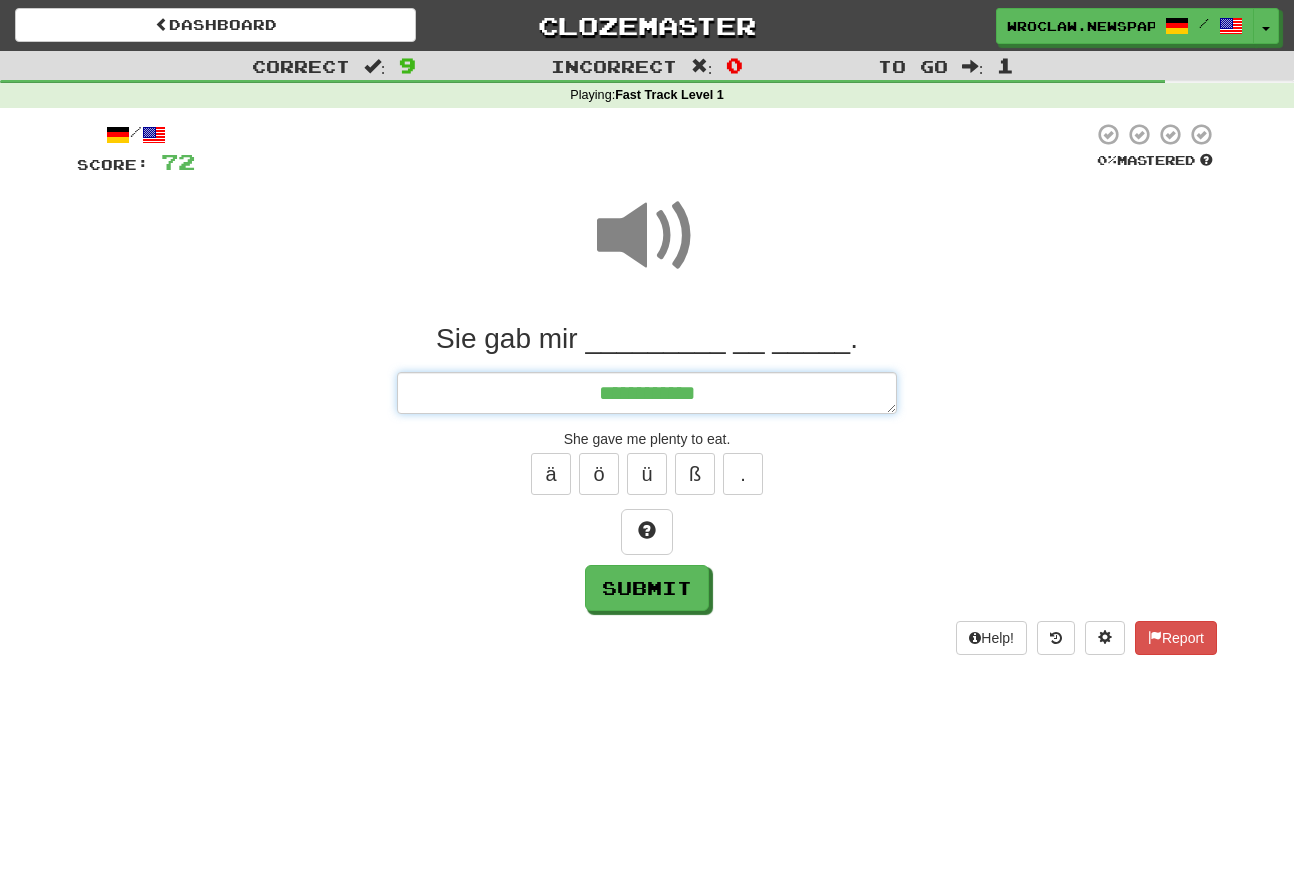 click on "**********" at bounding box center (647, 393) 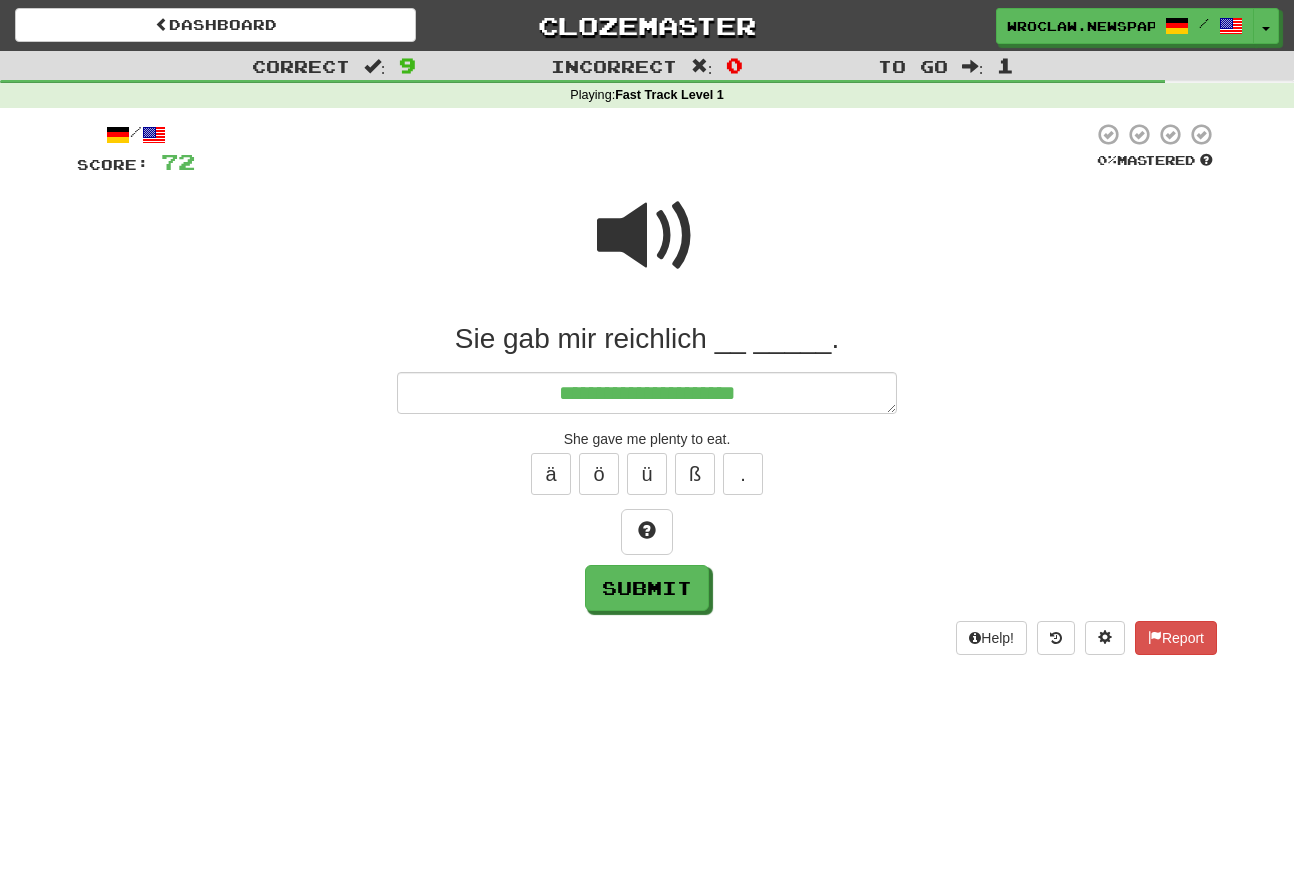 drag, startPoint x: 638, startPoint y: 227, endPoint x: 792, endPoint y: 319, distance: 179.38785 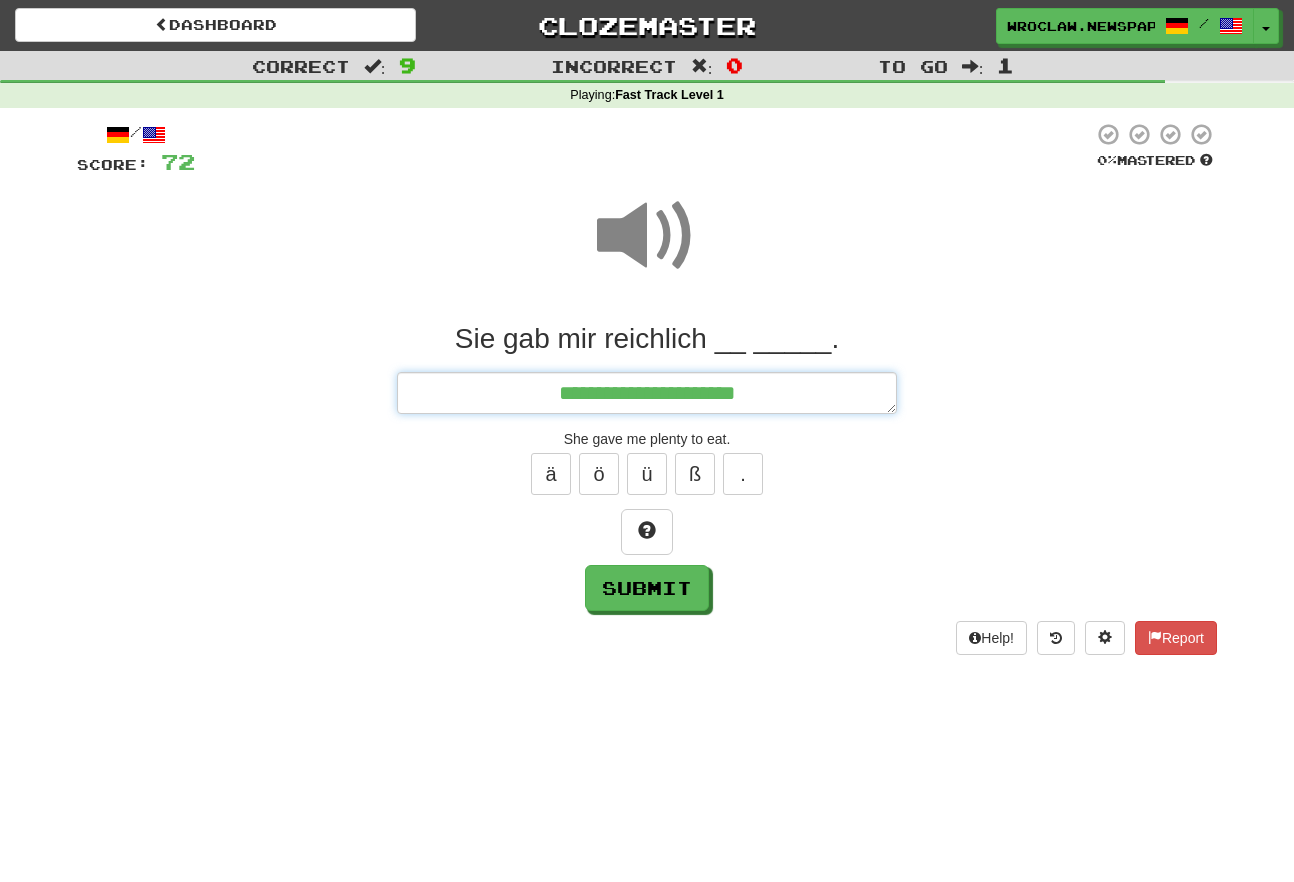 click on "**********" at bounding box center (647, 393) 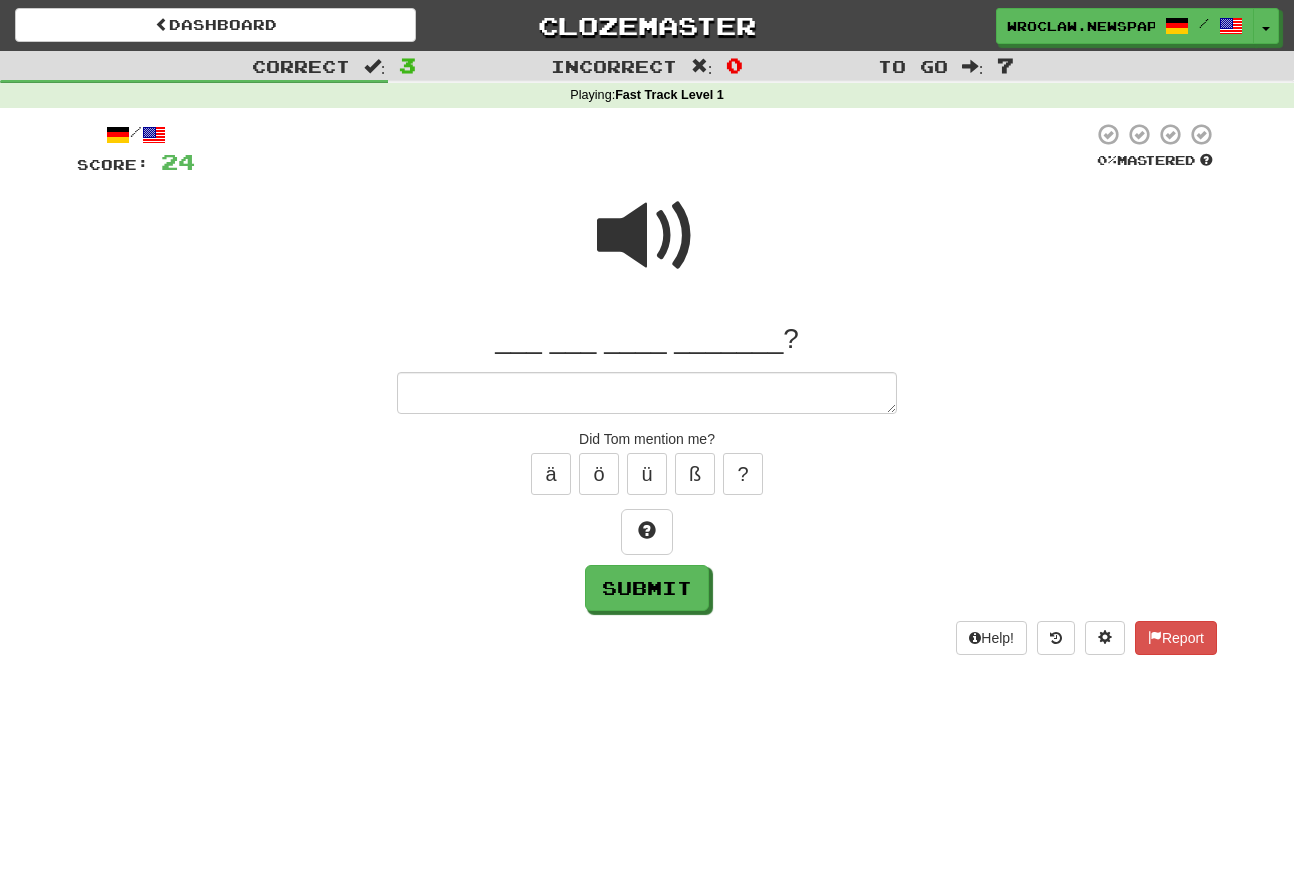 click at bounding box center (647, 236) 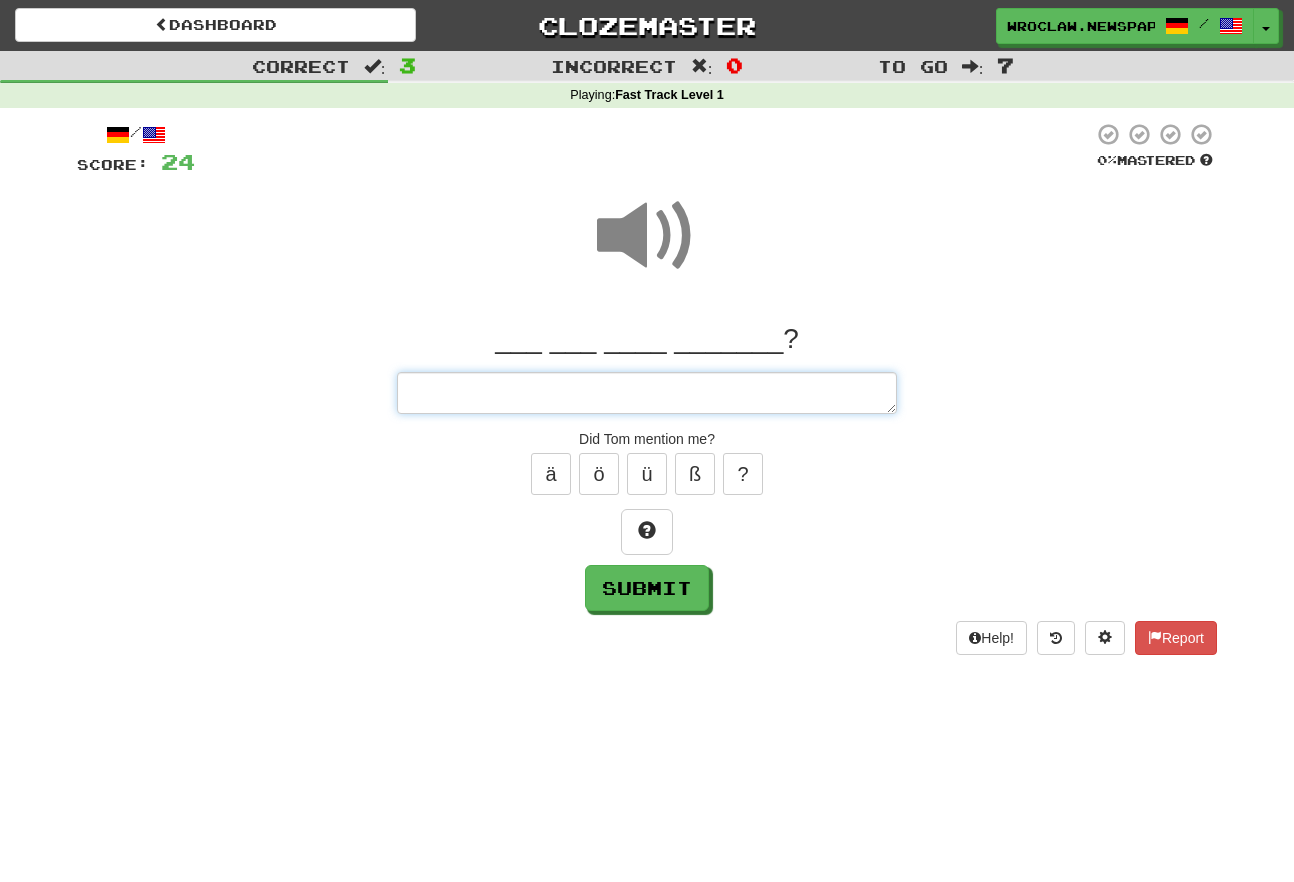 click at bounding box center [647, 393] 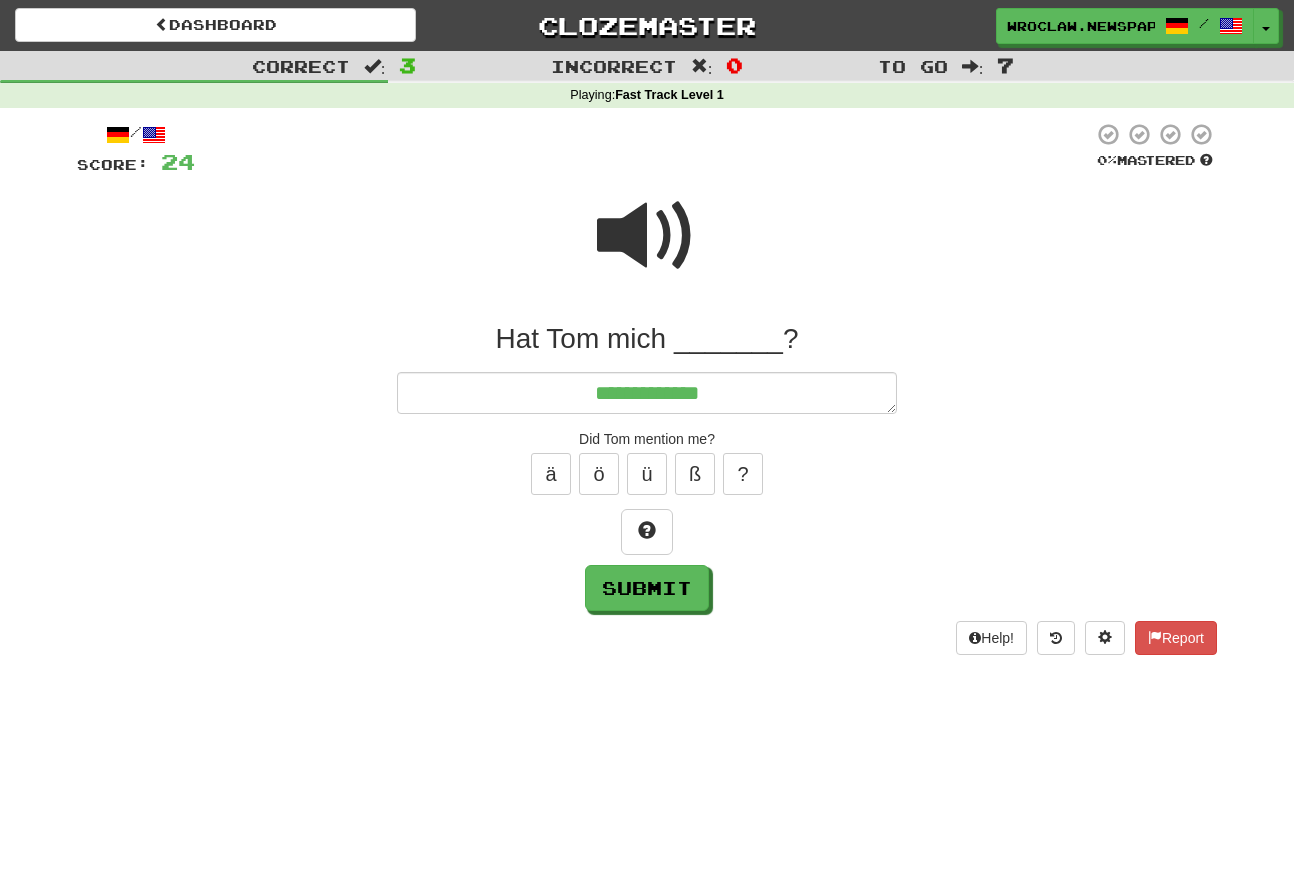 click at bounding box center [647, 249] 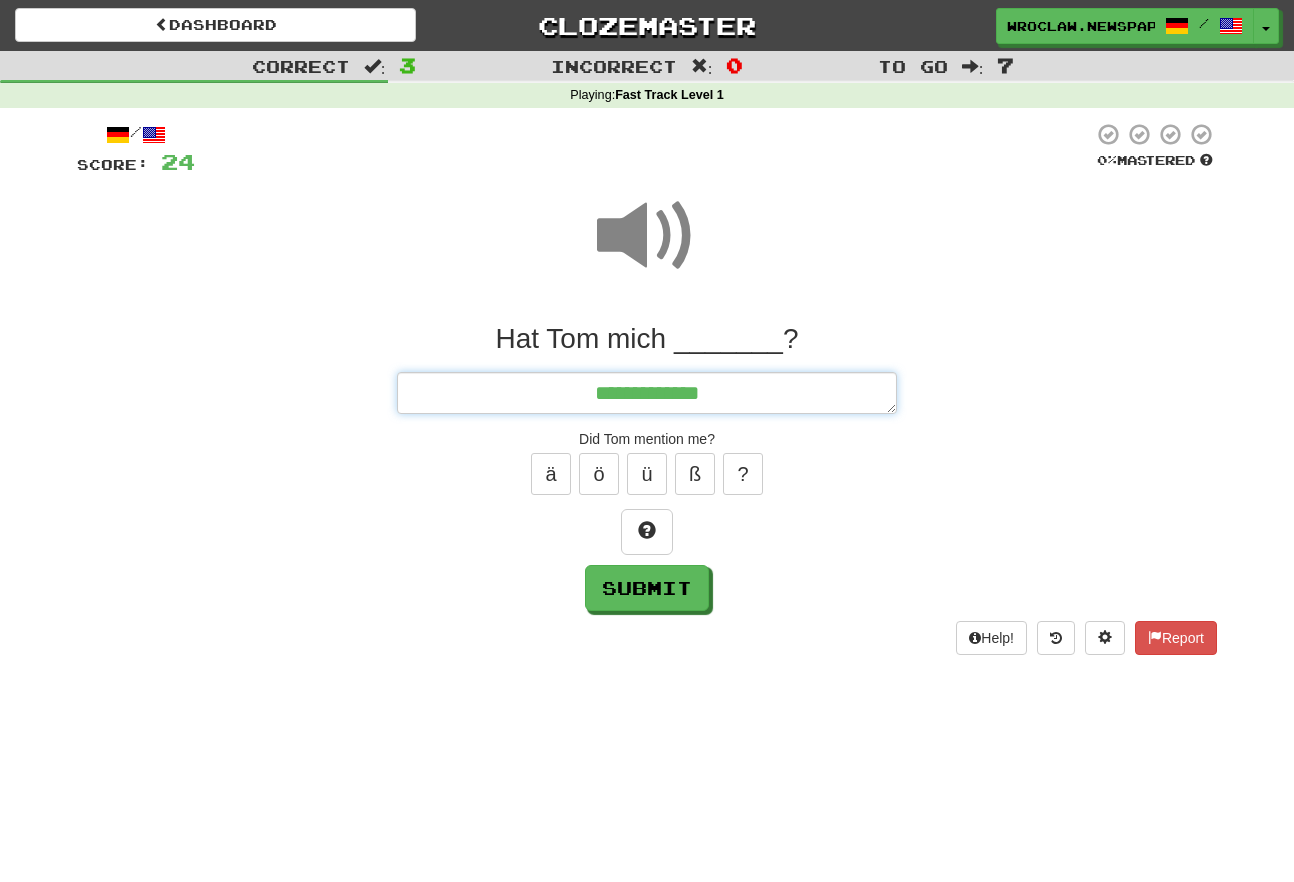 click on "**********" at bounding box center (647, 393) 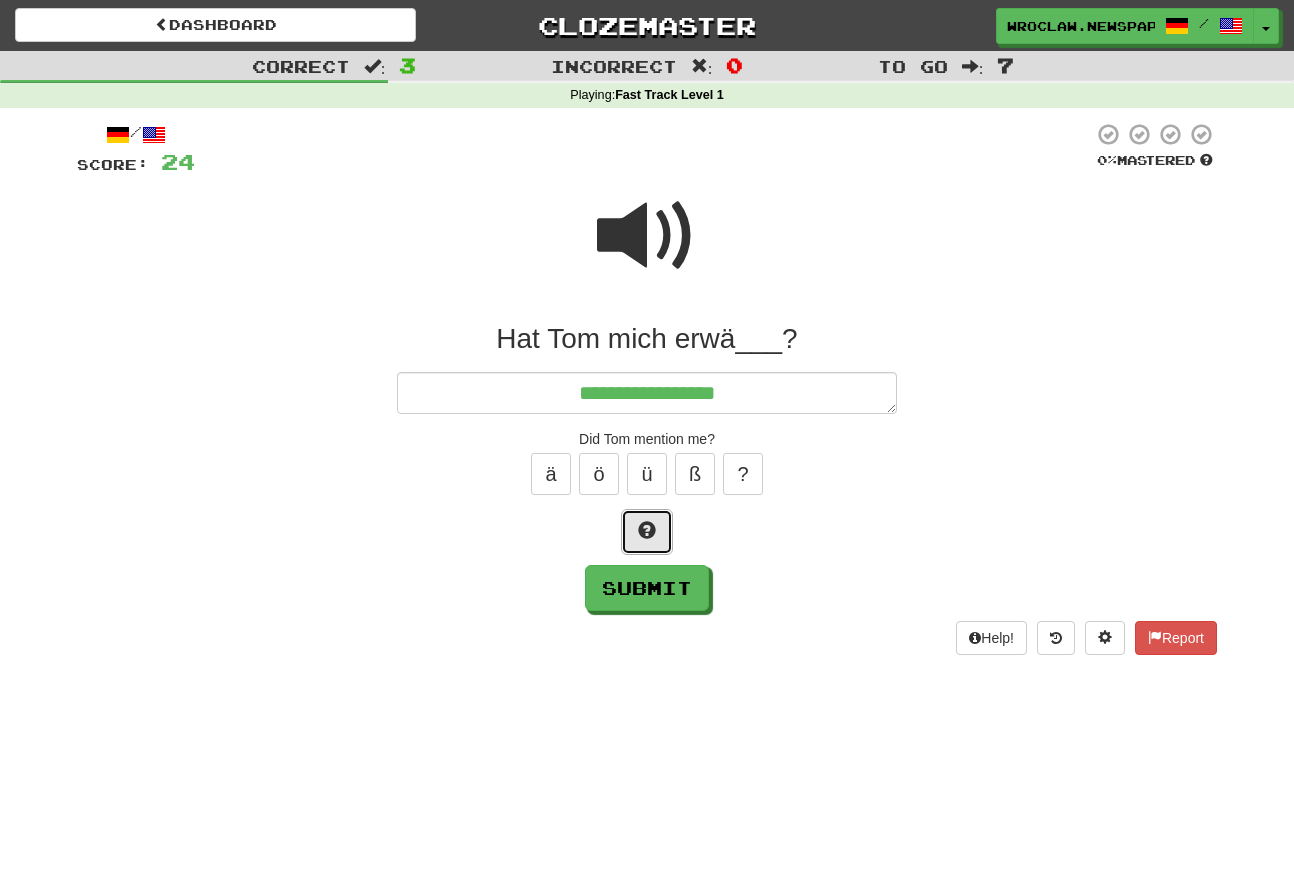 click at bounding box center [647, 530] 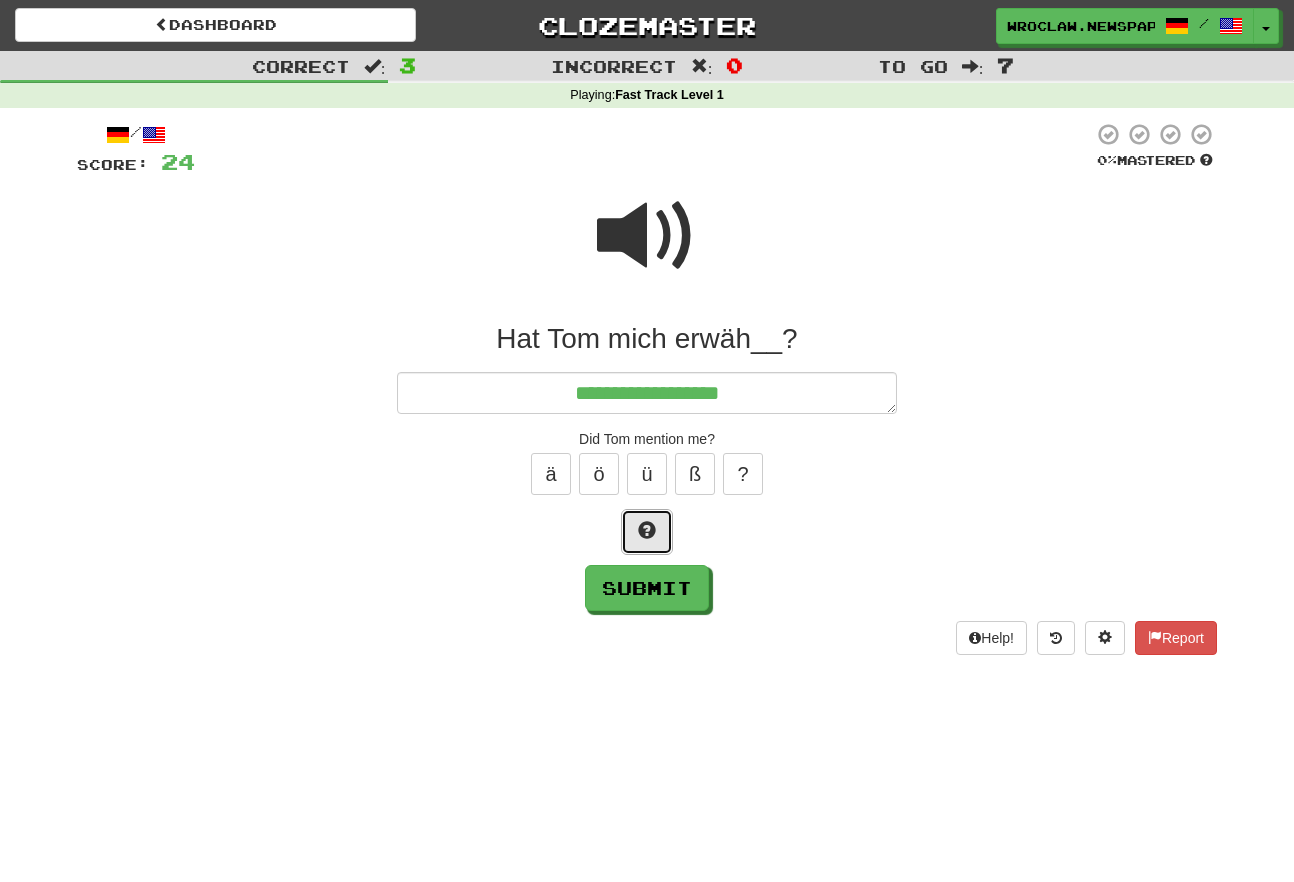 click at bounding box center [647, 530] 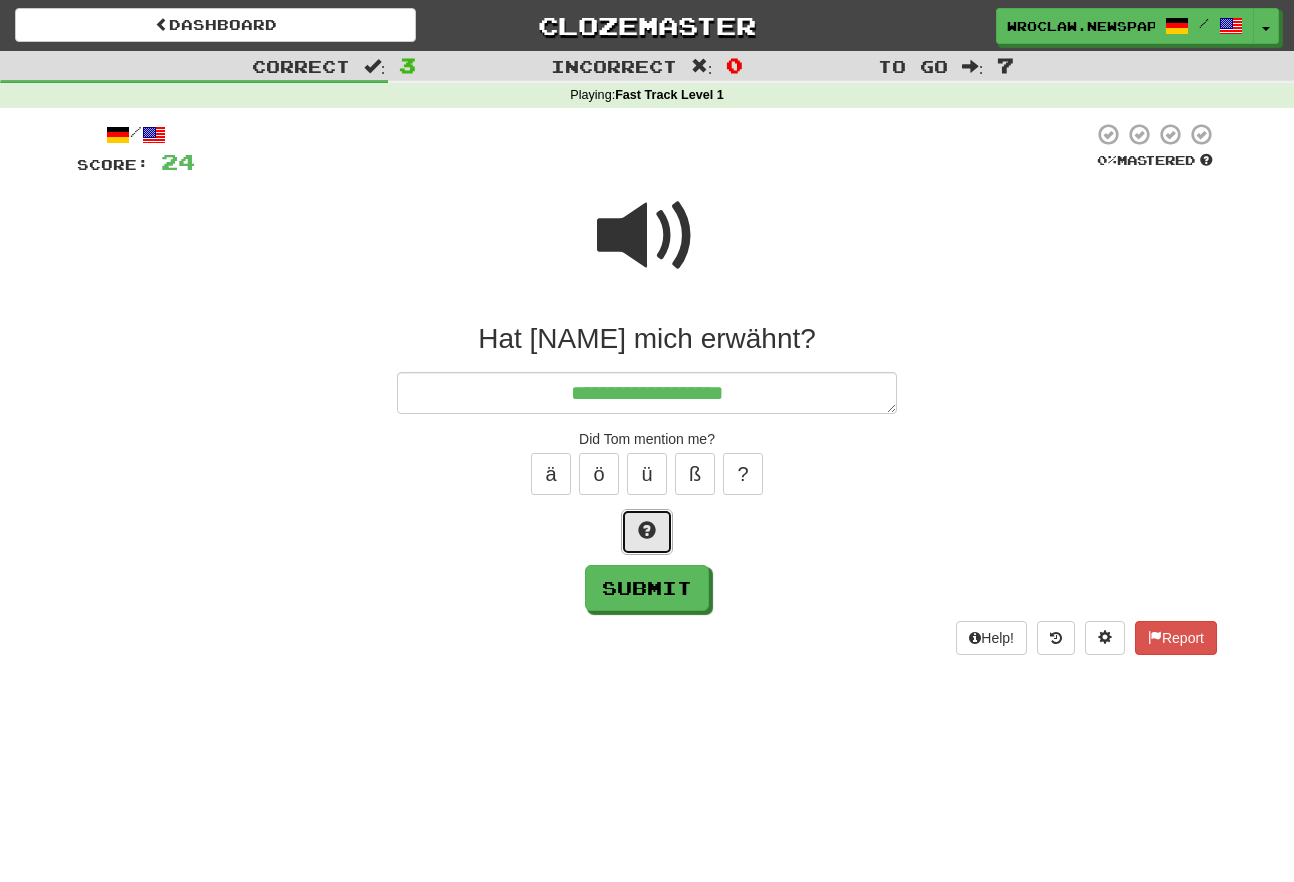 click at bounding box center (647, 530) 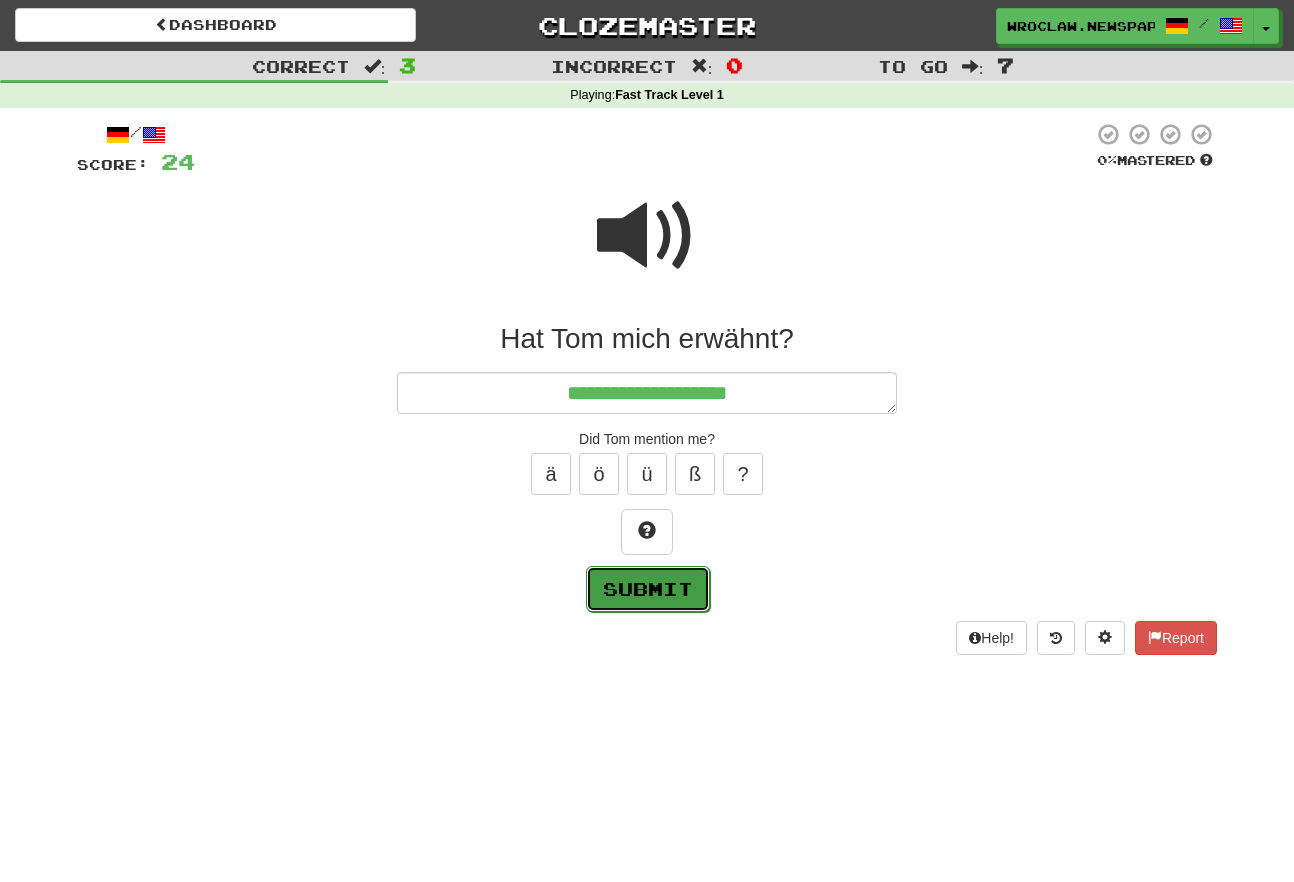 click on "Submit" at bounding box center [648, 589] 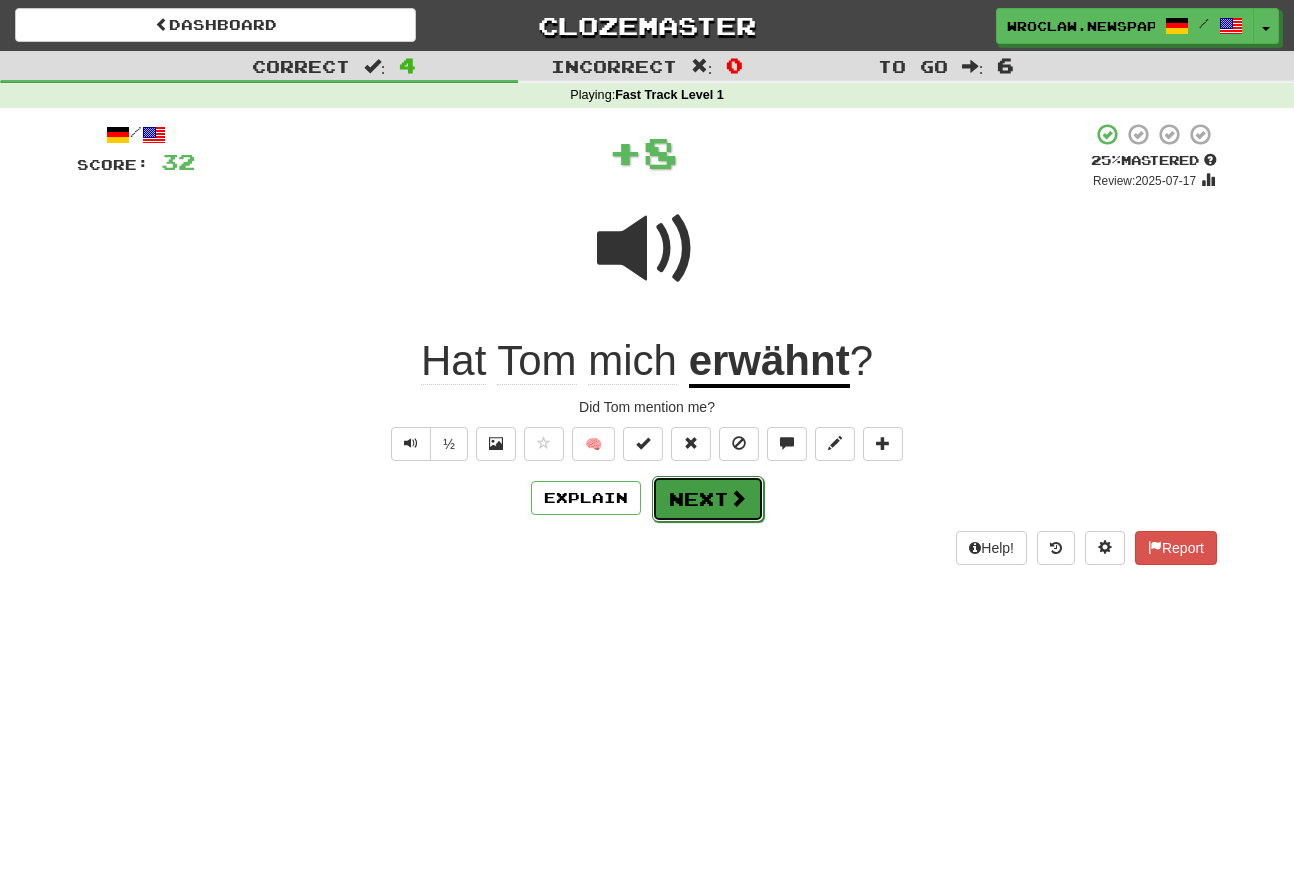click on "Next" at bounding box center (708, 499) 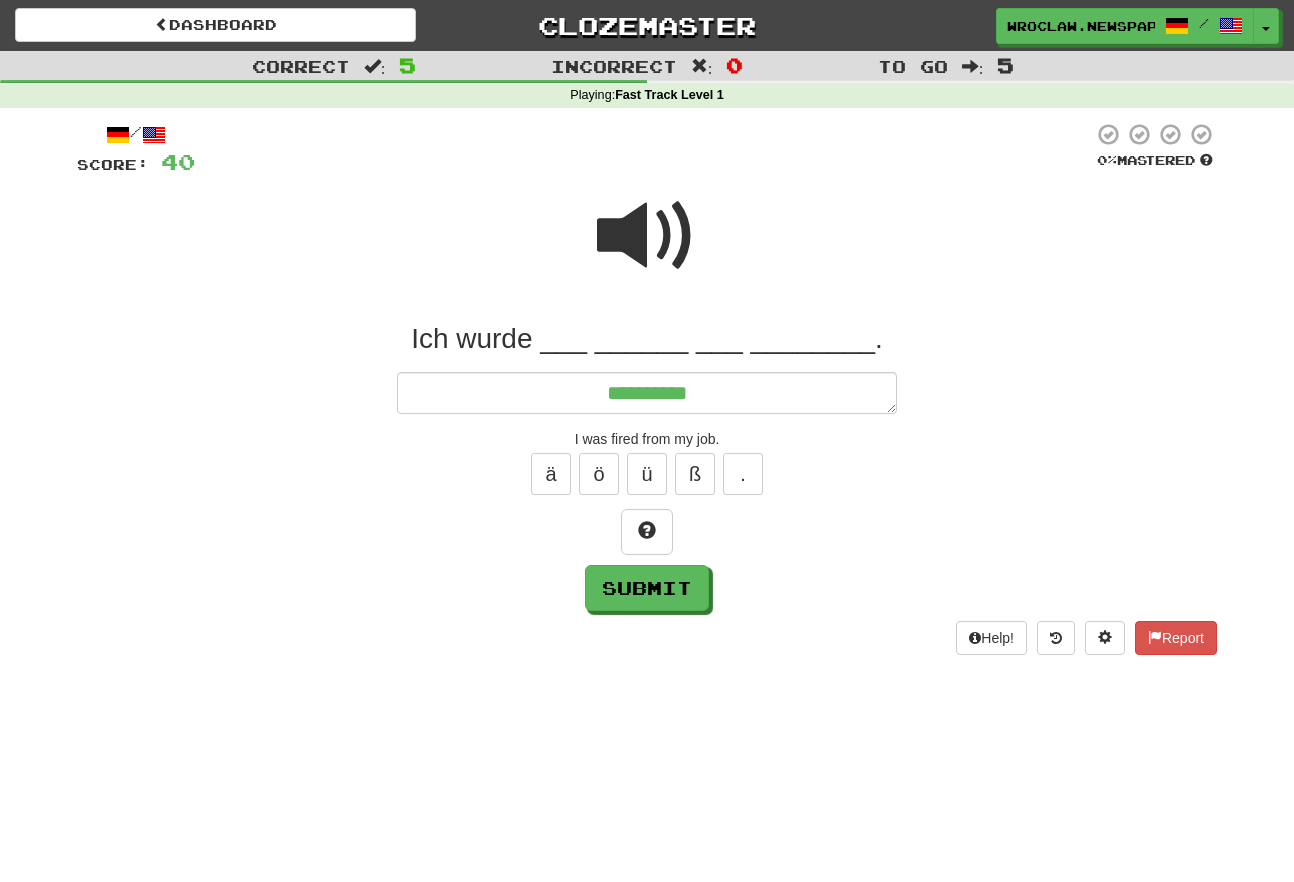 click at bounding box center [647, 236] 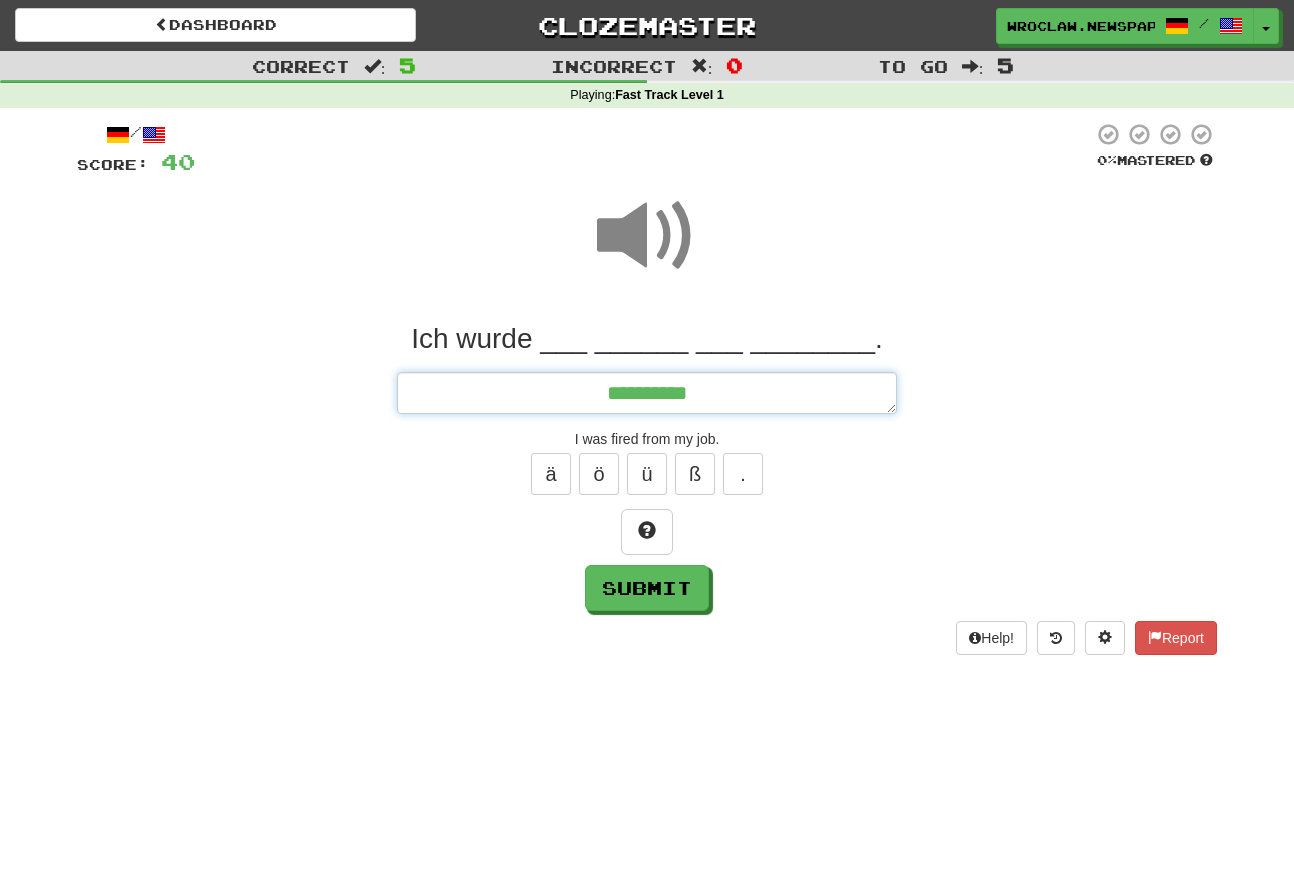 click on "*********" at bounding box center (647, 393) 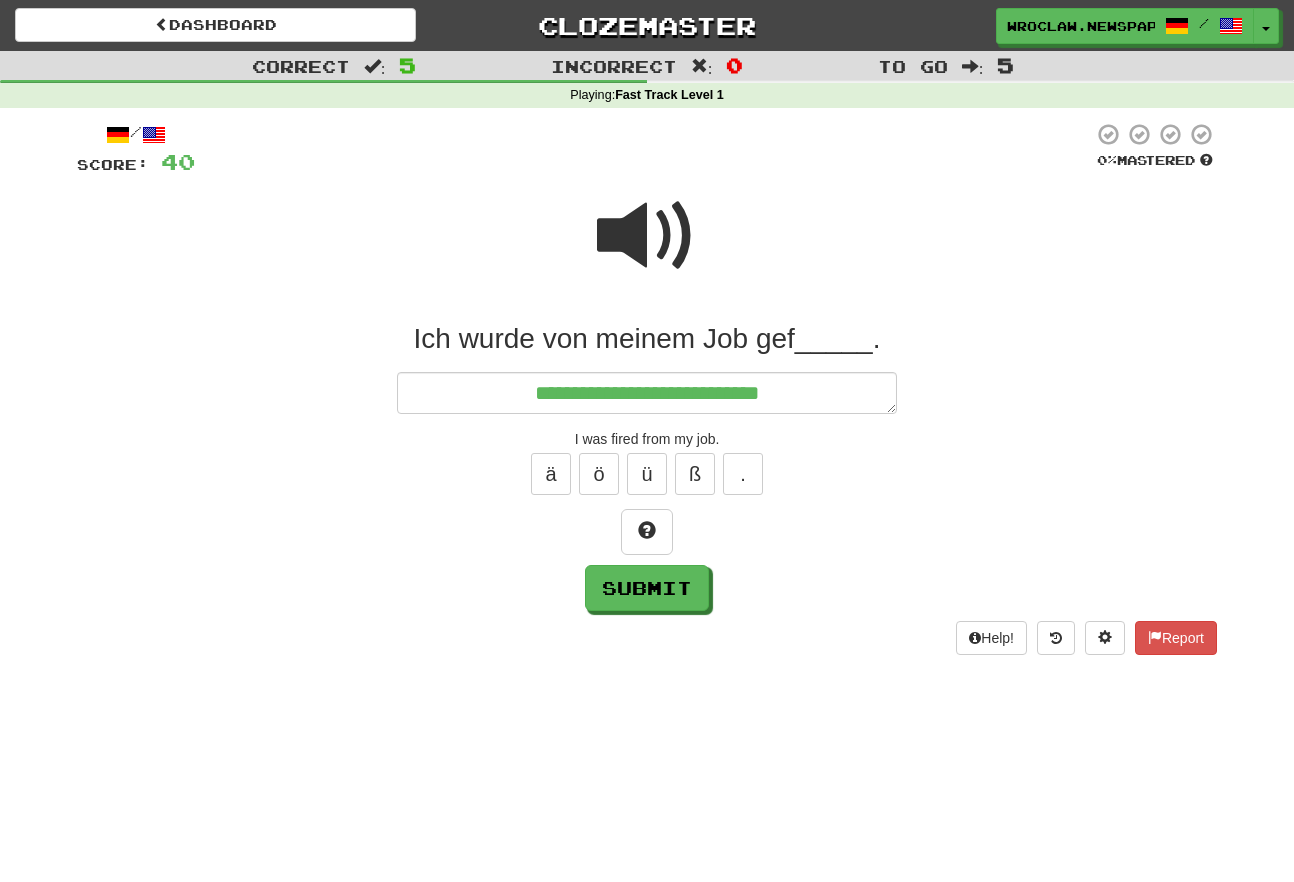 drag, startPoint x: 634, startPoint y: 230, endPoint x: 794, endPoint y: 336, distance: 191.92706 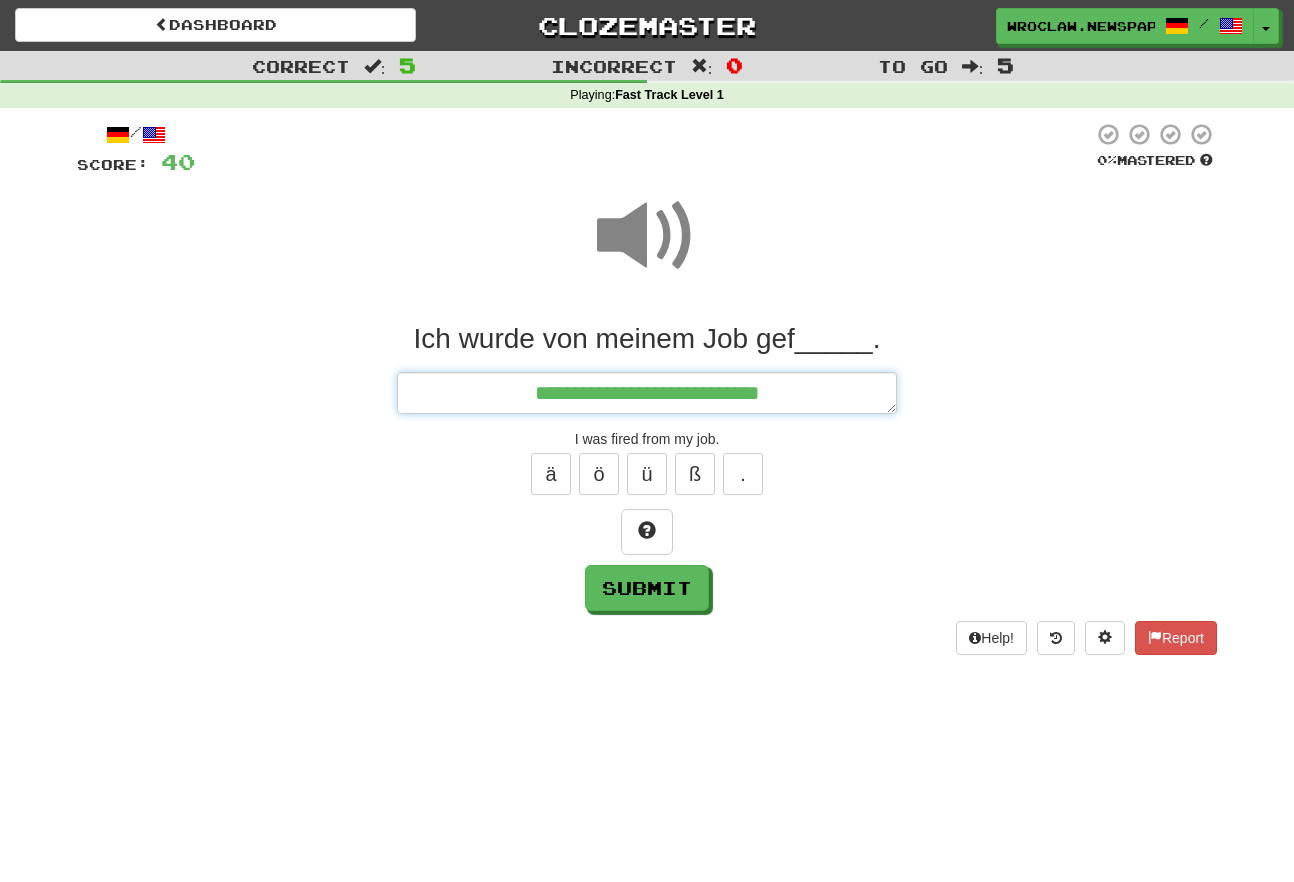 click on "**********" at bounding box center [647, 393] 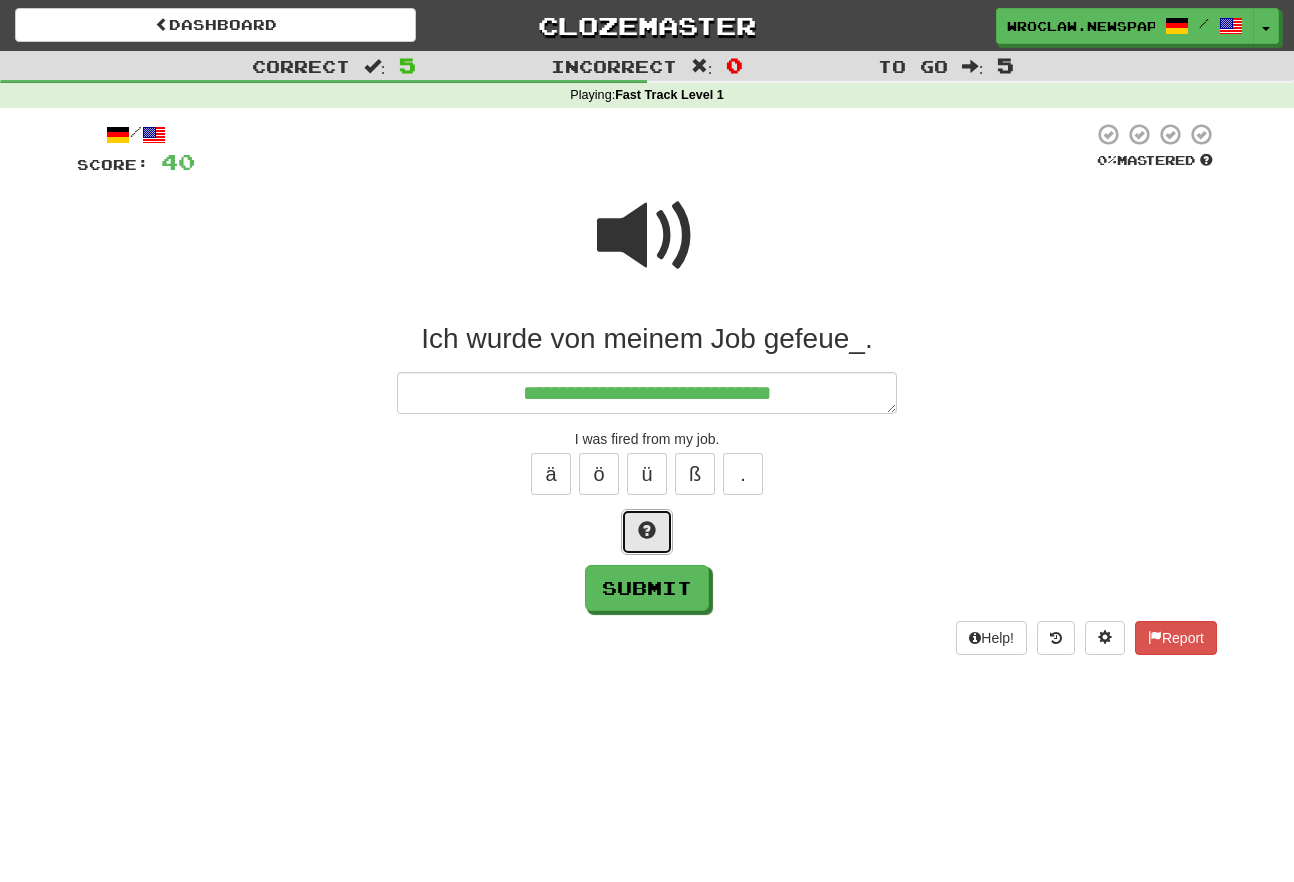 click at bounding box center [647, 532] 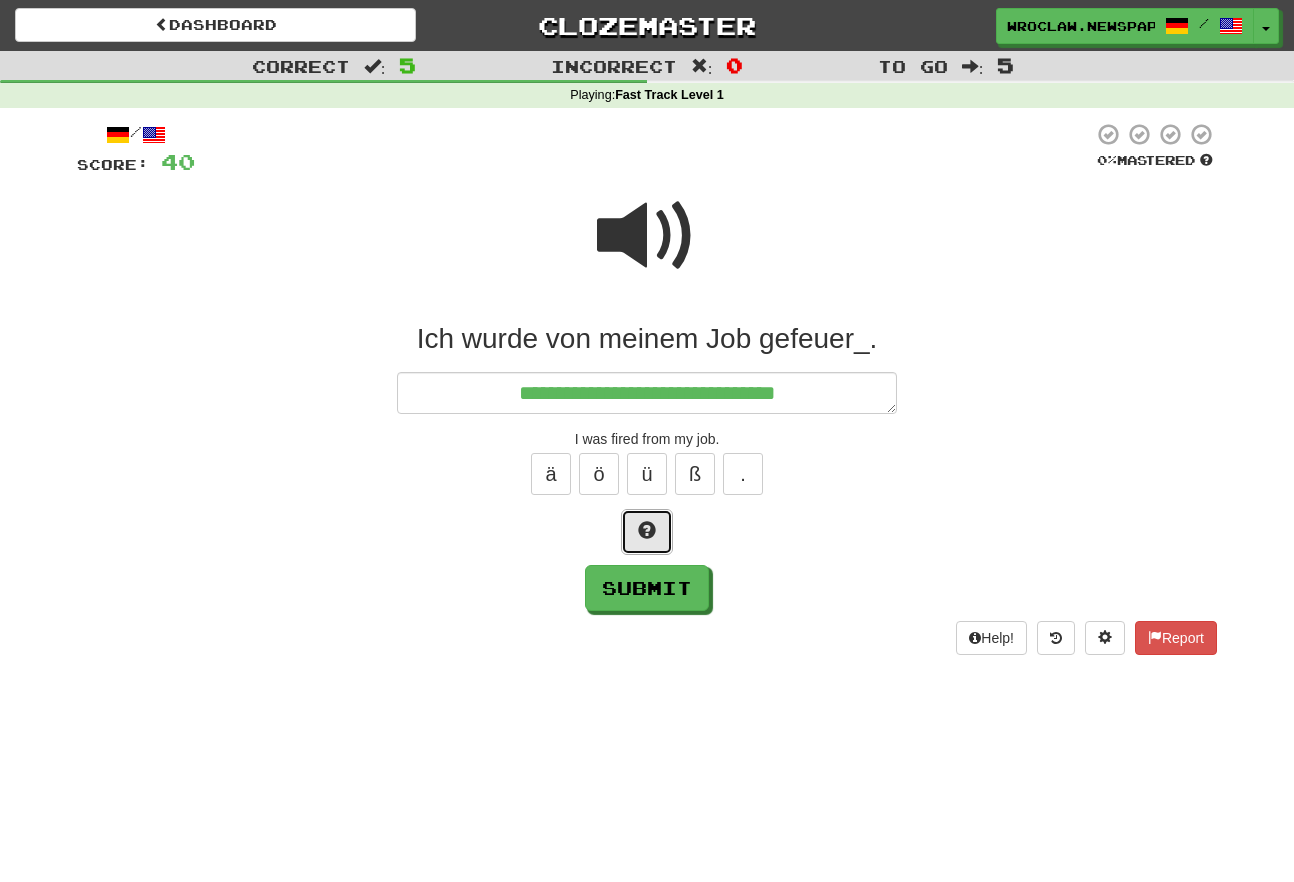 click at bounding box center [647, 532] 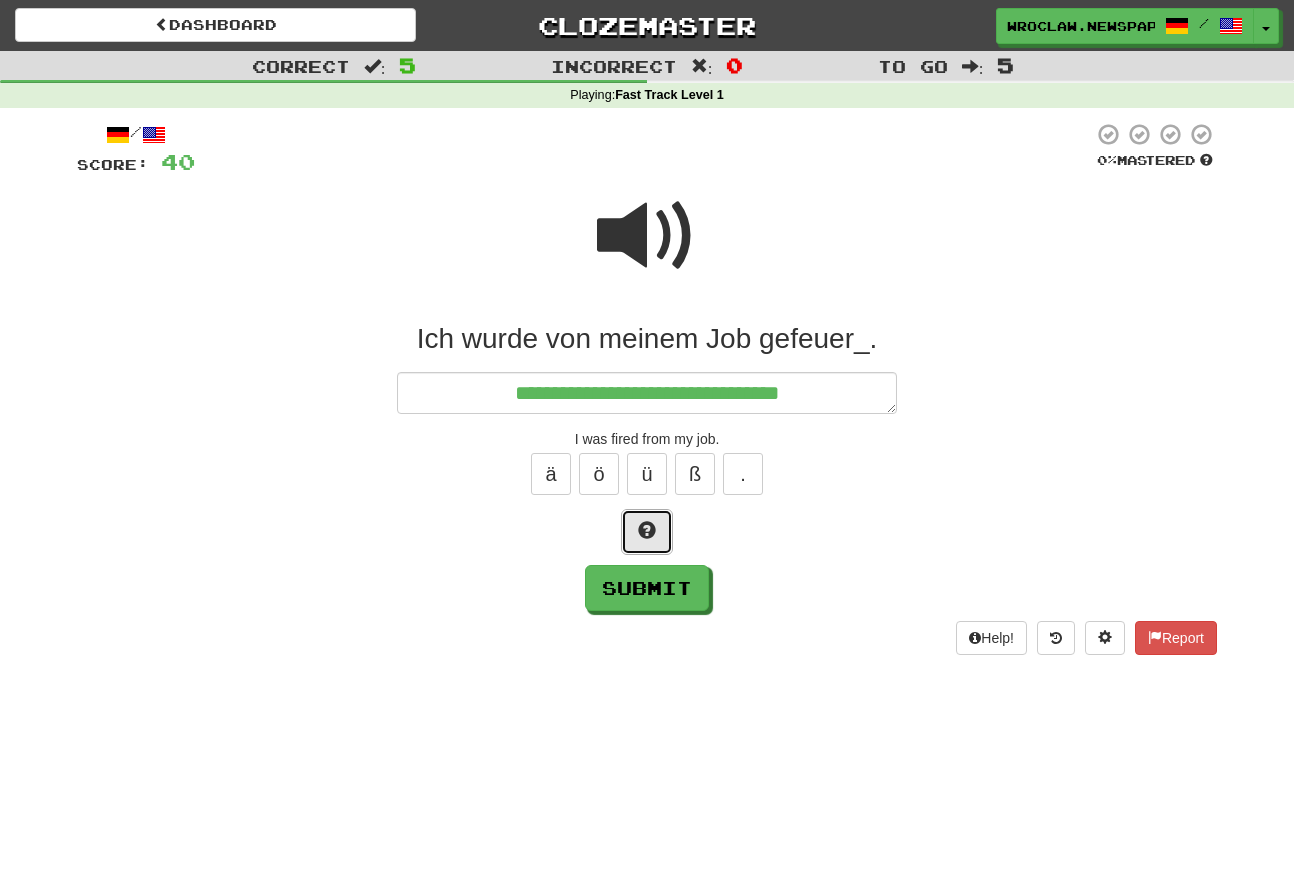 click at bounding box center (647, 532) 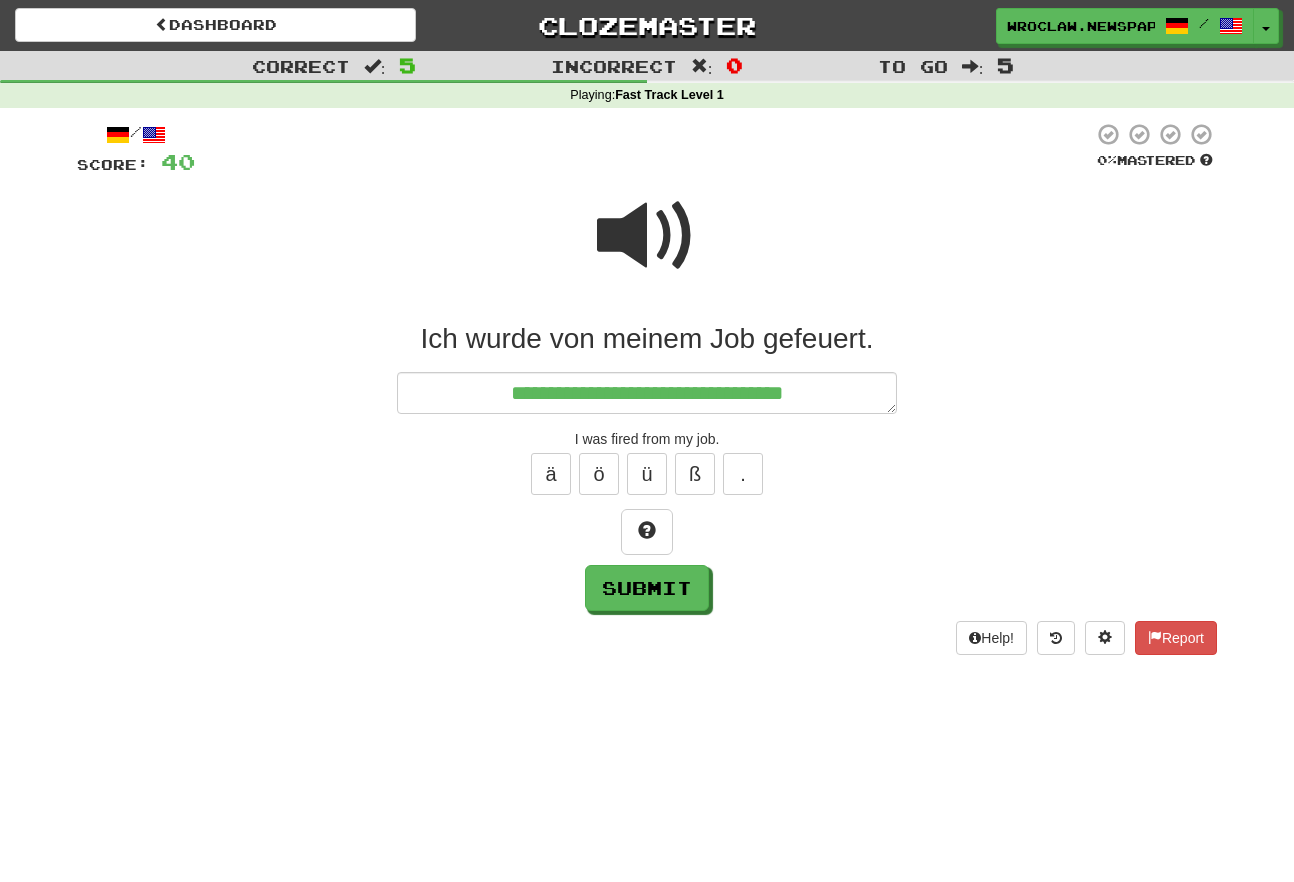 click on "**********" at bounding box center (647, 388) 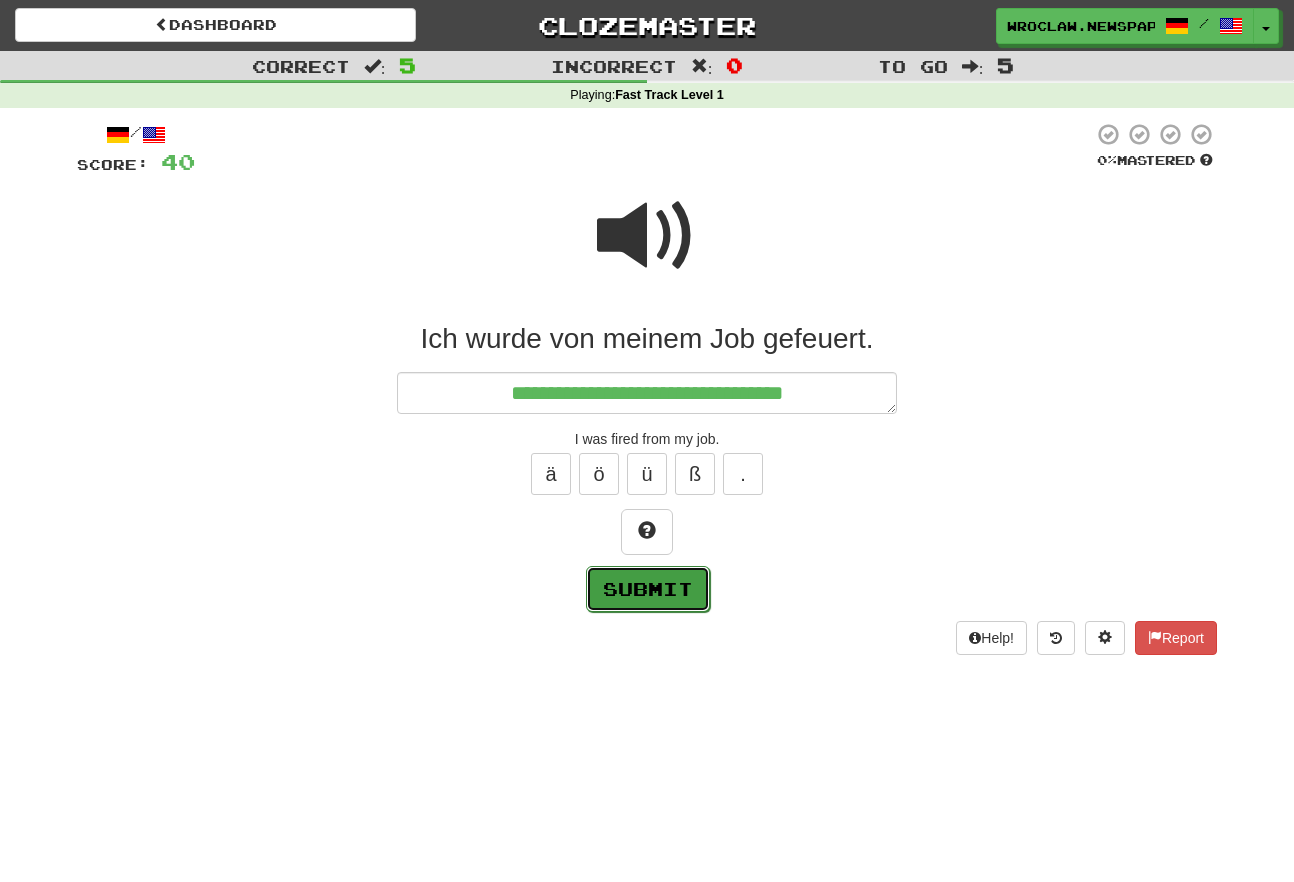 click on "Submit" at bounding box center [648, 589] 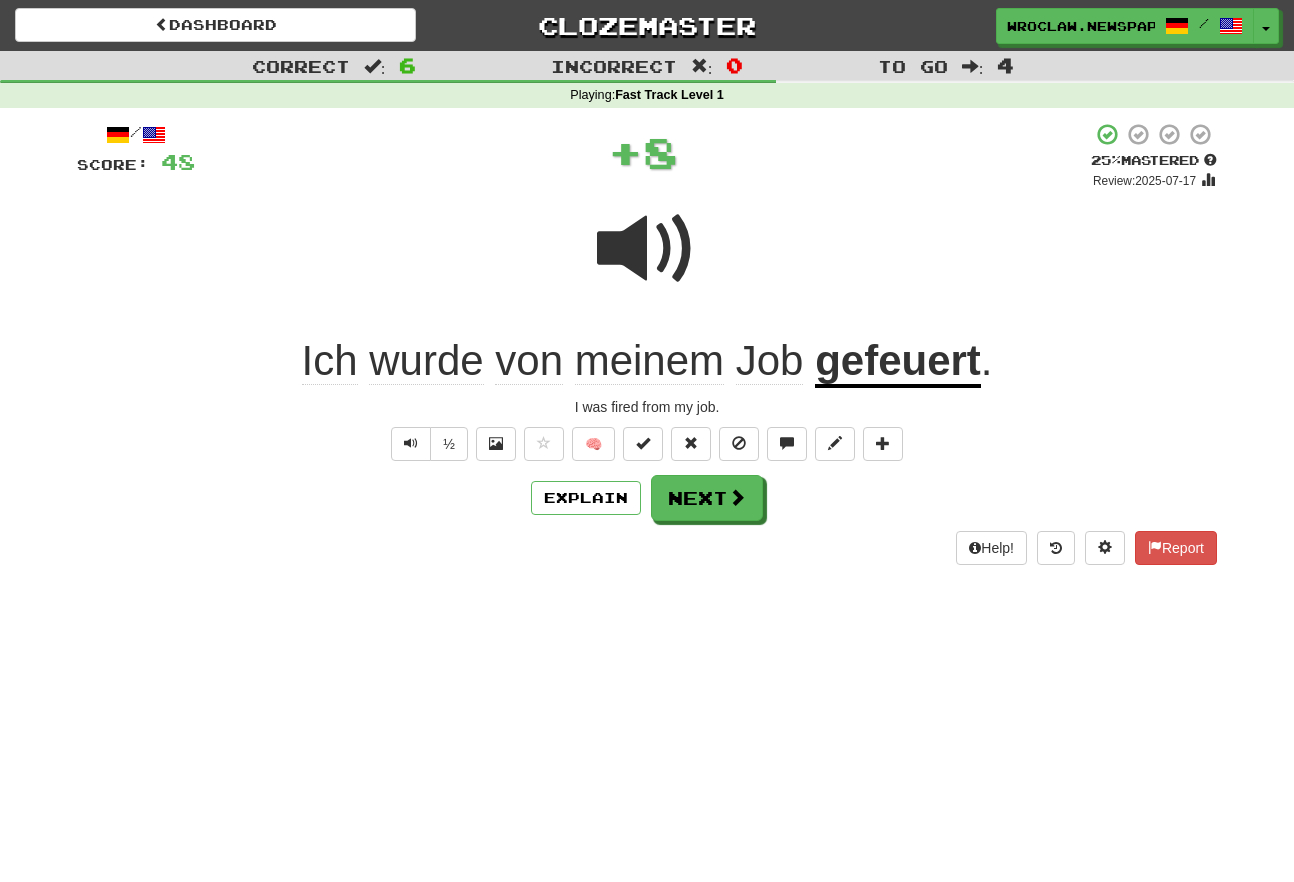 click on "/  Score:   48 + 8 25 %  Mastered Review:  2025-07-17 Ich   wurde   von   meinem   Job   gefeuert . I was fired from my job. ½ 🧠 Explain Next  Help!  Report" at bounding box center [647, 343] 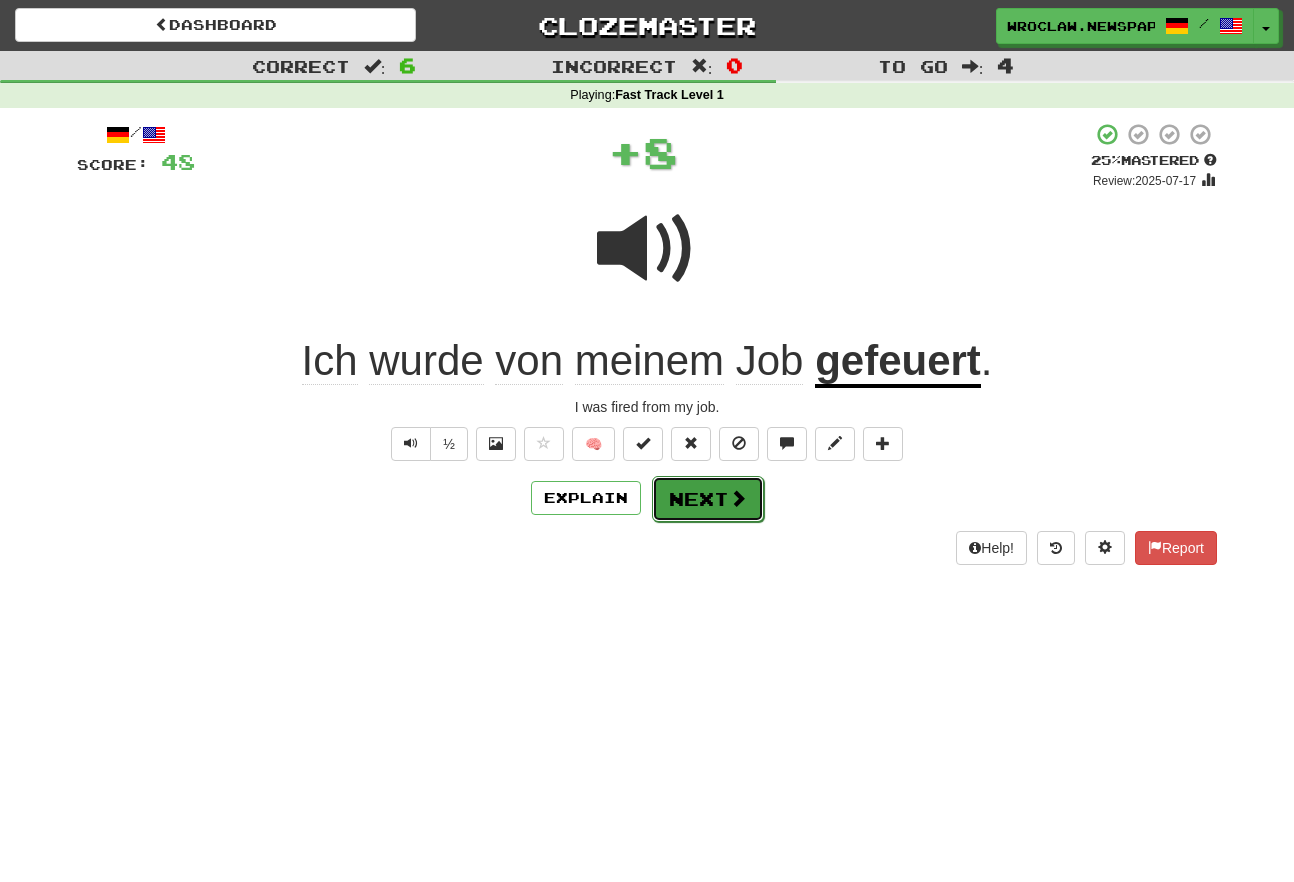 click on "Next" at bounding box center (708, 499) 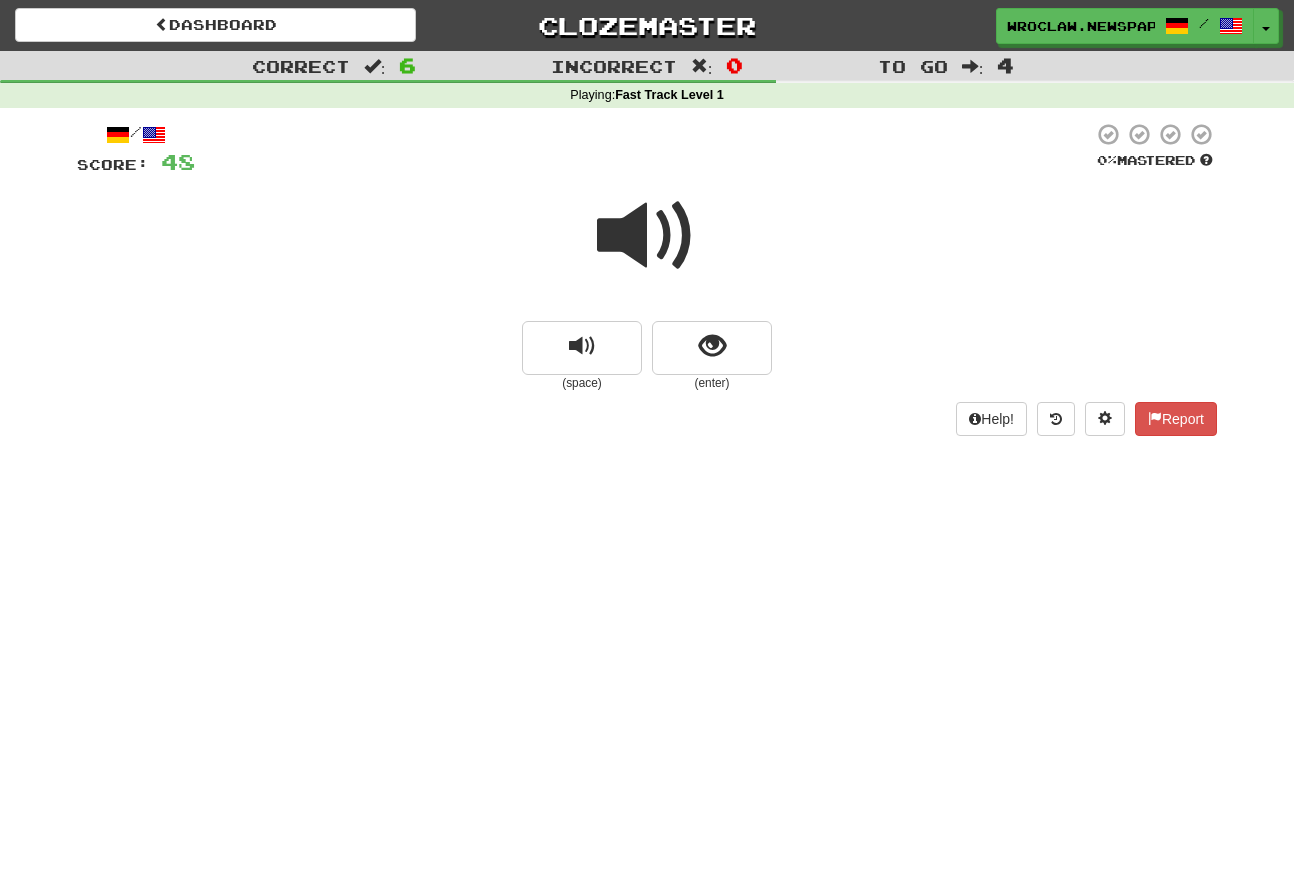 drag, startPoint x: 717, startPoint y: 299, endPoint x: 711, endPoint y: 311, distance: 13.416408 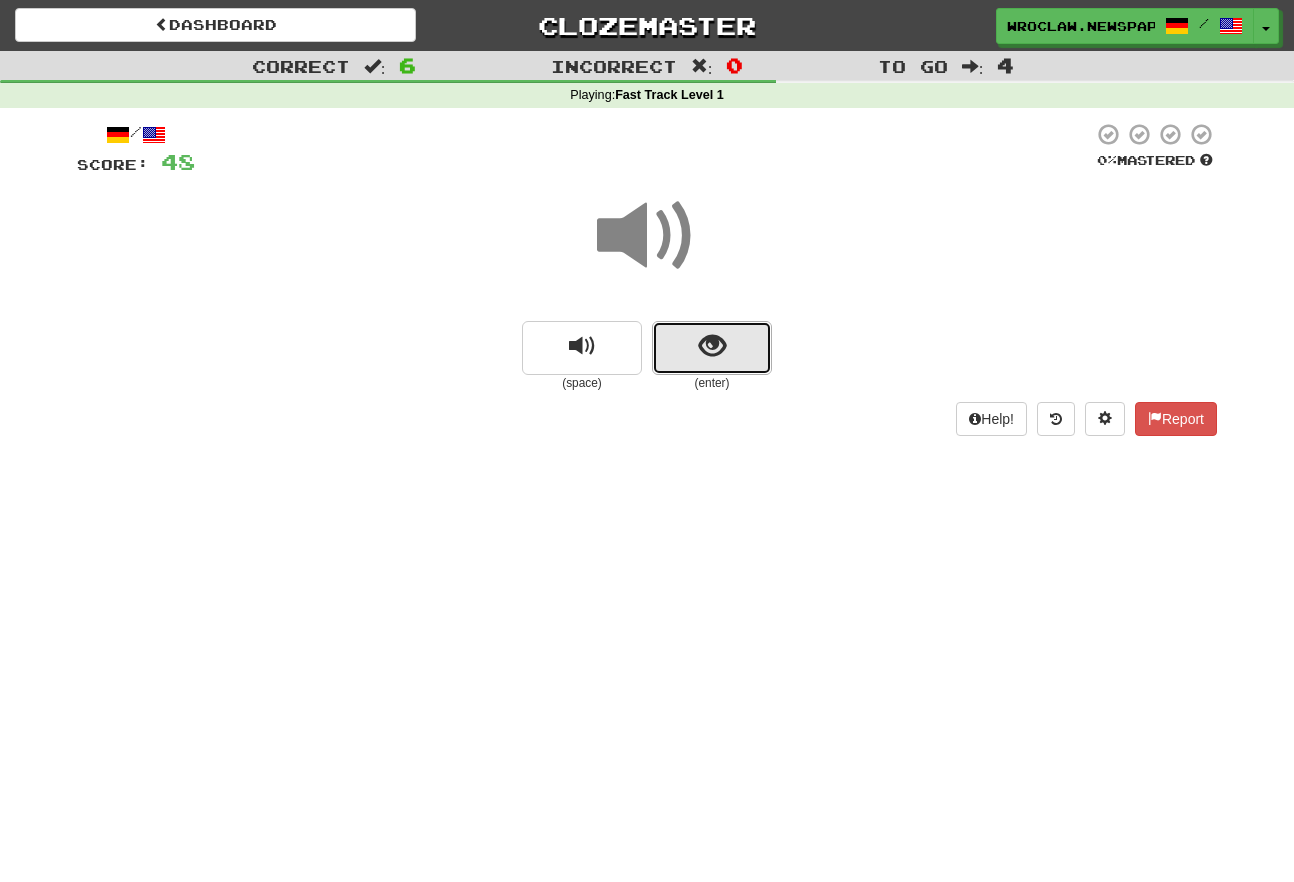 click at bounding box center [712, 346] 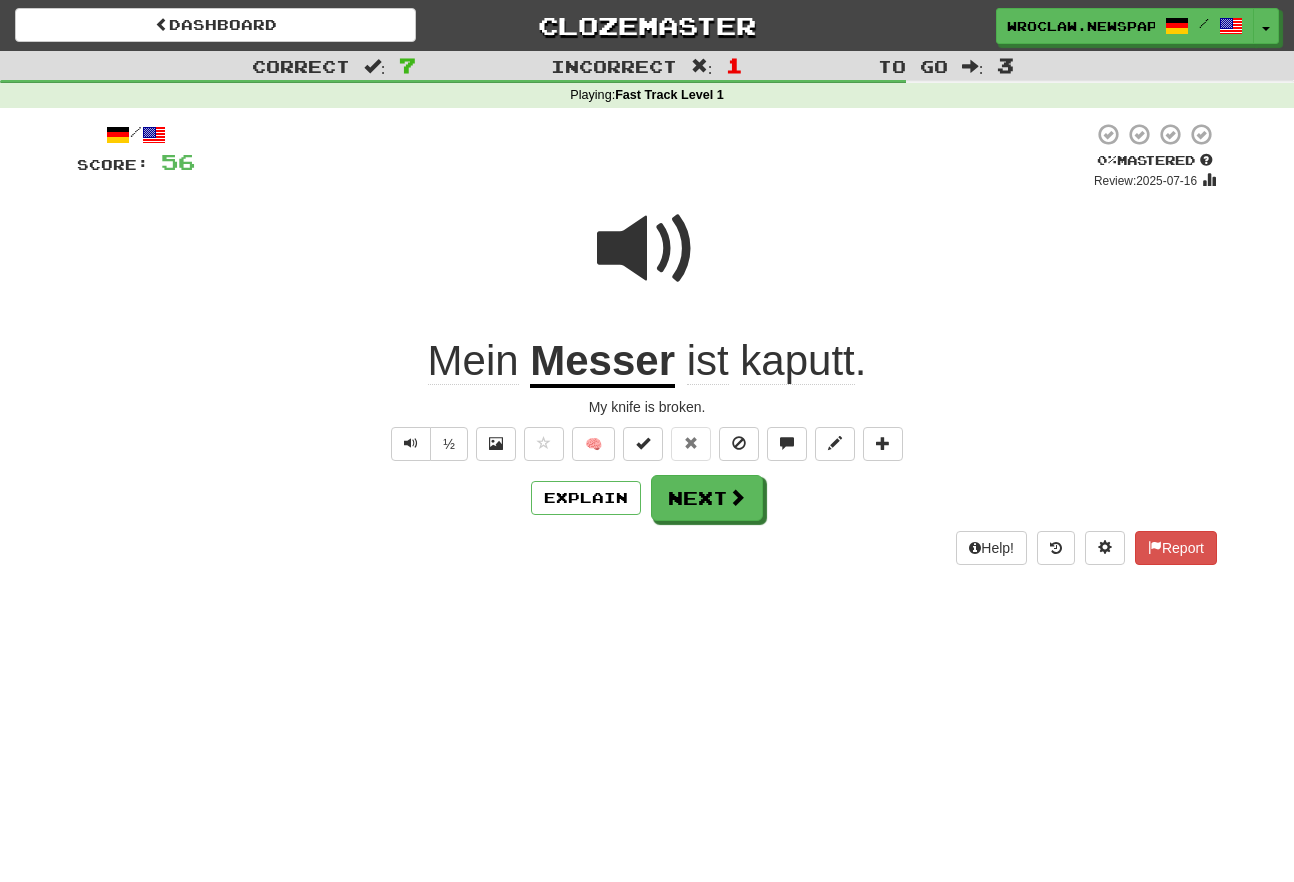 click on "Mein Messer ist kaputt." at bounding box center [647, 441] 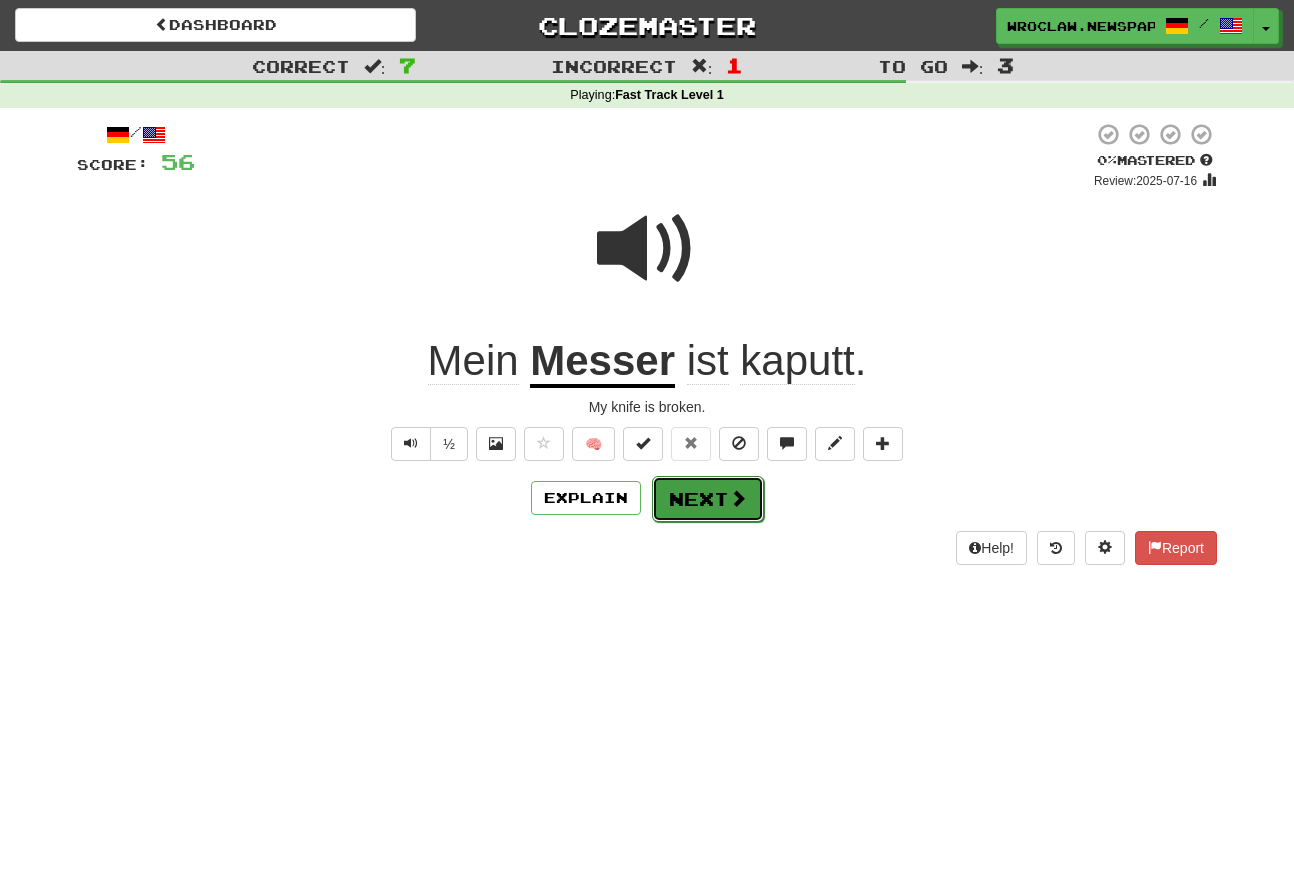 click on "Next" at bounding box center [708, 499] 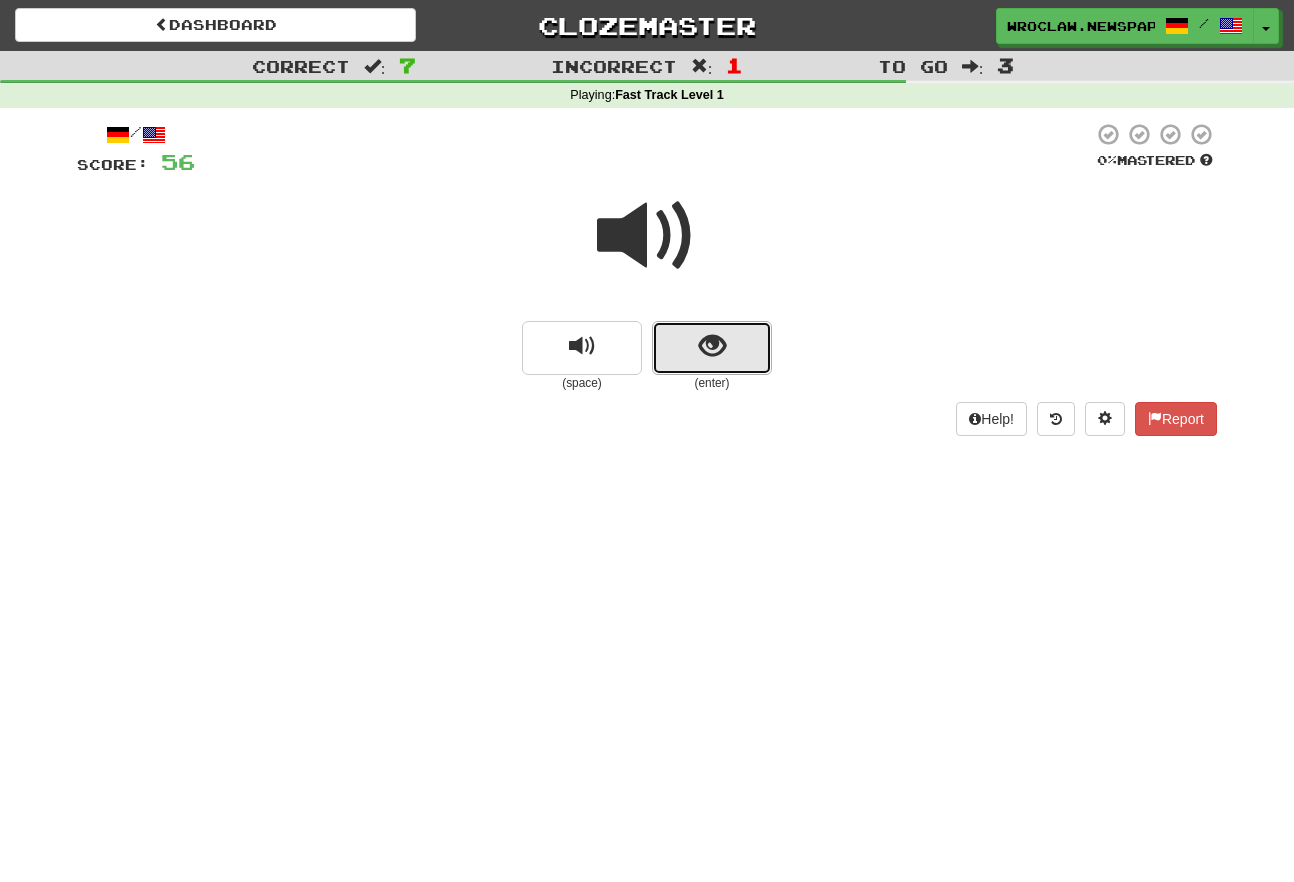 click at bounding box center [712, 348] 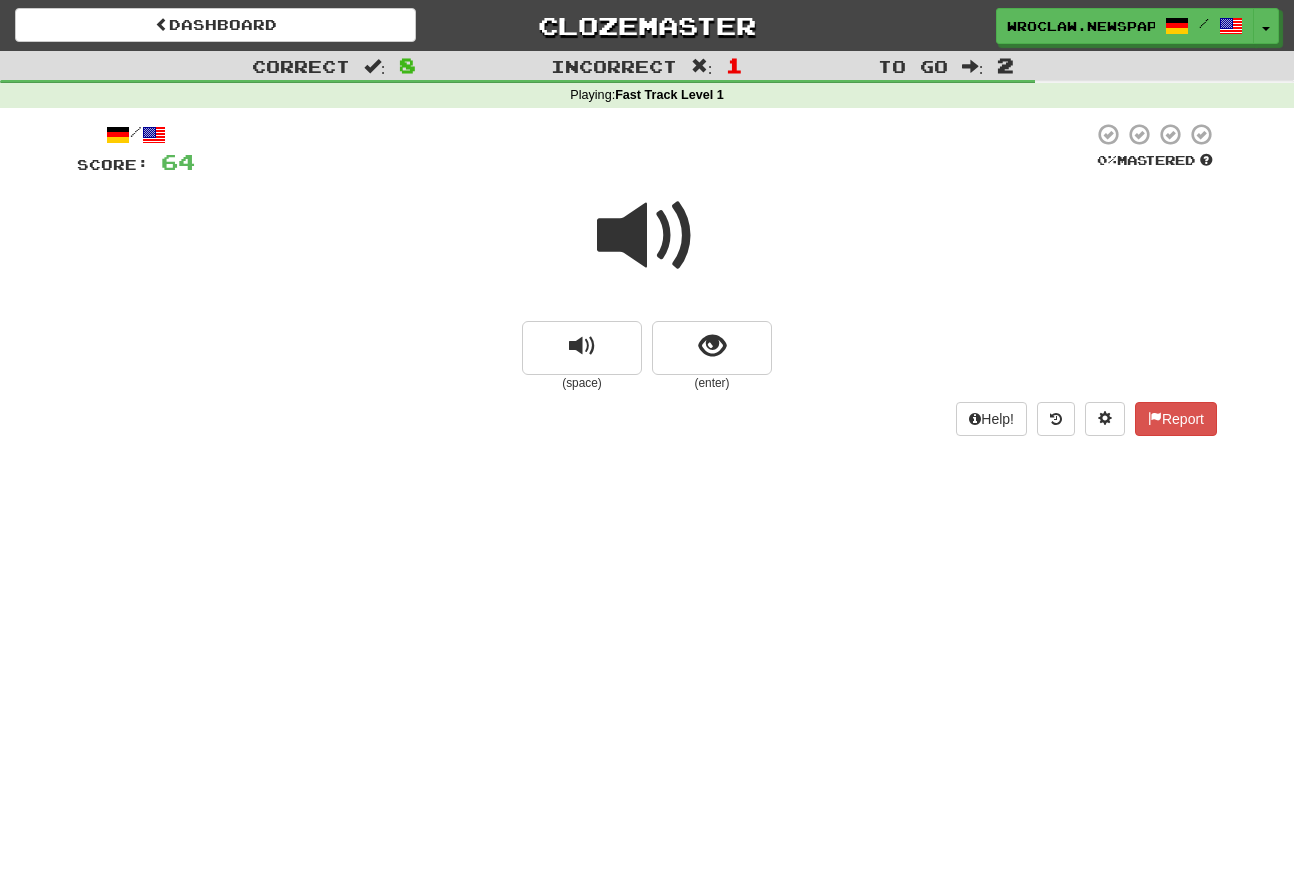 click at bounding box center (647, 236) 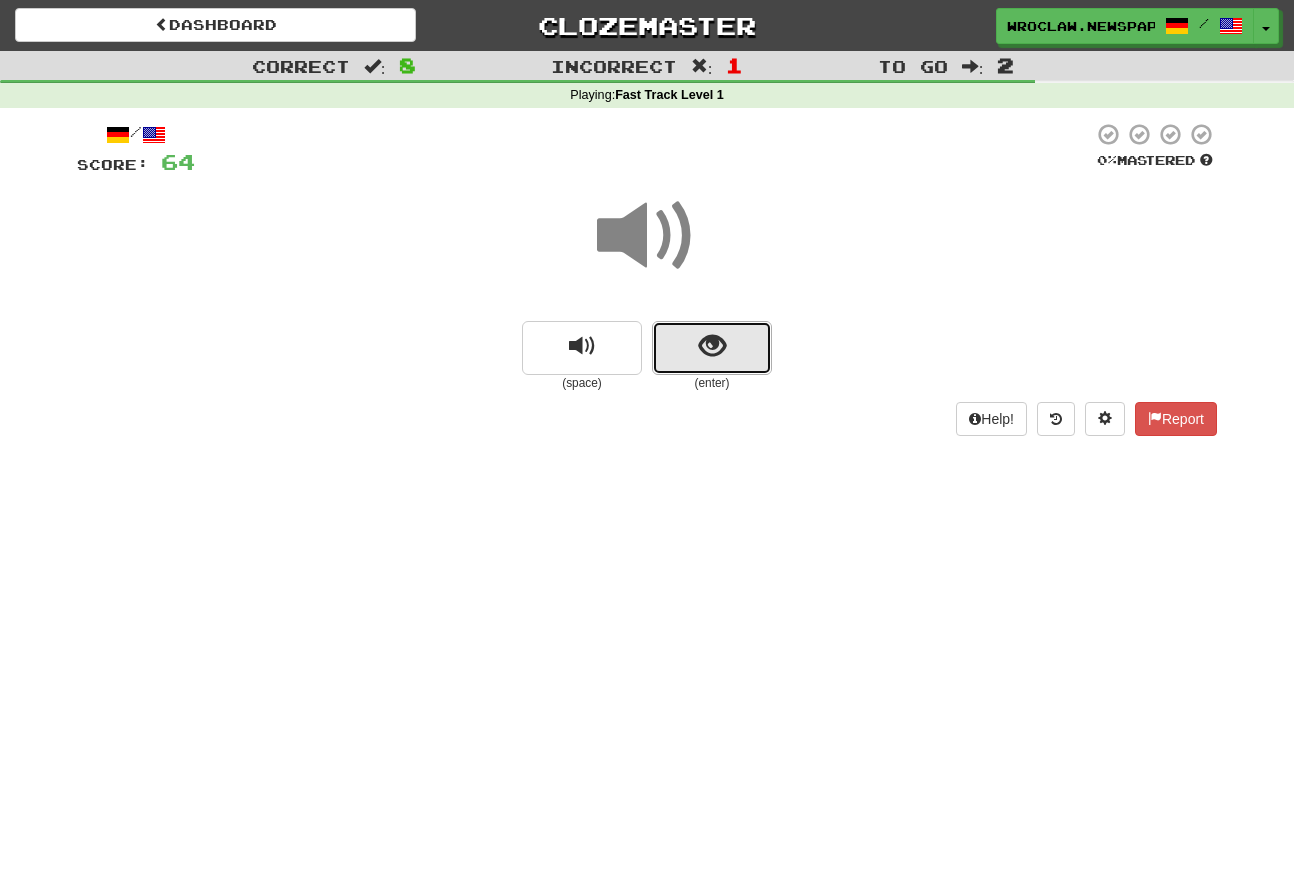 click at bounding box center [712, 348] 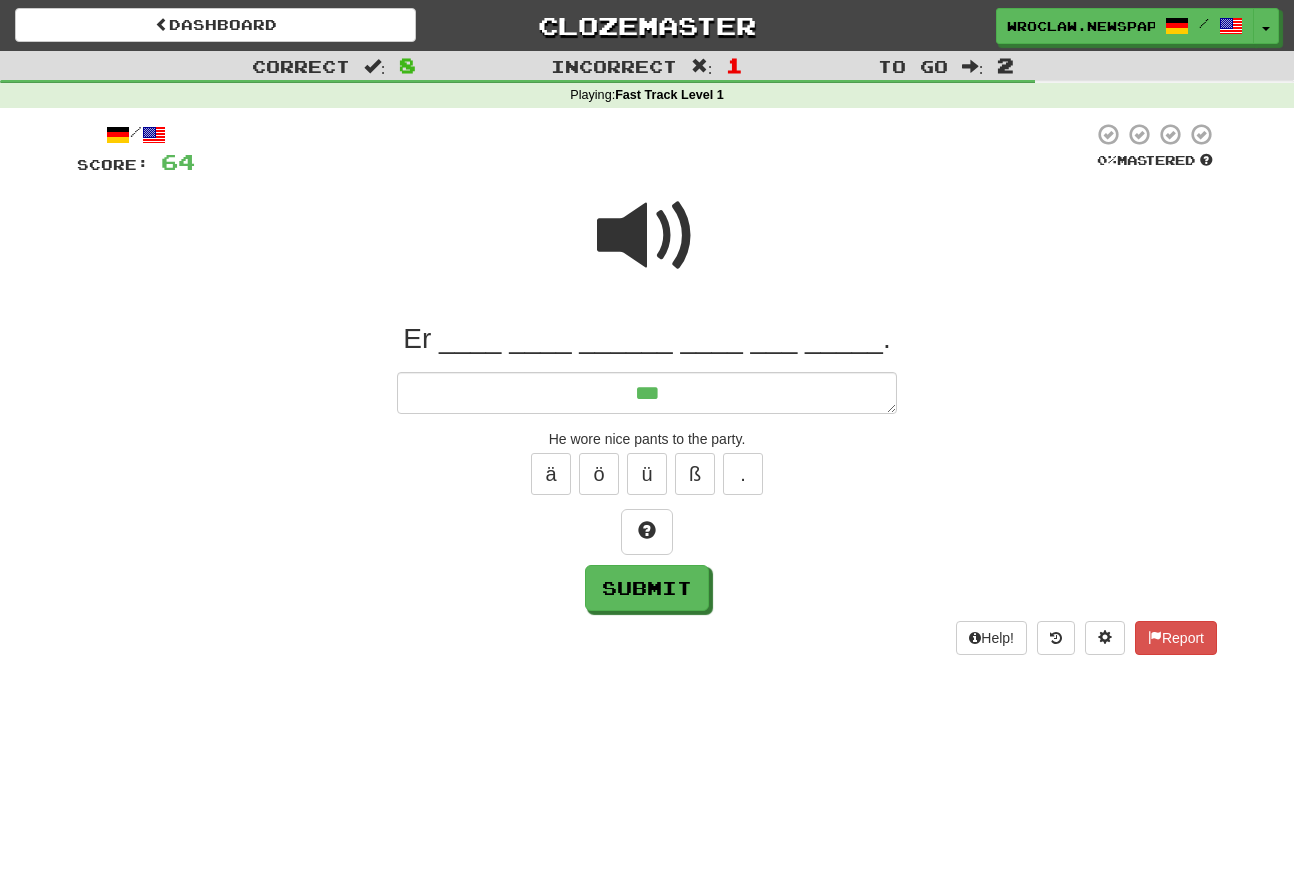 click at bounding box center [647, 236] 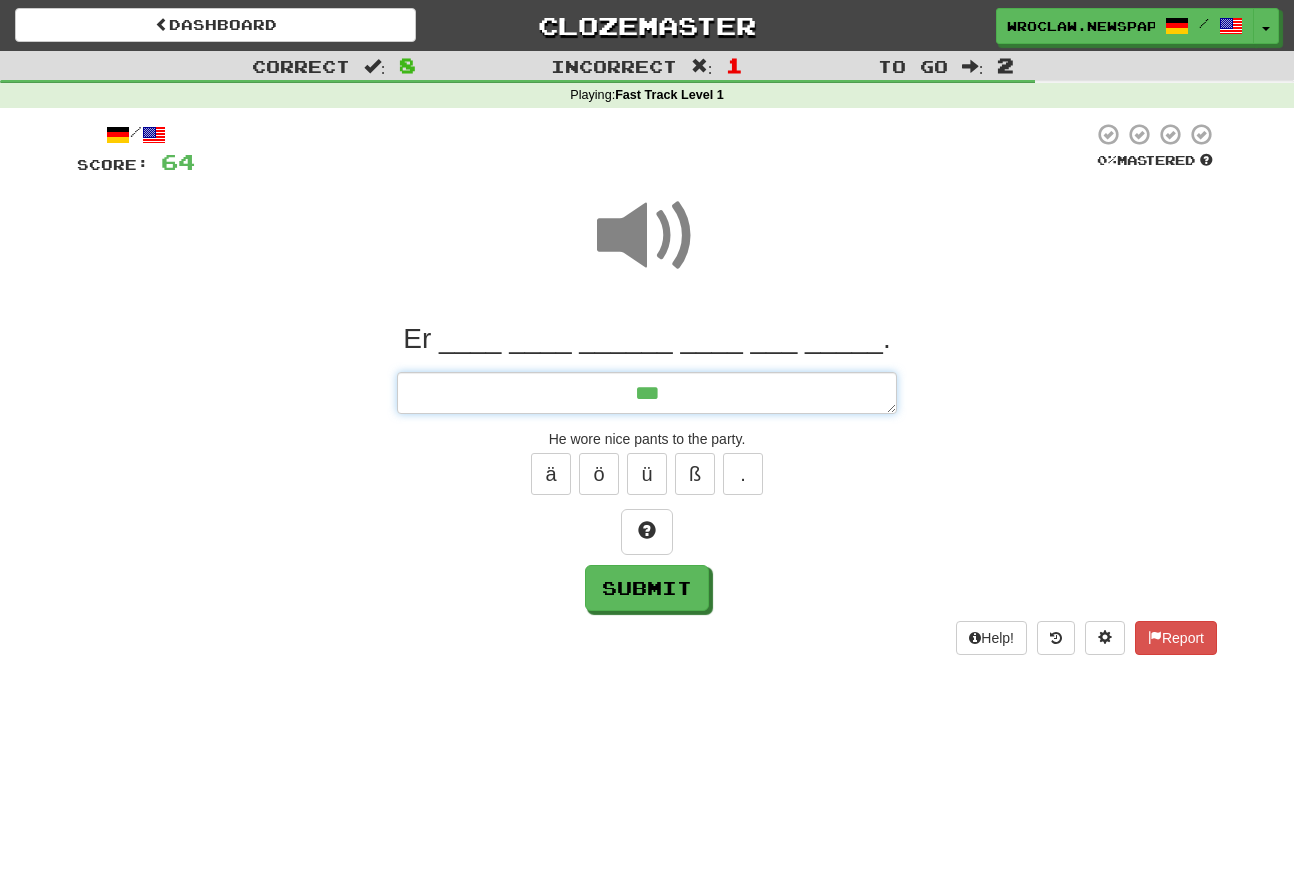 click on "**" at bounding box center [647, 393] 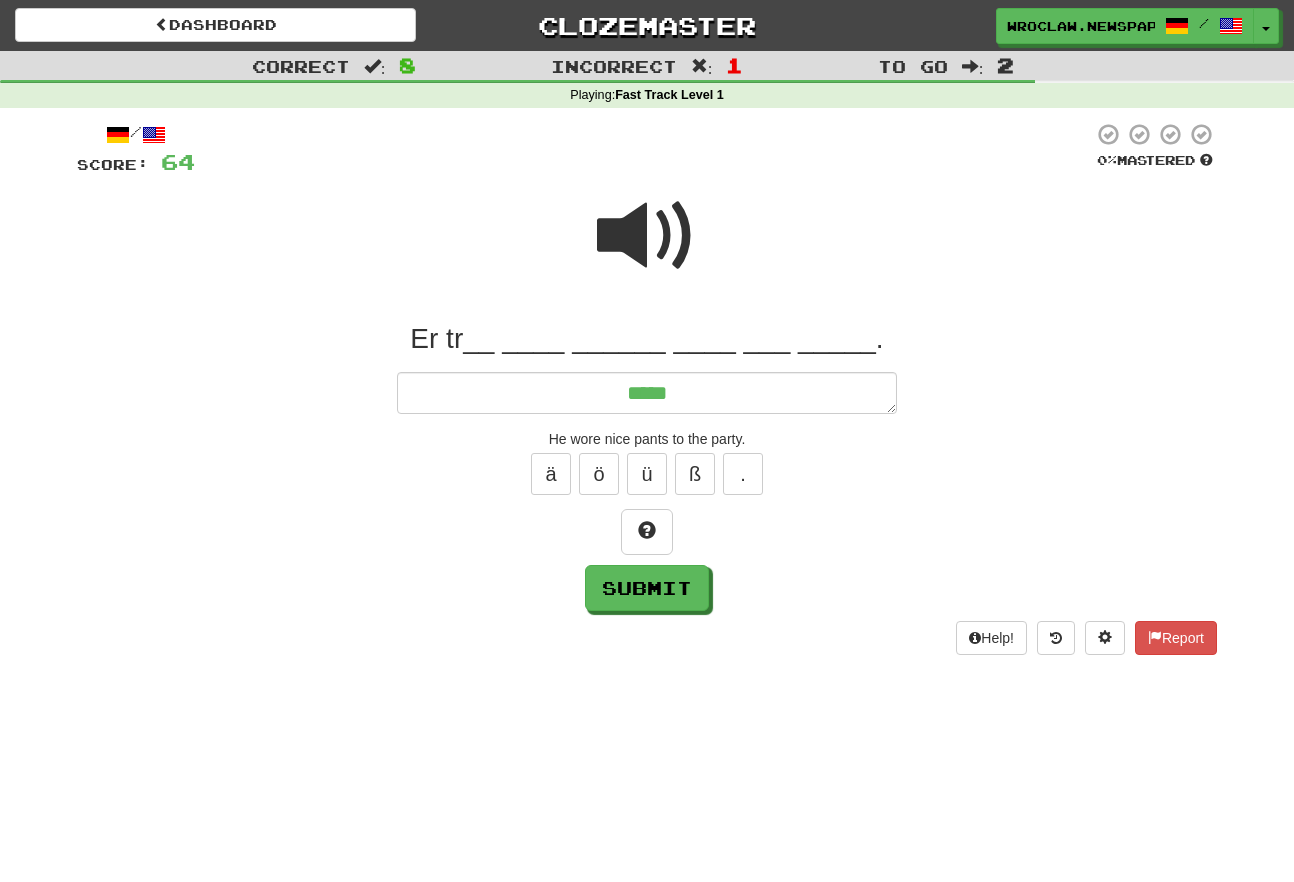 click at bounding box center [647, 236] 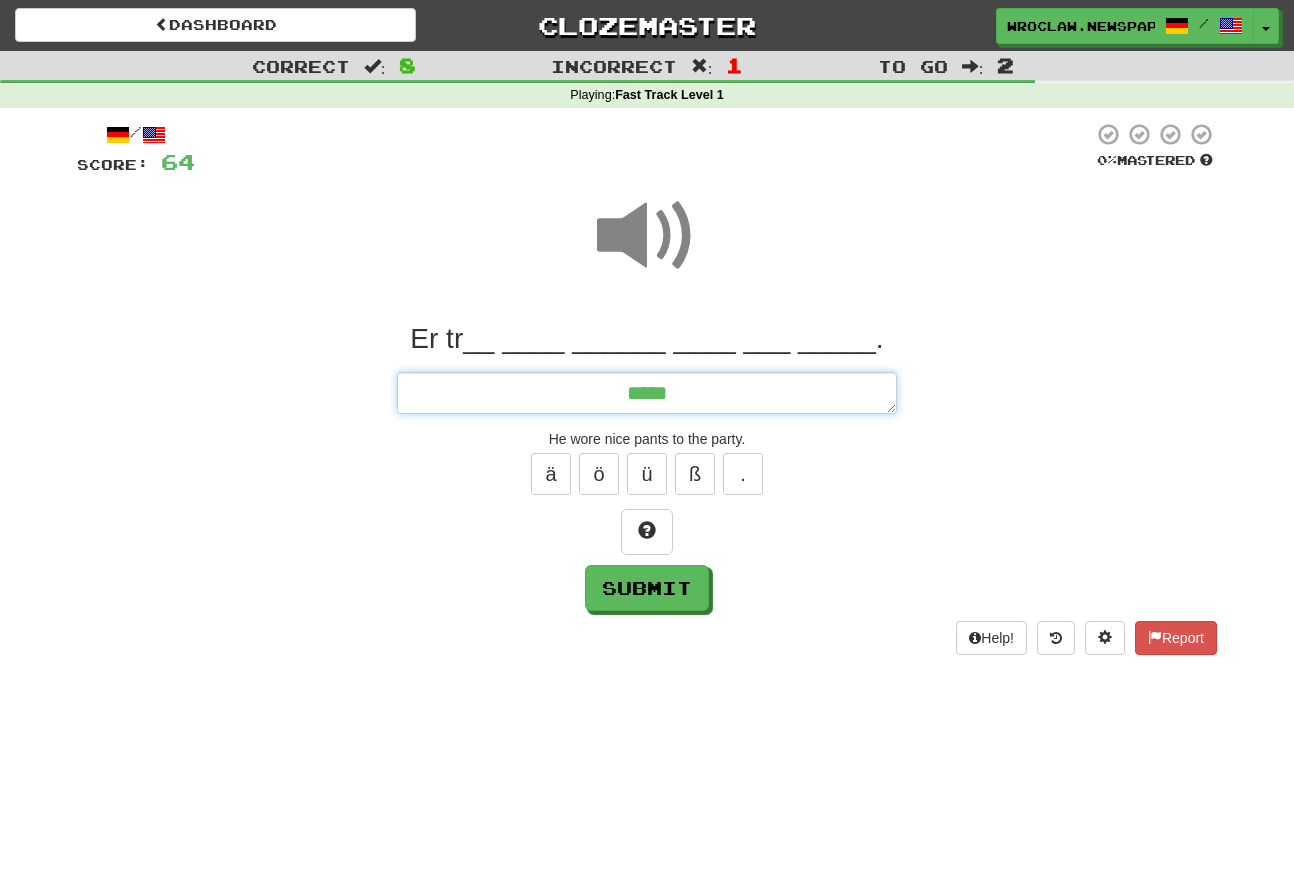 click on "*****" at bounding box center [647, 393] 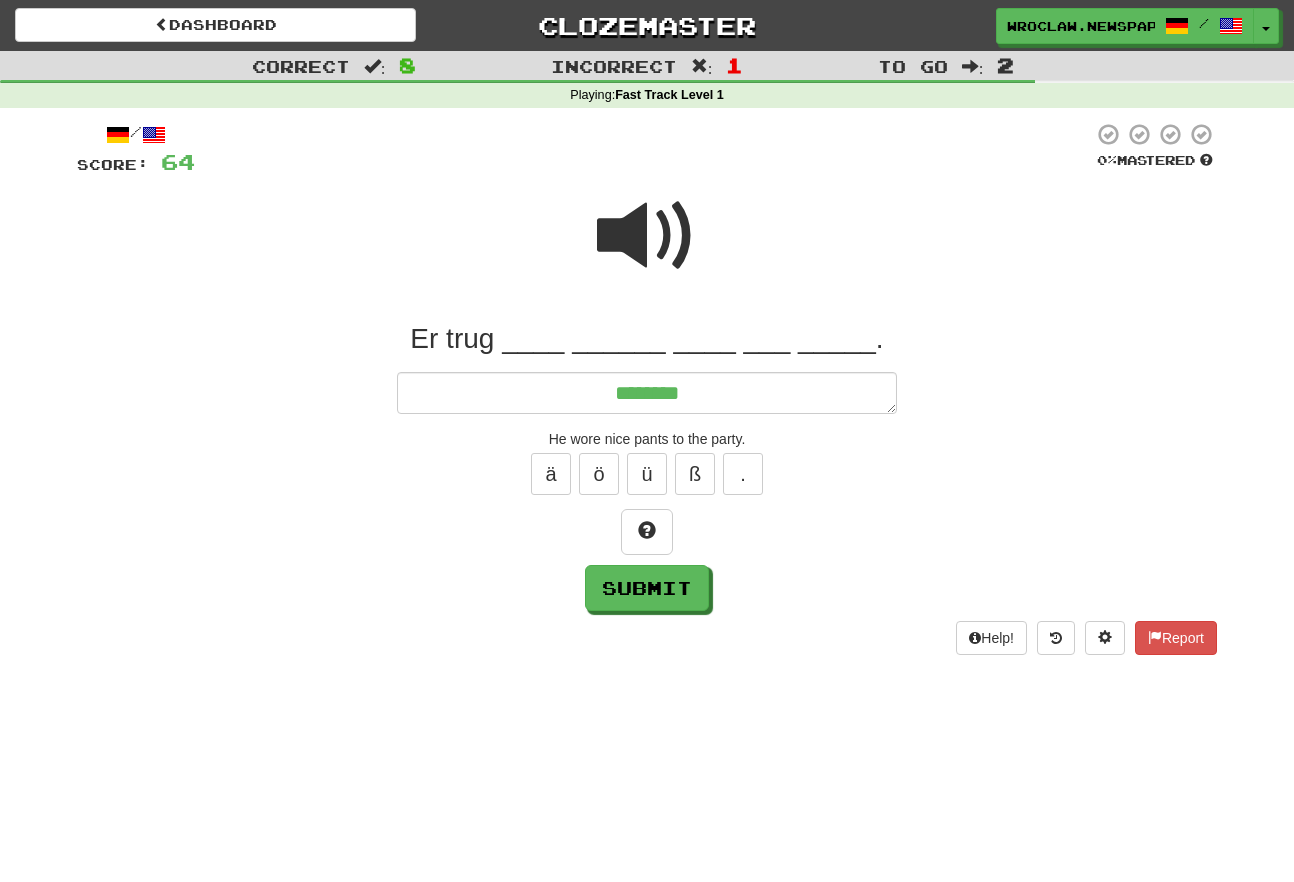 drag, startPoint x: 646, startPoint y: 220, endPoint x: 820, endPoint y: 458, distance: 294.822 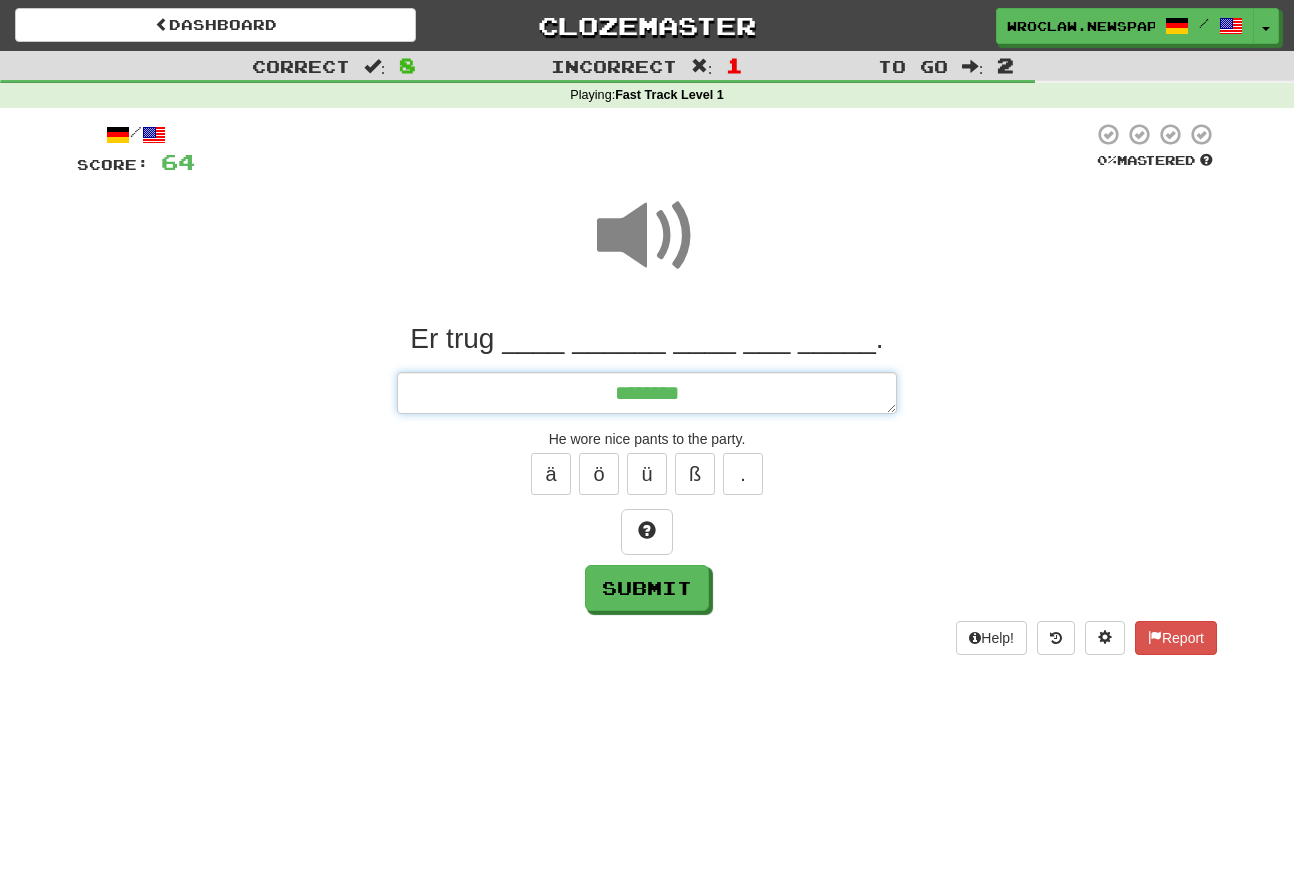 click on "*******" at bounding box center [647, 393] 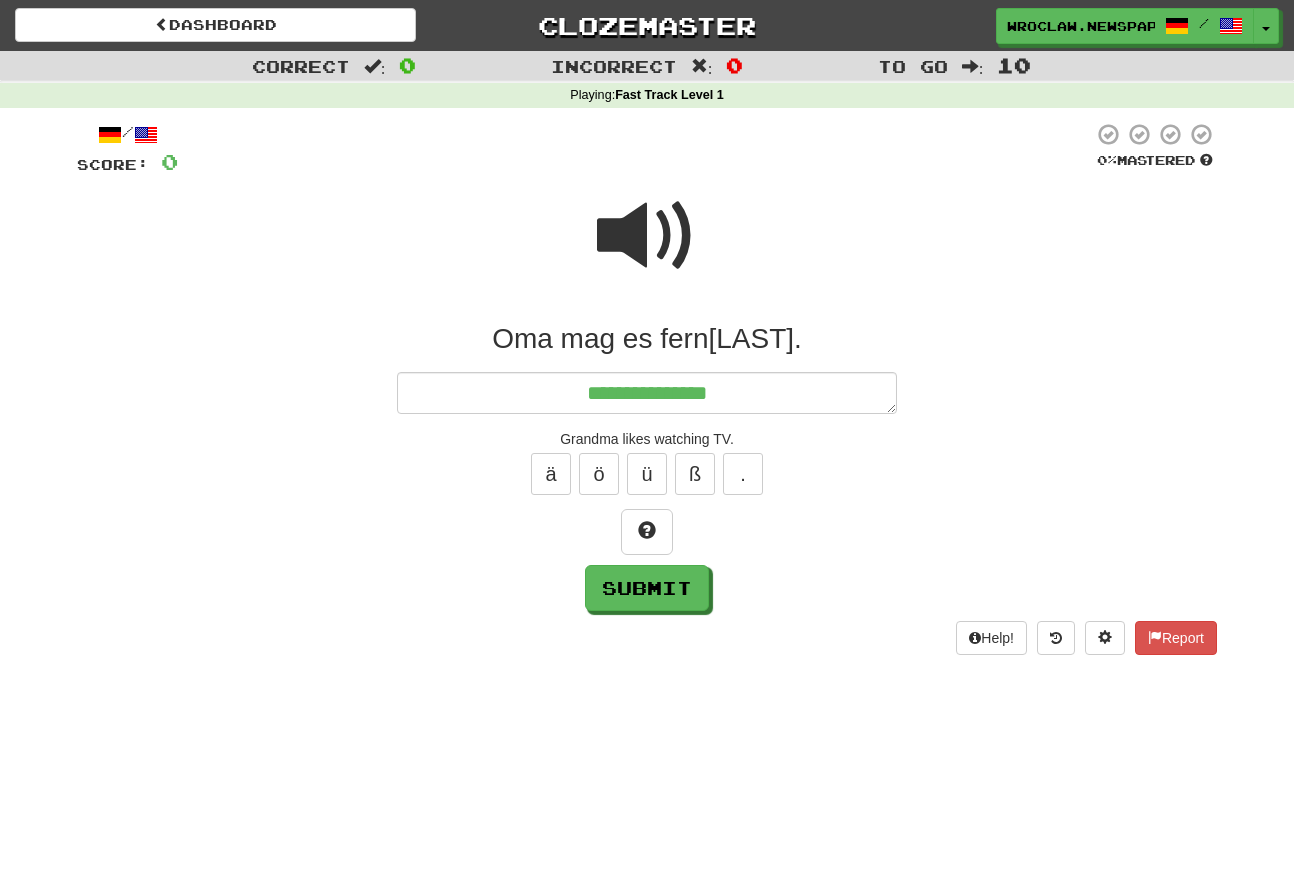 click at bounding box center [635, 149] 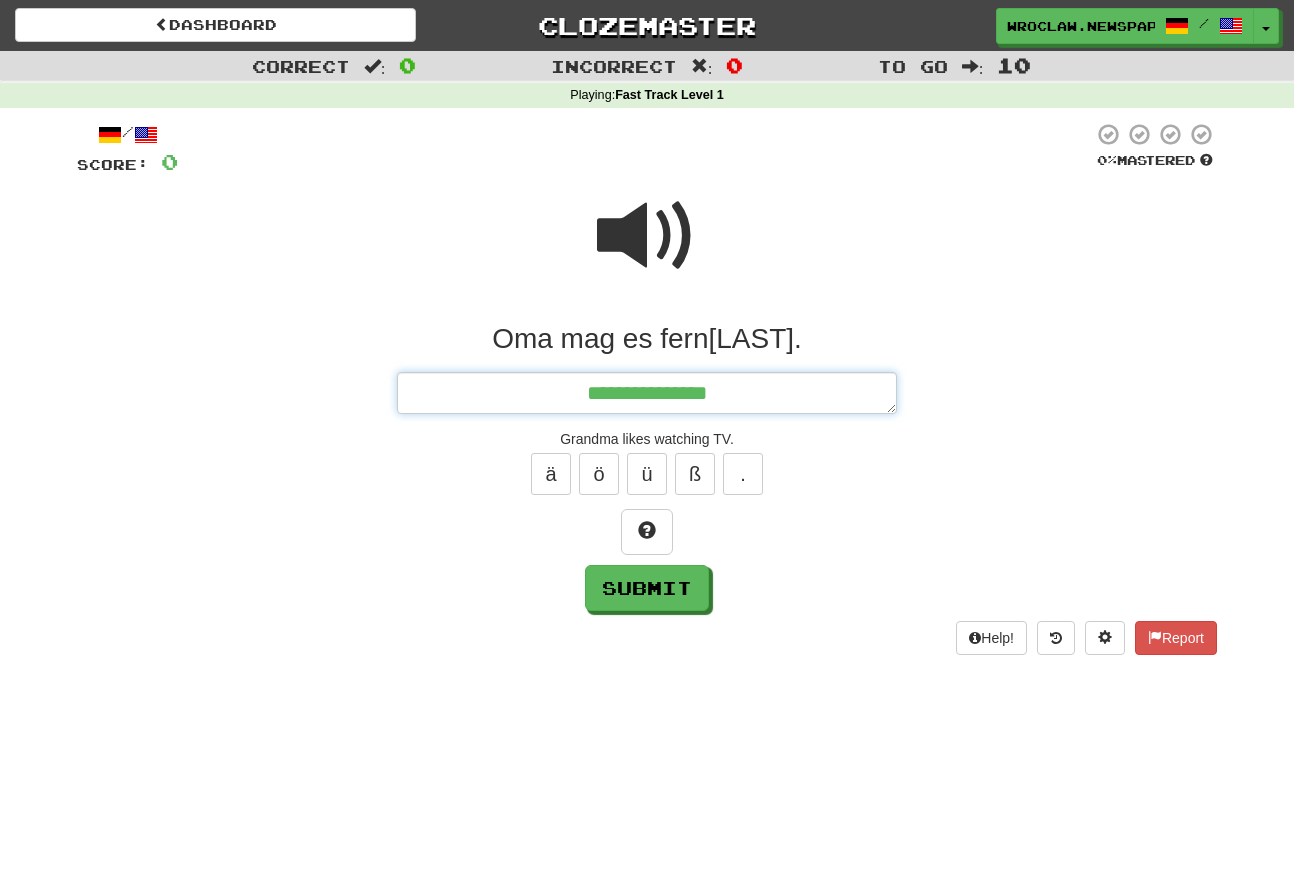 click on "**********" at bounding box center (647, 393) 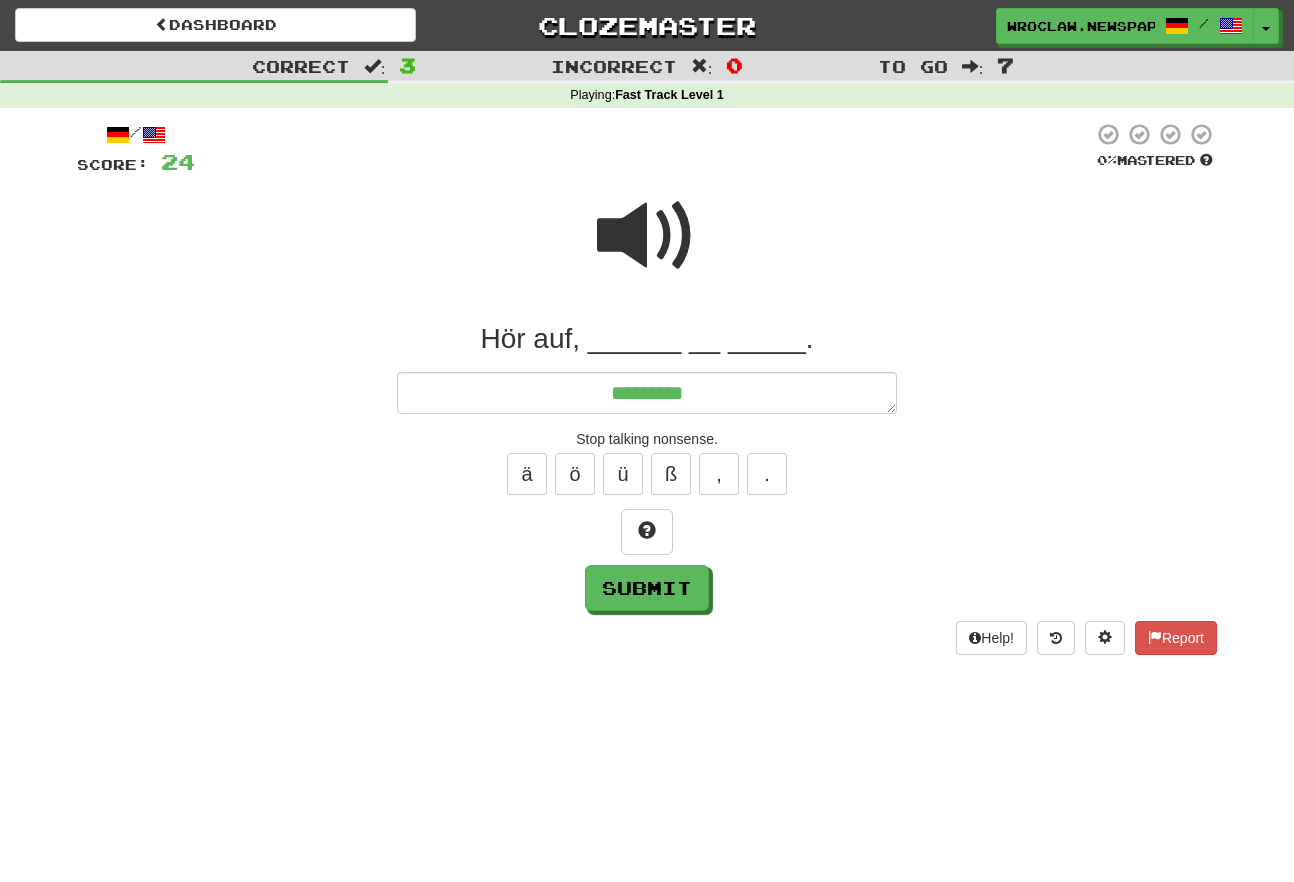 click at bounding box center [647, 236] 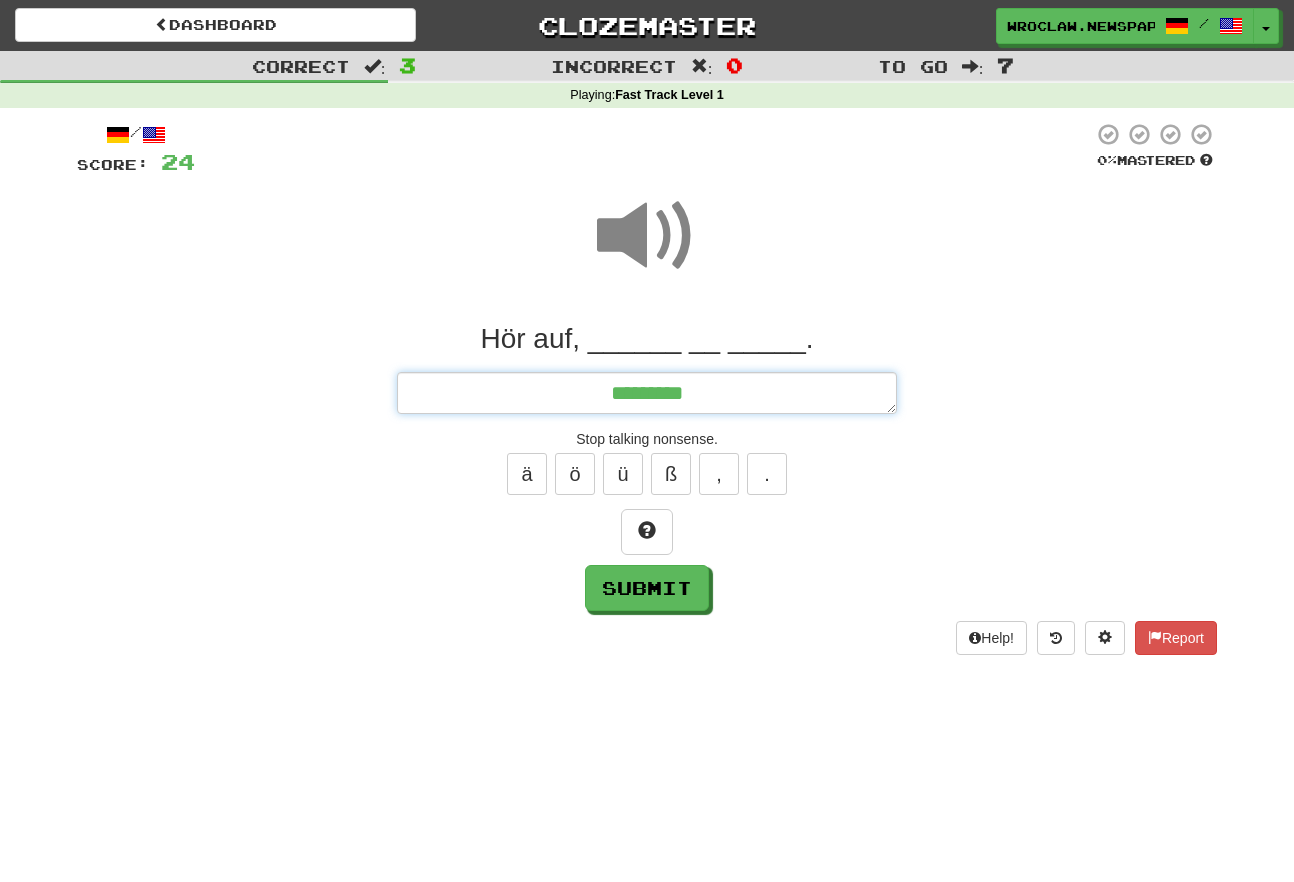click on "********" at bounding box center (647, 393) 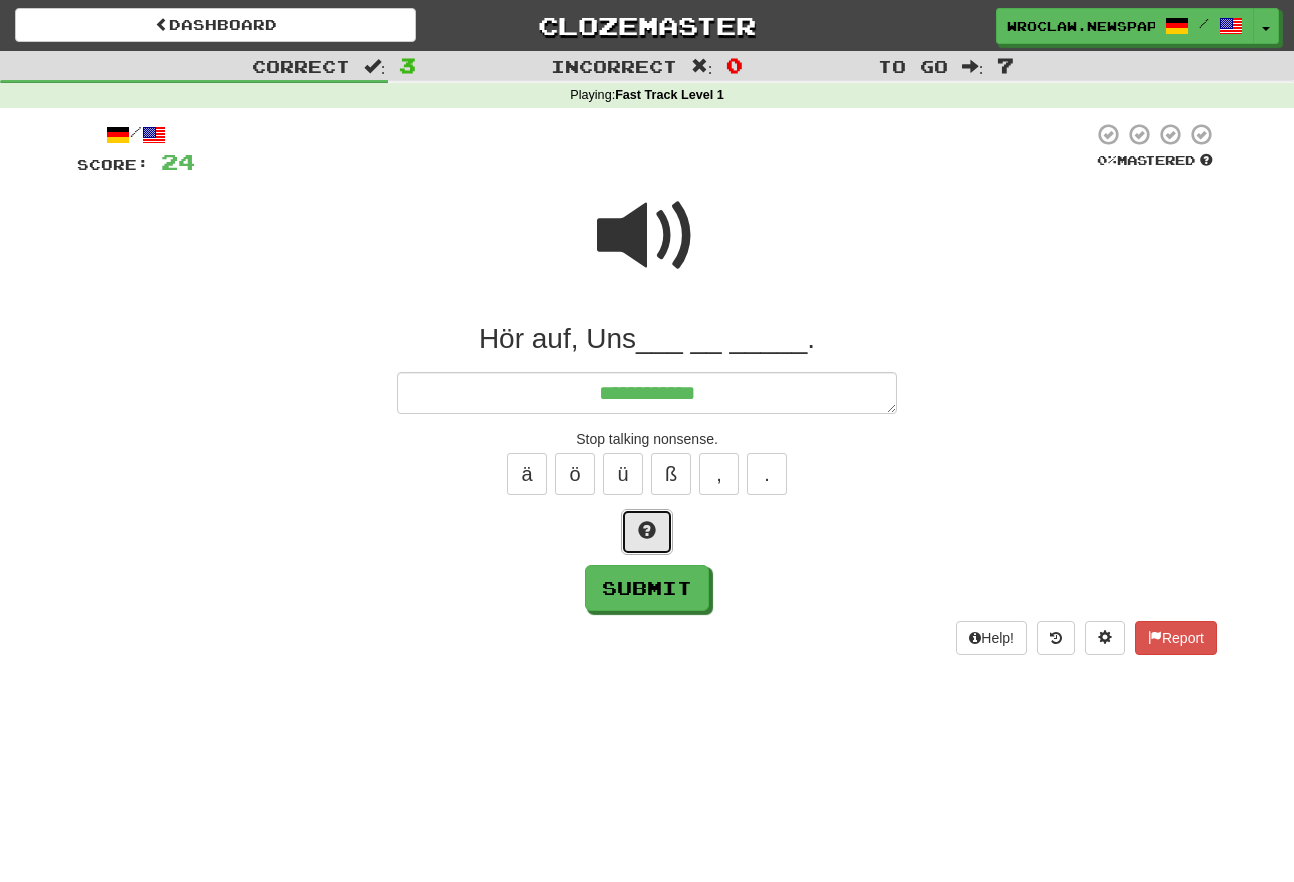click at bounding box center [647, 532] 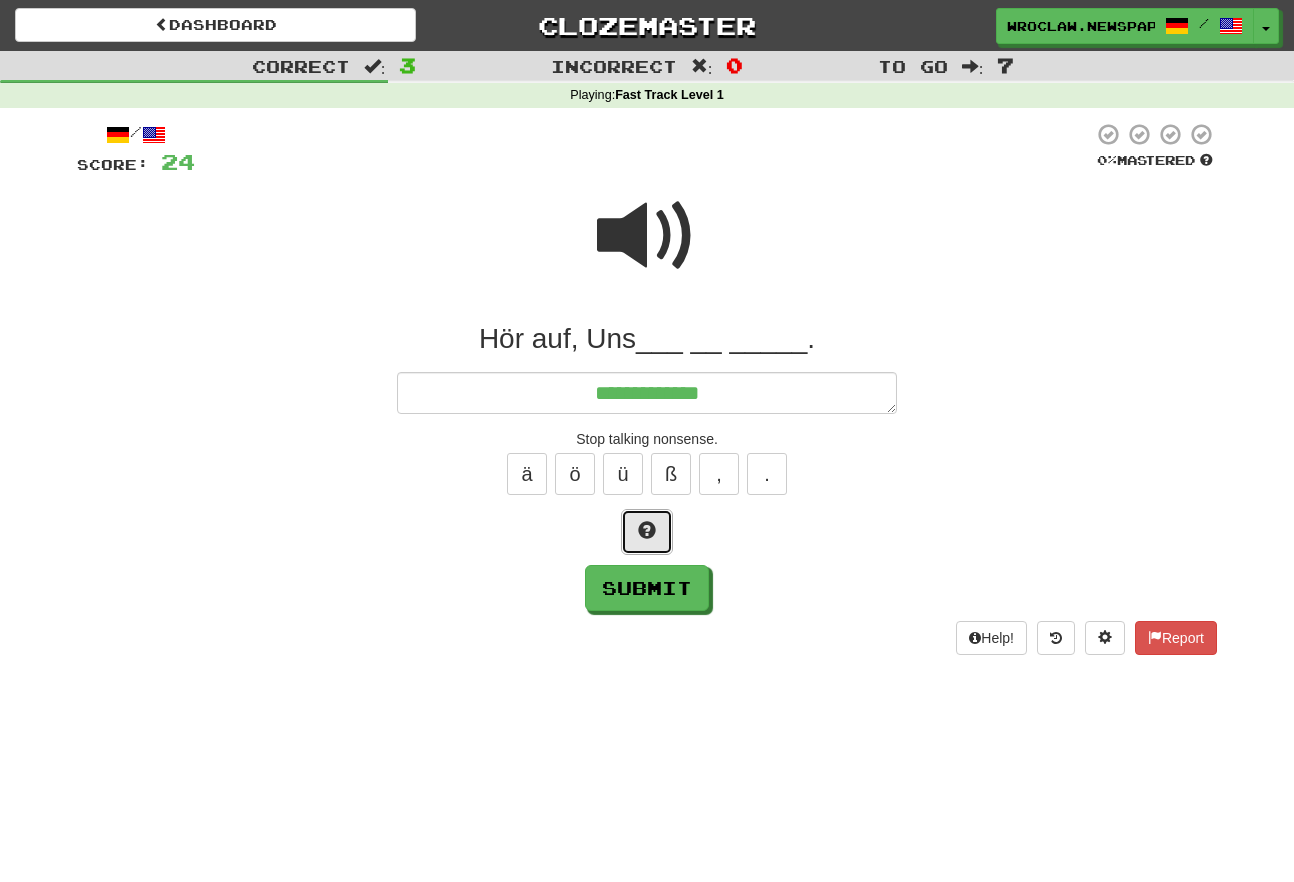 click at bounding box center [647, 532] 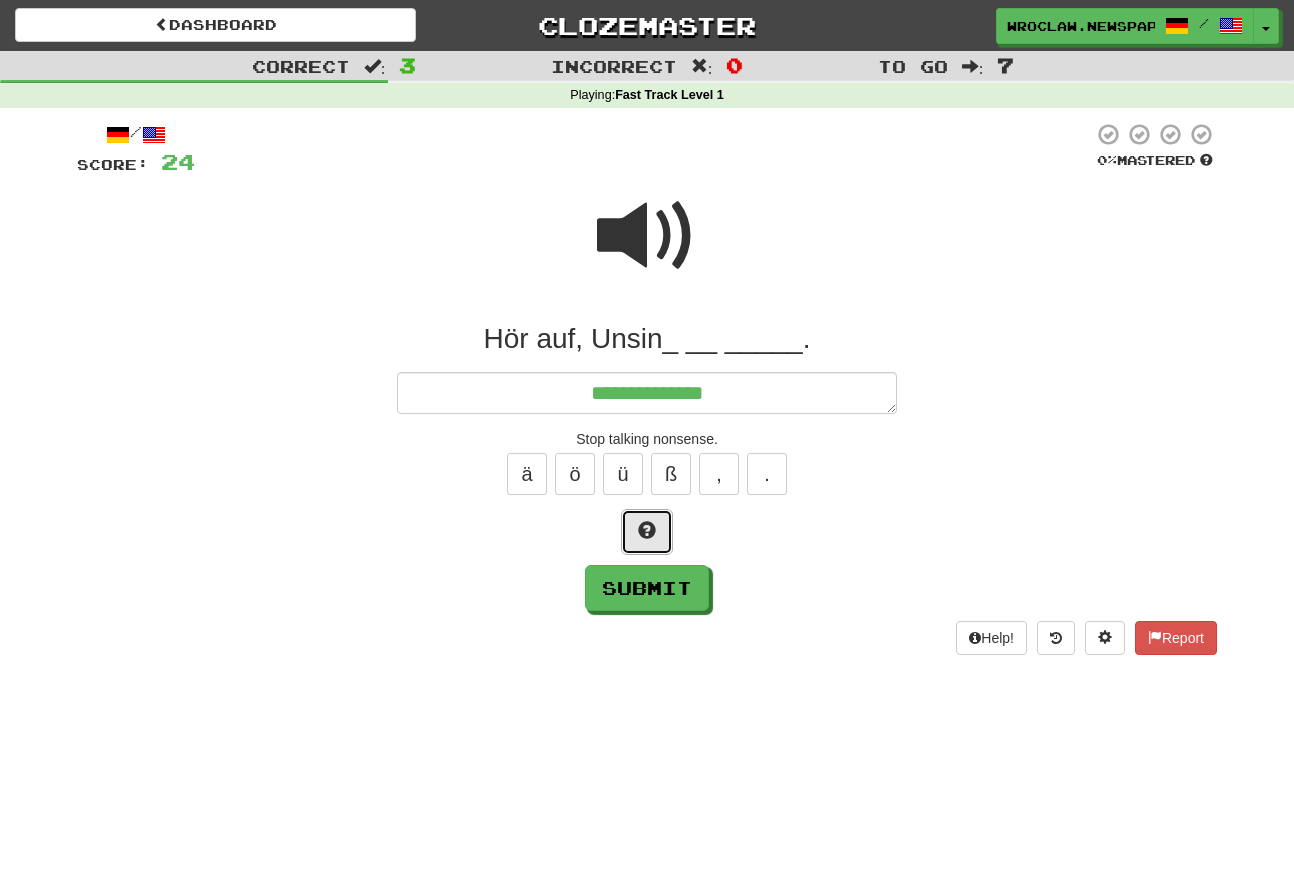 click at bounding box center (647, 532) 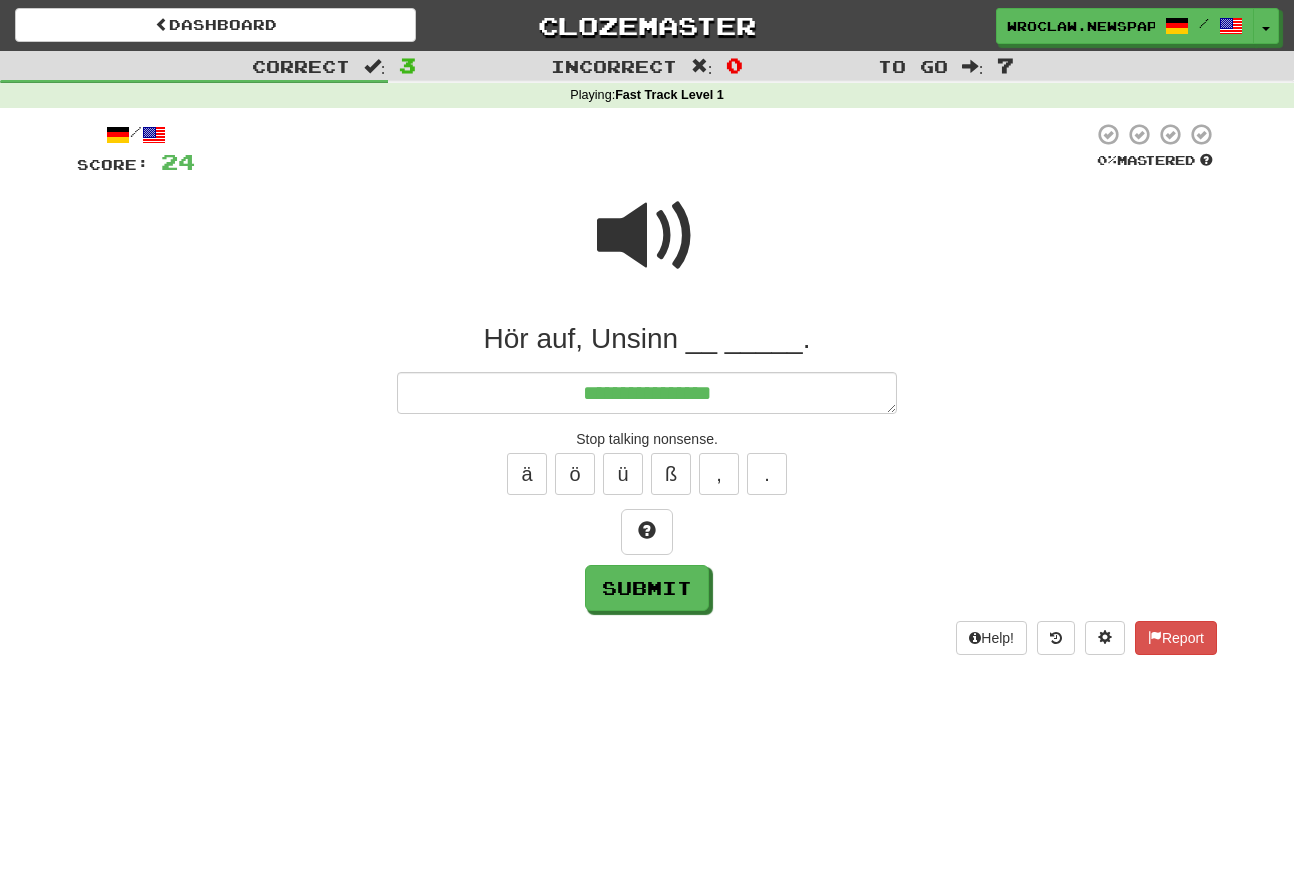 click at bounding box center [647, 236] 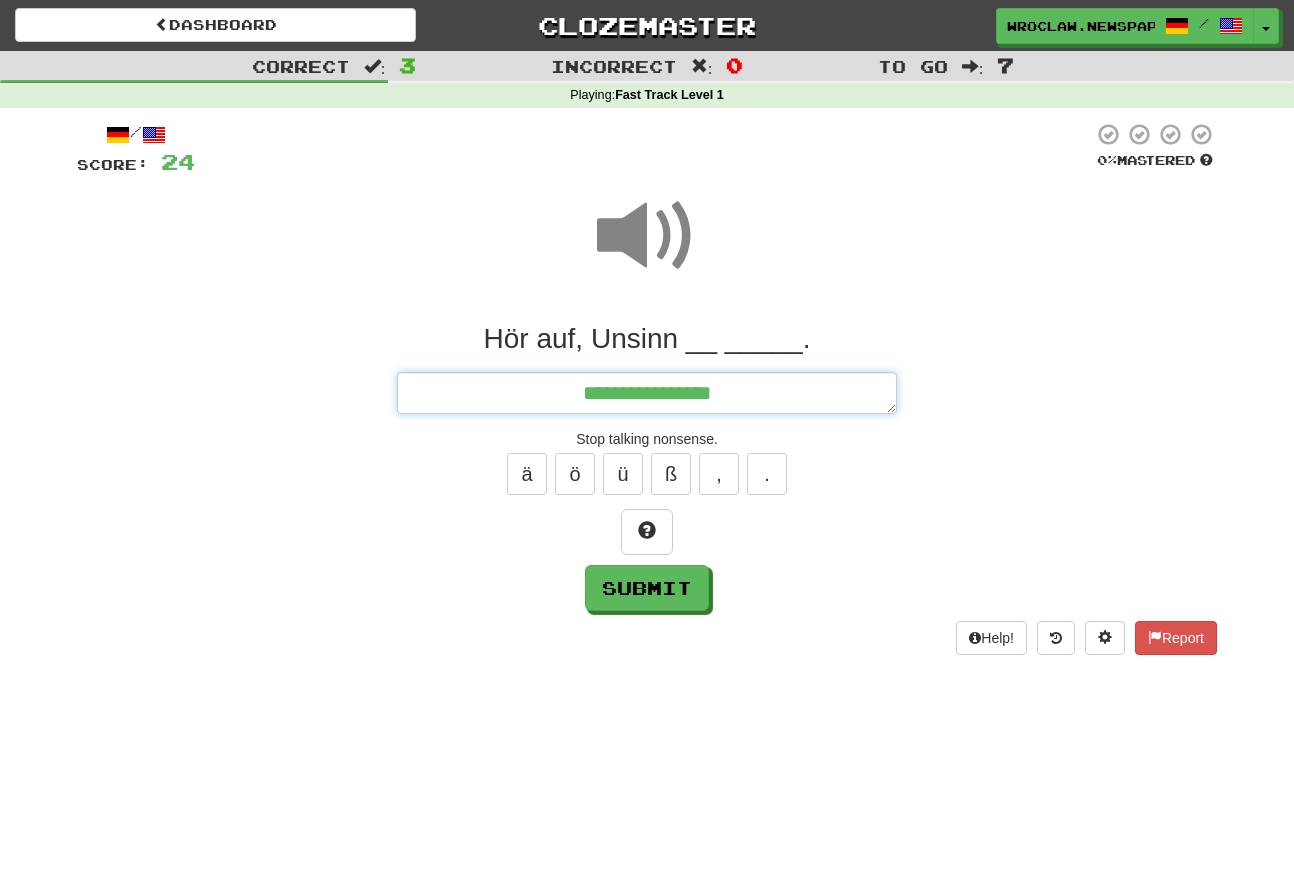 click on "**********" at bounding box center (647, 393) 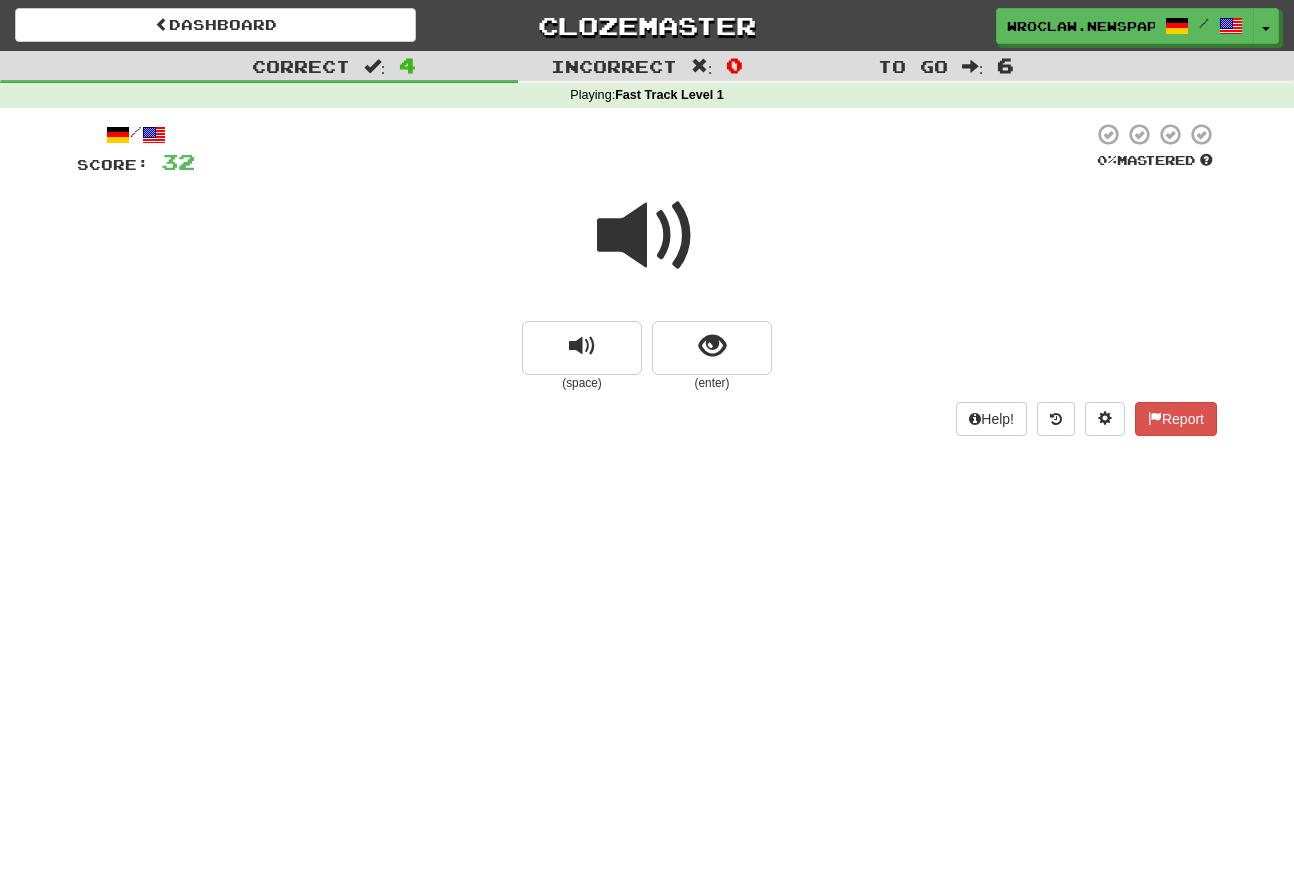 click at bounding box center (647, 236) 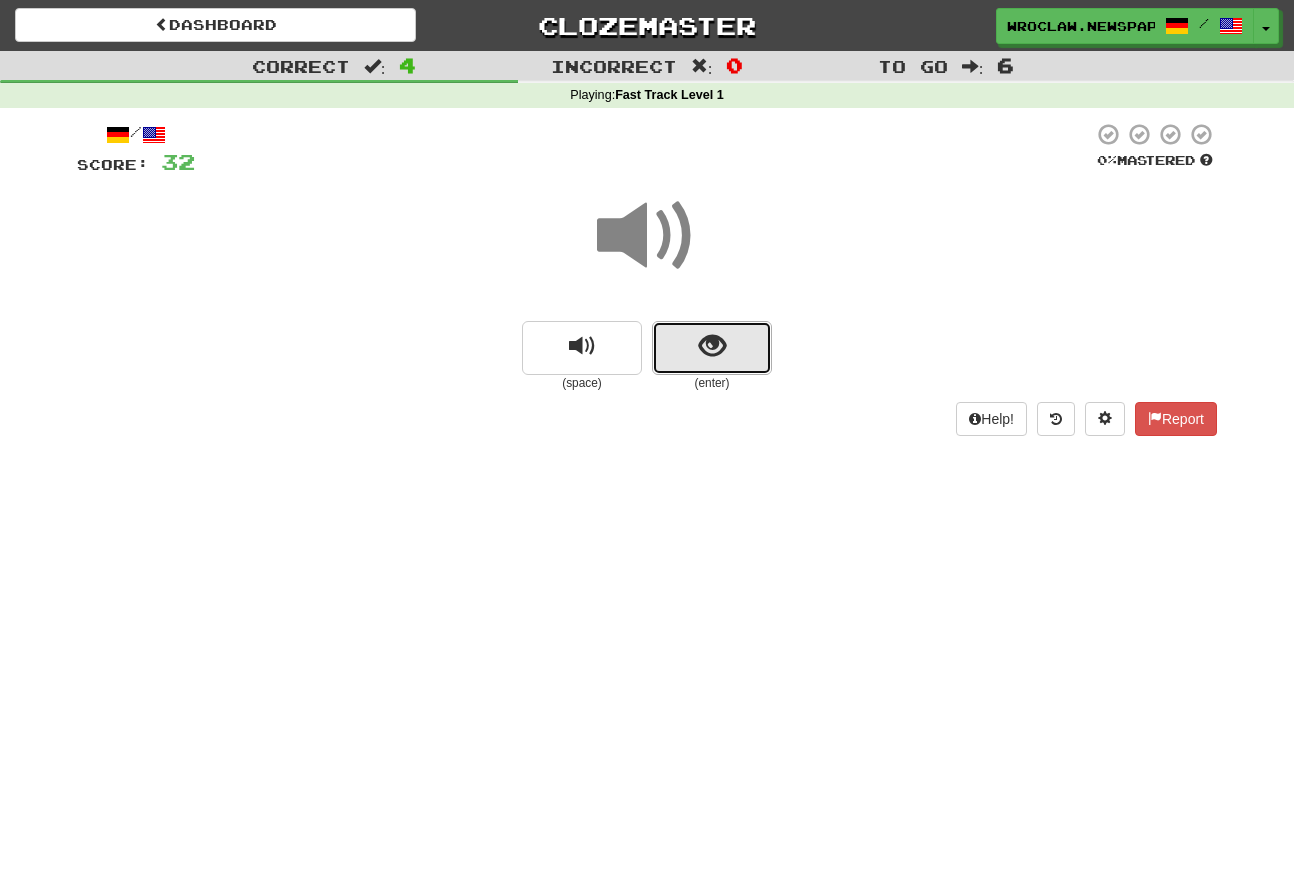 click at bounding box center (712, 346) 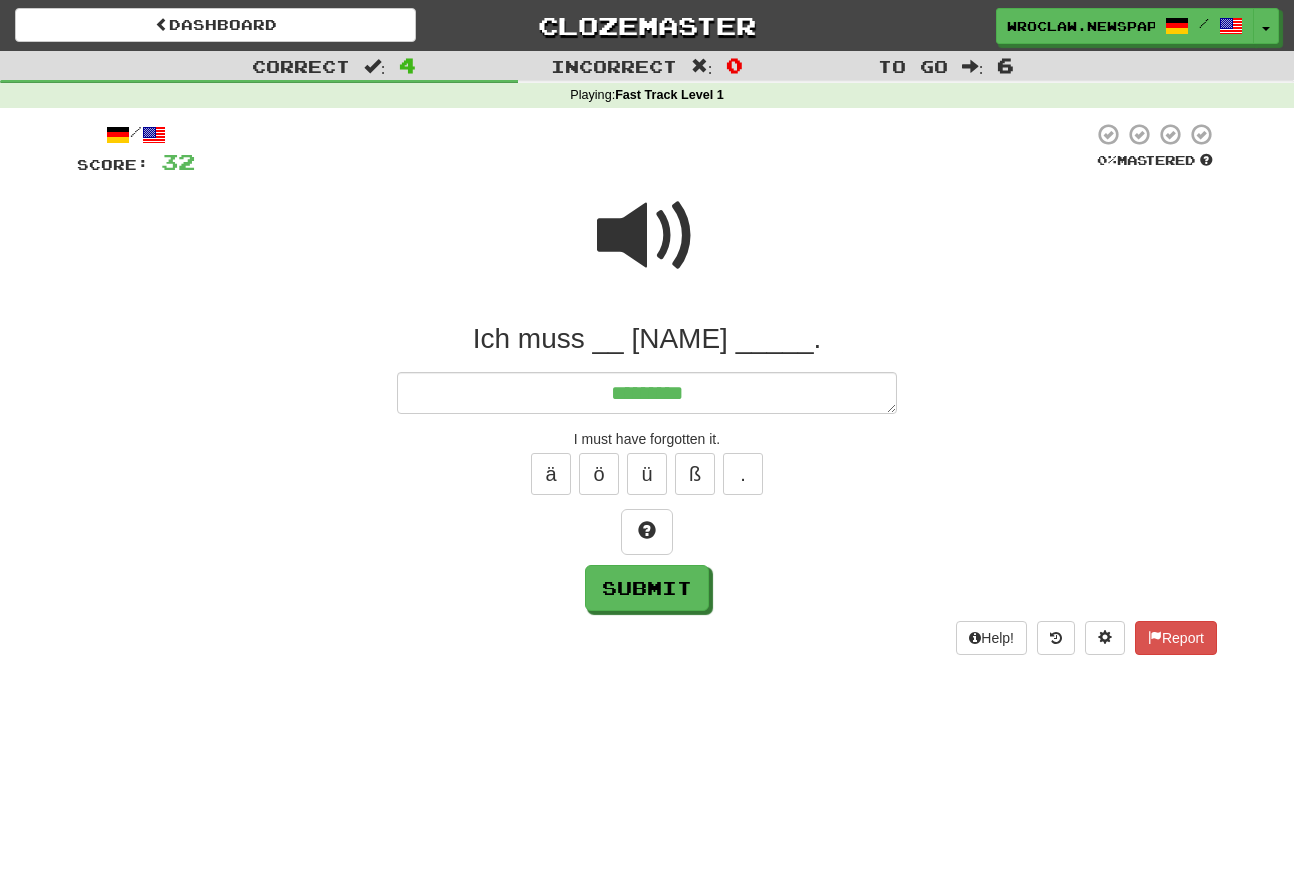 click at bounding box center [647, 236] 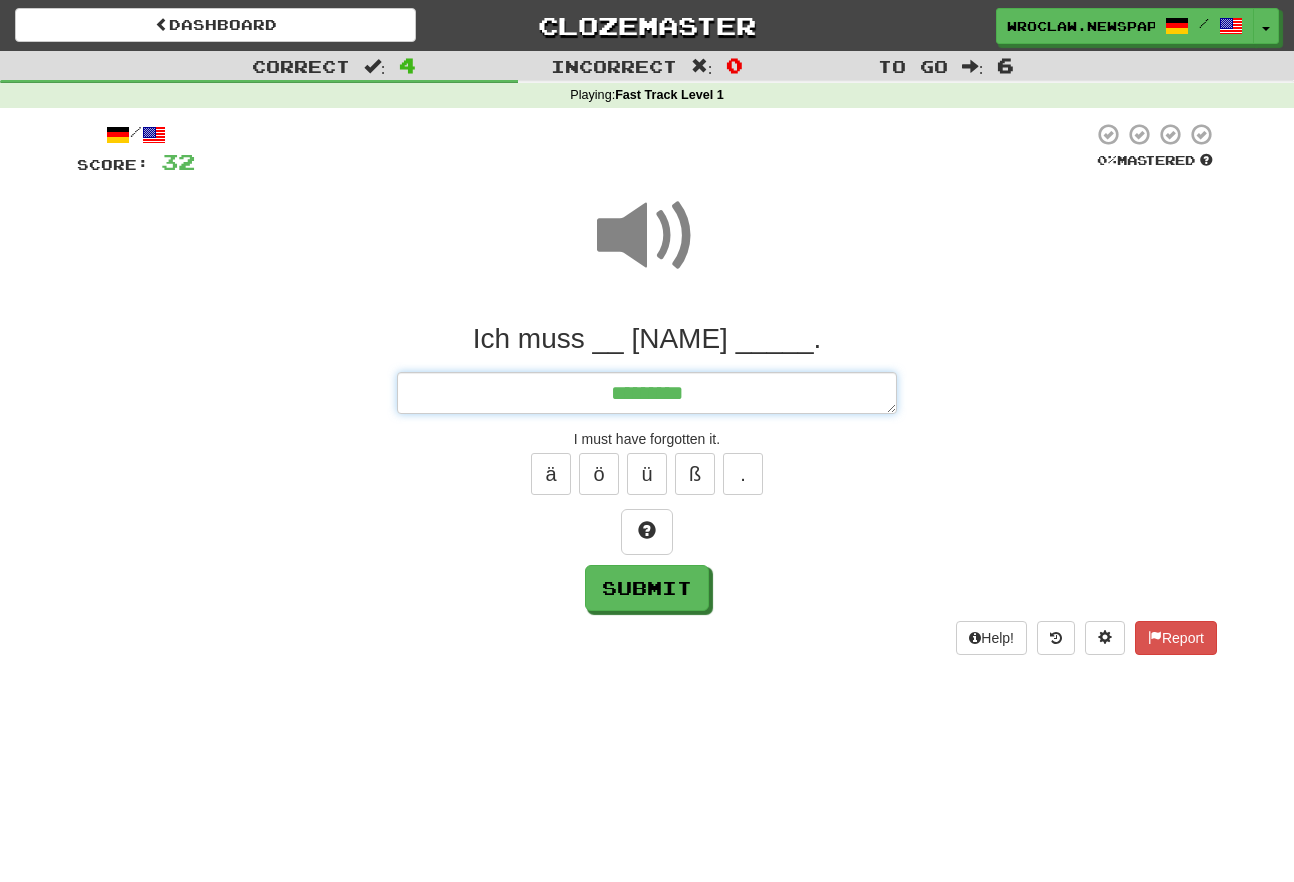 click on "********" at bounding box center [647, 393] 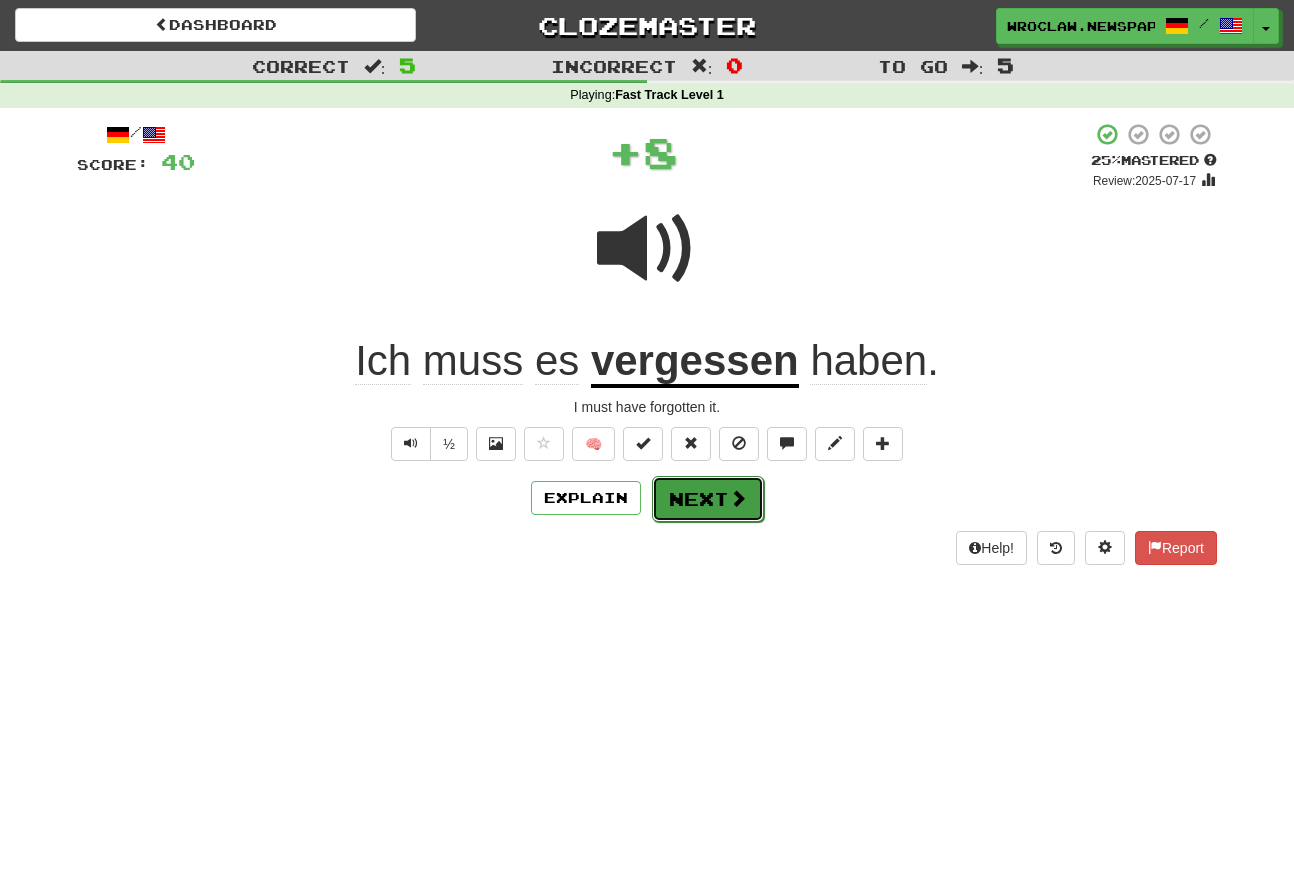 click on "Next" at bounding box center [708, 499] 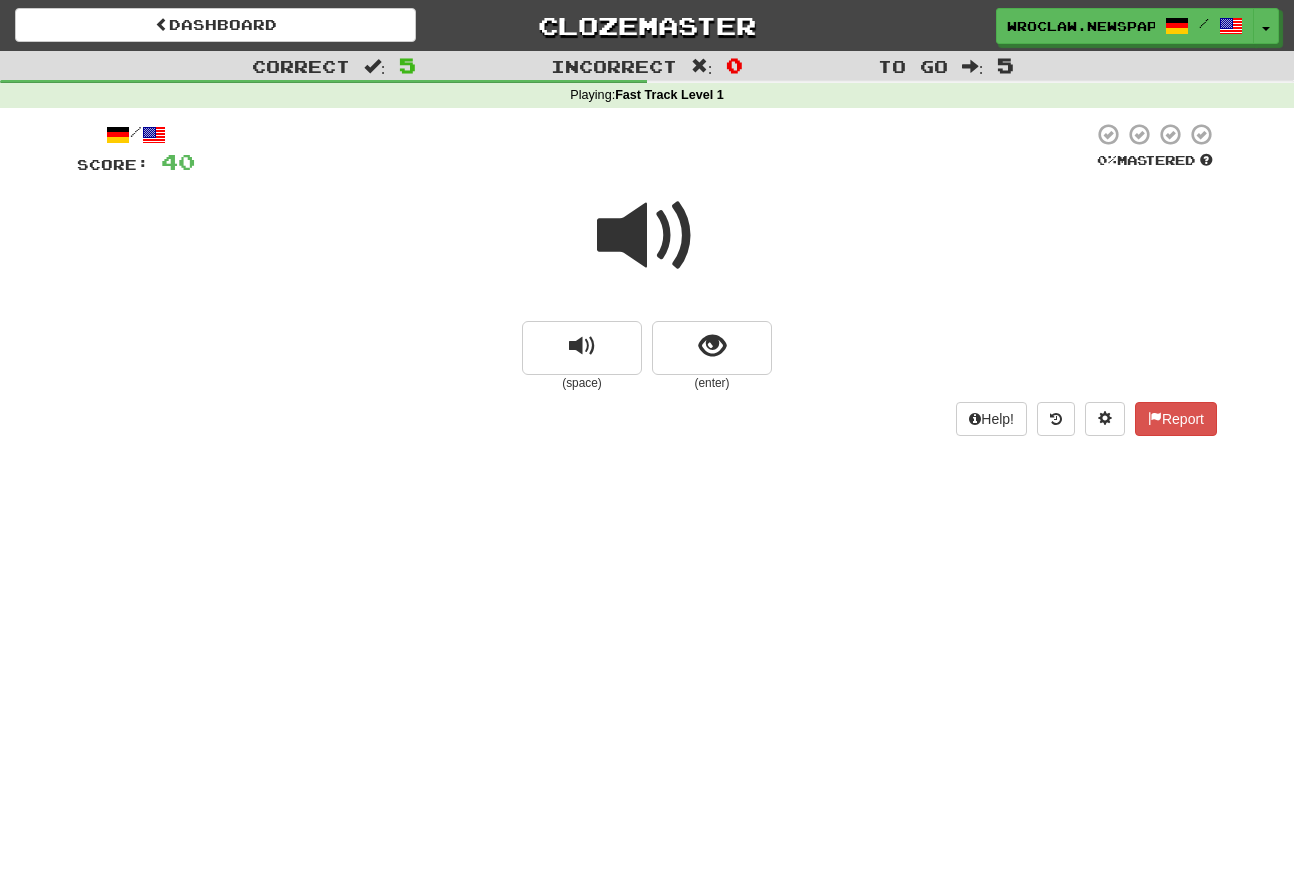 click at bounding box center (647, 249) 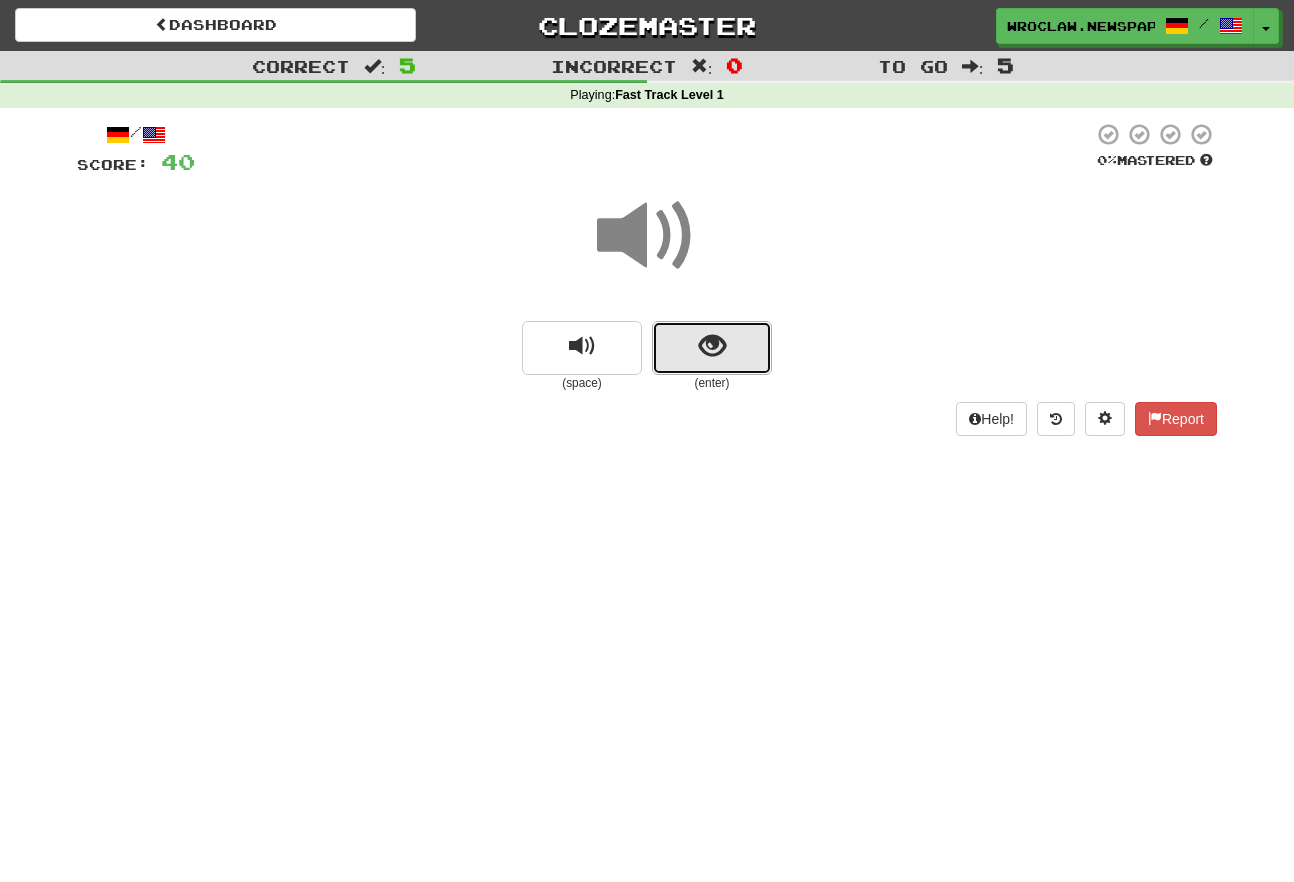 click at bounding box center [712, 348] 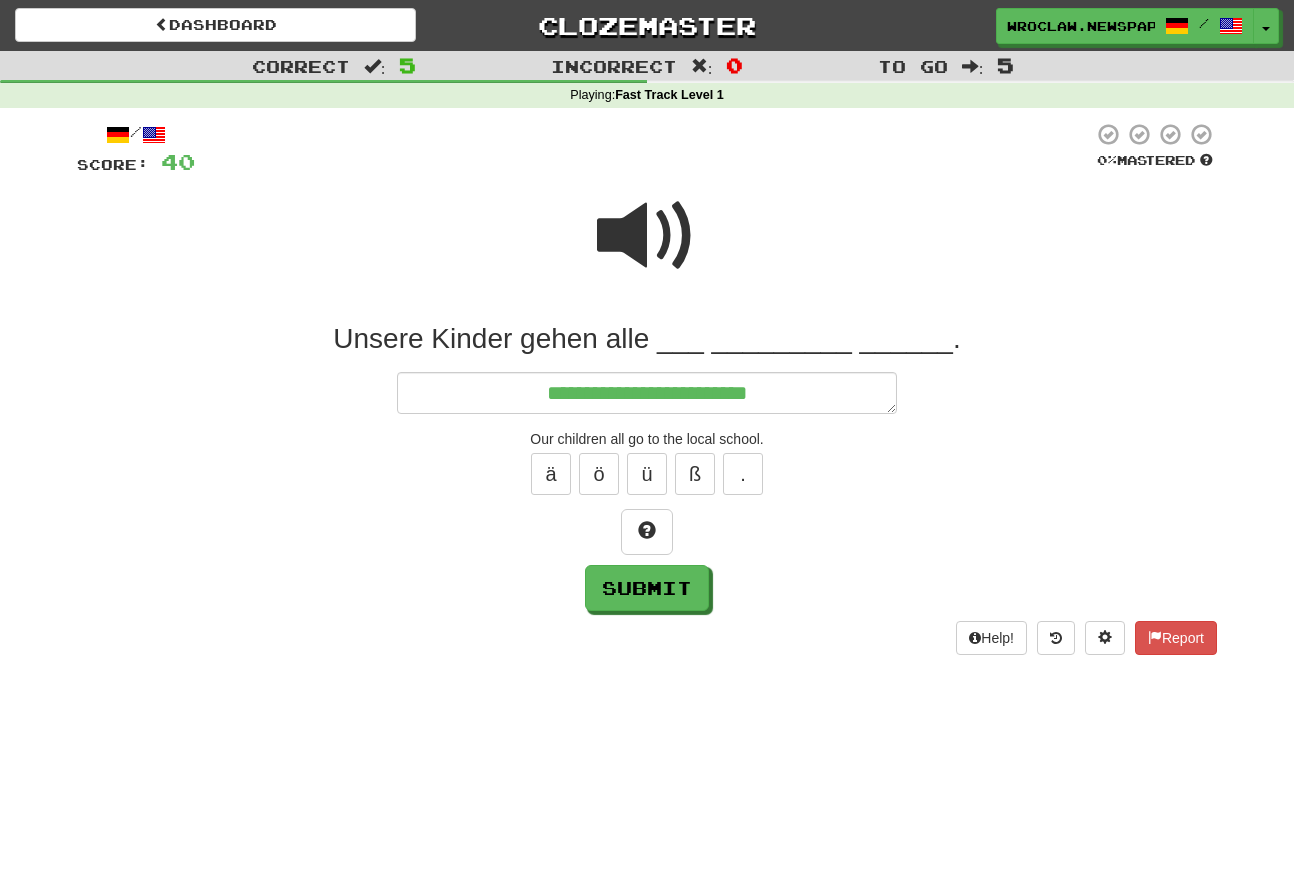 click at bounding box center [647, 236] 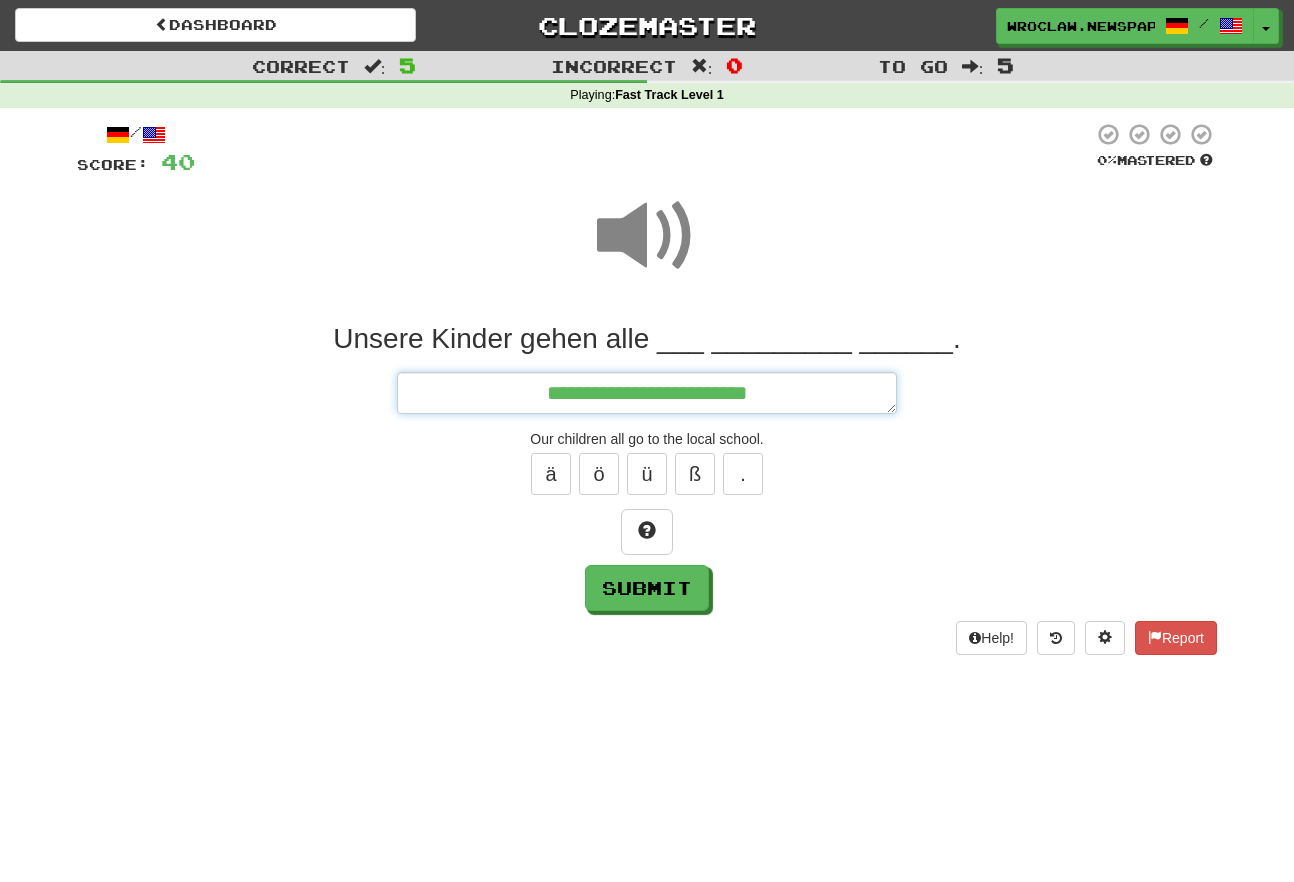 click on "**********" at bounding box center [647, 393] 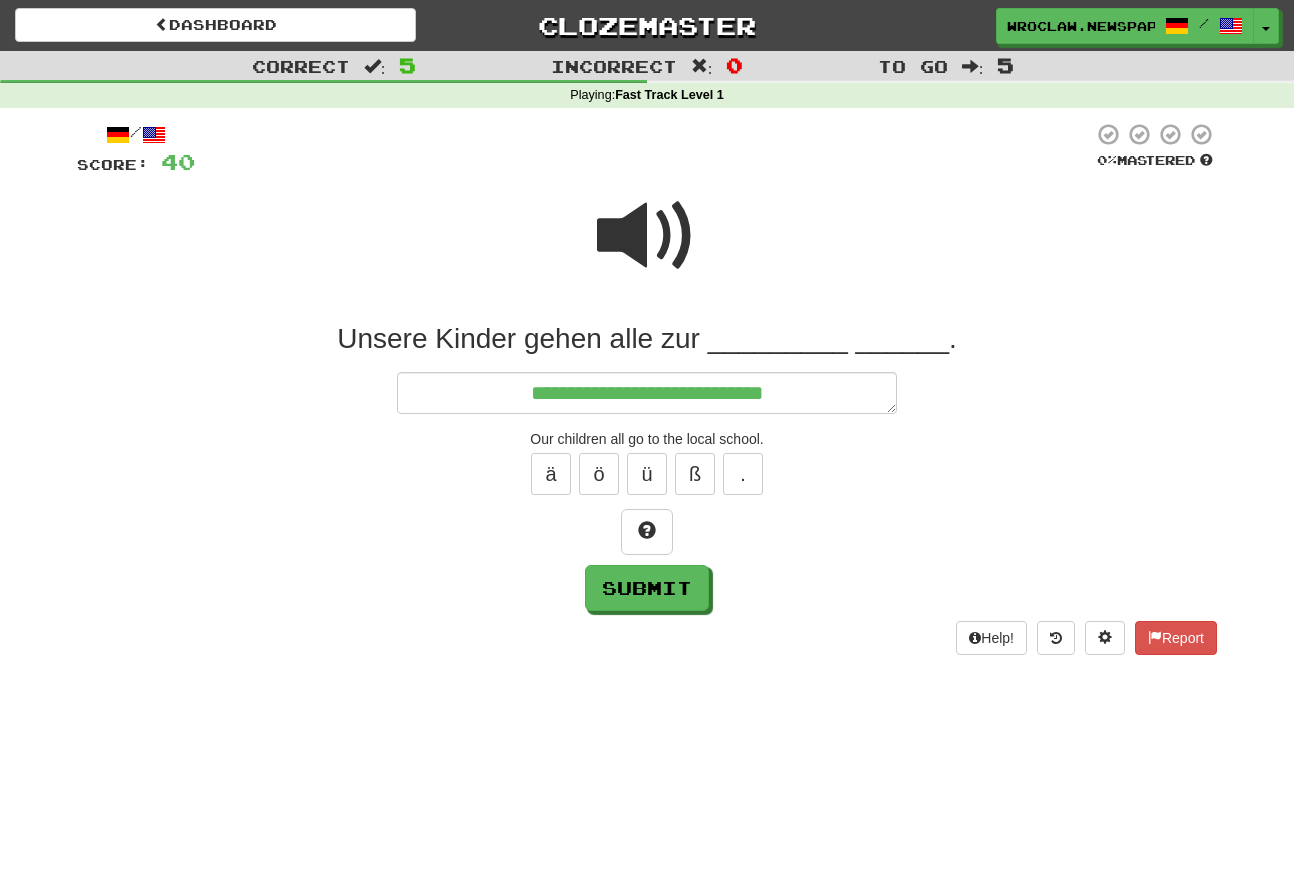 click at bounding box center (647, 236) 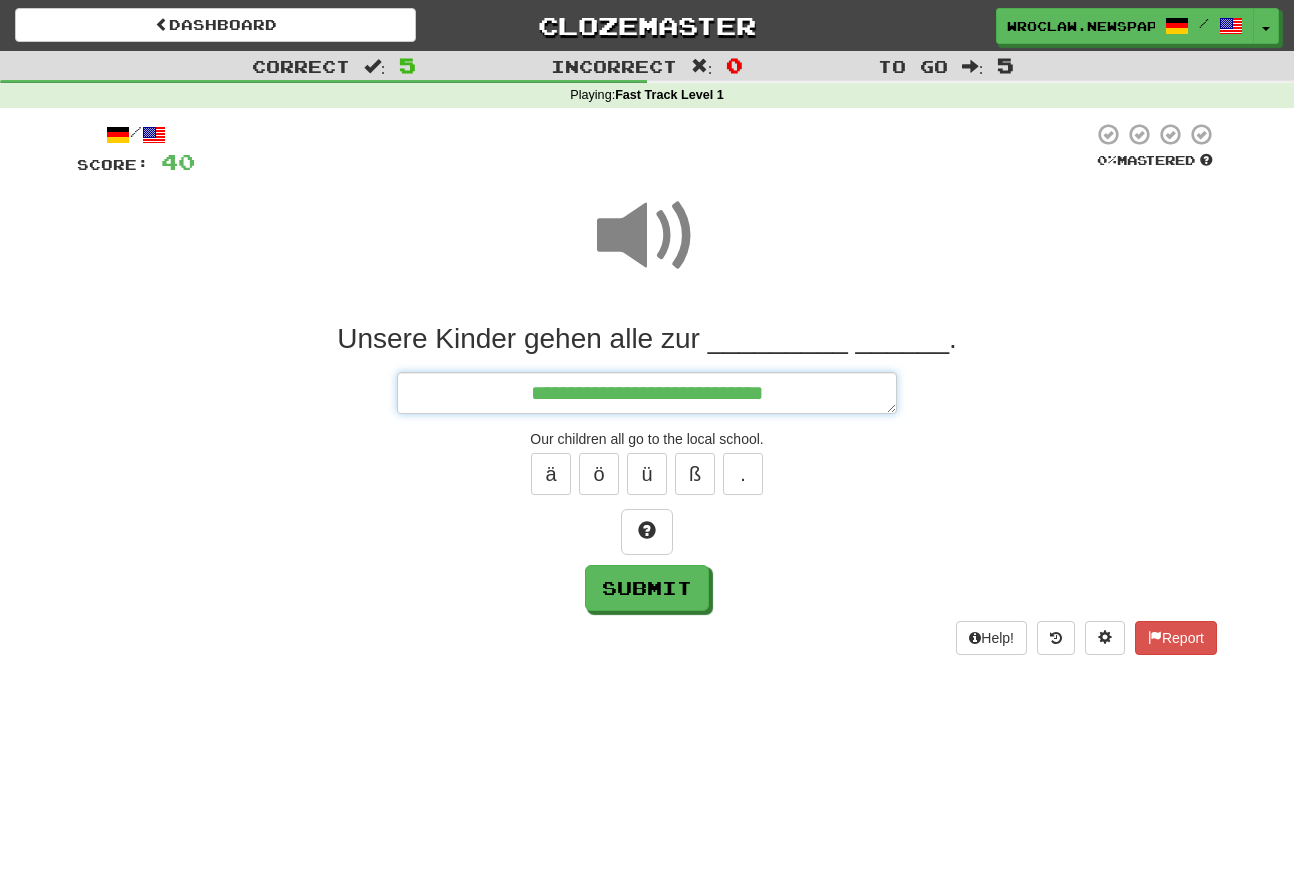 click on "**********" at bounding box center (647, 393) 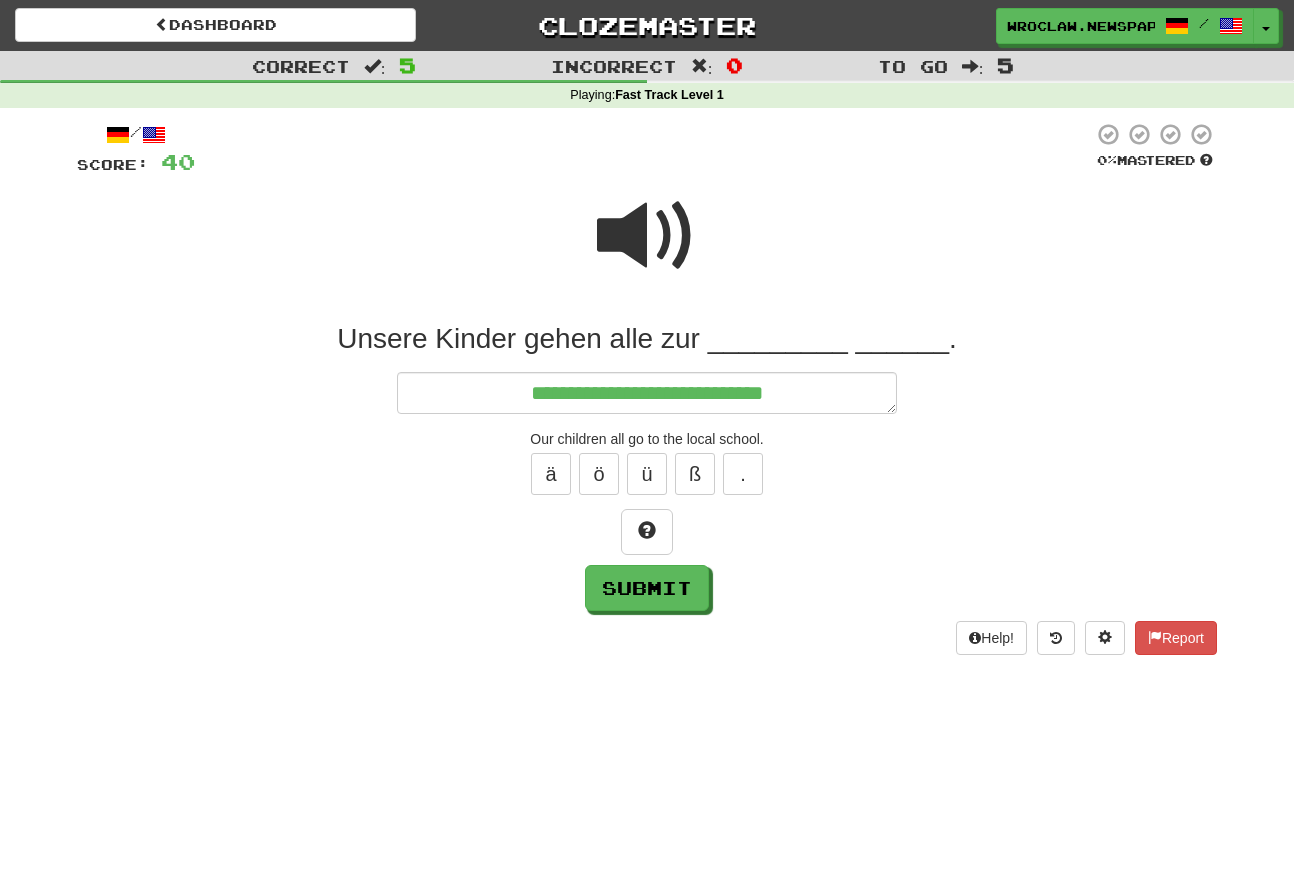click at bounding box center [647, 236] 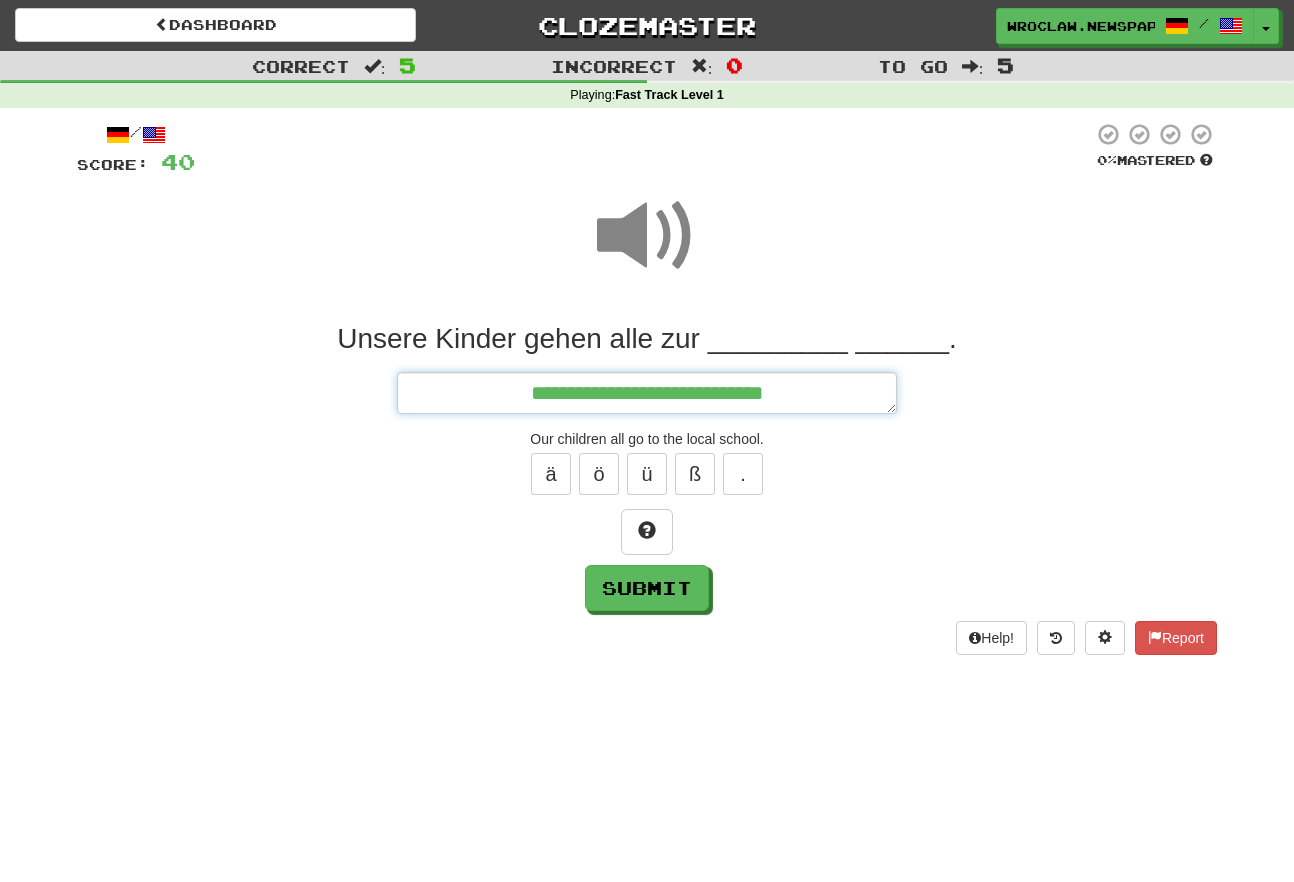 click on "**********" at bounding box center (647, 393) 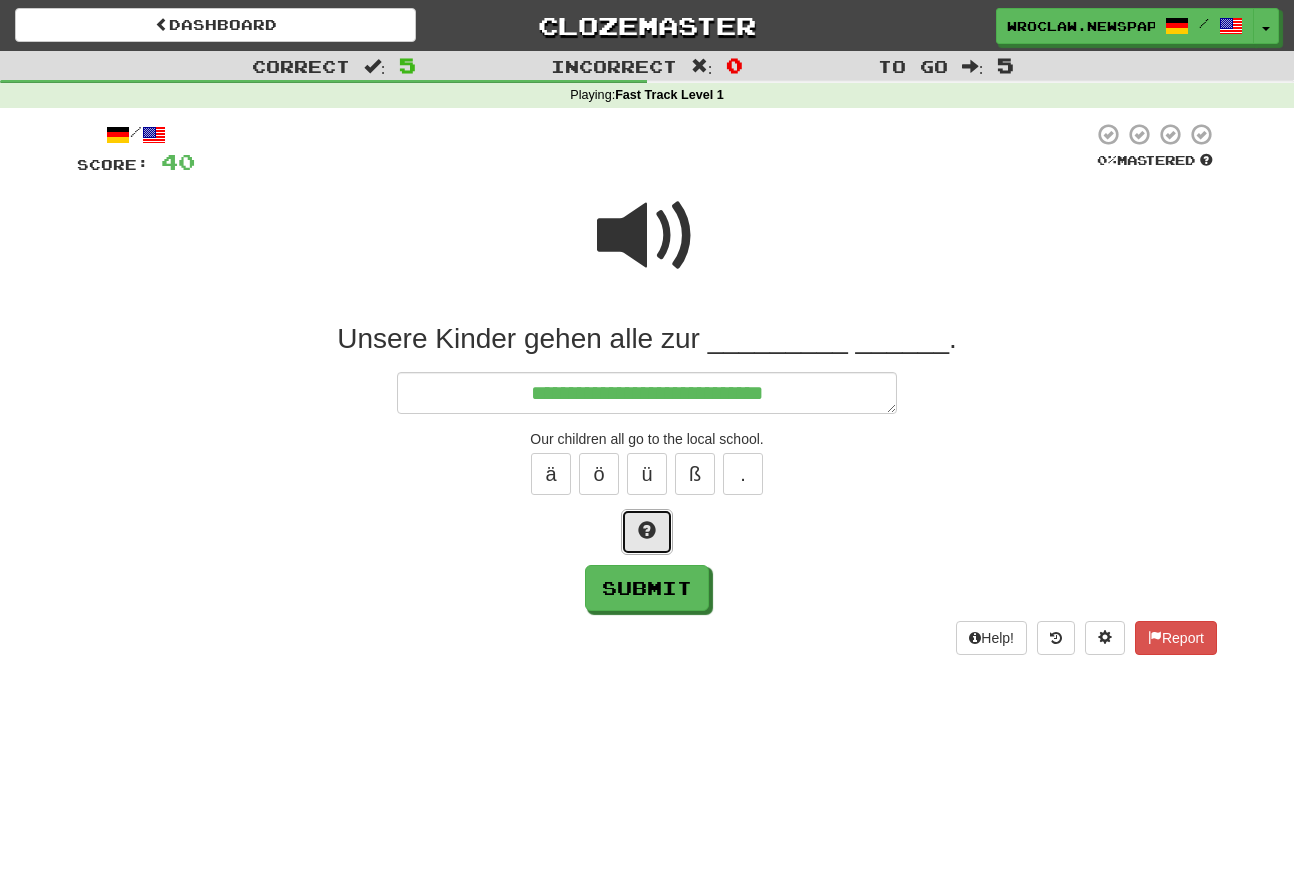 click at bounding box center (647, 532) 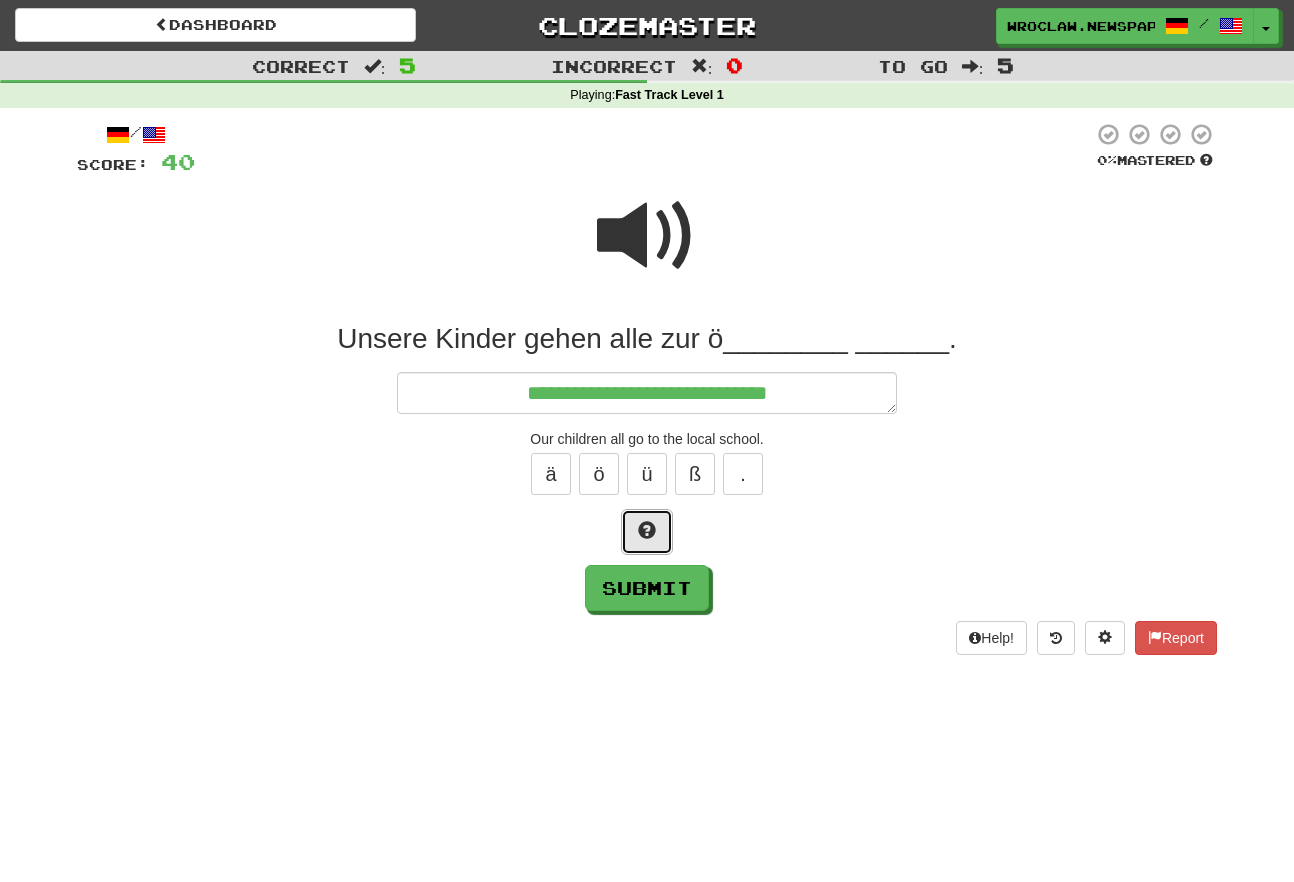 click at bounding box center (647, 532) 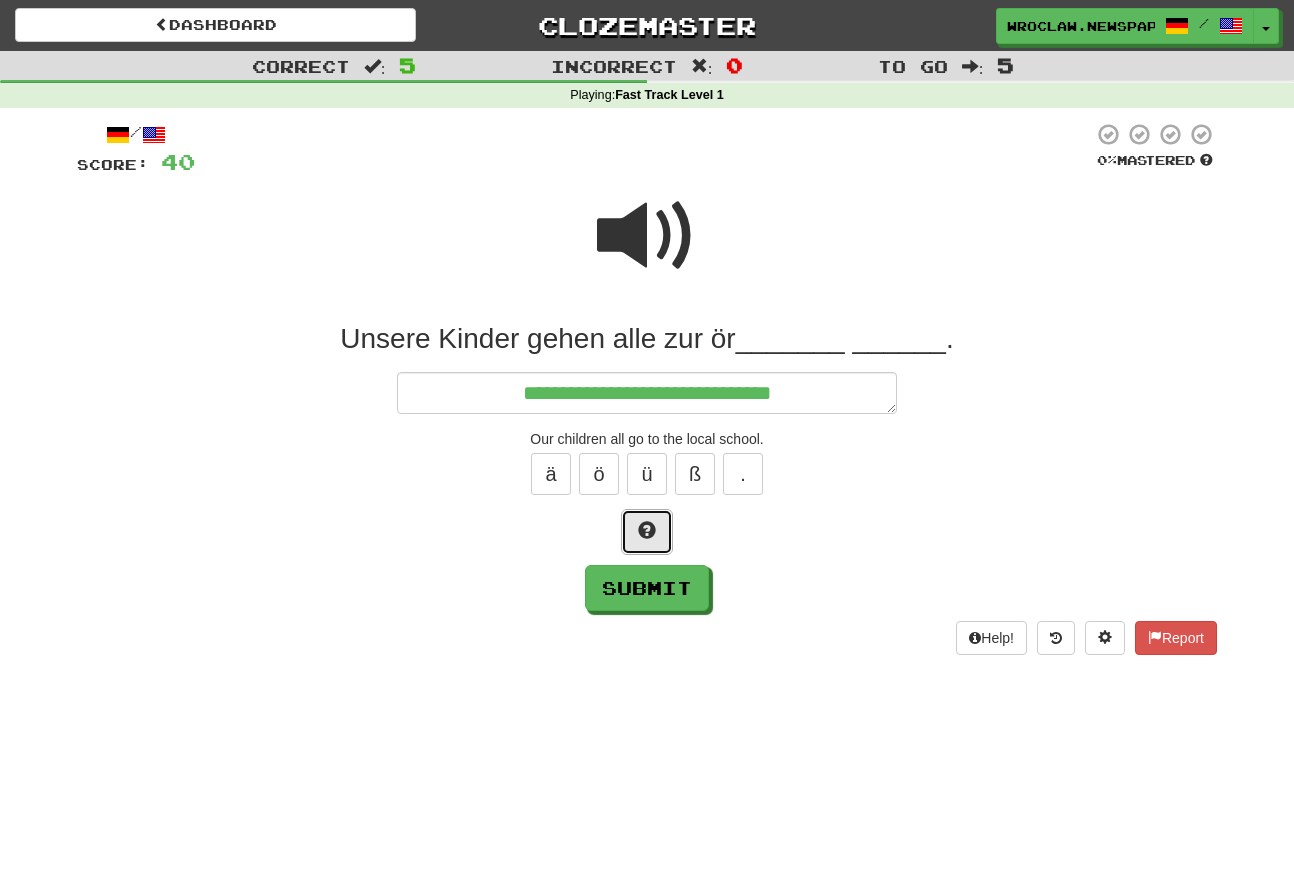 click at bounding box center [647, 532] 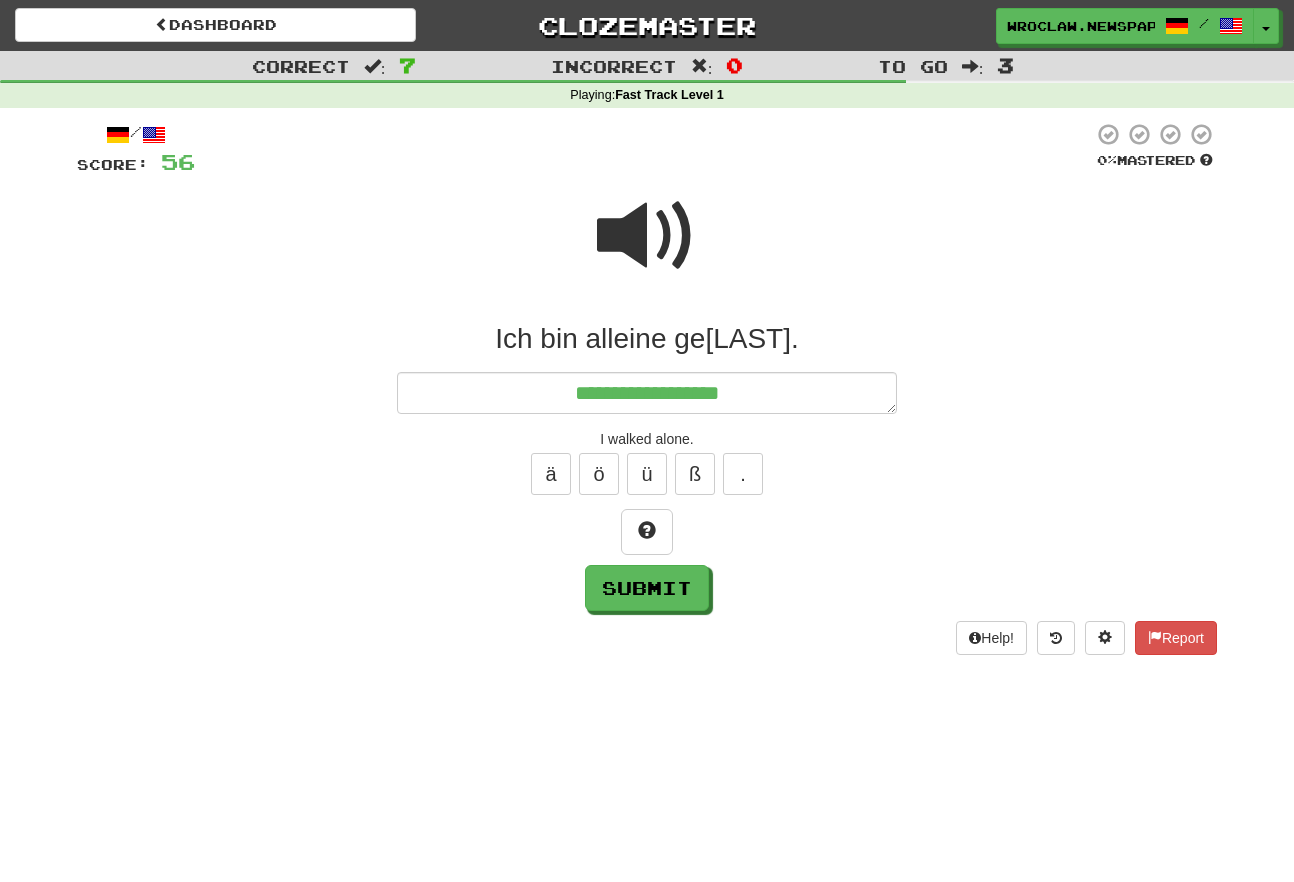 click at bounding box center (647, 249) 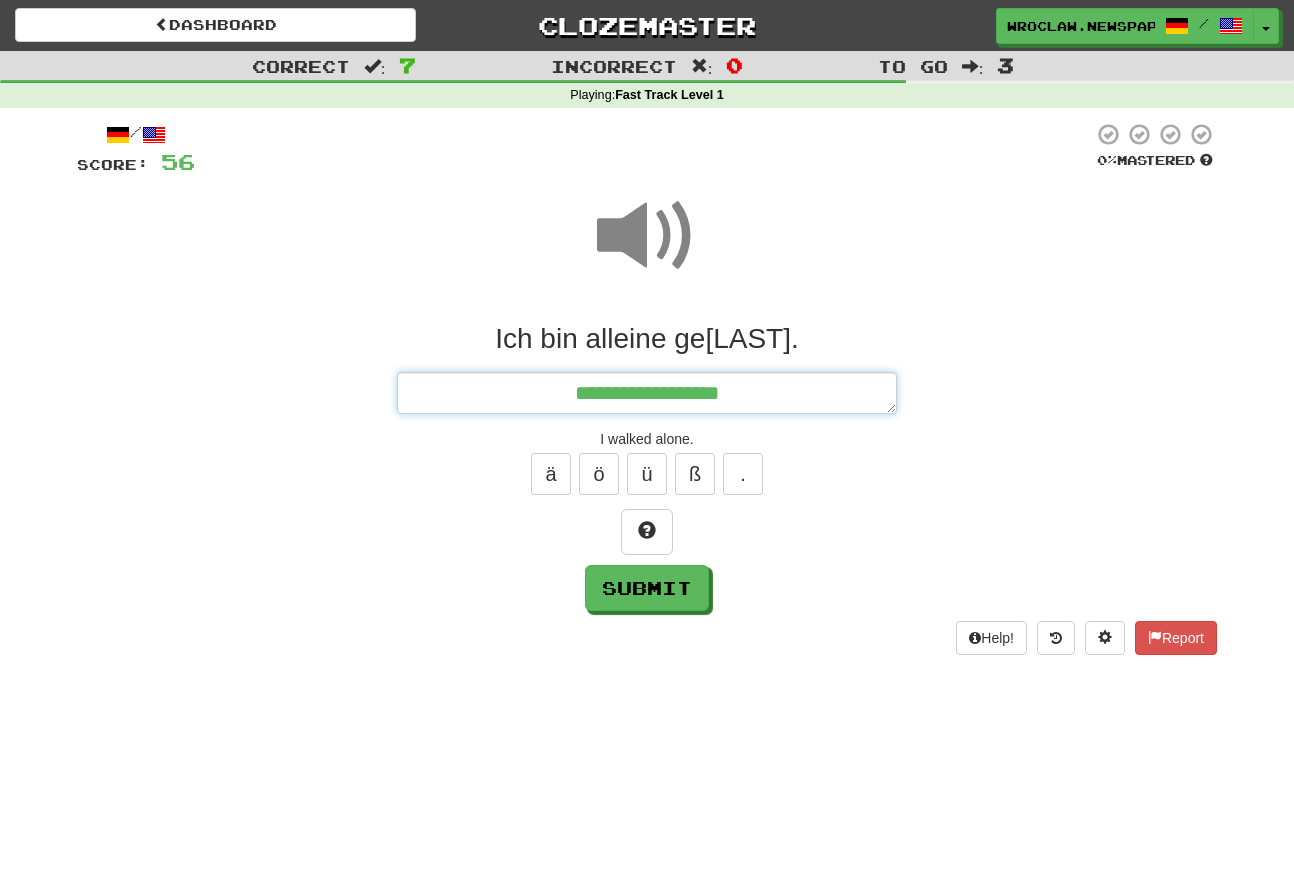 click on "**********" at bounding box center [647, 393] 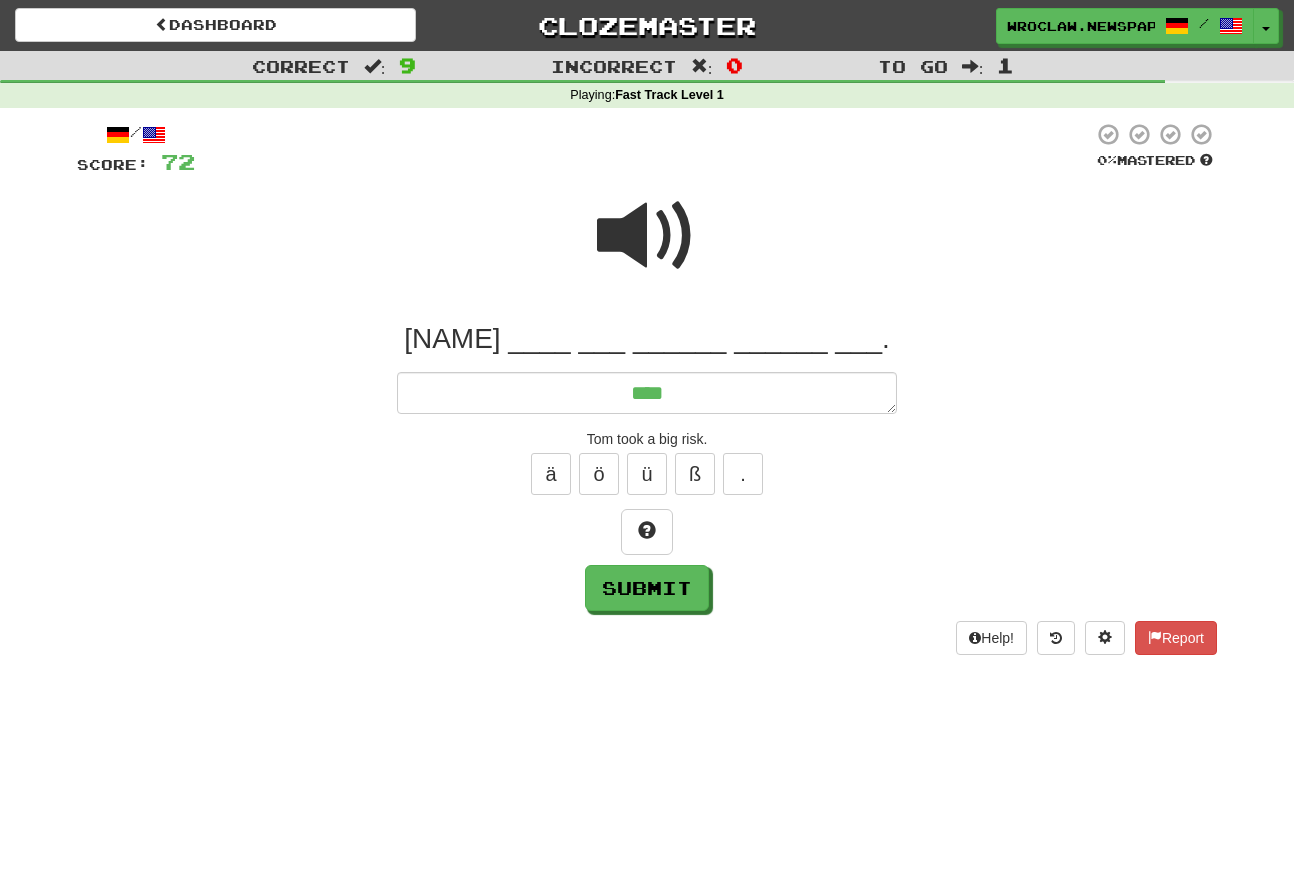 click at bounding box center [647, 236] 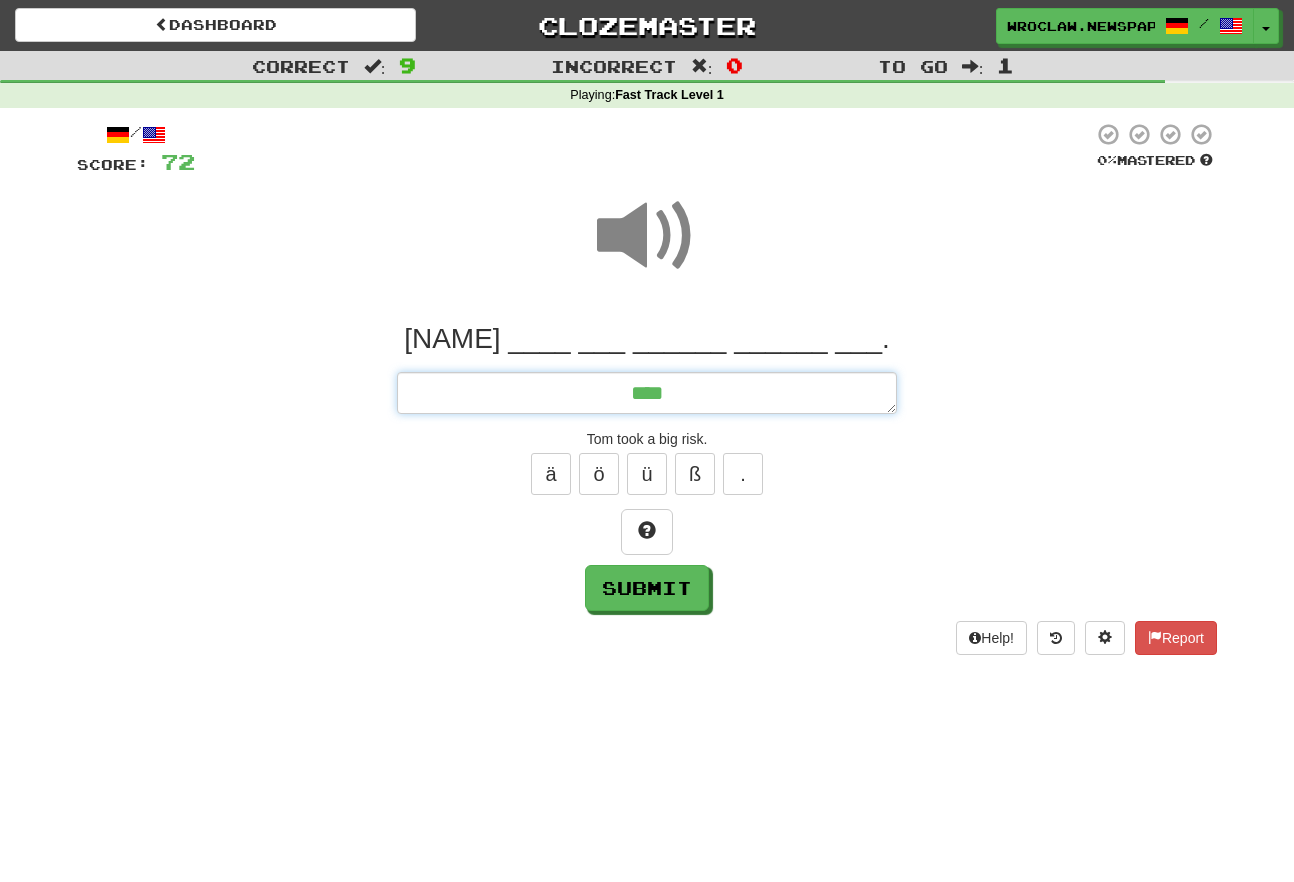 click on "***" at bounding box center (647, 393) 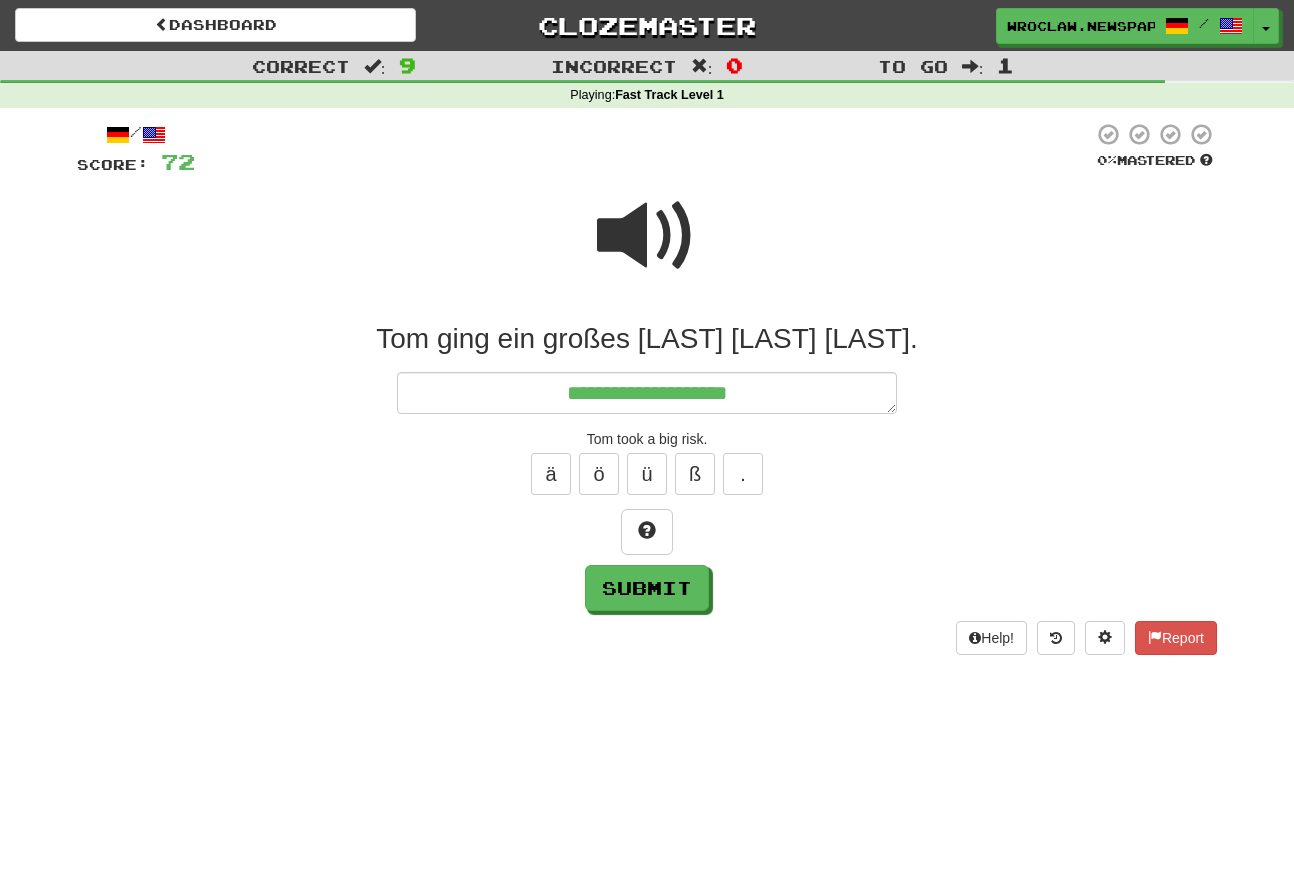 click at bounding box center (647, 249) 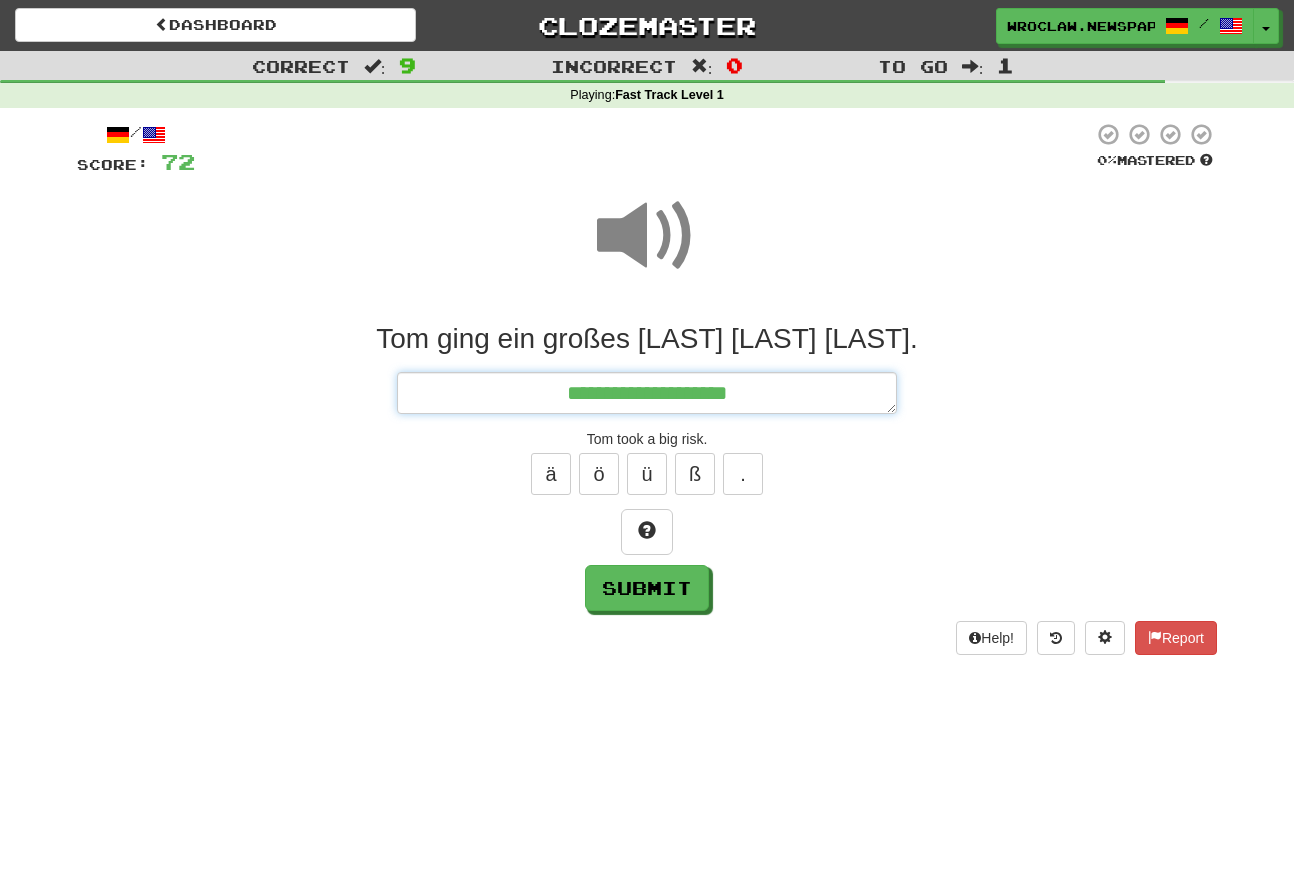 click on "**********" at bounding box center [647, 393] 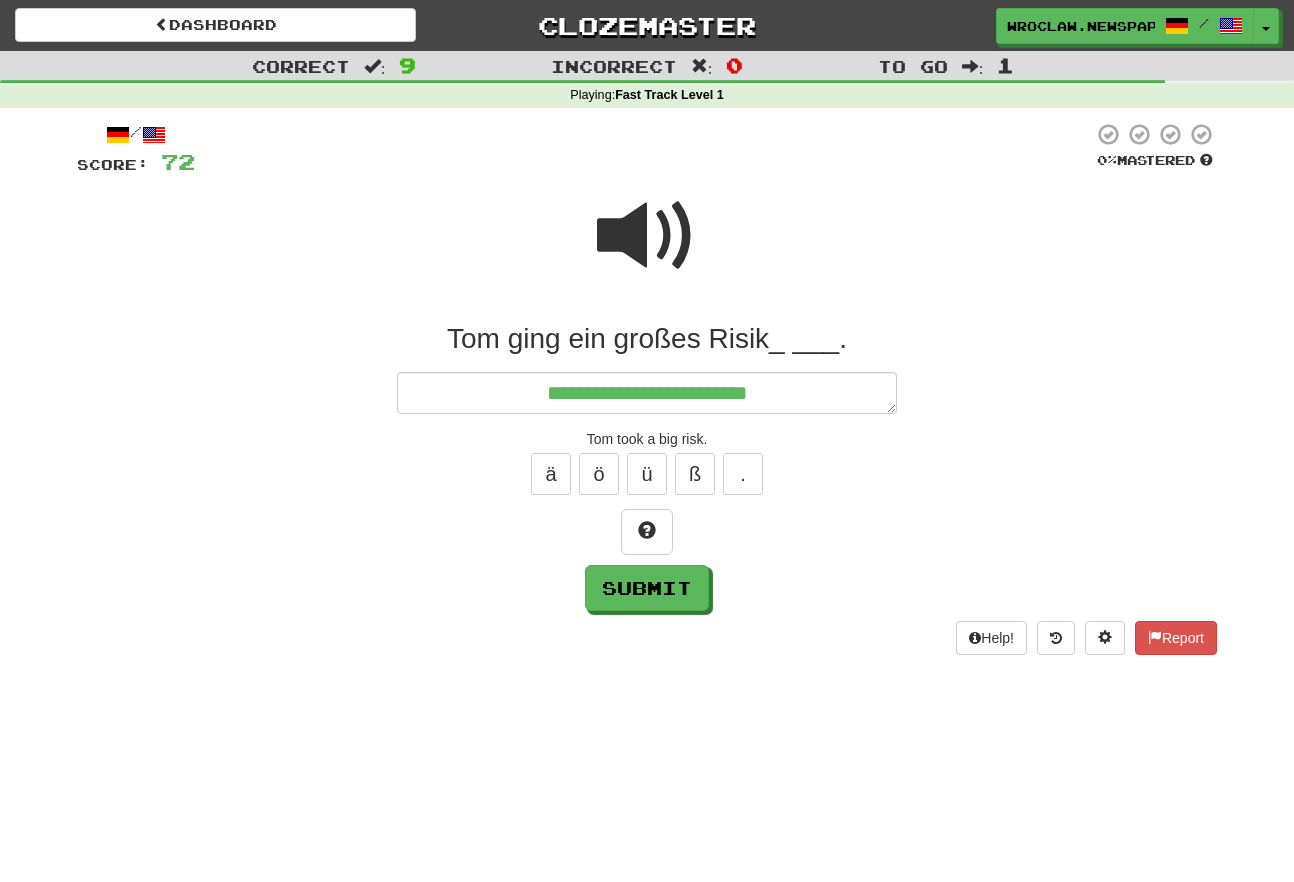 click at bounding box center (647, 236) 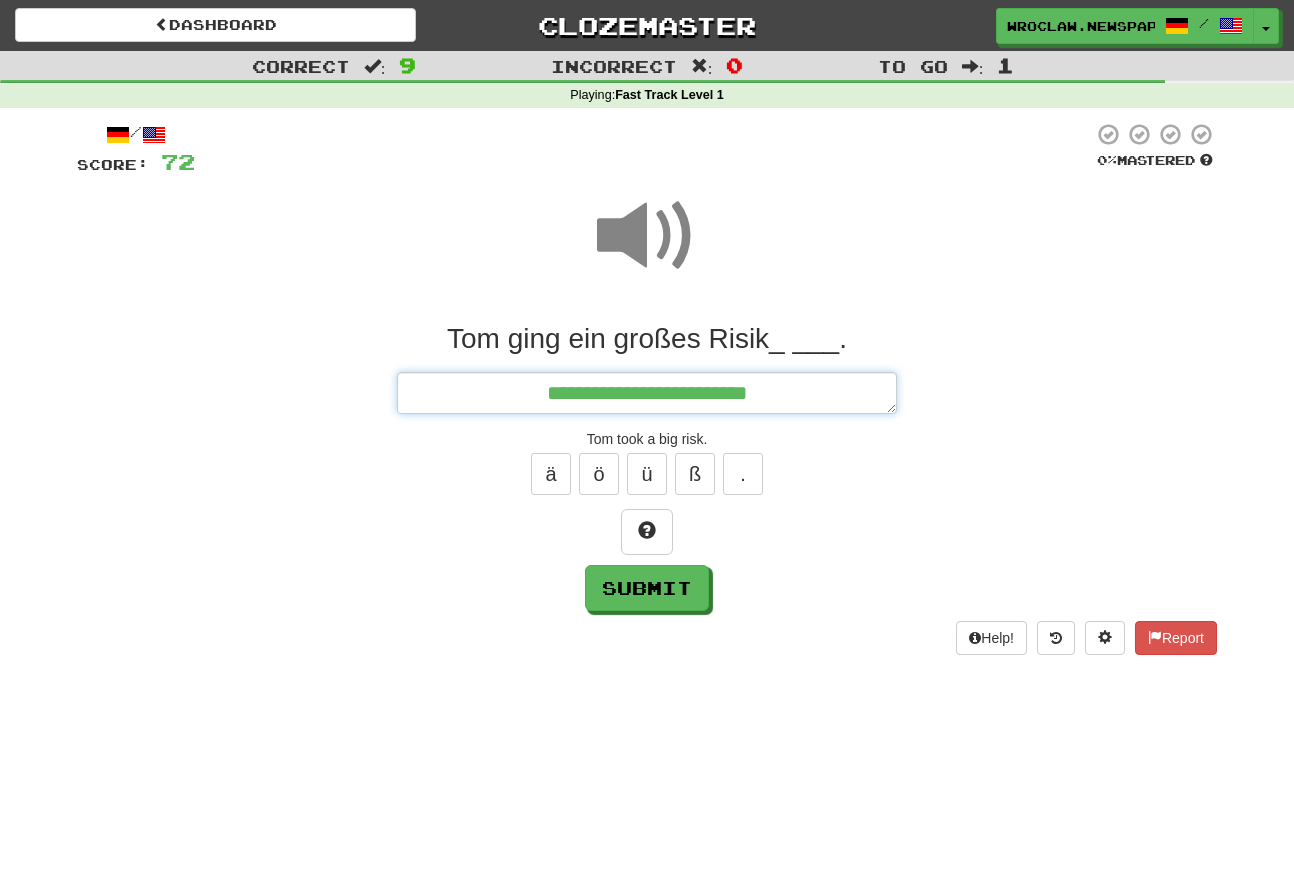 click on "**********" at bounding box center (647, 393) 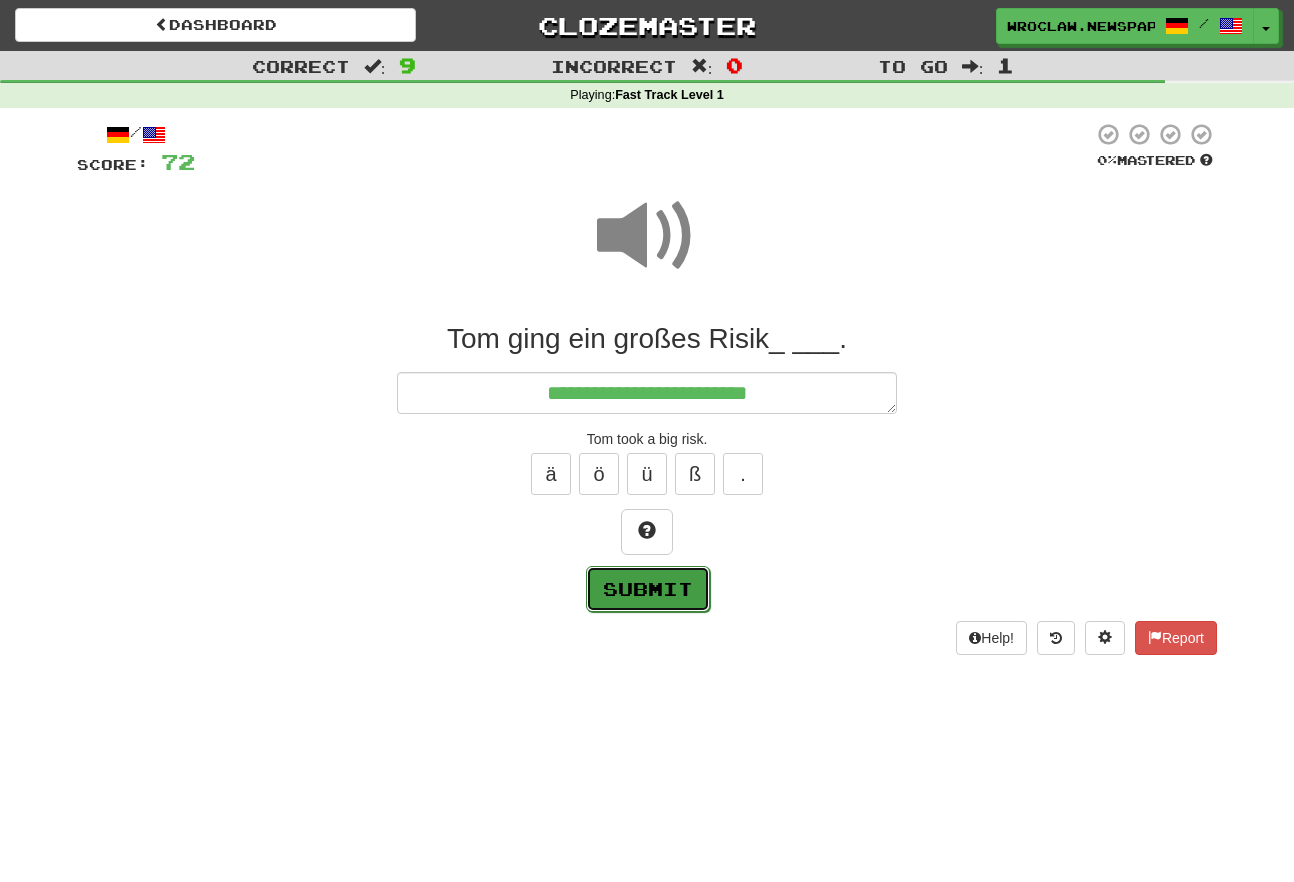 click on "Submit" at bounding box center [648, 589] 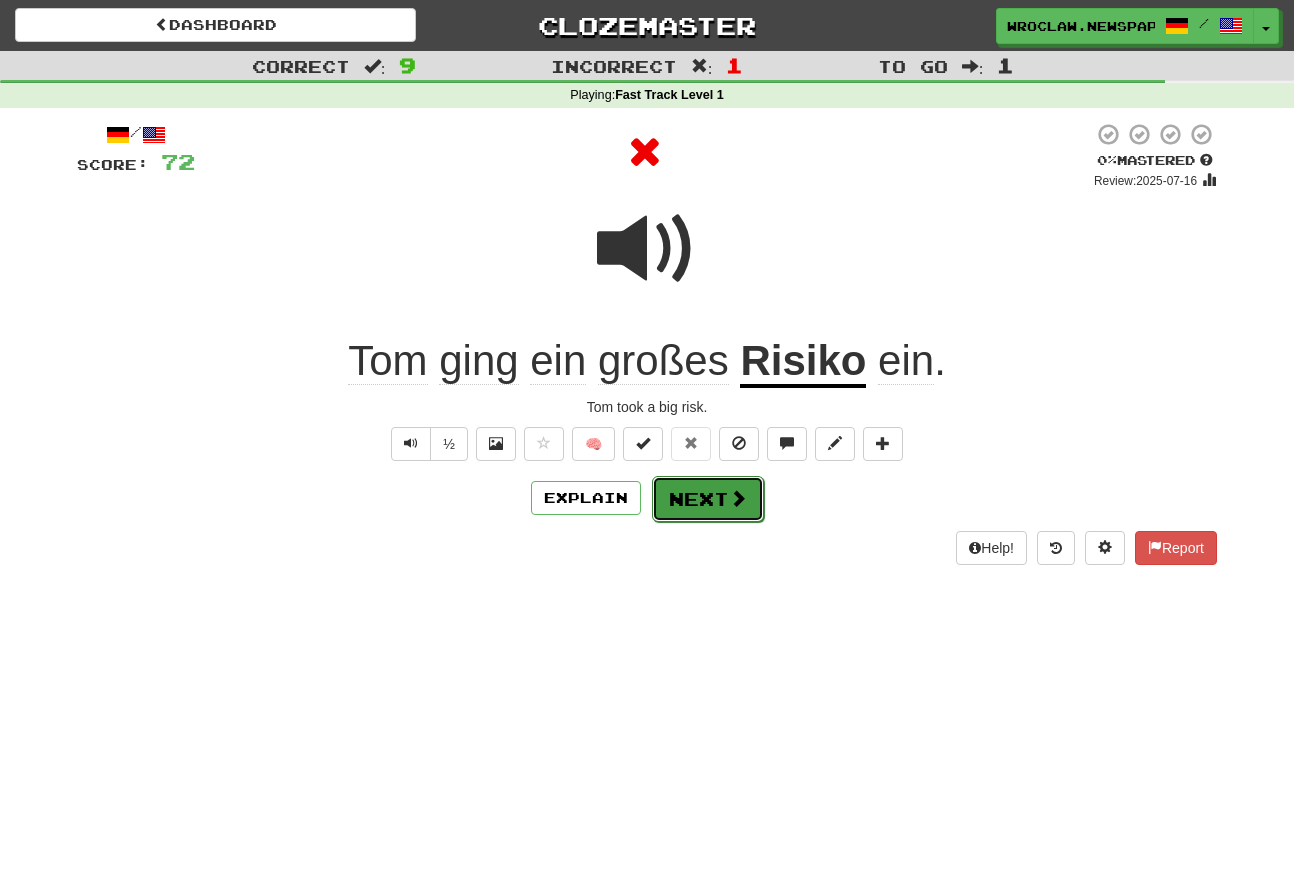 click on "Next" at bounding box center [708, 499] 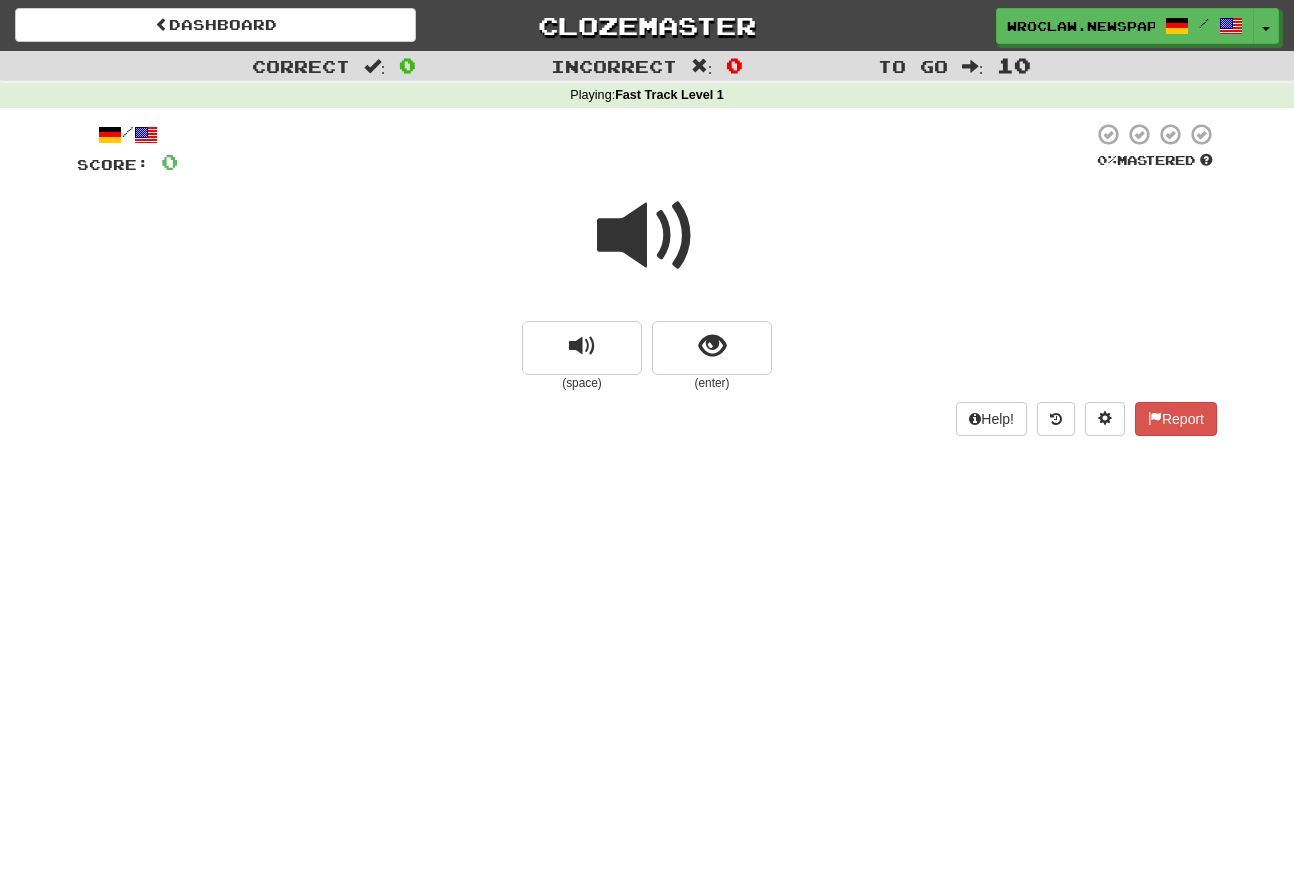 click on "(enter)" at bounding box center [712, 383] 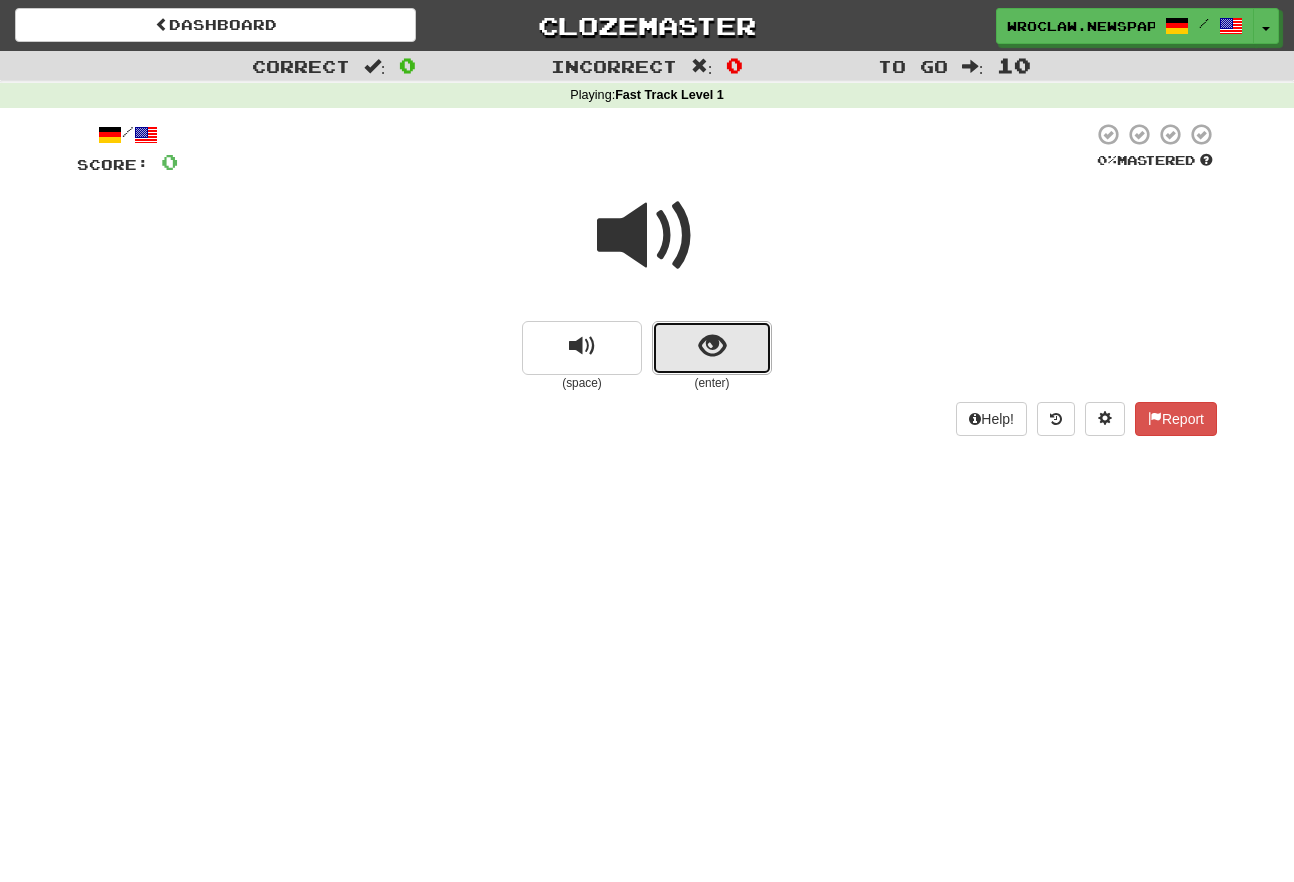 click at bounding box center [712, 348] 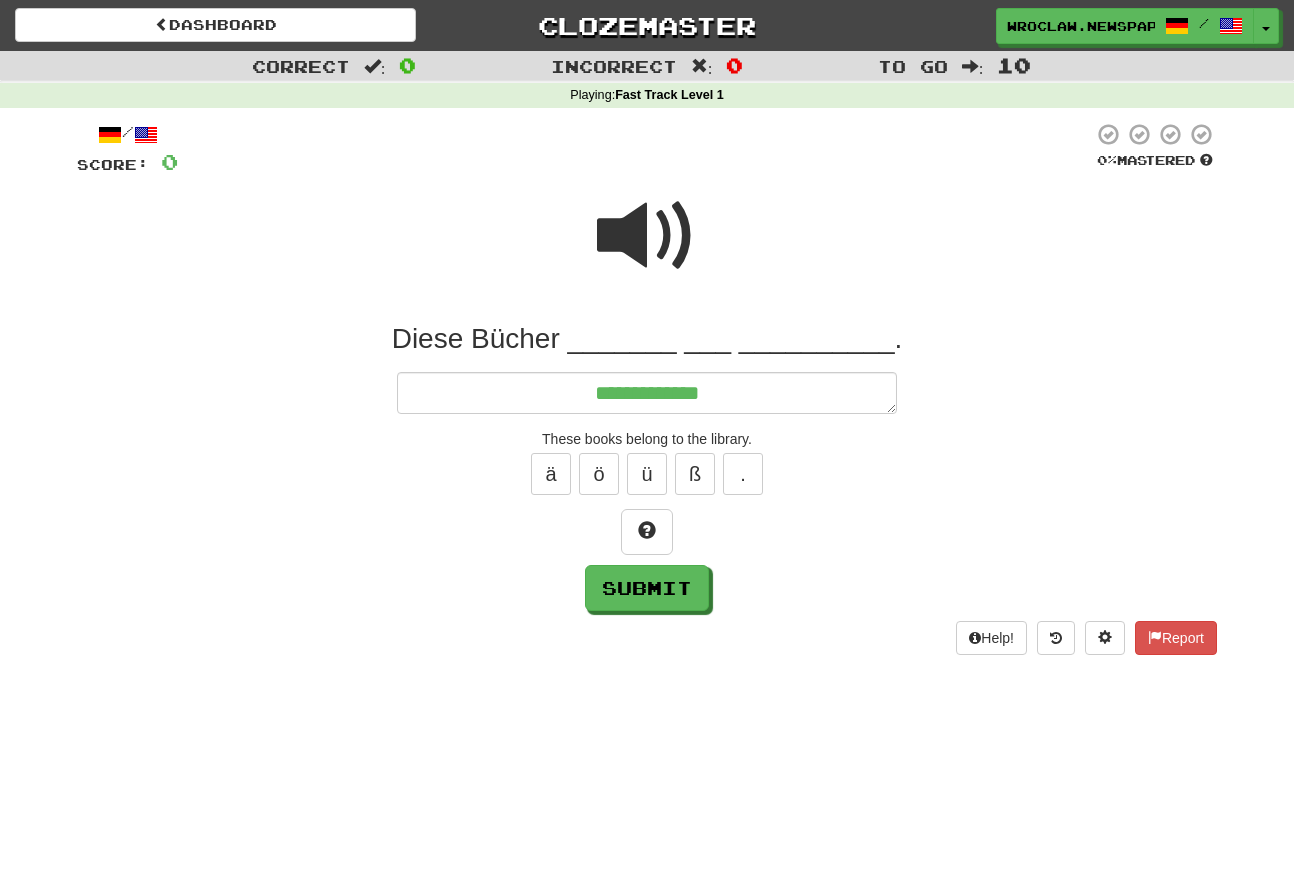 drag, startPoint x: 642, startPoint y: 247, endPoint x: 760, endPoint y: 327, distance: 142.56227 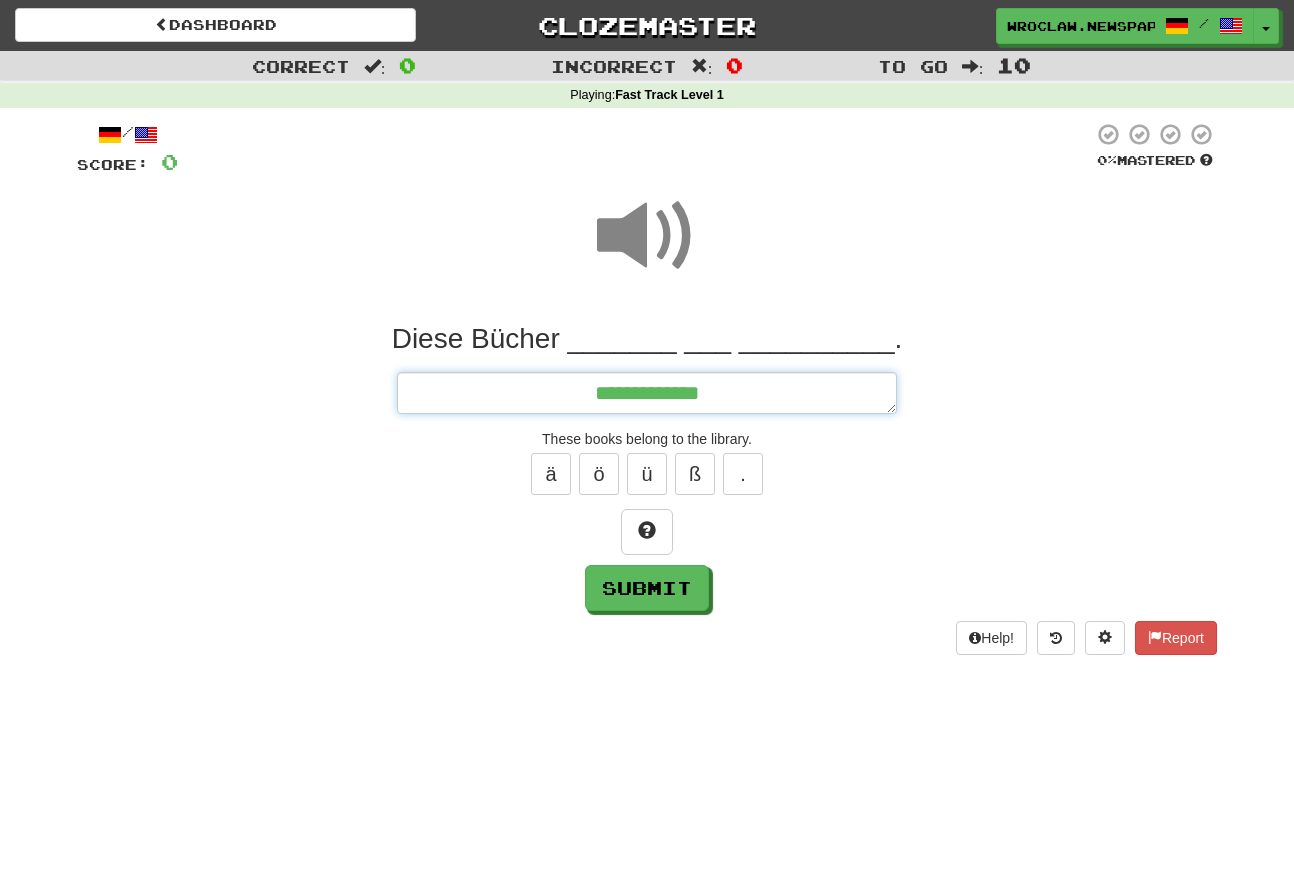 click on "**********" at bounding box center (647, 393) 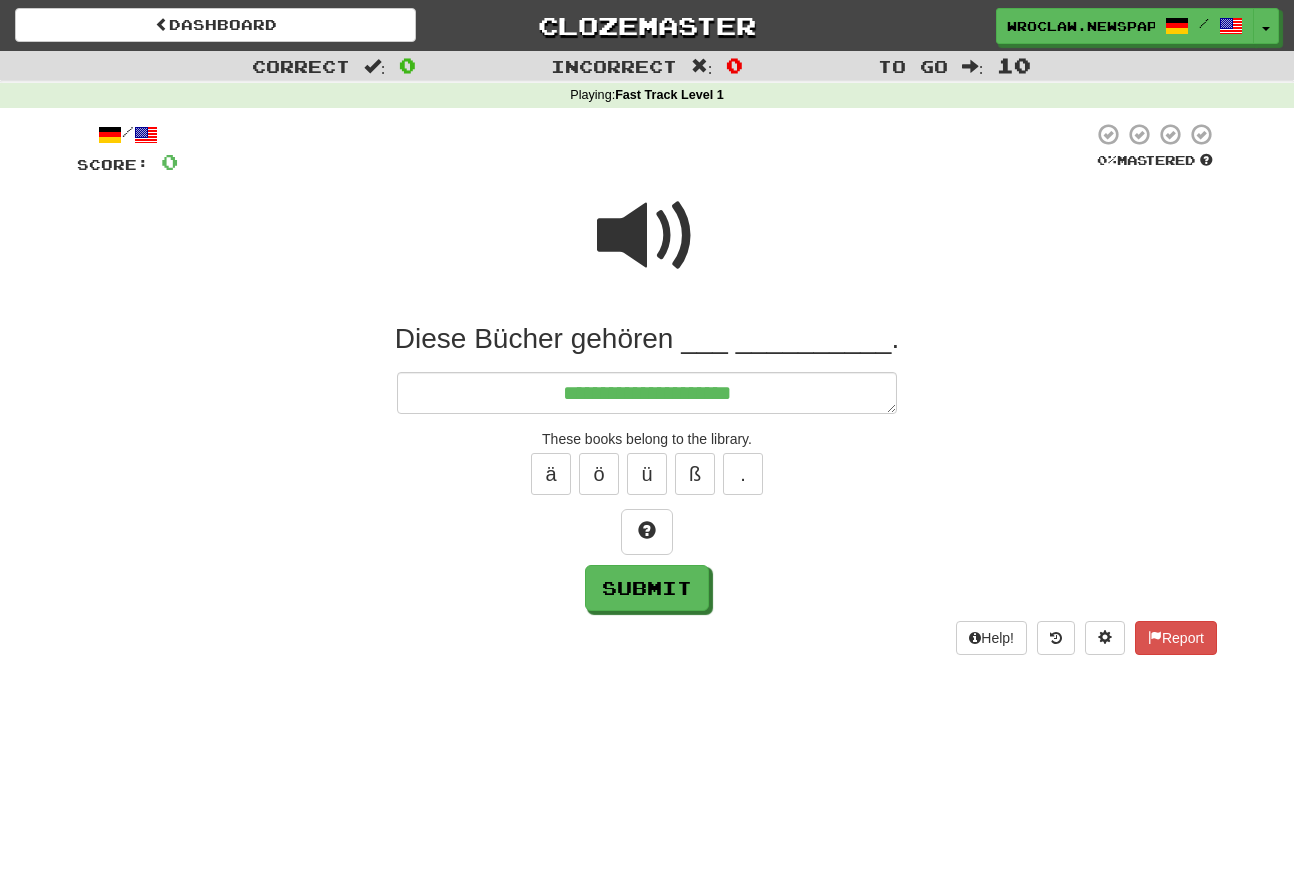 click at bounding box center [647, 236] 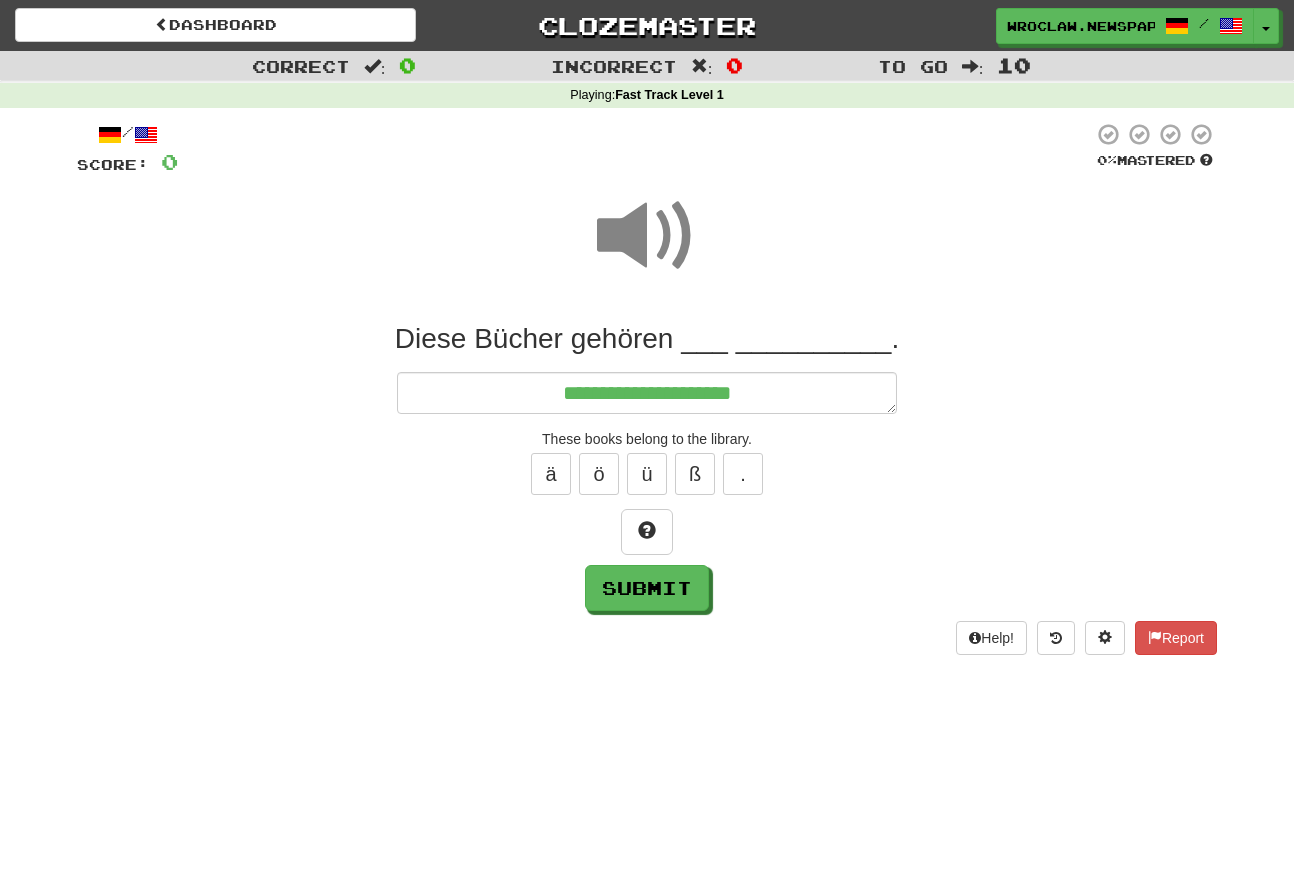 click on "**********" at bounding box center (647, 466) 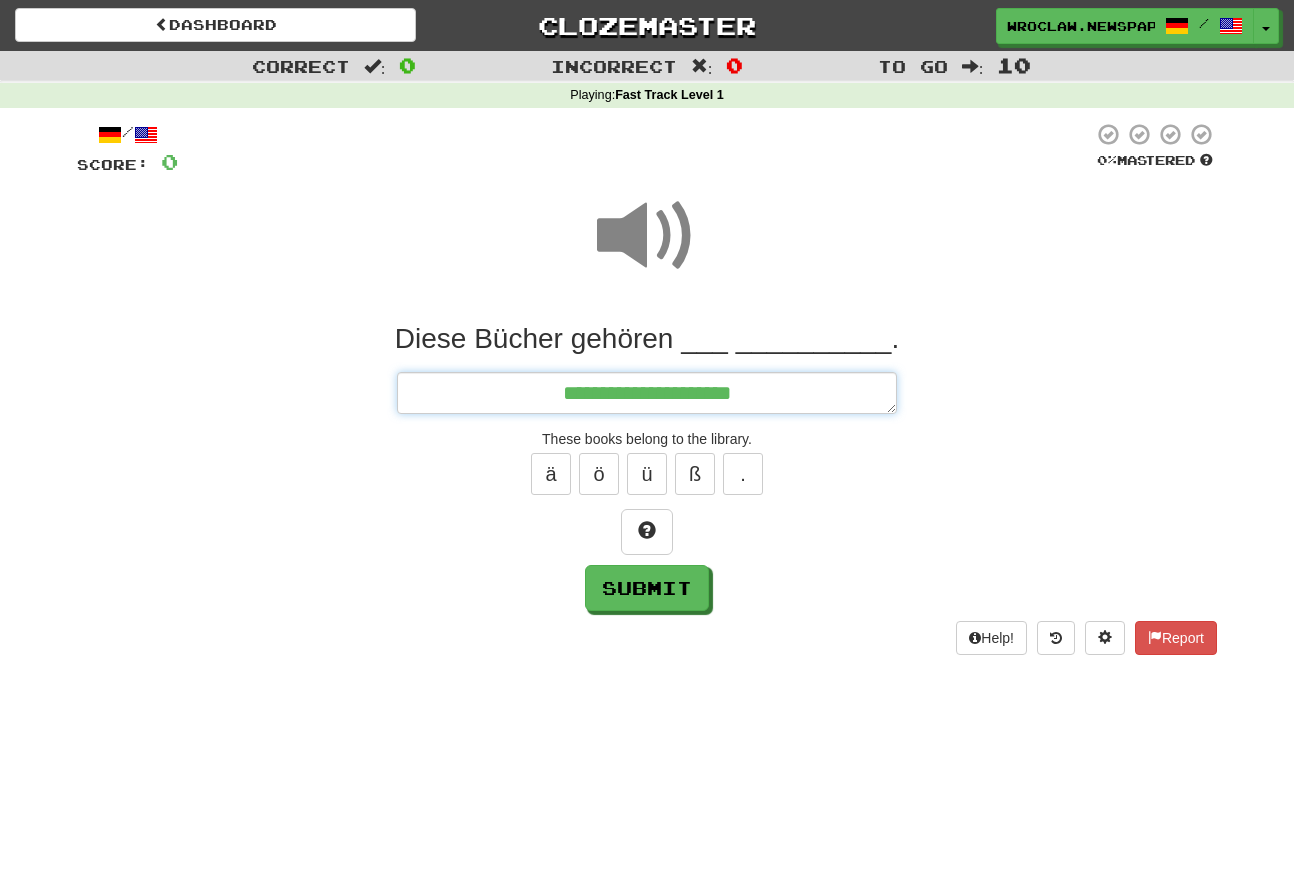 click on "**********" at bounding box center [647, 393] 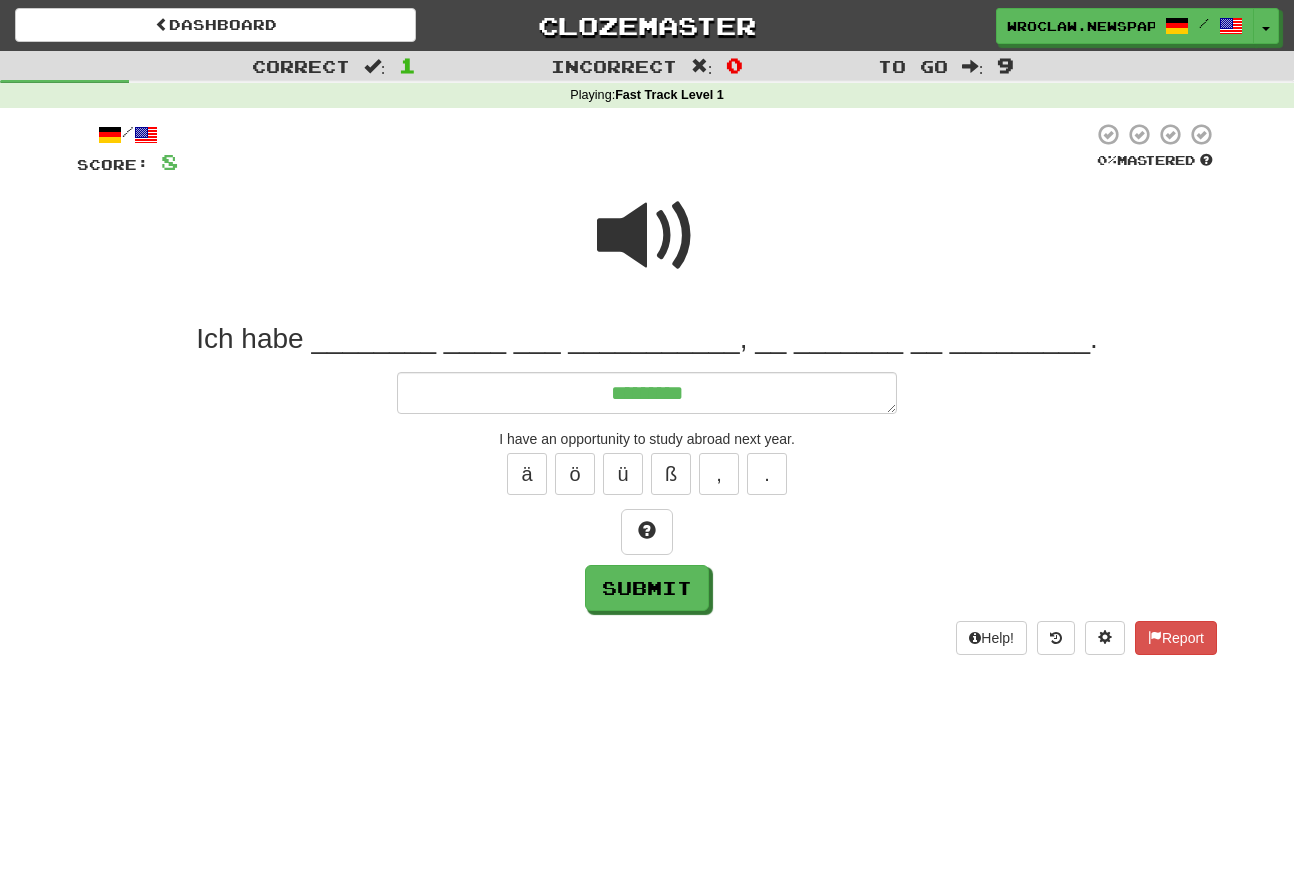 click at bounding box center (647, 236) 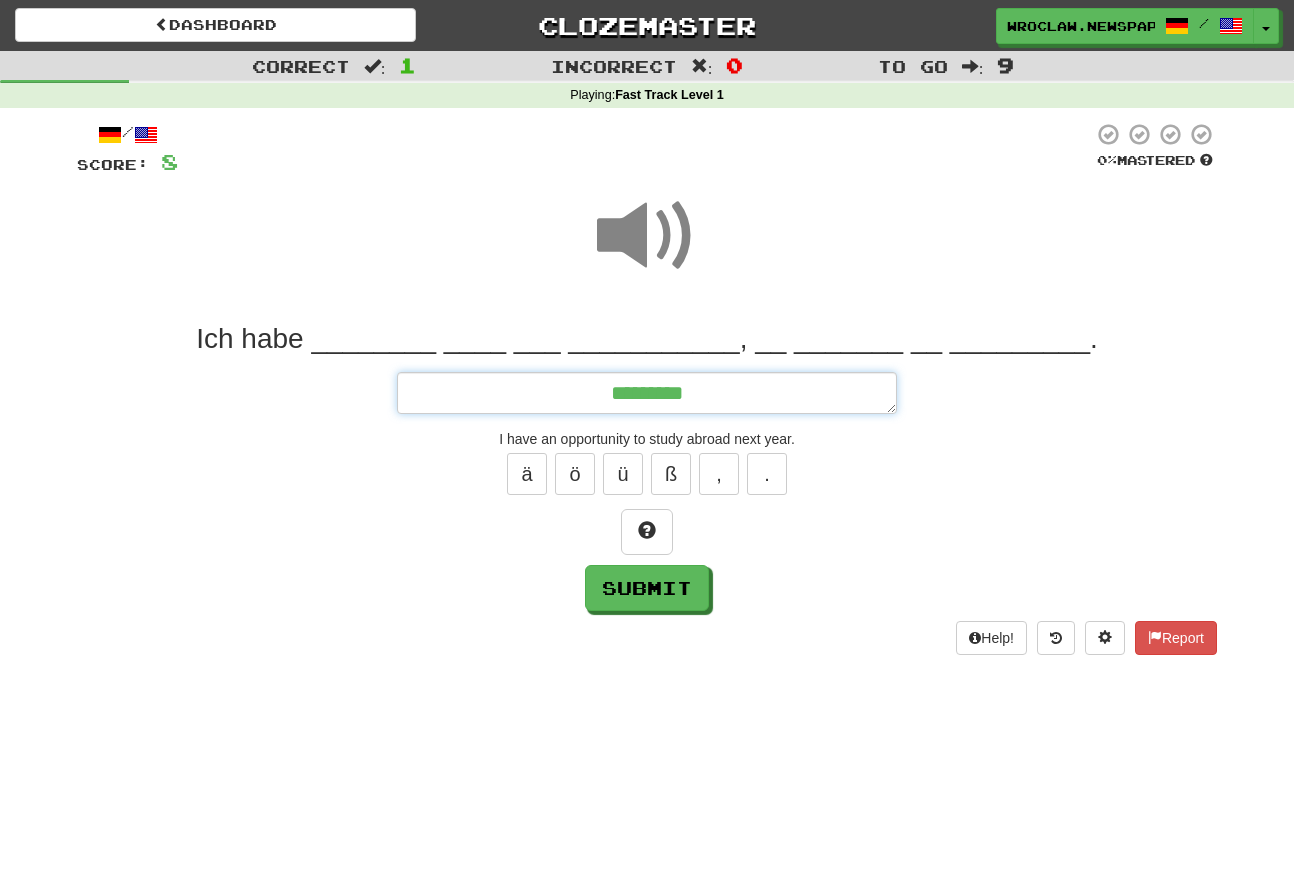 click on "********" at bounding box center [647, 393] 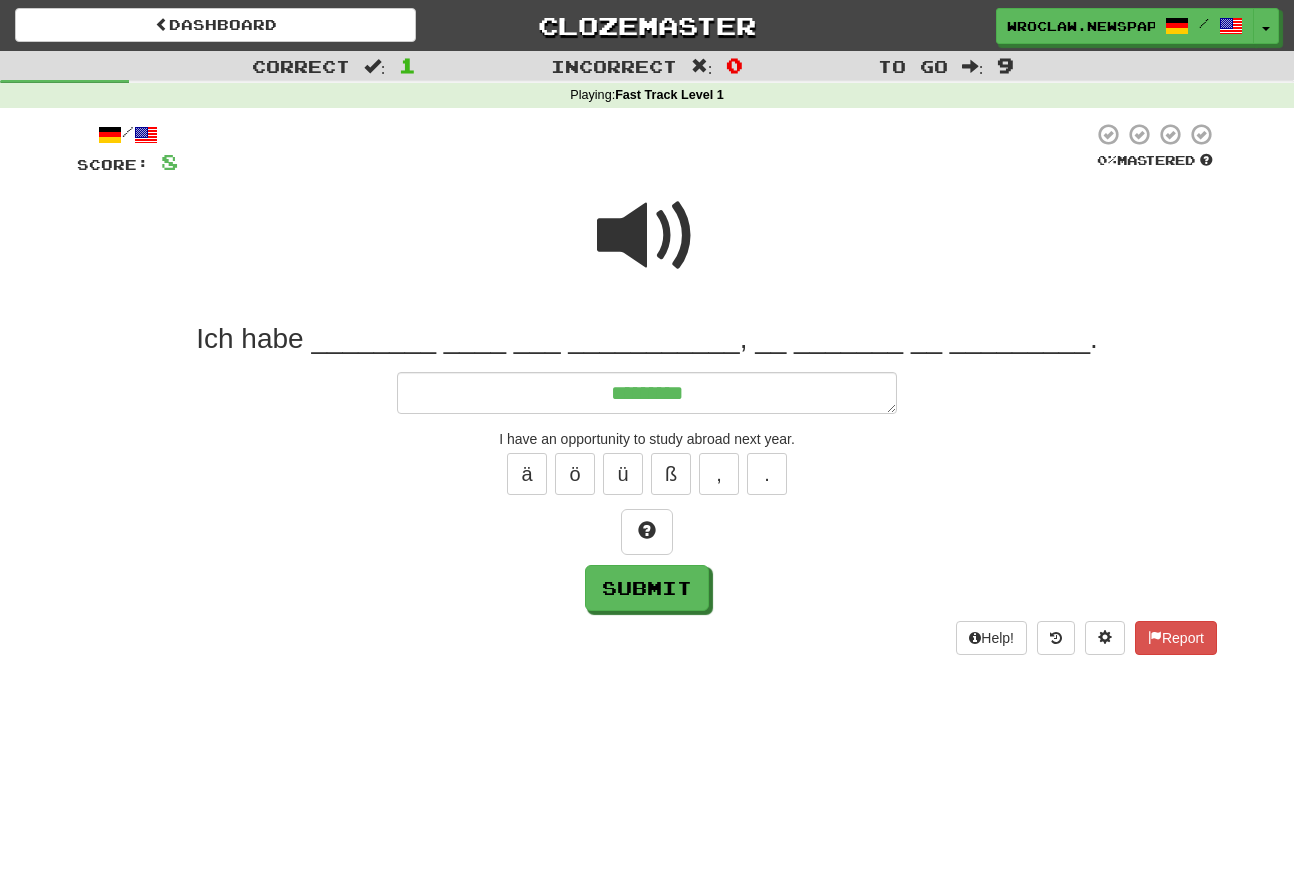 drag, startPoint x: 195, startPoint y: 637, endPoint x: 539, endPoint y: 333, distance: 459.07733 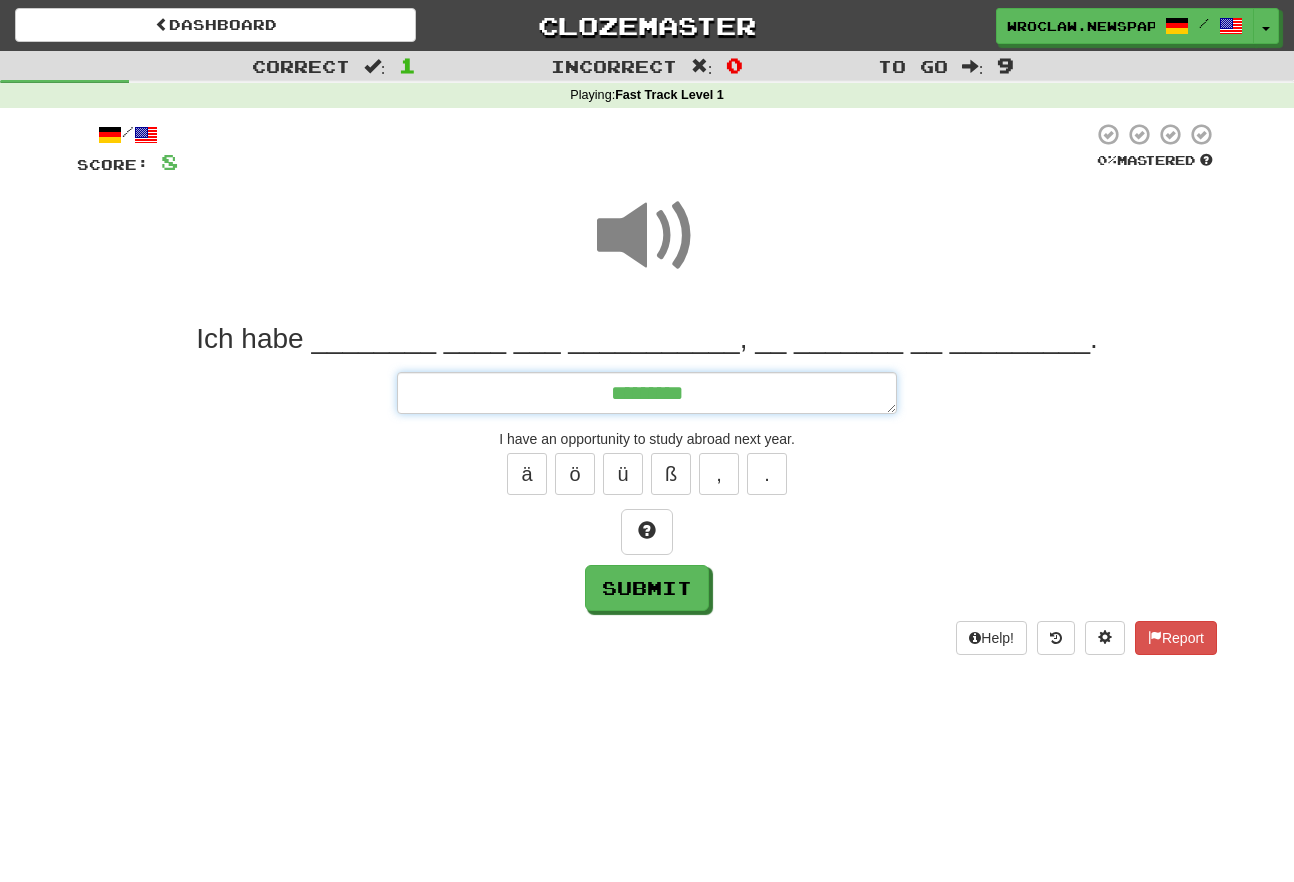 click on "********" at bounding box center (647, 393) 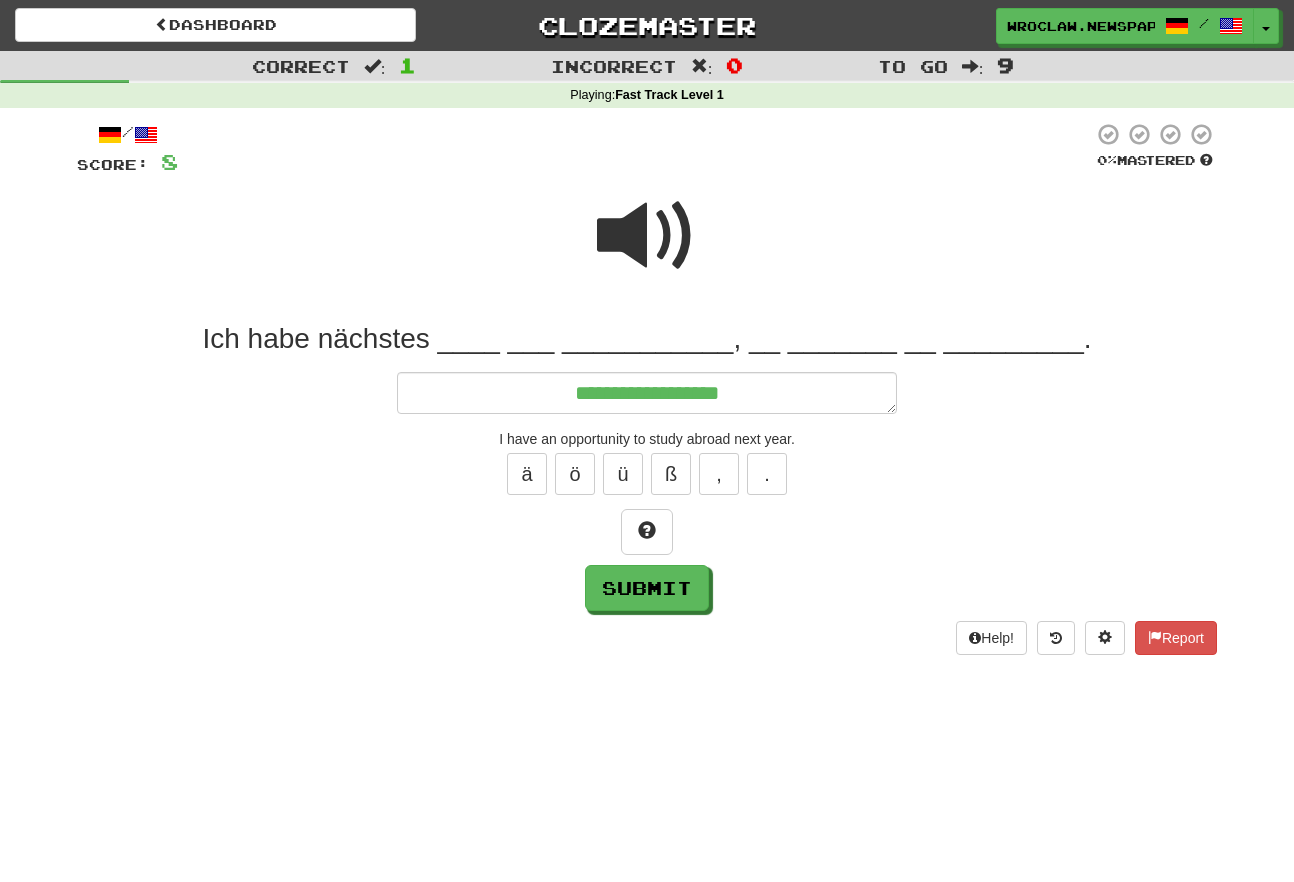 drag, startPoint x: 696, startPoint y: 220, endPoint x: 823, endPoint y: 352, distance: 183.17477 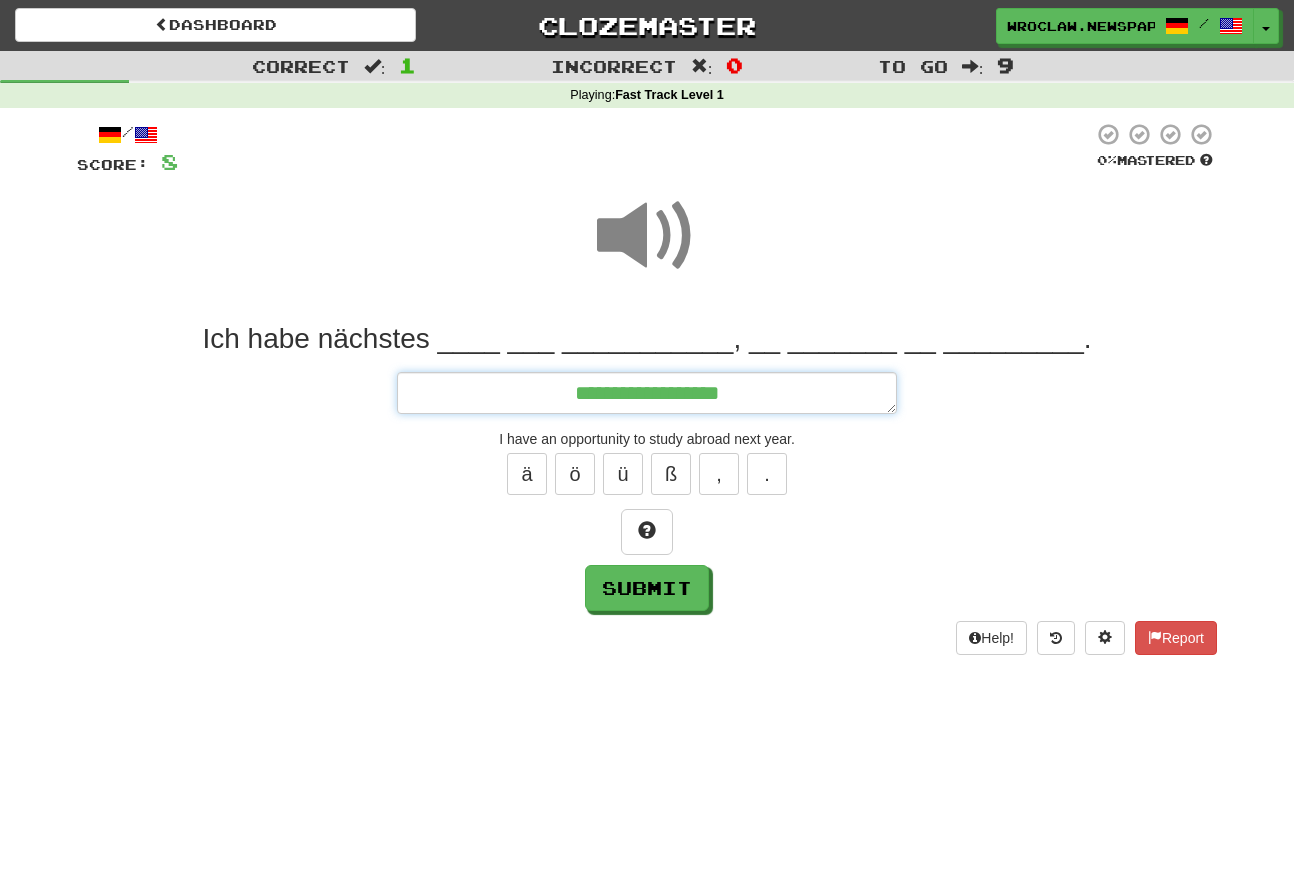 click on "**********" at bounding box center (647, 393) 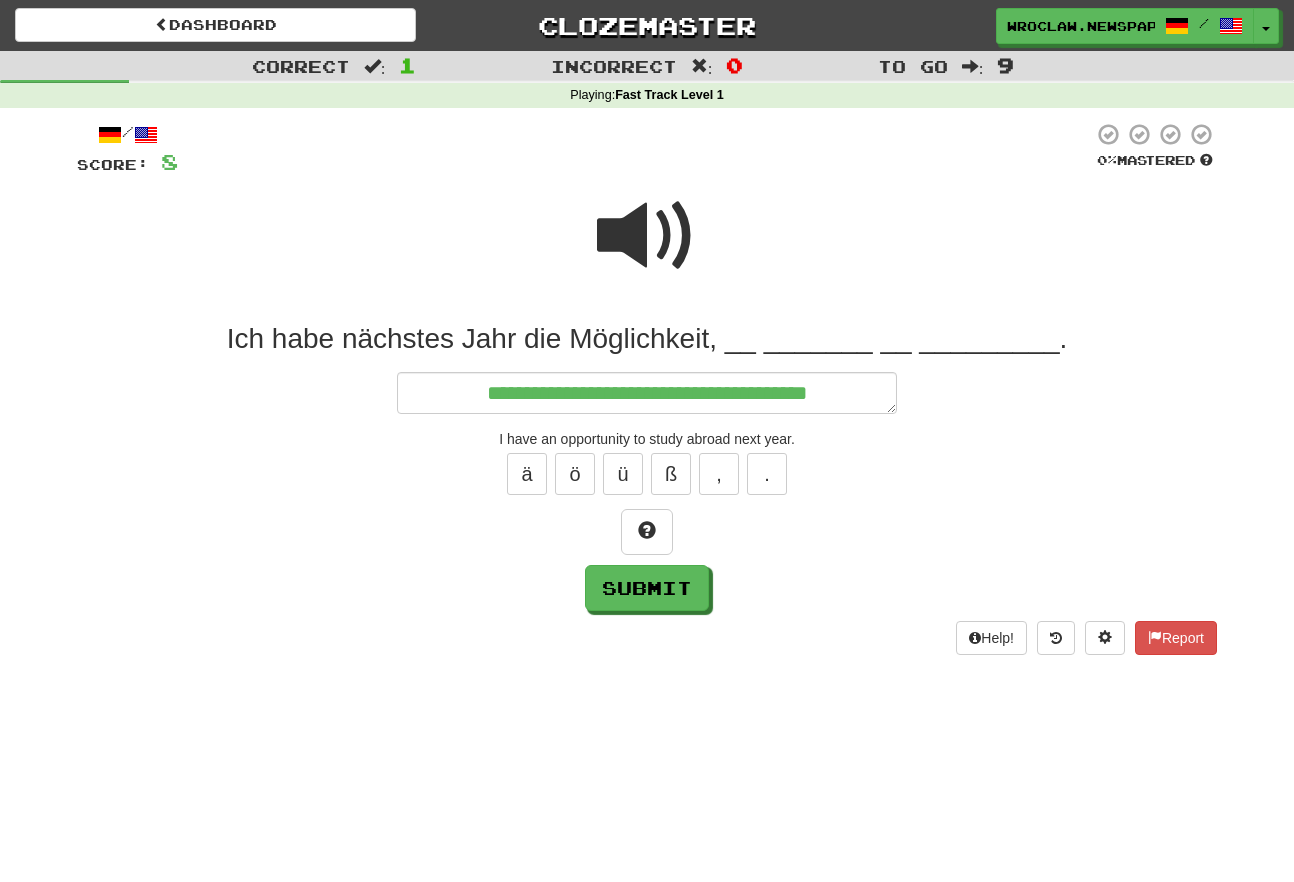 click at bounding box center [647, 236] 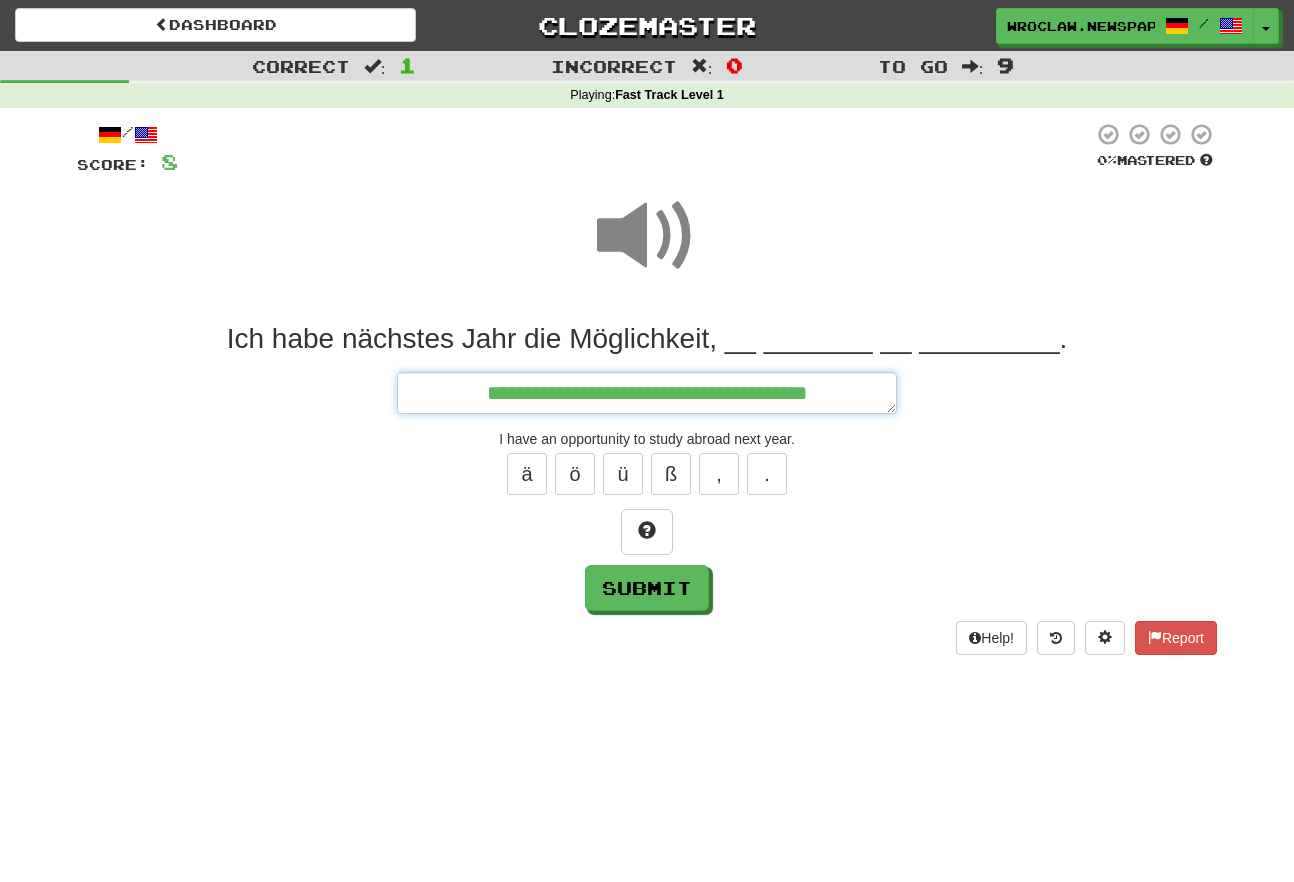 click on "**********" at bounding box center [647, 393] 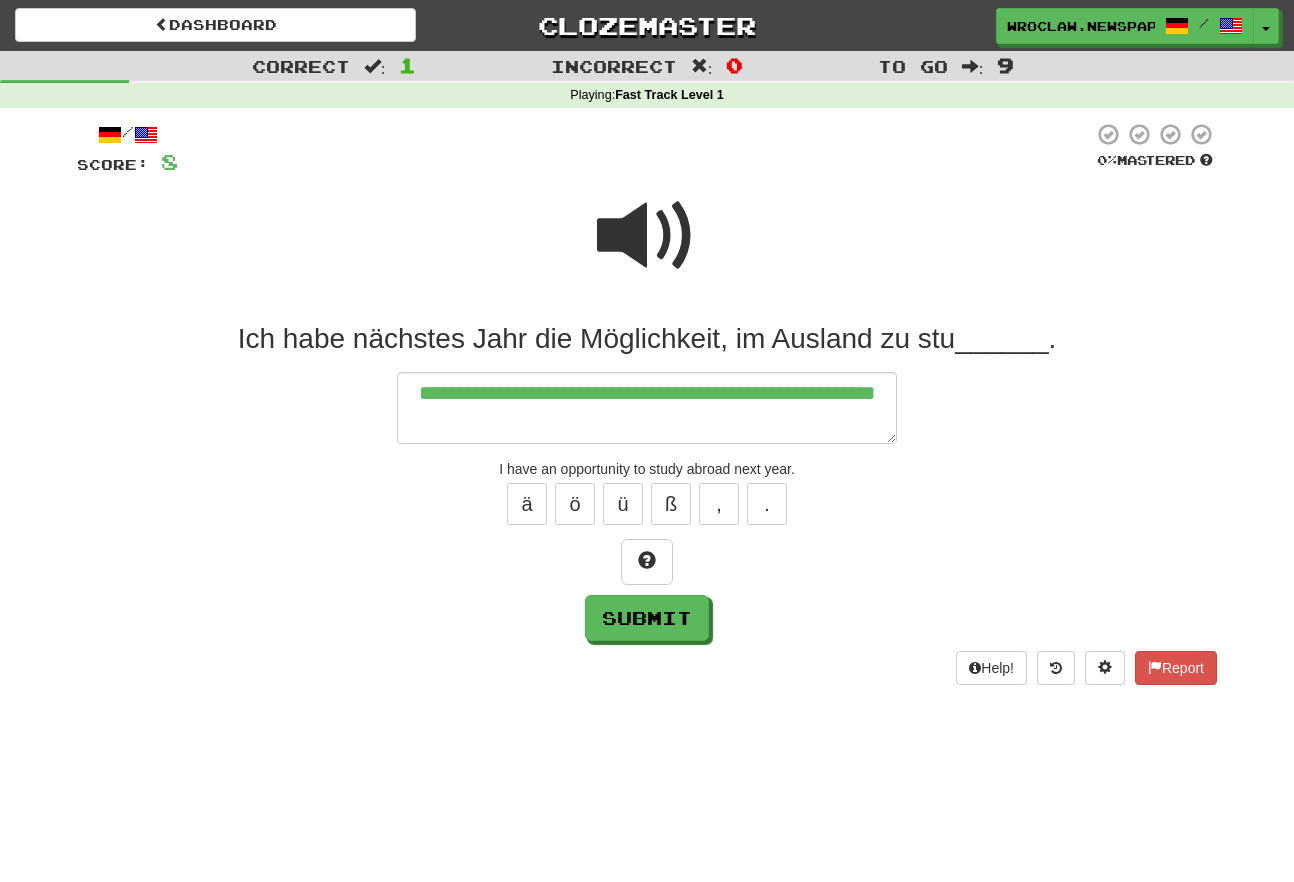 click on "Submit" at bounding box center (647, 618) 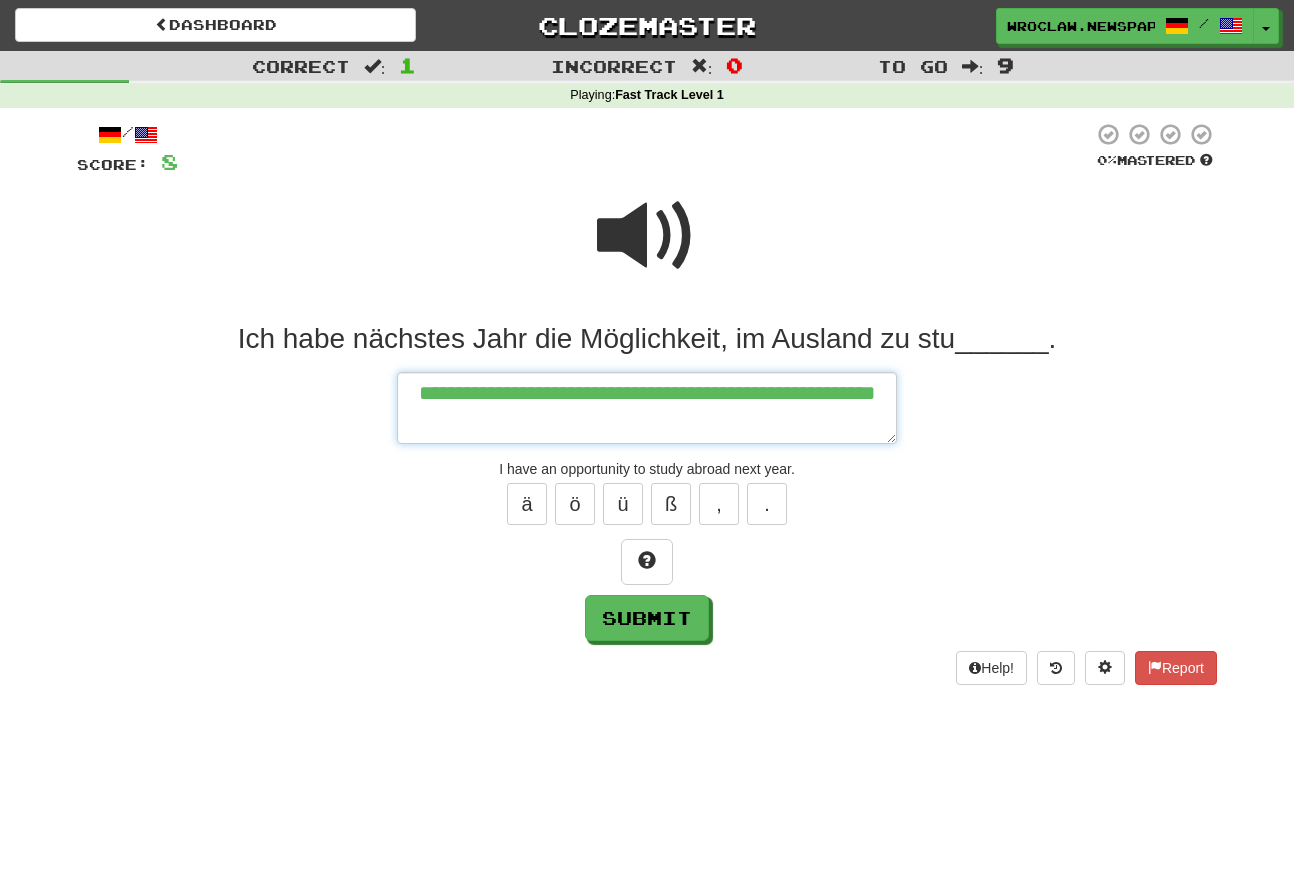 click on "**********" at bounding box center [647, 408] 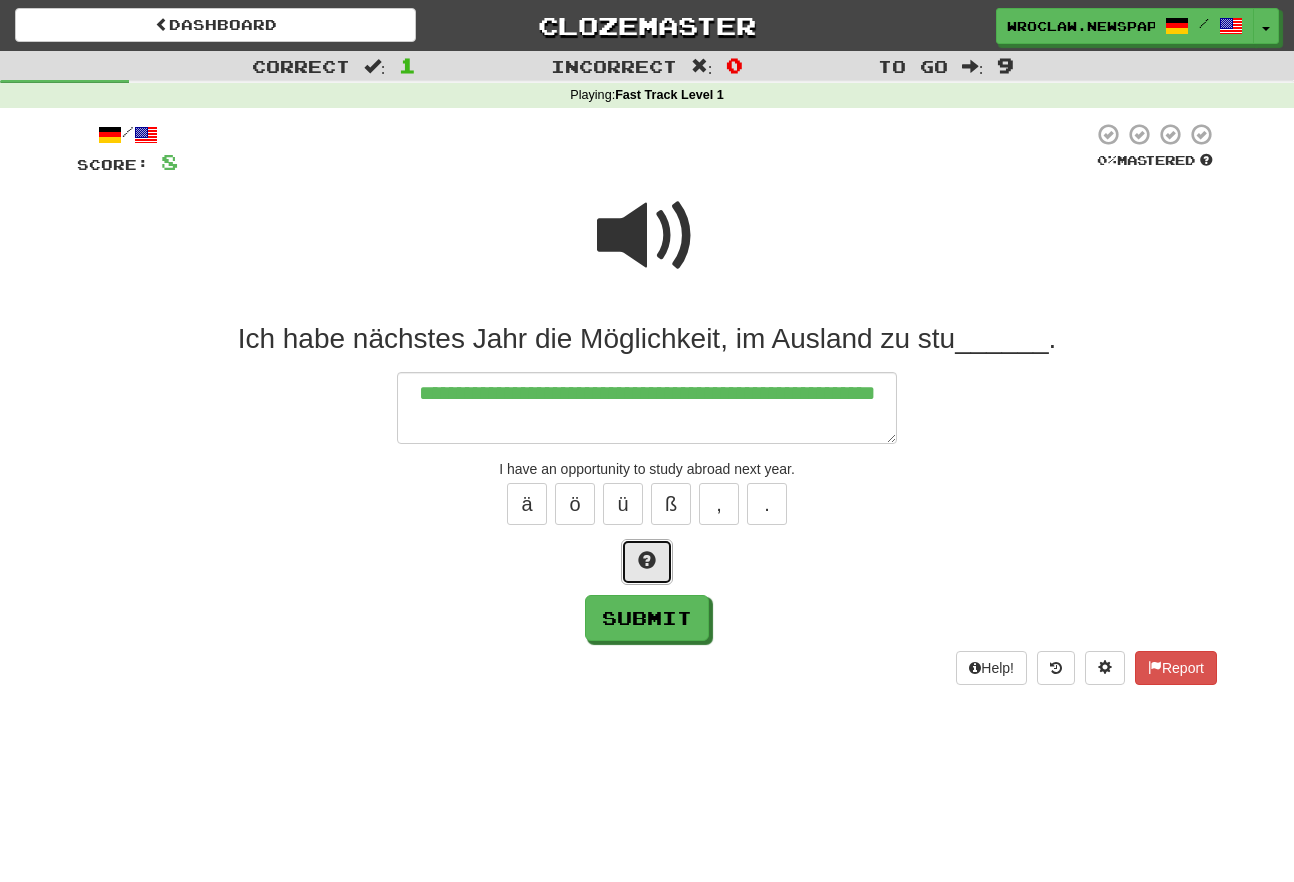 click at bounding box center [647, 562] 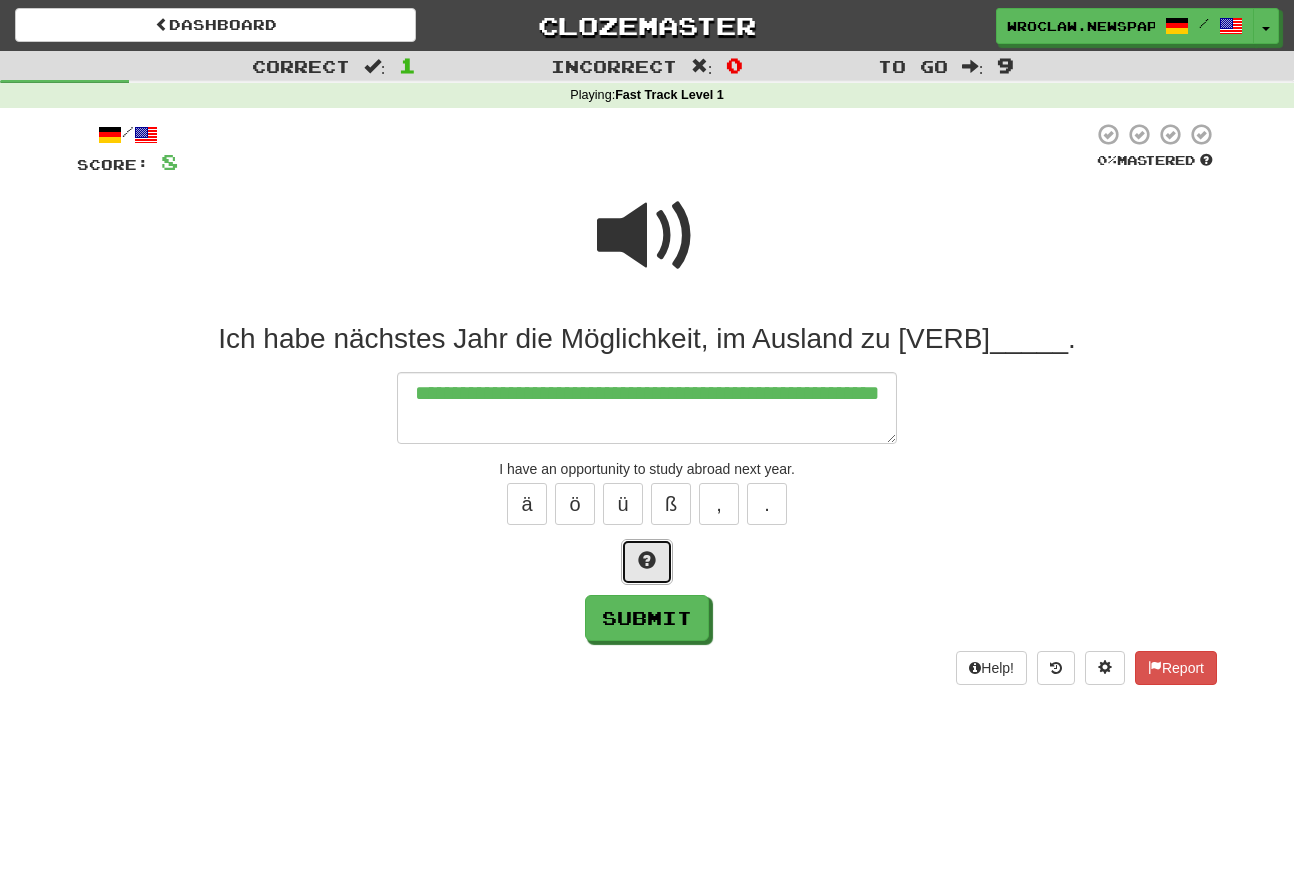click at bounding box center (647, 562) 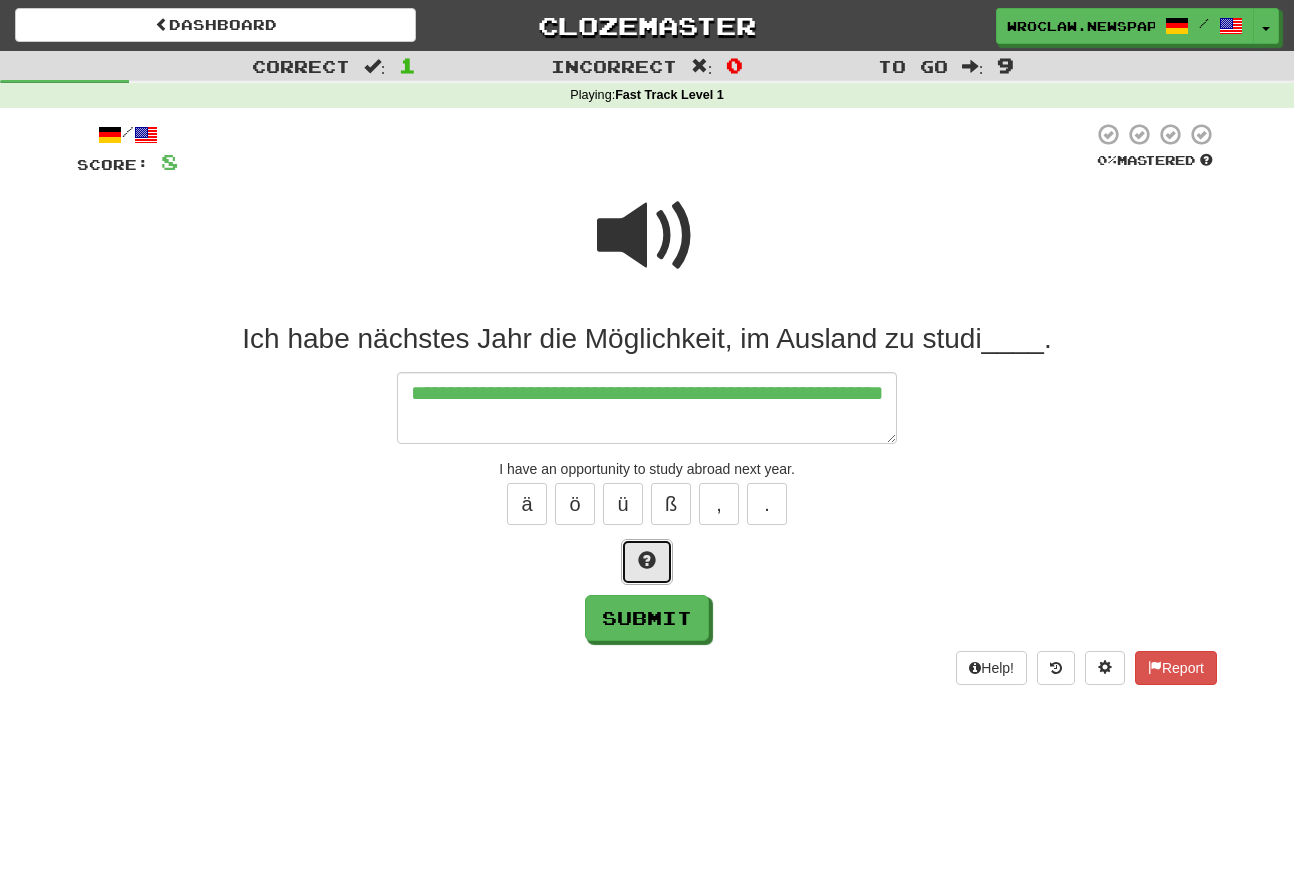 click at bounding box center [647, 562] 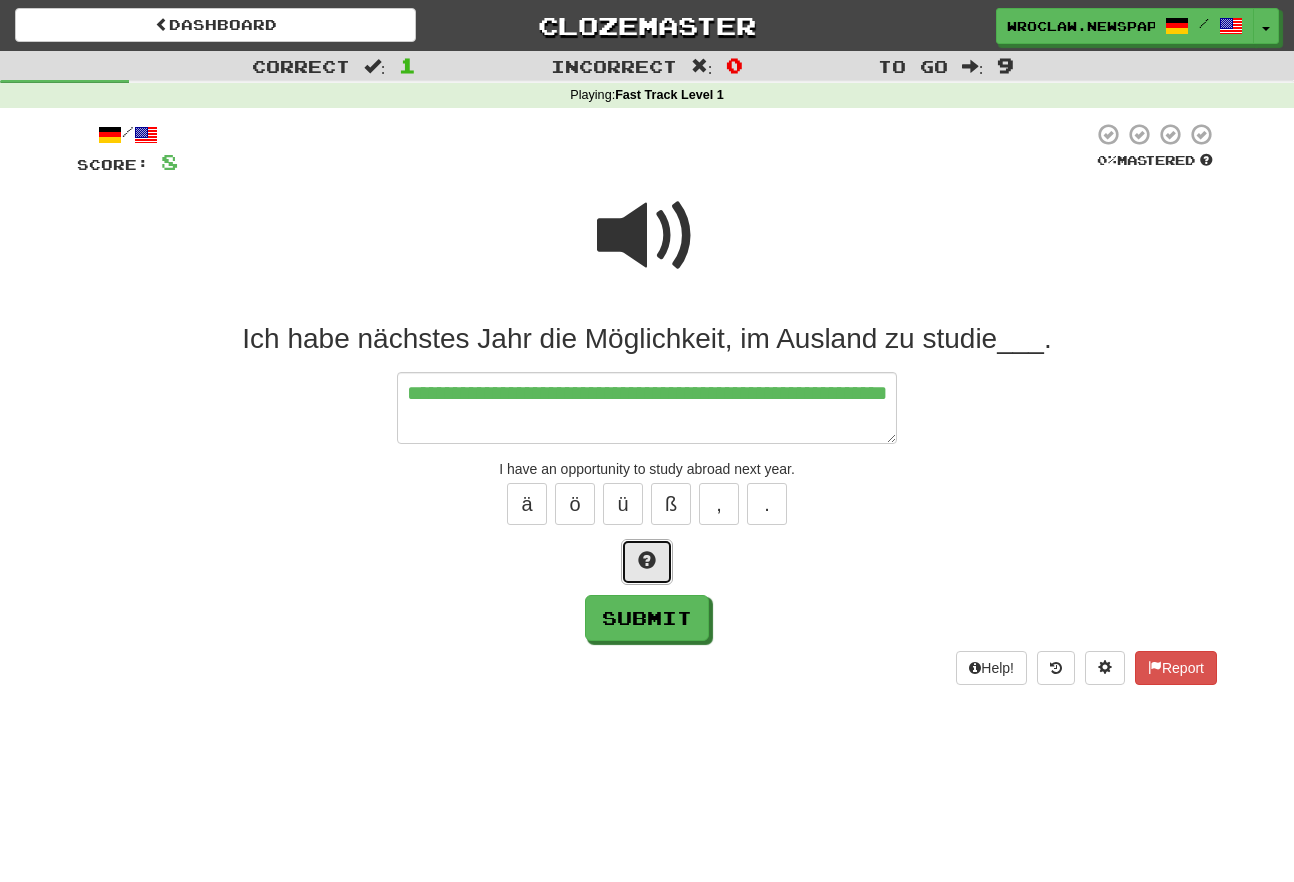 click at bounding box center (647, 562) 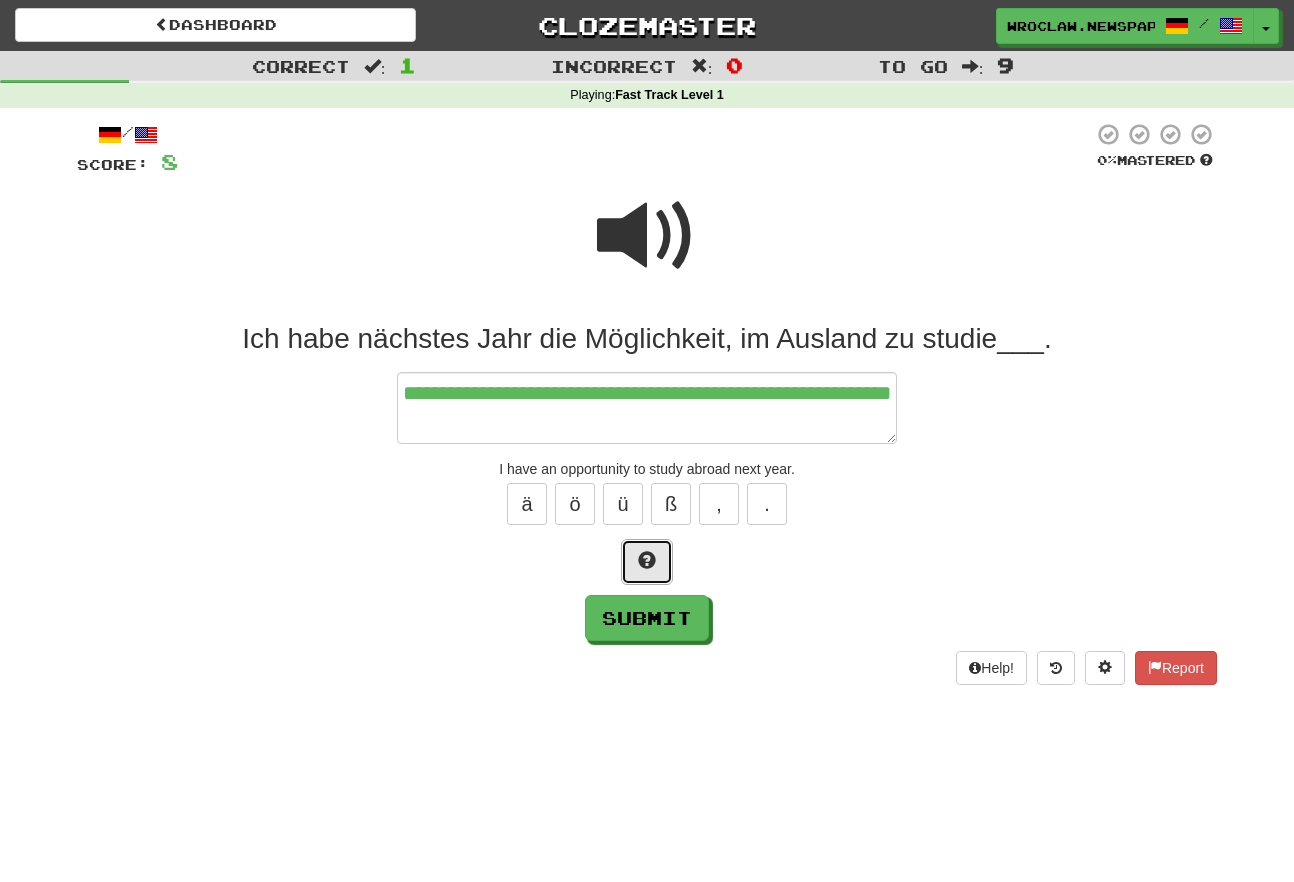 click at bounding box center [647, 562] 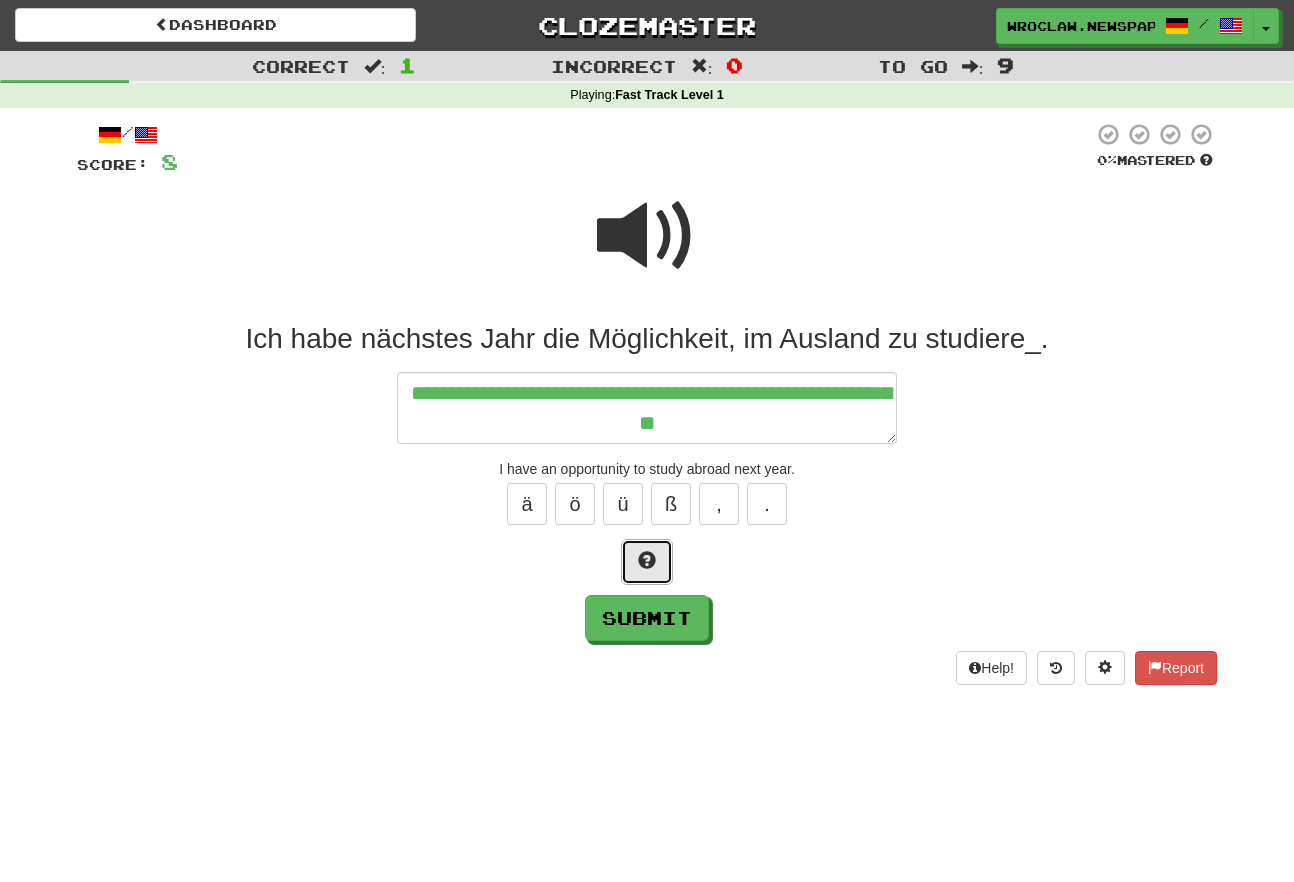 click at bounding box center (647, 562) 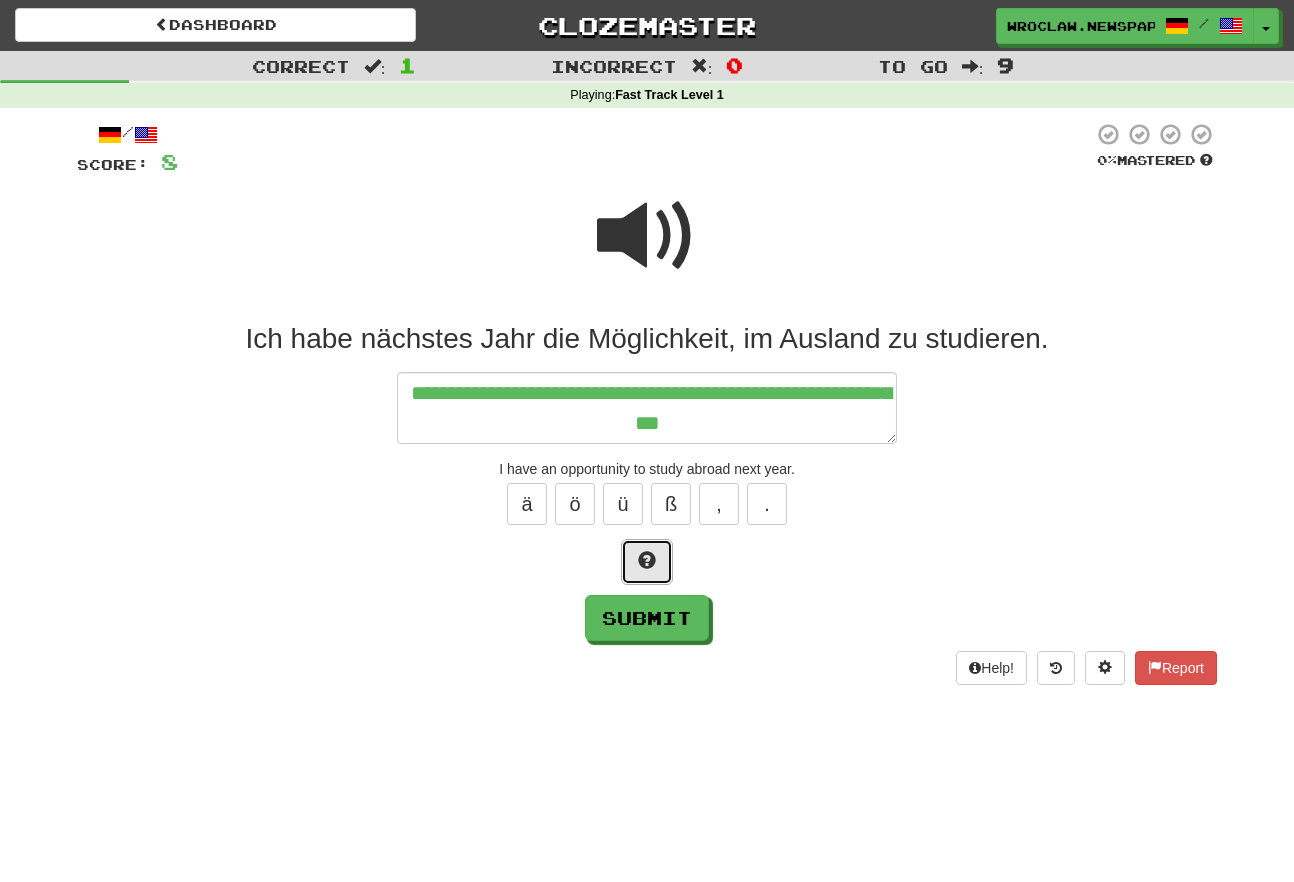 click at bounding box center (647, 562) 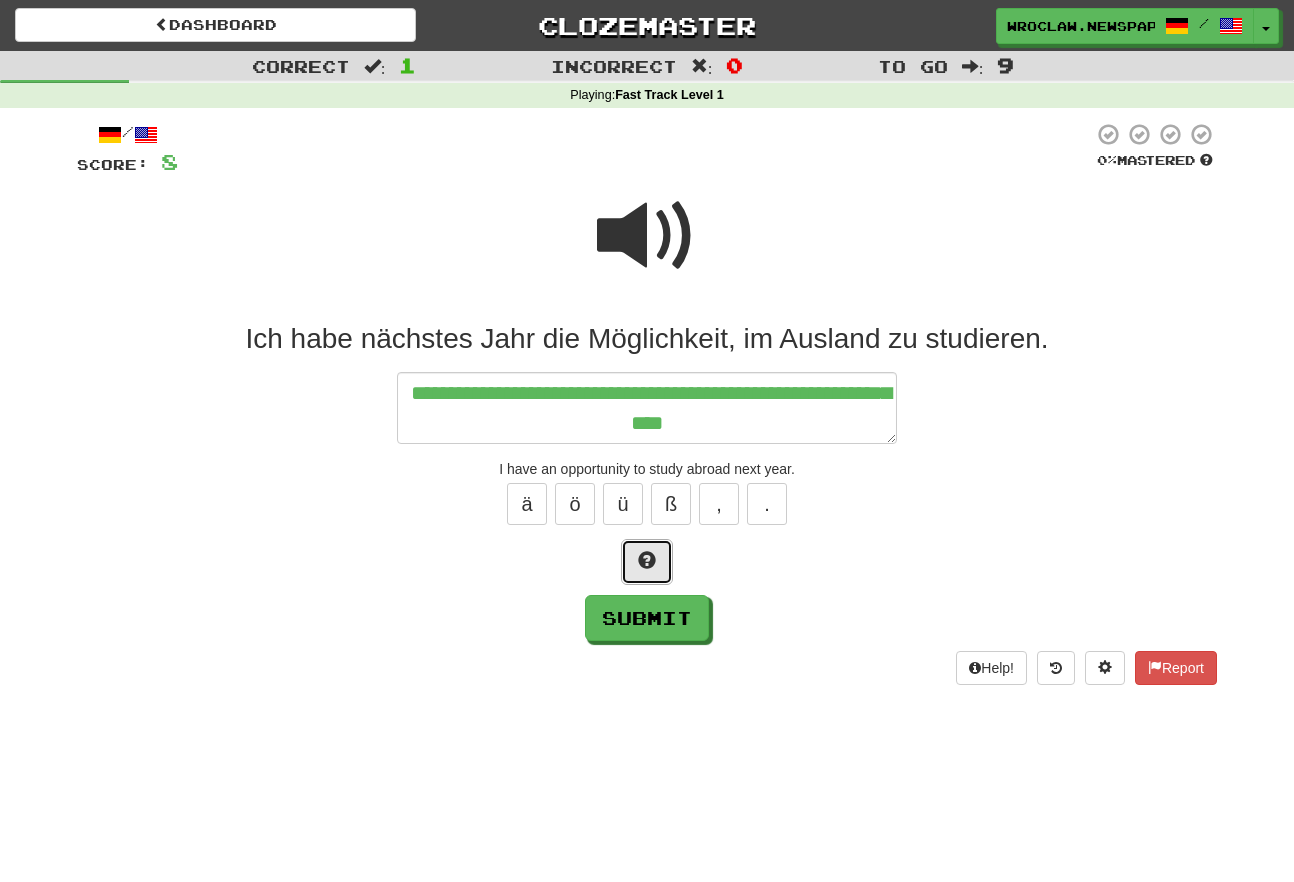 click at bounding box center (647, 562) 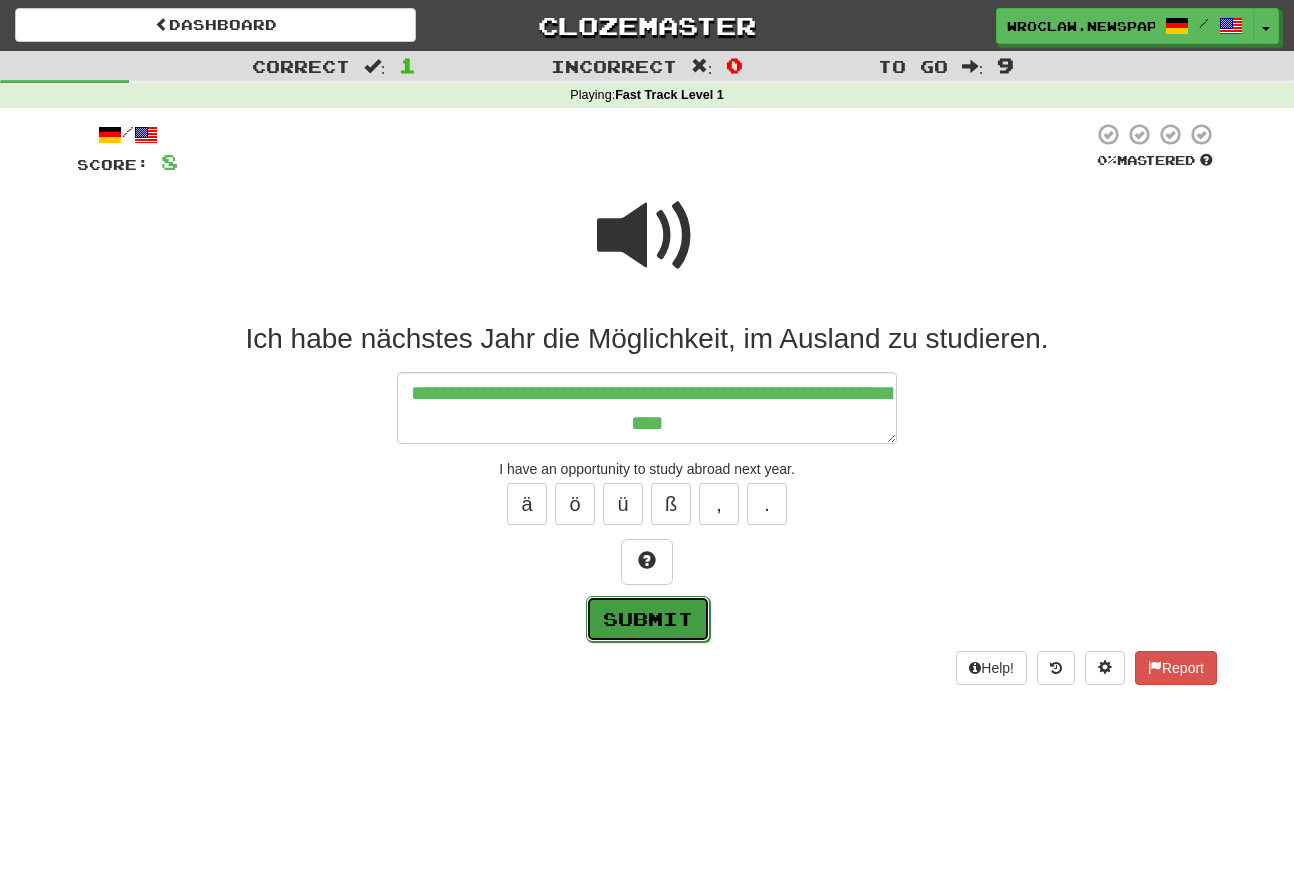 click on "Submit" at bounding box center (648, 619) 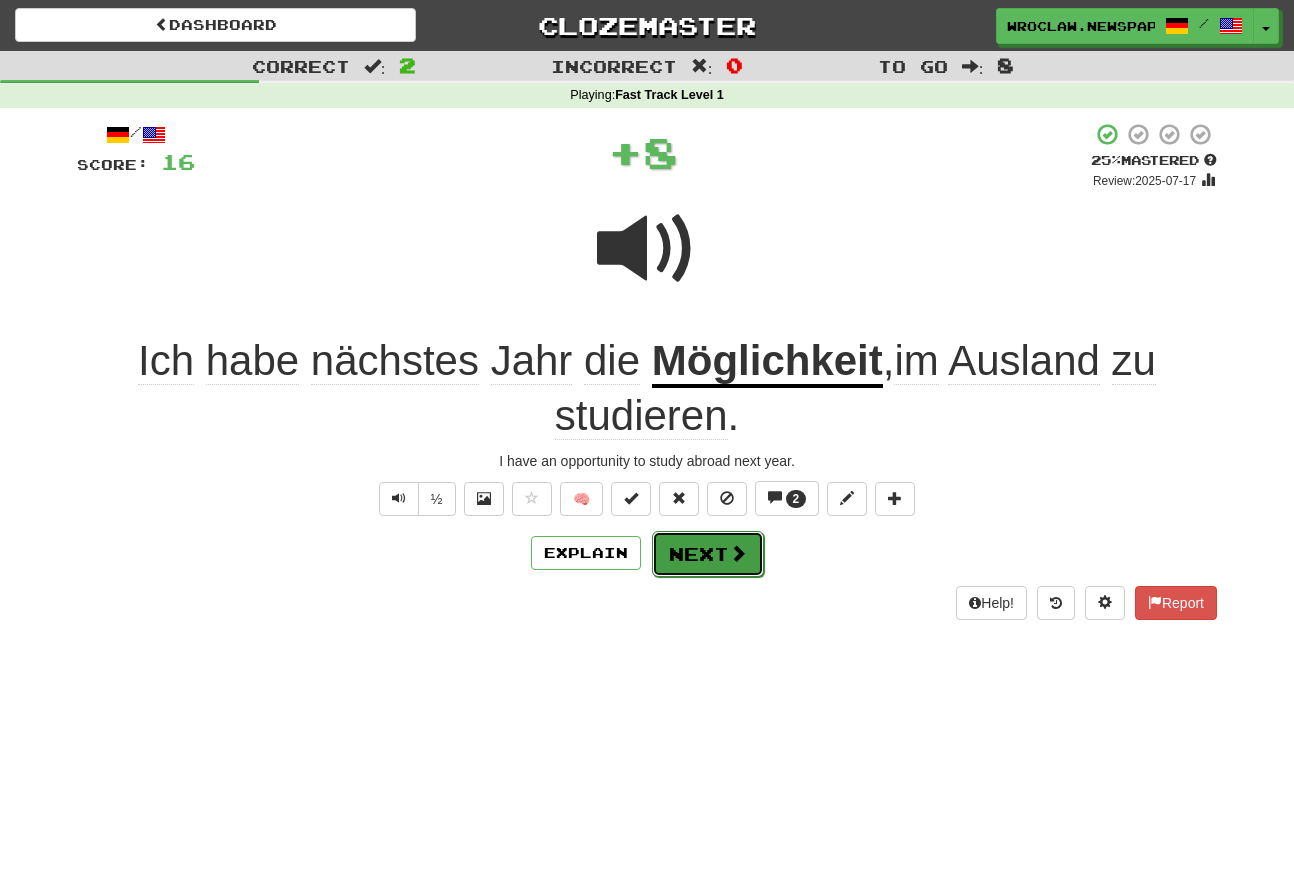 click on "Next" at bounding box center (708, 554) 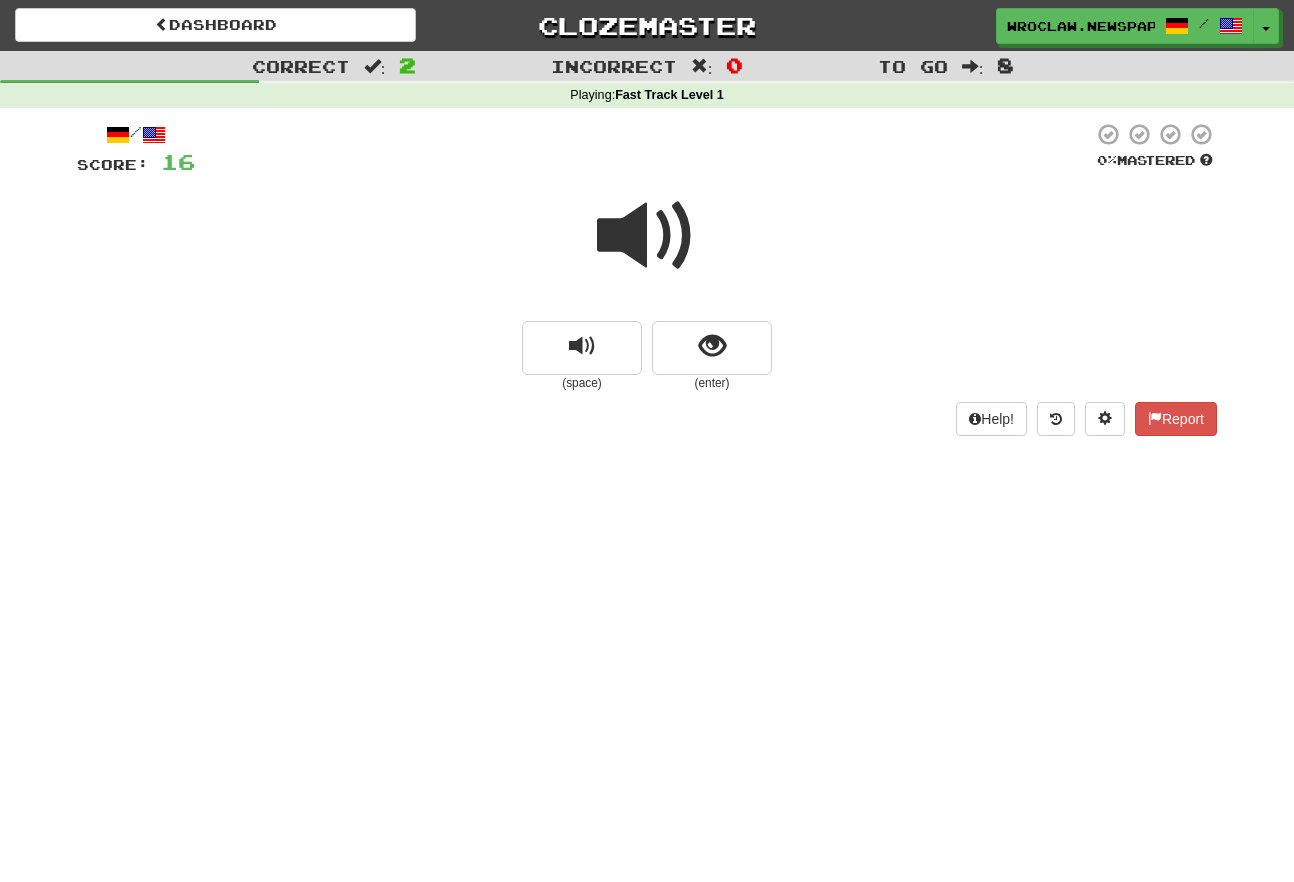 click on "/  Score:   16 0 %  Mastered (space) (enter)  Help!  Report" at bounding box center [647, 285] 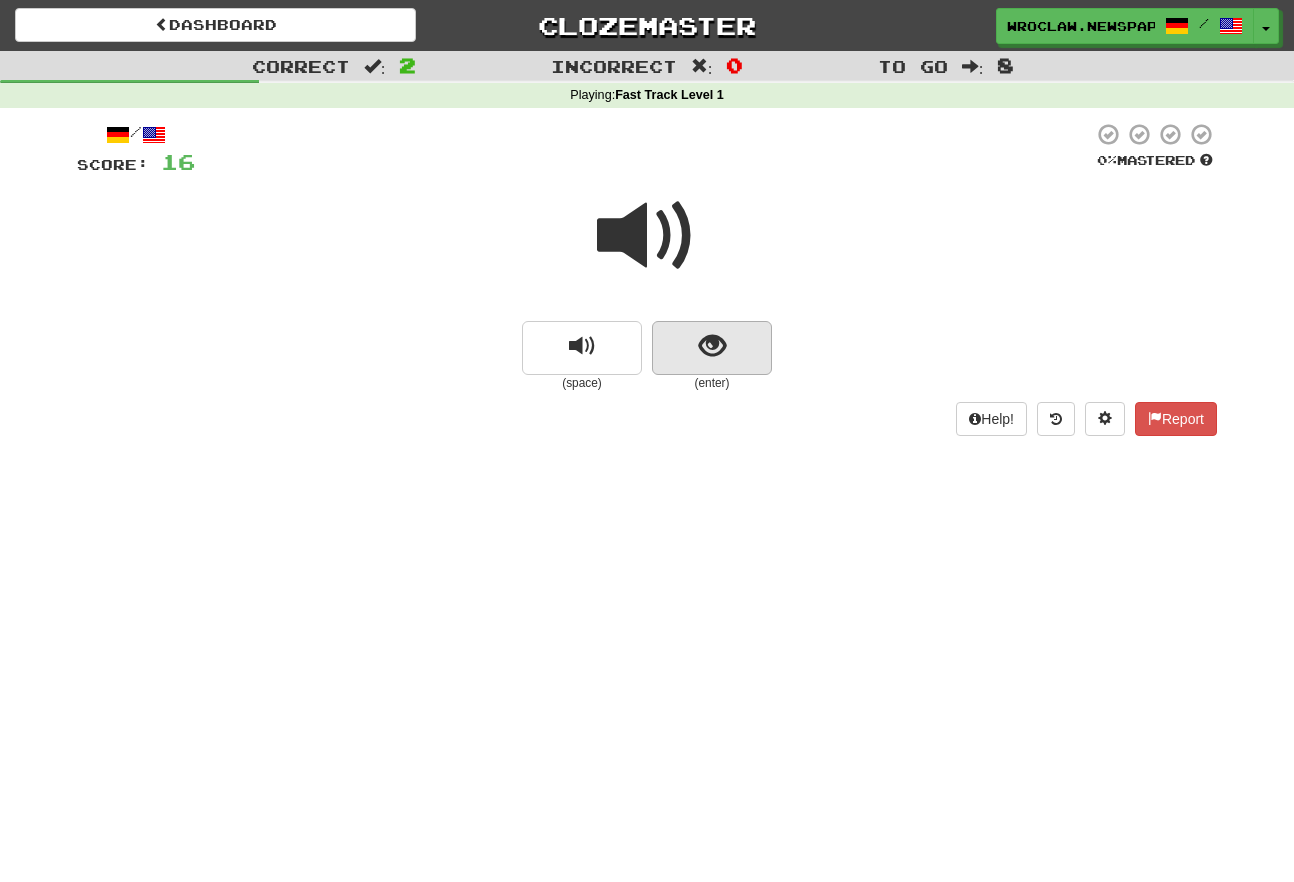 click at bounding box center (647, 236) 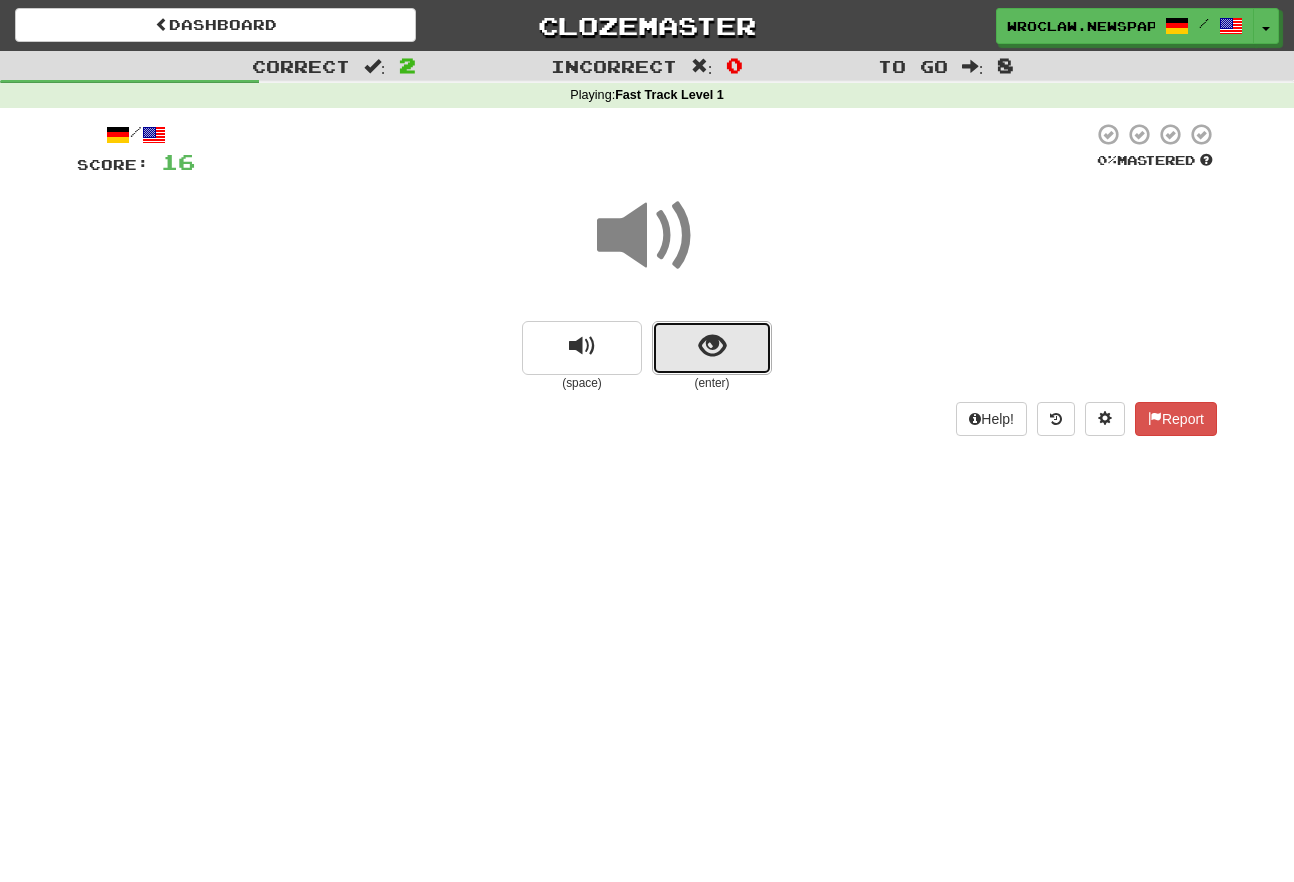 click at bounding box center [712, 348] 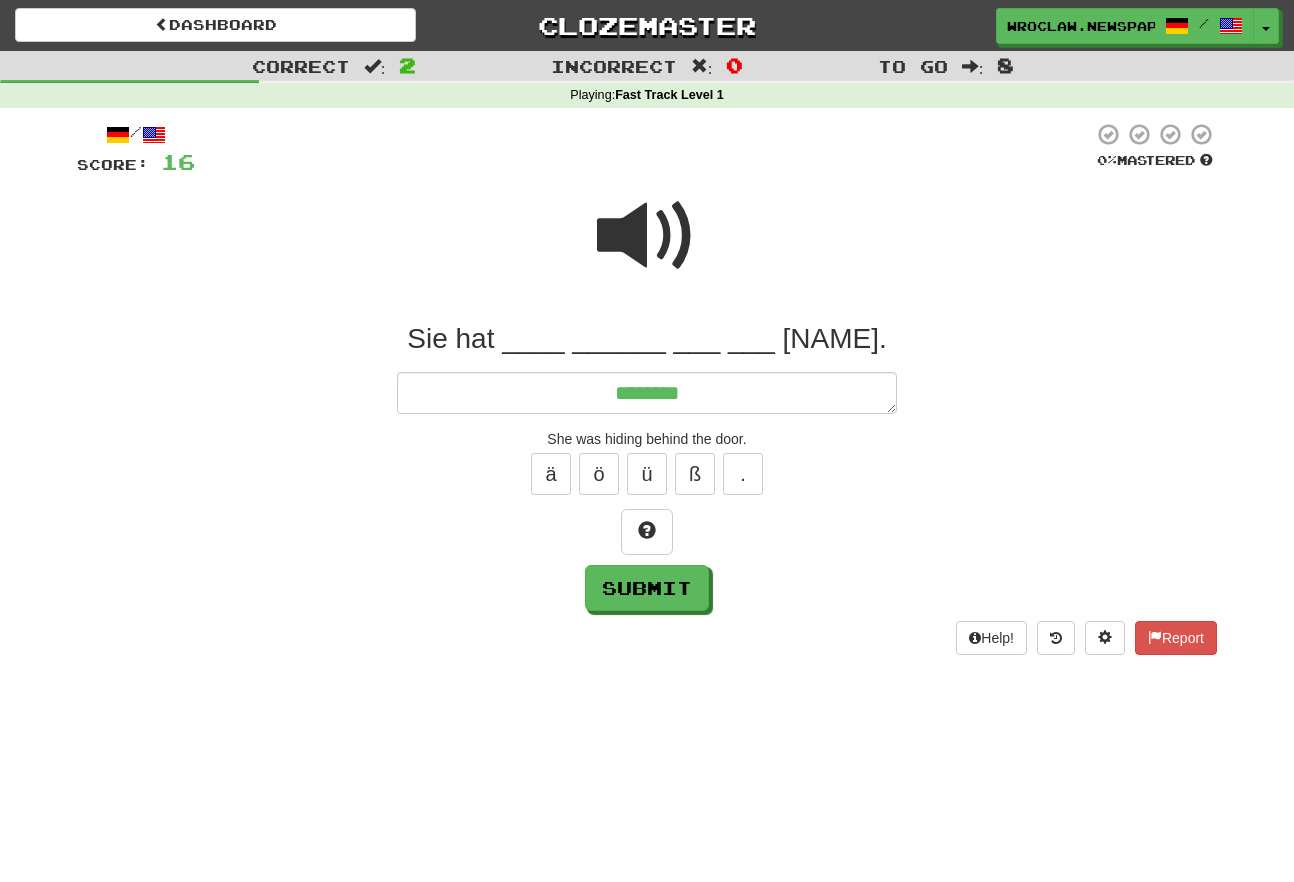 click at bounding box center (647, 236) 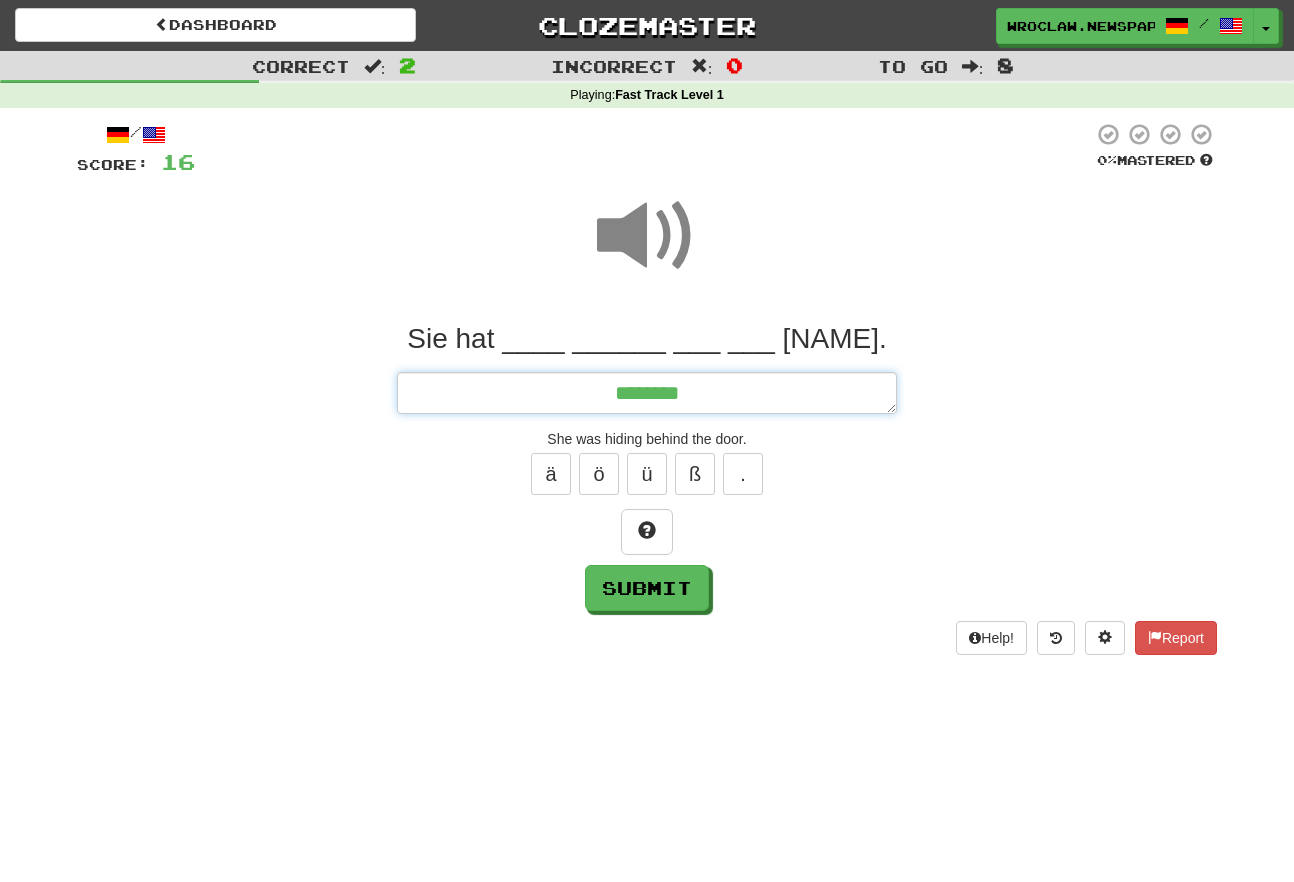 drag, startPoint x: 827, startPoint y: 413, endPoint x: 812, endPoint y: 387, distance: 30.016663 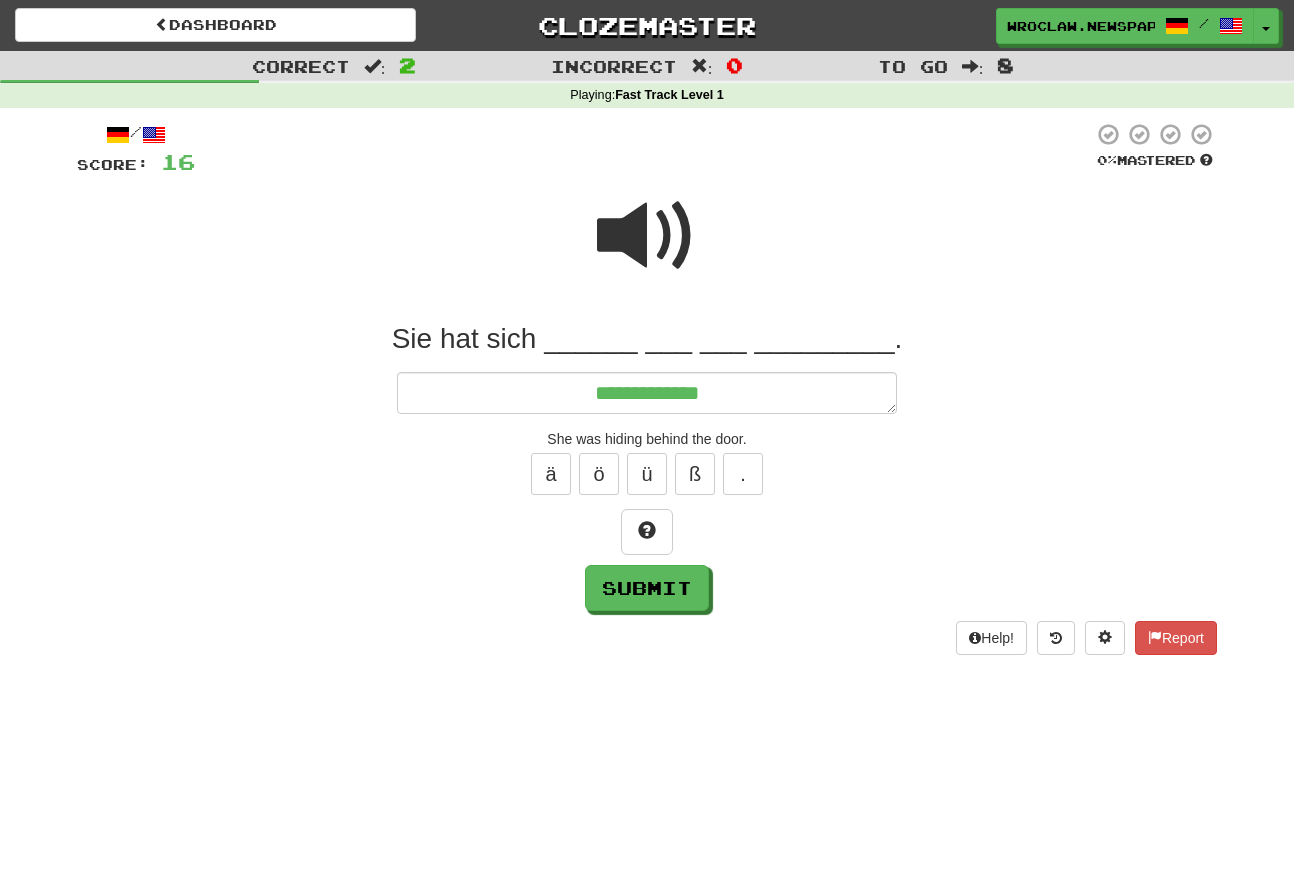 click at bounding box center [647, 236] 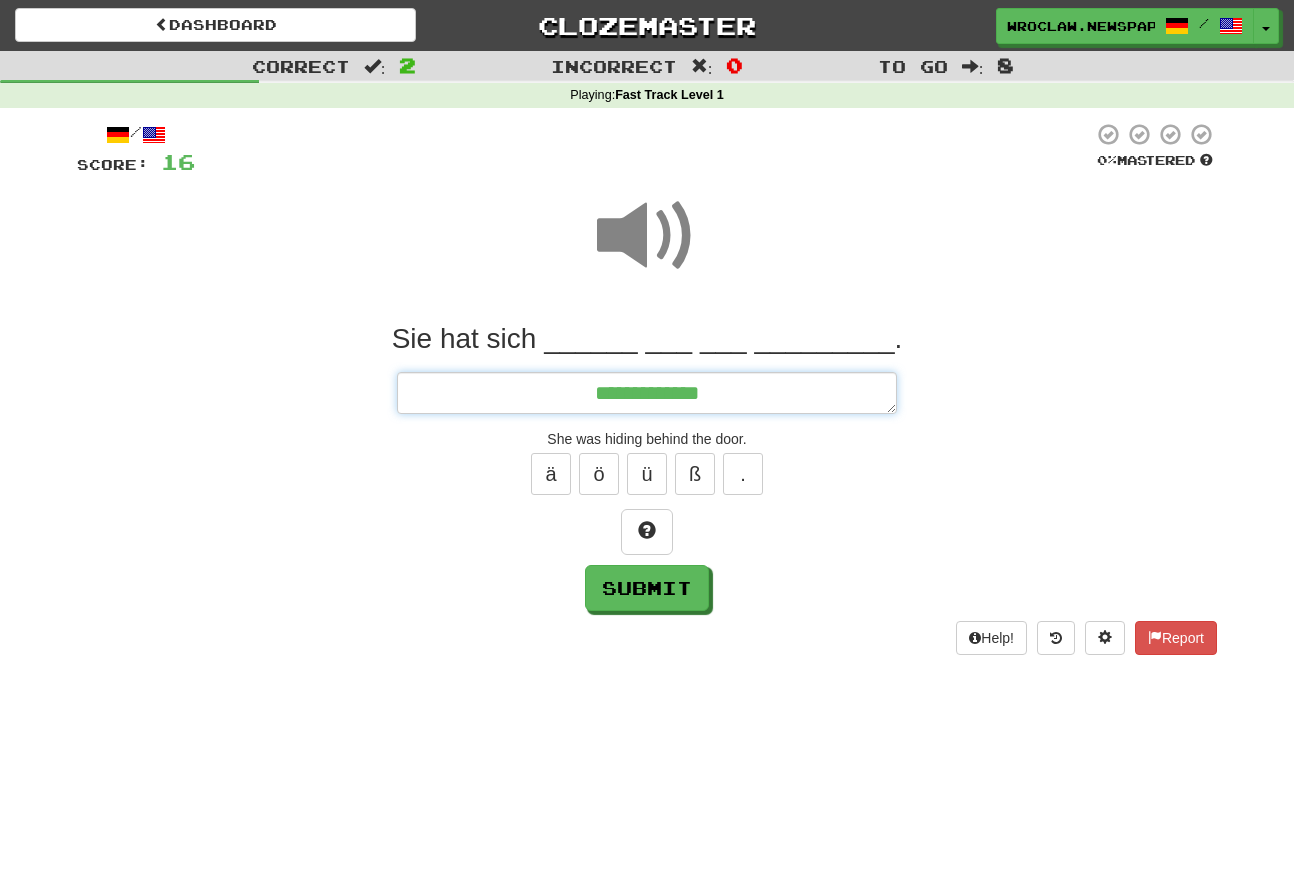 click on "**********" at bounding box center [647, 393] 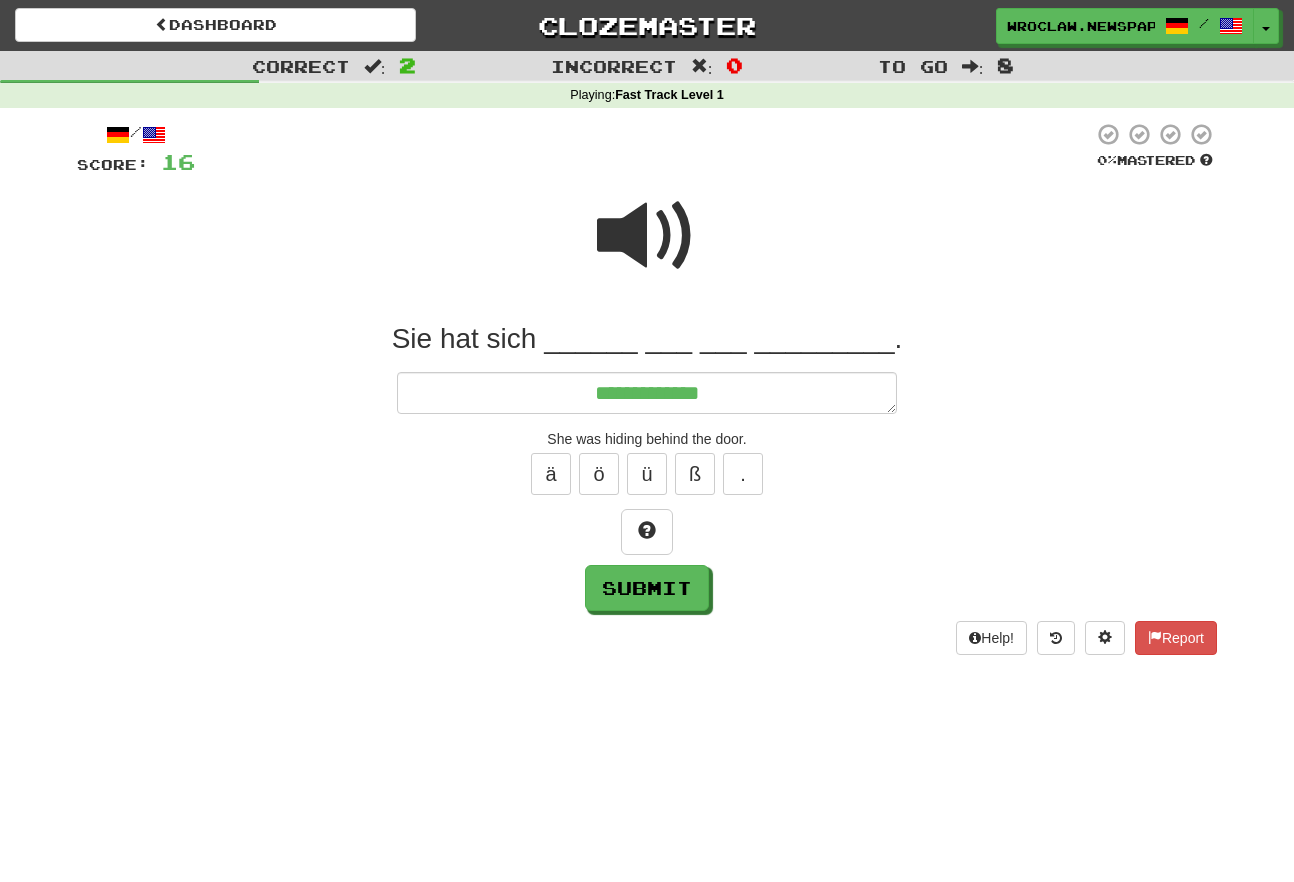 click at bounding box center [647, 236] 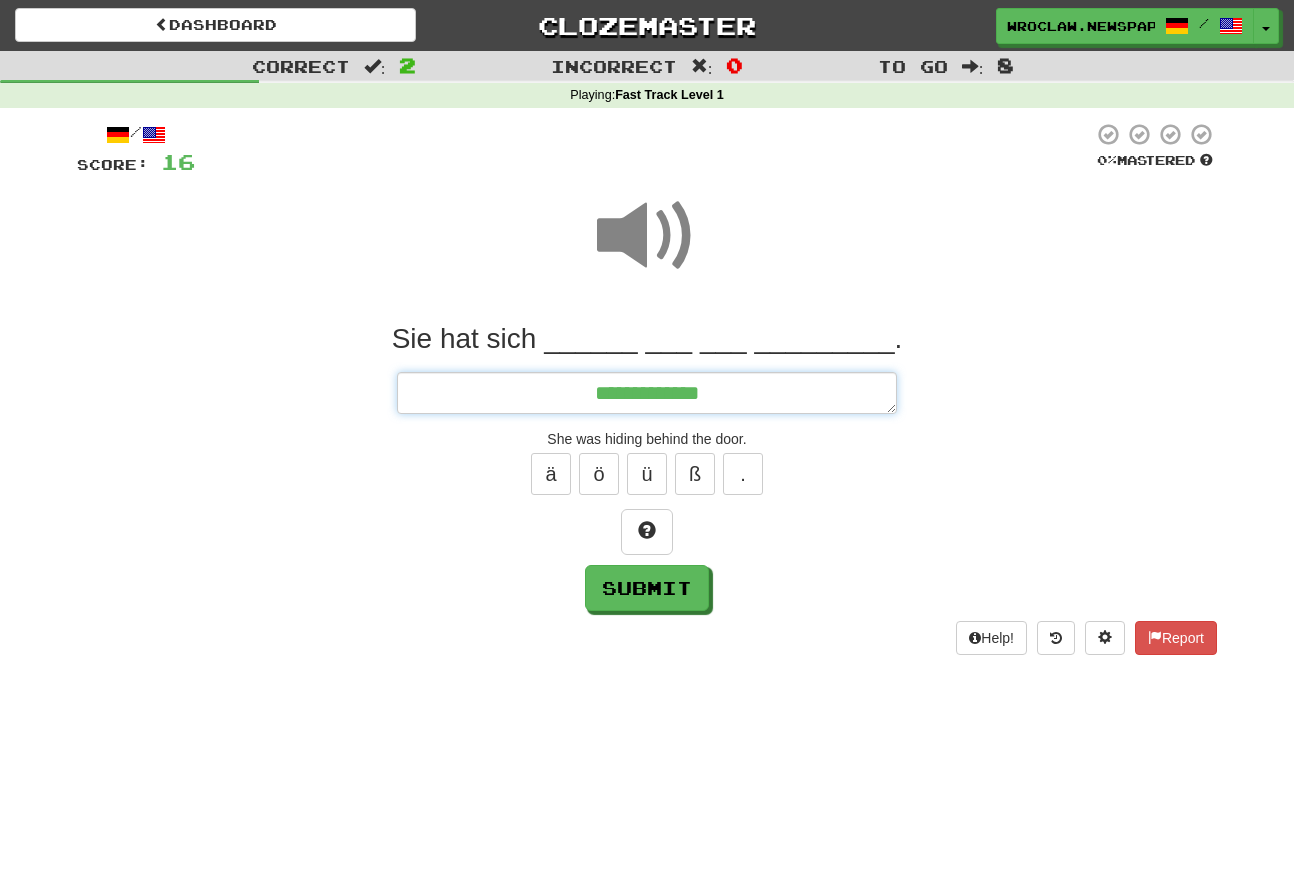 click on "**********" at bounding box center [647, 393] 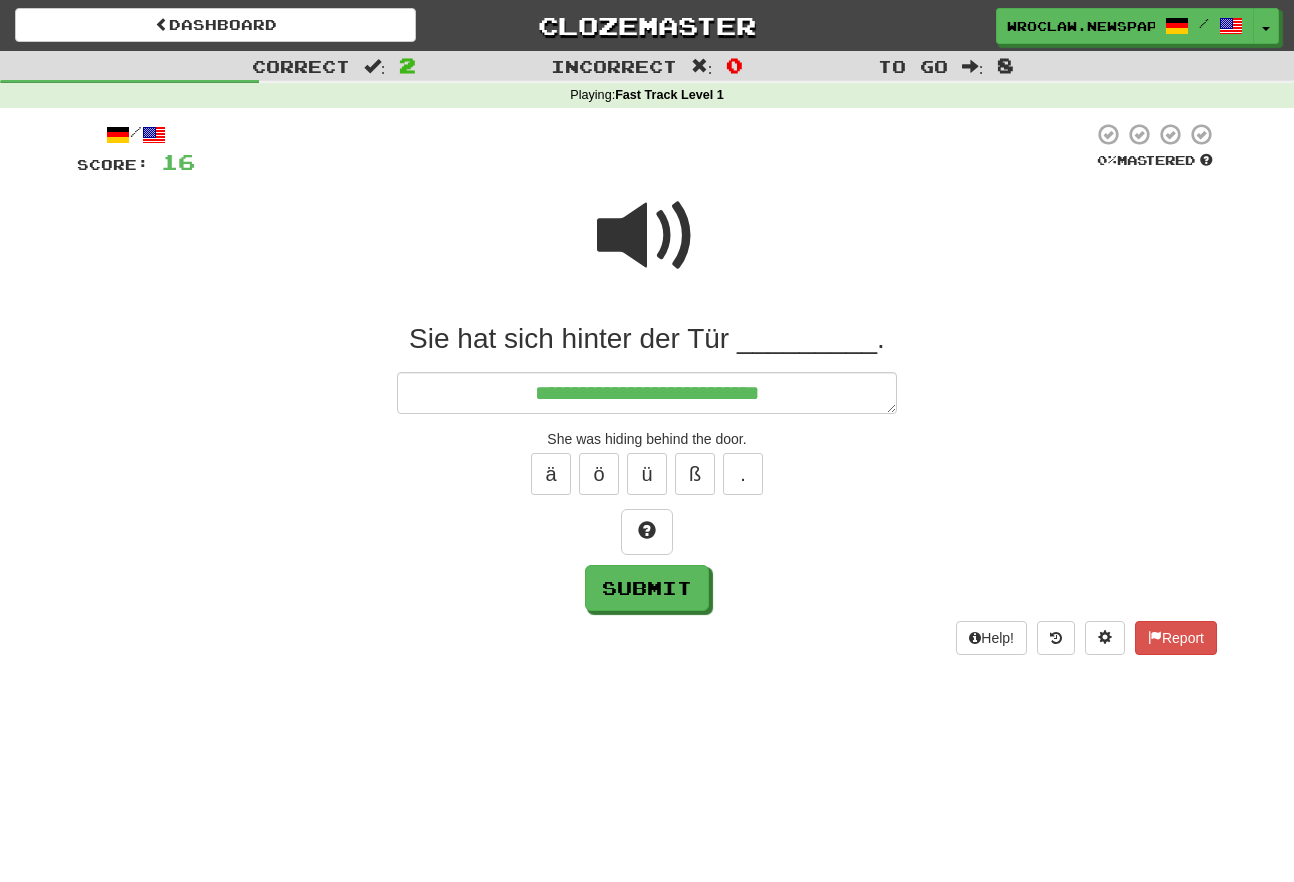click at bounding box center (647, 236) 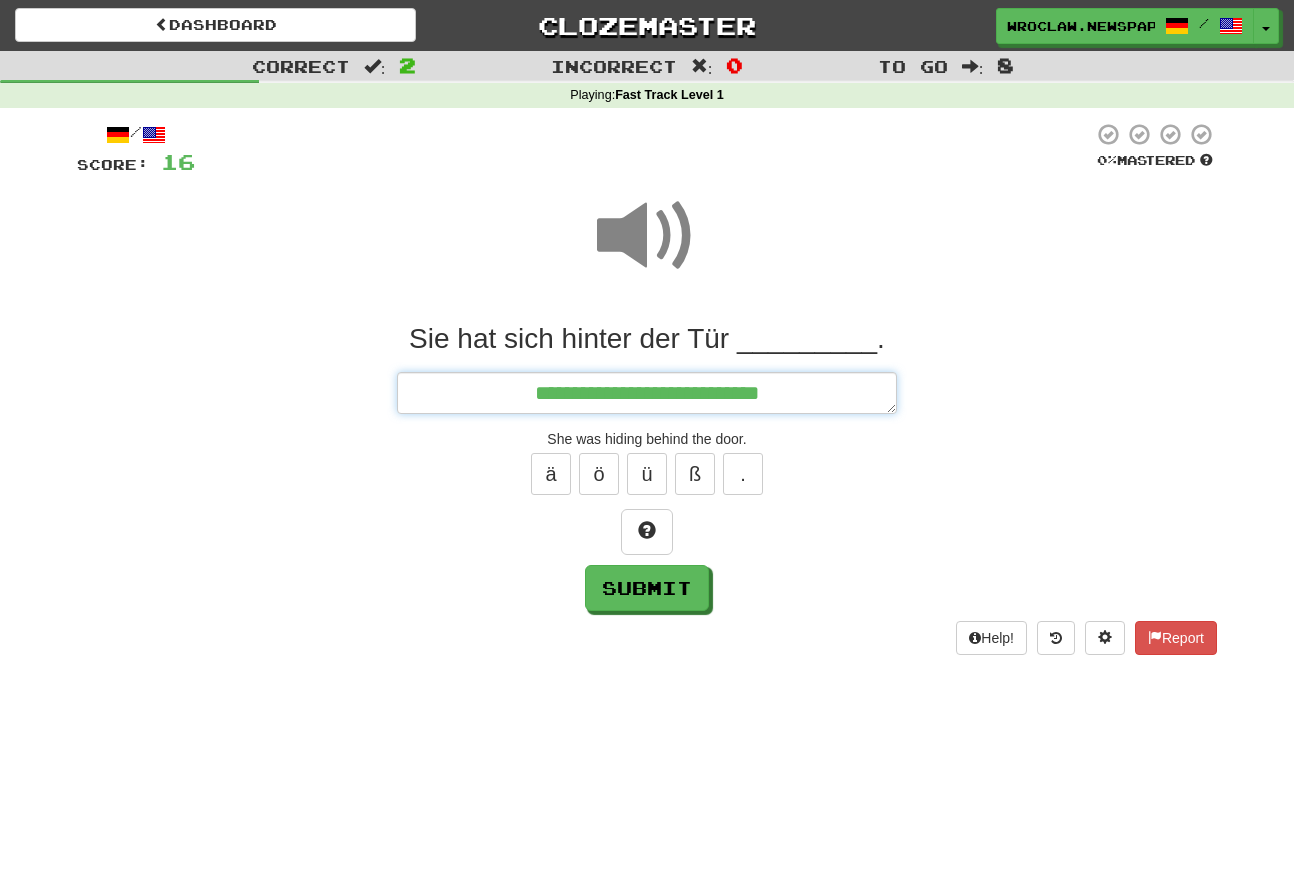click on "**********" at bounding box center (647, 393) 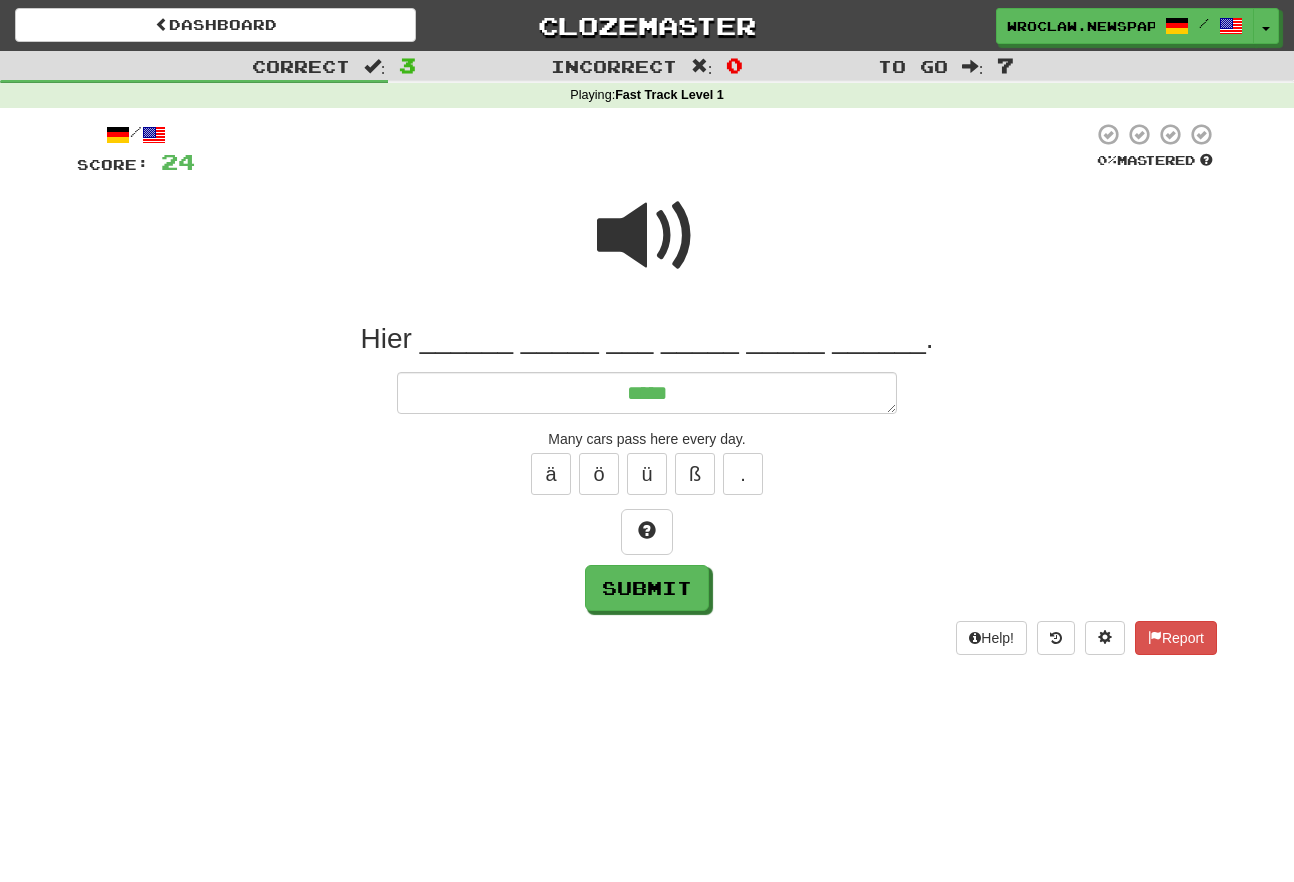 click at bounding box center [647, 236] 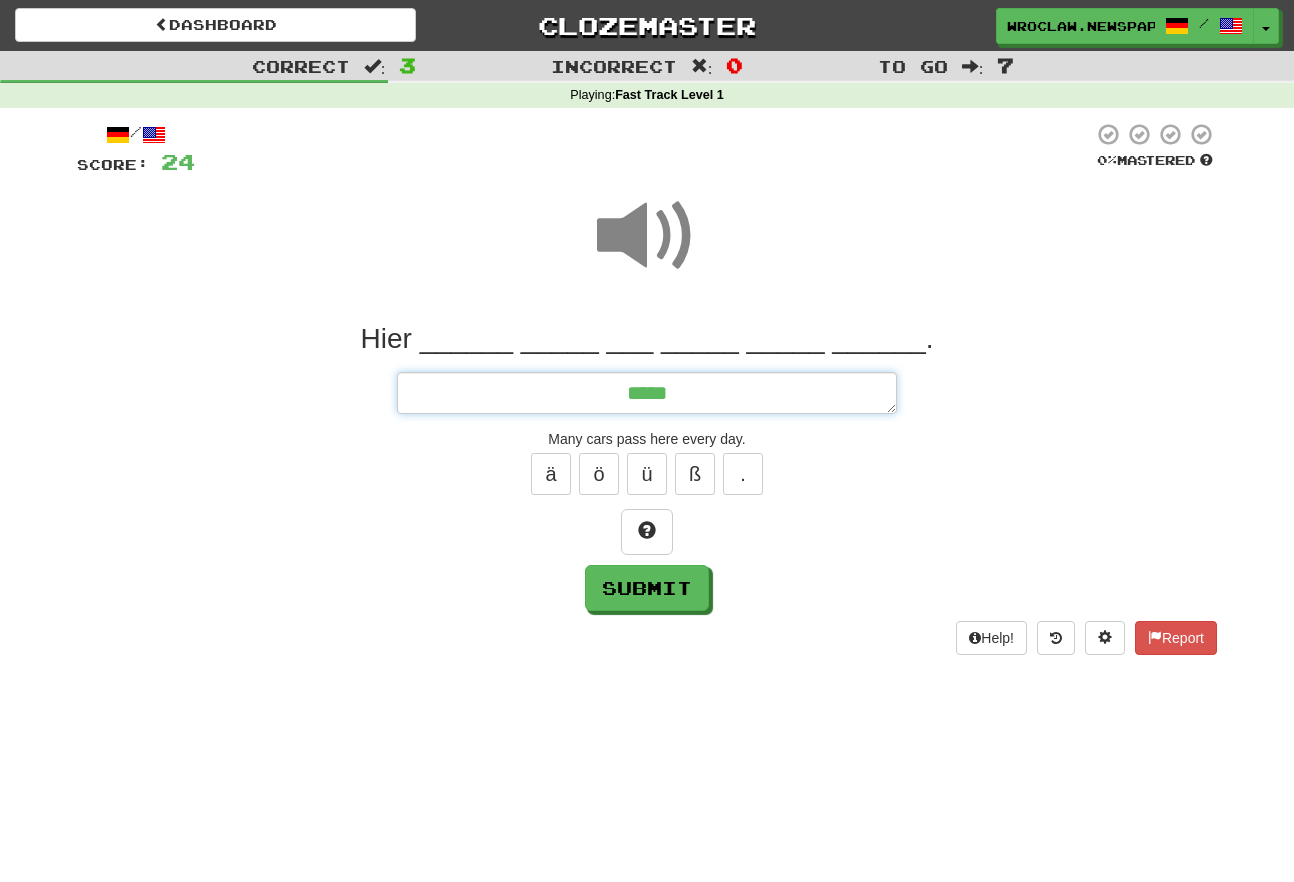 click on "****" at bounding box center (647, 393) 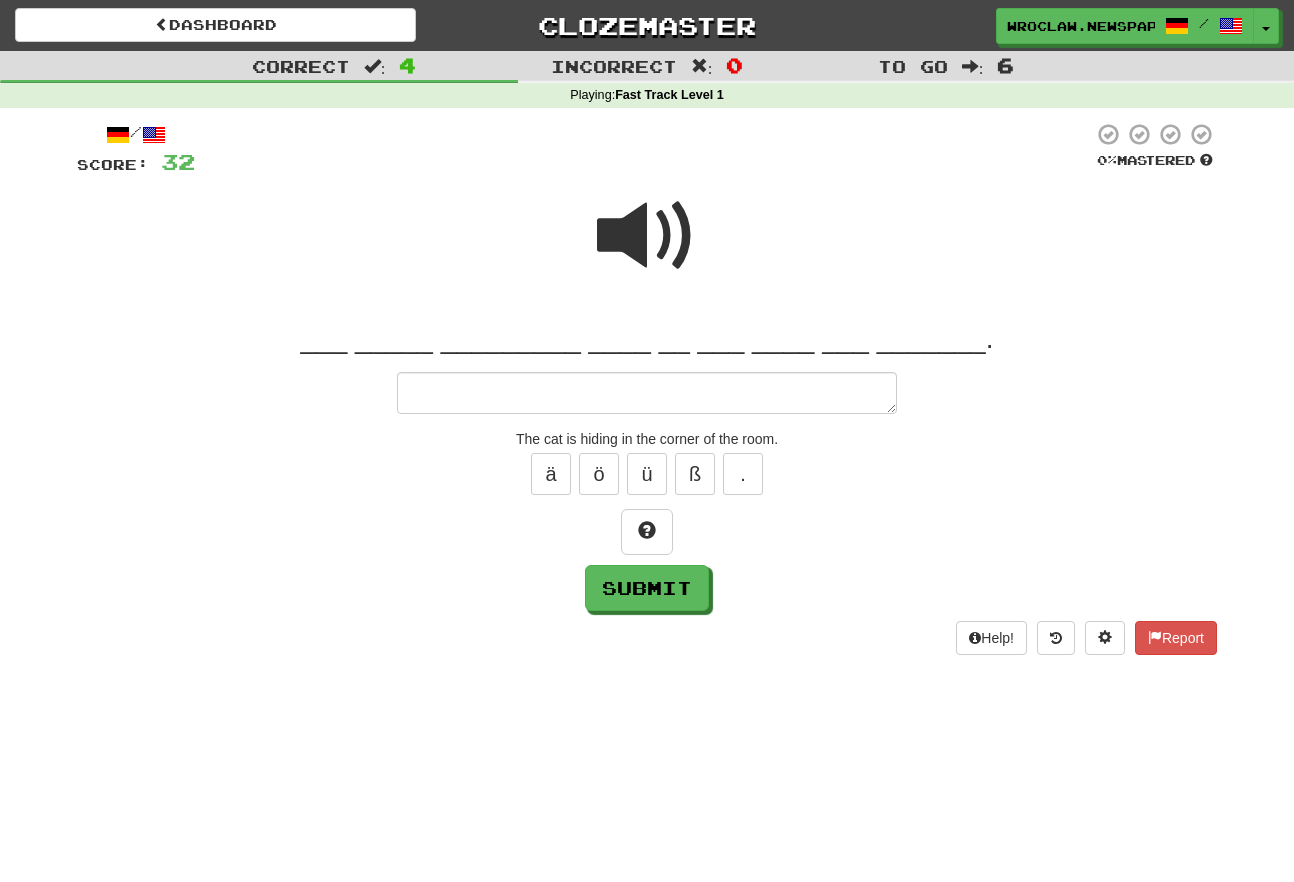 click at bounding box center [647, 236] 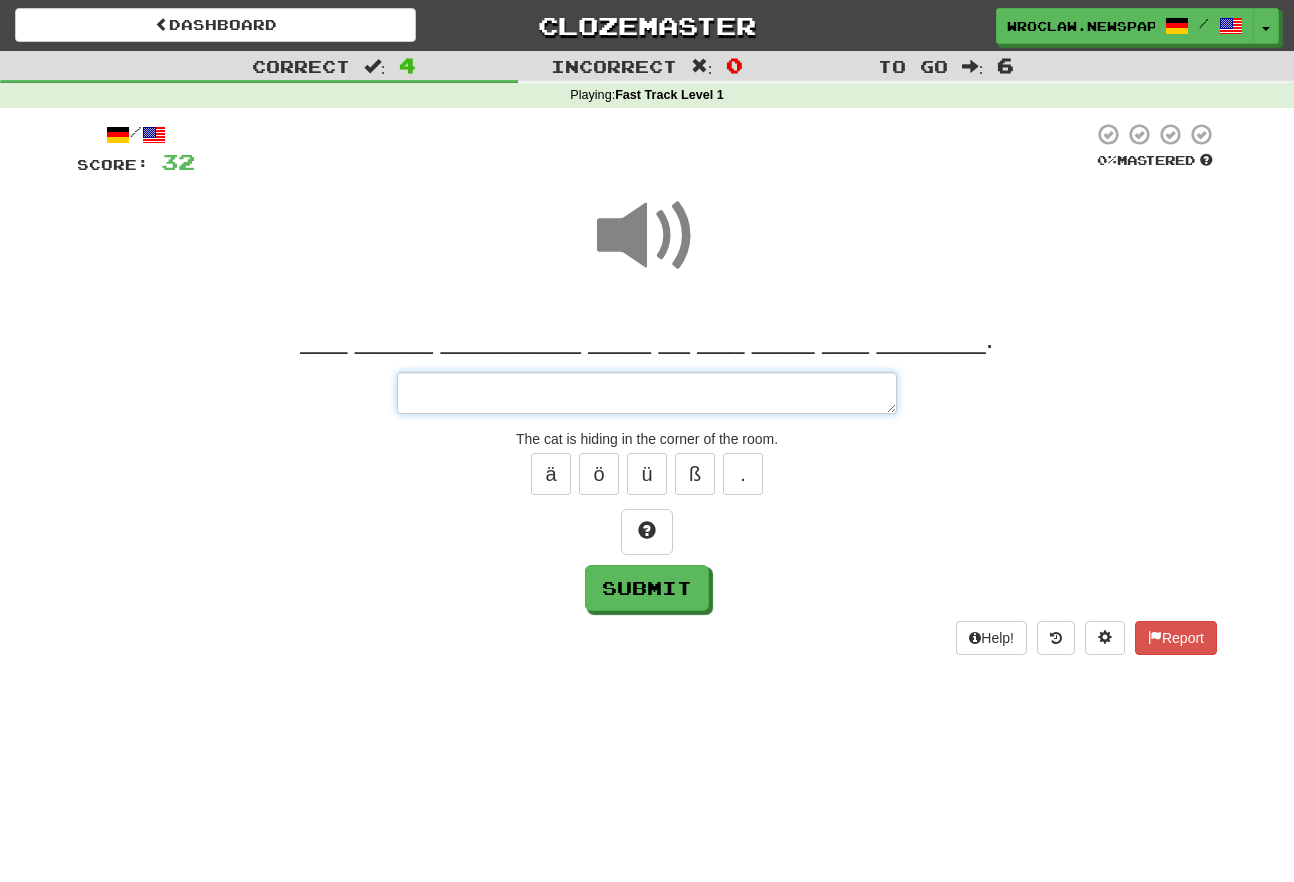 drag, startPoint x: 719, startPoint y: 389, endPoint x: 741, endPoint y: 381, distance: 23.409399 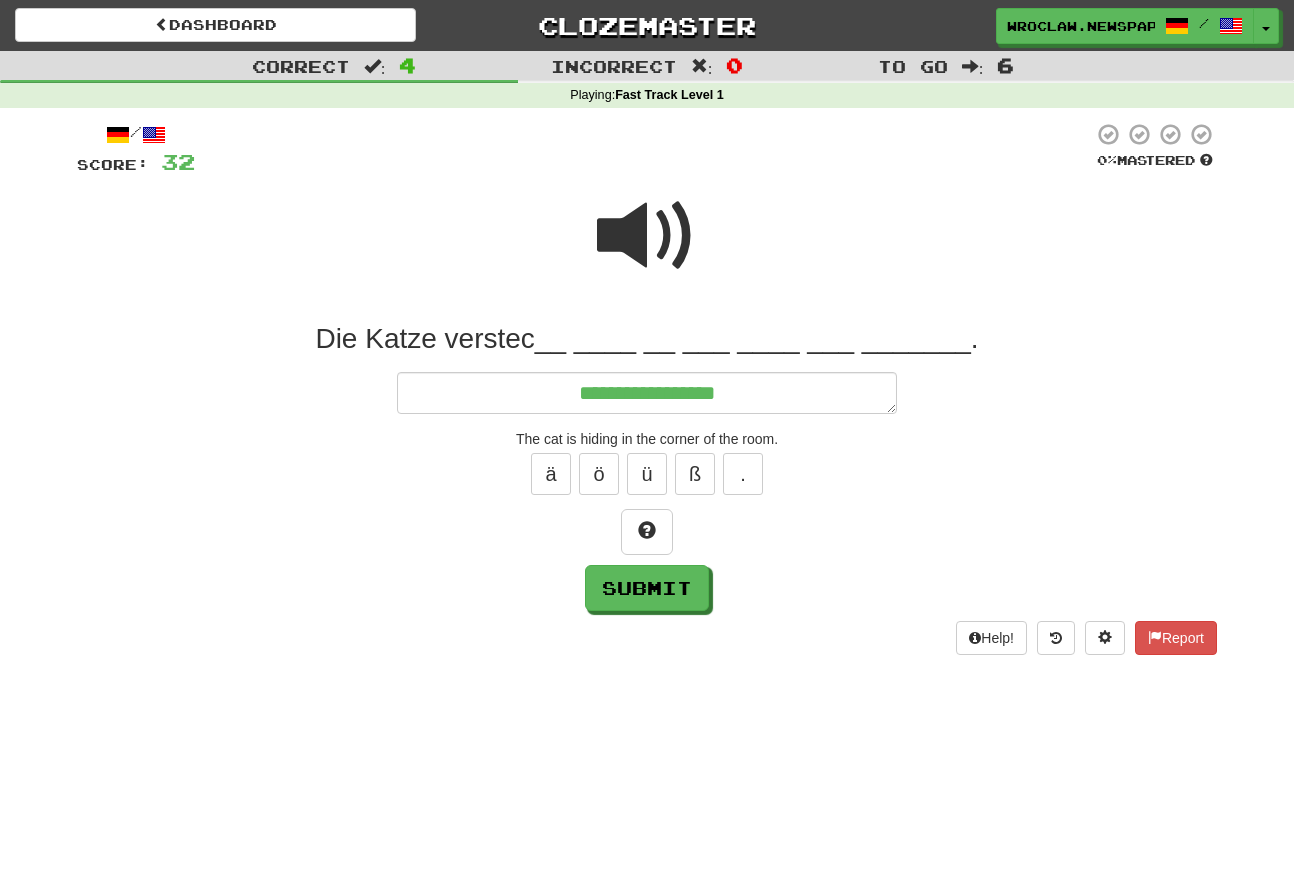 drag, startPoint x: 633, startPoint y: 203, endPoint x: 686, endPoint y: 243, distance: 66.4003 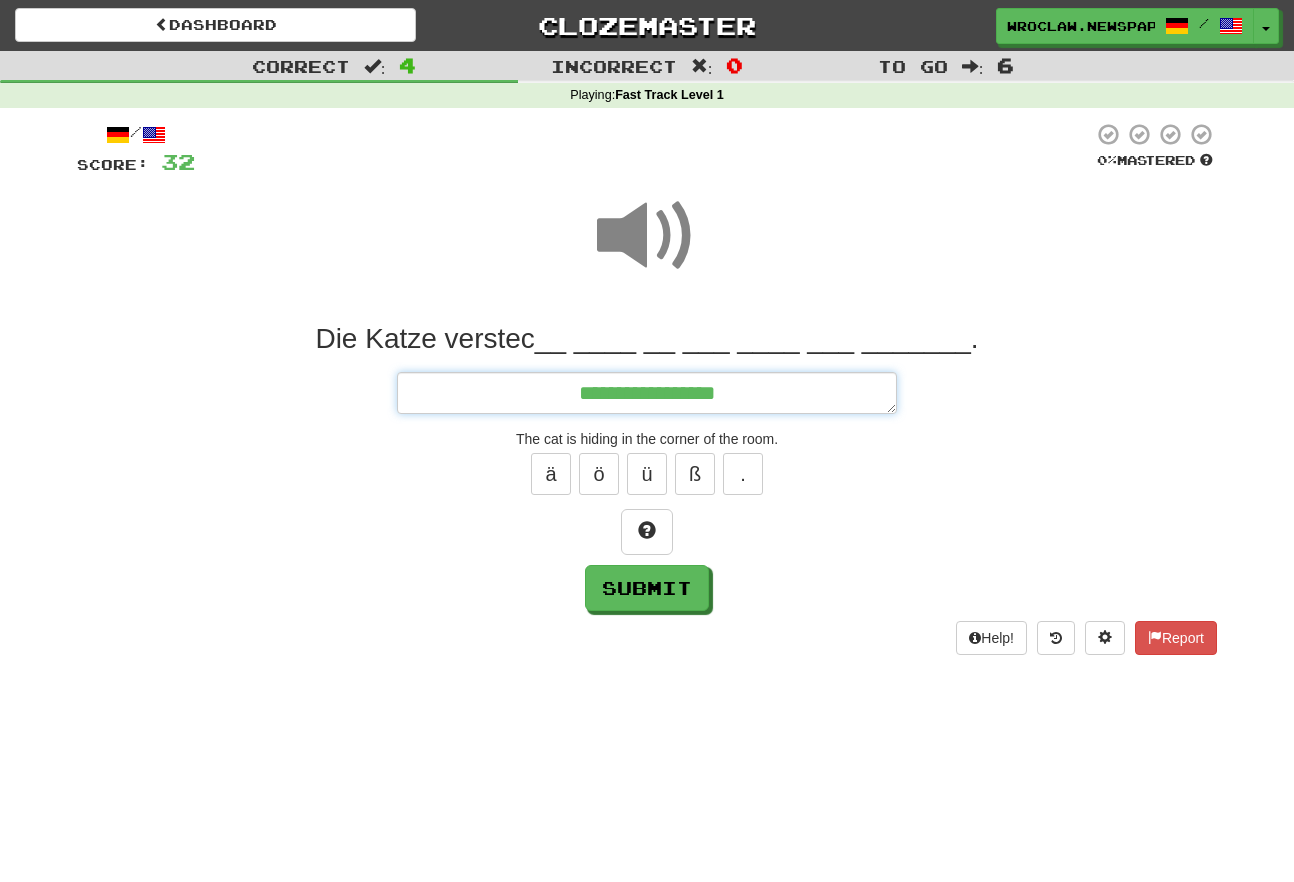 click on "**********" at bounding box center [647, 393] 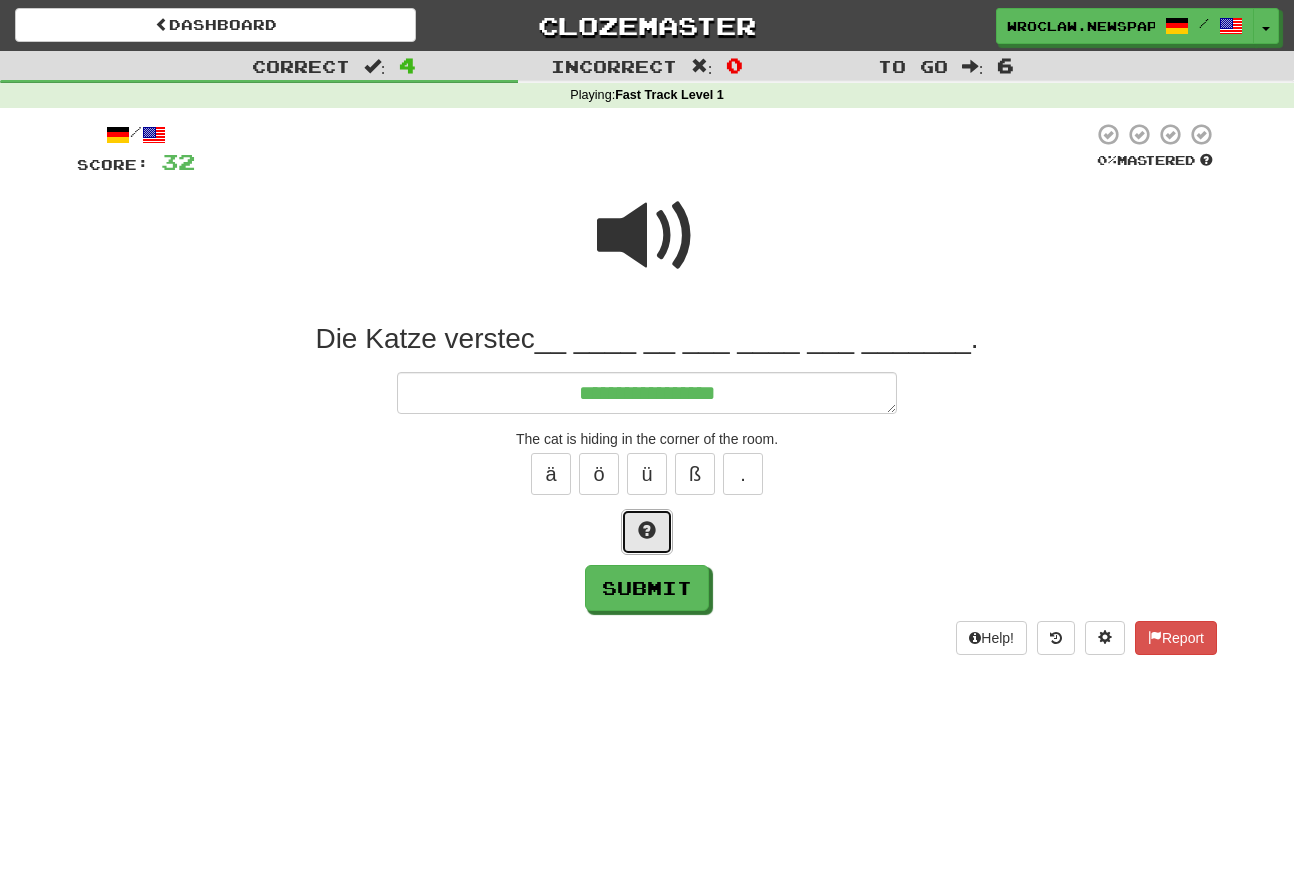 click at bounding box center (647, 532) 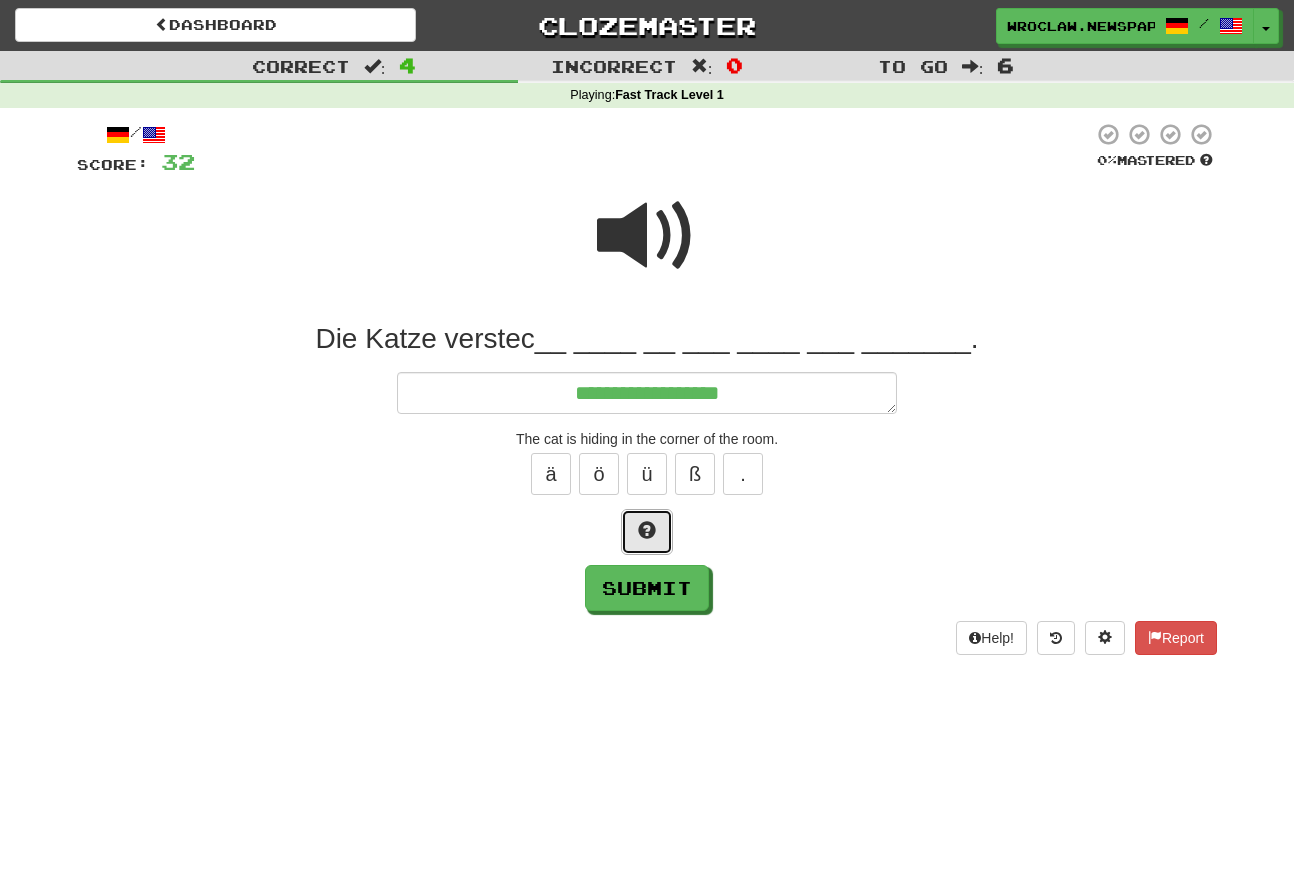 click at bounding box center (647, 532) 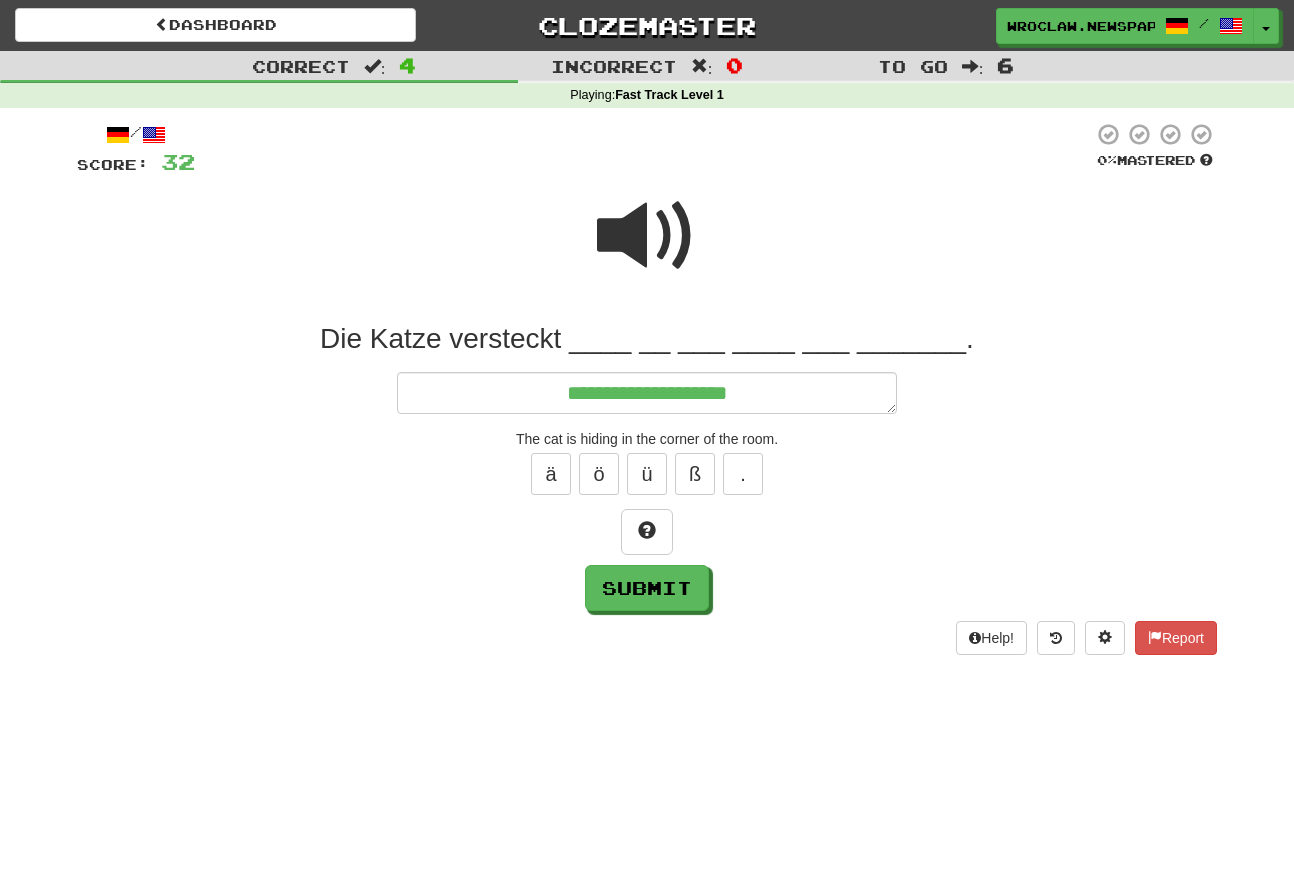 click at bounding box center [647, 236] 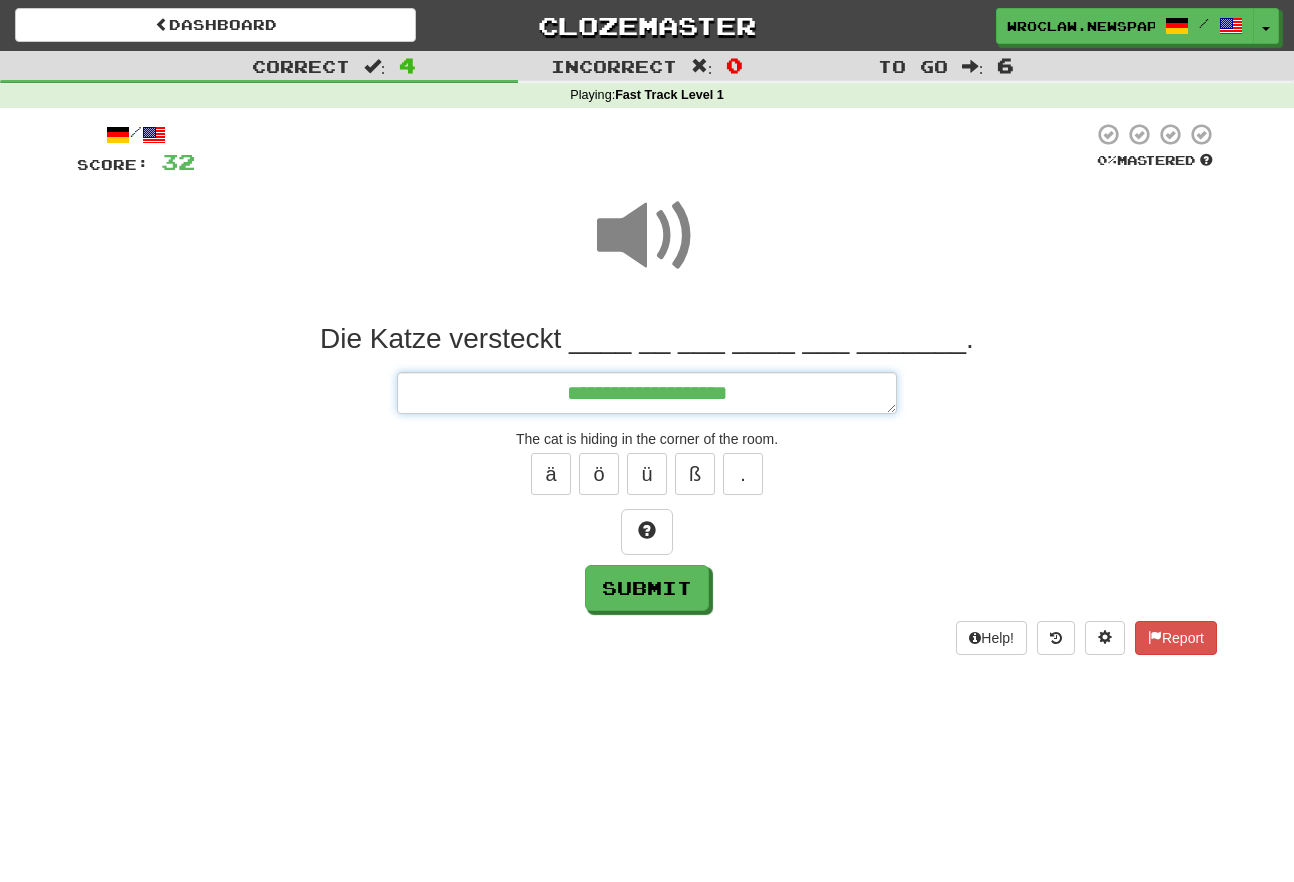 click on "**********" at bounding box center (647, 393) 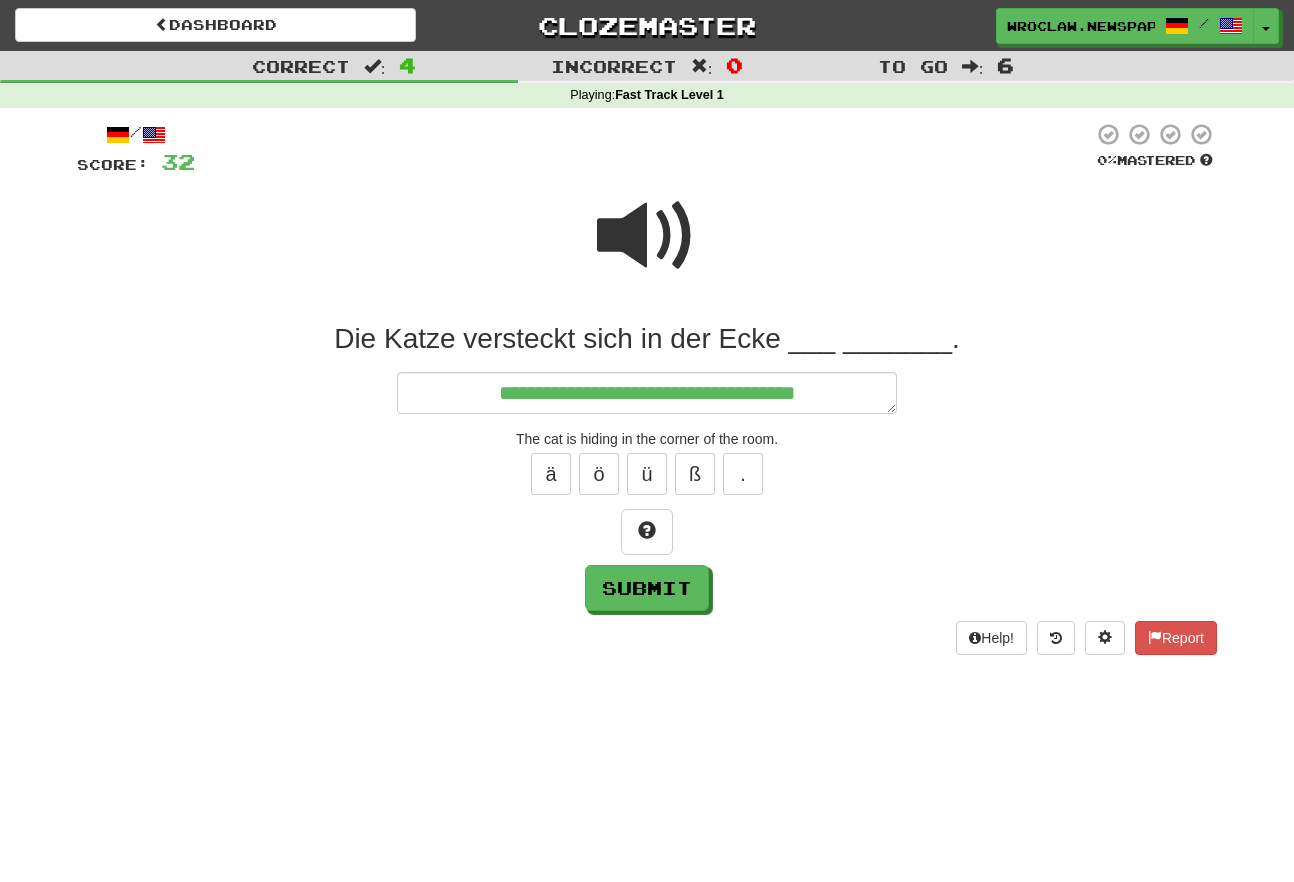 click at bounding box center (647, 236) 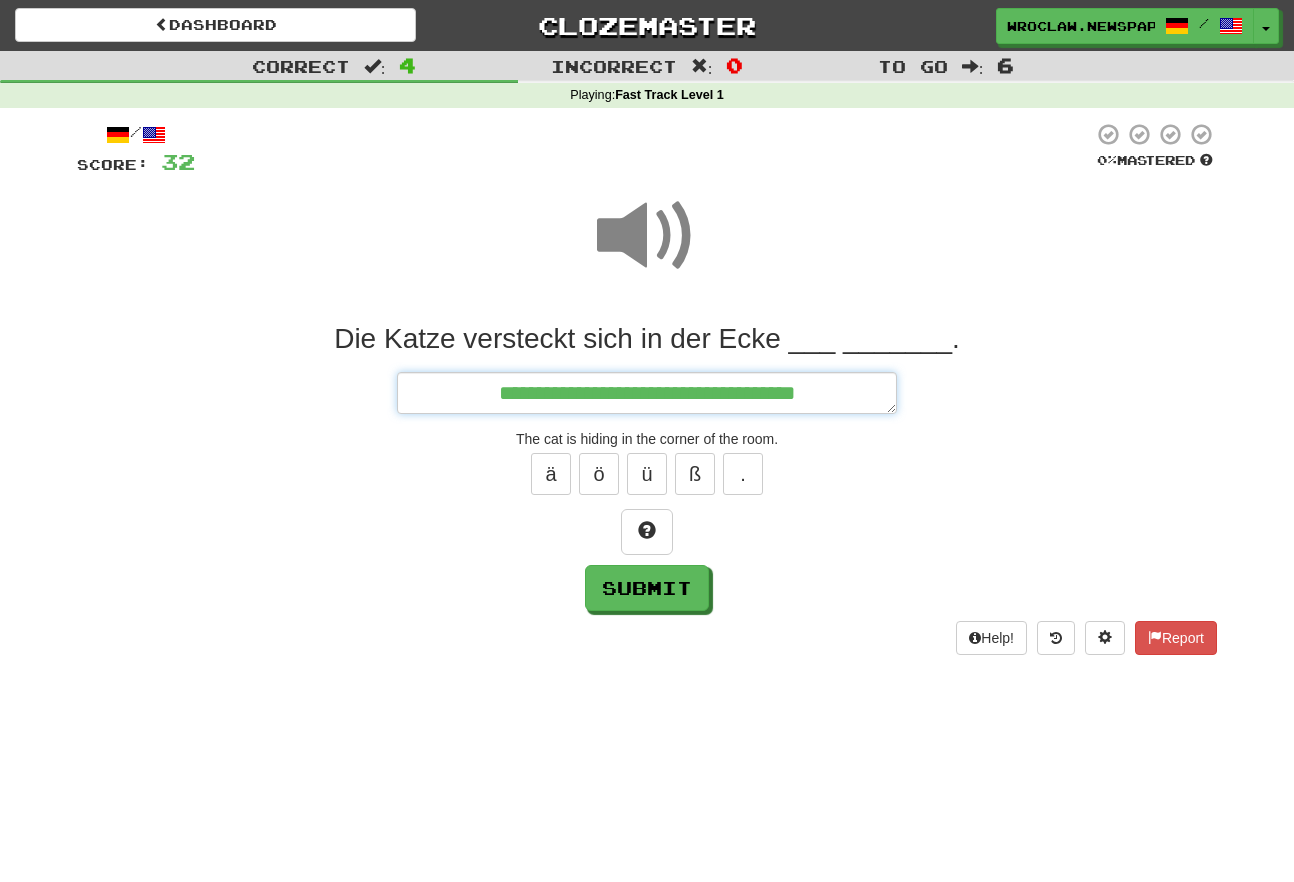 click on "**********" at bounding box center [647, 393] 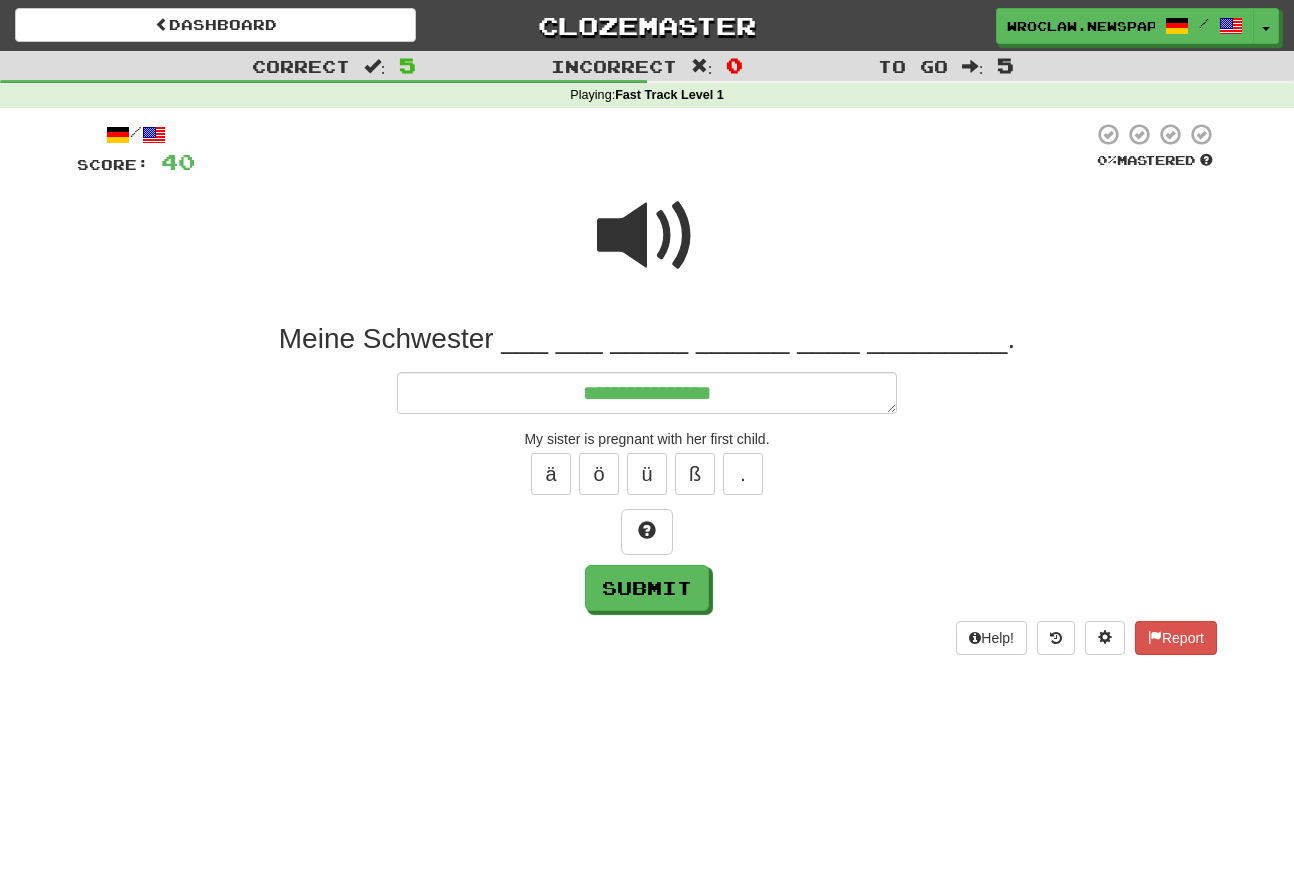 click at bounding box center (647, 236) 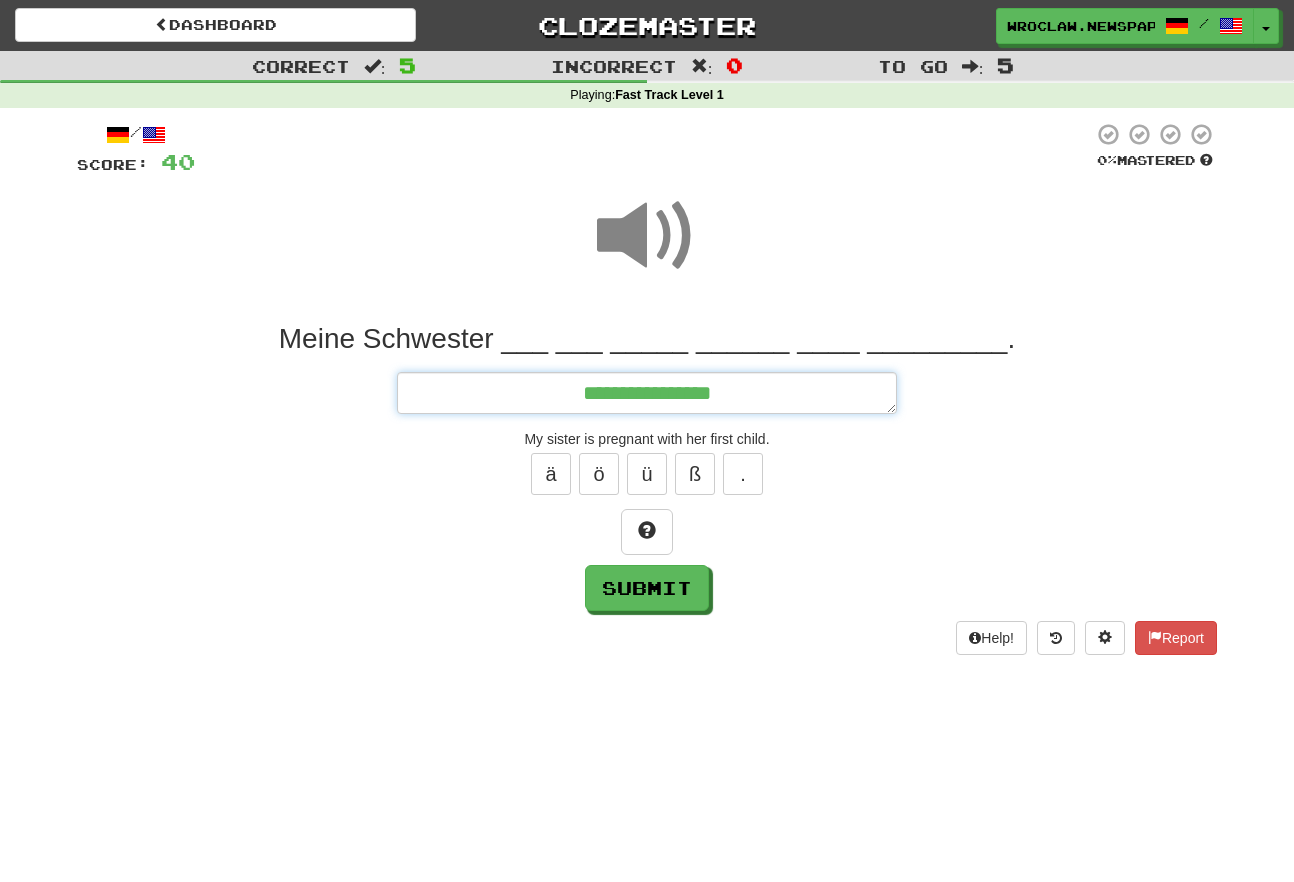 click on "**********" at bounding box center (647, 393) 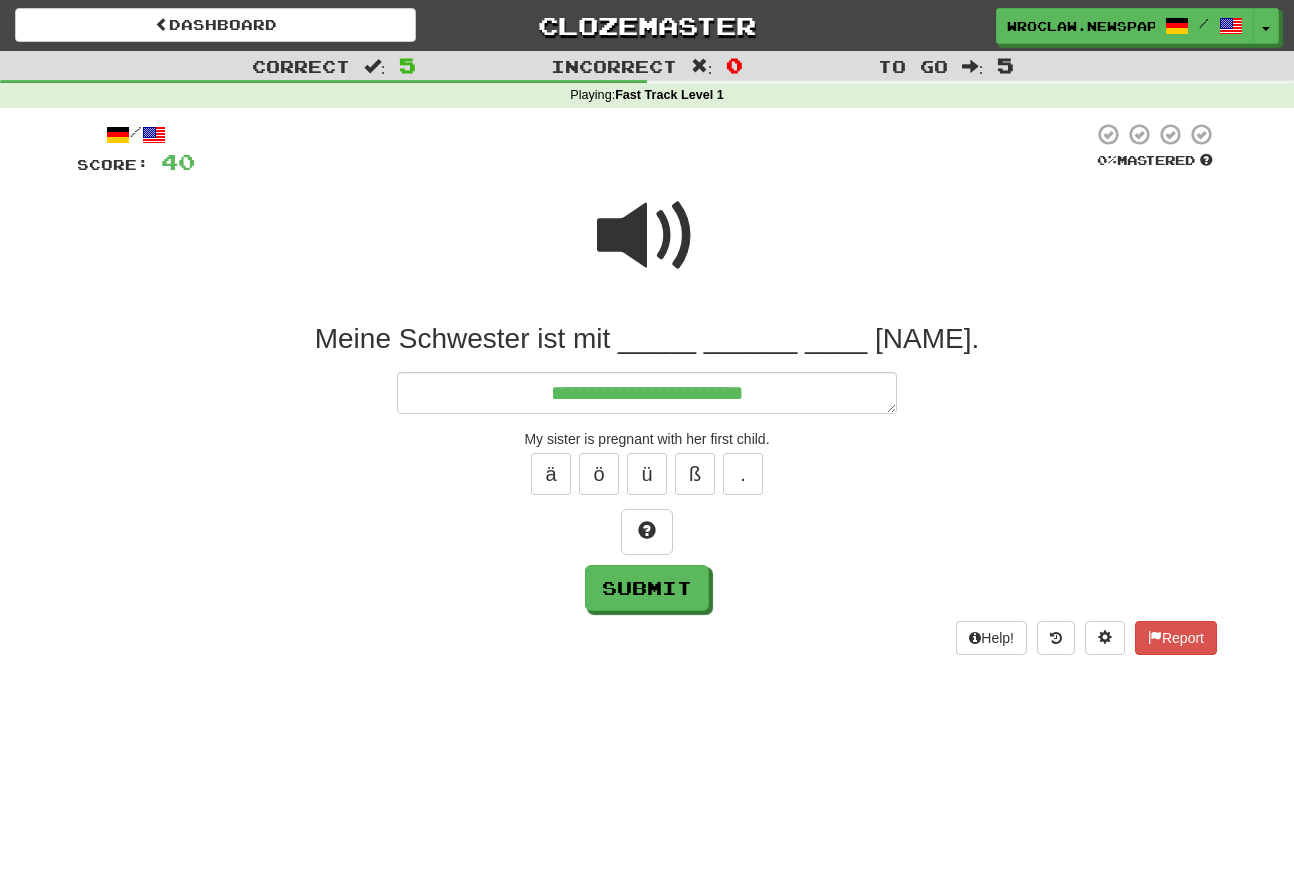 click at bounding box center [647, 236] 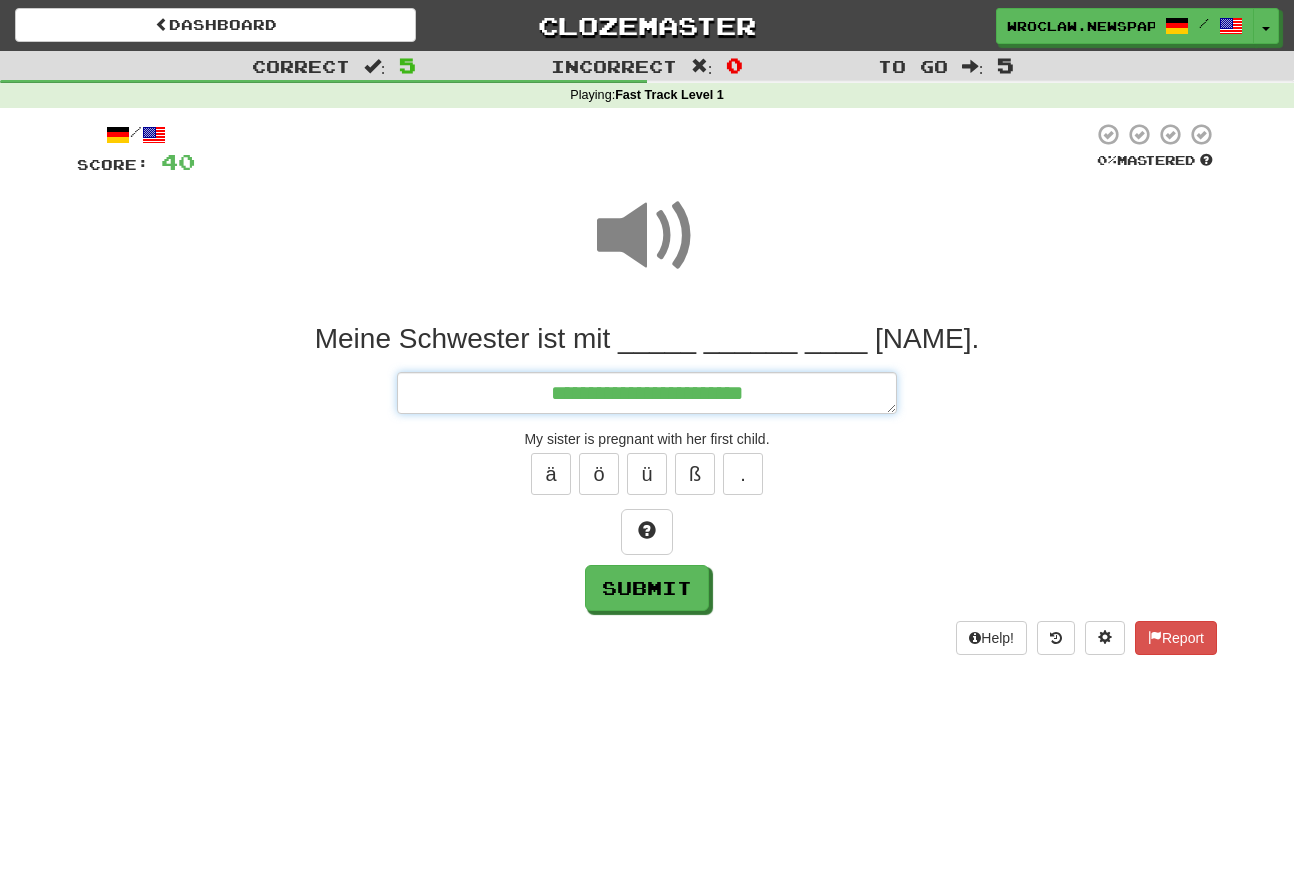 click on "**********" at bounding box center [647, 393] 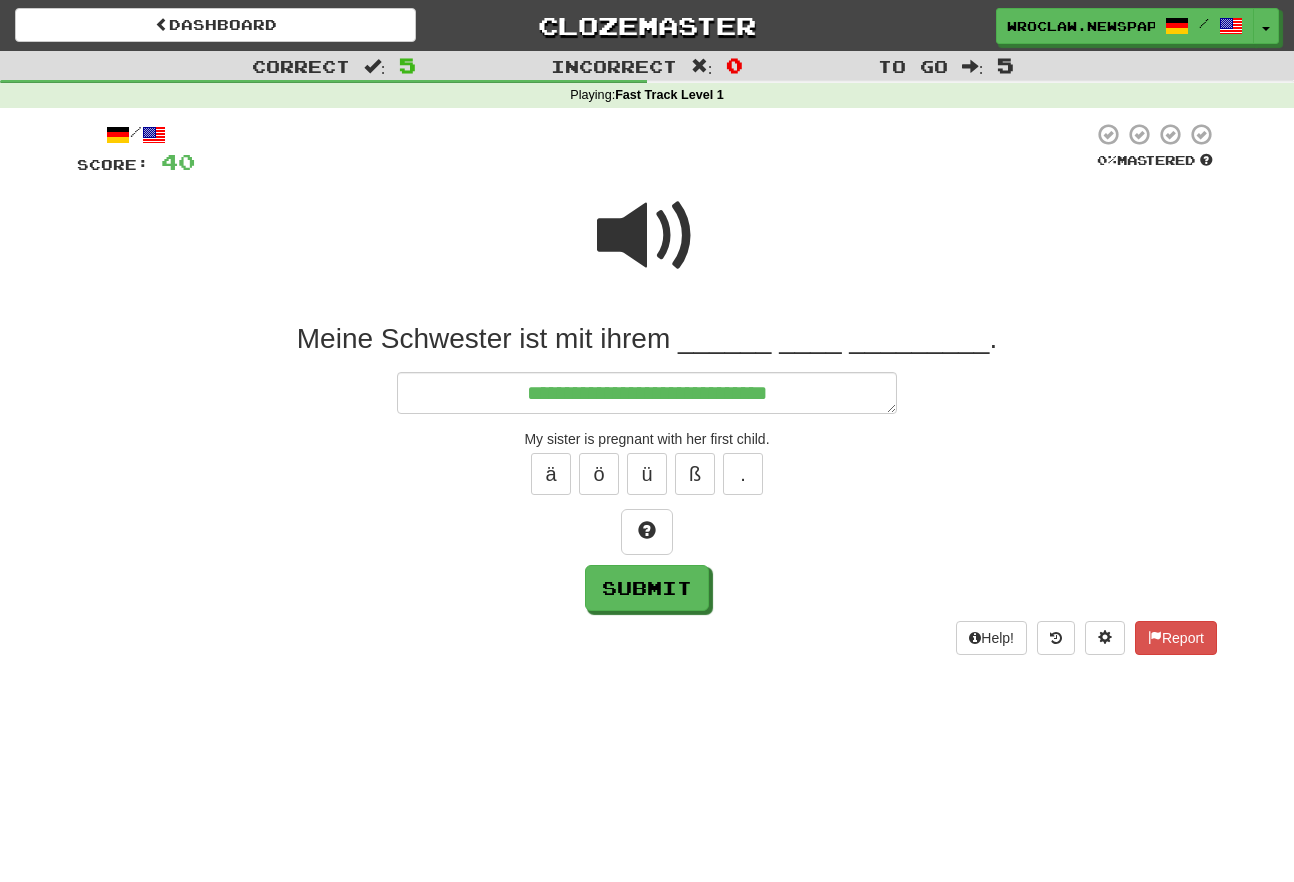 click at bounding box center (647, 236) 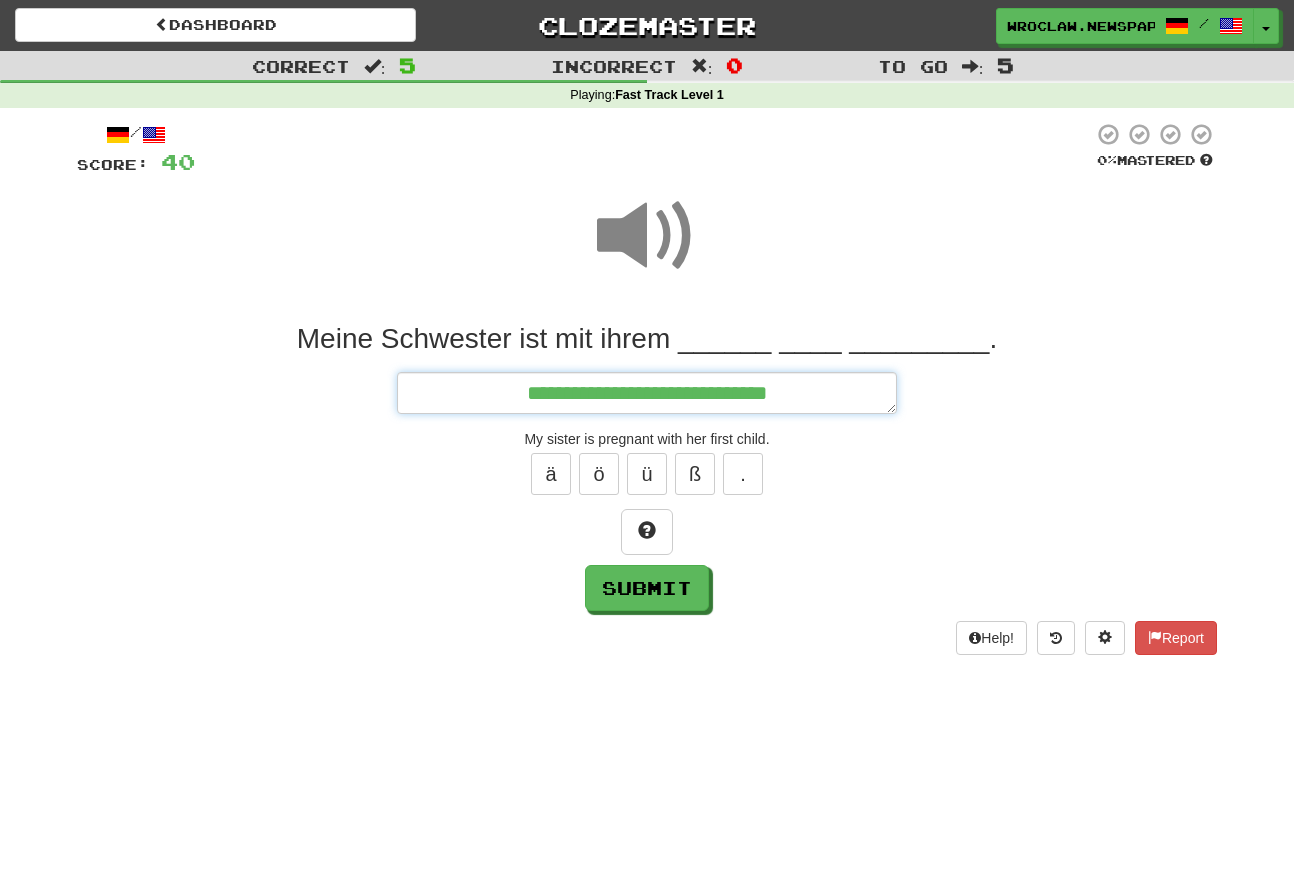 click on "**********" at bounding box center (647, 393) 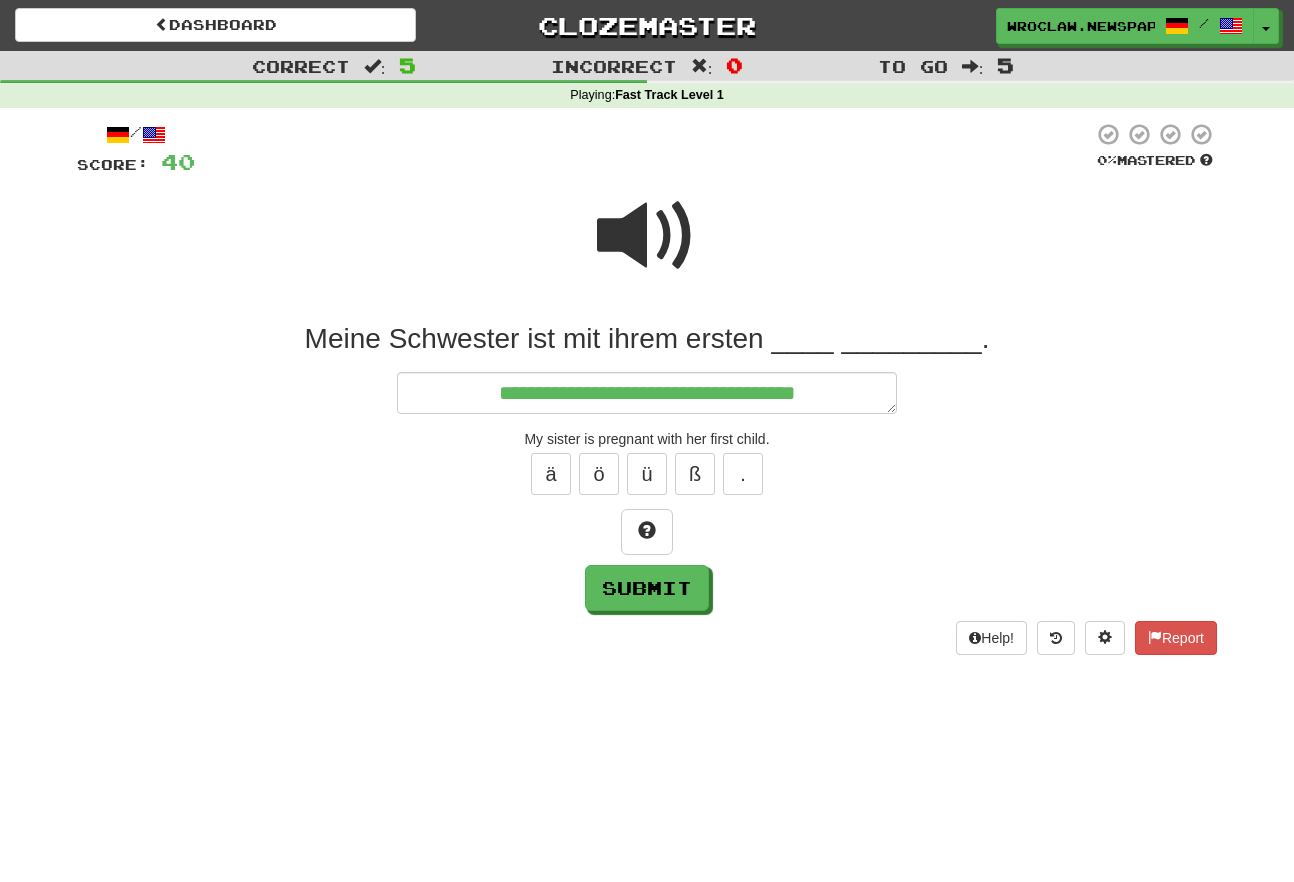 drag, startPoint x: 619, startPoint y: 213, endPoint x: 865, endPoint y: 373, distance: 293.4553 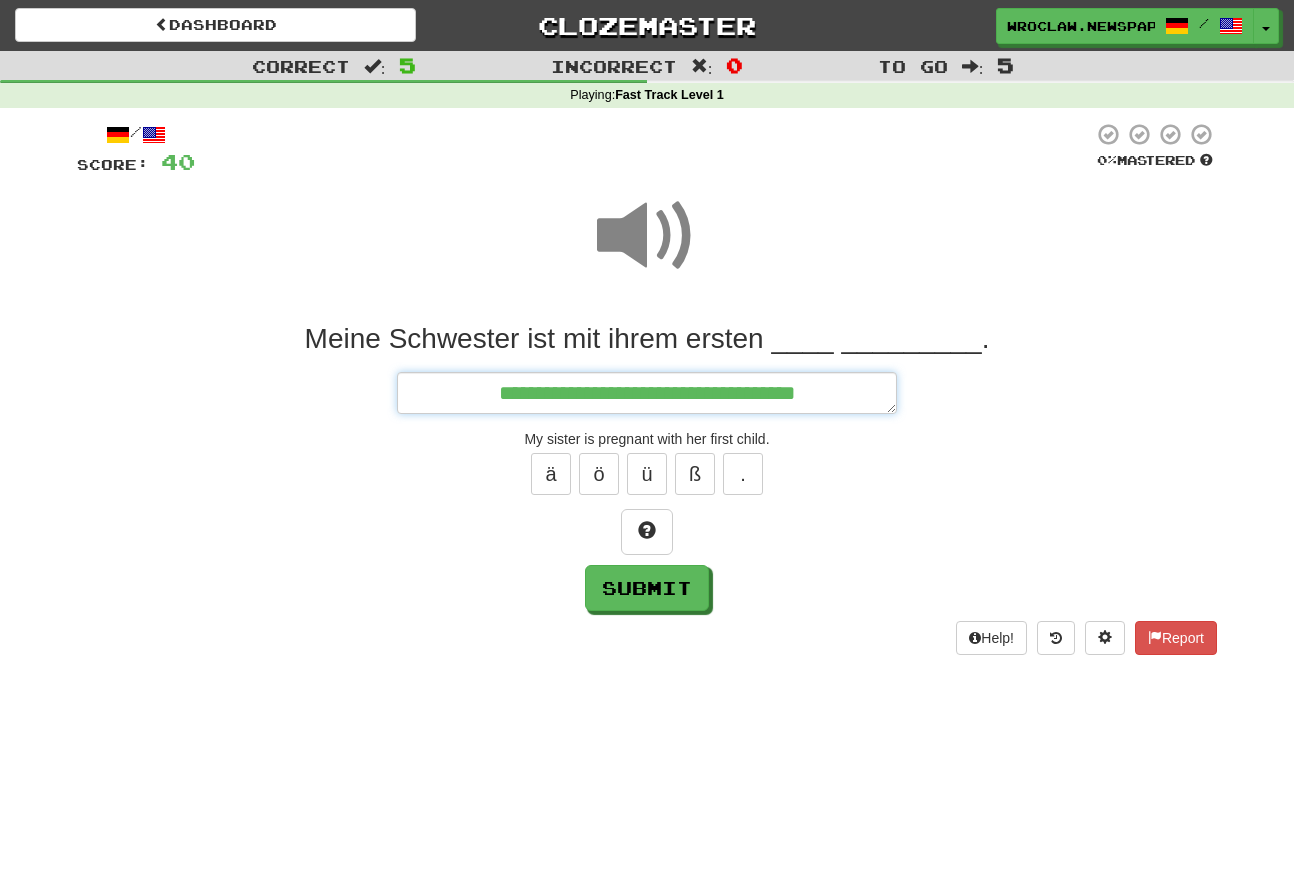 click on "**********" at bounding box center (647, 393) 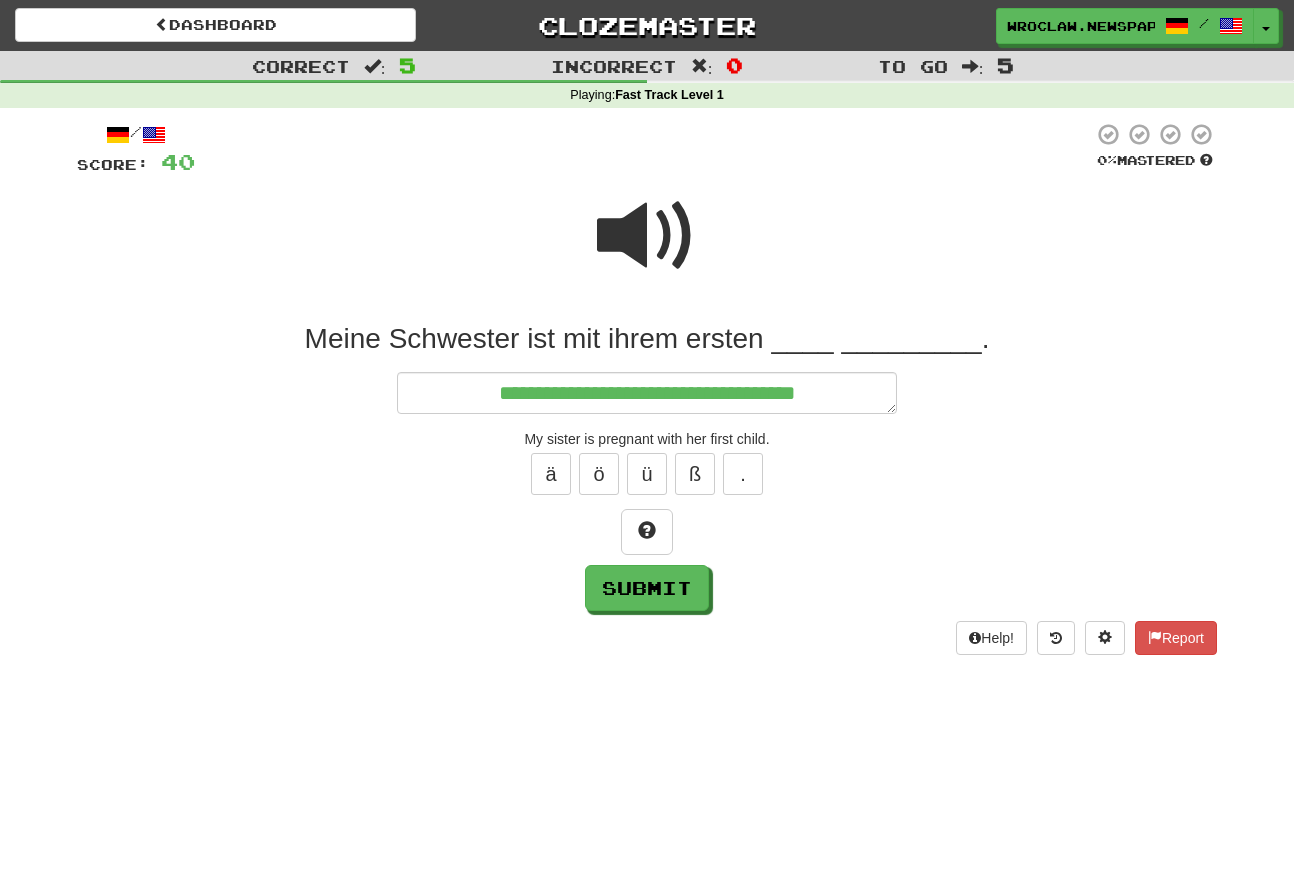 click at bounding box center [647, 236] 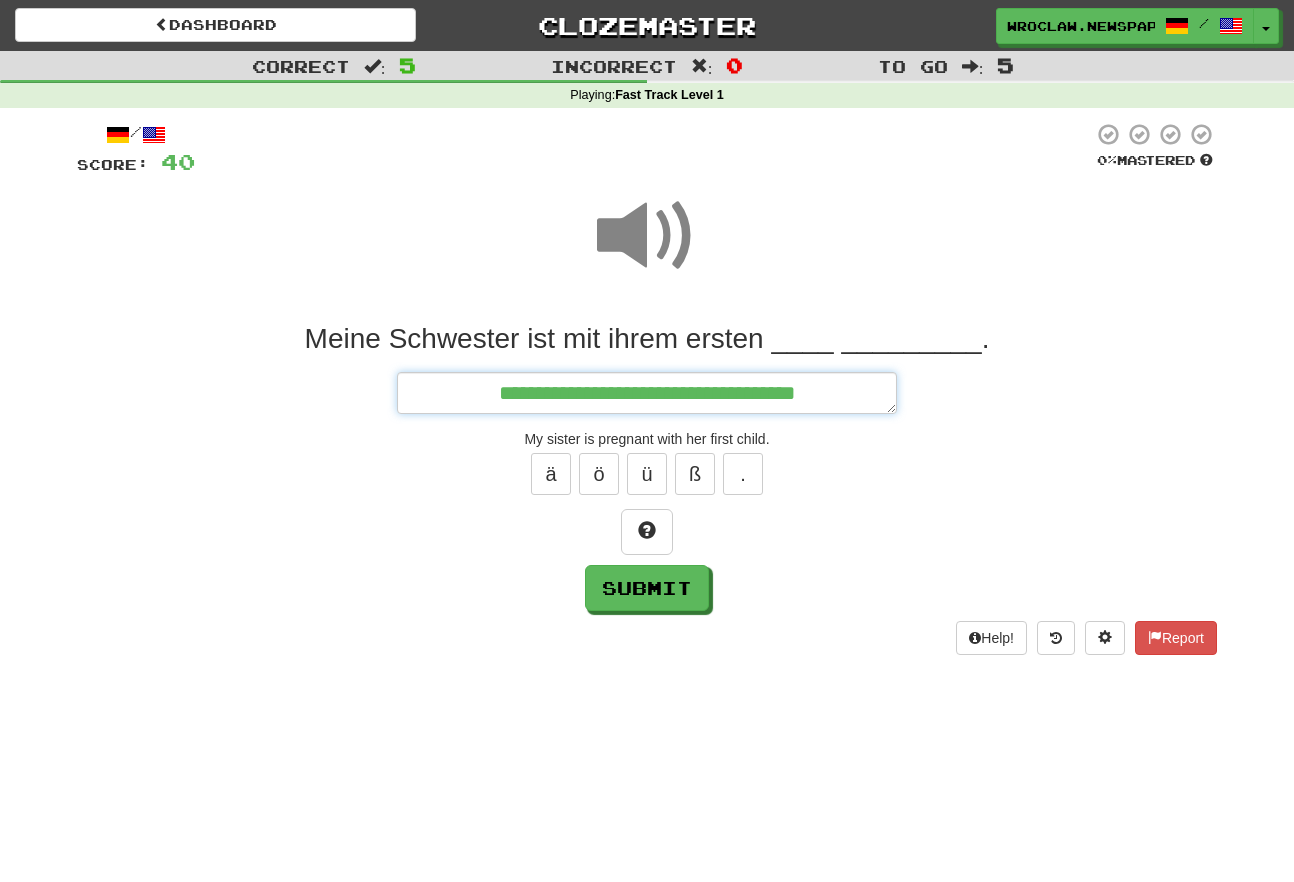 click on "**********" at bounding box center (647, 393) 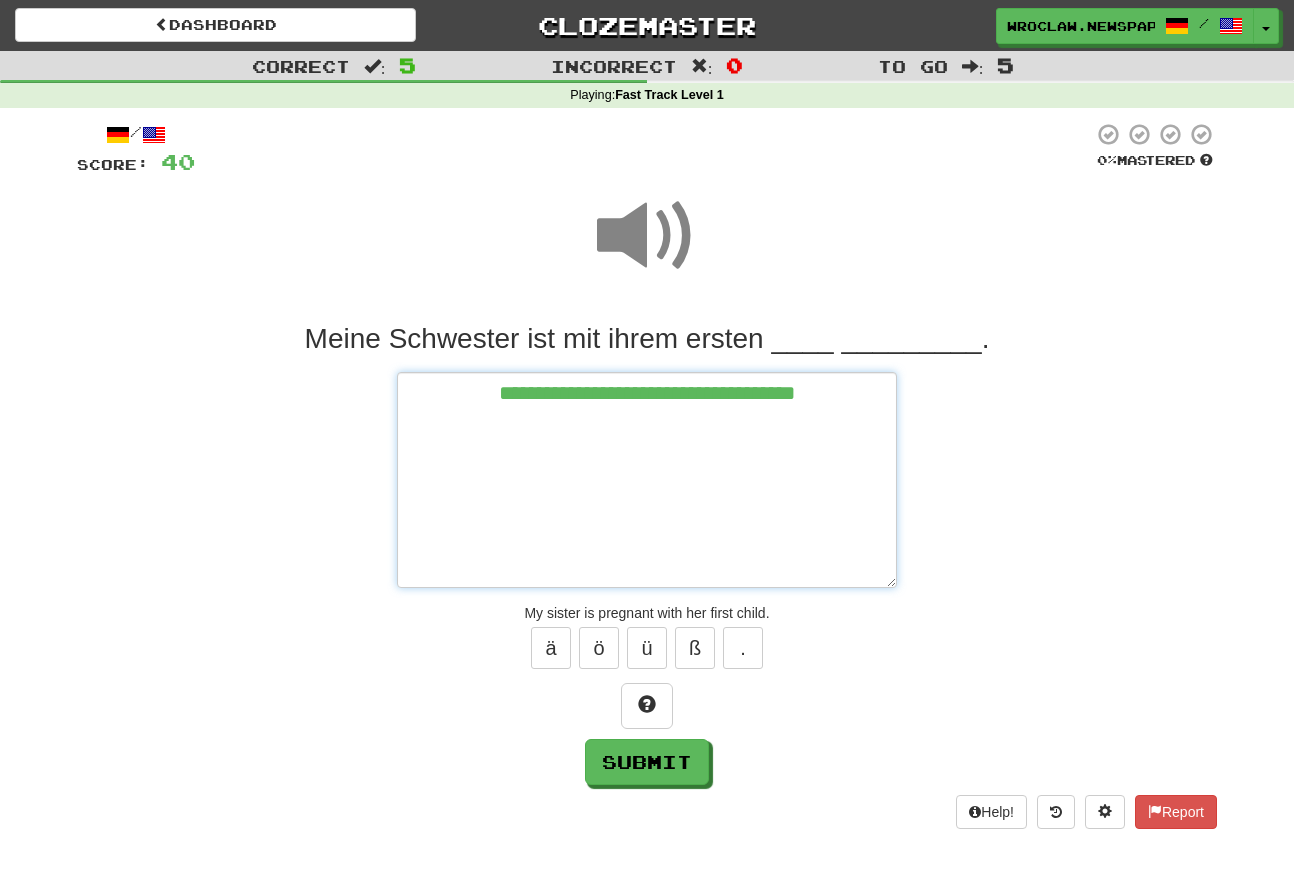 drag, startPoint x: 894, startPoint y: 410, endPoint x: 1066, endPoint y: 653, distance: 297.71295 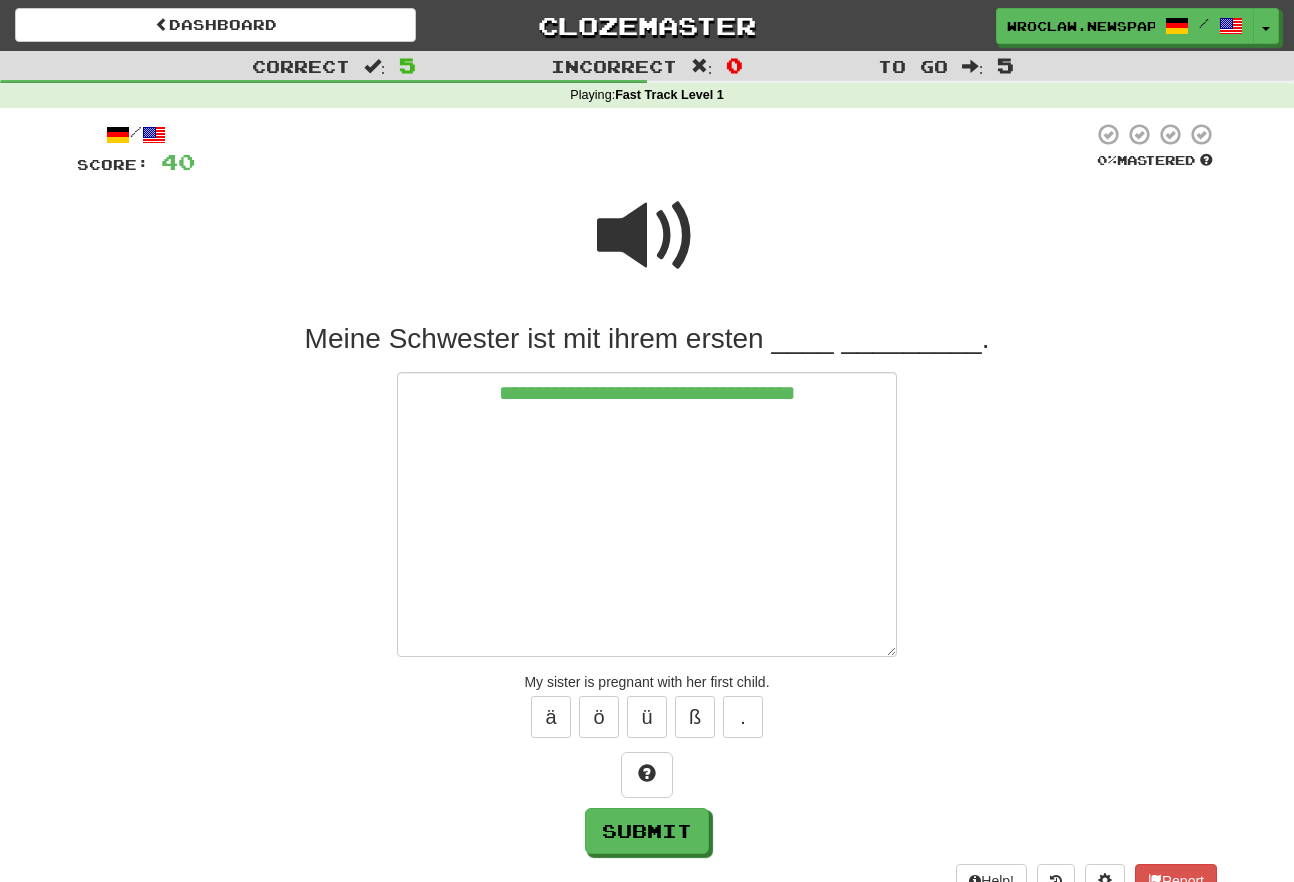 click at bounding box center [647, 236] 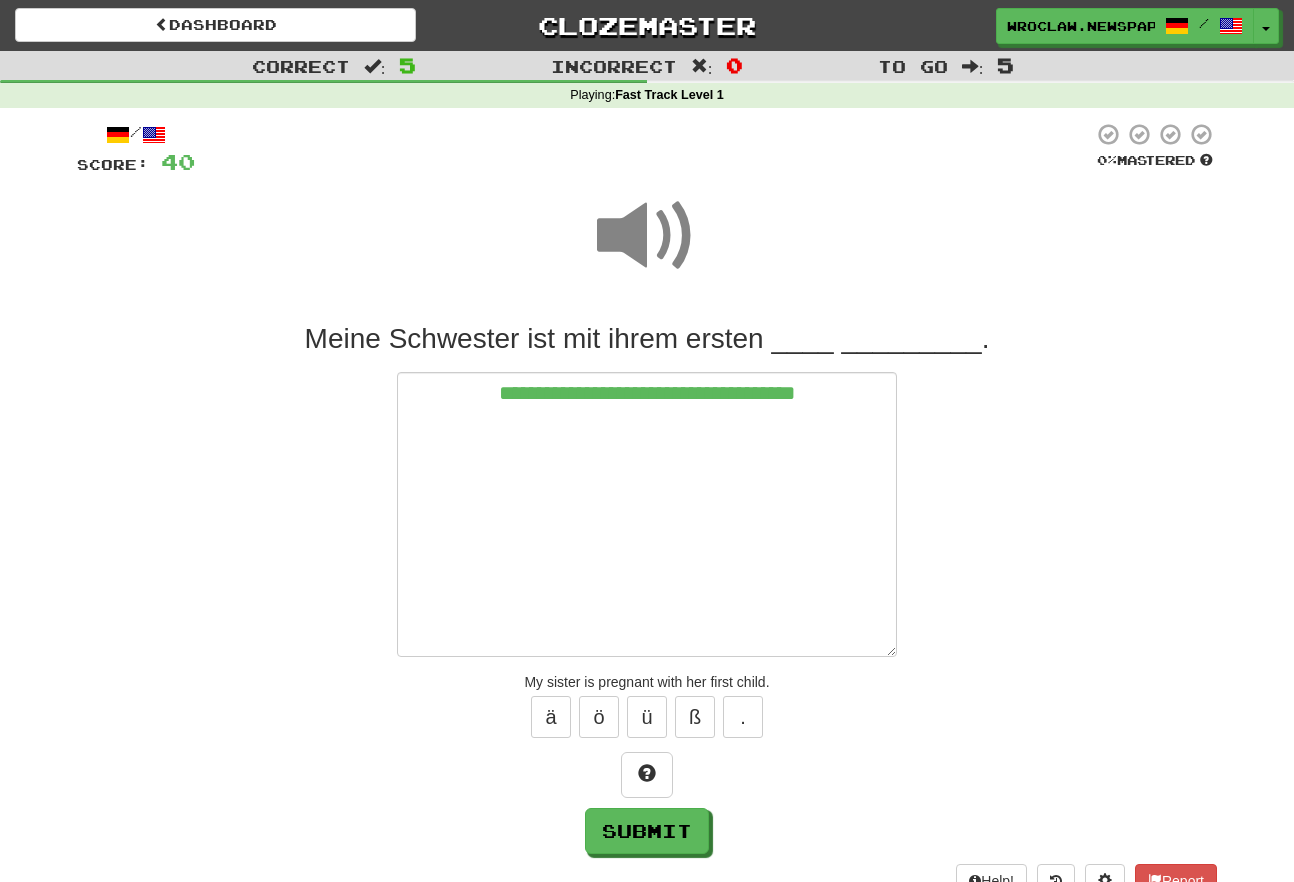 click at bounding box center (647, 236) 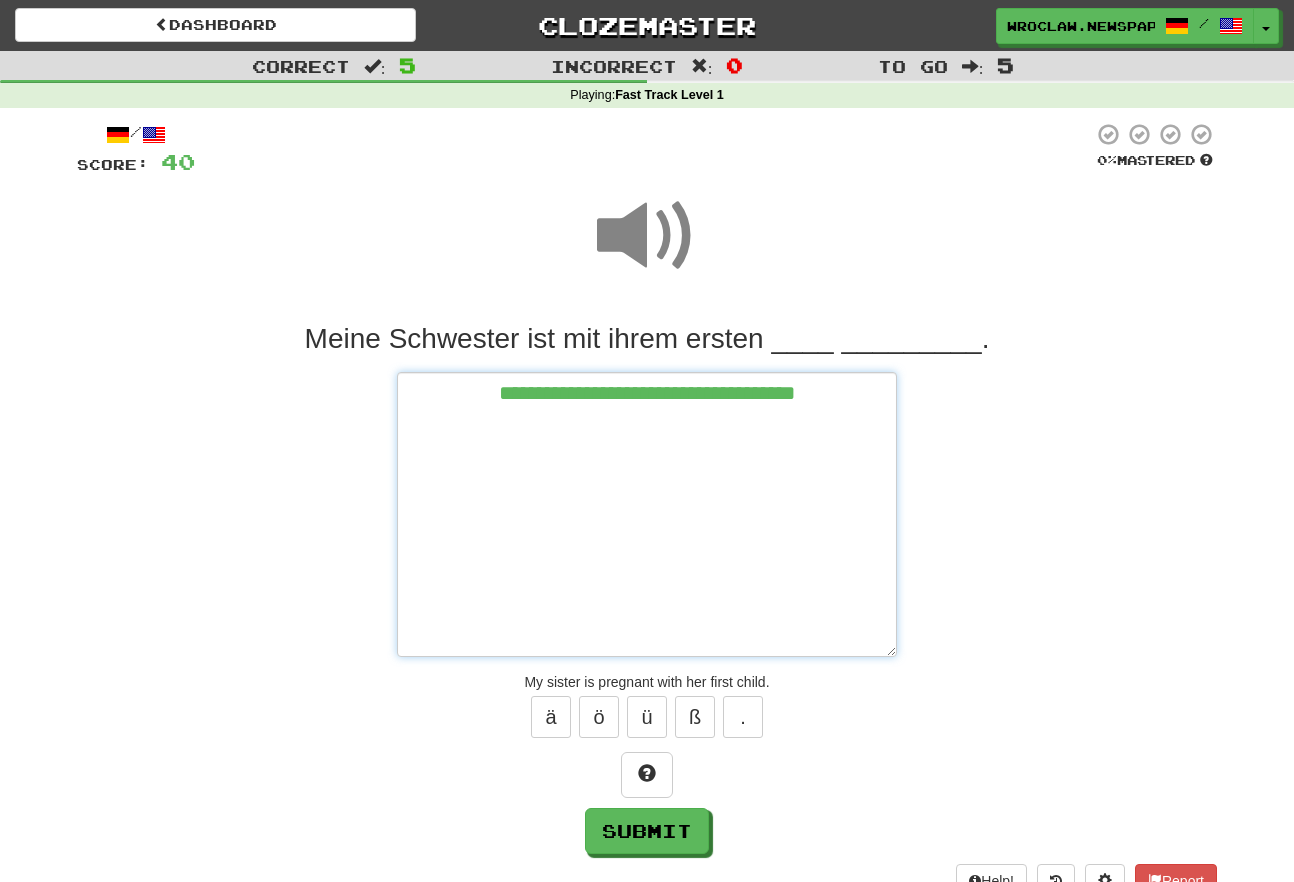 click on "**********" at bounding box center [647, 514] 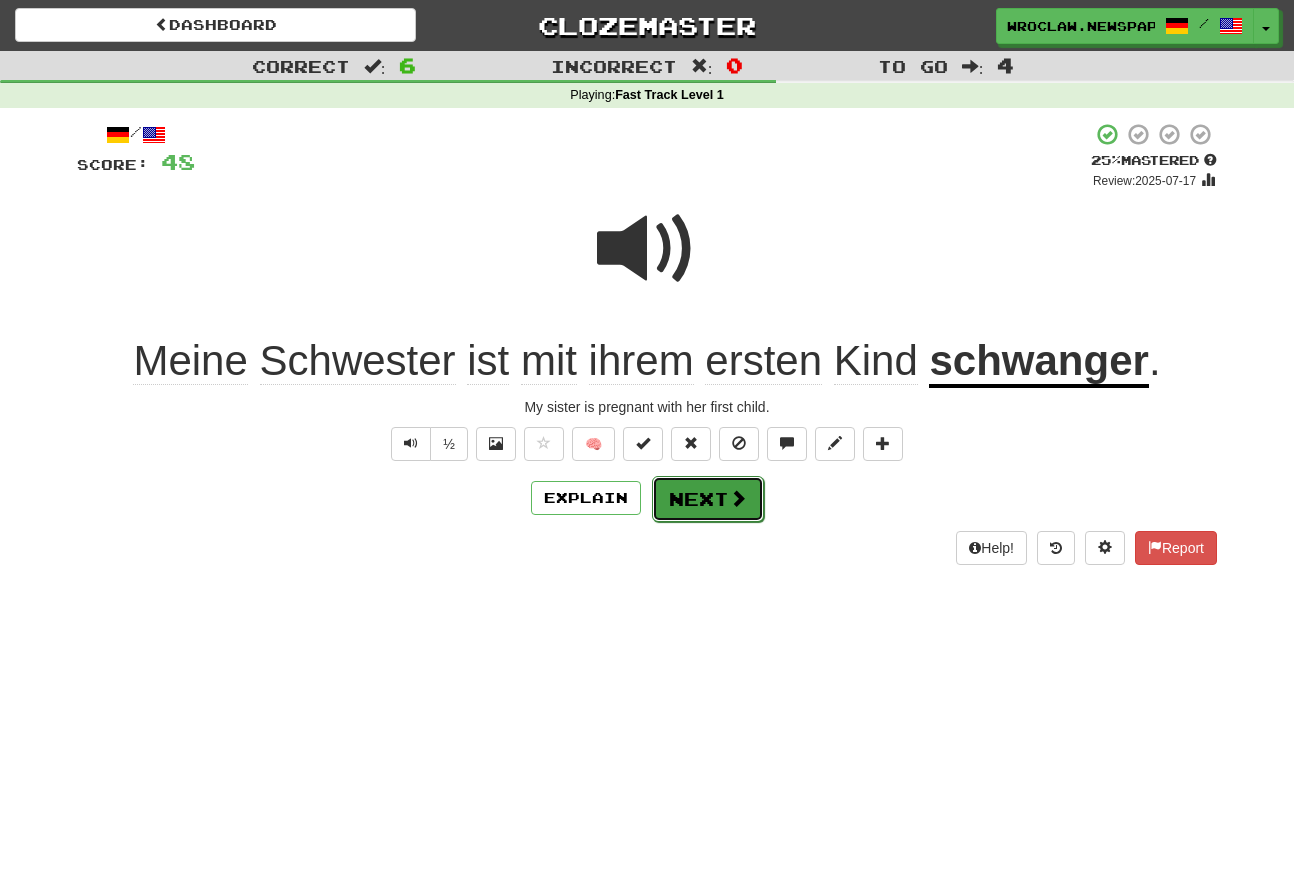 click at bounding box center [738, 498] 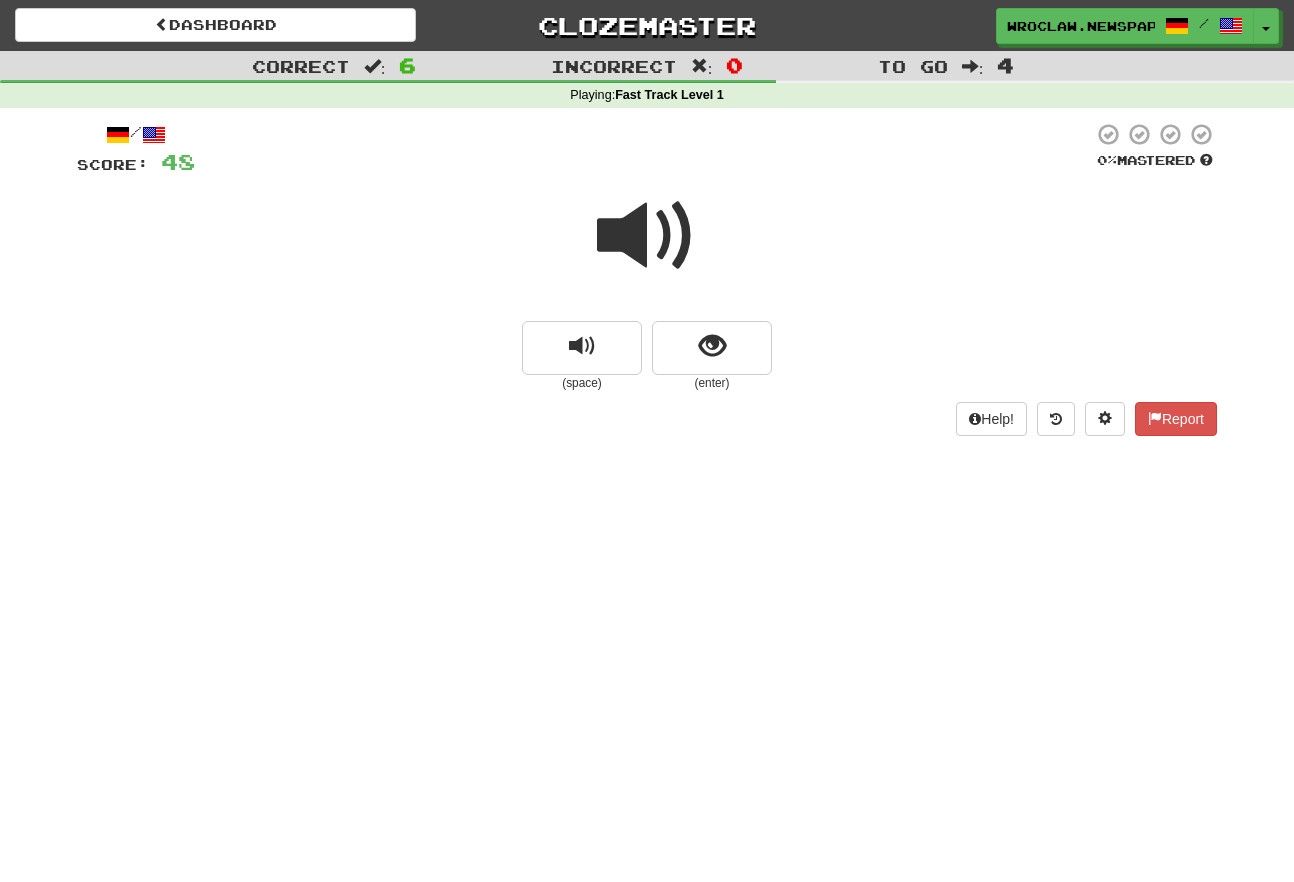 click at bounding box center (647, 236) 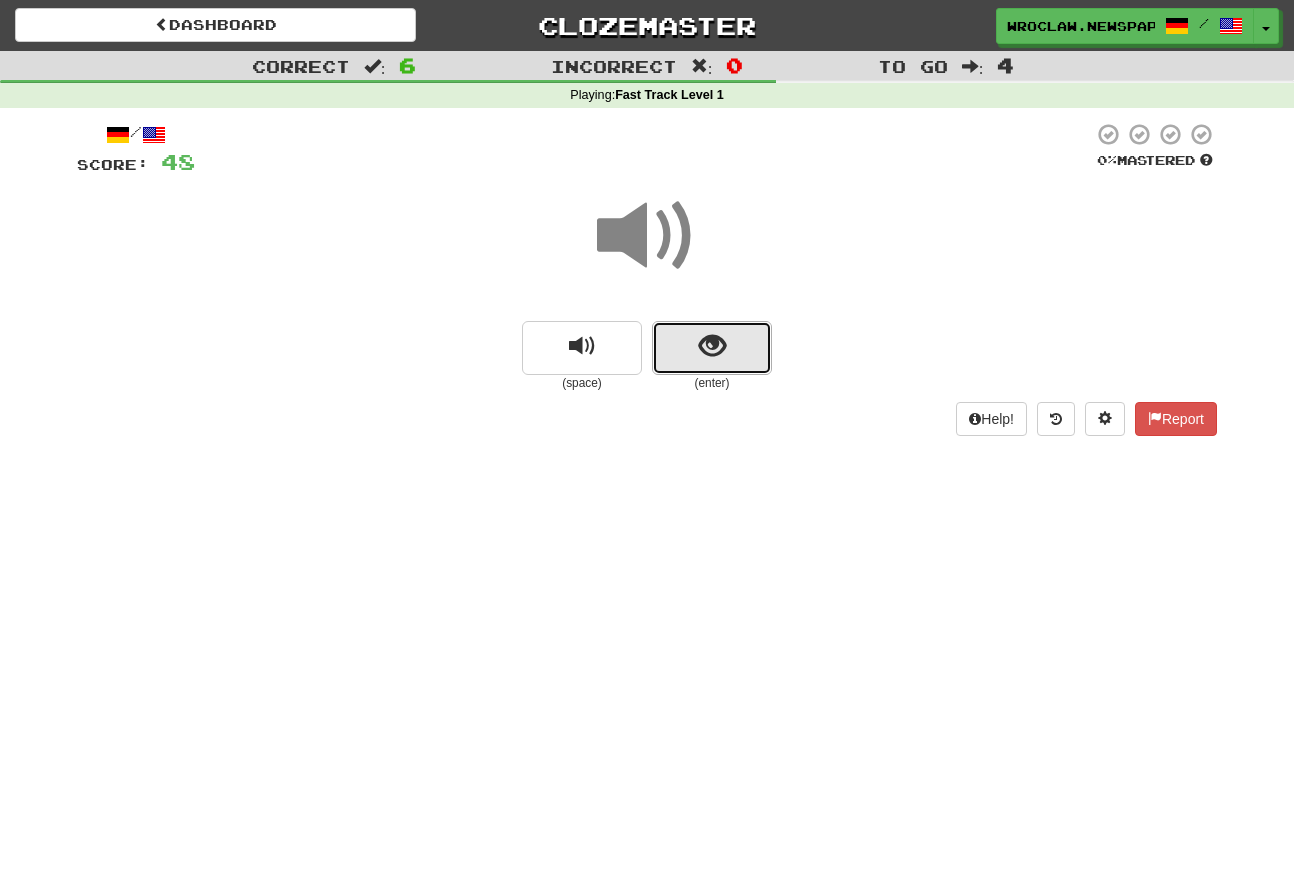 click at bounding box center (712, 348) 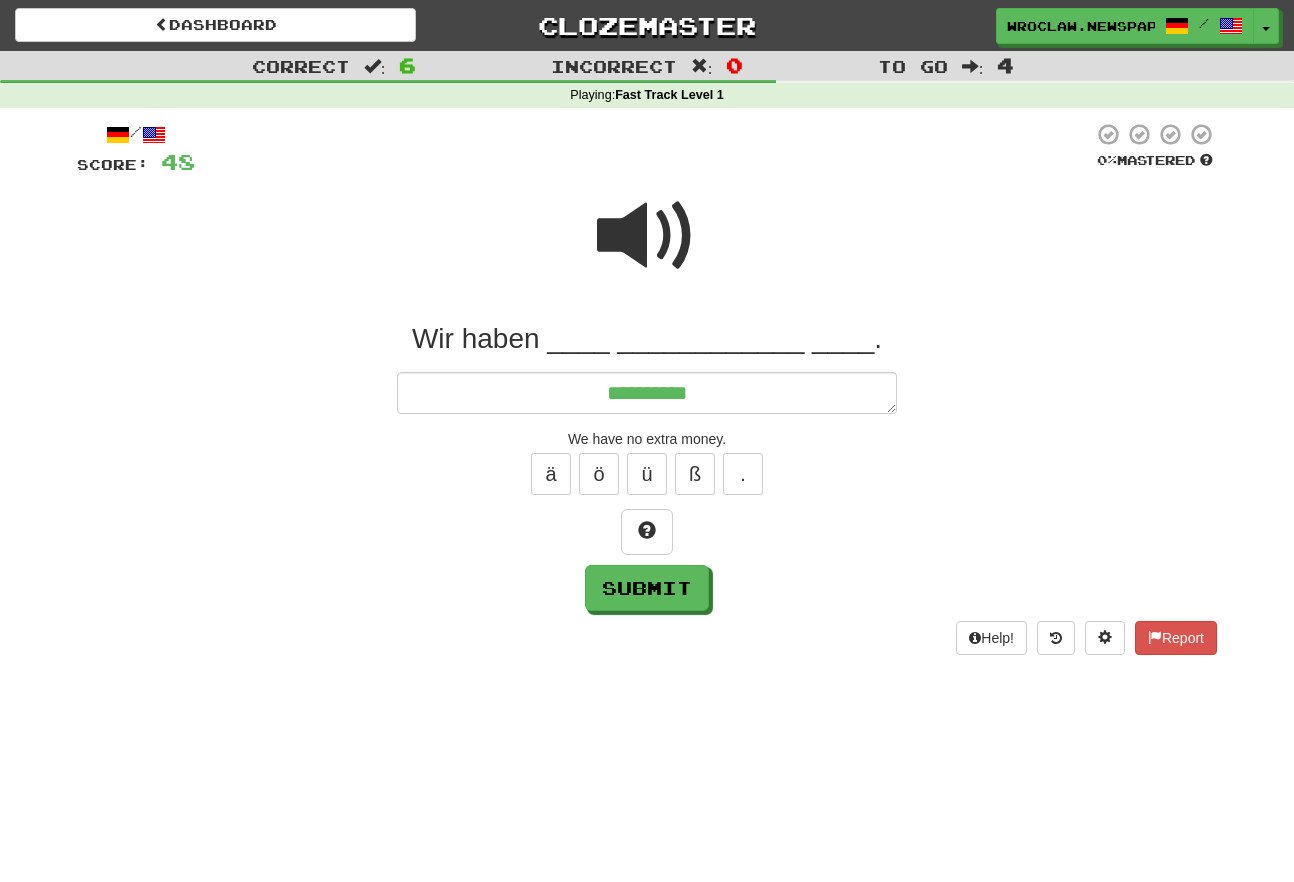 click at bounding box center [647, 236] 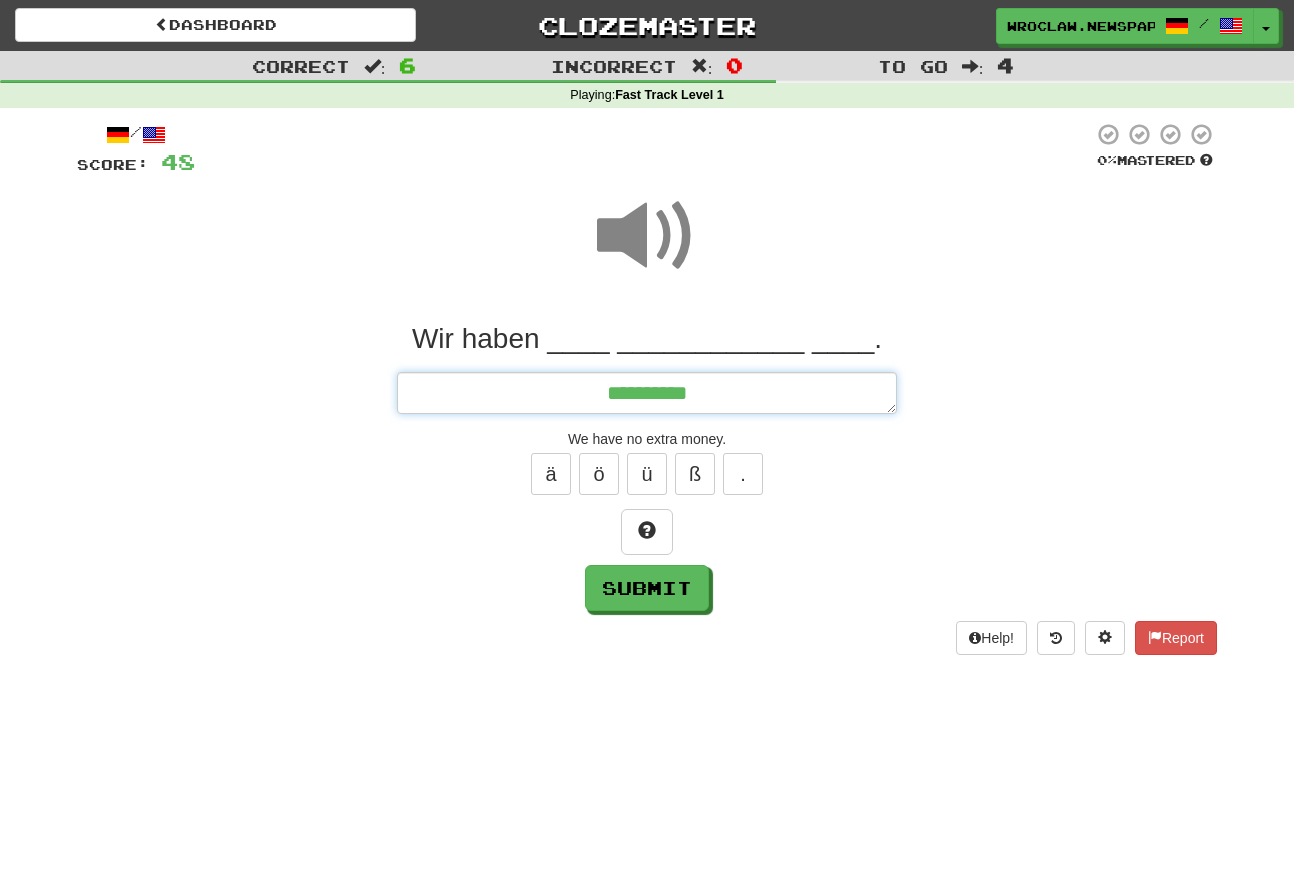 click on "*********" at bounding box center [647, 393] 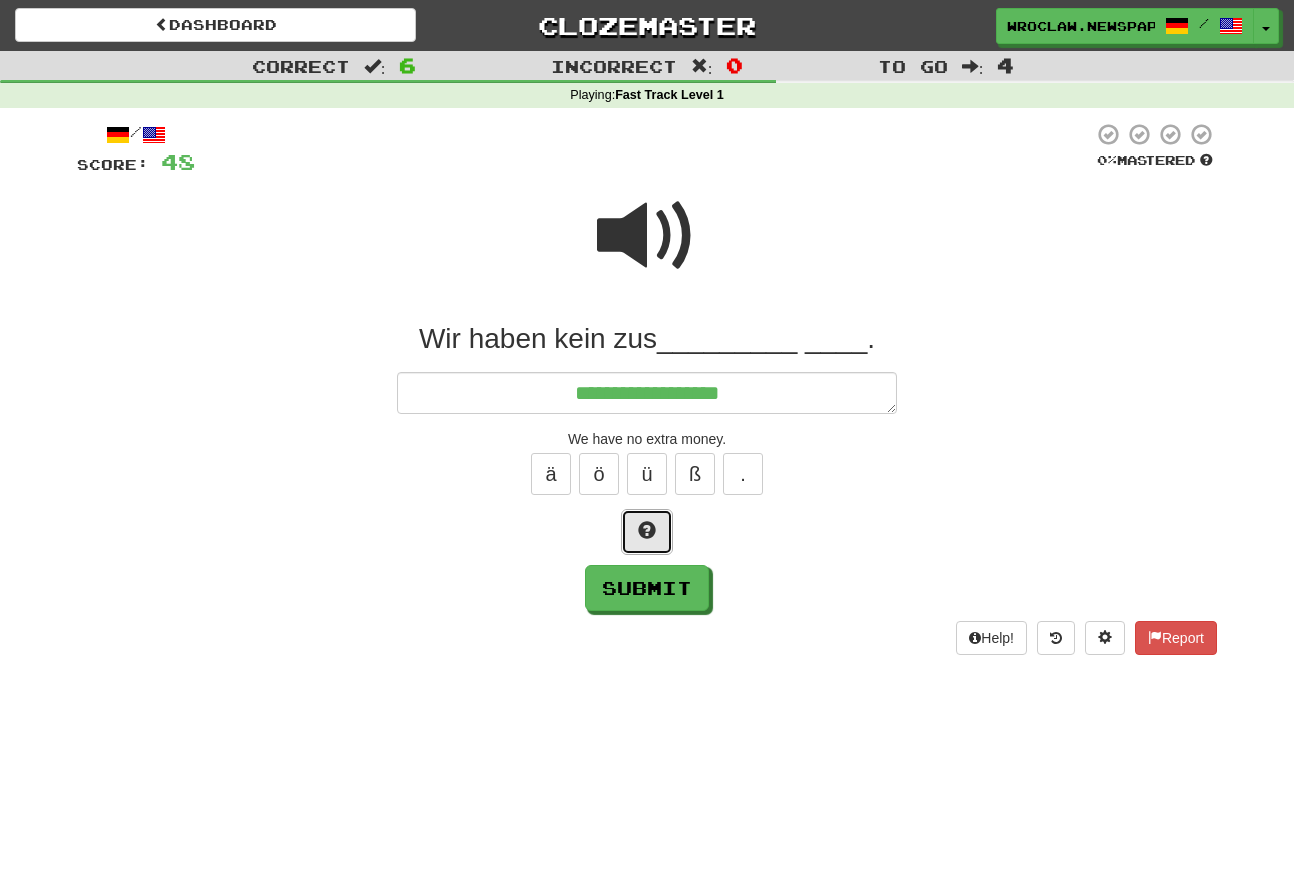 click at bounding box center (647, 530) 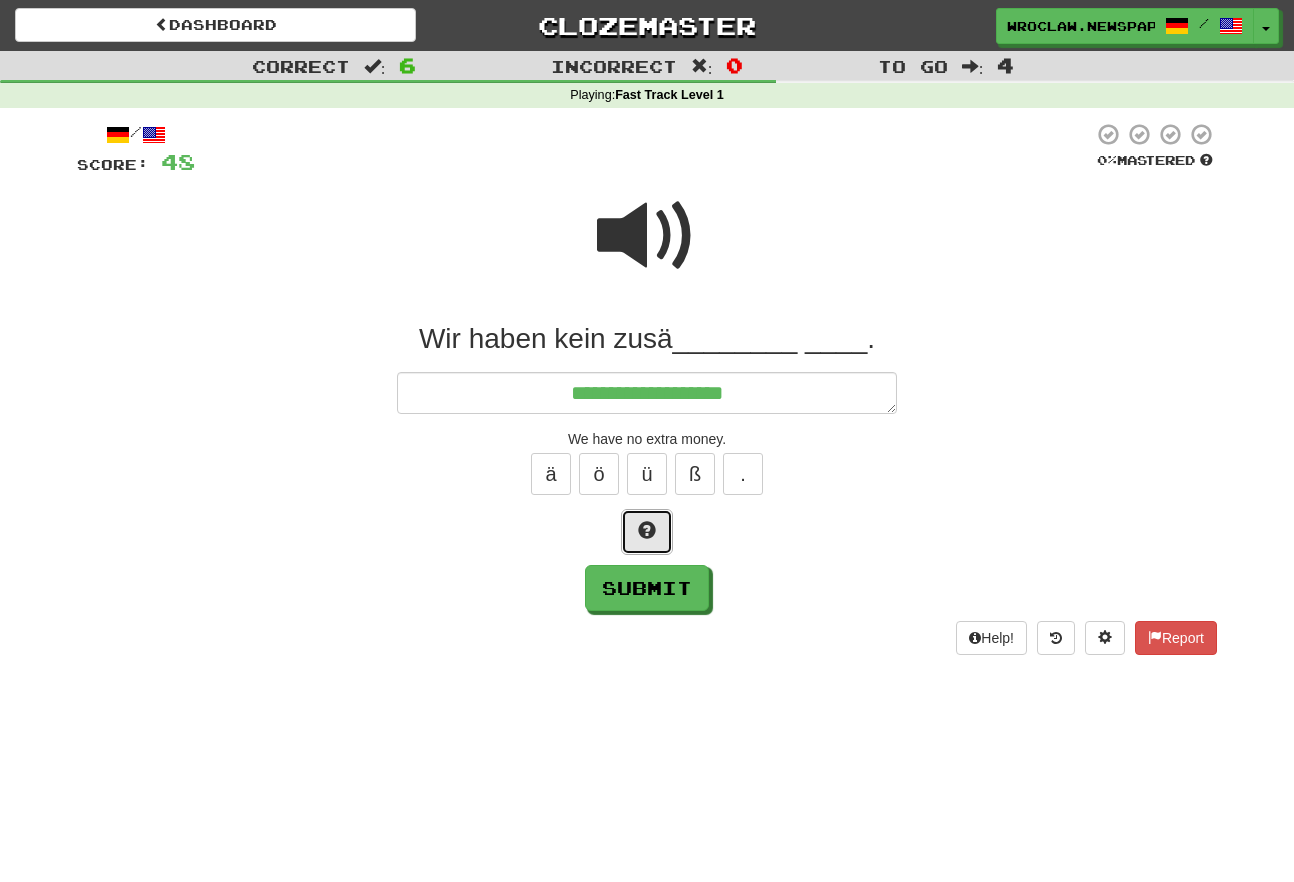 click at bounding box center [647, 530] 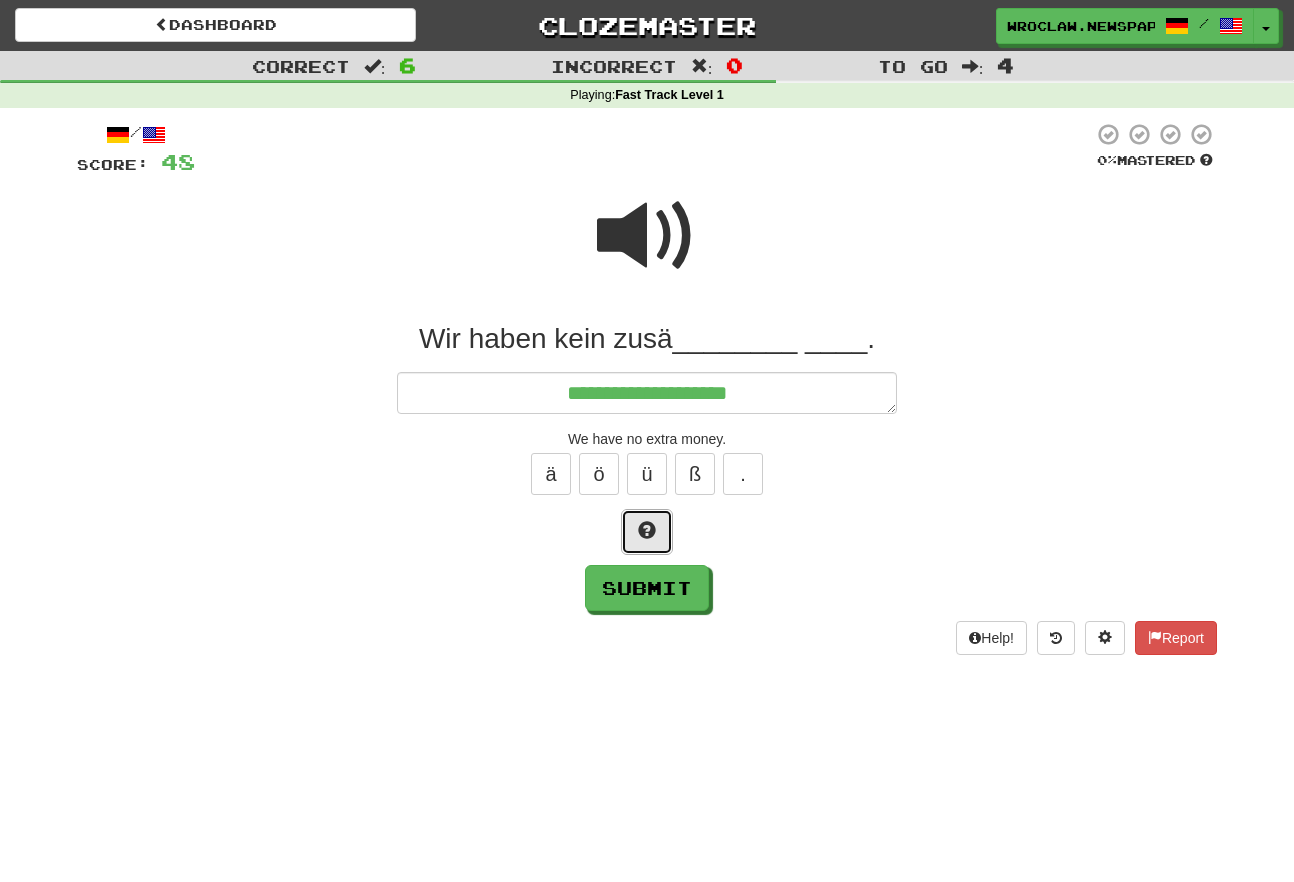 click at bounding box center [647, 530] 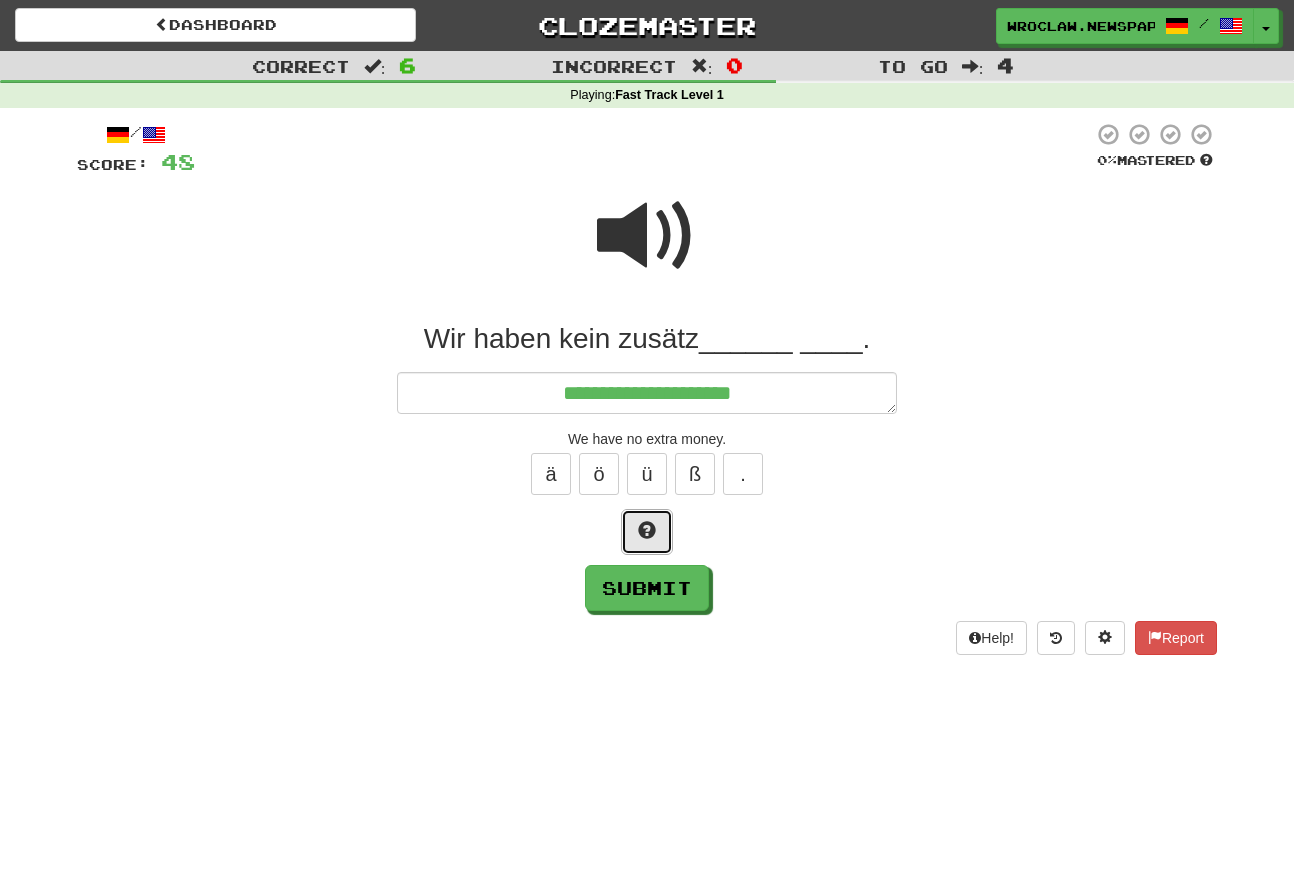 click at bounding box center [647, 530] 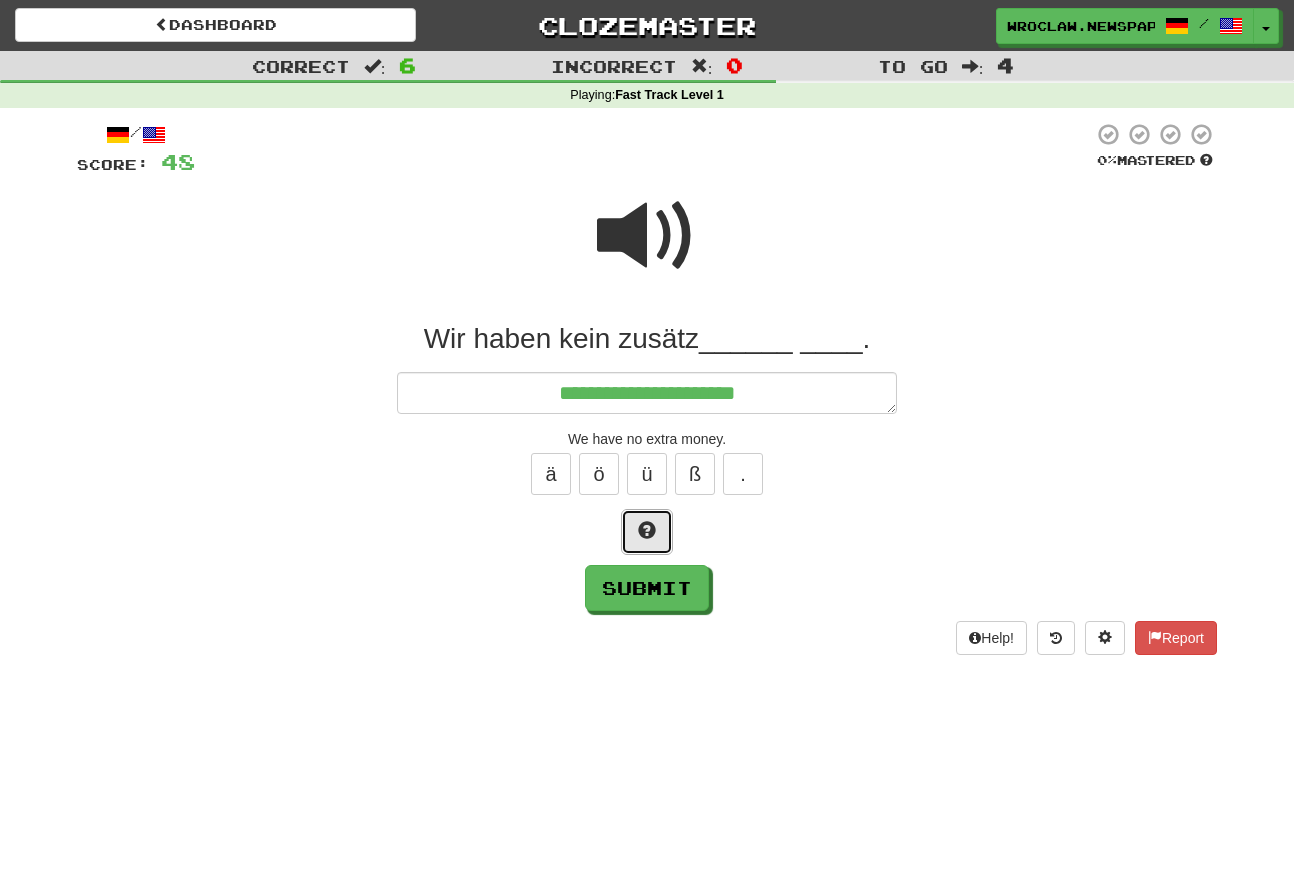 click at bounding box center (647, 530) 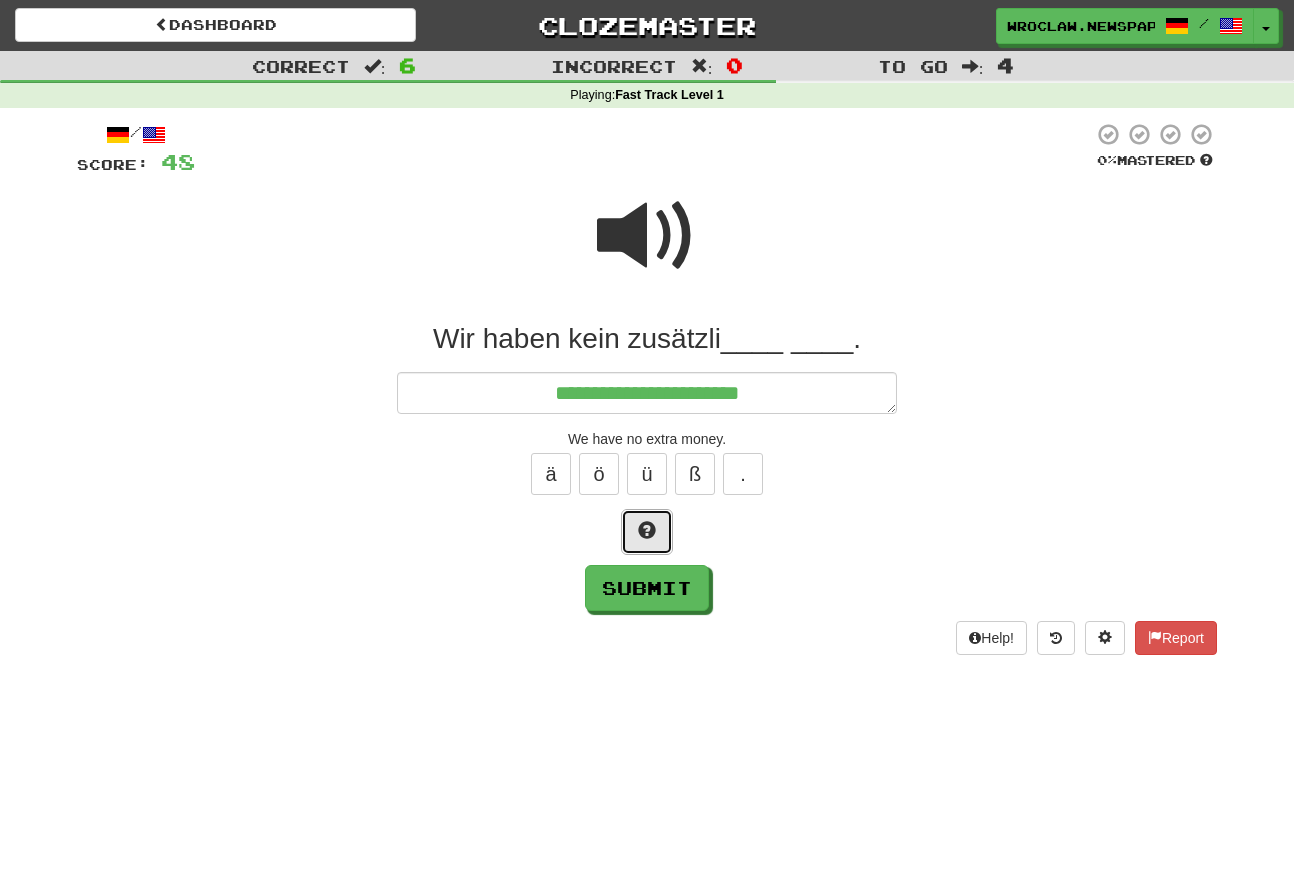 click at bounding box center [647, 530] 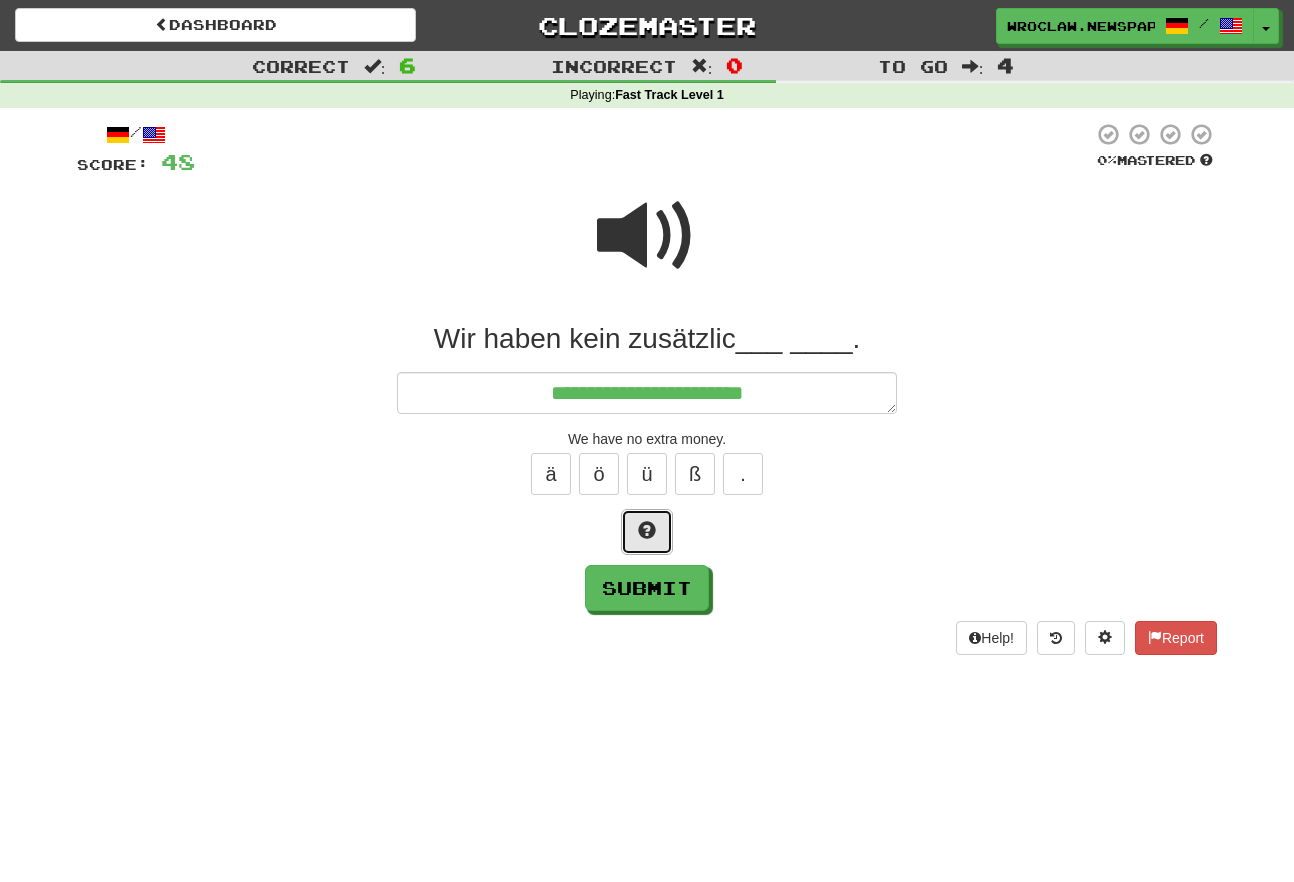 click at bounding box center [647, 530] 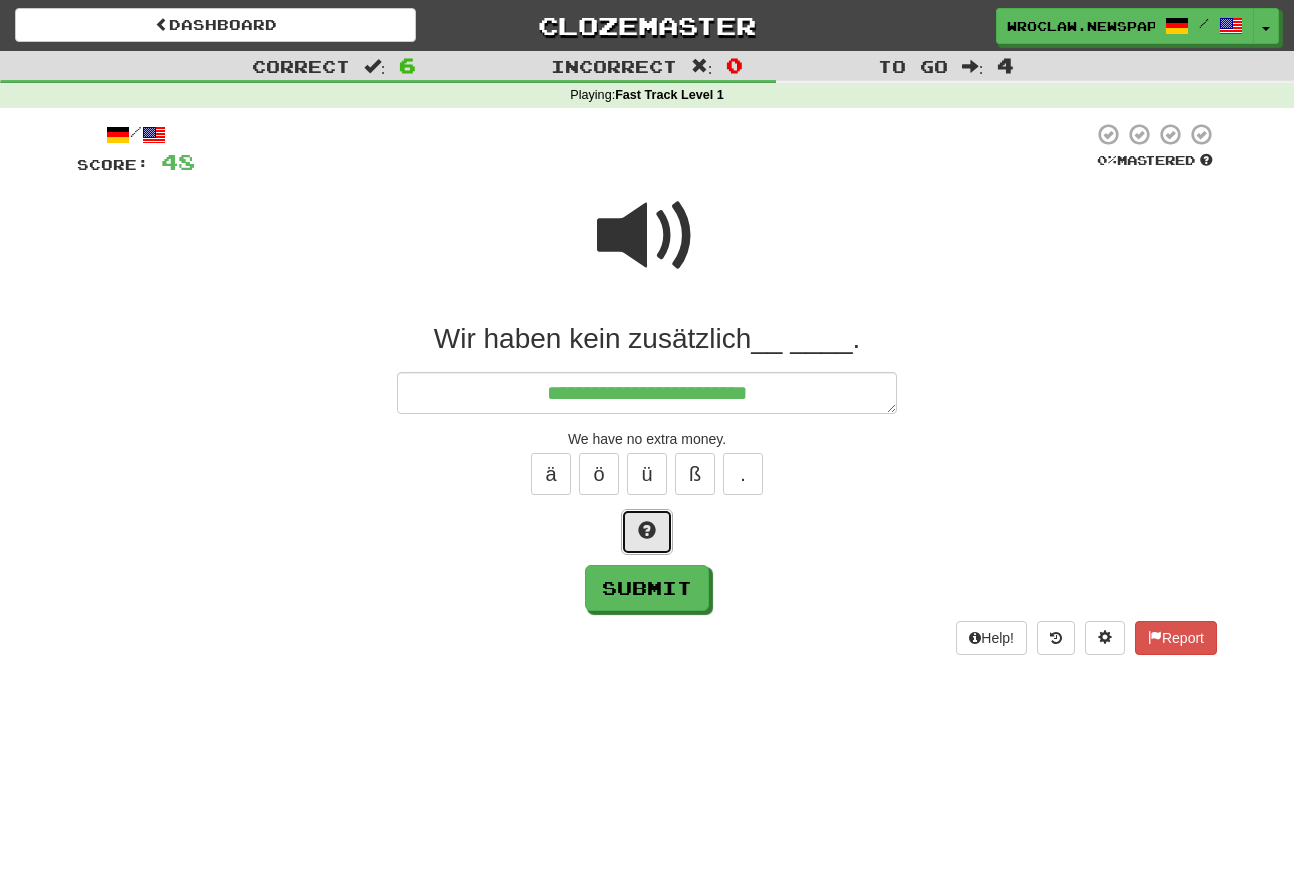click at bounding box center (647, 530) 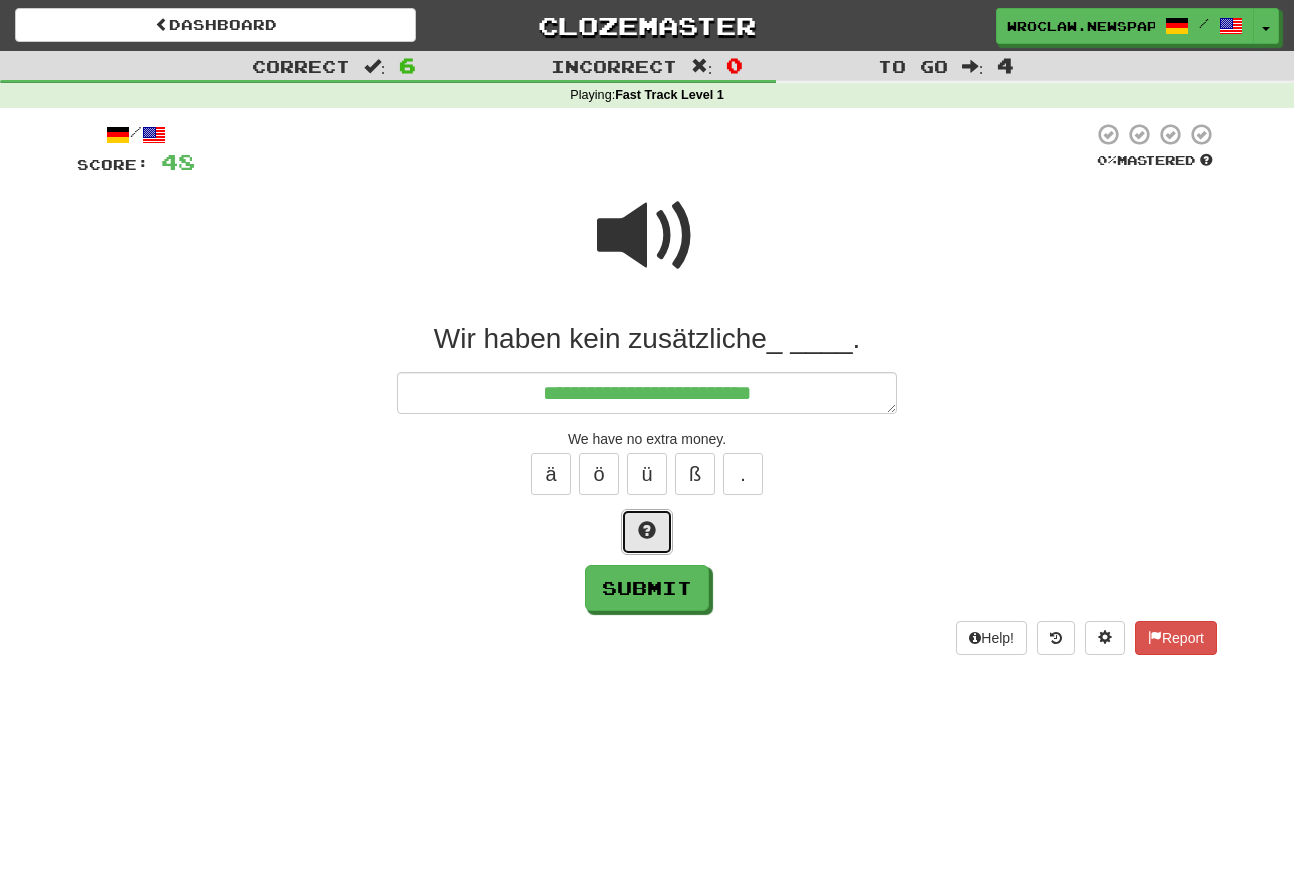 click at bounding box center (647, 532) 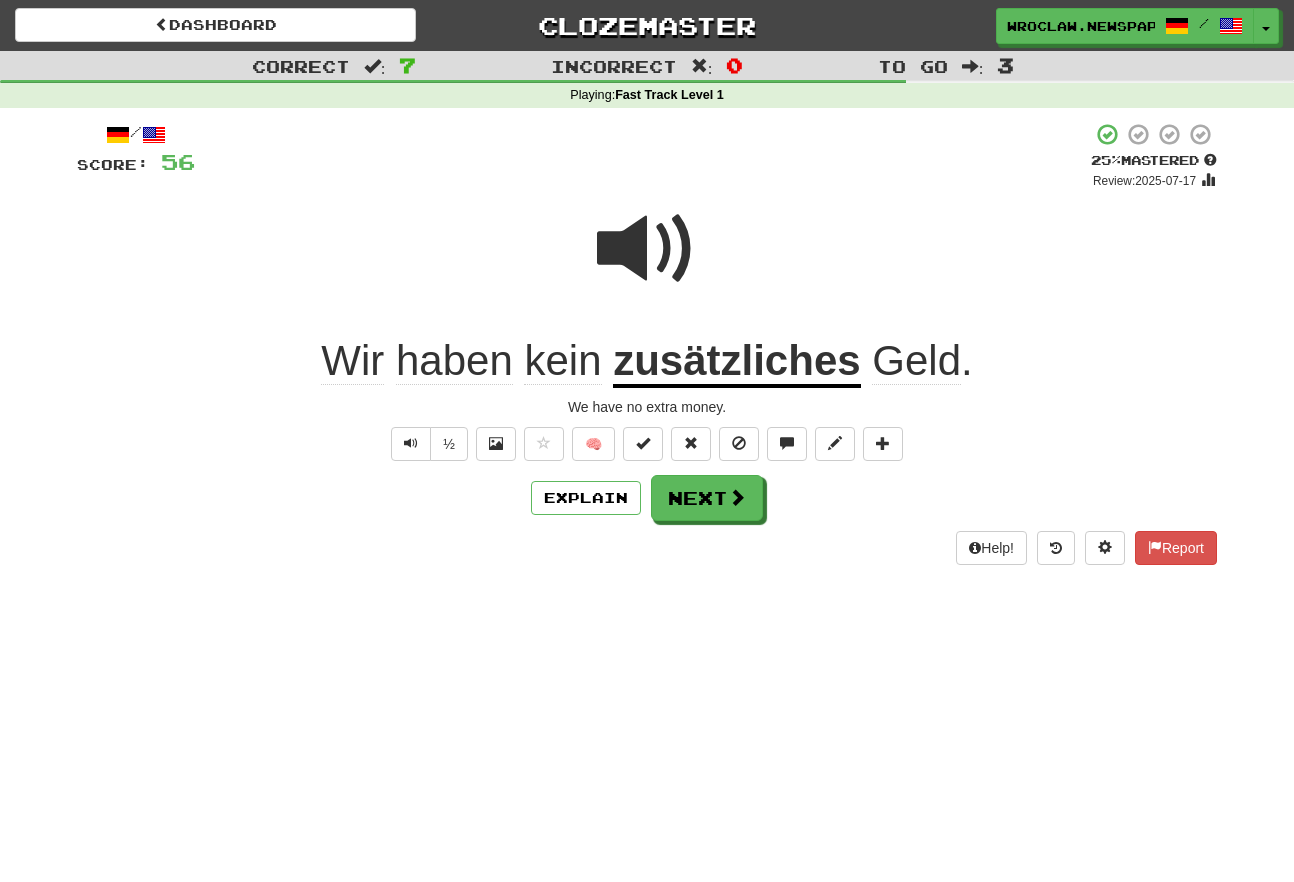 click at bounding box center (647, 249) 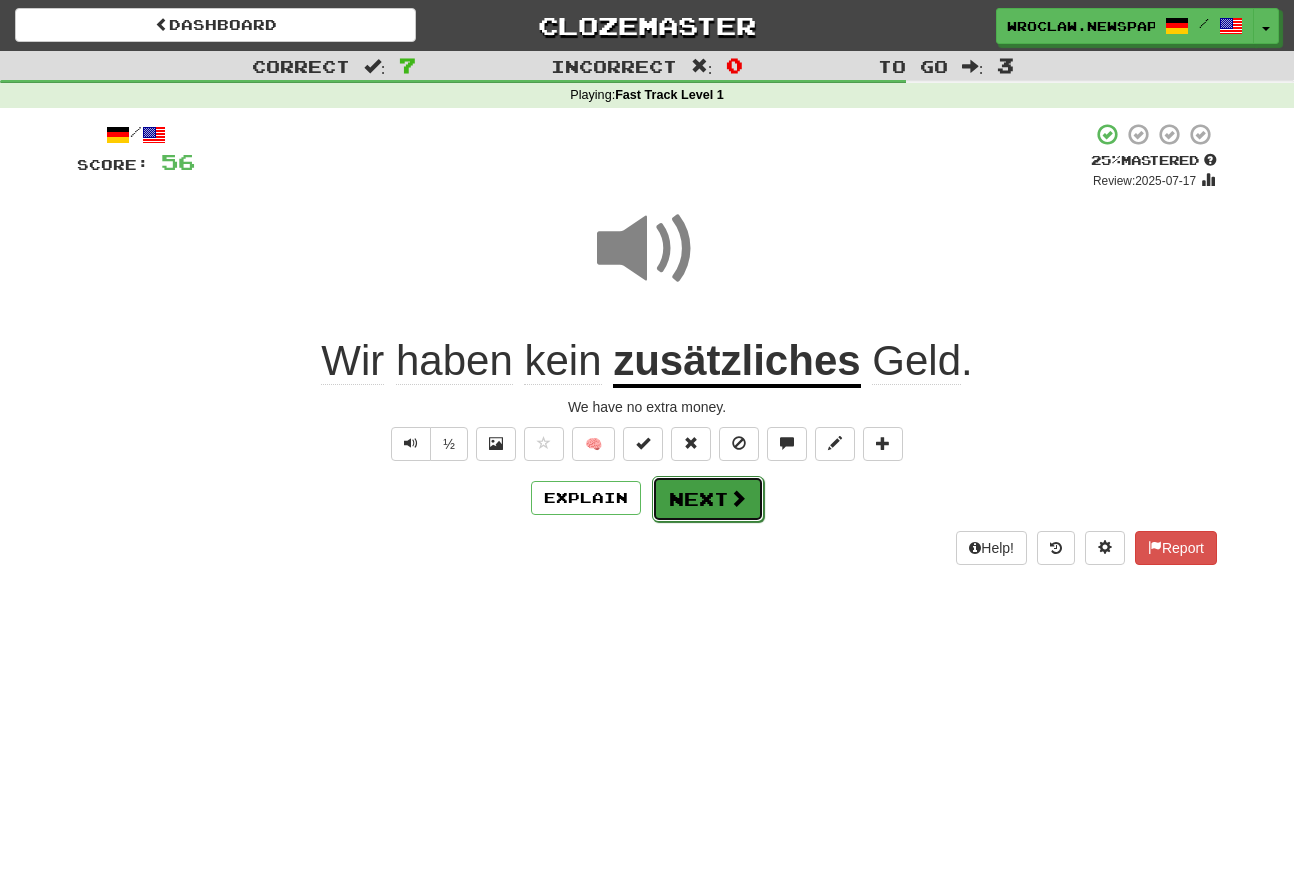 click on "Next" at bounding box center [708, 499] 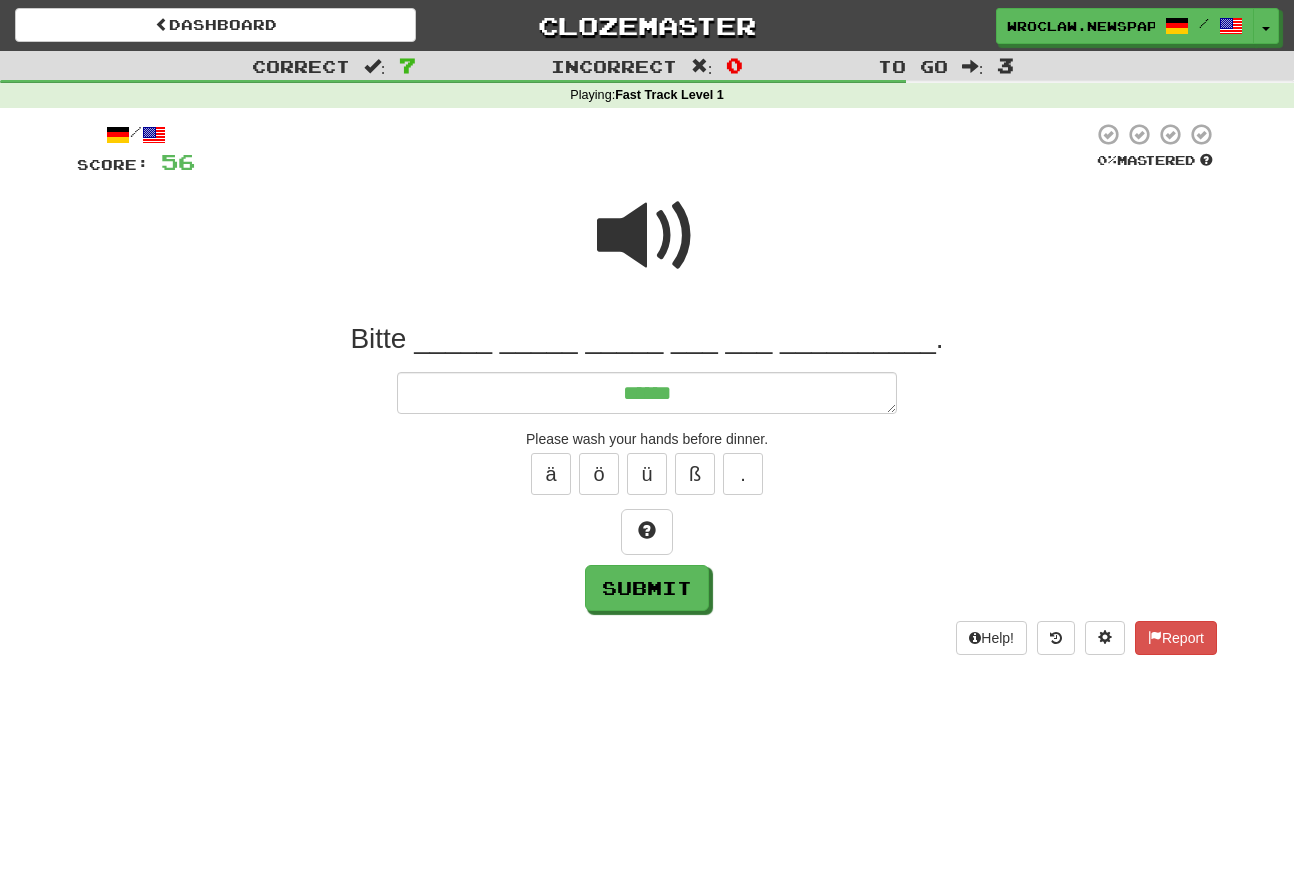 click at bounding box center [647, 236] 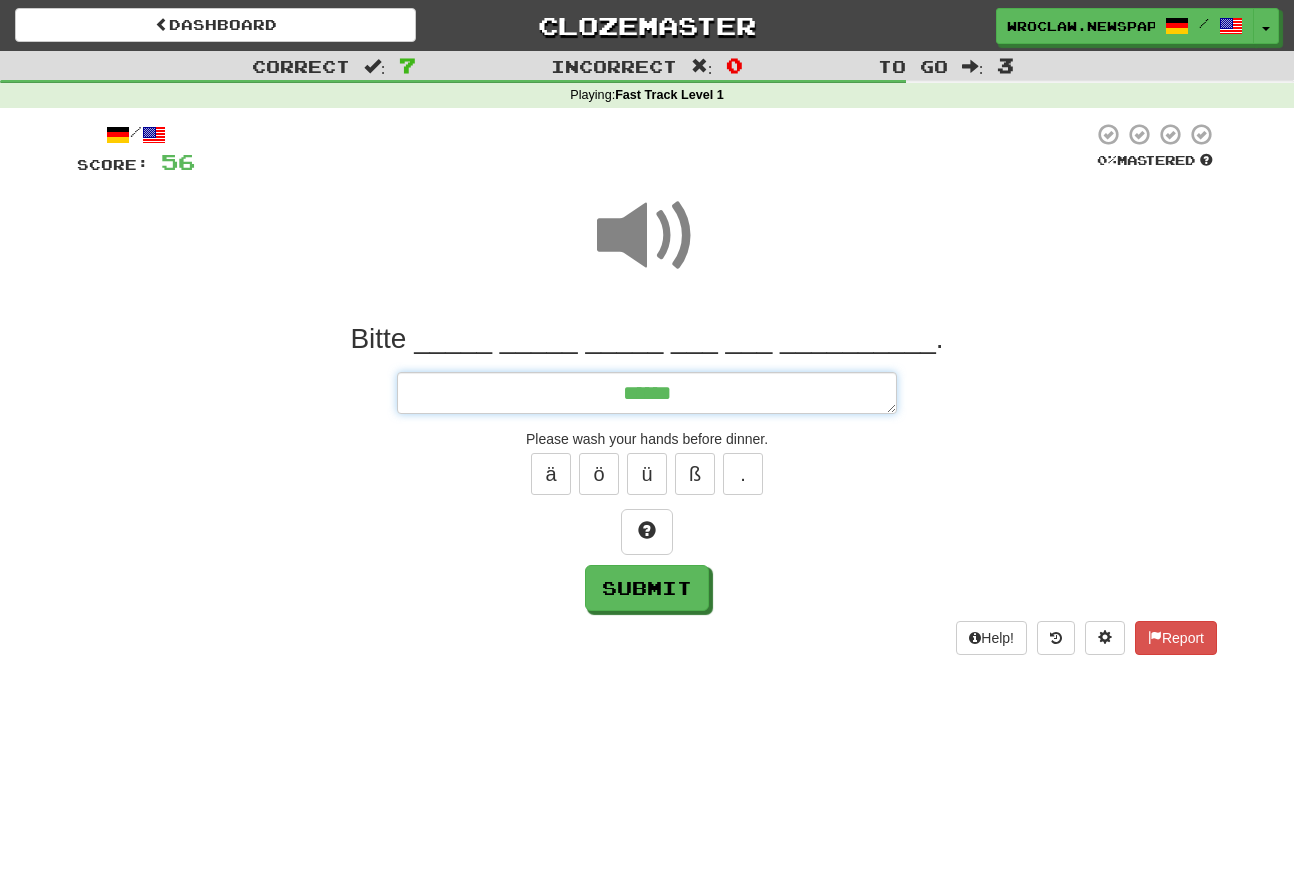 click on "*****" at bounding box center [647, 393] 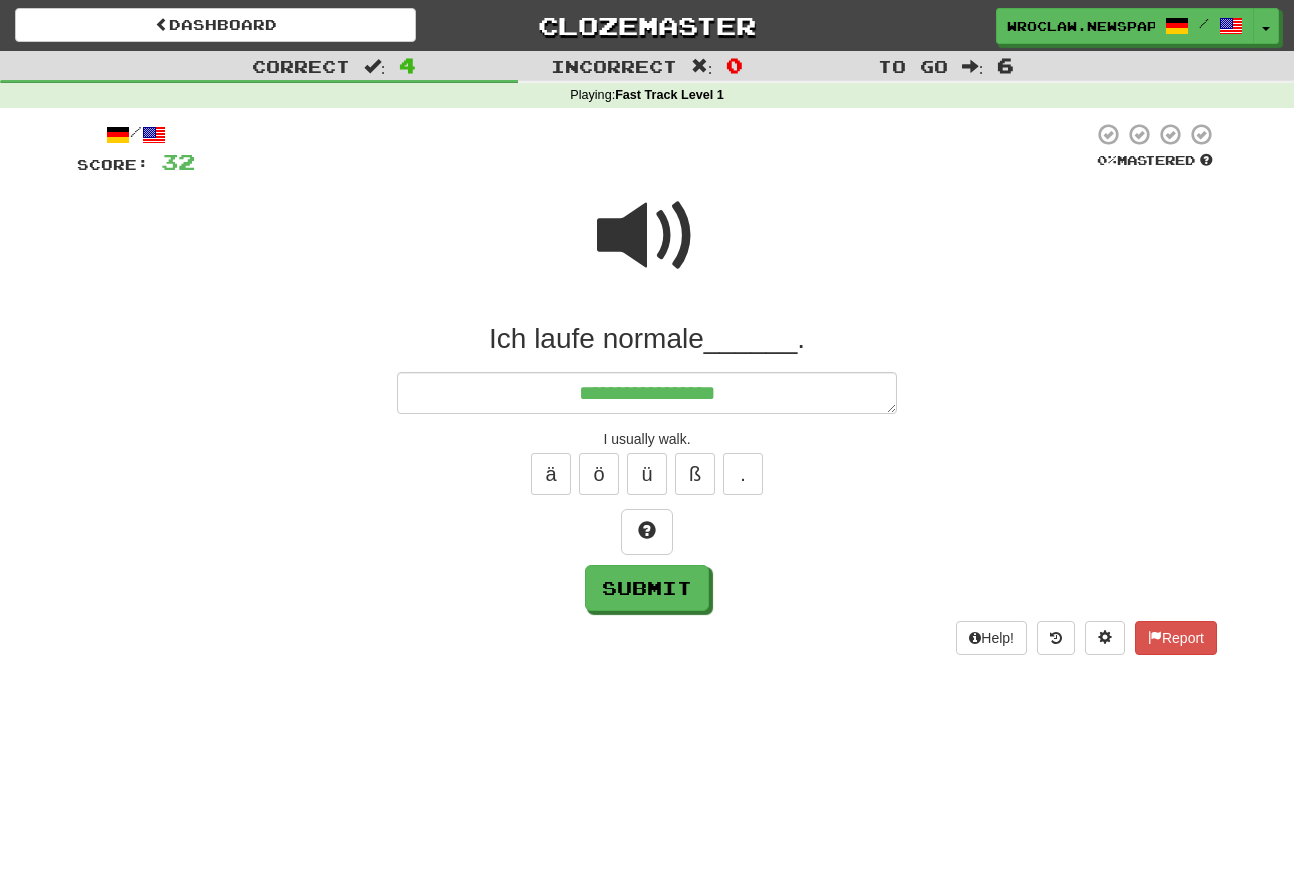 click at bounding box center [647, 236] 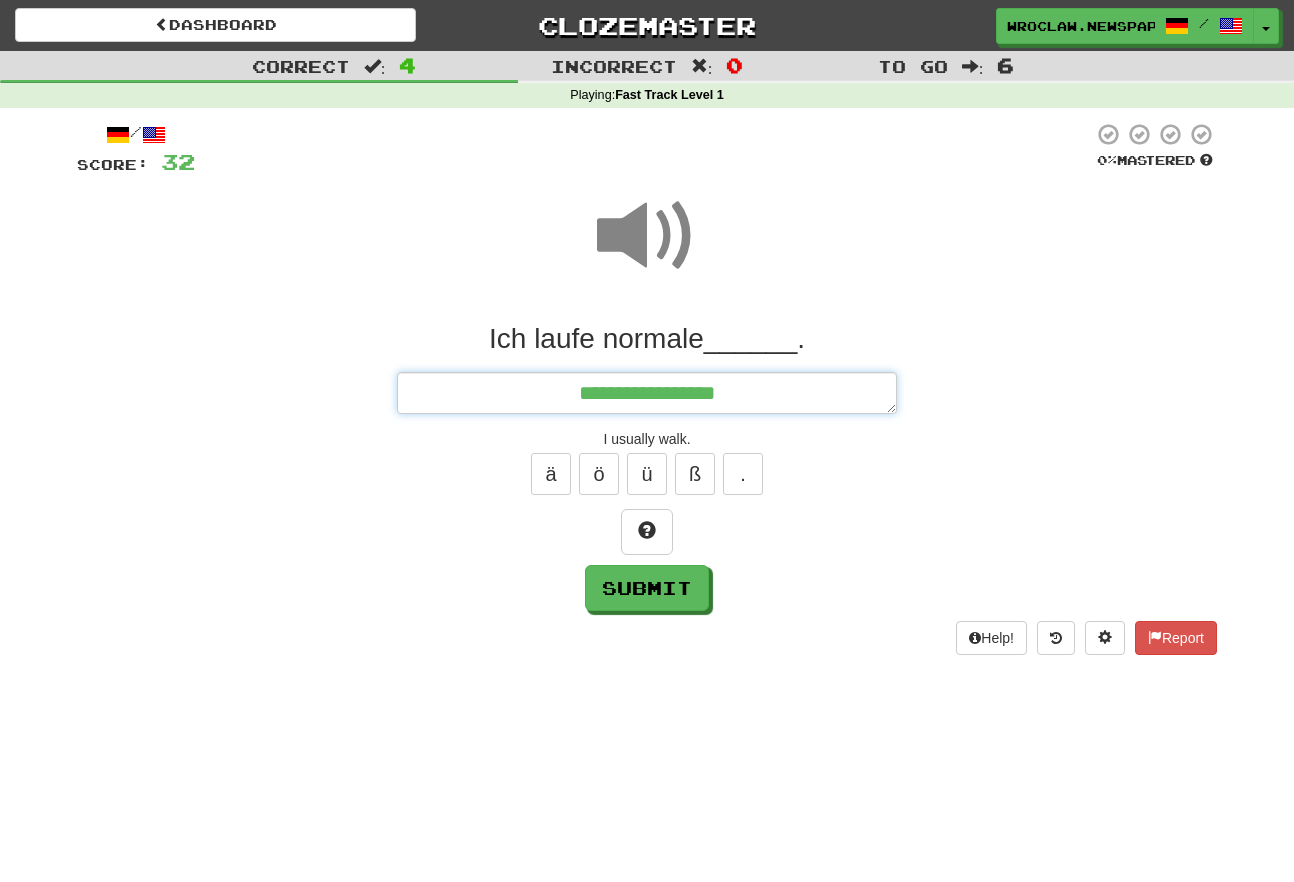 click on "**********" at bounding box center (647, 393) 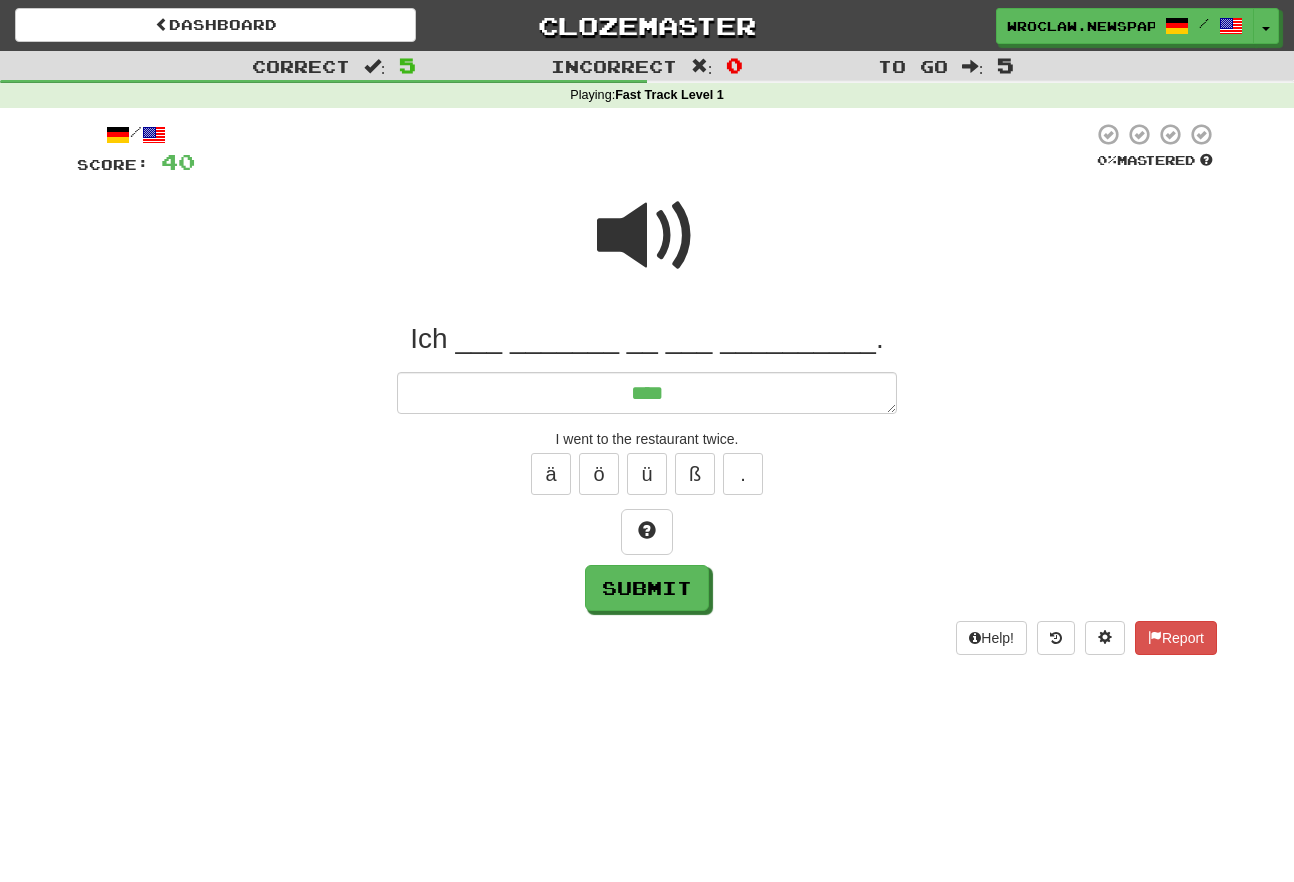drag, startPoint x: 663, startPoint y: 260, endPoint x: 710, endPoint y: 298, distance: 60.440052 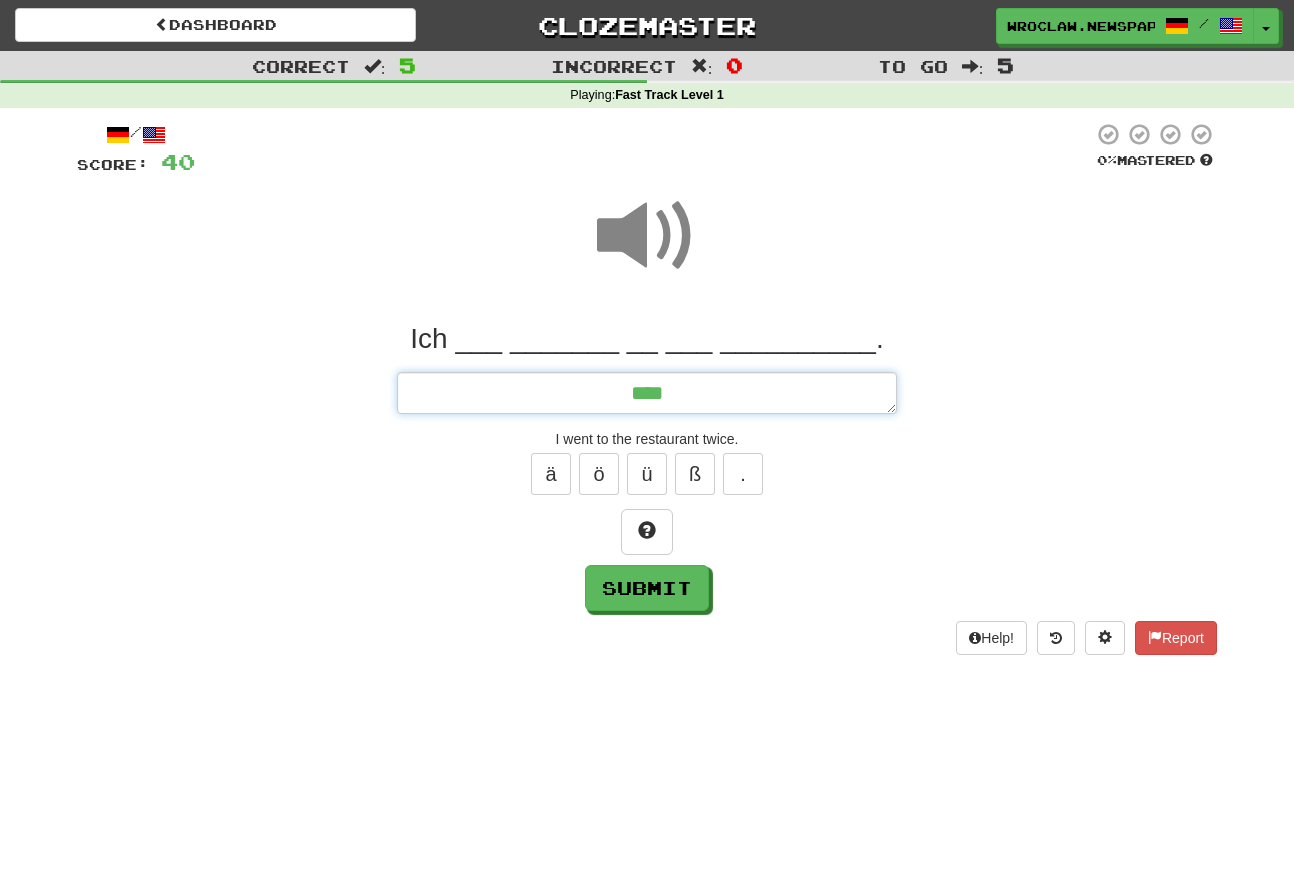 click on "***" at bounding box center (647, 393) 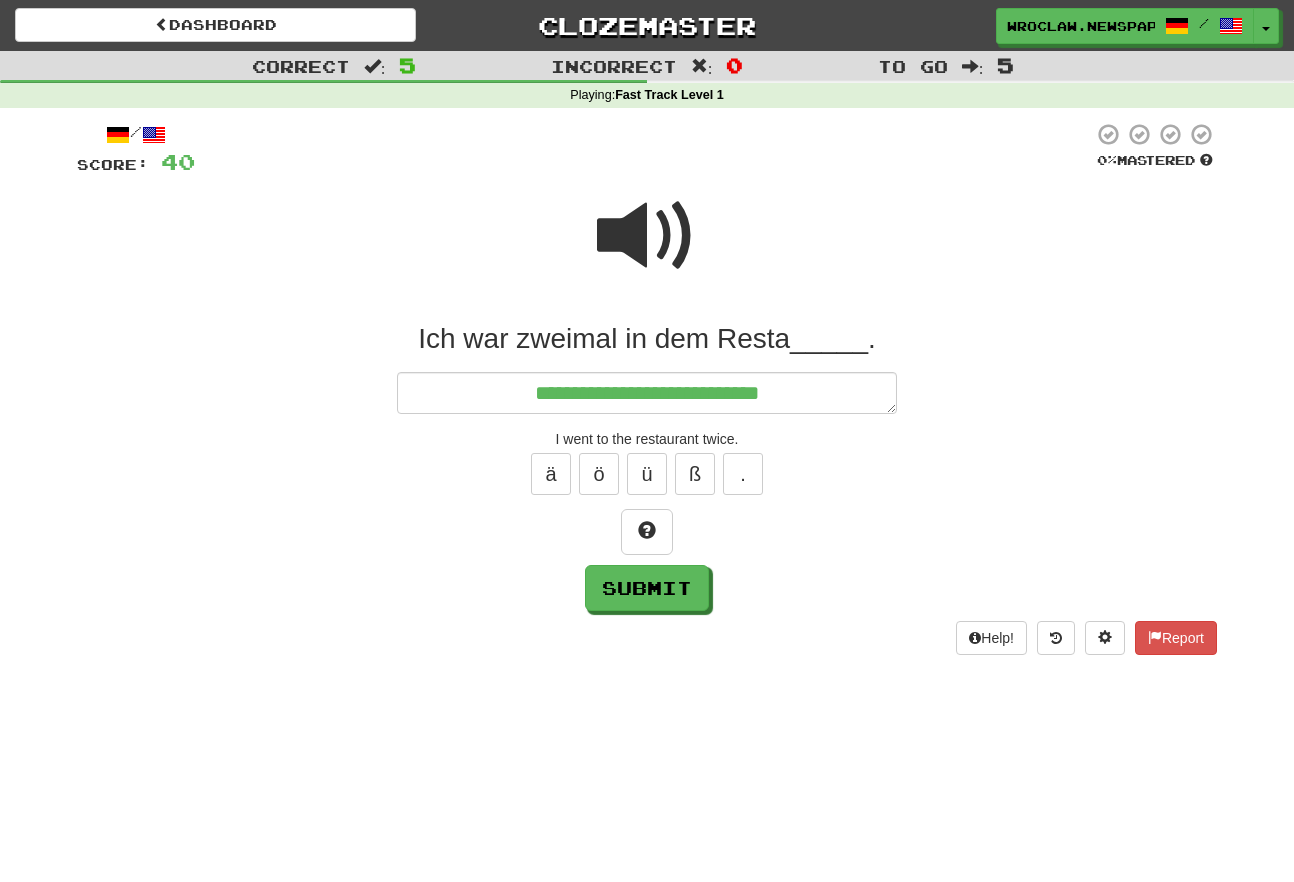 click at bounding box center (644, 149) 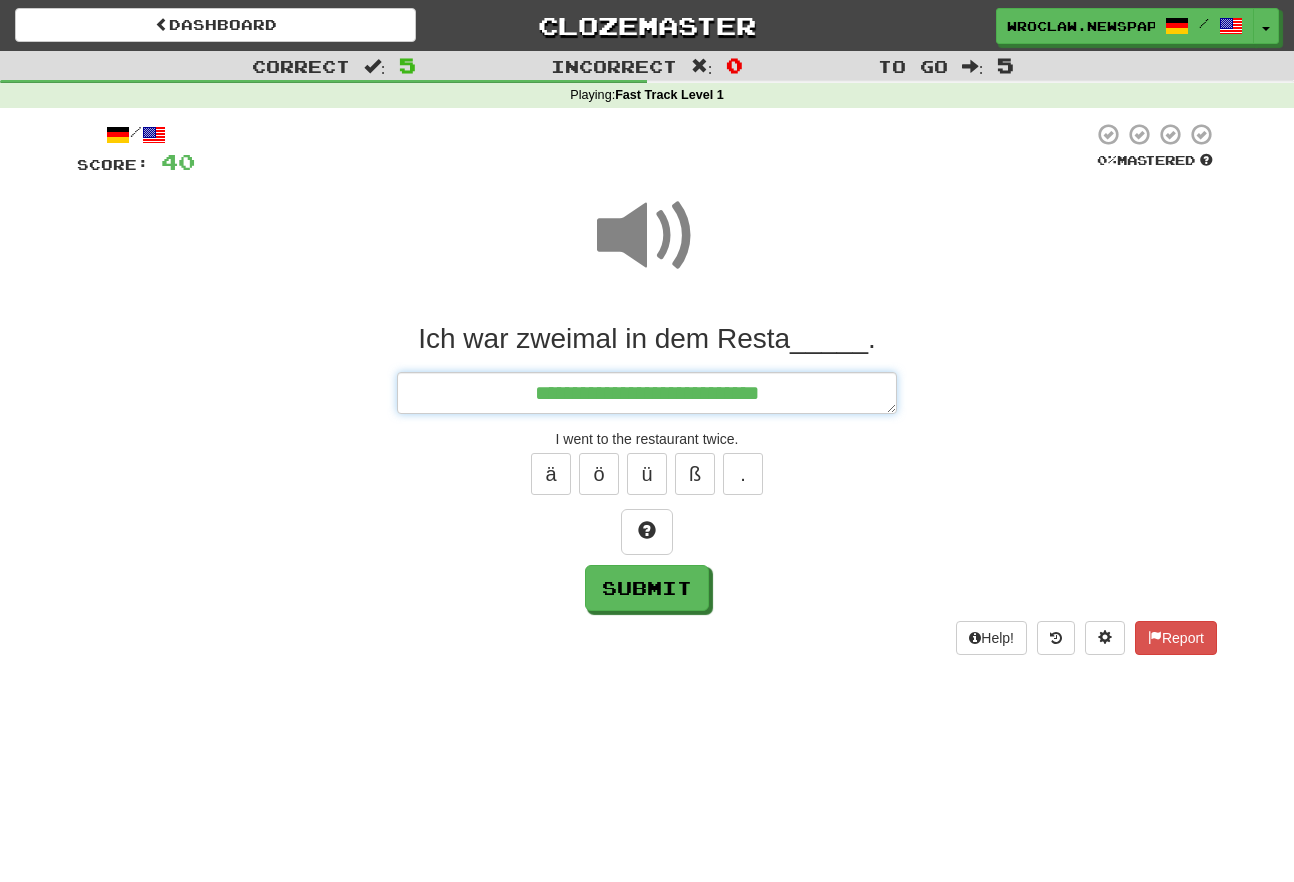 click on "**********" at bounding box center [647, 393] 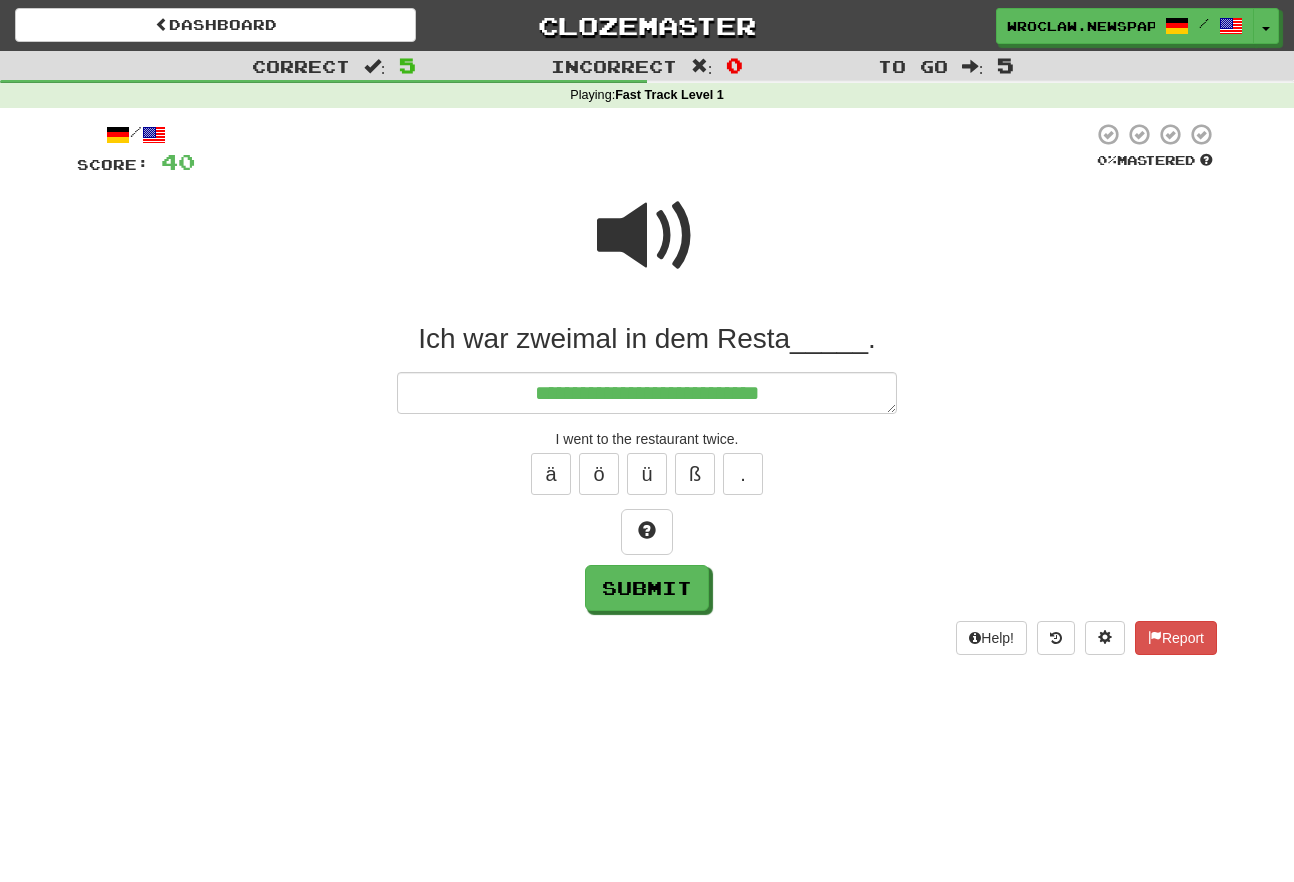 click on "Ich war zweimal in dem Resta_____." at bounding box center [647, 466] 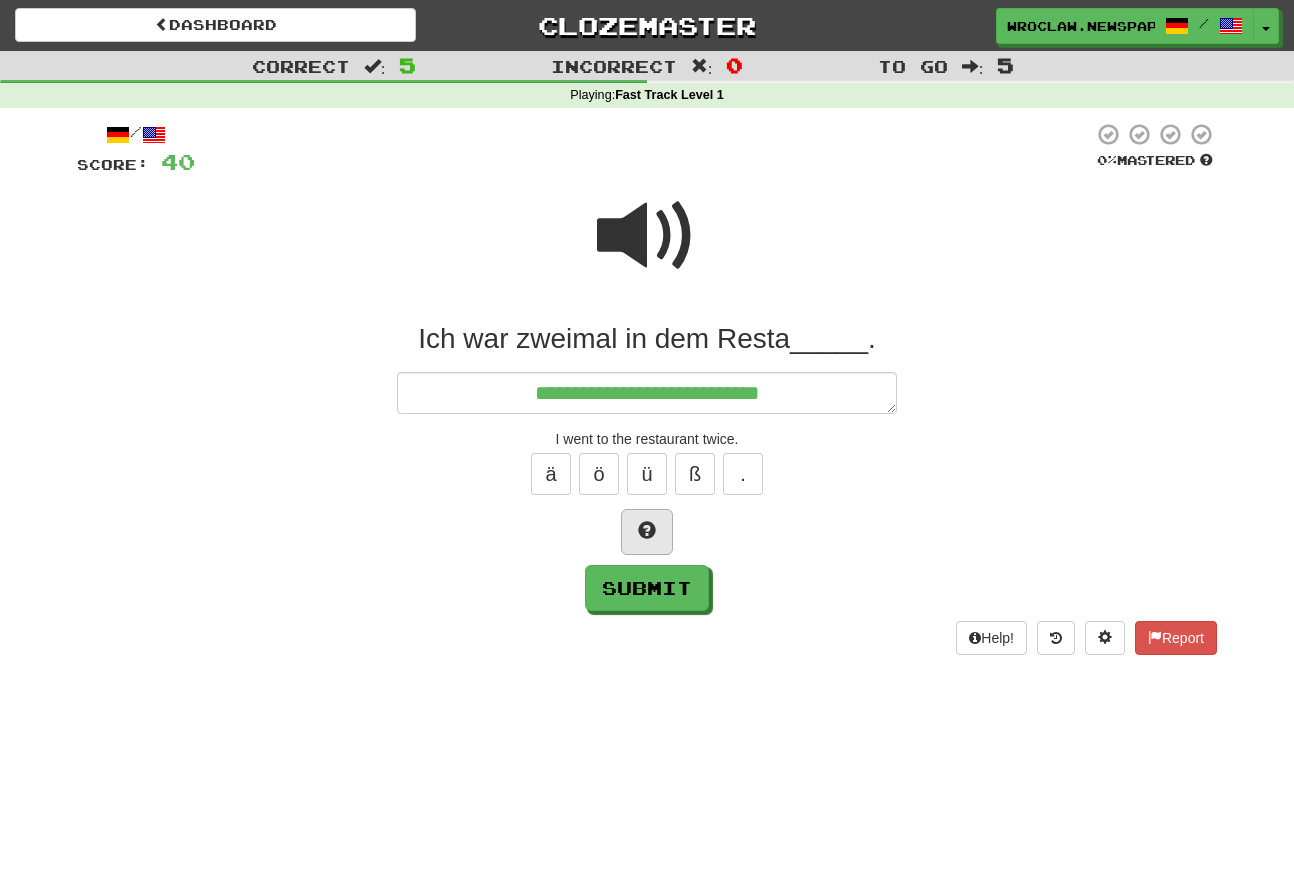 click on "Ich war zweimal in dem Resta_____." at bounding box center (647, 466) 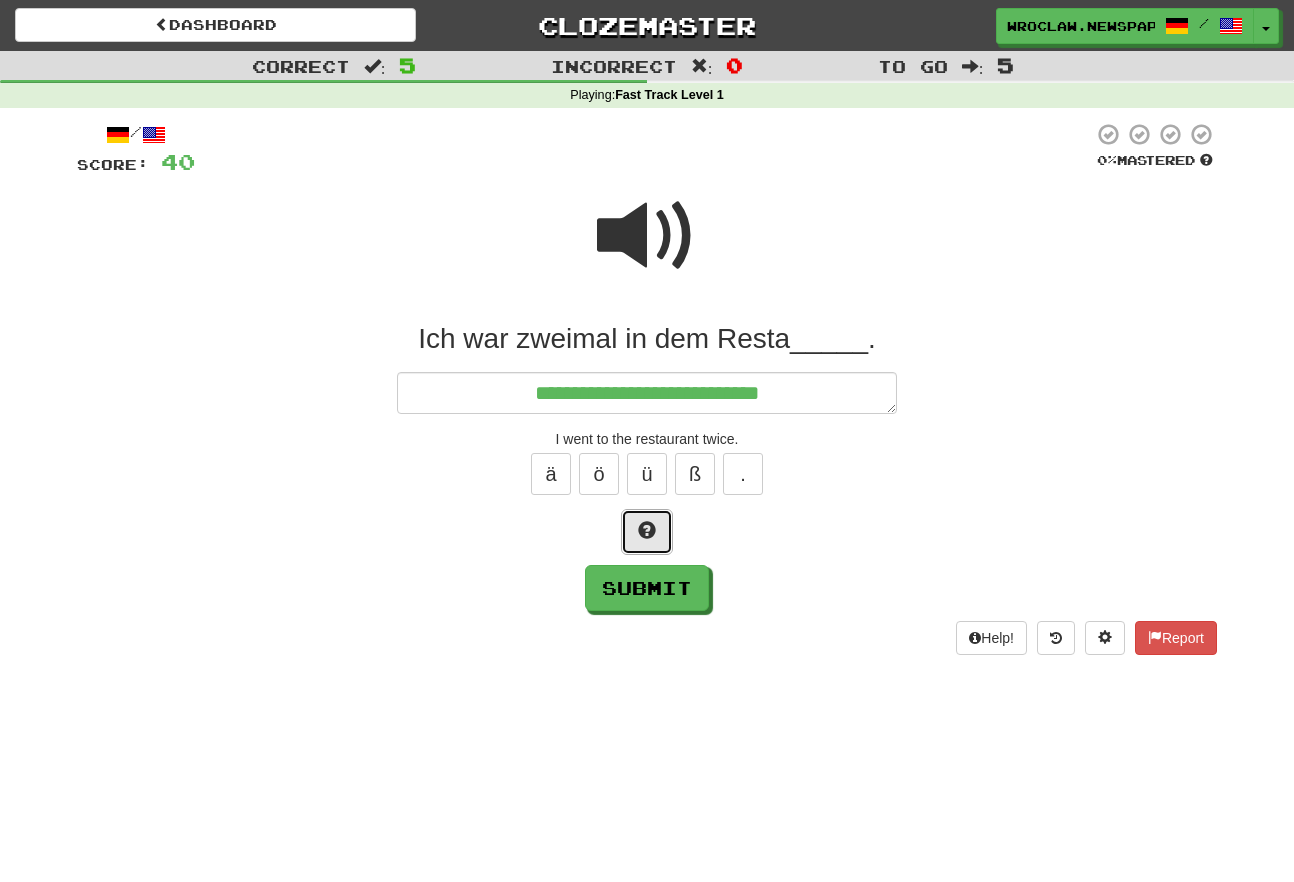 click at bounding box center [647, 532] 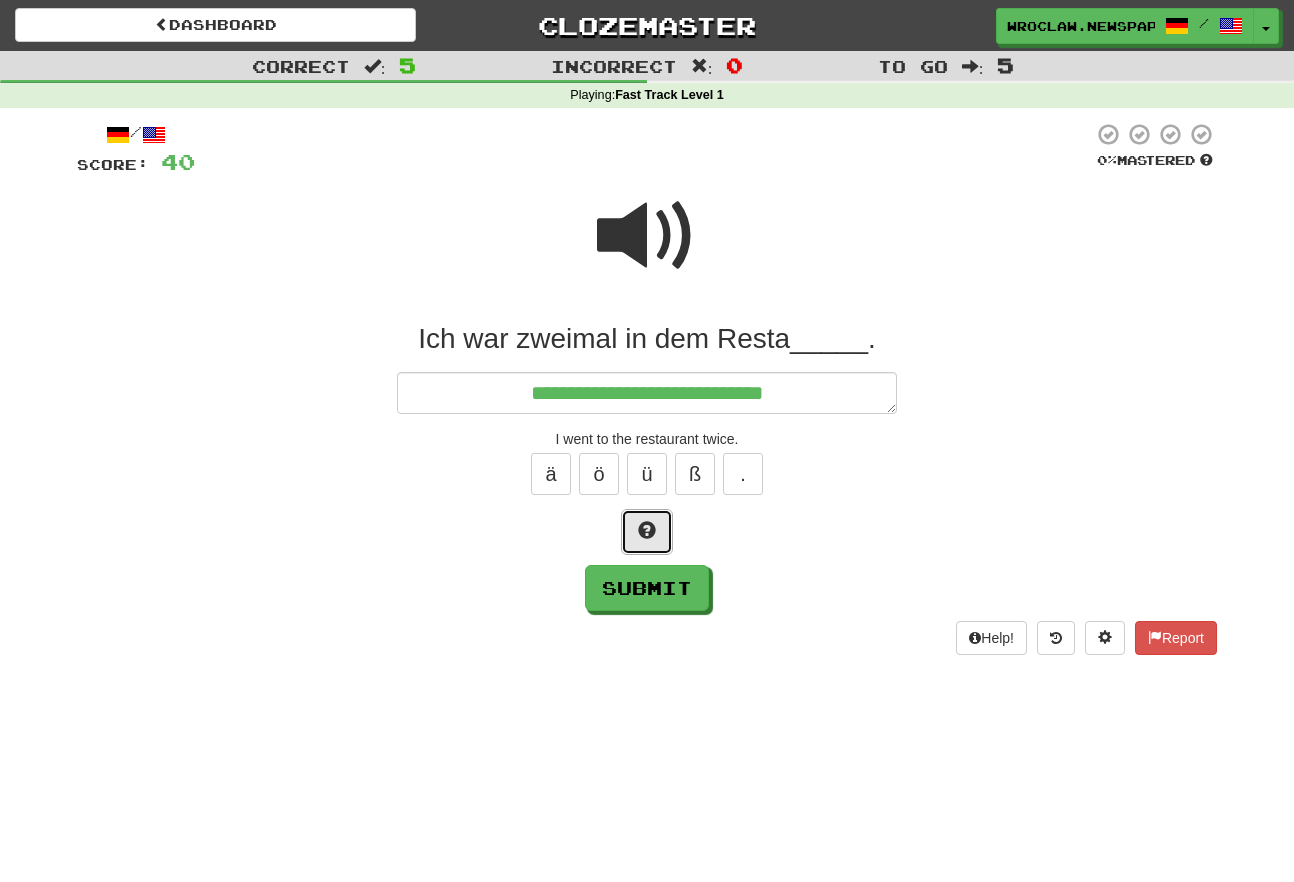 click at bounding box center [647, 532] 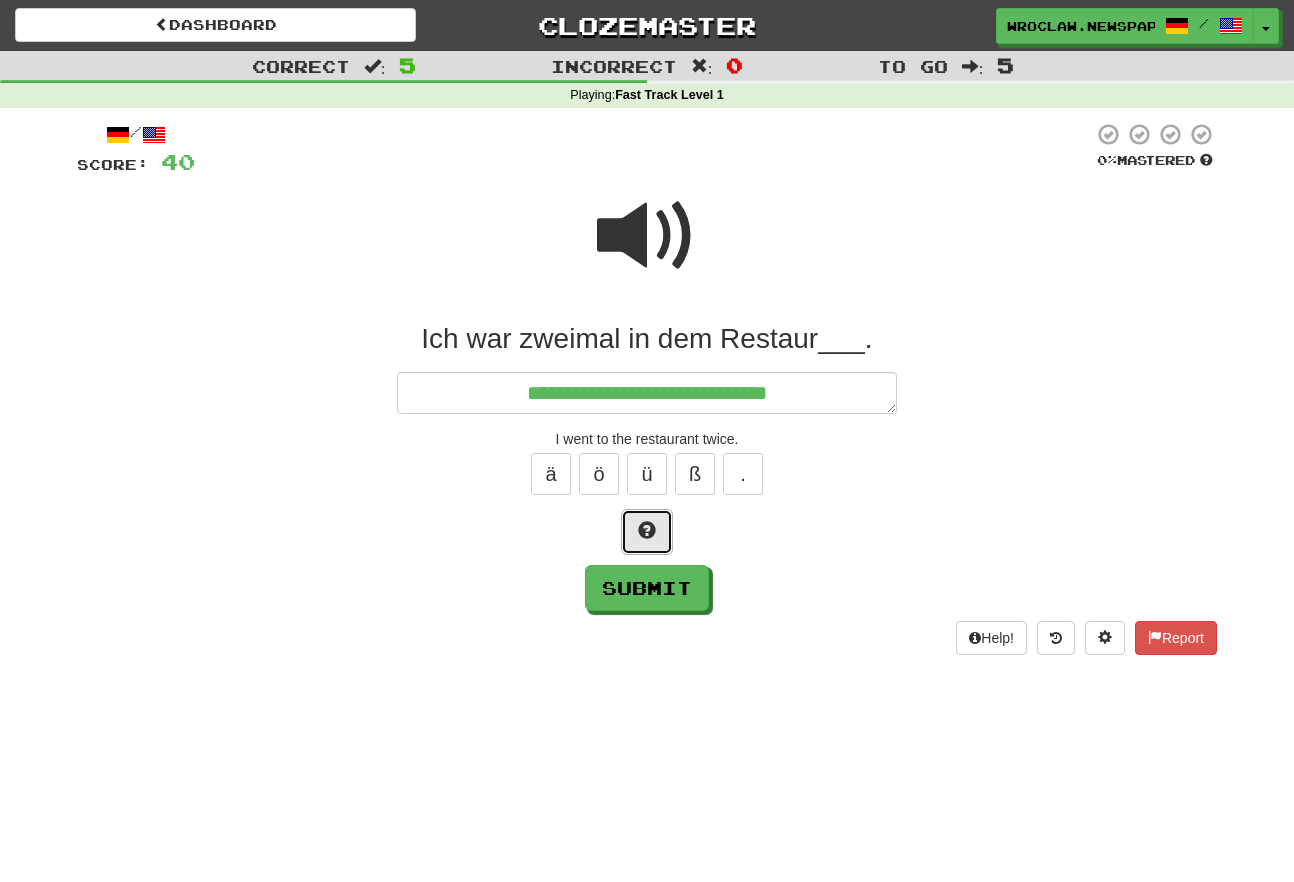 click at bounding box center (647, 532) 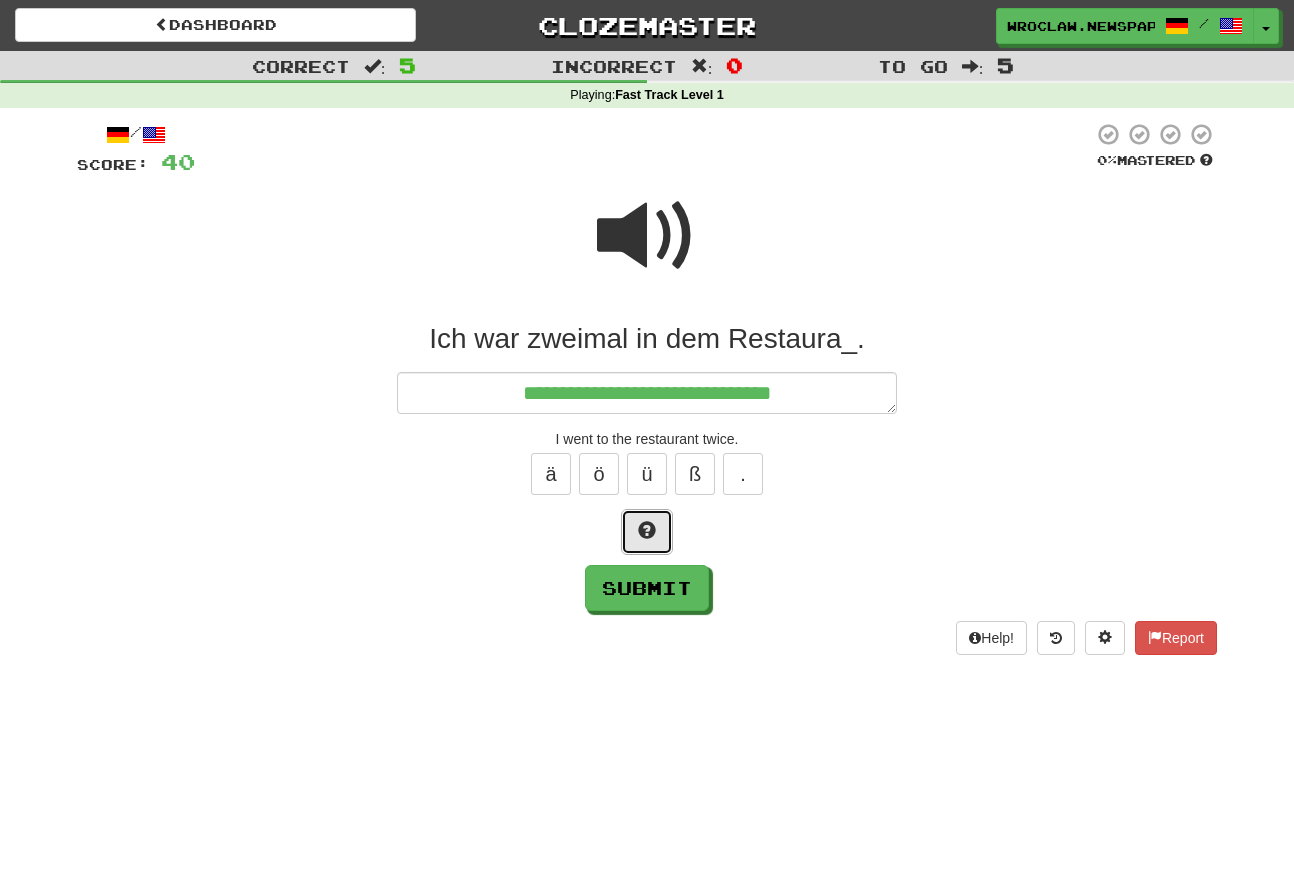 click at bounding box center [647, 532] 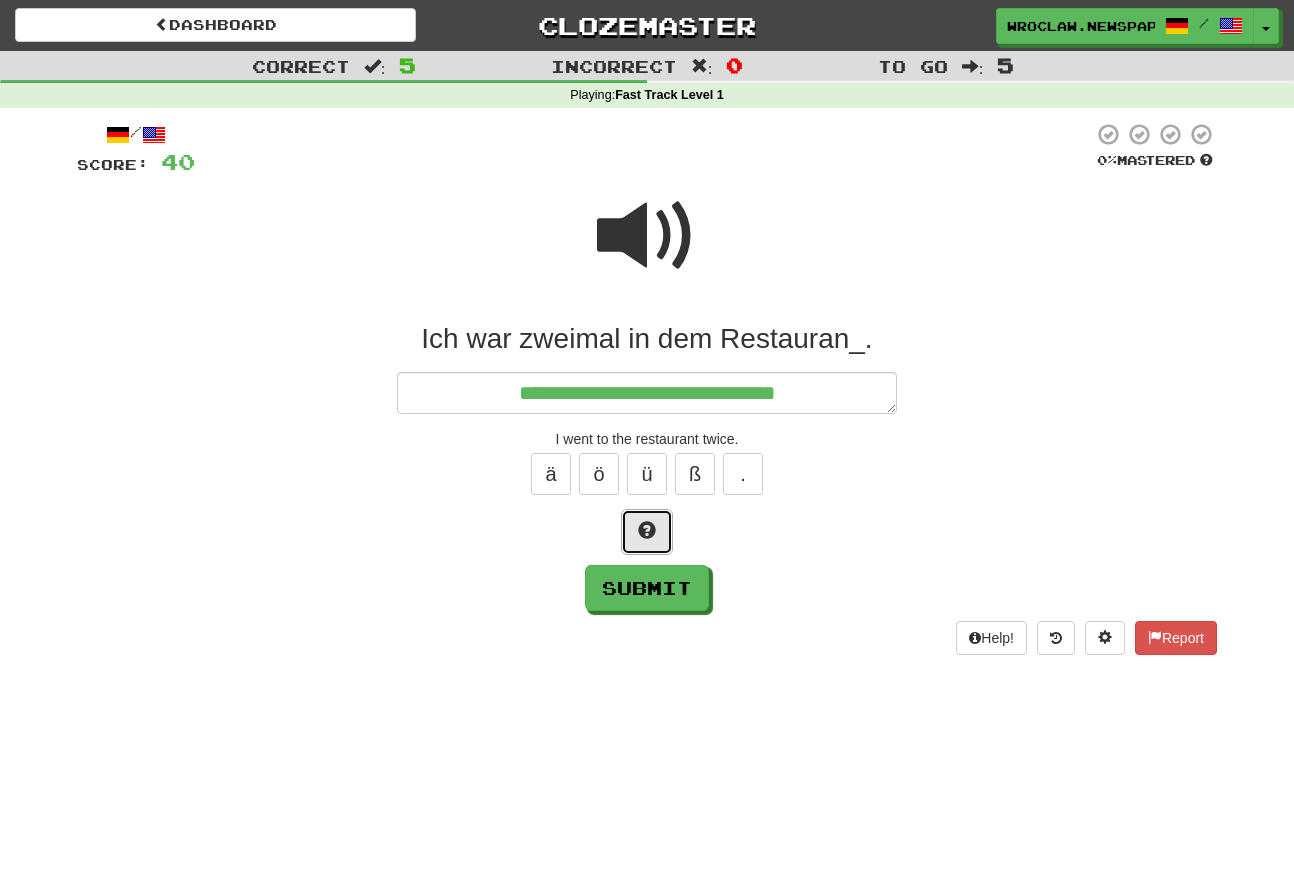 click at bounding box center [647, 532] 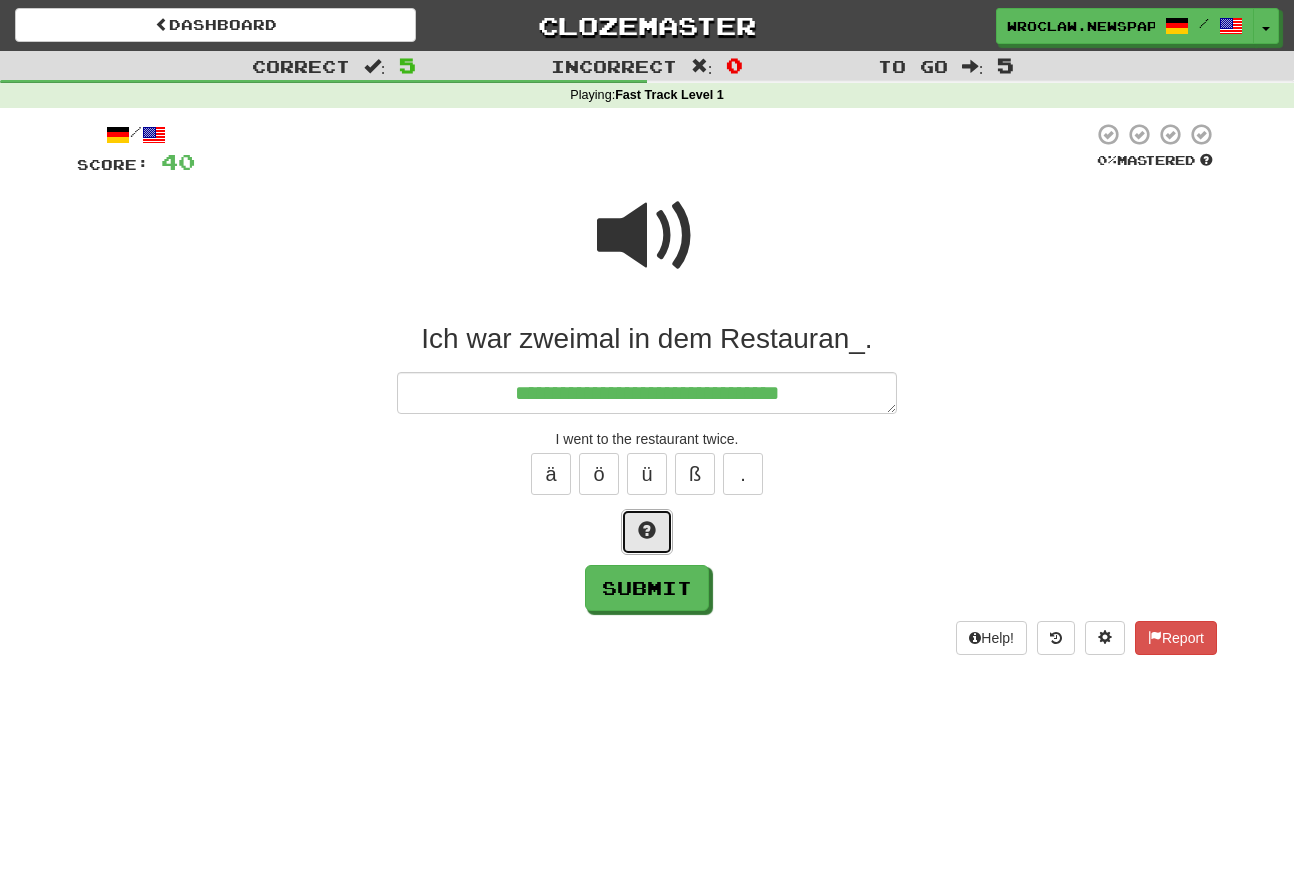 click at bounding box center (647, 532) 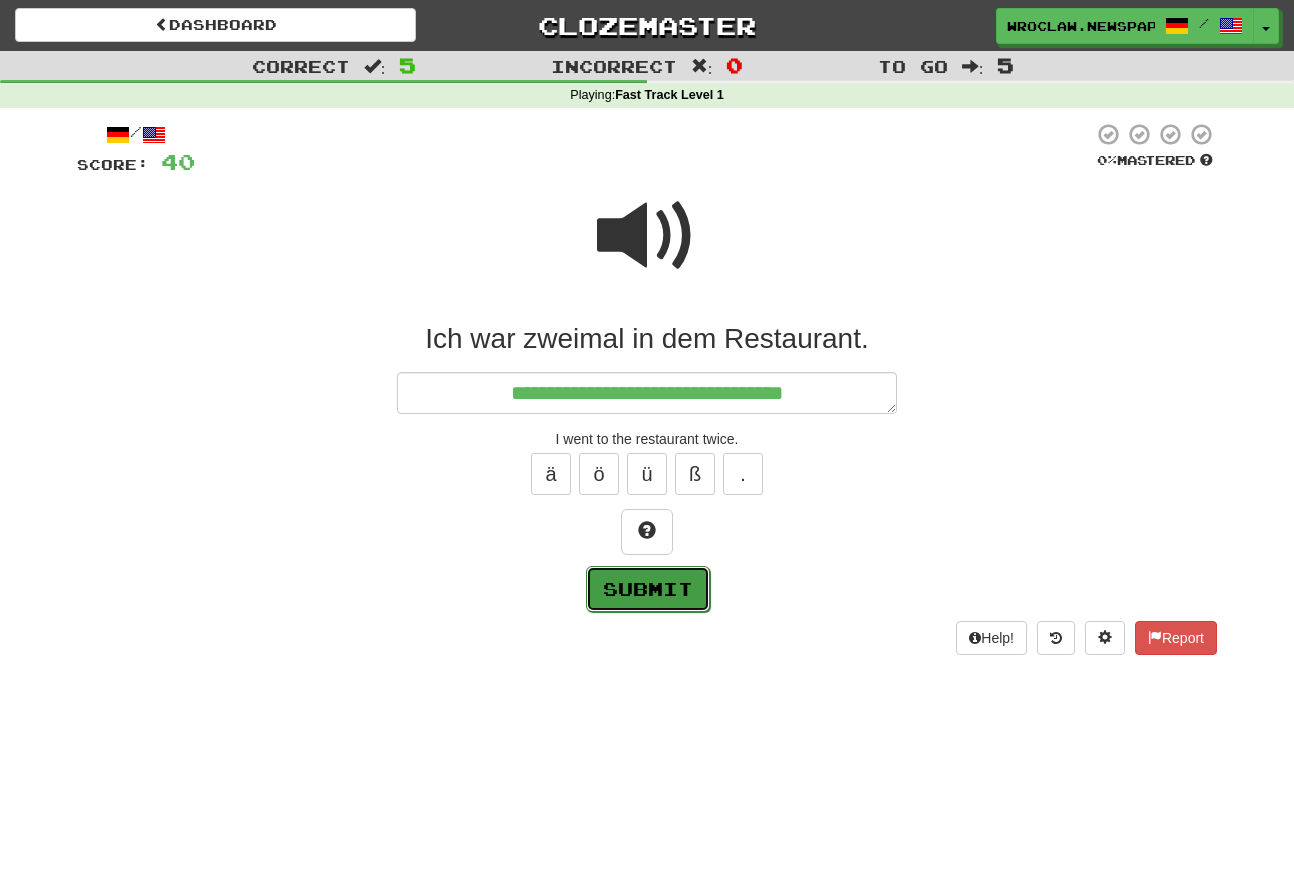 click on "Submit" at bounding box center [648, 589] 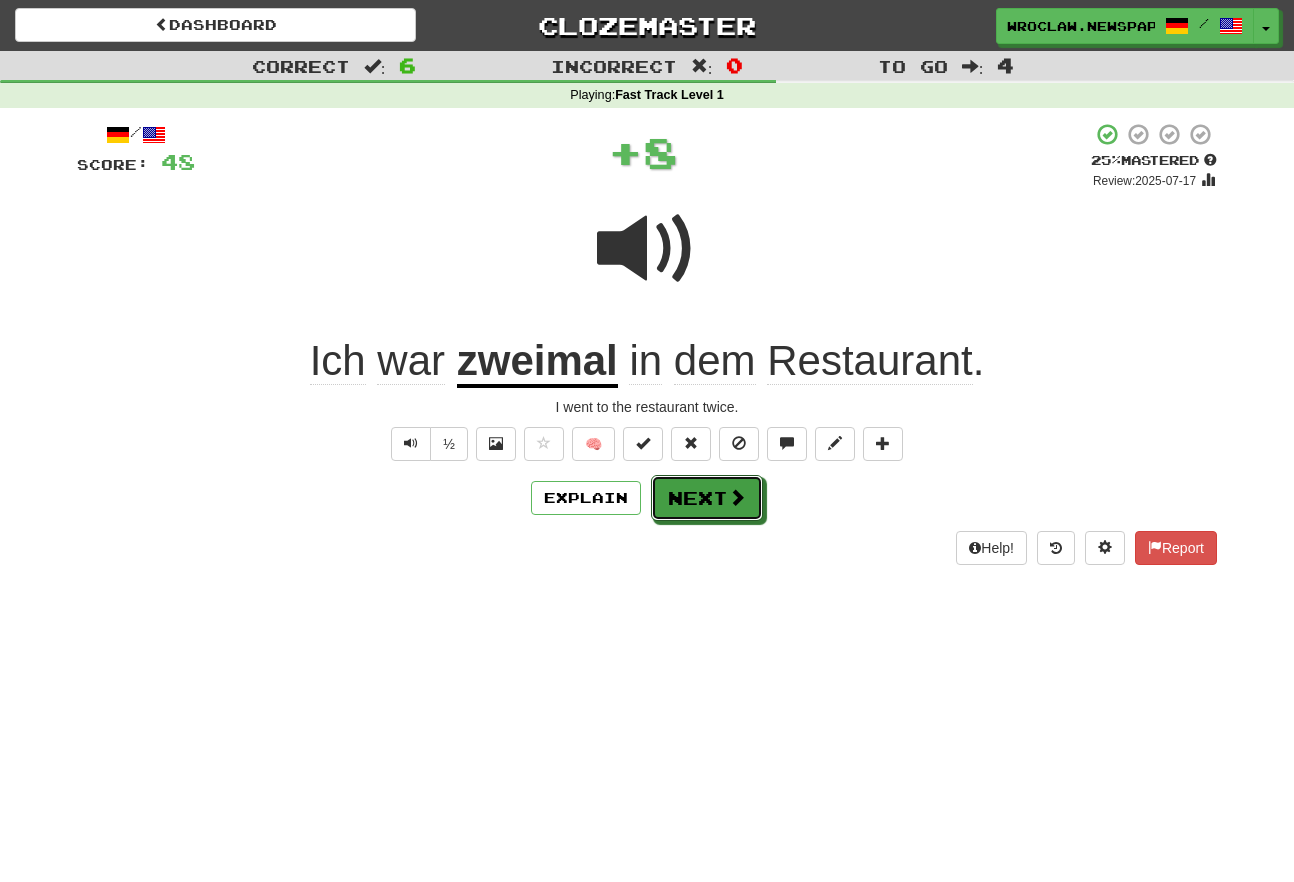 click on "Next" at bounding box center (707, 498) 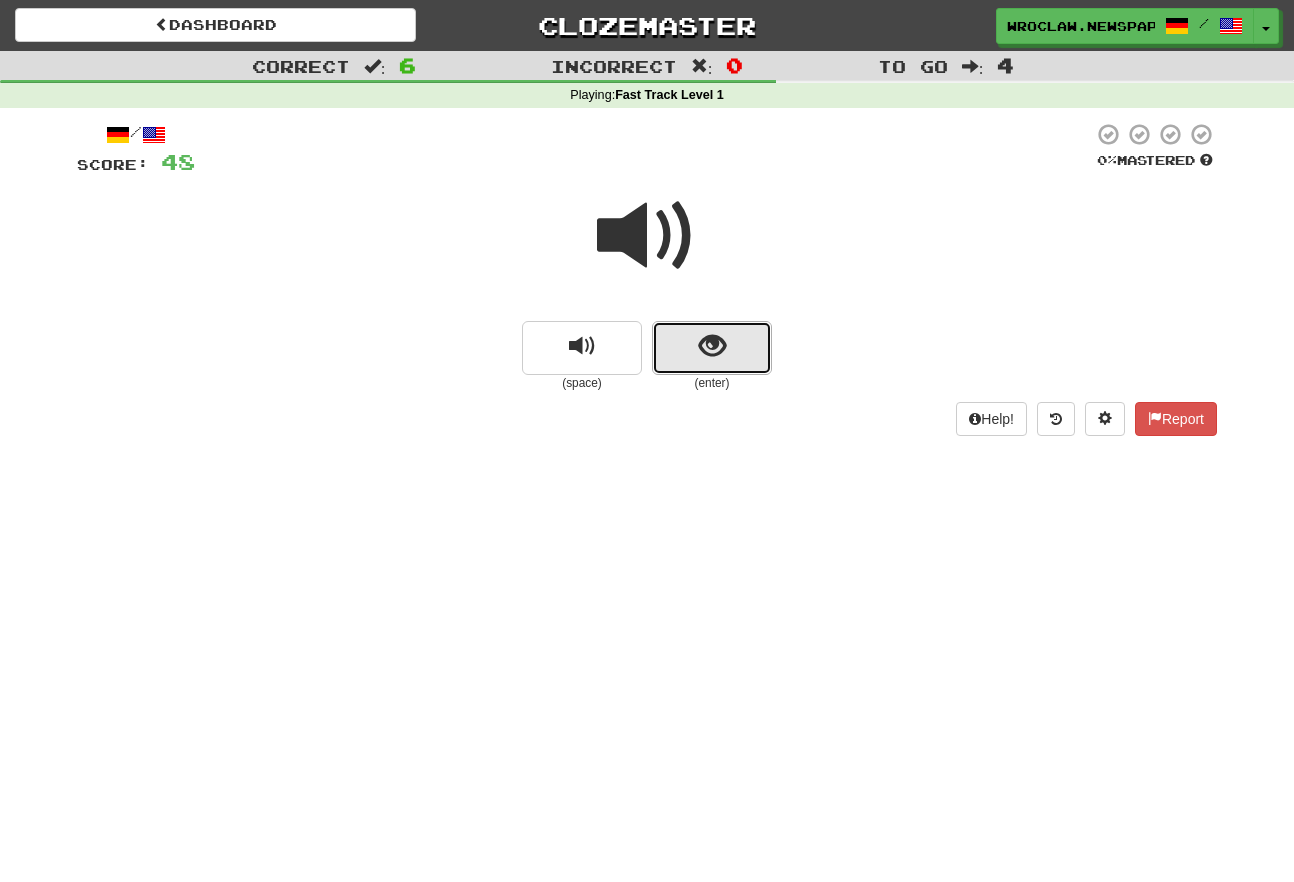 click at bounding box center (712, 348) 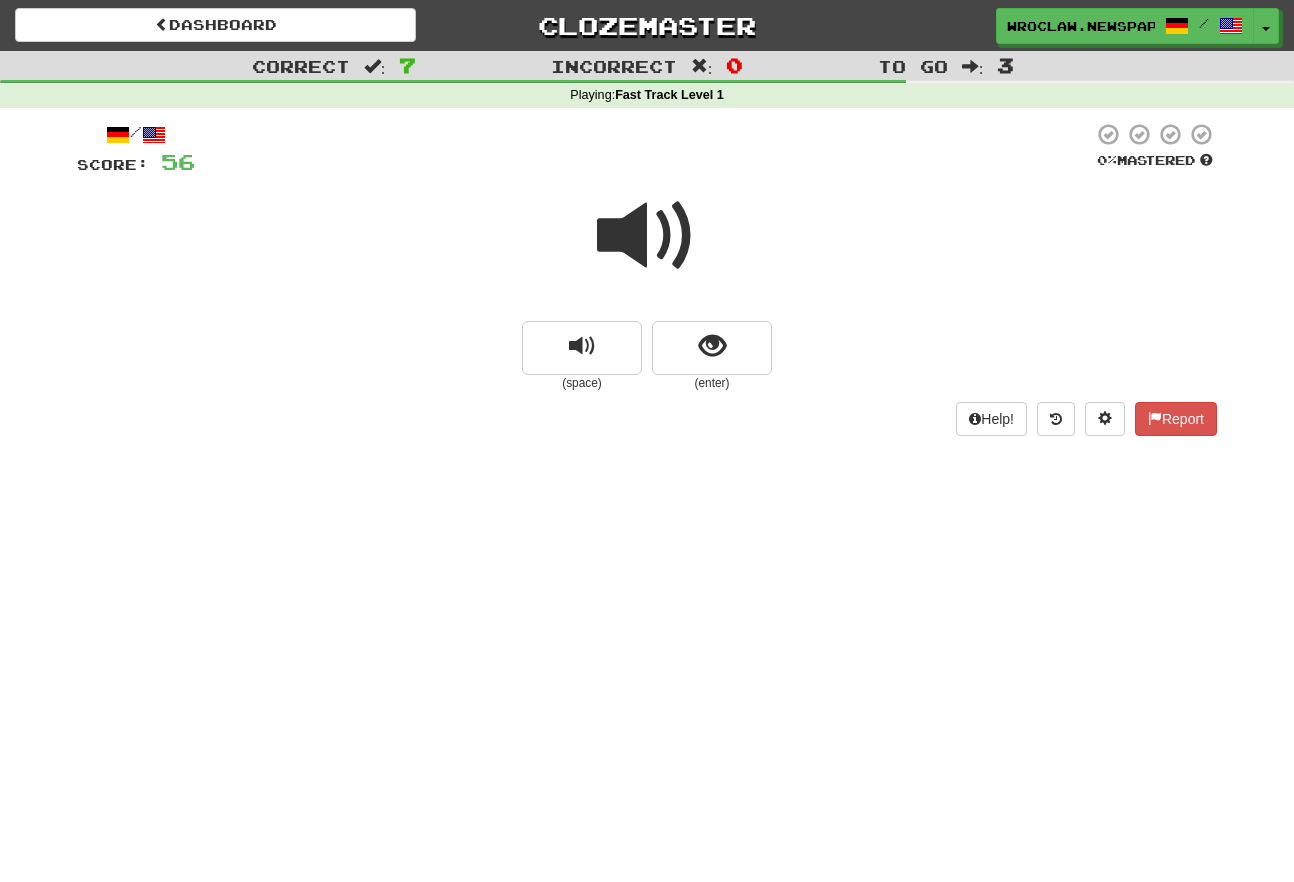 click at bounding box center [647, 236] 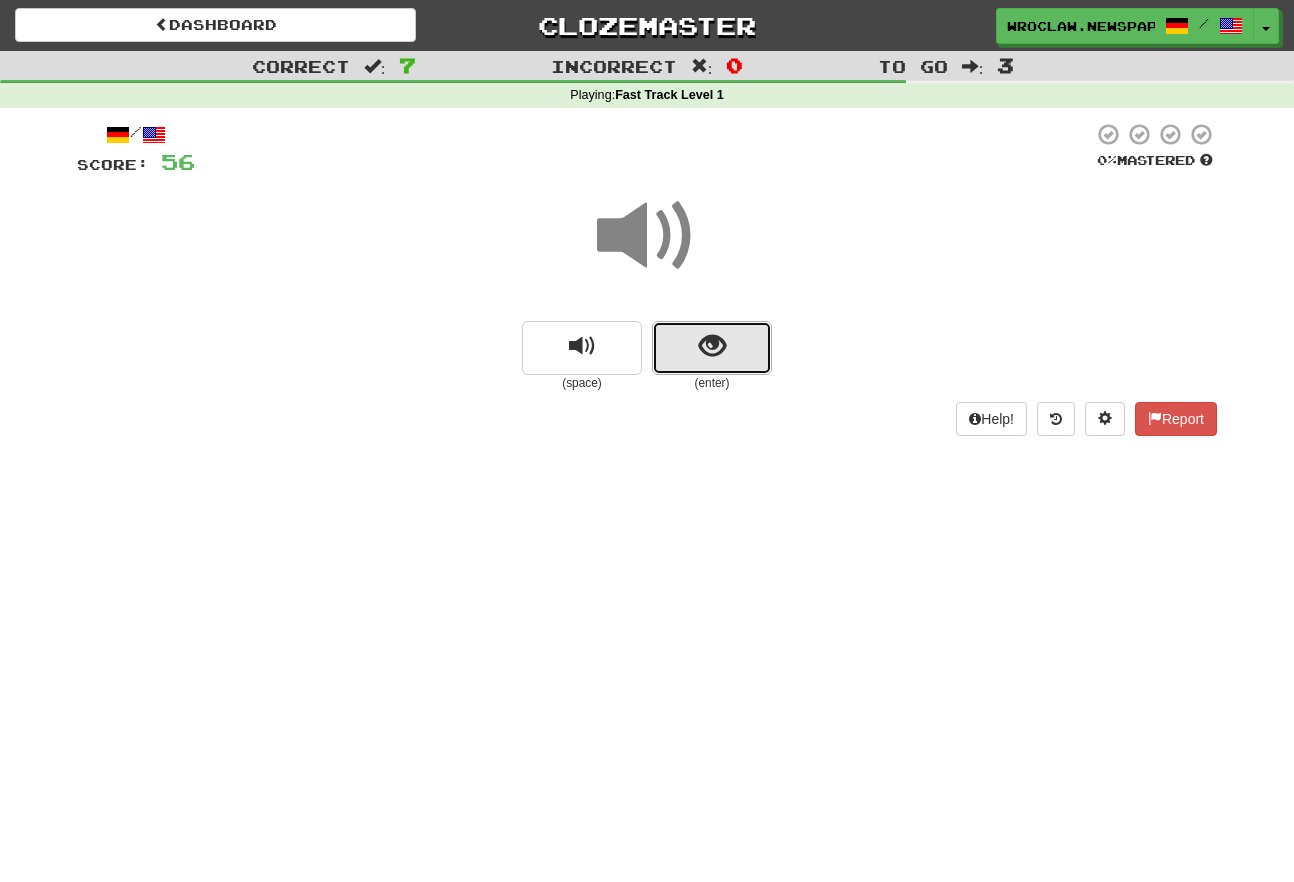 click at bounding box center (712, 348) 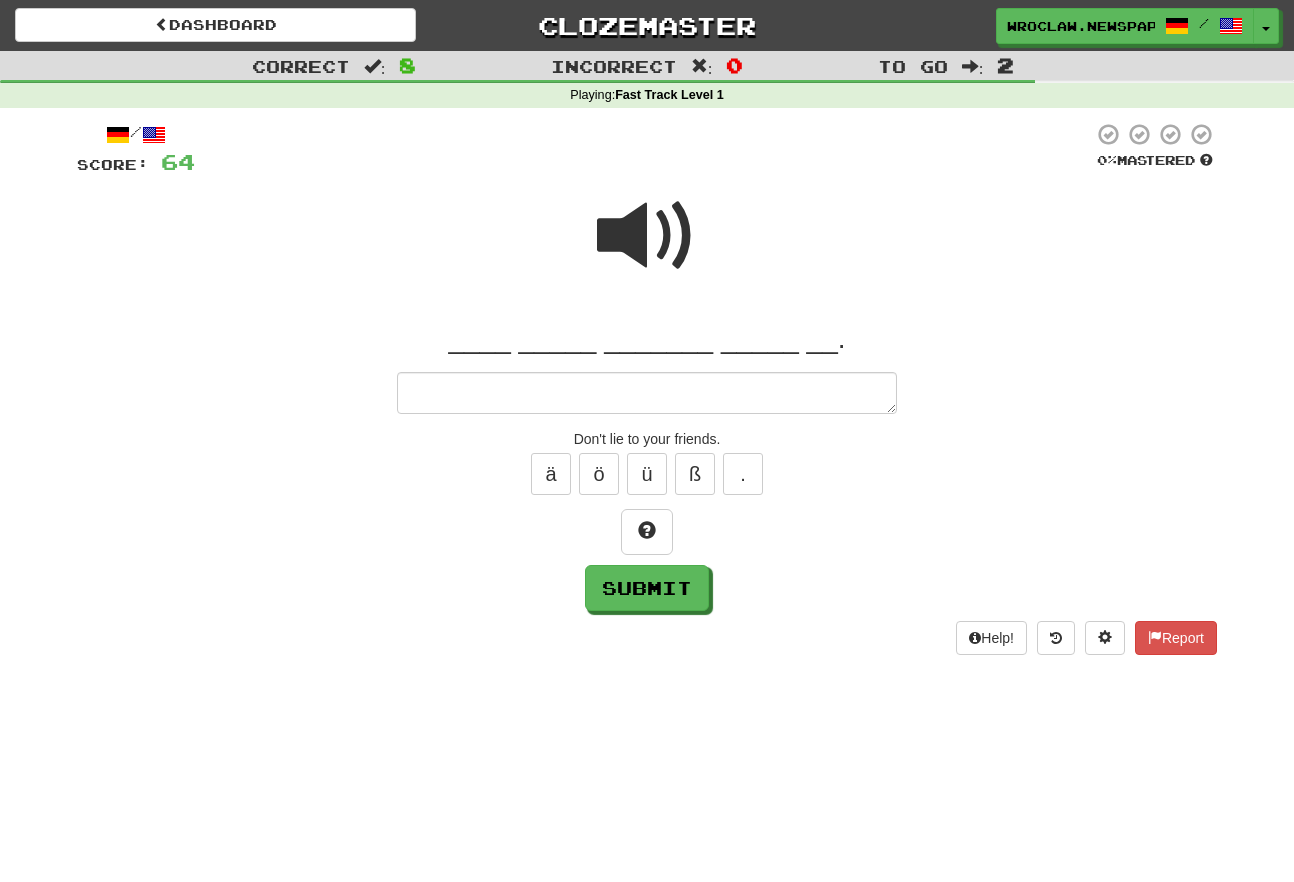 click at bounding box center (647, 236) 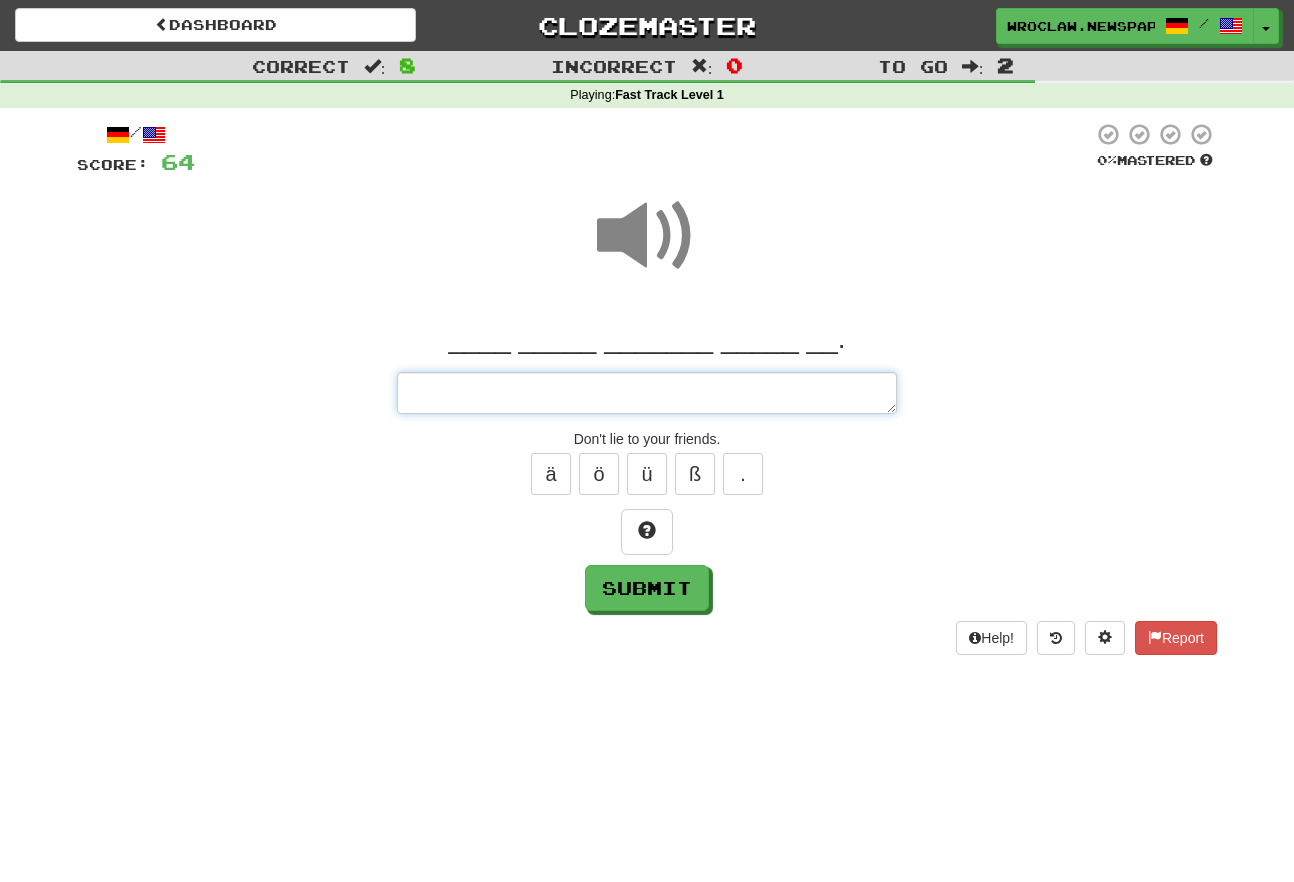 click at bounding box center (647, 393) 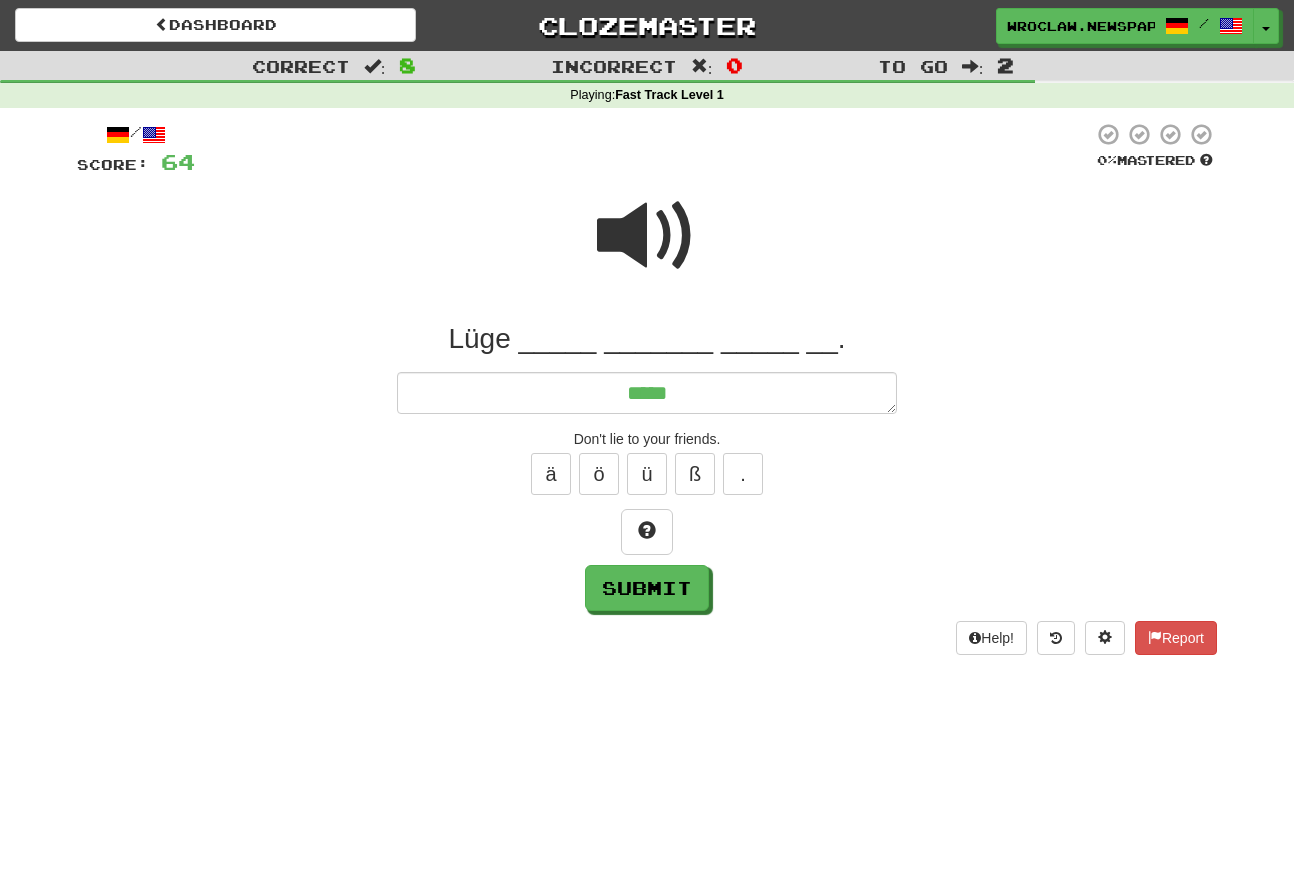 click at bounding box center [647, 236] 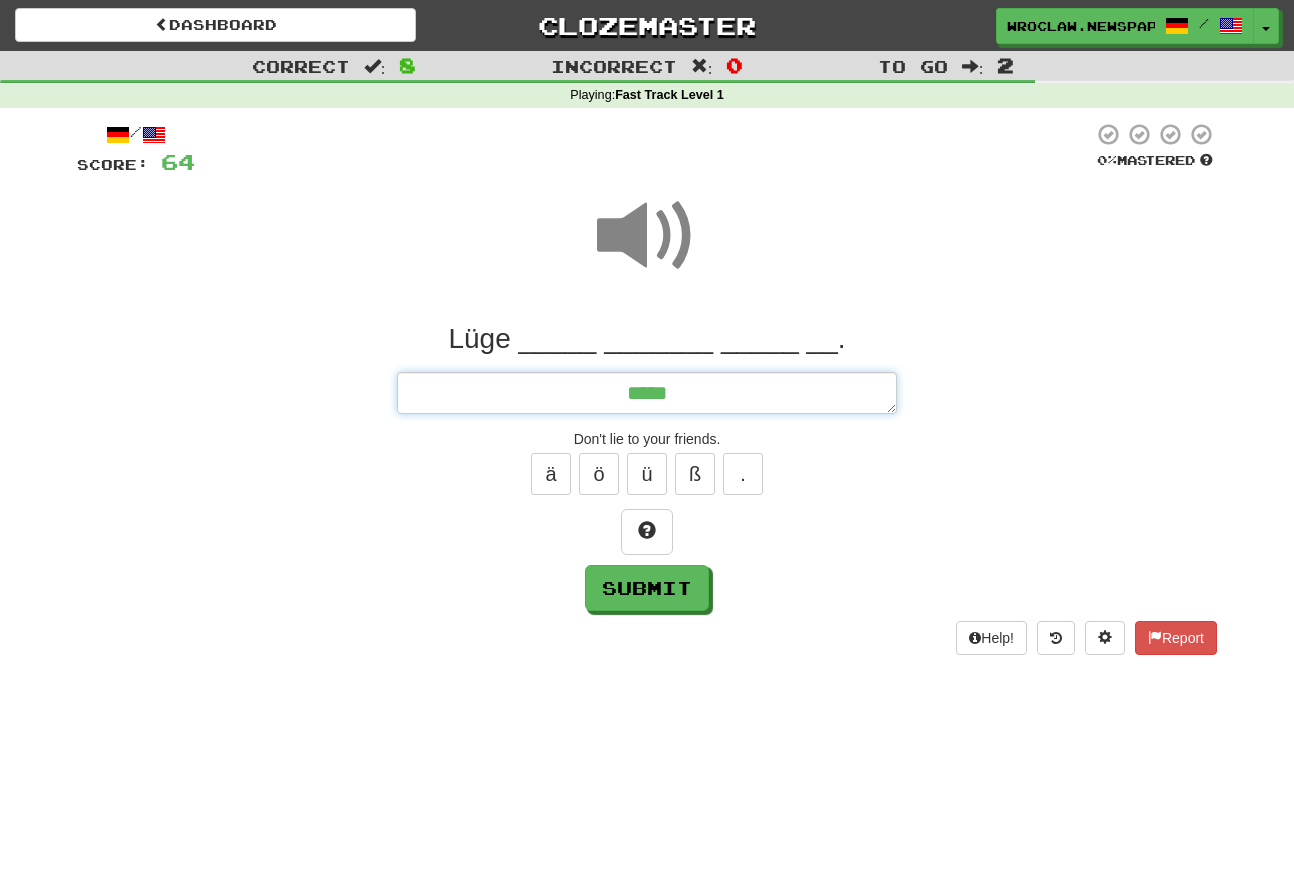 click on "****" at bounding box center (647, 393) 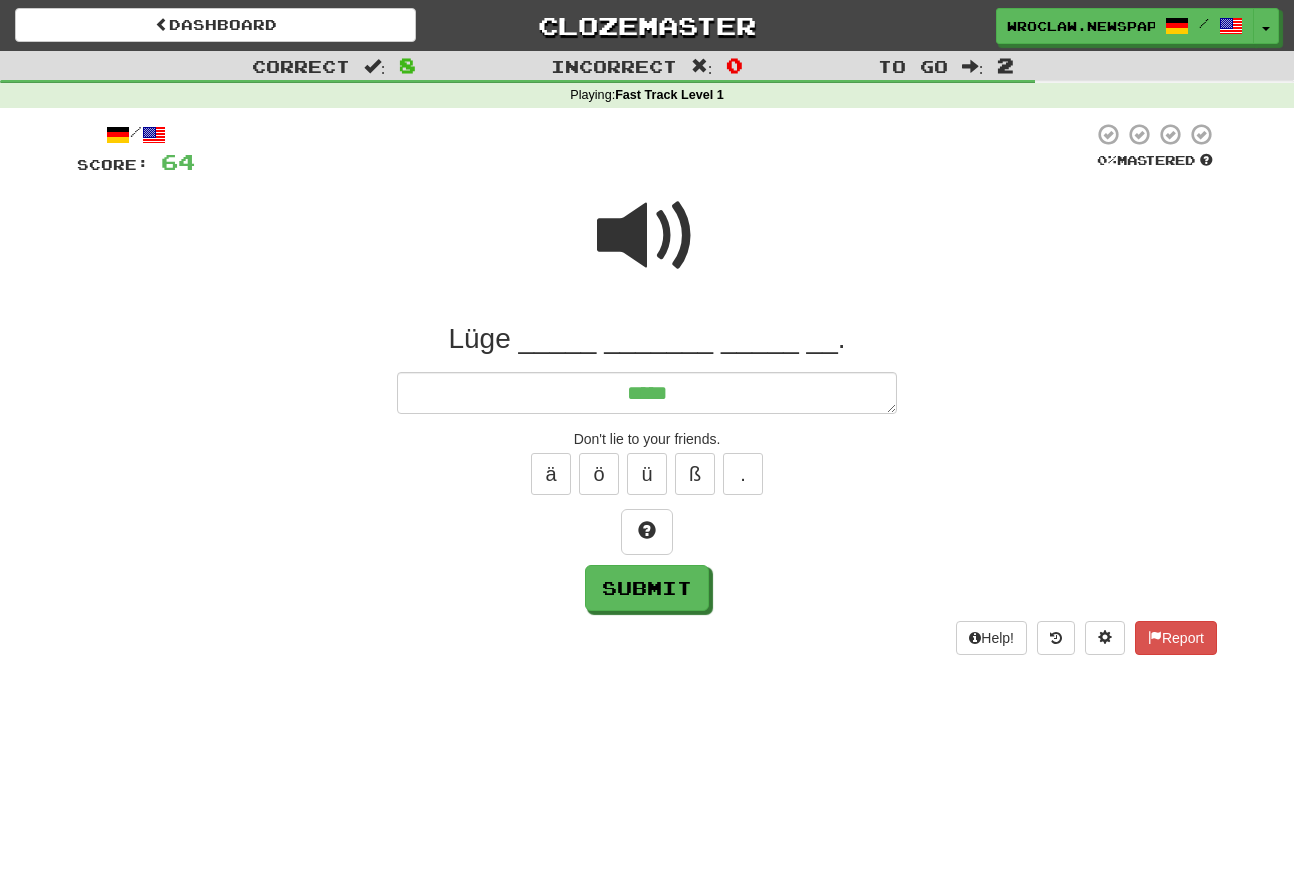 click at bounding box center [647, 236] 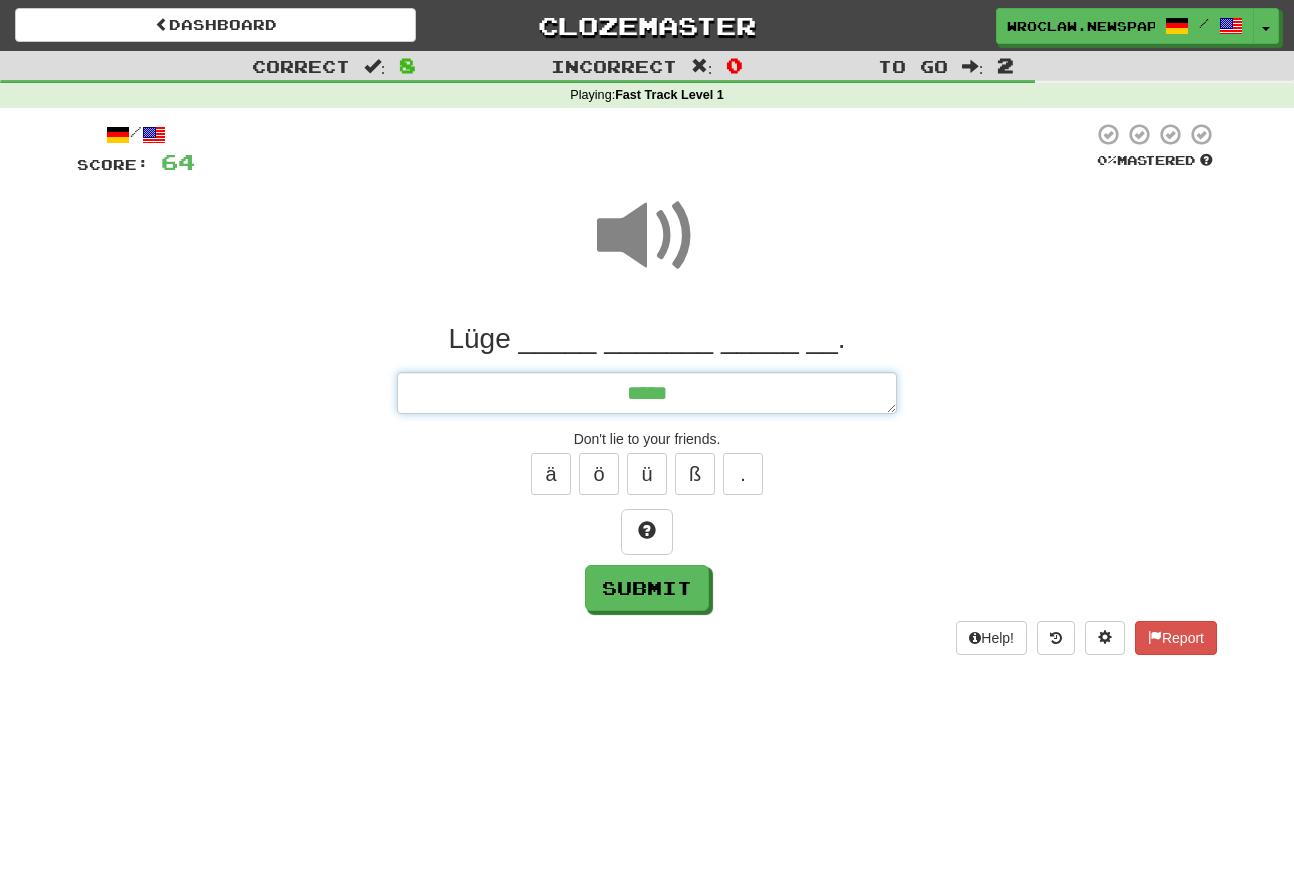 click on "****" at bounding box center (647, 393) 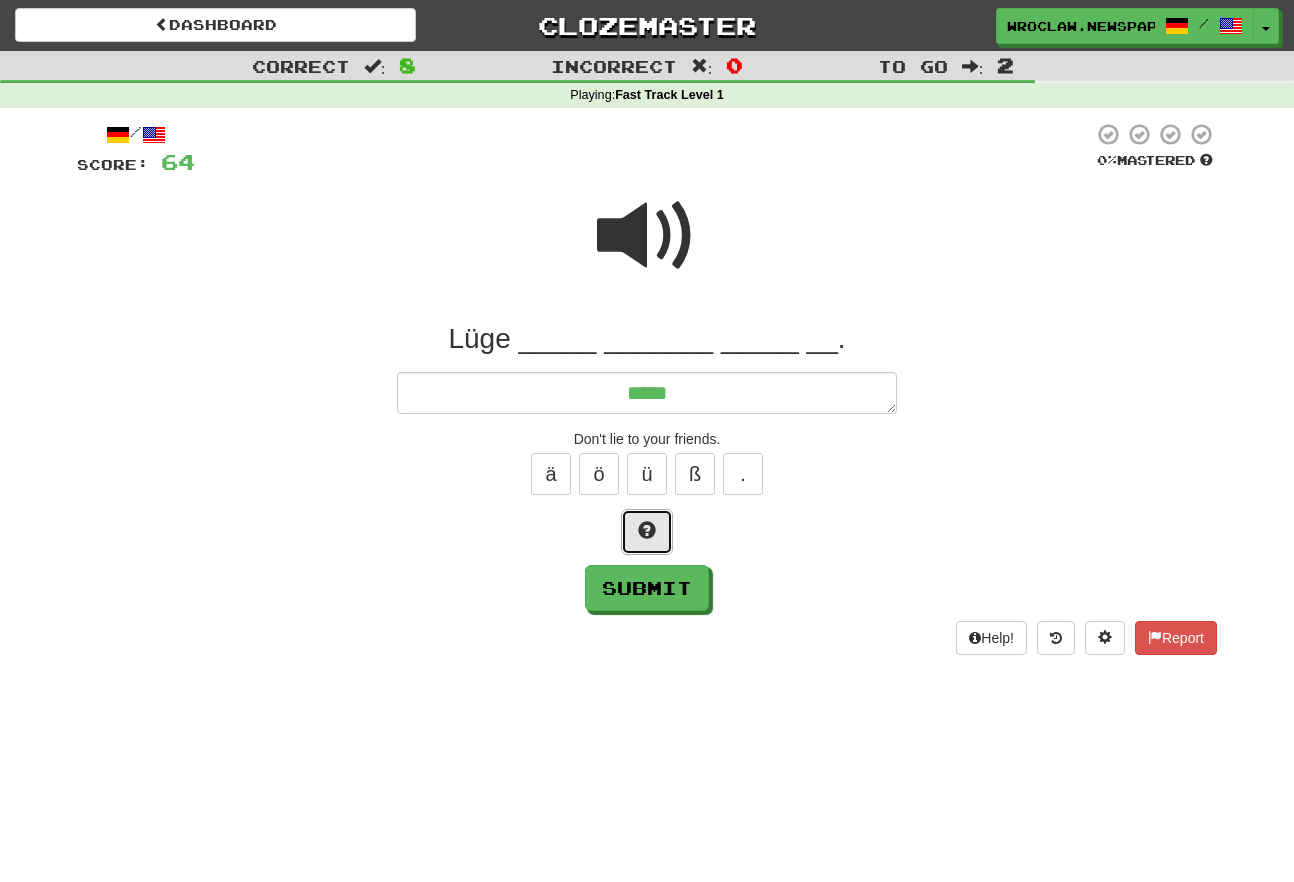 click at bounding box center [647, 530] 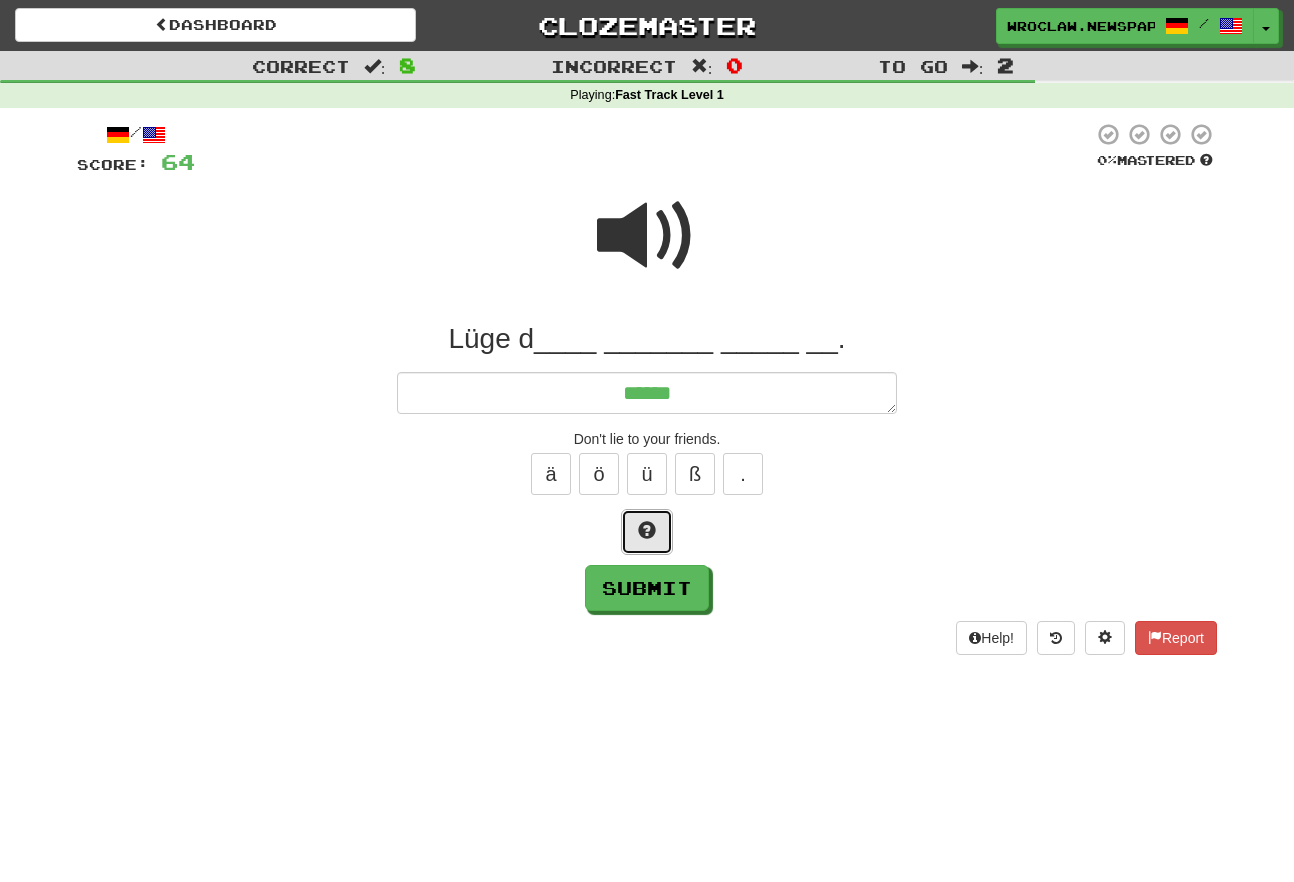 click at bounding box center [647, 530] 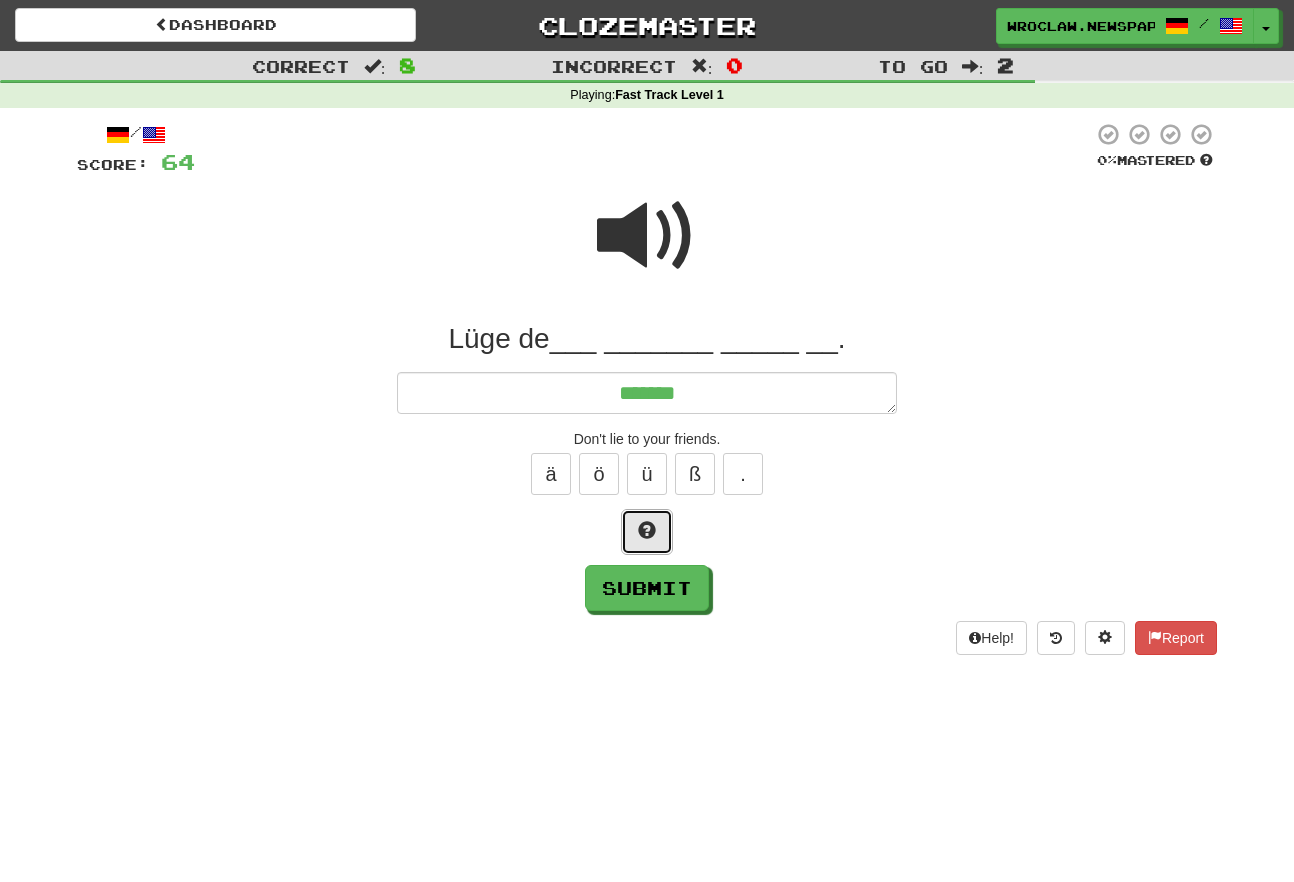 click at bounding box center [647, 530] 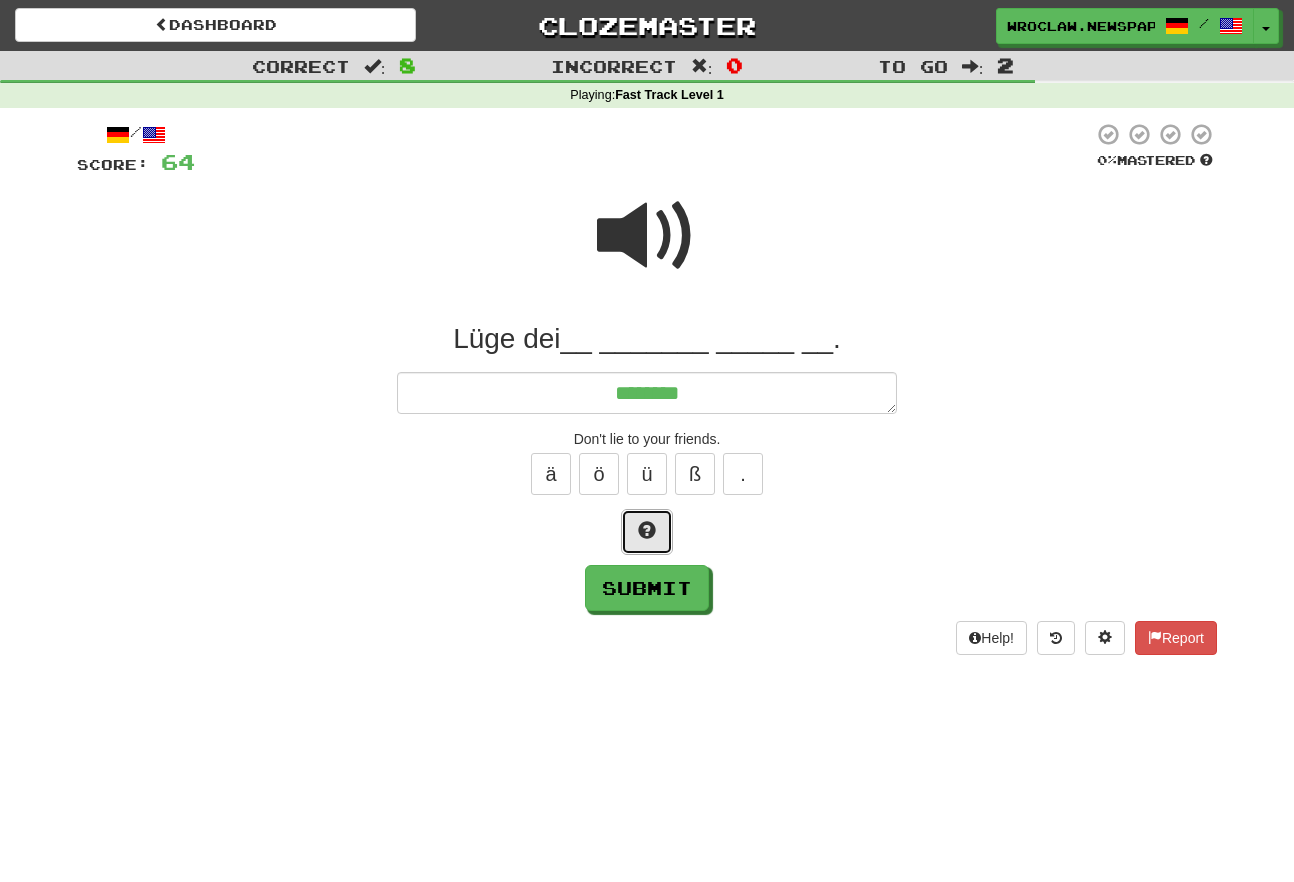 click at bounding box center (647, 530) 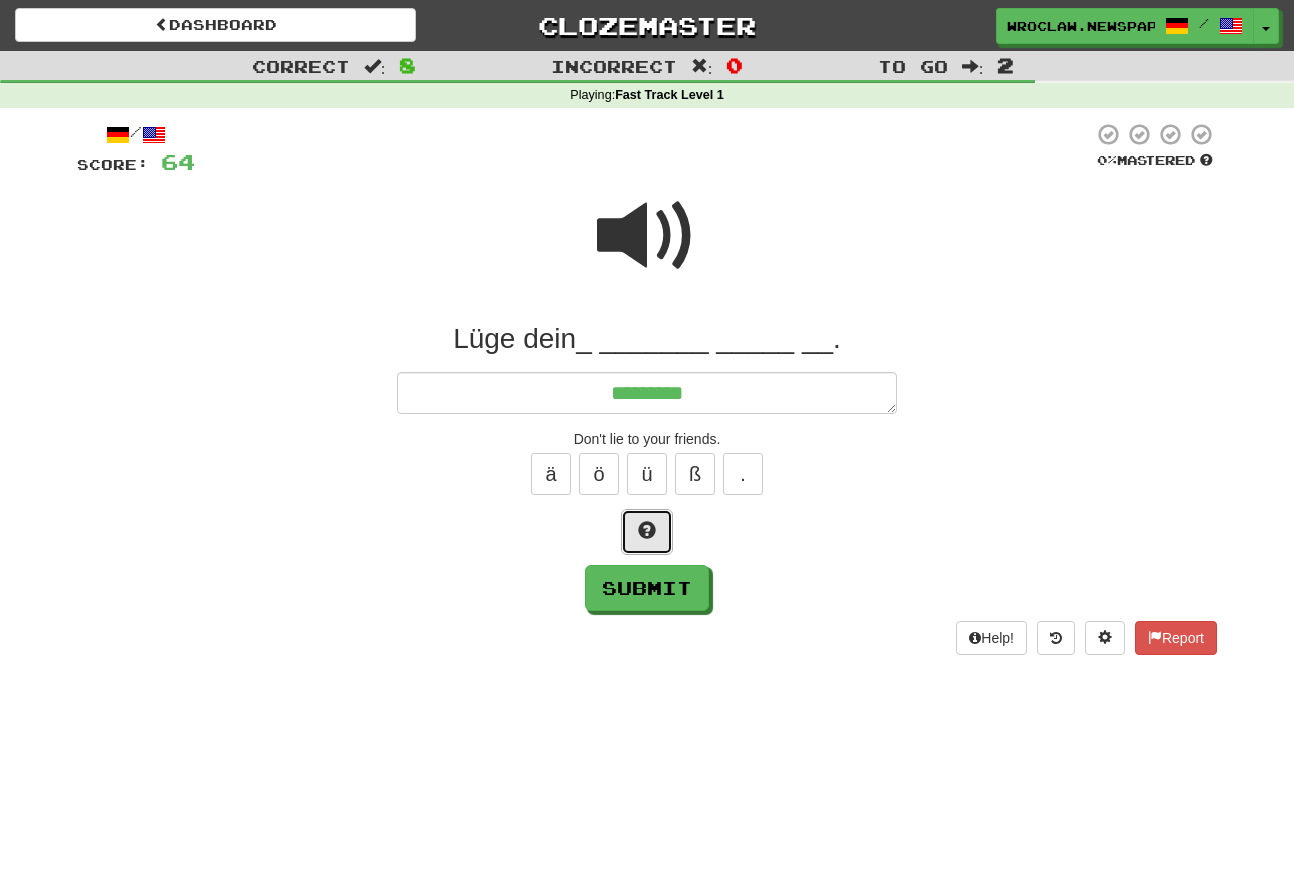 click at bounding box center [647, 530] 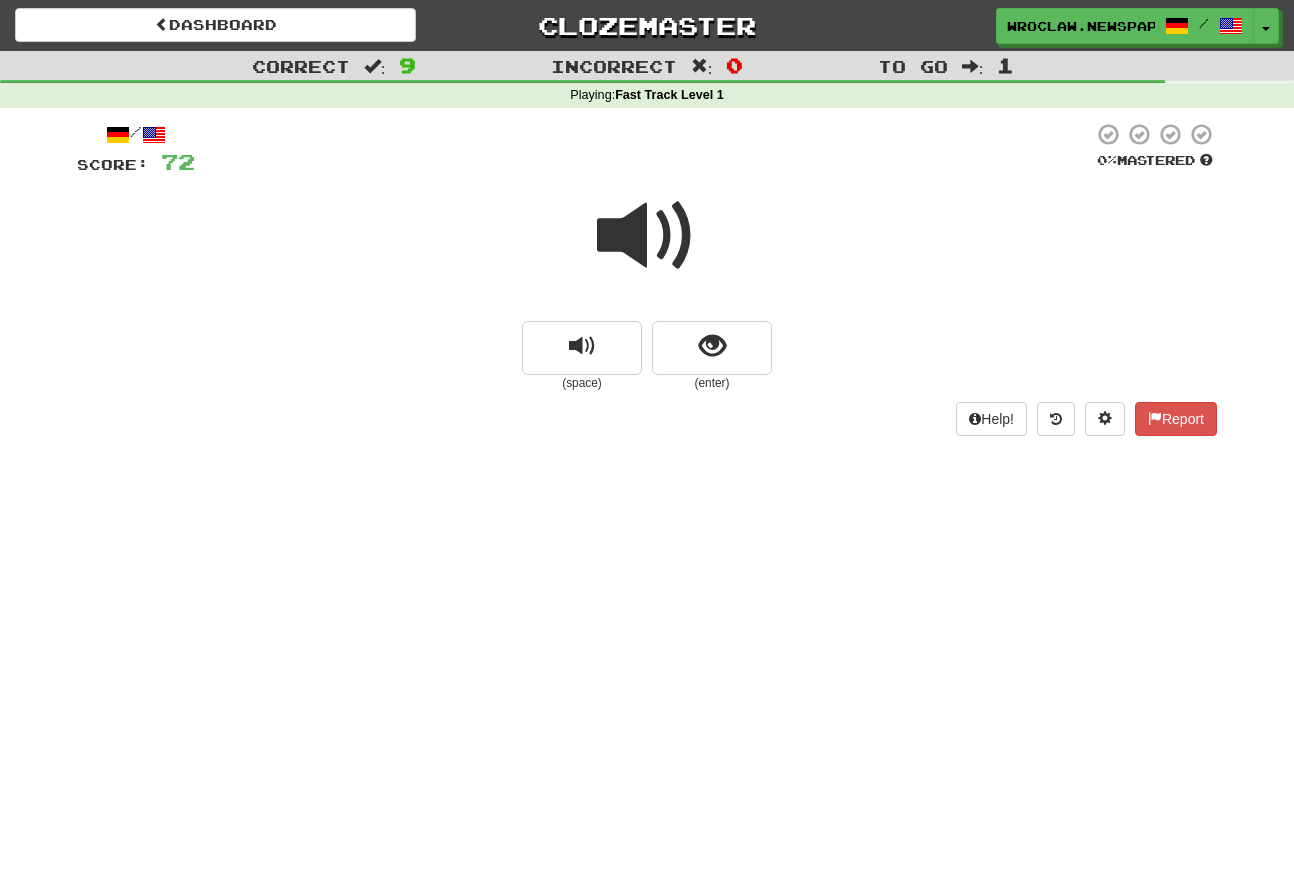 click on "Dashboard
Clozemaster
[CITY].newspaper
/
Toggle Dropdown
Dashboard
Leaderboard
Activity Feed
Notifications
Profile
Discussions
Deutsch
/
English
Streak:
3
Review:
40
Points Today: 0
Languages
Account
Logout
[CITY].newspaper
/
Toggle Dropdown
Dashboard
Leaderboard
Activity Feed
Notifications
Profile
Discussions
Deutsch
/
English
Streak:
3
Review:
40
Points Today: 0
Languages
Account
Logout
clozemaster
Correct   :   9 Incorrect   :   0 To go   :   1 Playing :  Fast Track Level 1  /  Score:   72 0 %  Mastered (space) (enter)  Help!  Report" at bounding box center [647, 441] 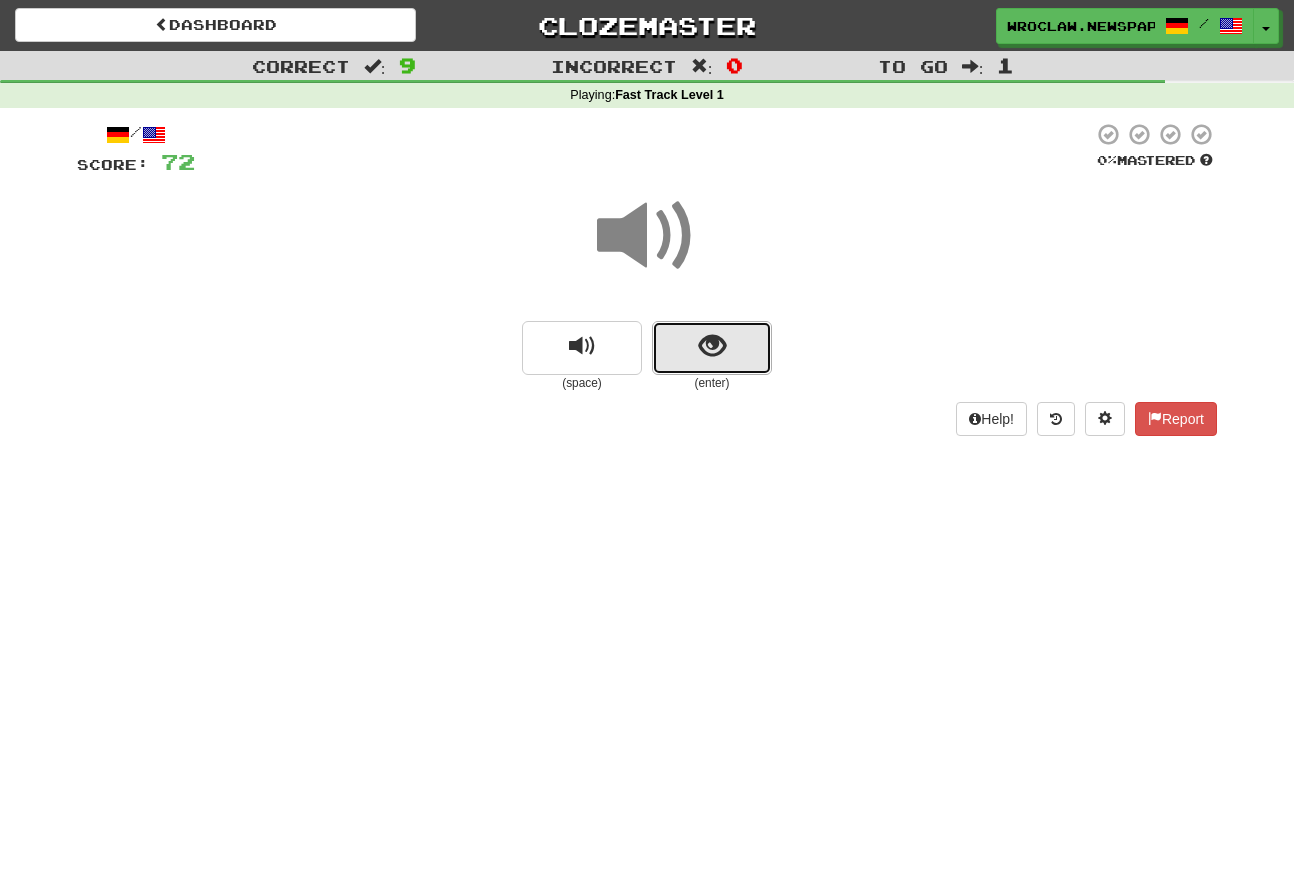 click at bounding box center (712, 348) 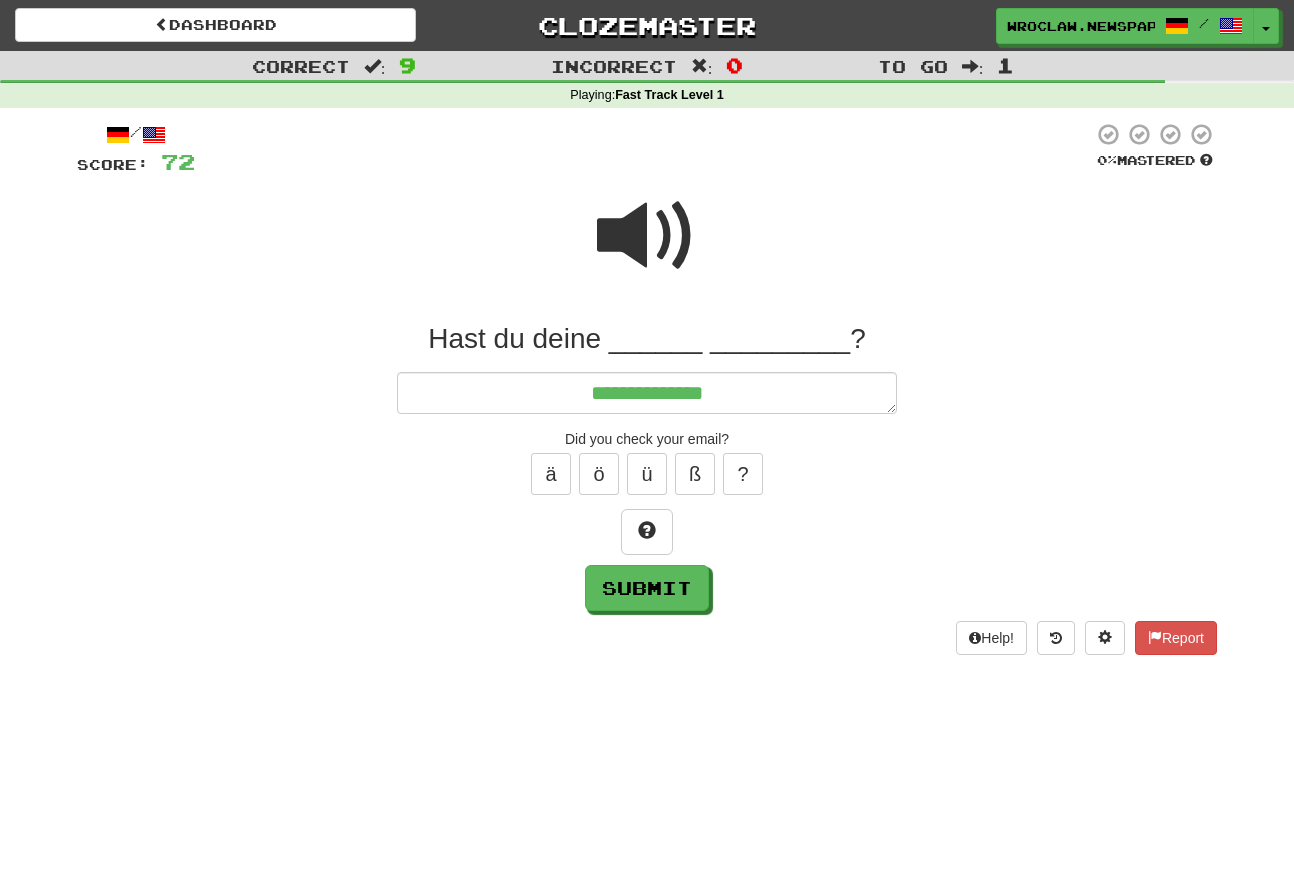 click at bounding box center [647, 236] 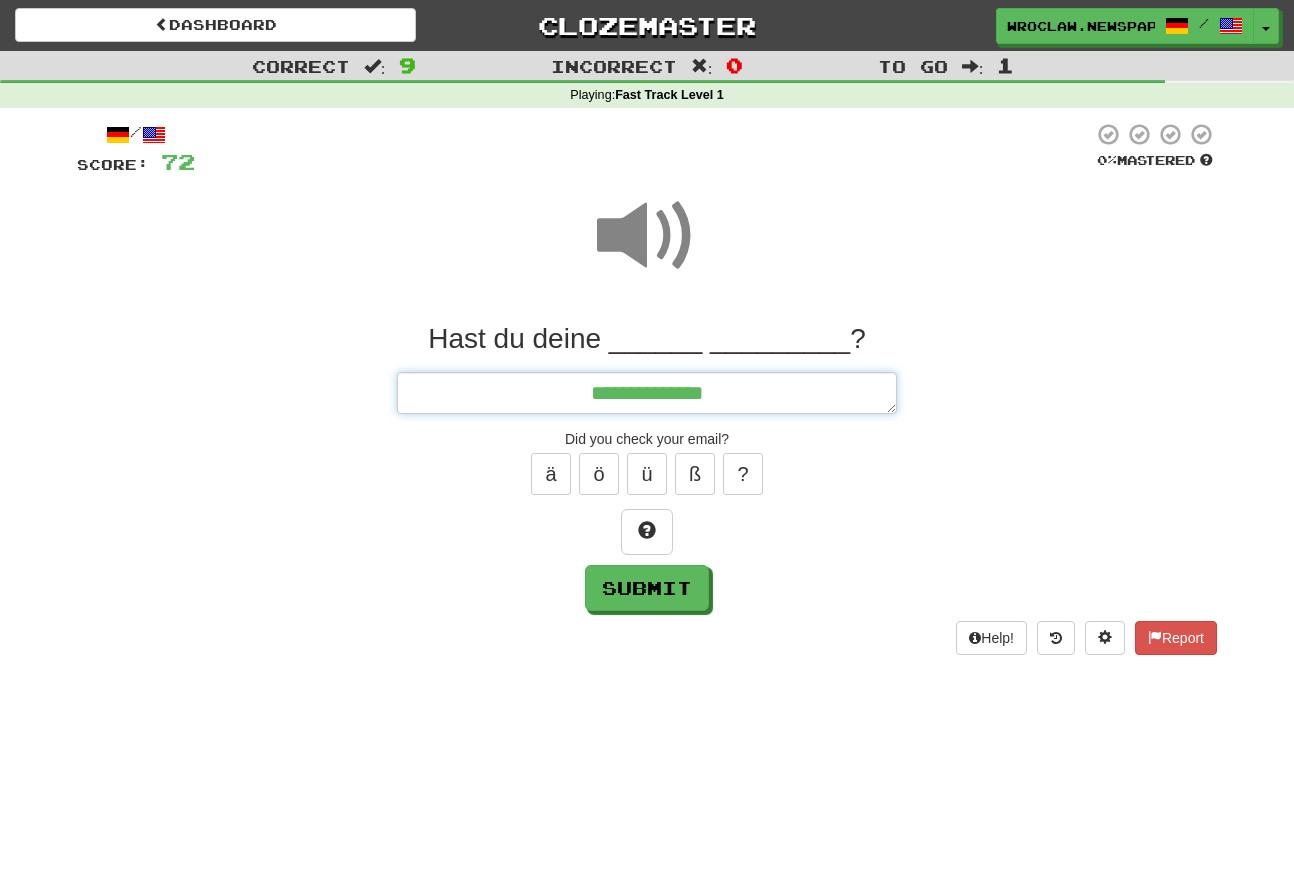 click on "**********" at bounding box center [647, 393] 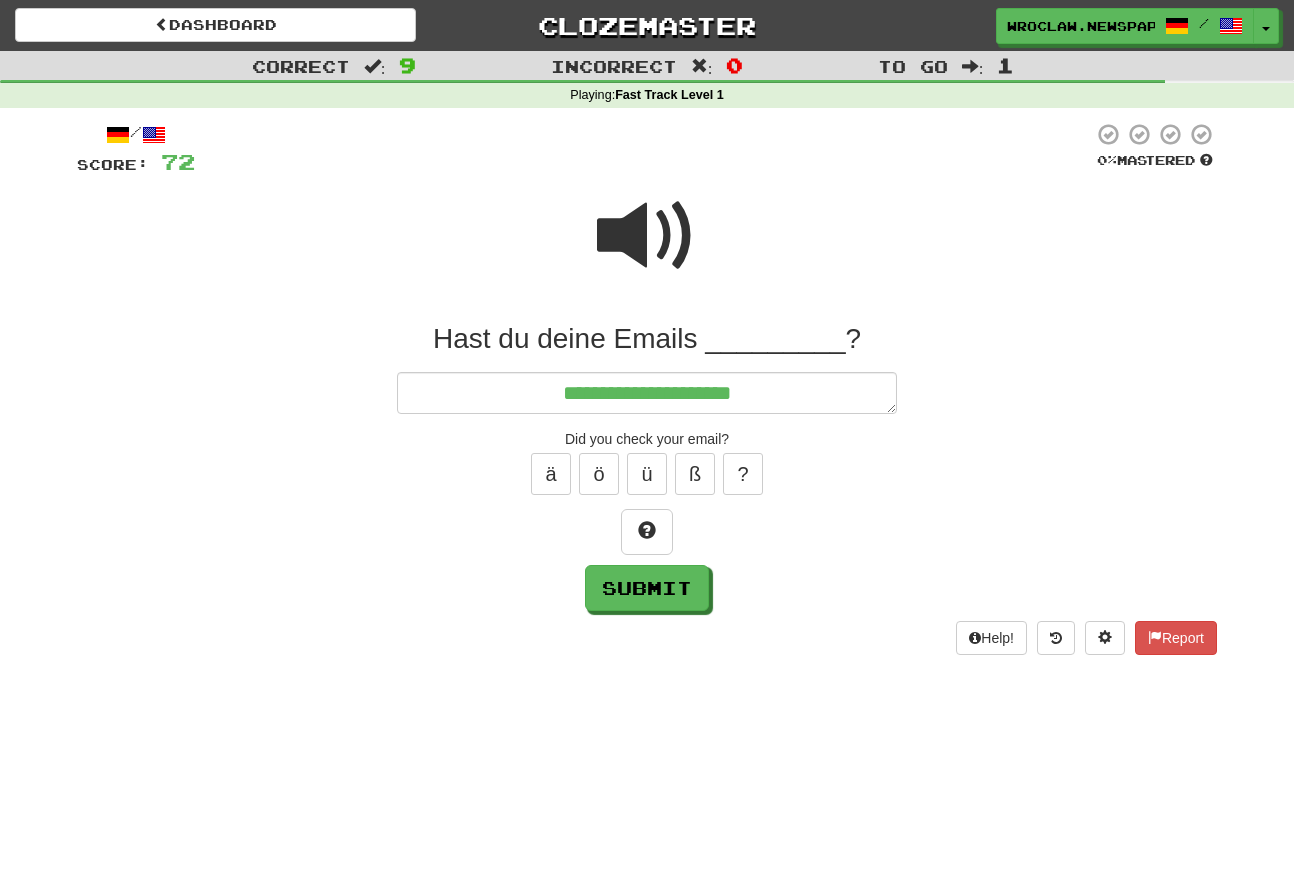 click at bounding box center [647, 236] 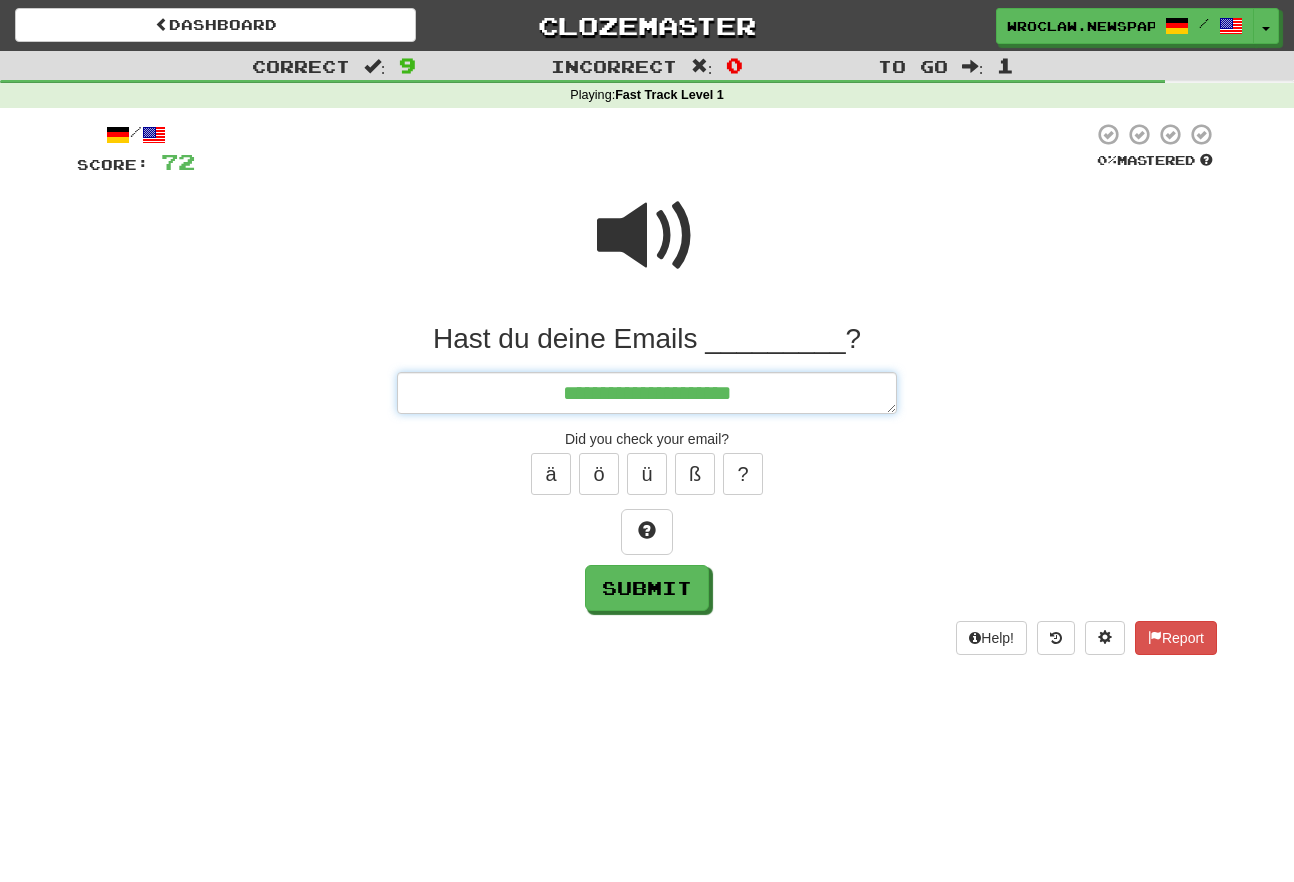 click on "**********" at bounding box center [647, 393] 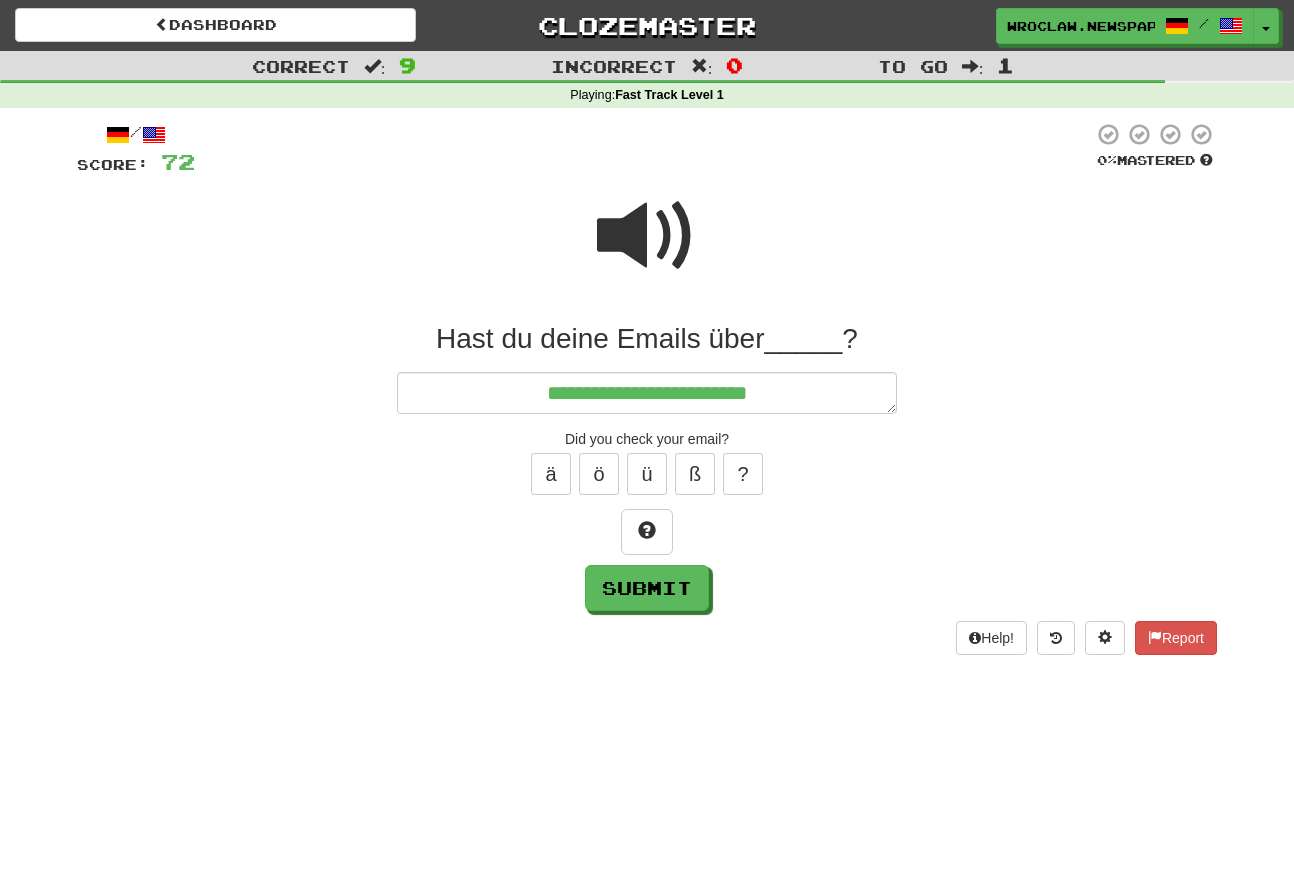 click at bounding box center [647, 236] 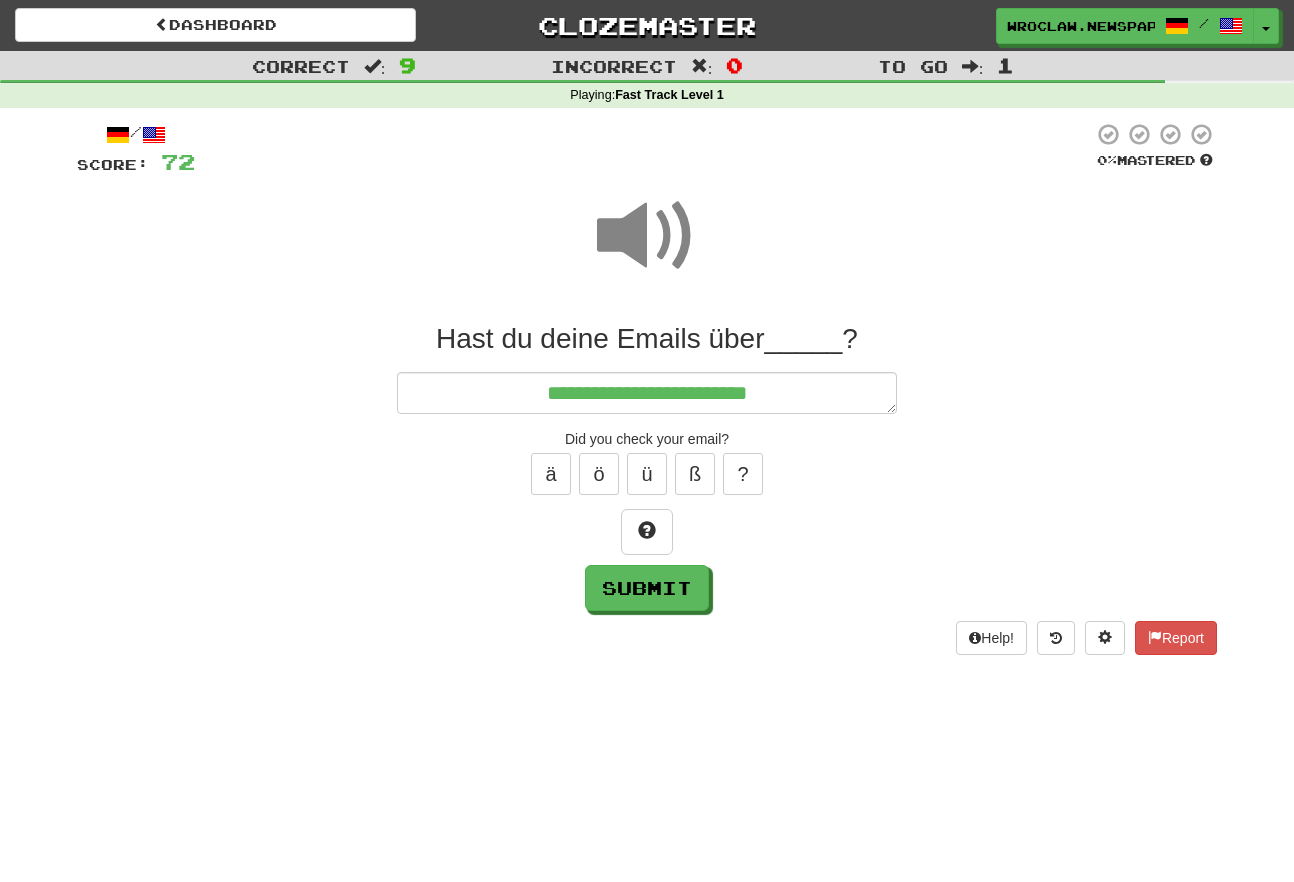 click at bounding box center (647, 236) 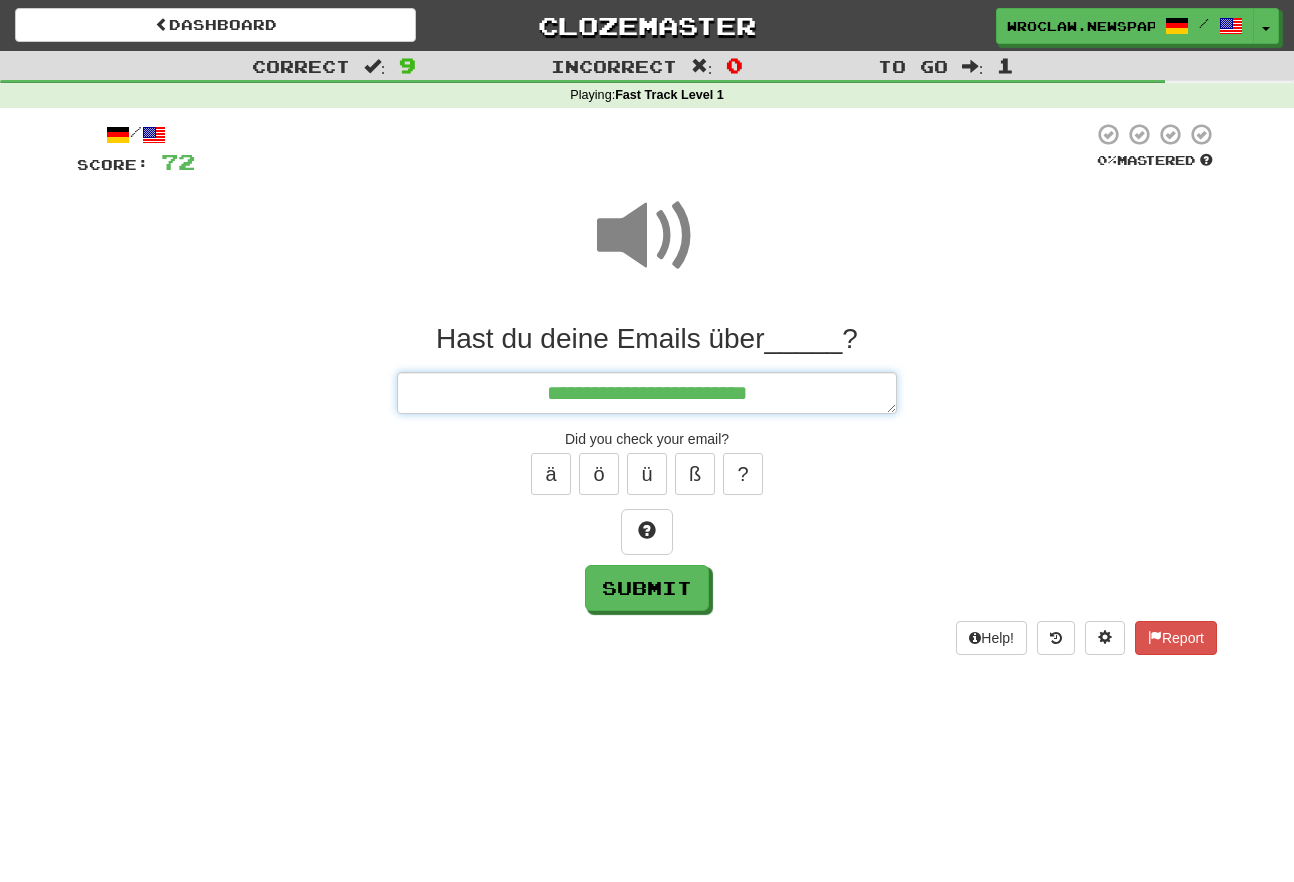 click on "**********" at bounding box center [647, 393] 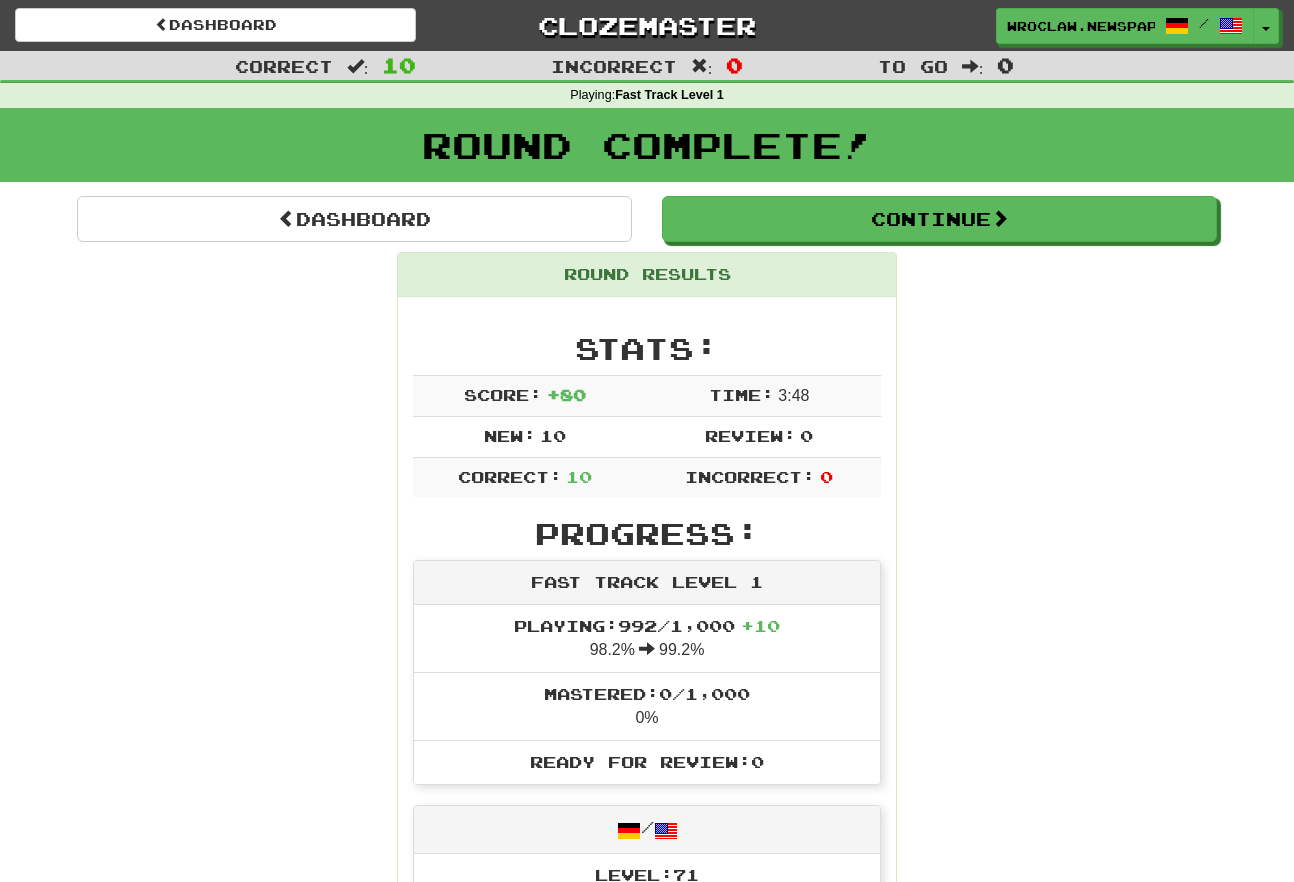click on "Round Results Stats: Score: + 80 Time: 3 : 48 New: 10 Review: 0 Correct: 10 Incorrect: 0 Progress: Fast Track Level 1 Playing: 992 / 1,000 + 10 98.2% 99.2% Mastered: 0 / 1,000 0% Ready for Review: 0 / Level: 71 93 points to level 72 - keep going! Ranked: 47 th this week (12 points to 46 th ) Sentences: Report Tom hat dunkle Haut. Tom has dark skin. Report Wir alle wussten es. We all knew it. Report Sie wohnen in New York. They are living in New York. Report Magst du chinesisches Essen? Do you like Chinese food? Report Ich laufe normalerweise. I usually walk. Report Ich war zweimal in dem Restaurant. I went to the restaurant twice. Report Machst du etwas besonderes? Are you doing anything special? Report Leg es dorthin. Put it there. Report Lüge deine Freunde nicht an. Don't lie to your friends. Report Hast du deine Emails überprüft? Did you check your email?" at bounding box center (647, 1119) 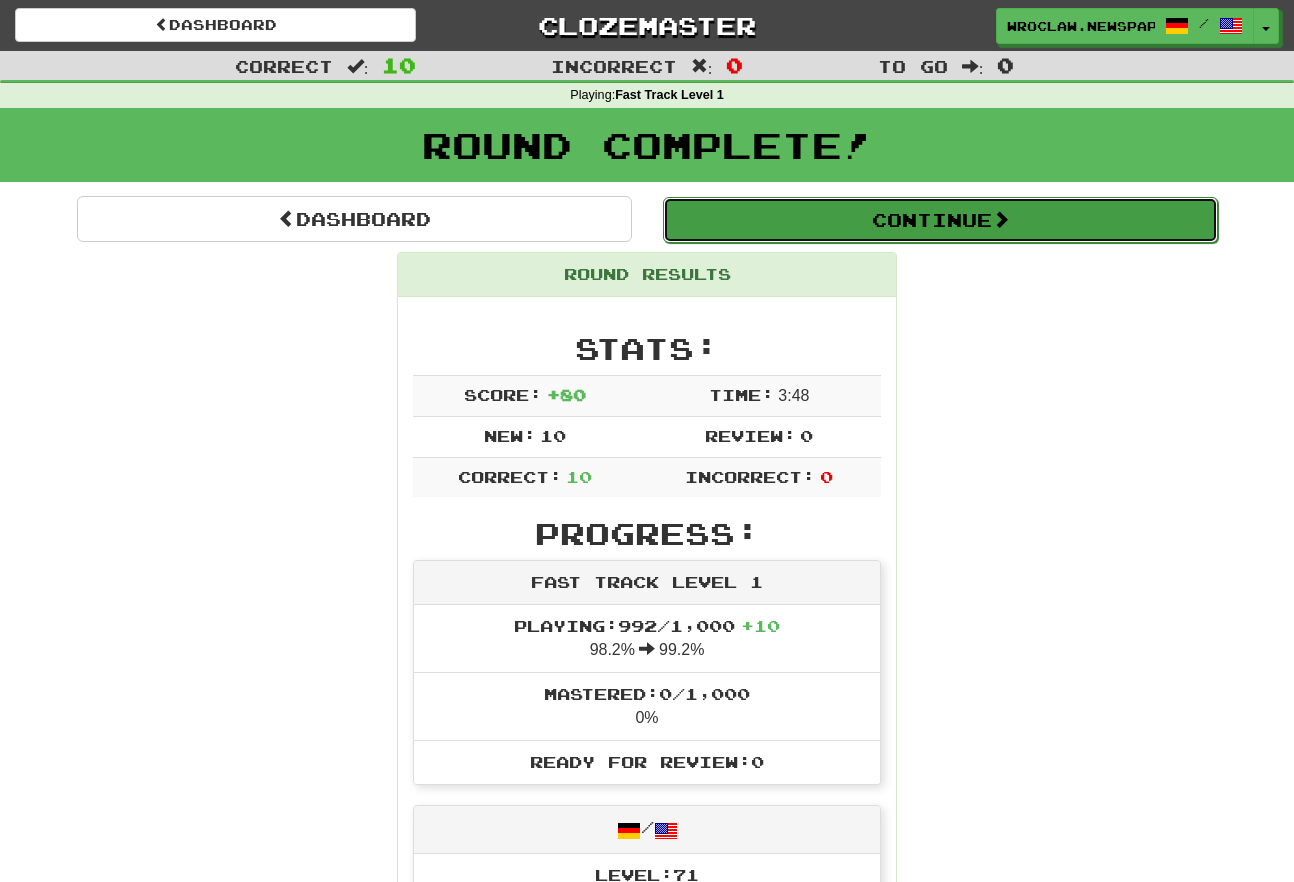 click on "Continue" at bounding box center [940, 220] 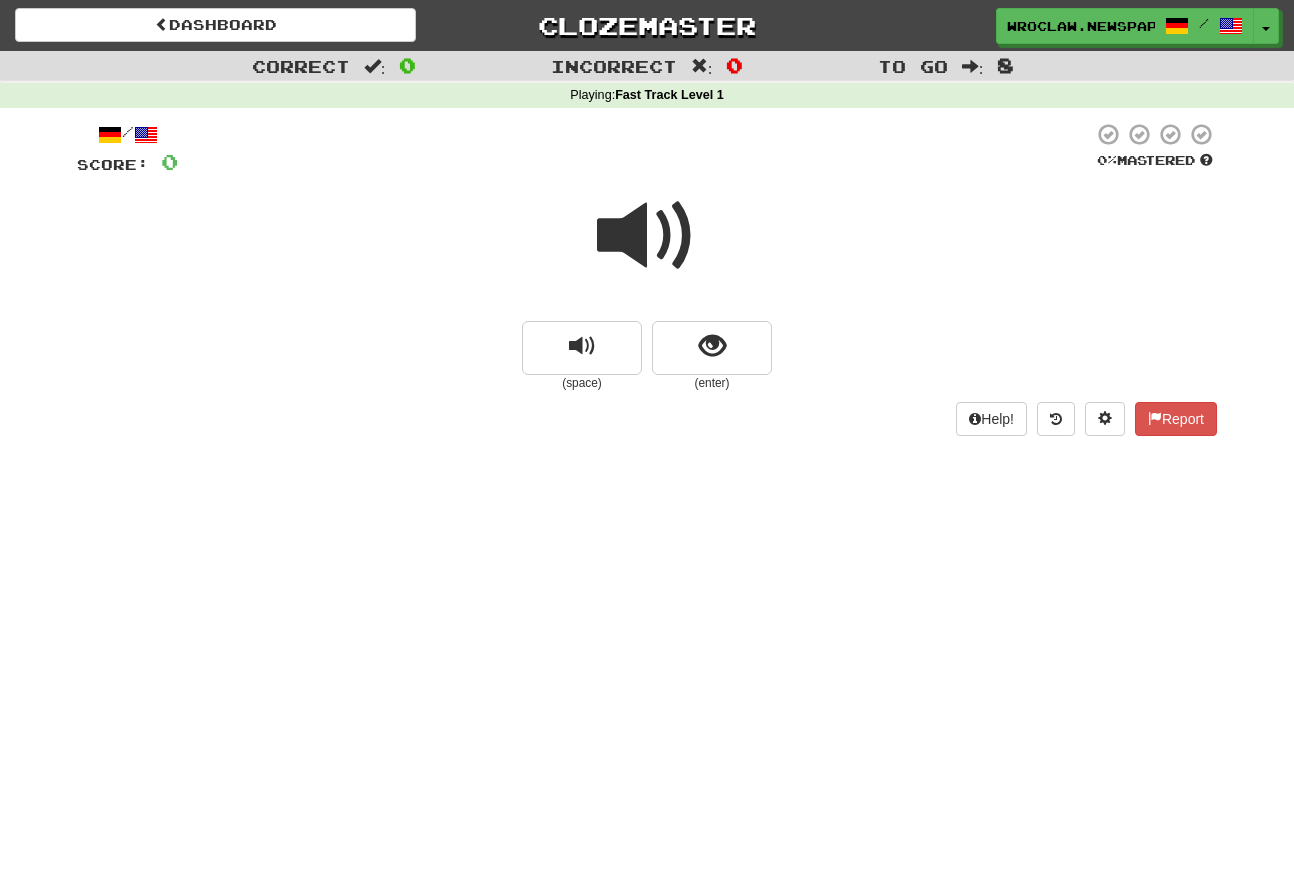 click at bounding box center (647, 236) 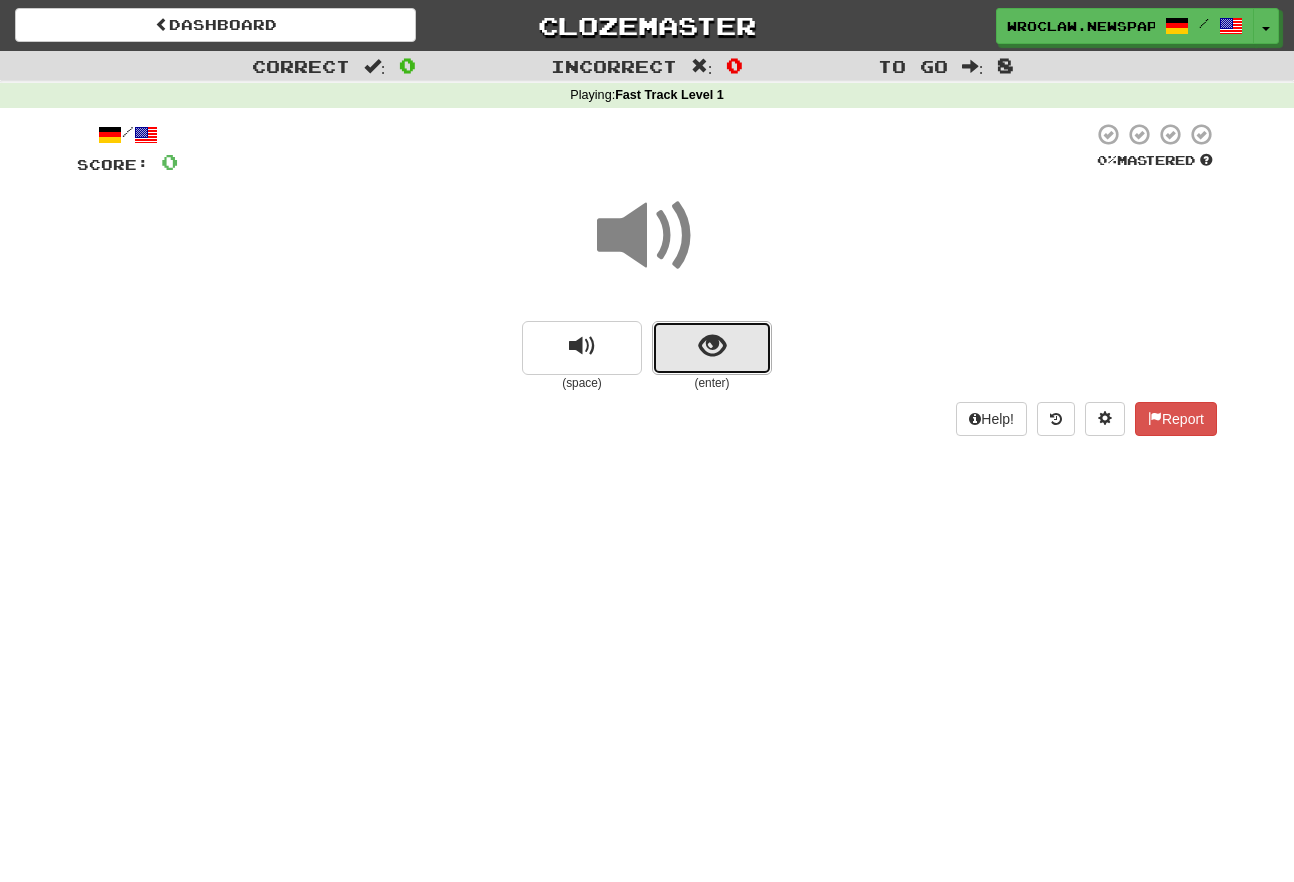click at bounding box center [712, 348] 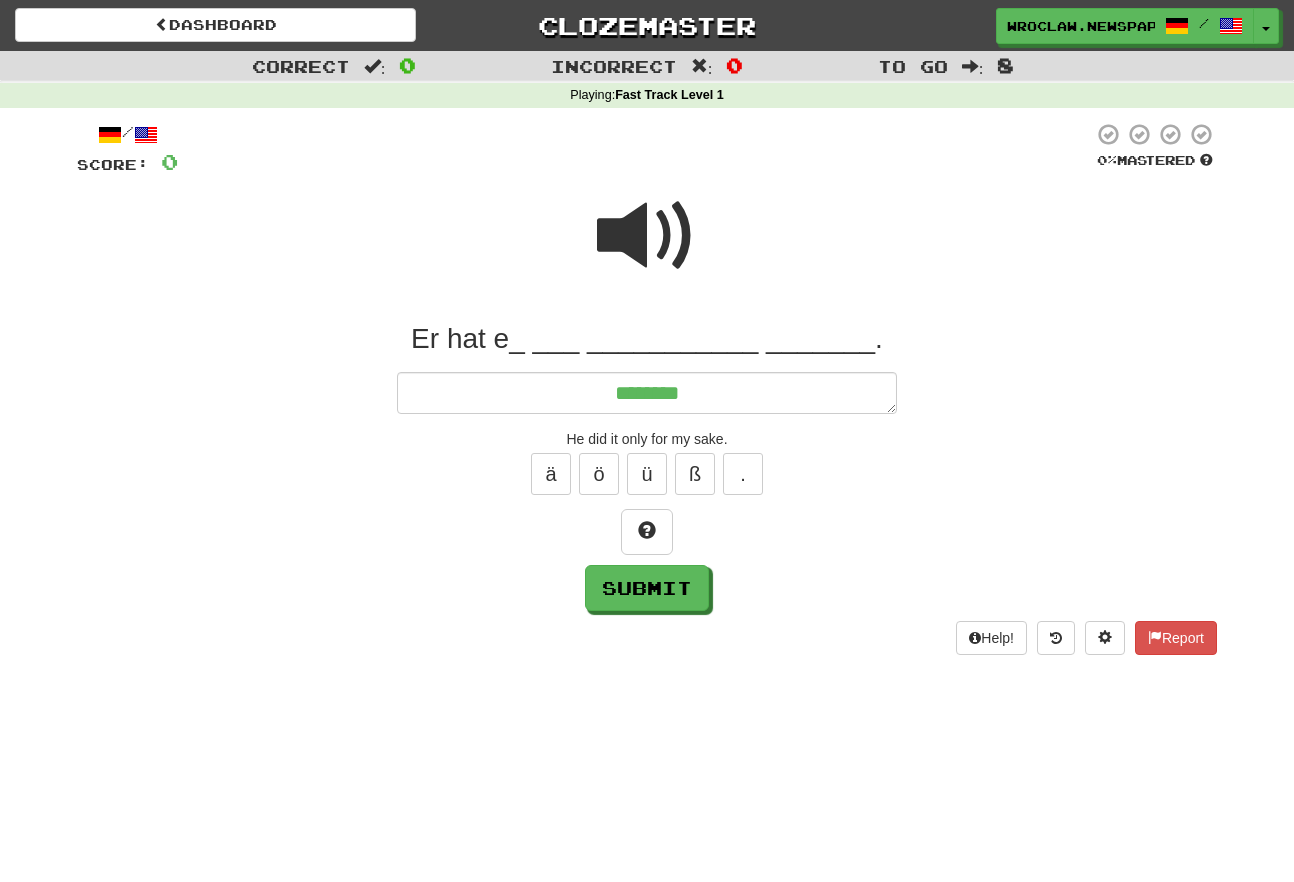 click at bounding box center (647, 236) 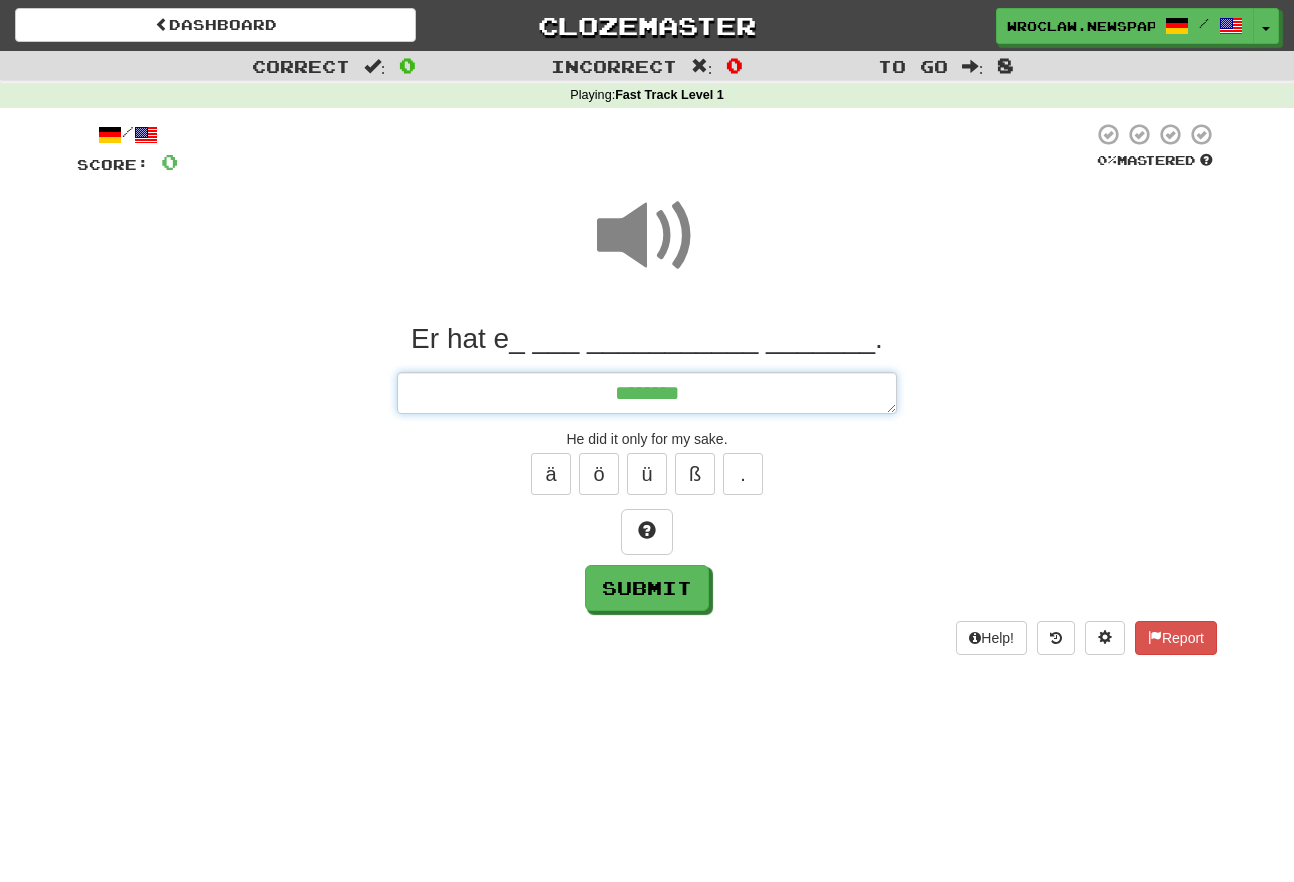 click on "********" at bounding box center [647, 393] 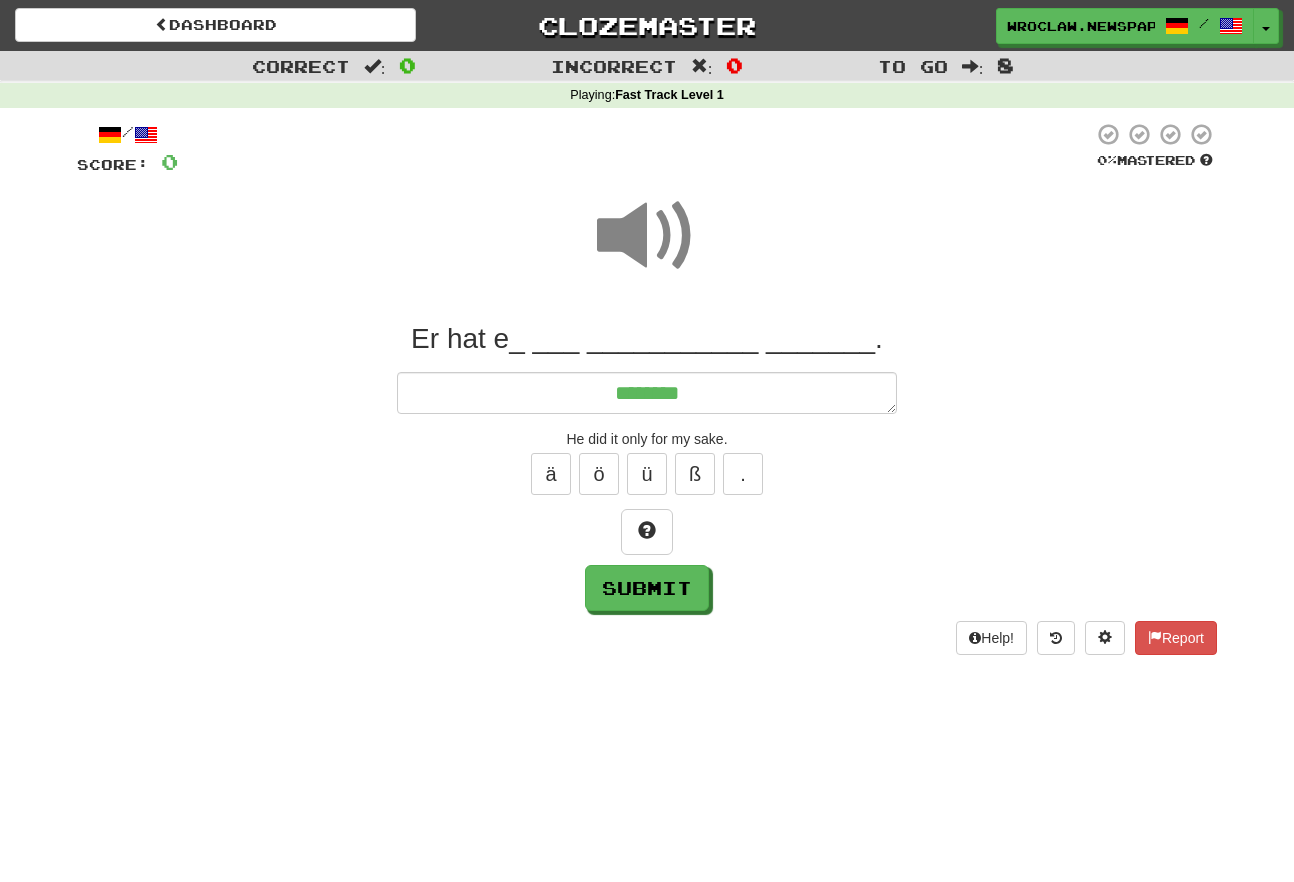 drag, startPoint x: 581, startPoint y: 157, endPoint x: 672, endPoint y: 232, distance: 117.923706 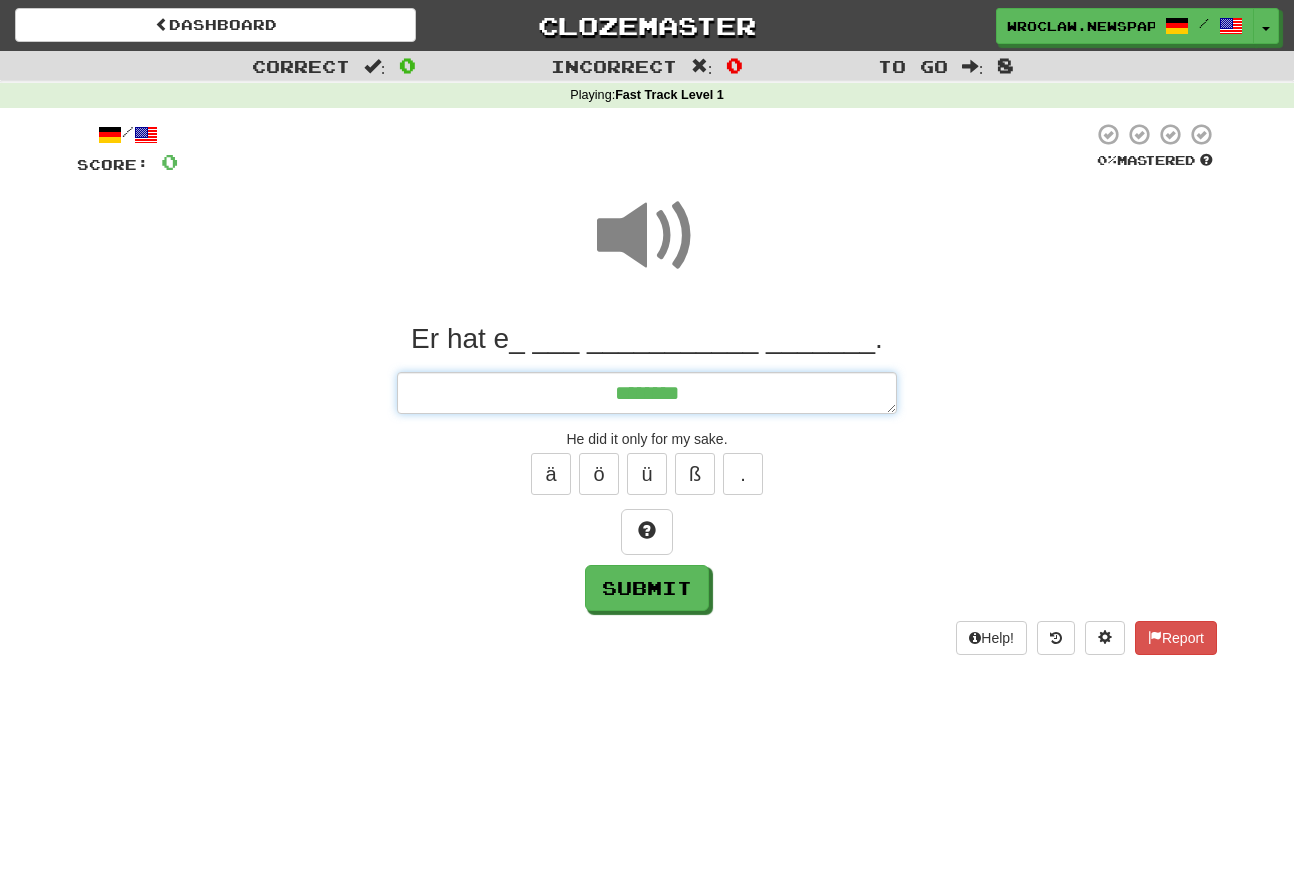 click on "********" at bounding box center (647, 393) 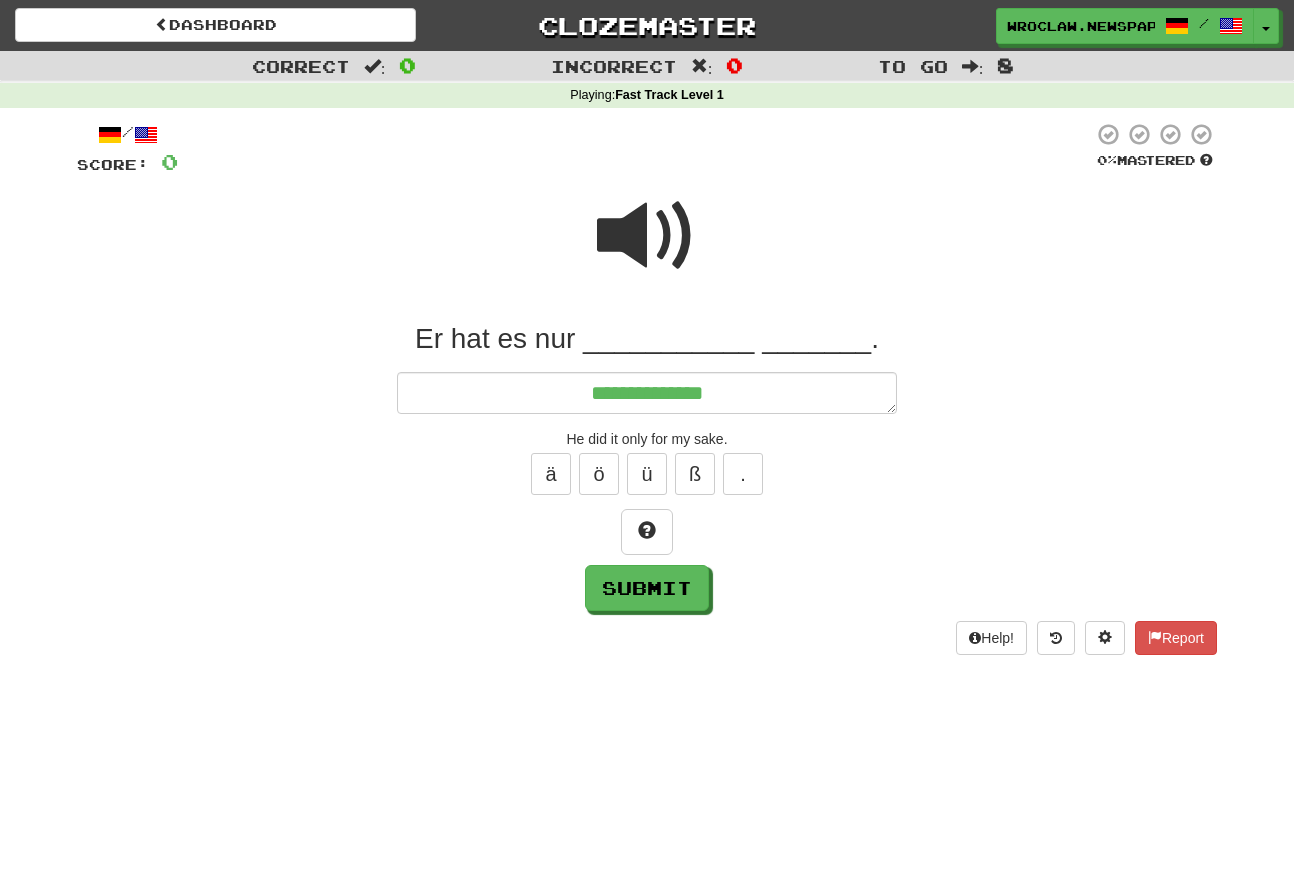 click at bounding box center [647, 249] 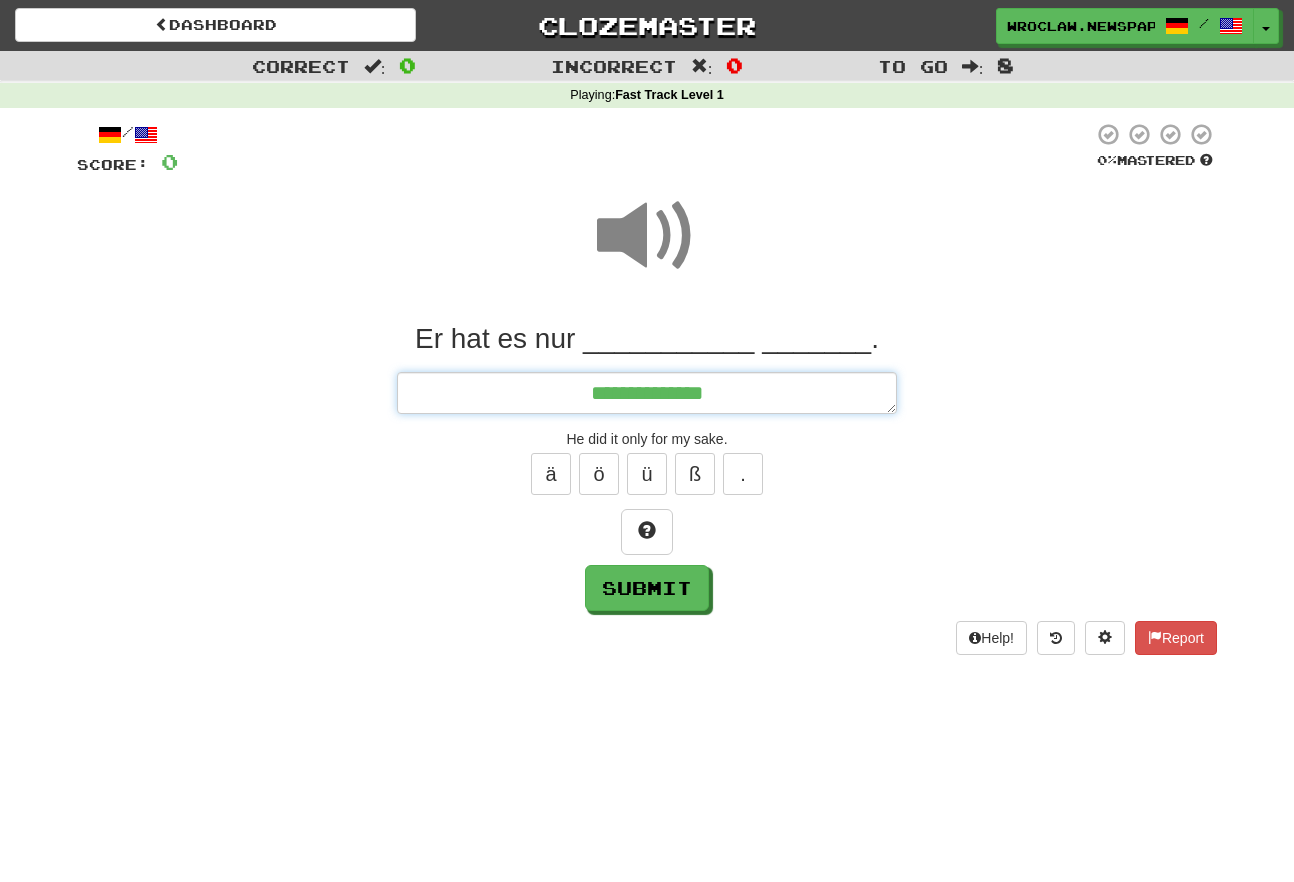 click on "**********" at bounding box center [647, 393] 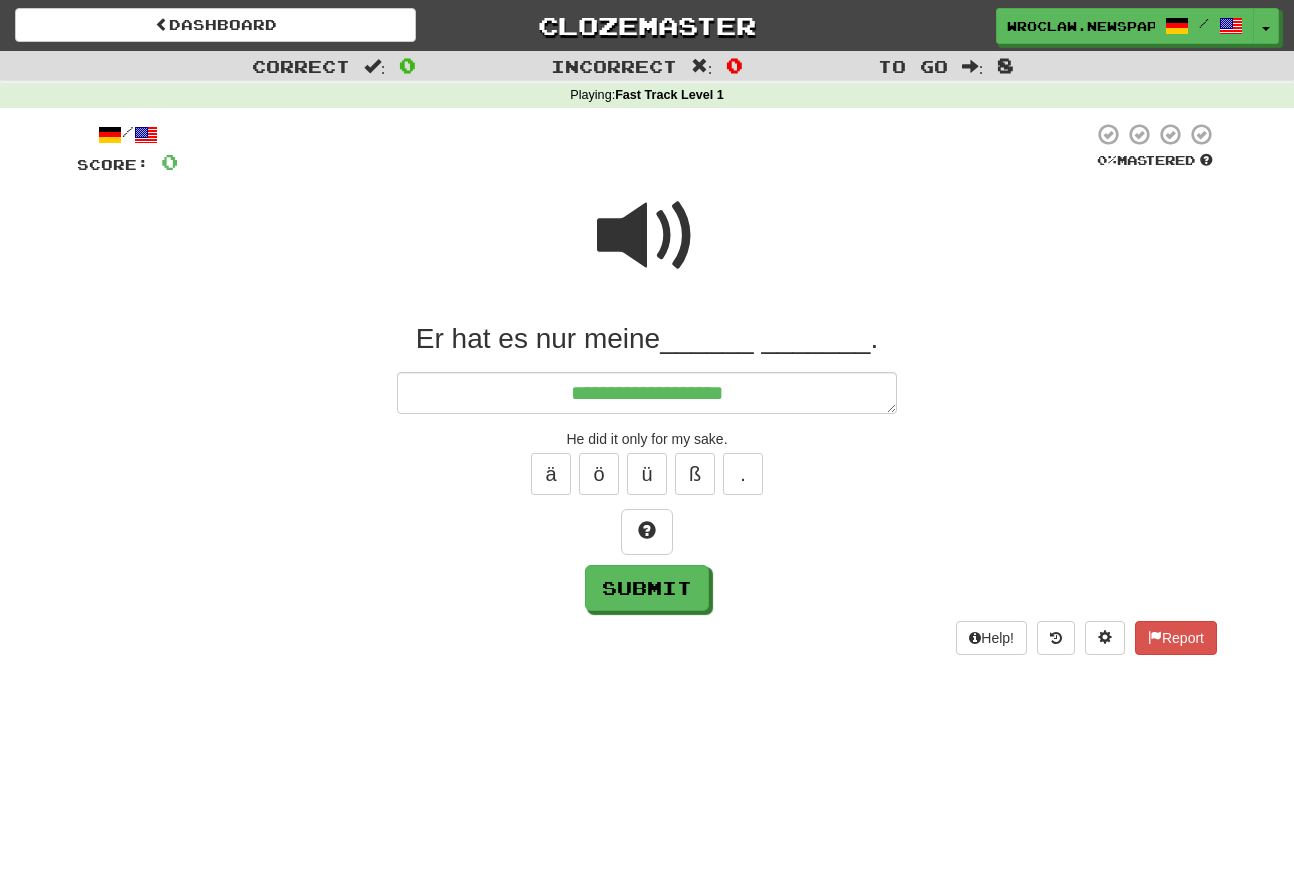 click at bounding box center (647, 236) 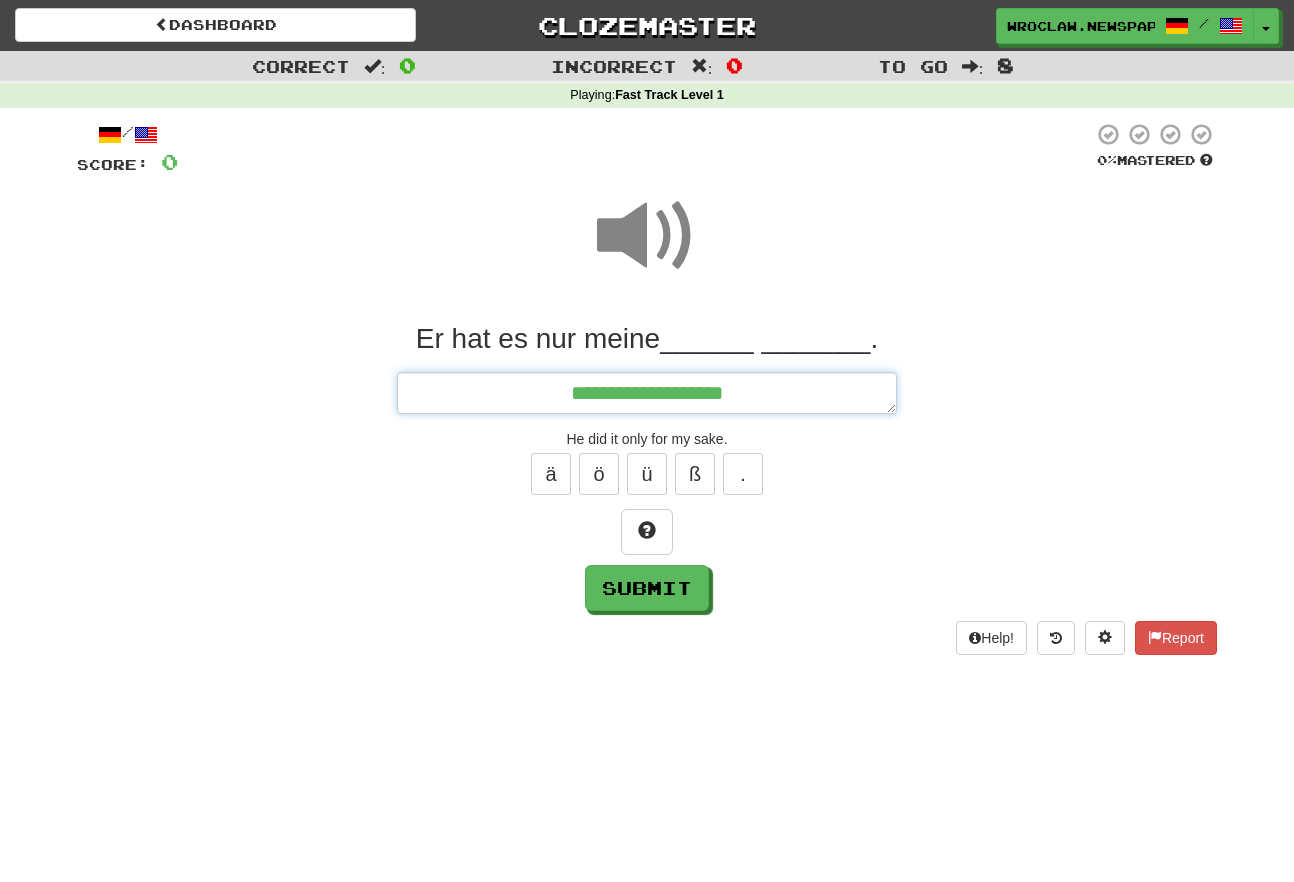click on "**********" at bounding box center [647, 393] 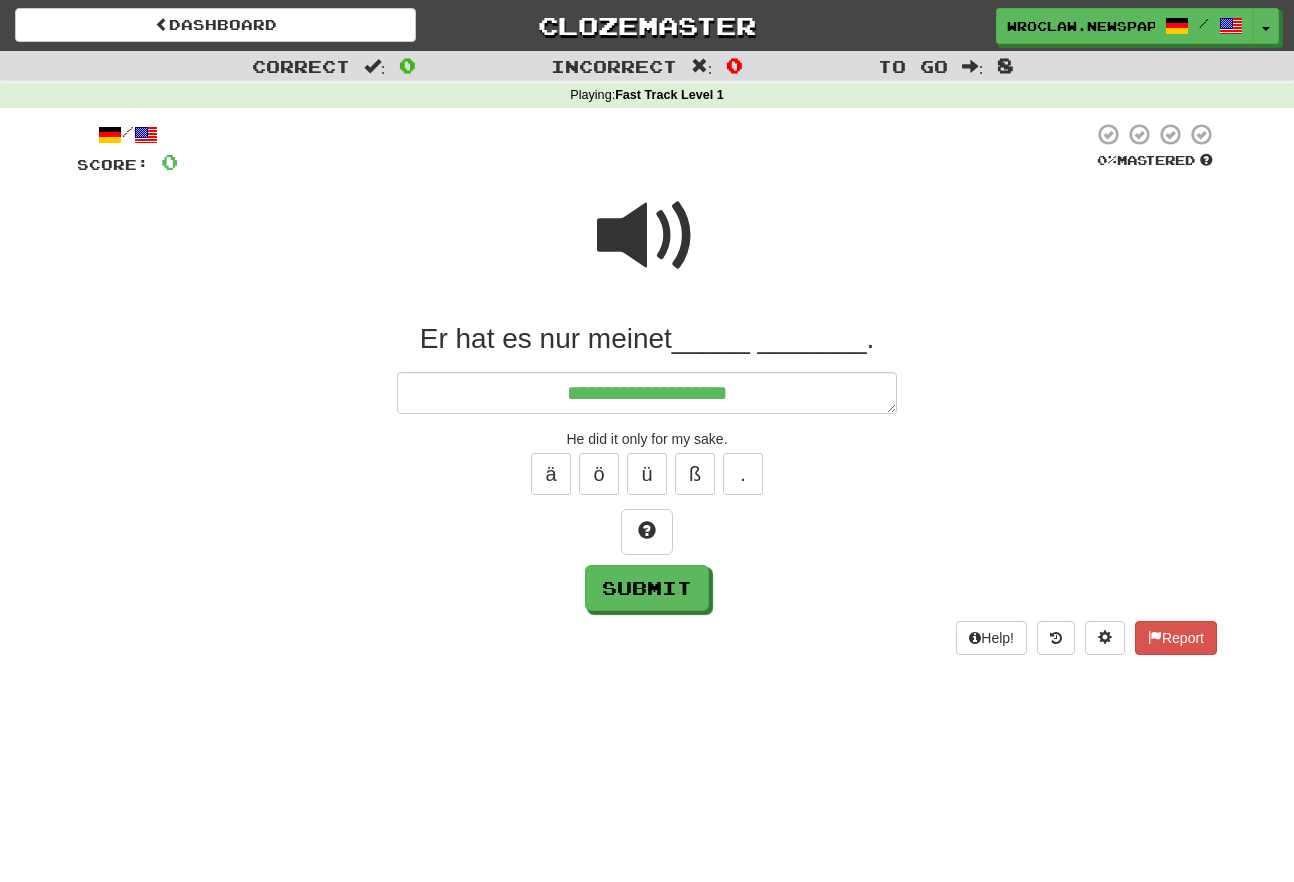 drag, startPoint x: 624, startPoint y: 243, endPoint x: 641, endPoint y: 243, distance: 17 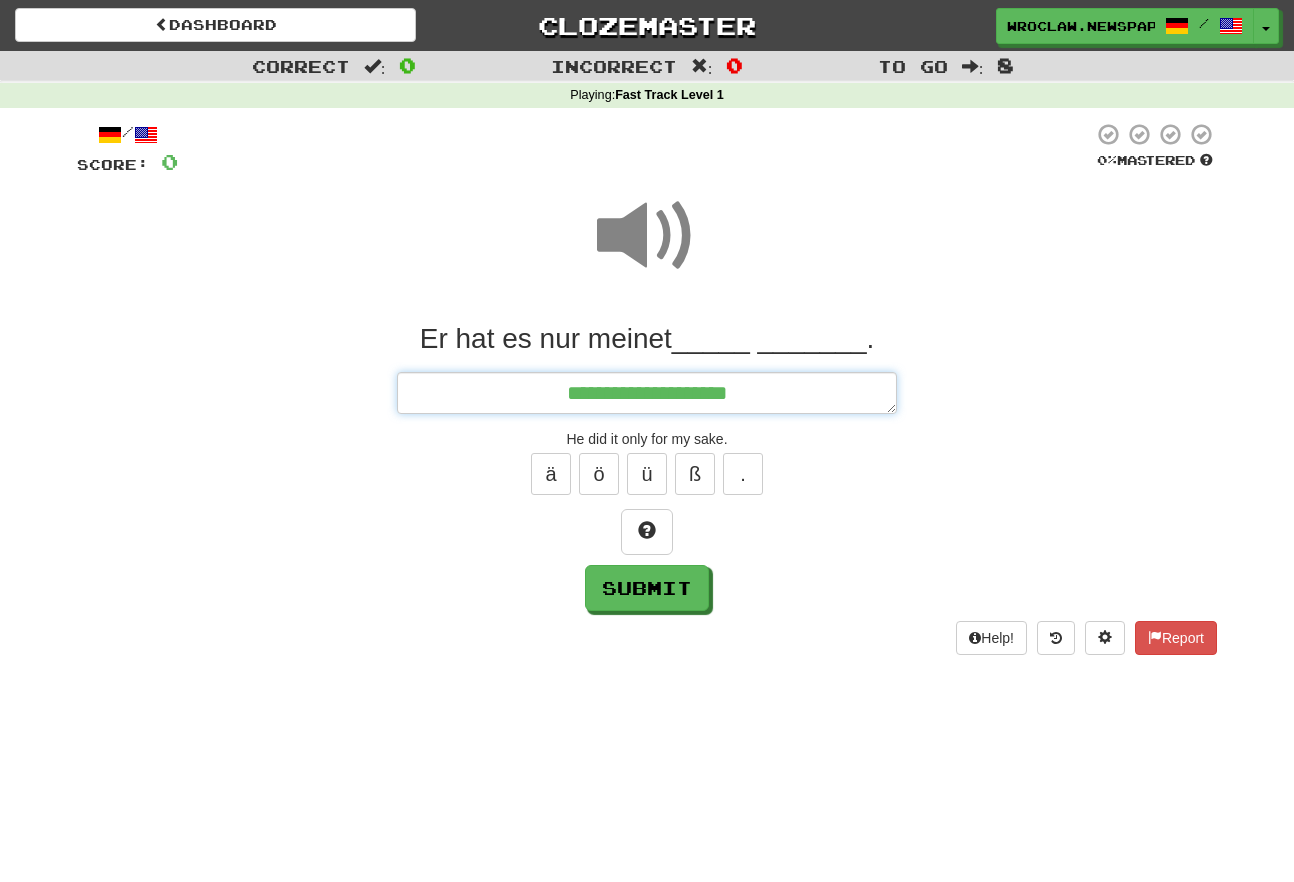 click on "**********" at bounding box center [647, 393] 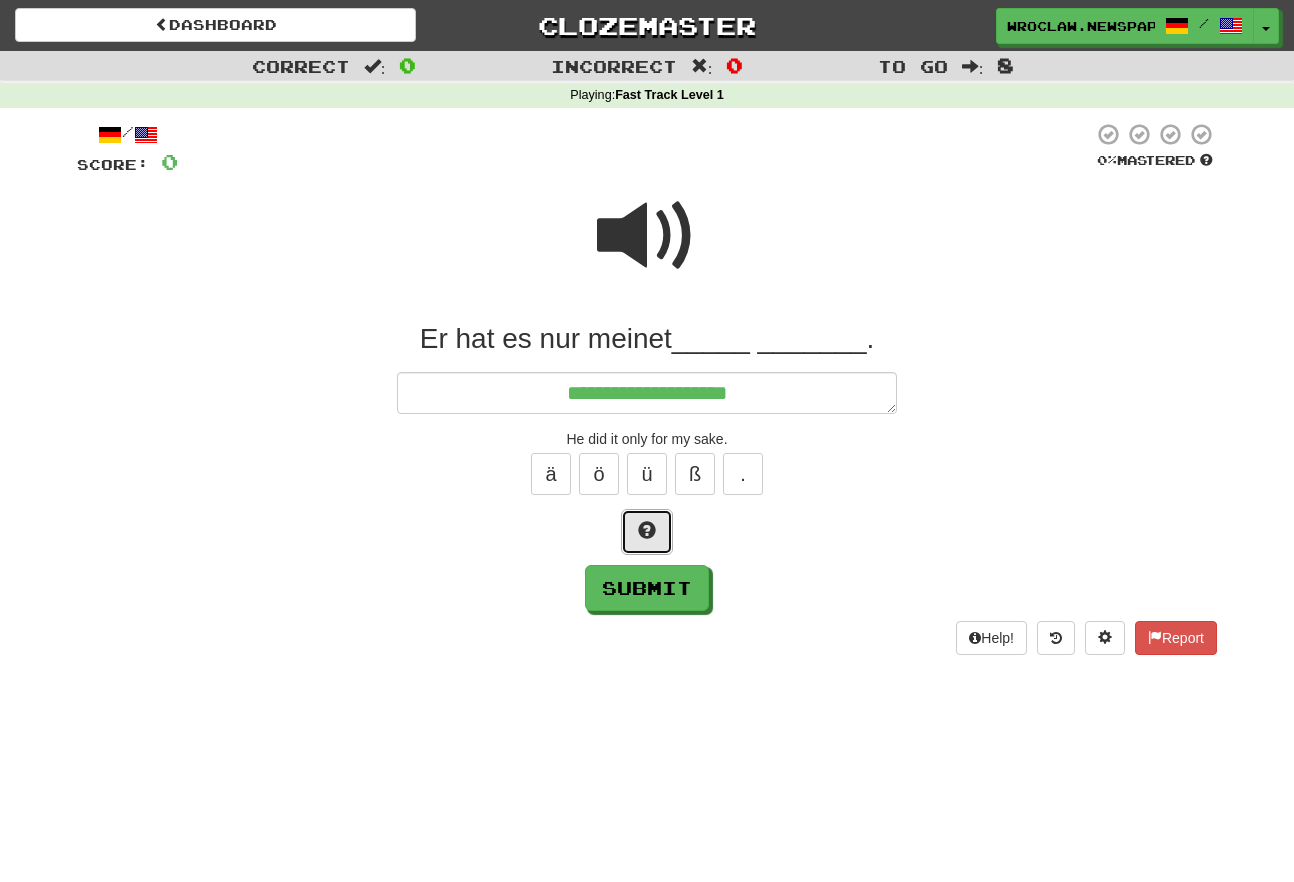 click at bounding box center [647, 532] 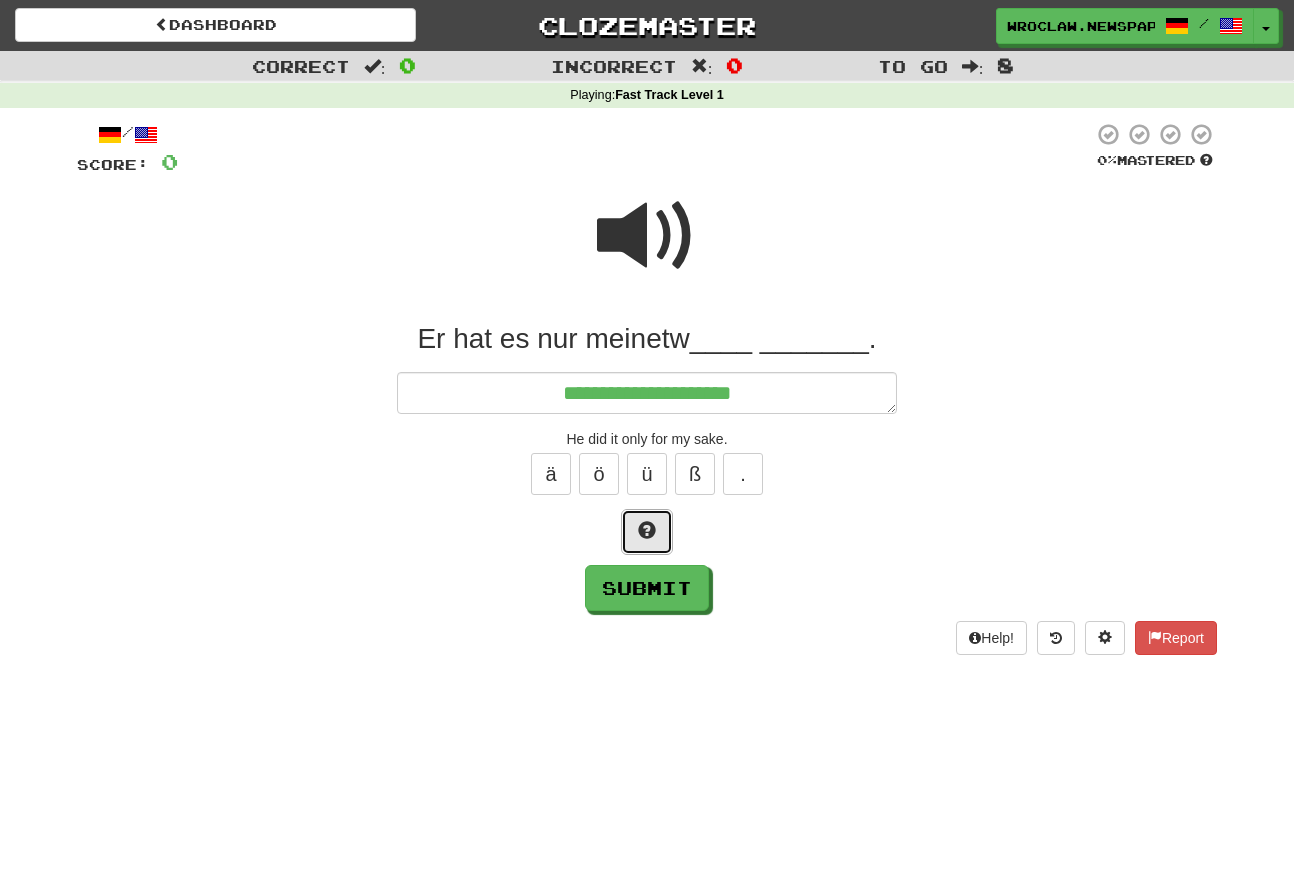 click at bounding box center (647, 532) 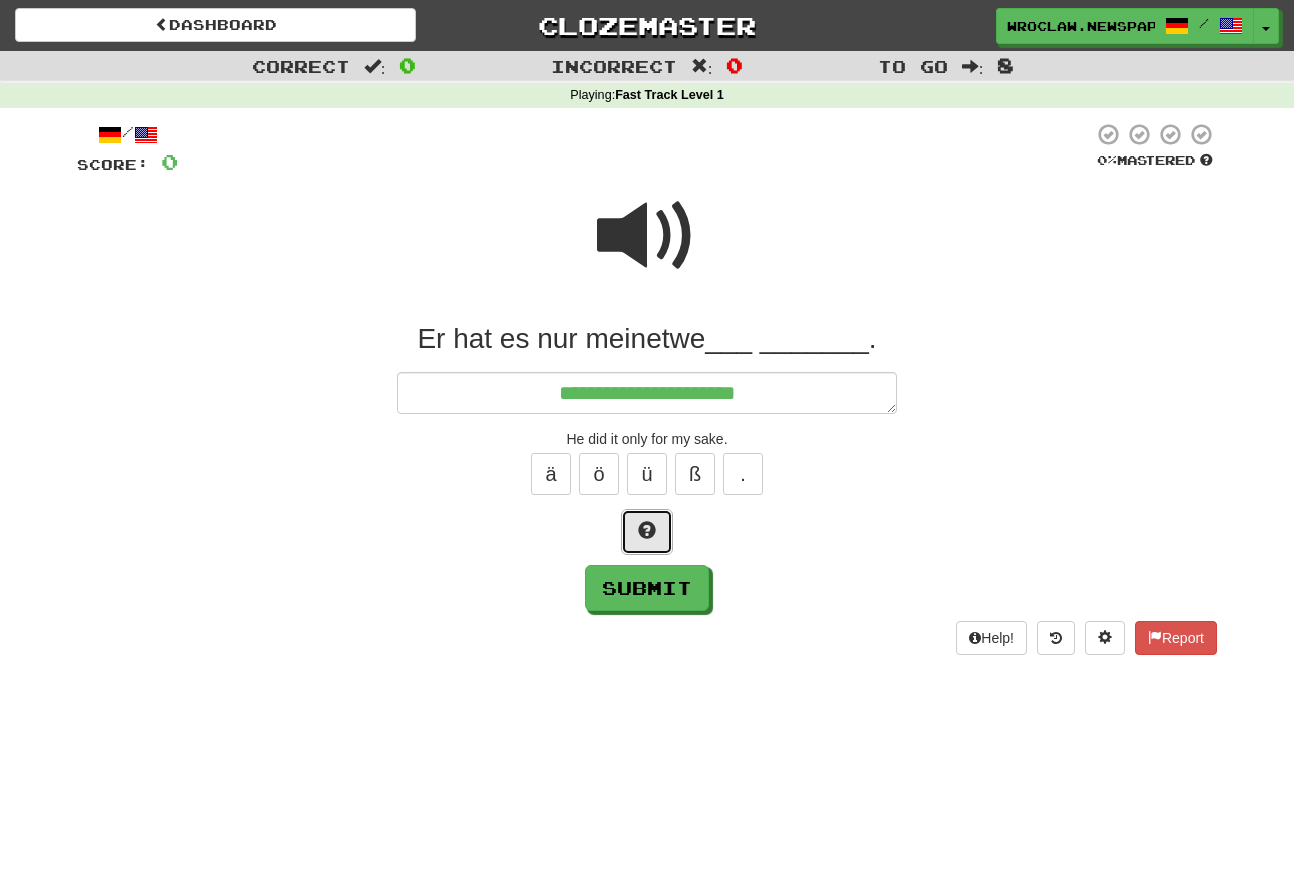 click at bounding box center [647, 532] 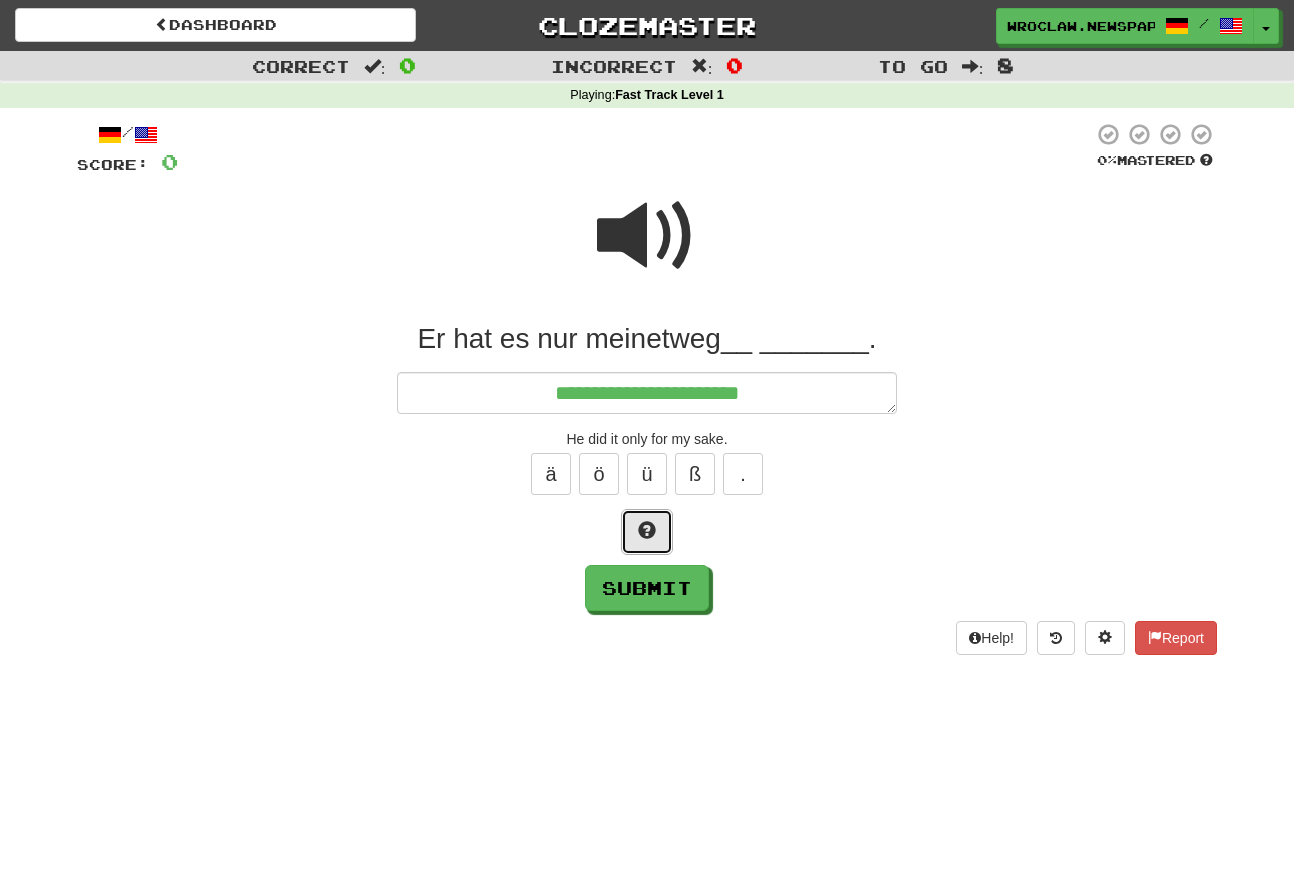 click at bounding box center [647, 532] 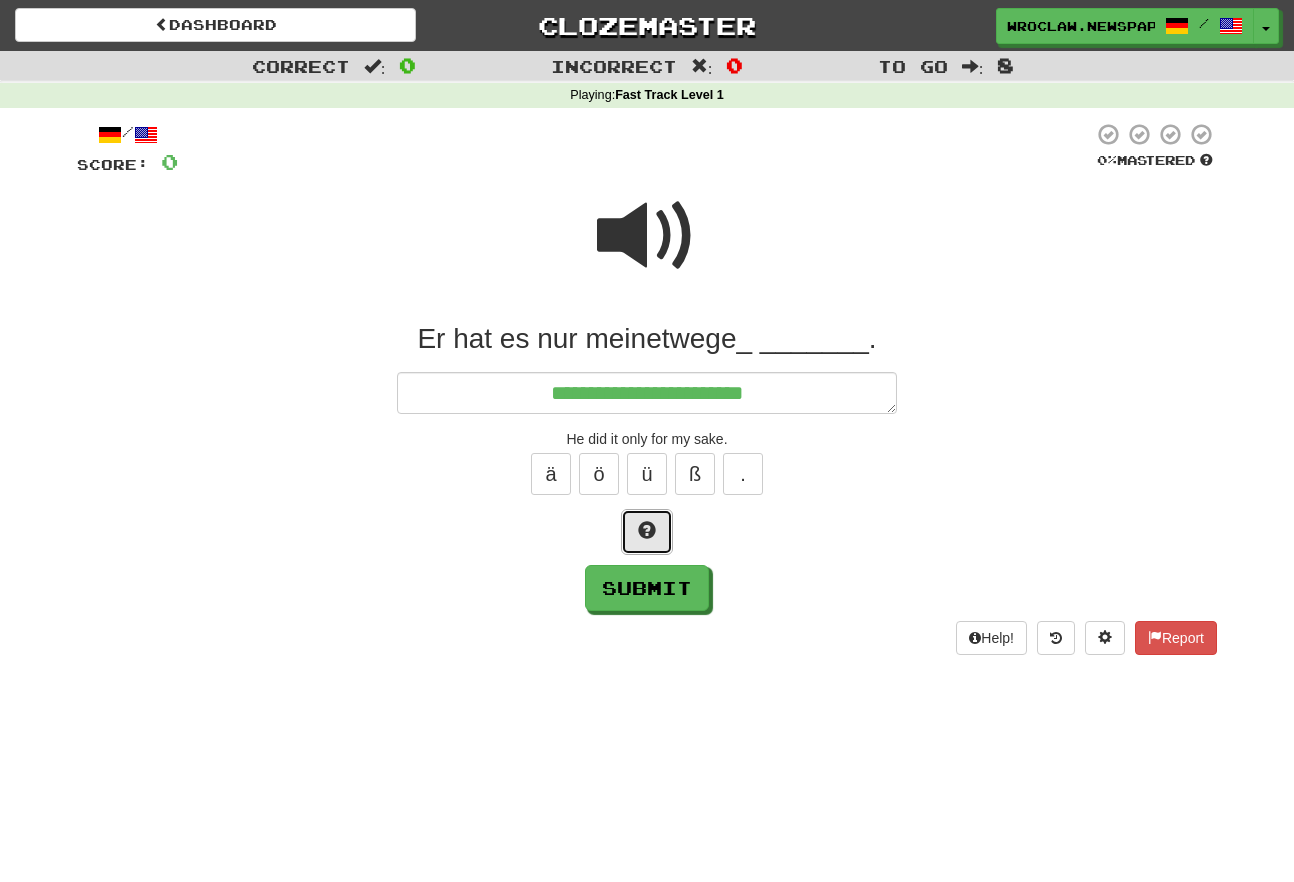 click at bounding box center (647, 532) 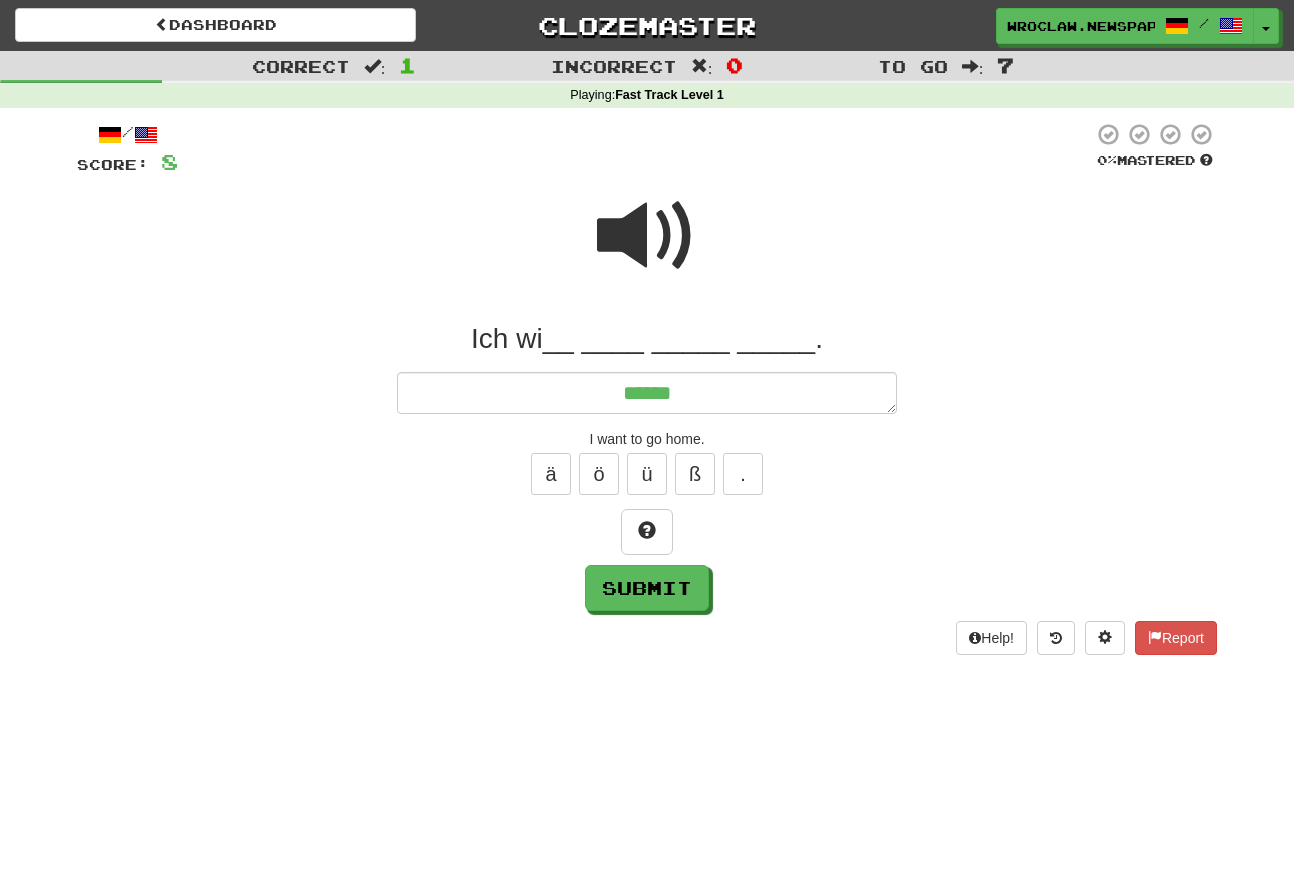 click at bounding box center (647, 236) 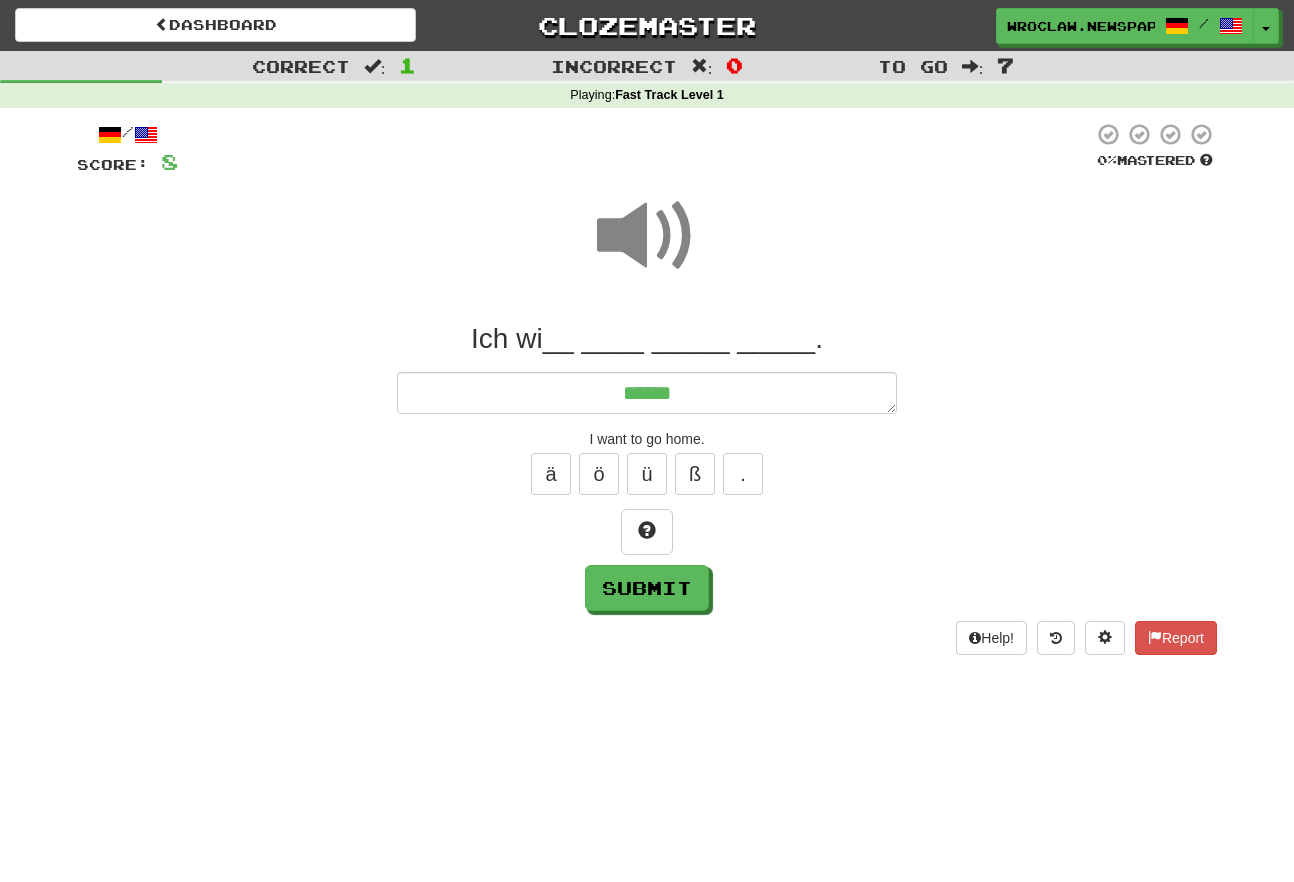 click at bounding box center [647, 236] 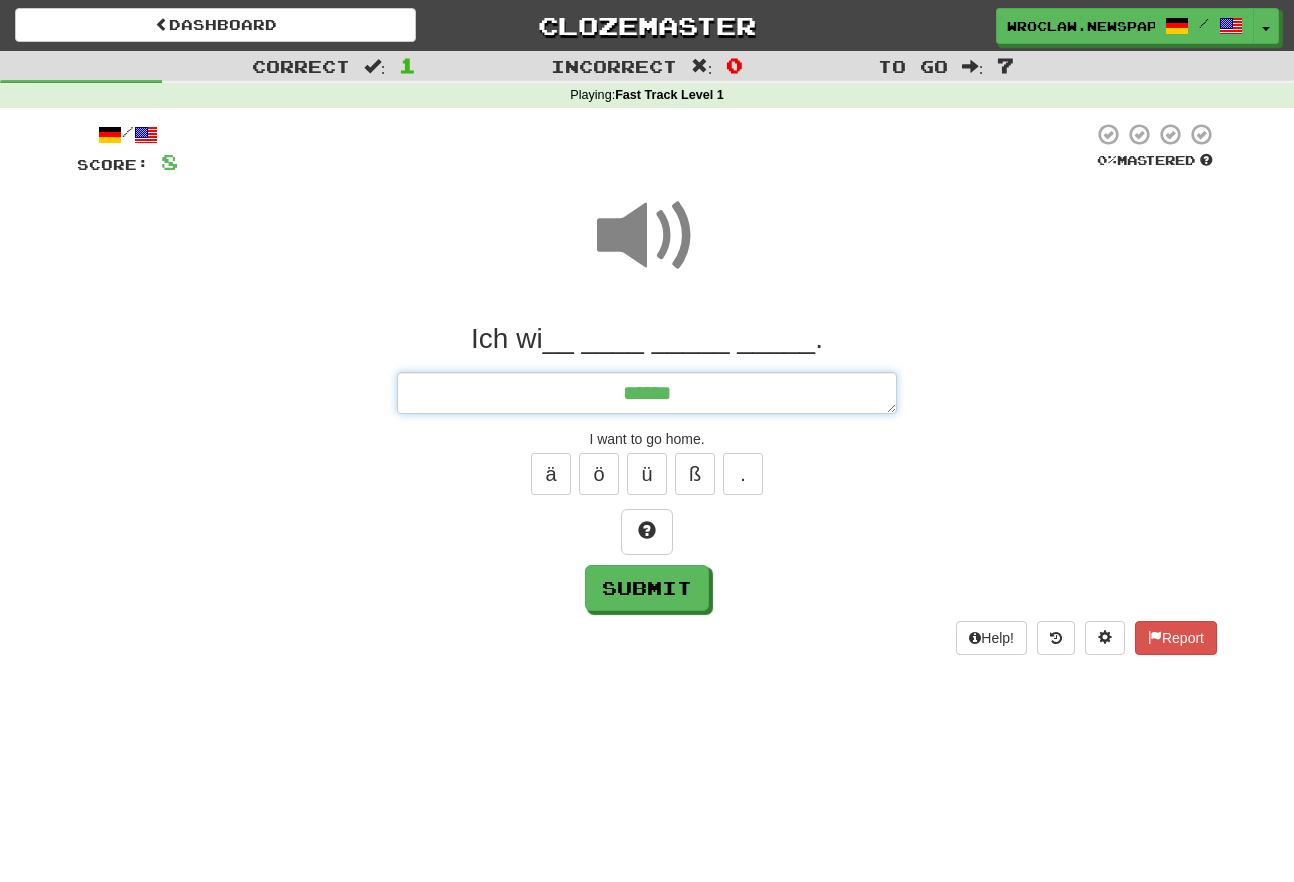 click on "******" at bounding box center (647, 393) 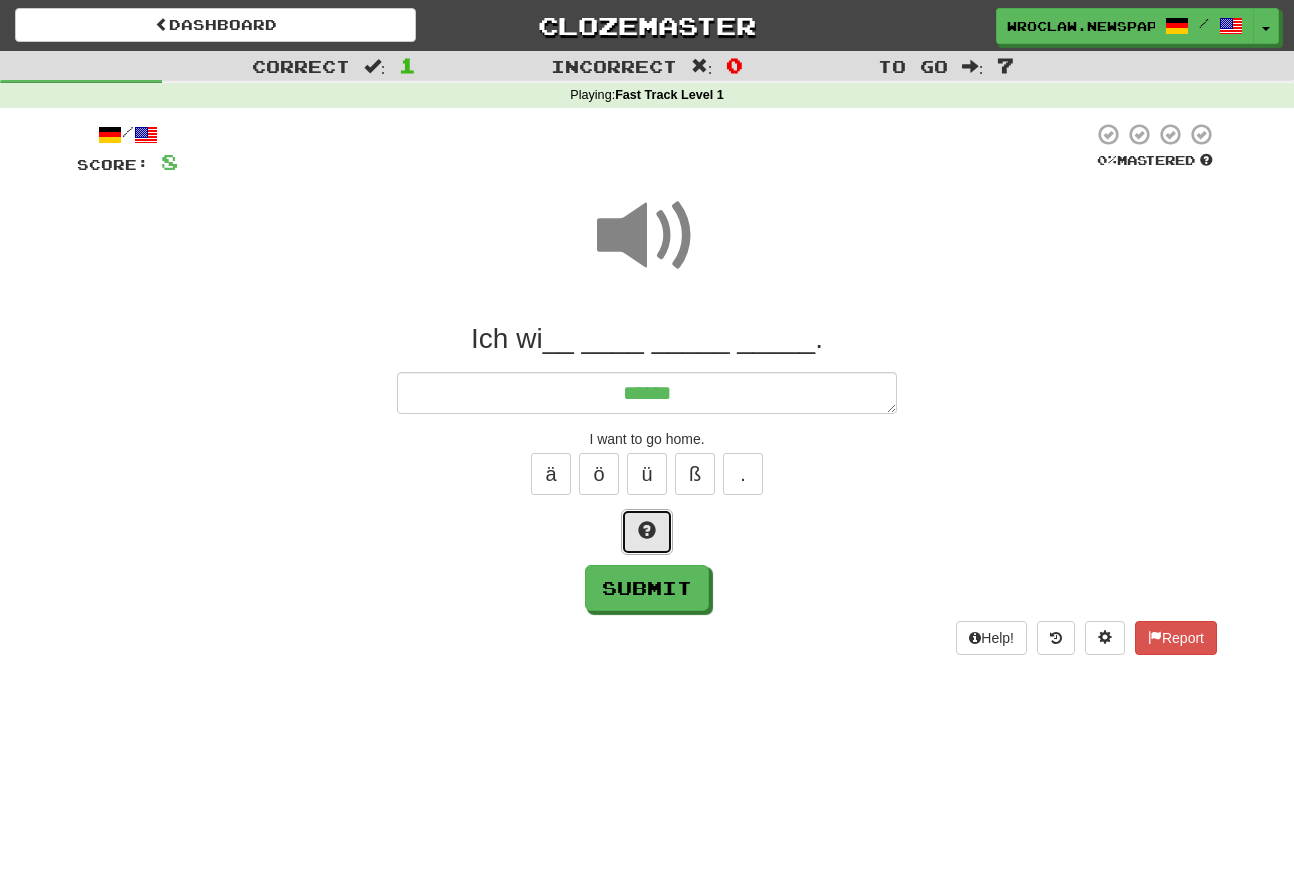 click at bounding box center [647, 530] 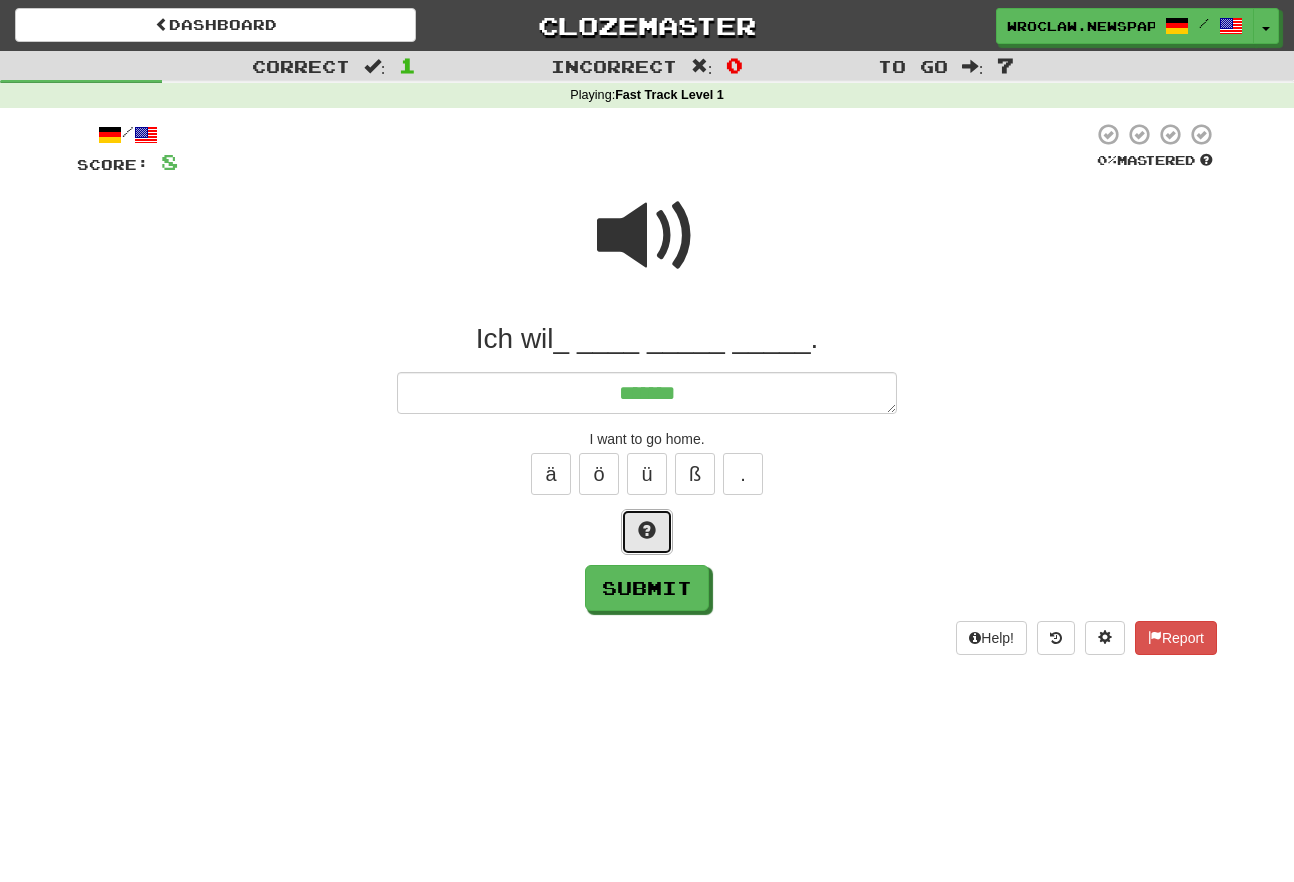 click at bounding box center [647, 530] 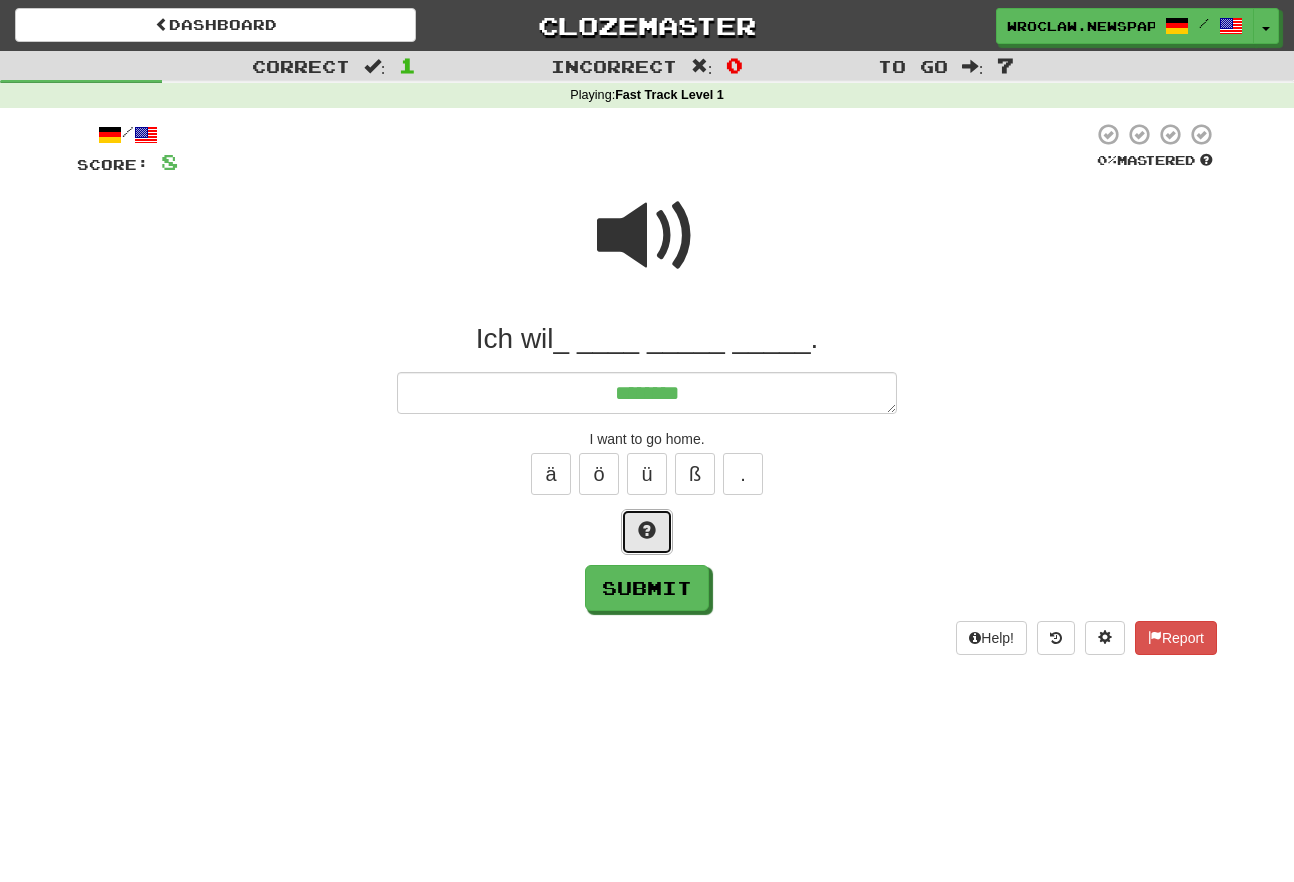 click at bounding box center [647, 530] 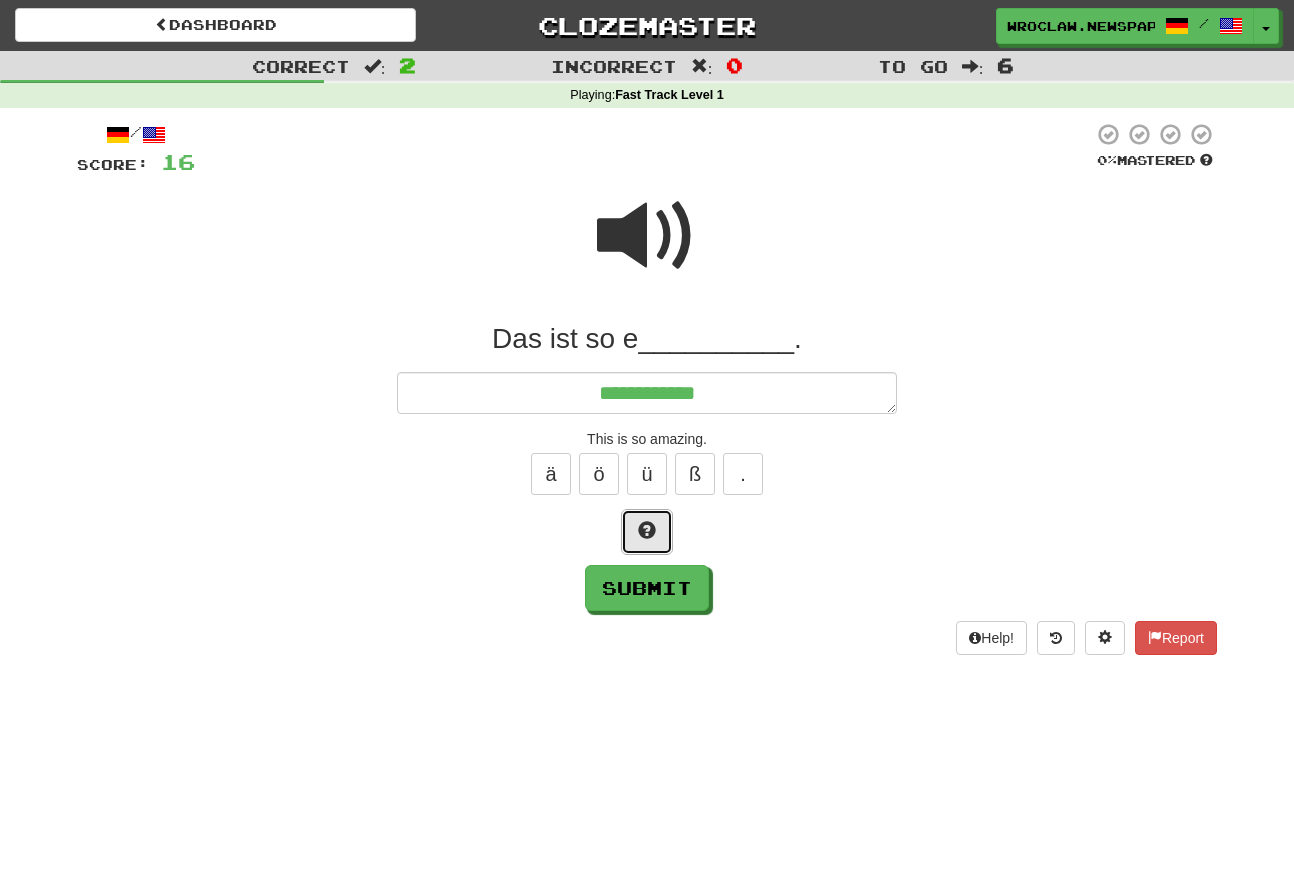 click at bounding box center [647, 530] 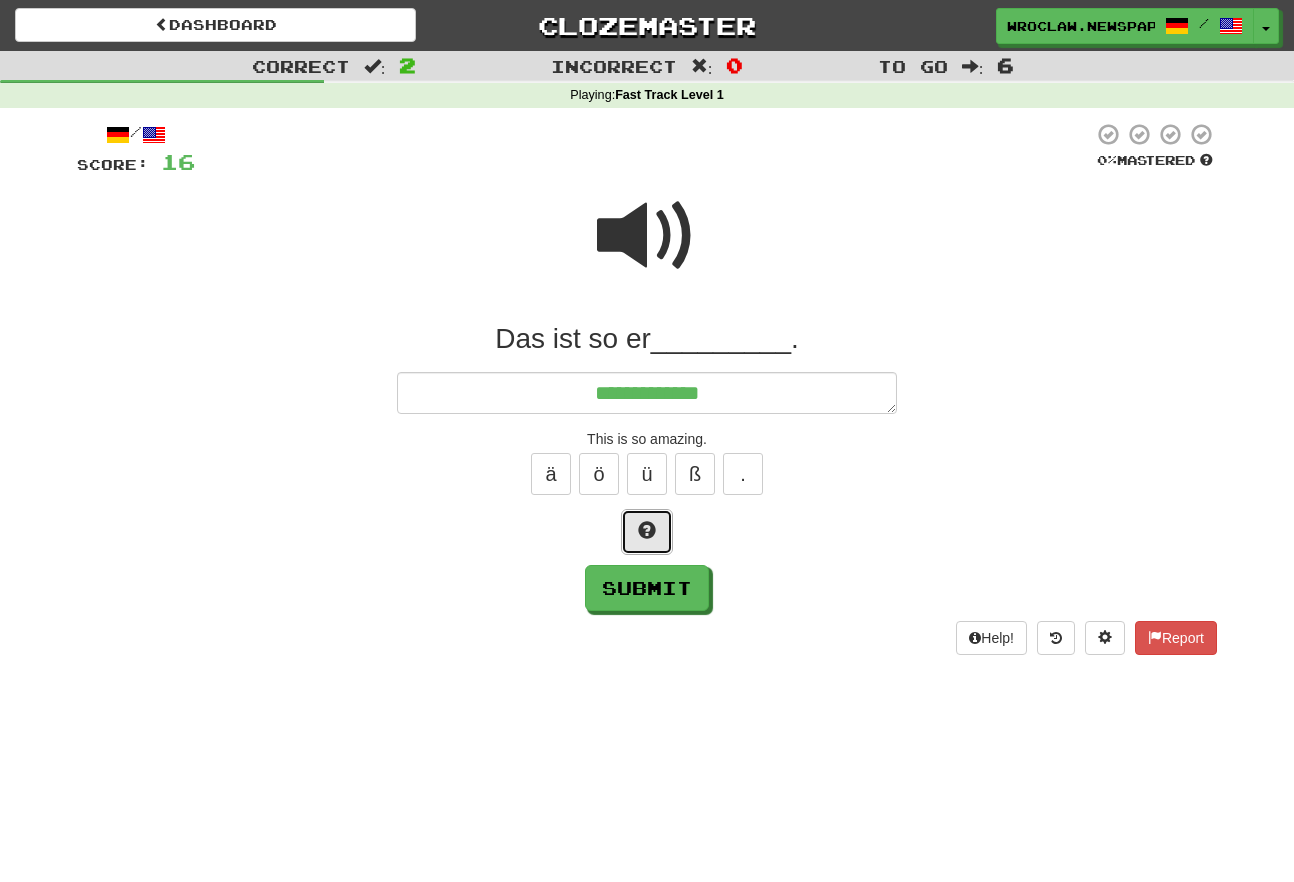 click at bounding box center (647, 530) 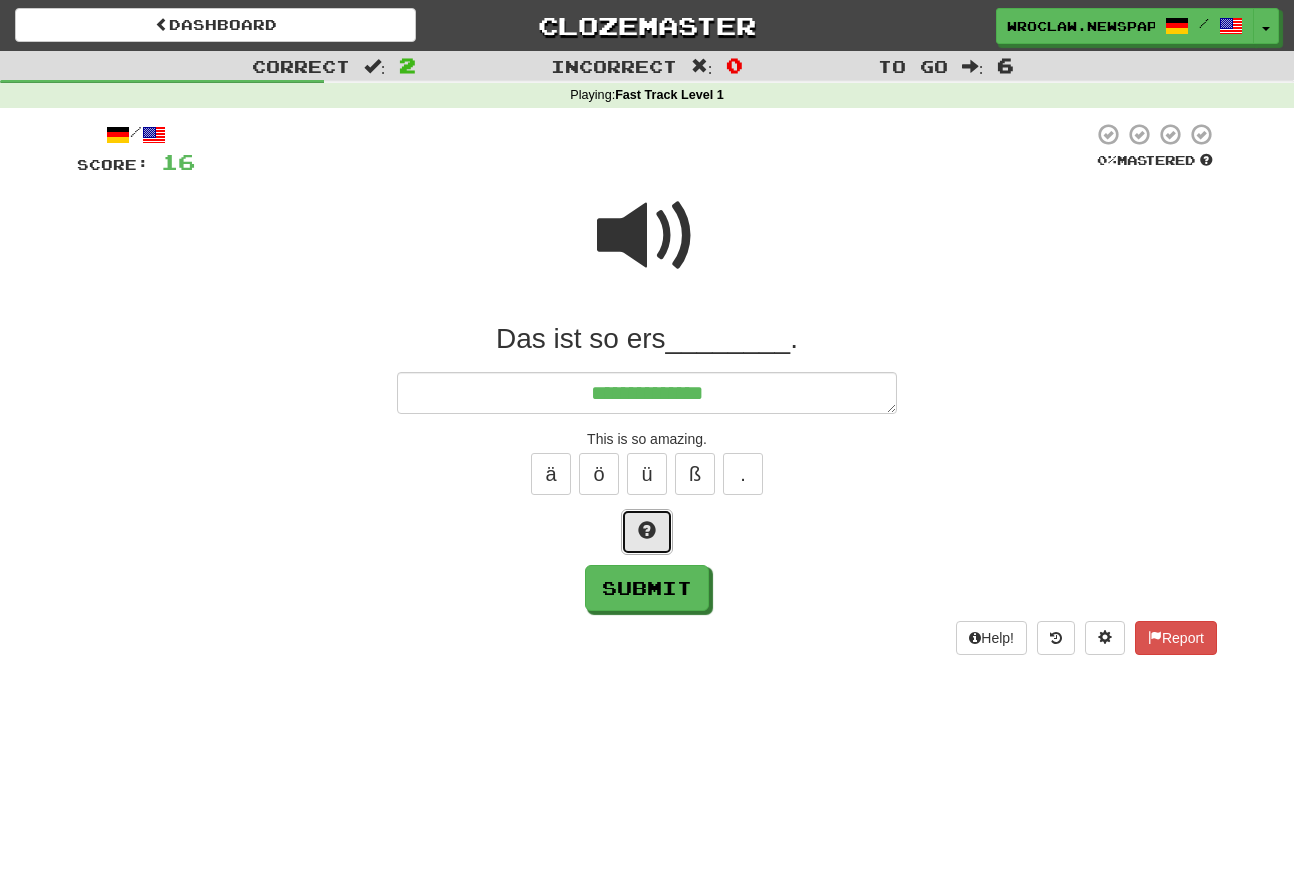 click at bounding box center (647, 530) 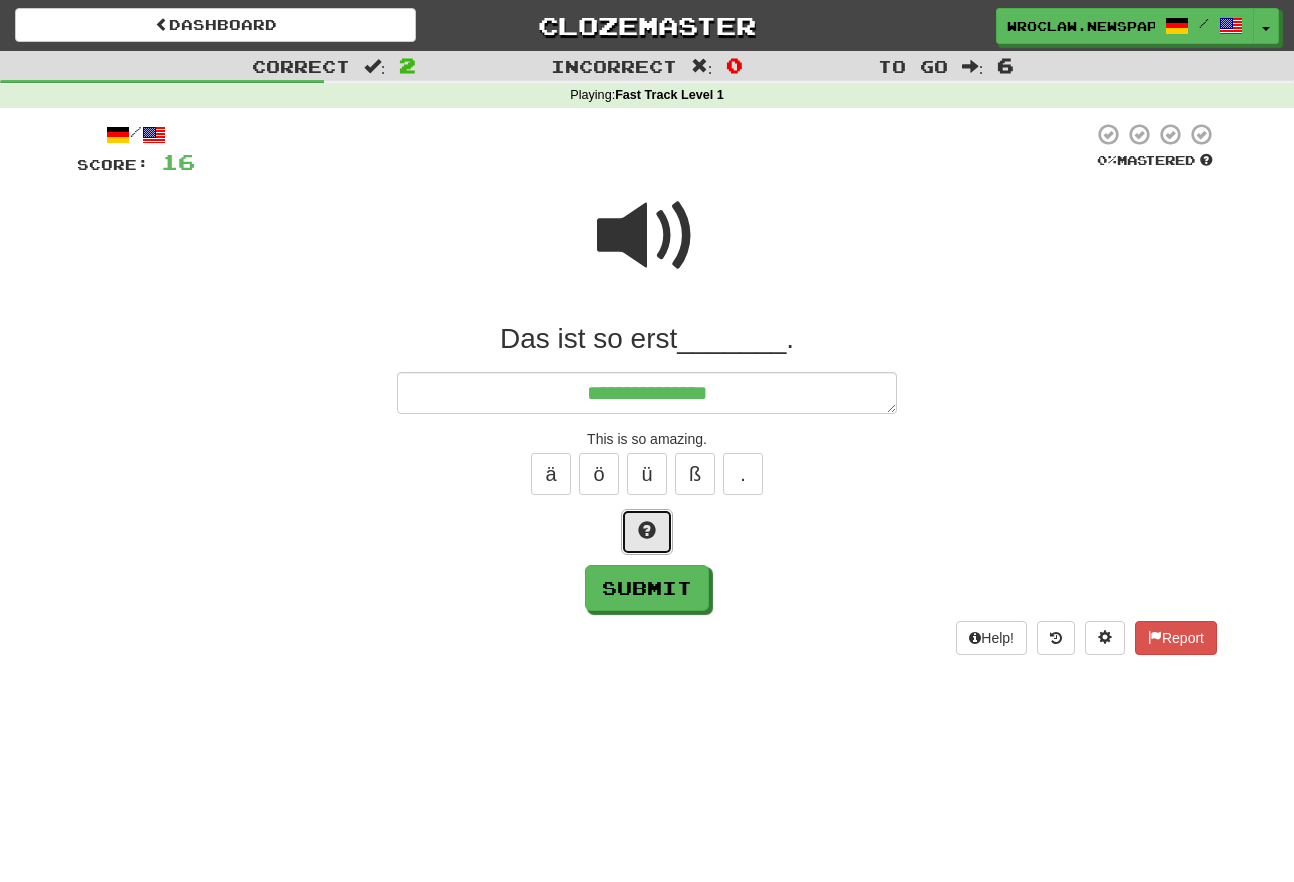 click at bounding box center [647, 530] 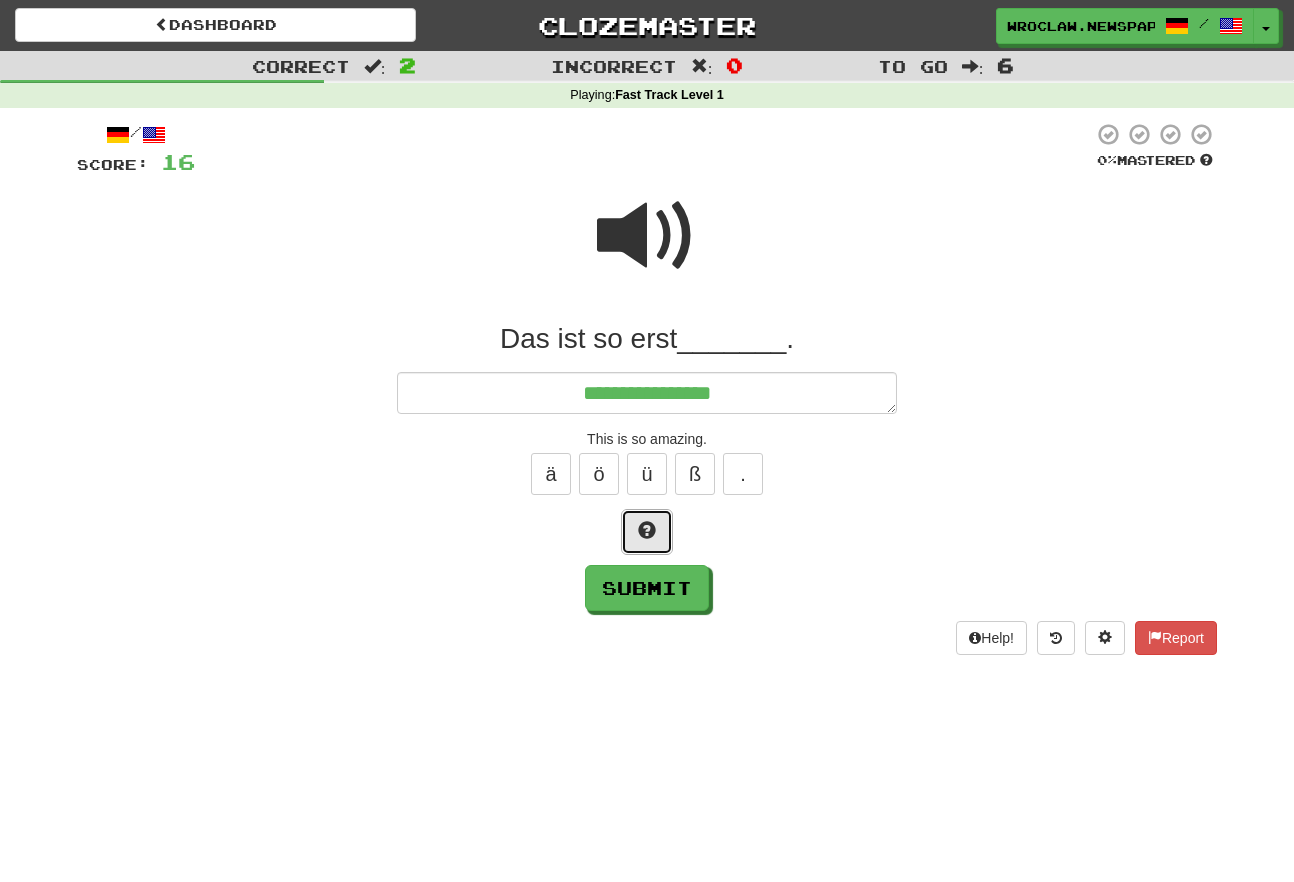 click at bounding box center (647, 530) 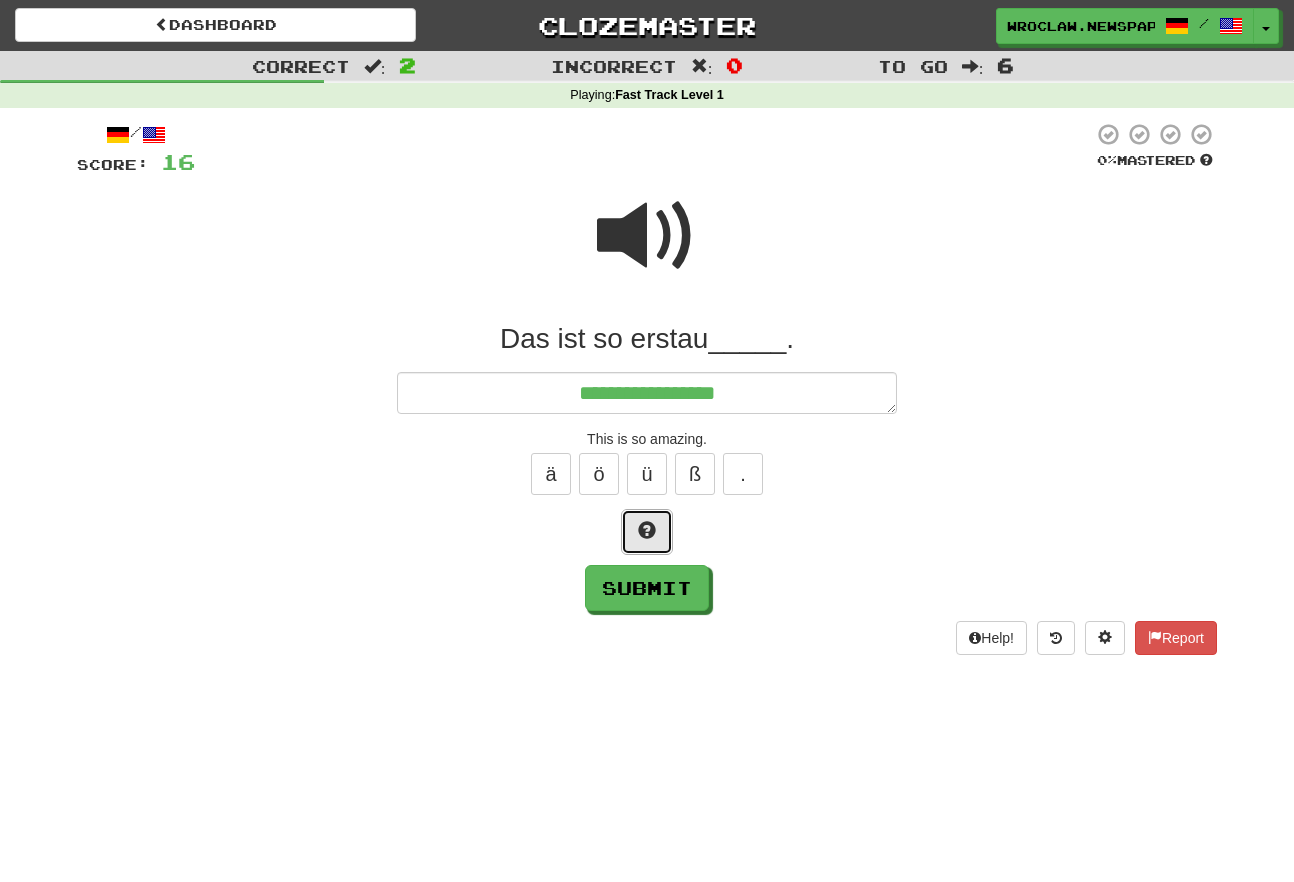 click at bounding box center [647, 530] 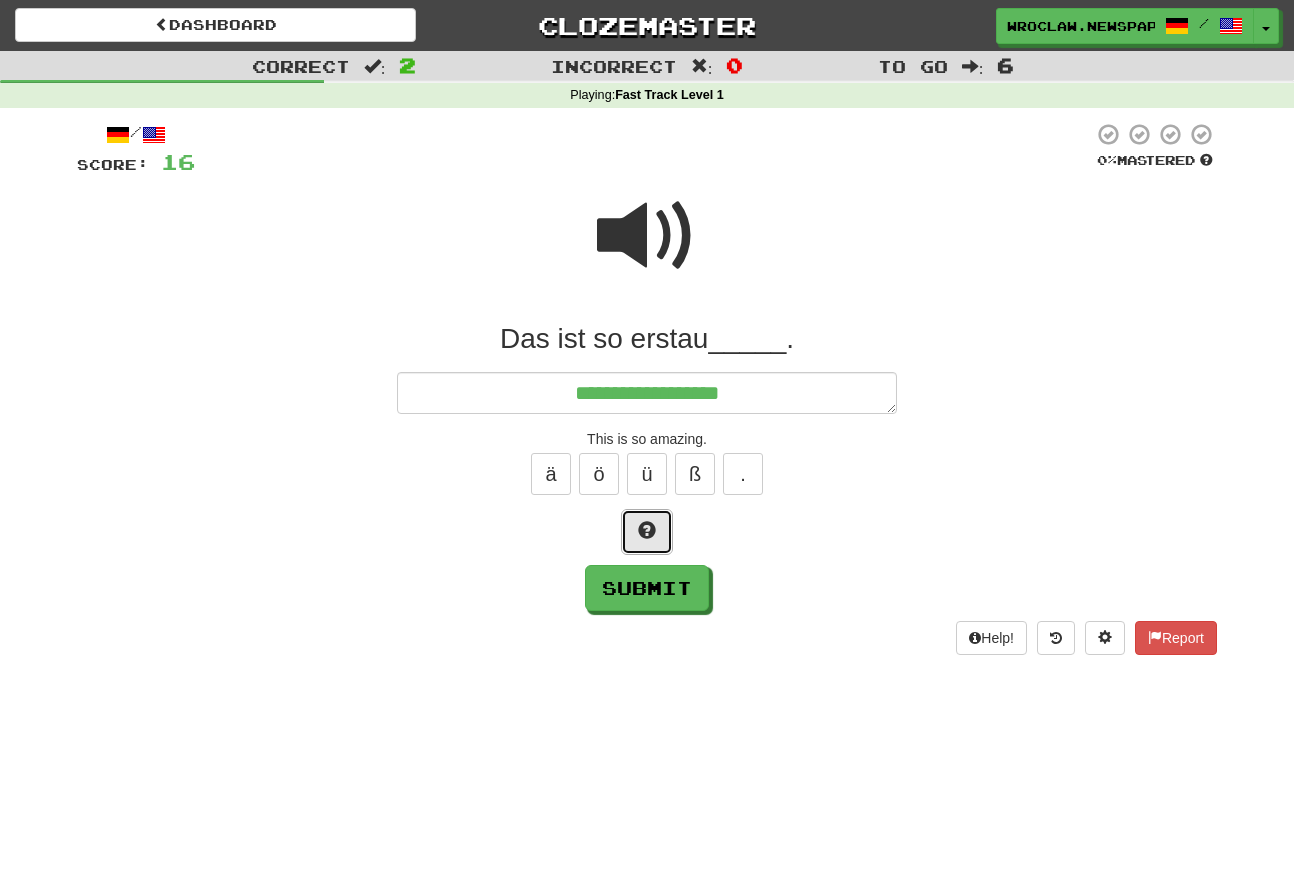 click at bounding box center [647, 530] 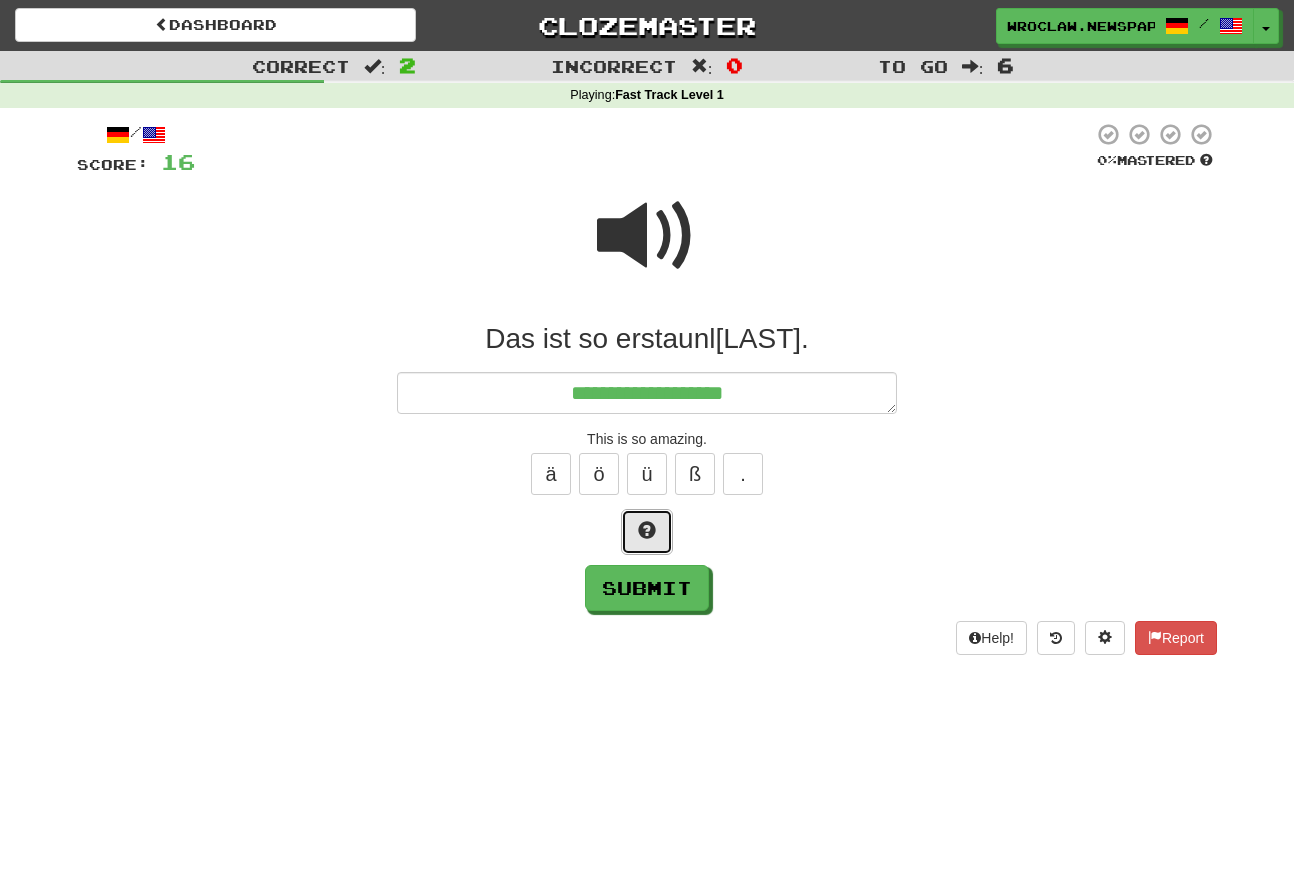 click at bounding box center [647, 530] 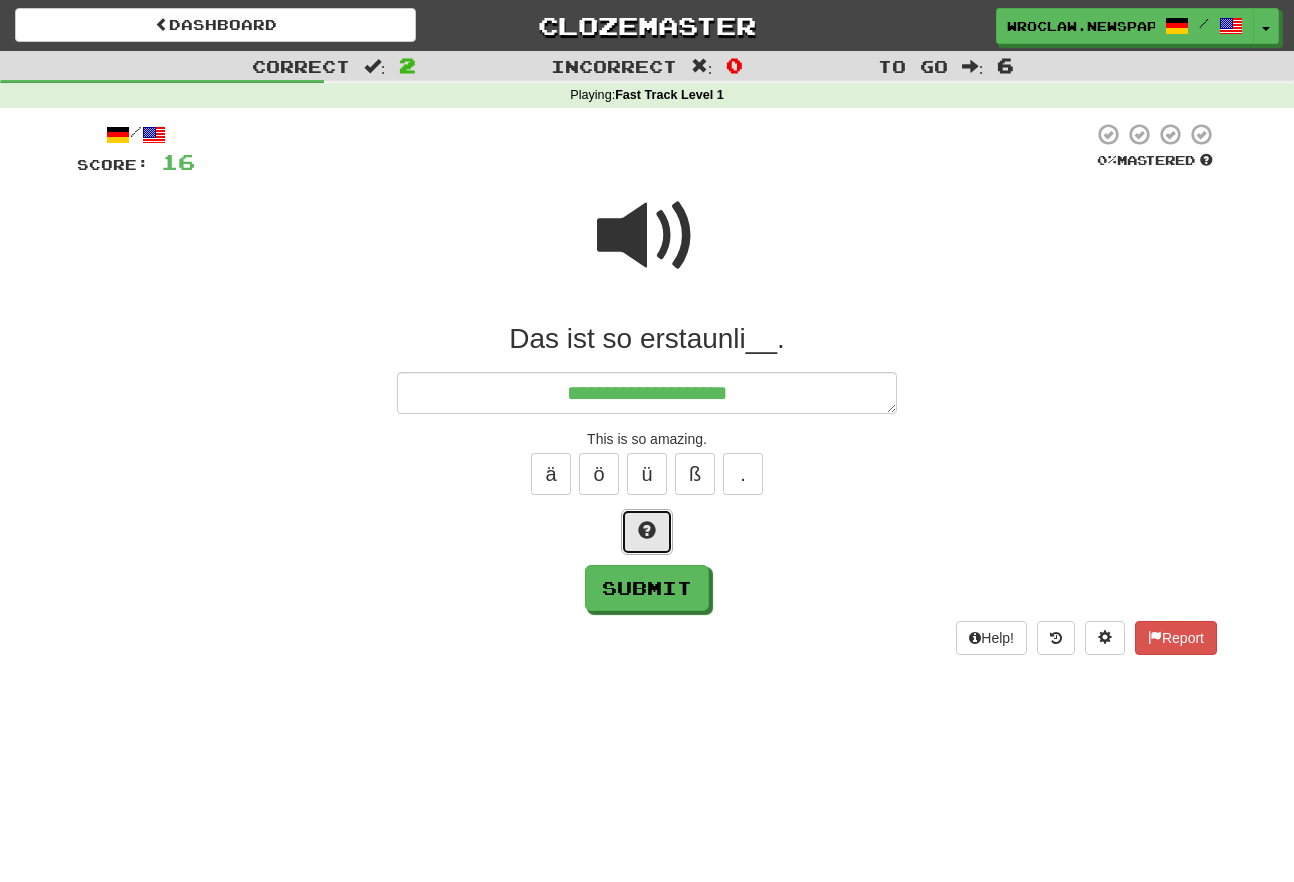 click at bounding box center (647, 530) 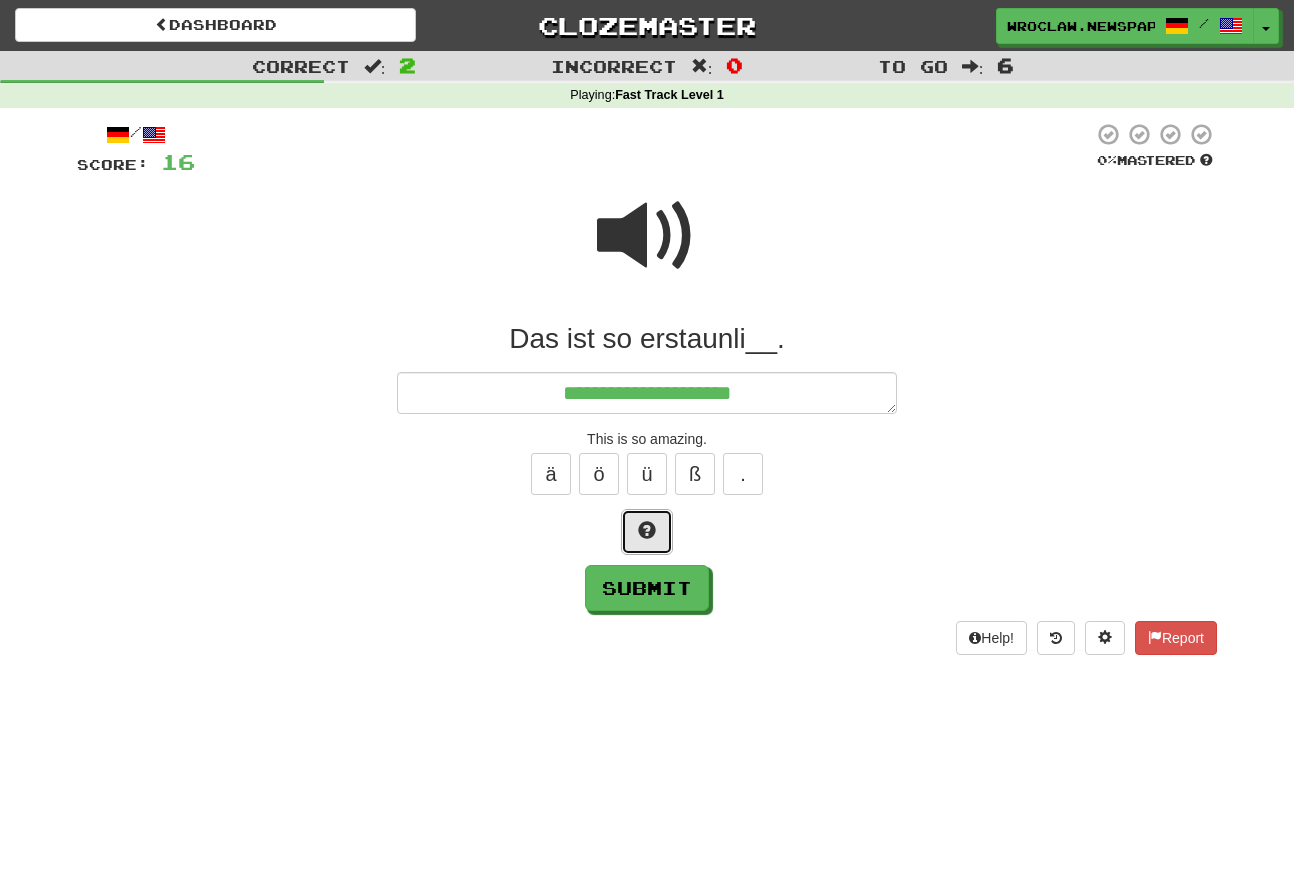 click at bounding box center [647, 530] 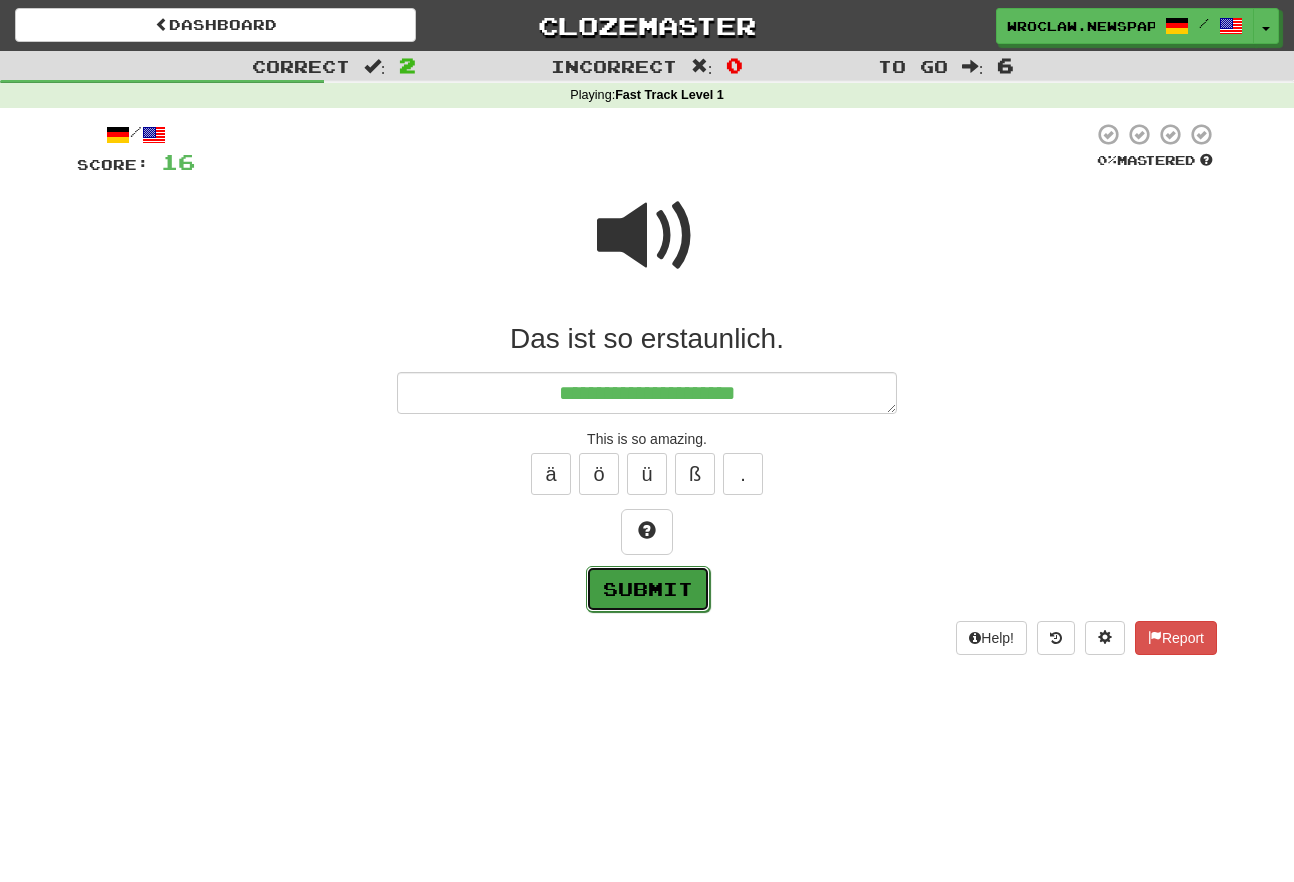 click on "Submit" at bounding box center (648, 589) 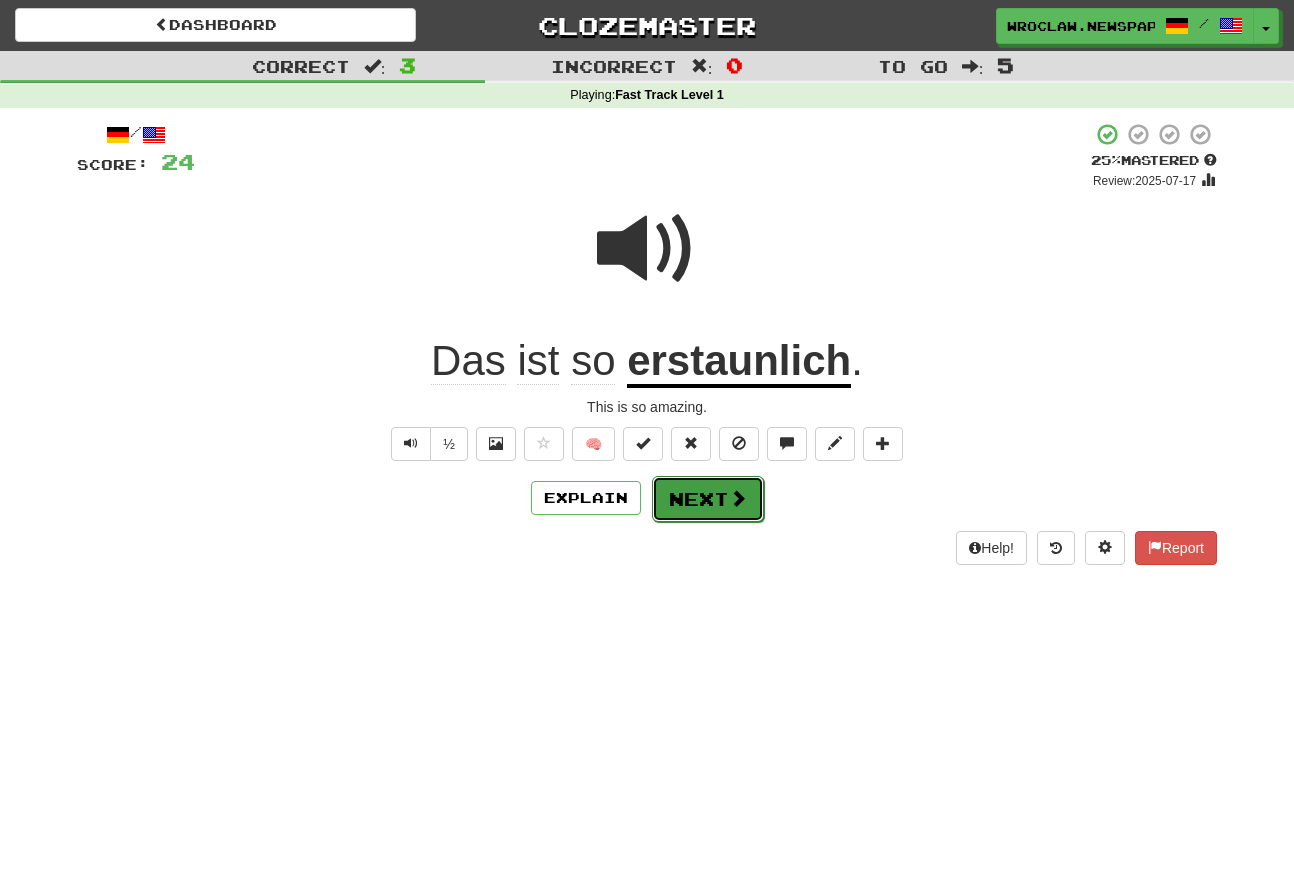 click at bounding box center [738, 498] 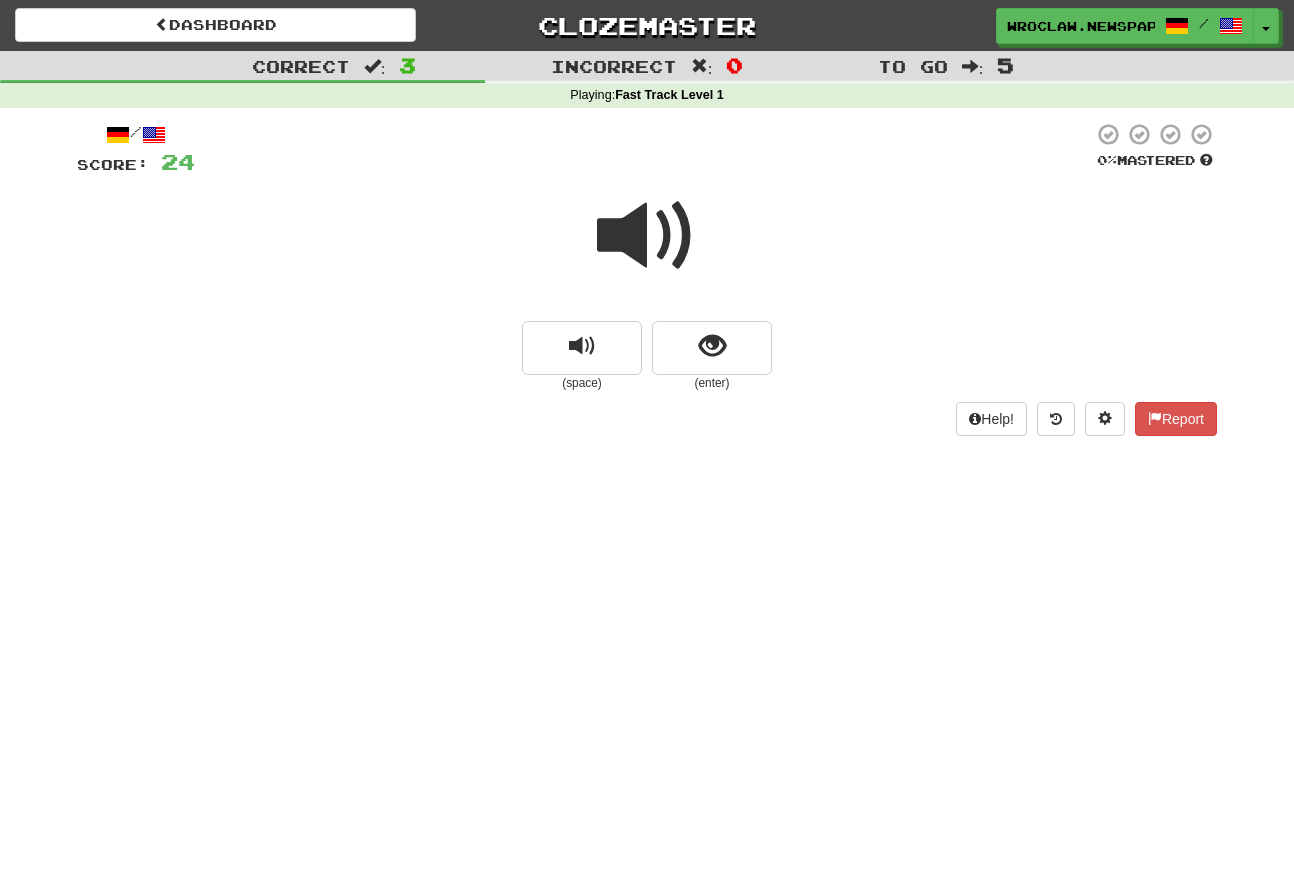click at bounding box center (647, 236) 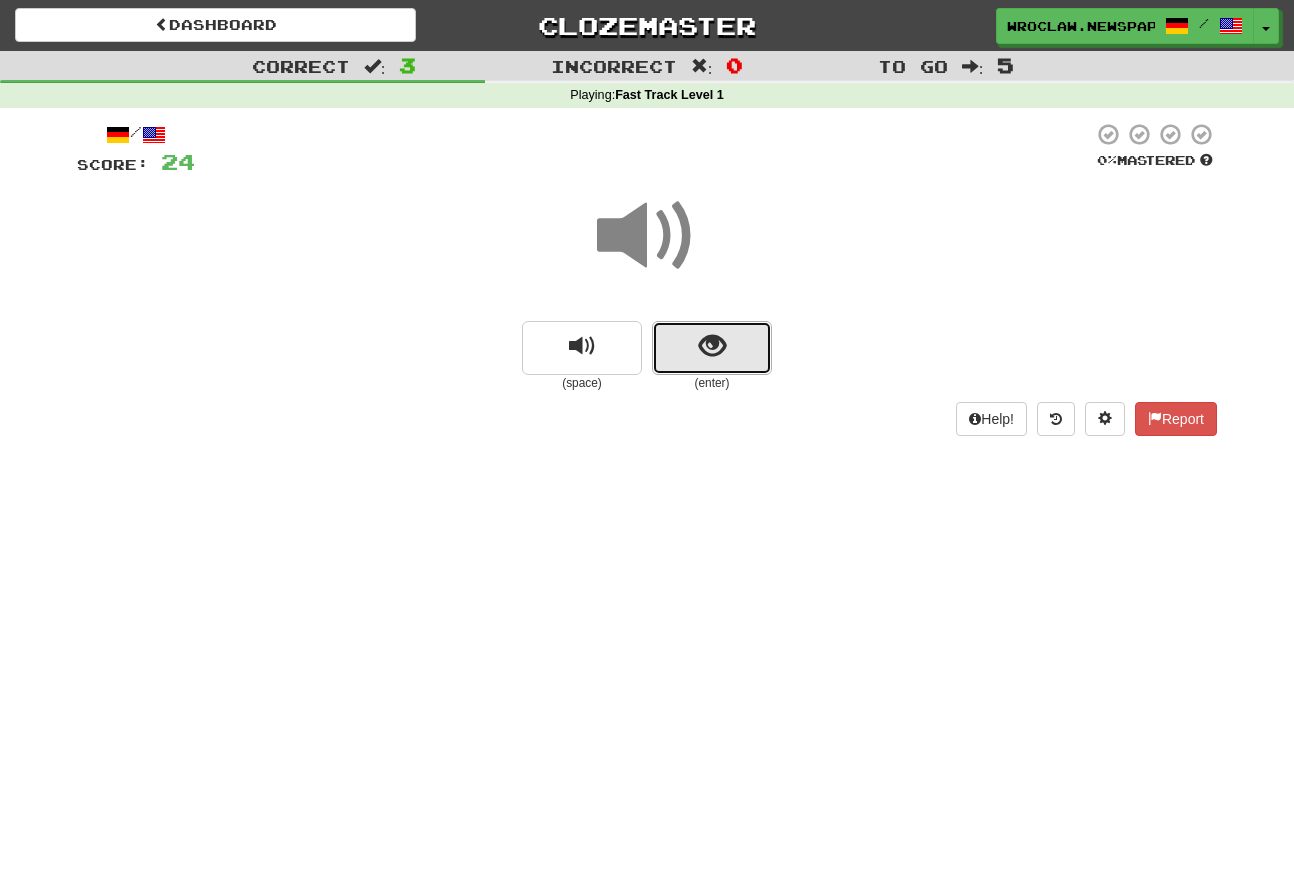 click at bounding box center [712, 348] 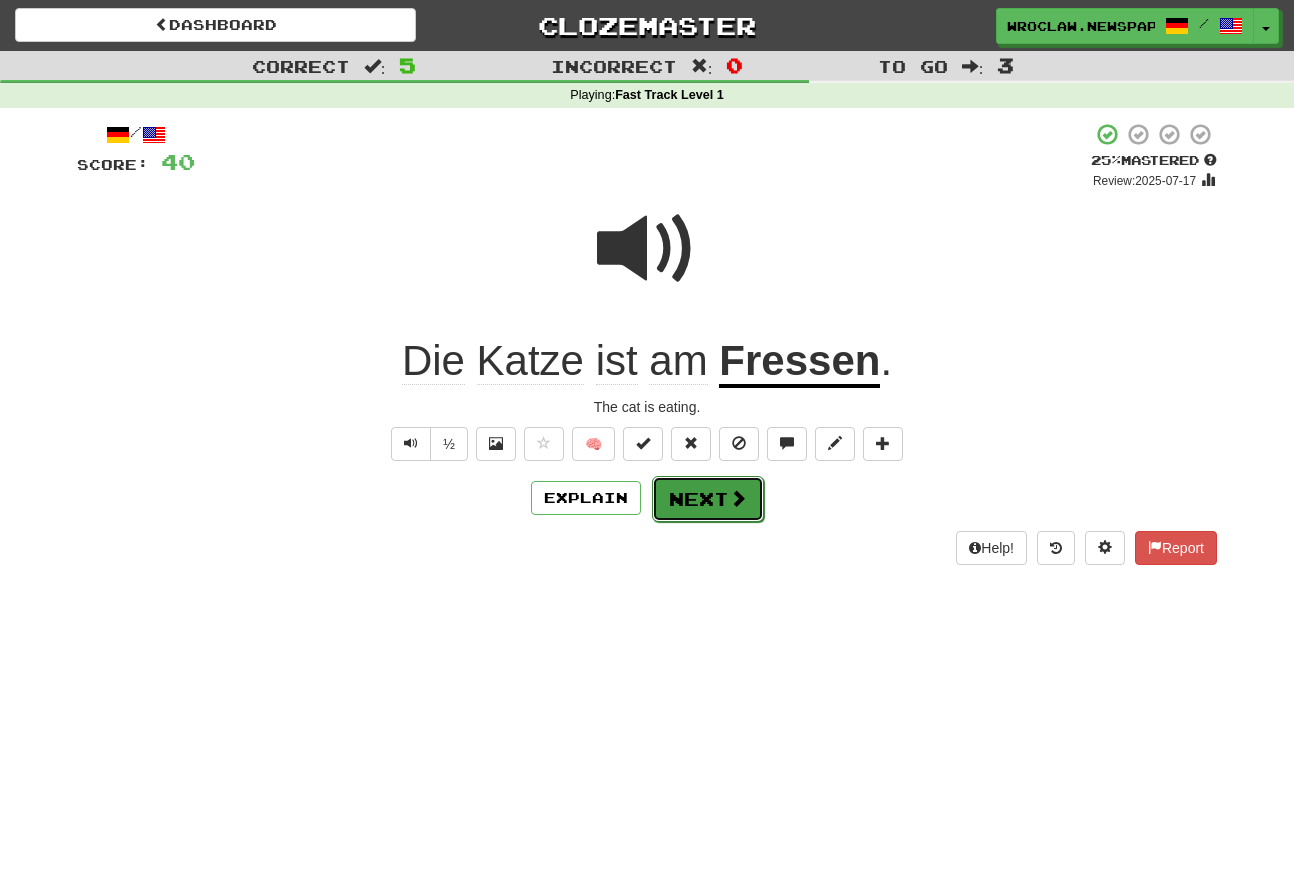 click on "Next" at bounding box center [708, 499] 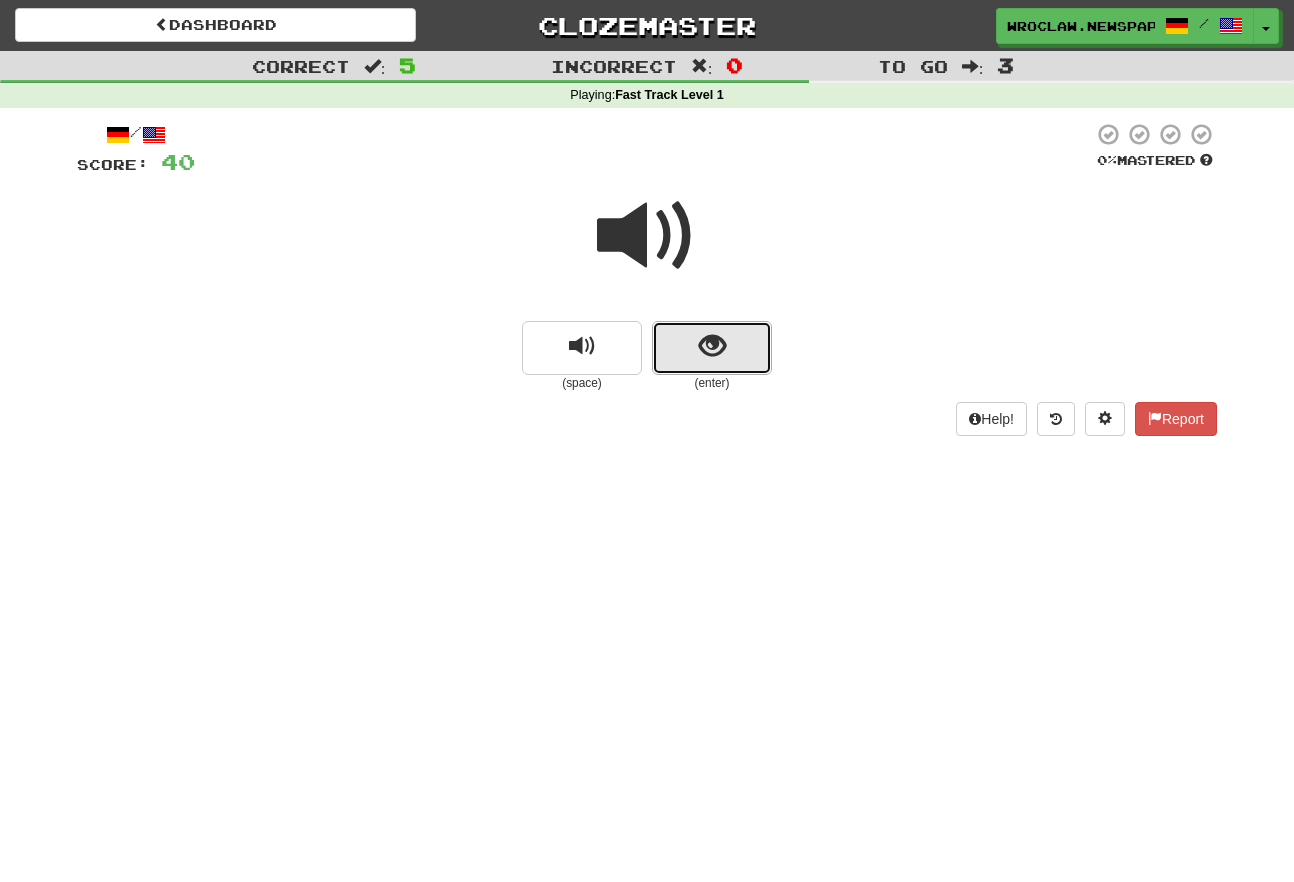 click at bounding box center [712, 348] 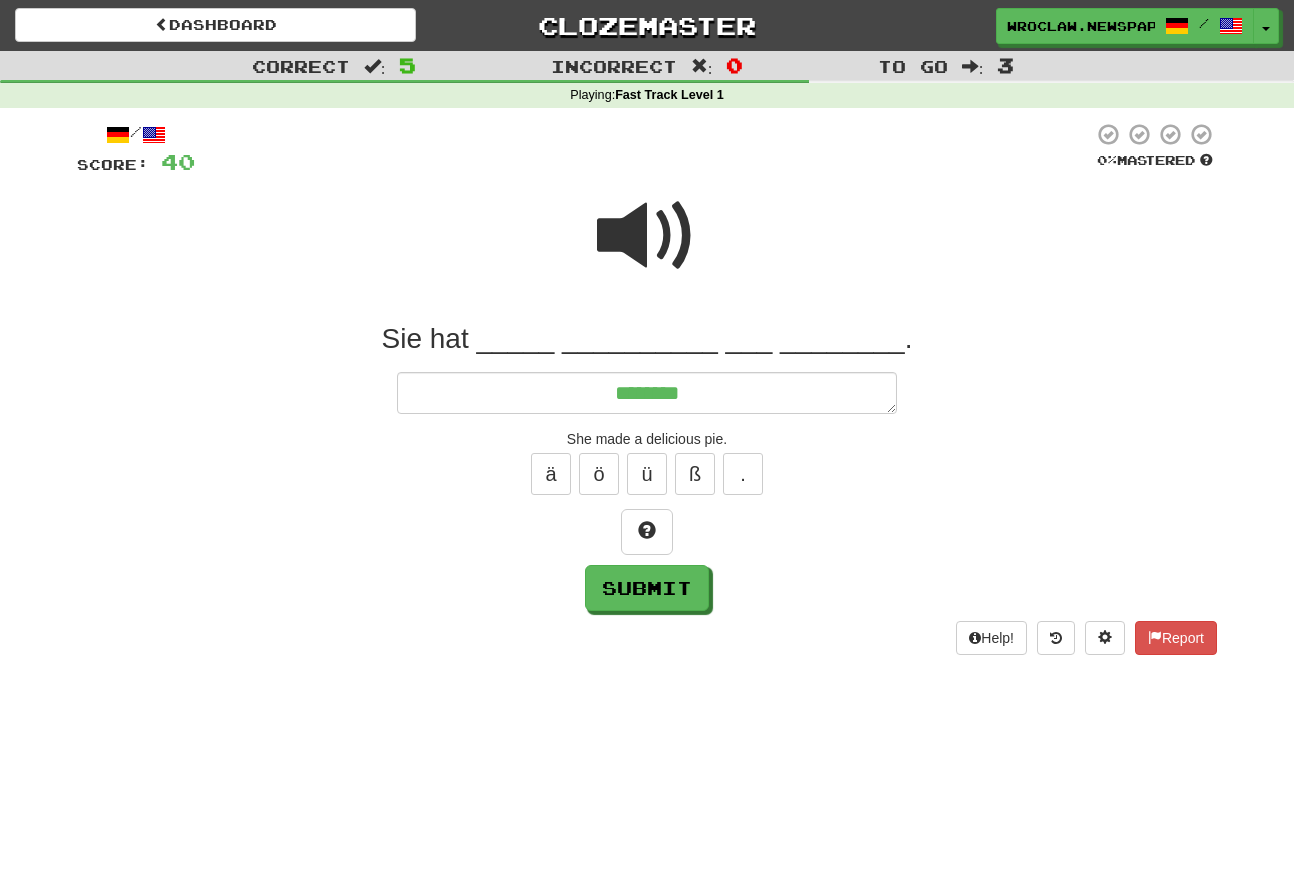 click at bounding box center [647, 236] 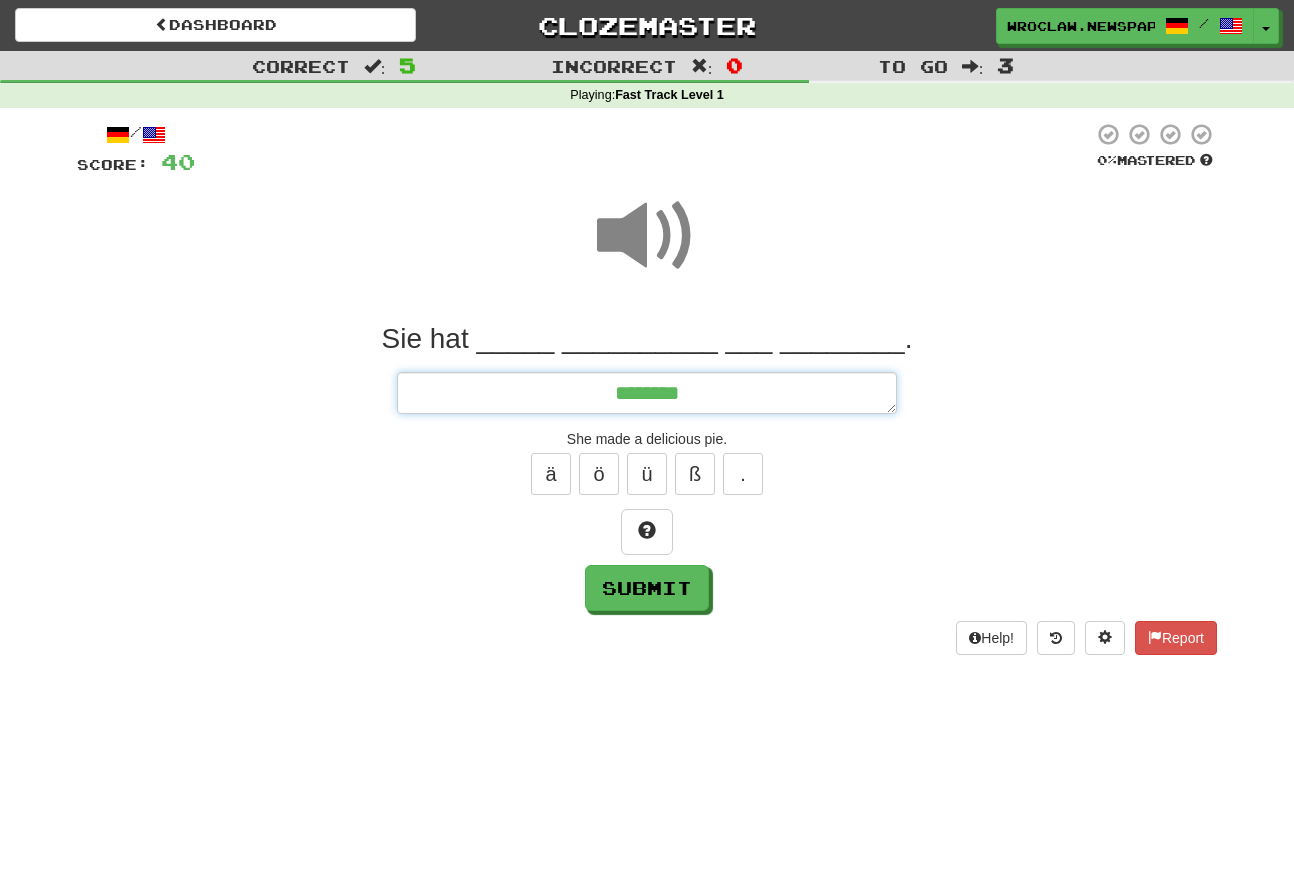 click on "*******" at bounding box center [647, 393] 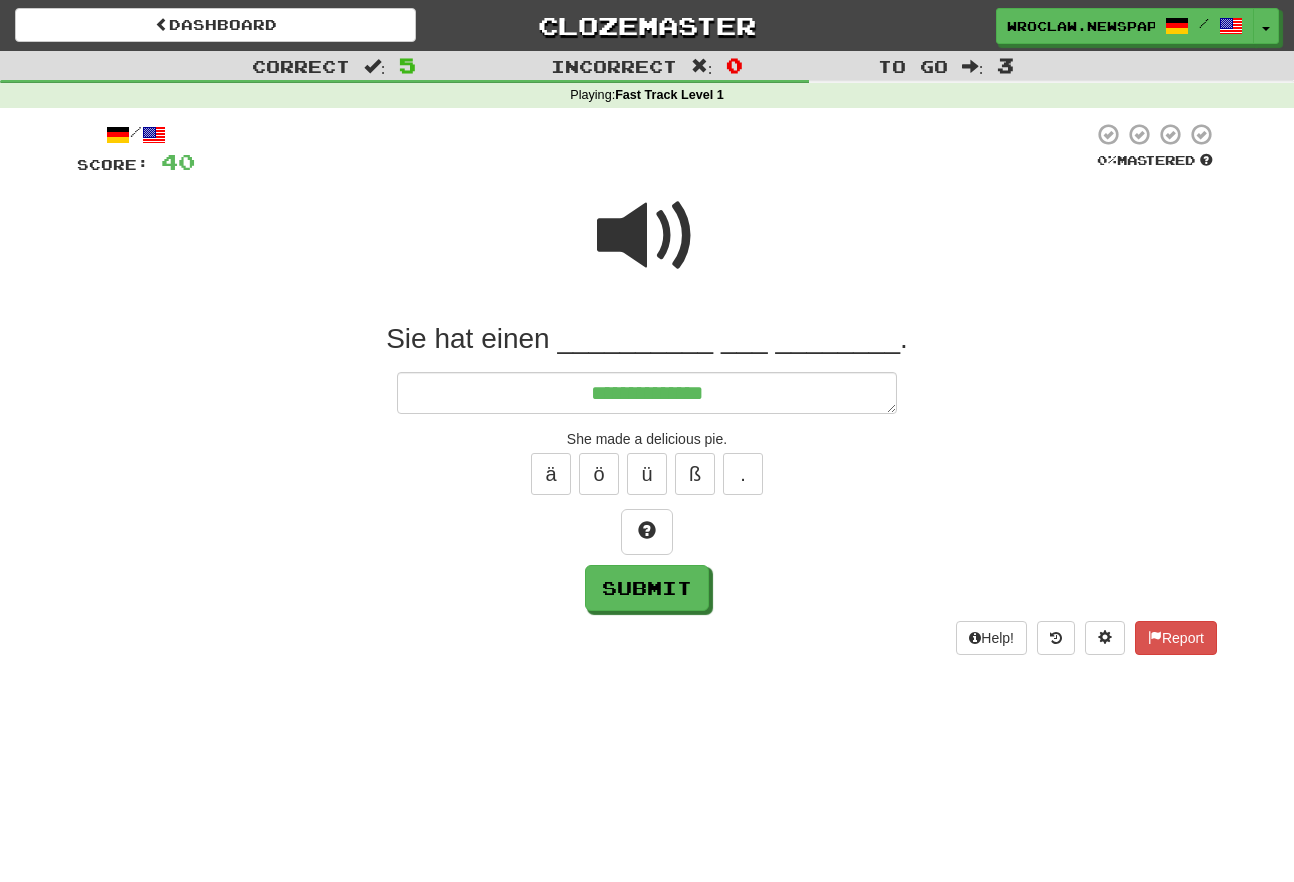 click at bounding box center [647, 236] 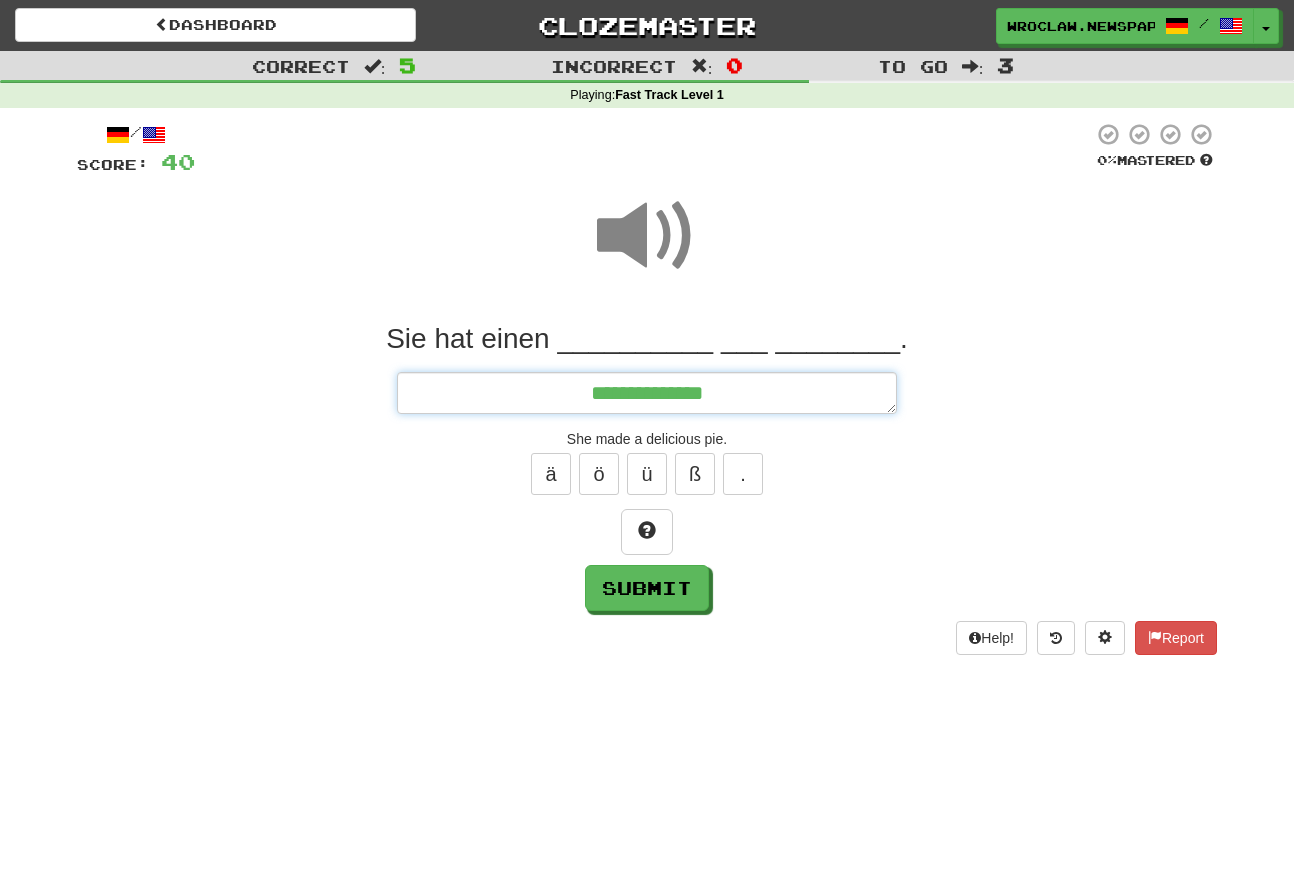 click on "**********" at bounding box center (647, 393) 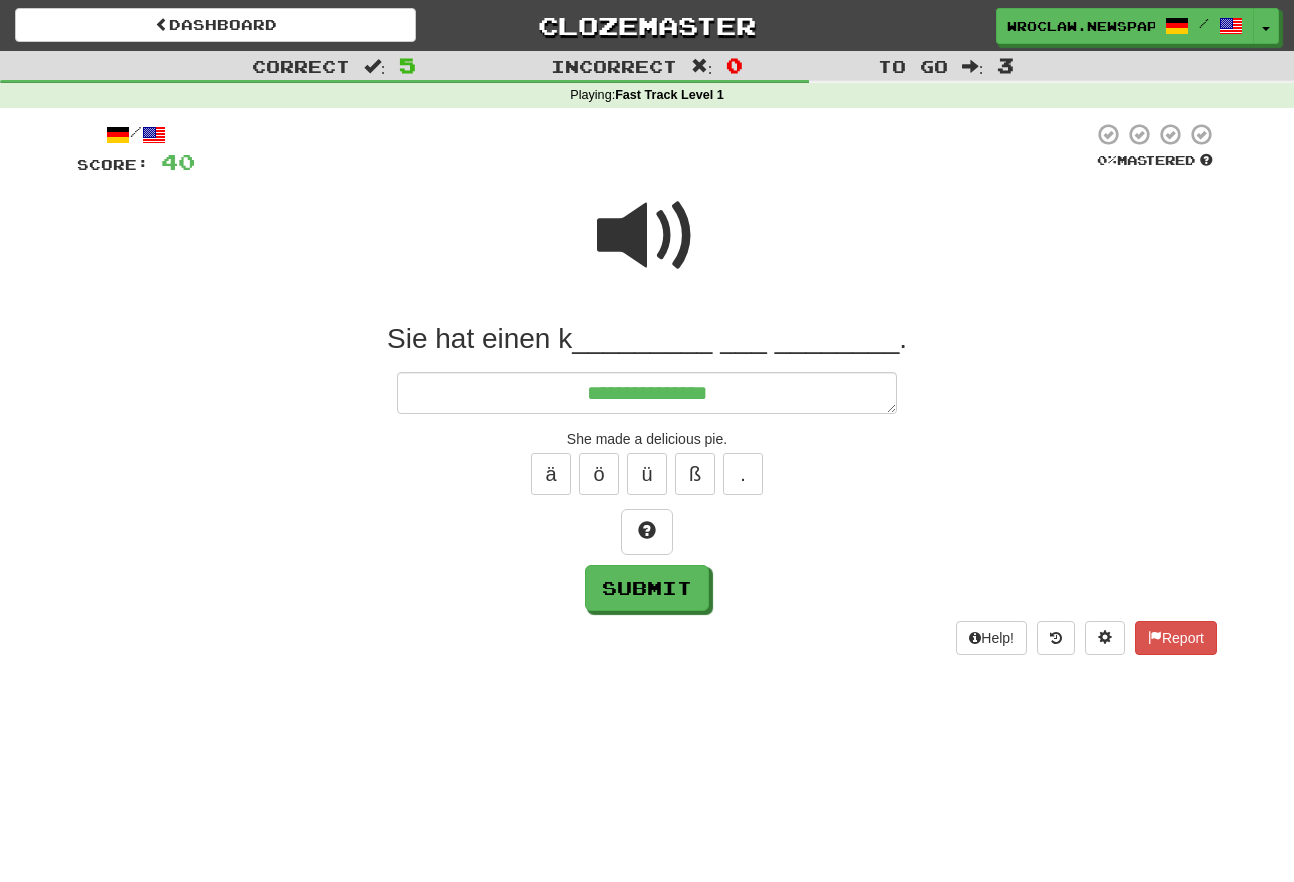 click at bounding box center [647, 236] 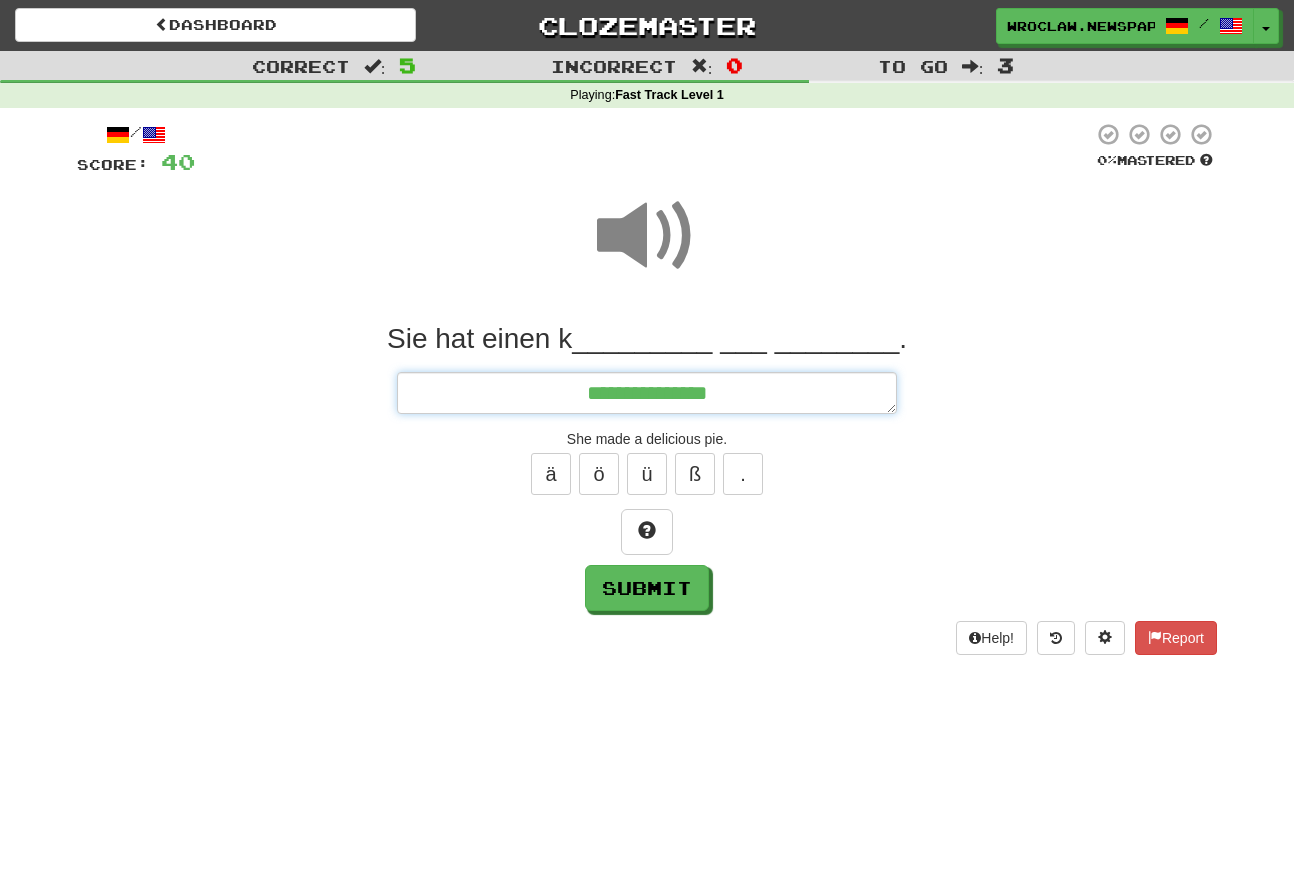 click on "**********" at bounding box center (647, 393) 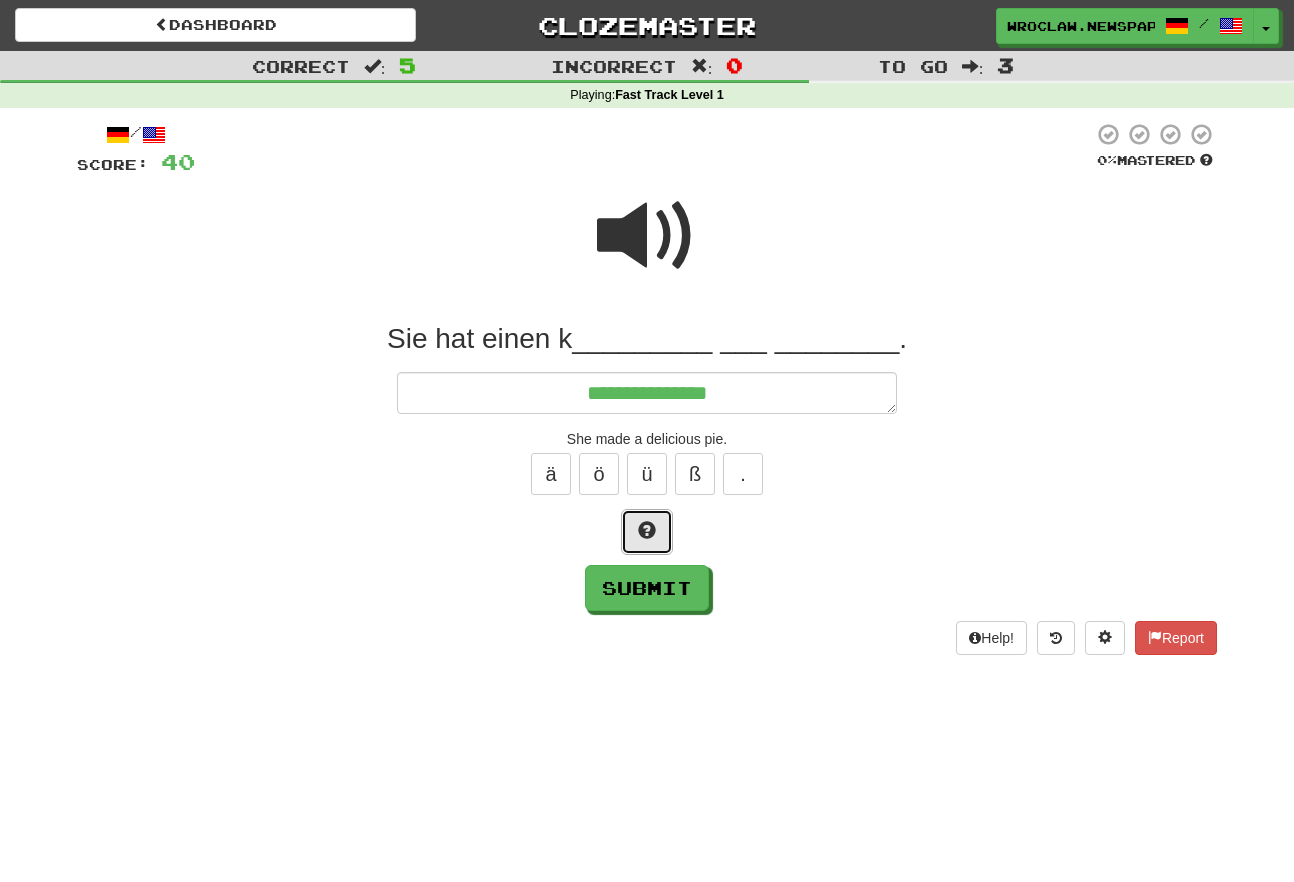 click at bounding box center [647, 530] 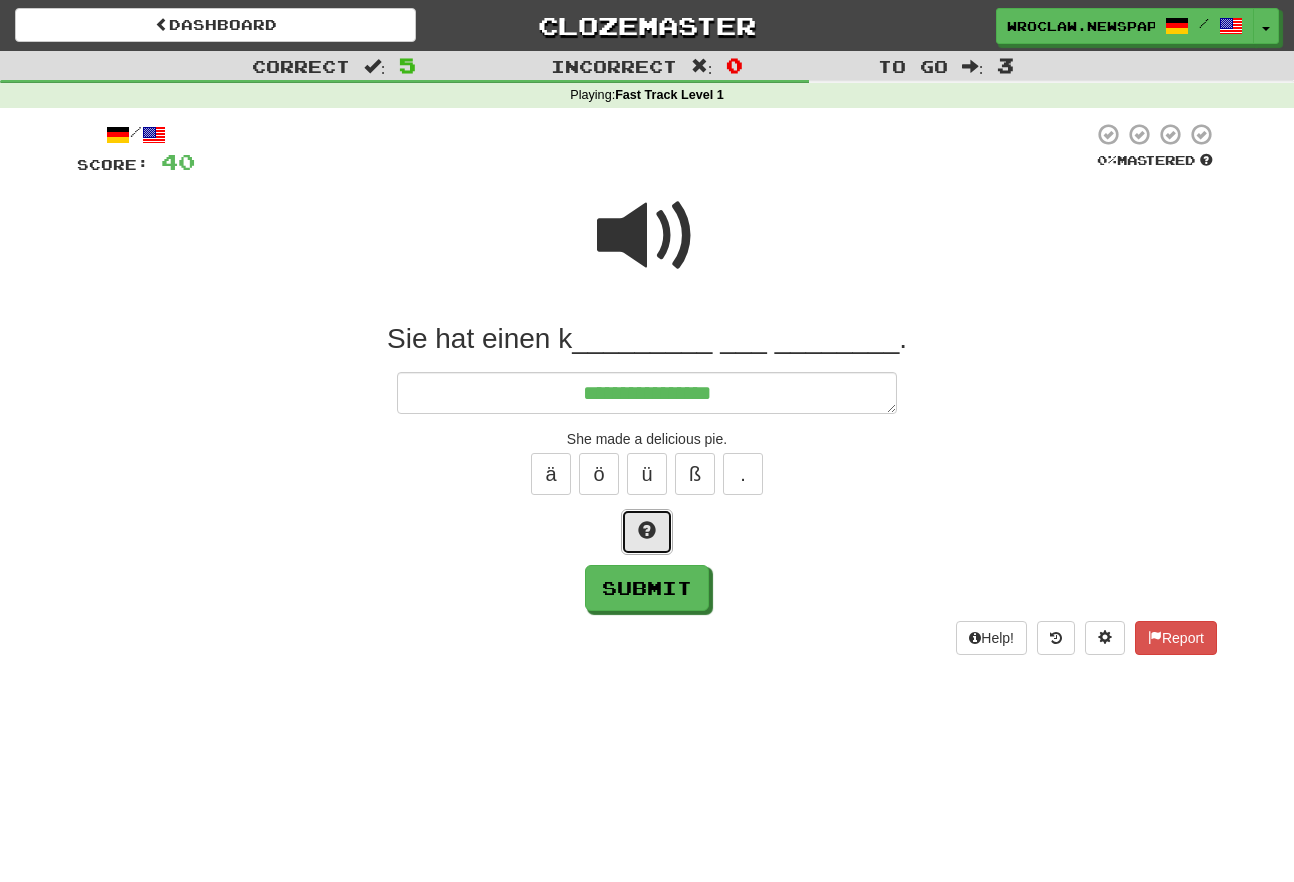 click at bounding box center [647, 530] 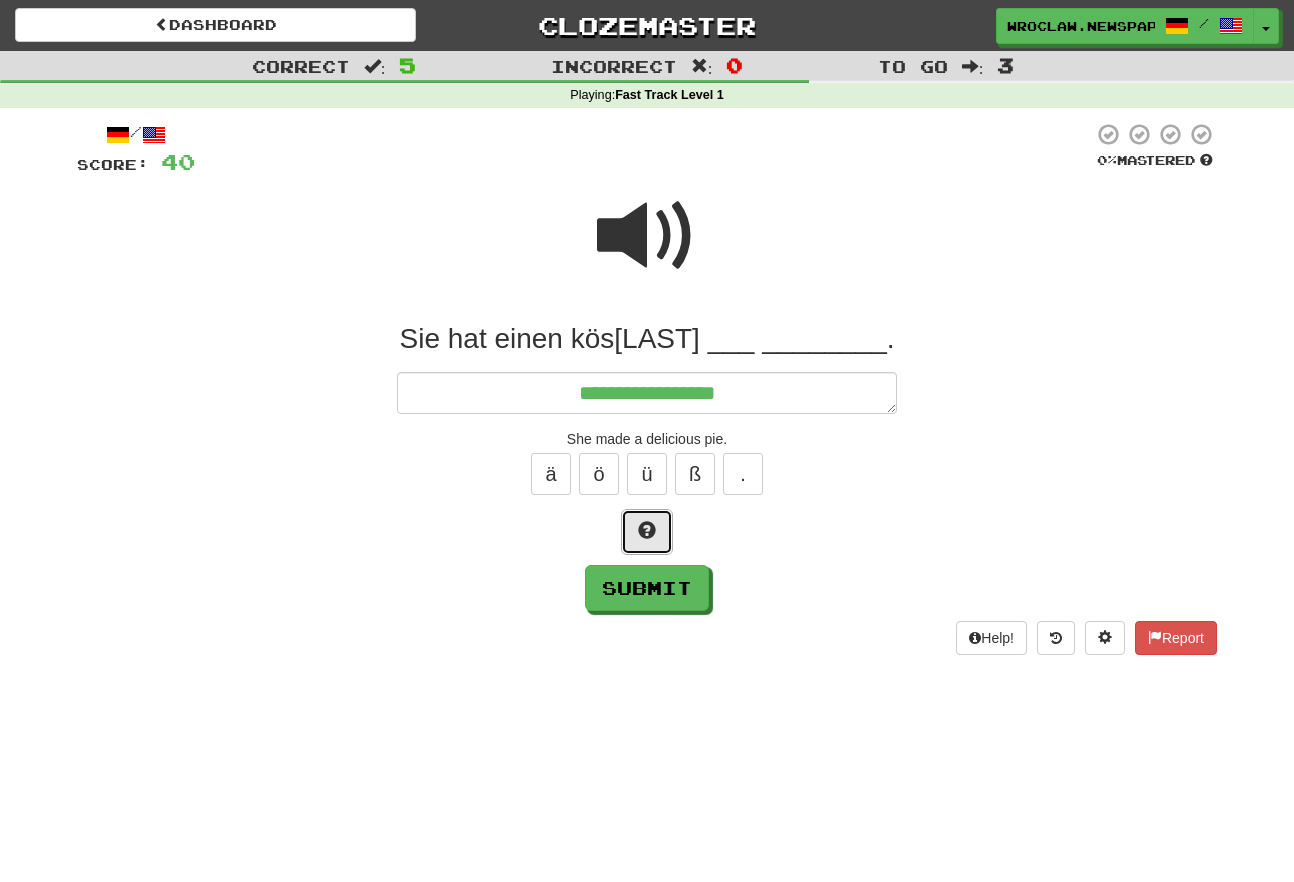 click at bounding box center (647, 530) 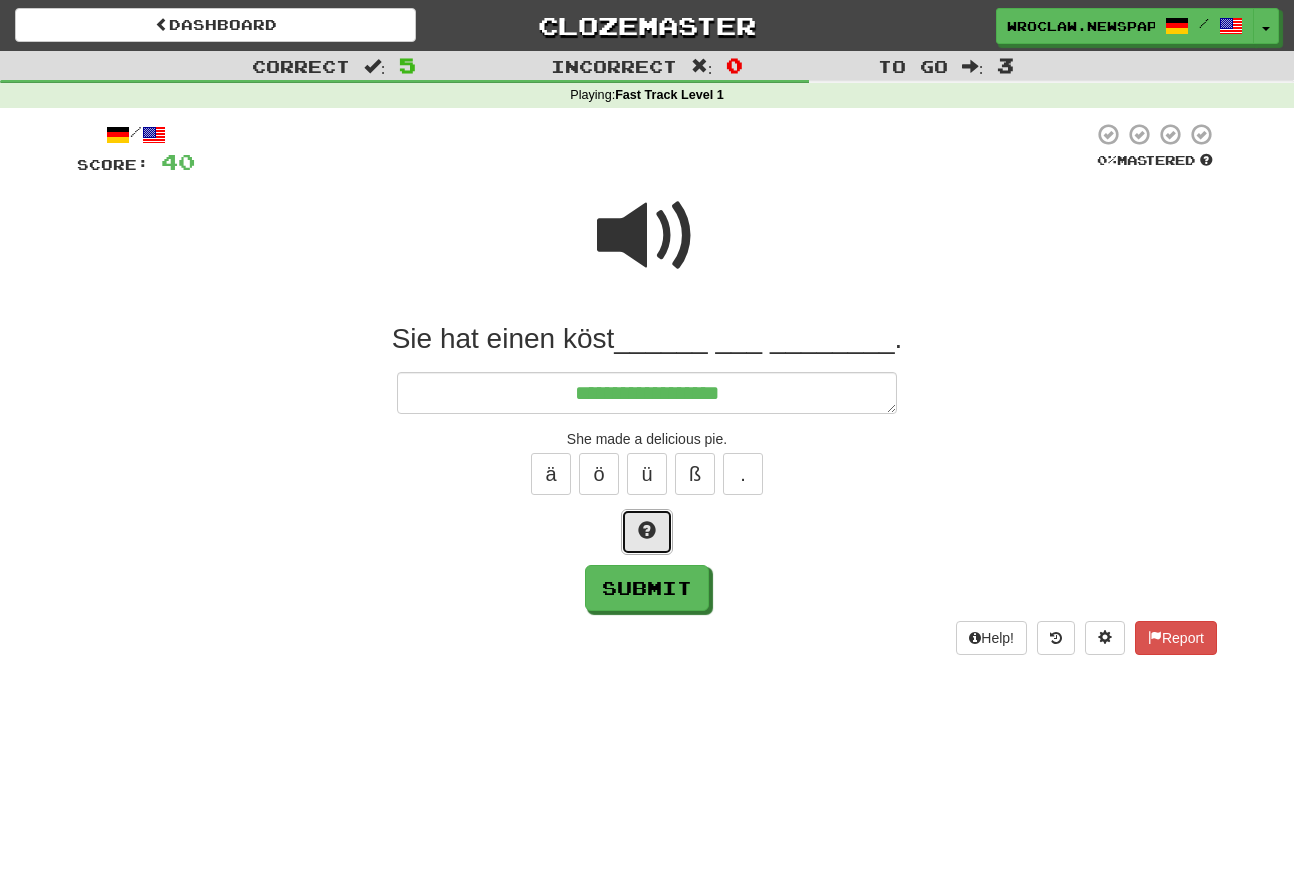 click at bounding box center [647, 530] 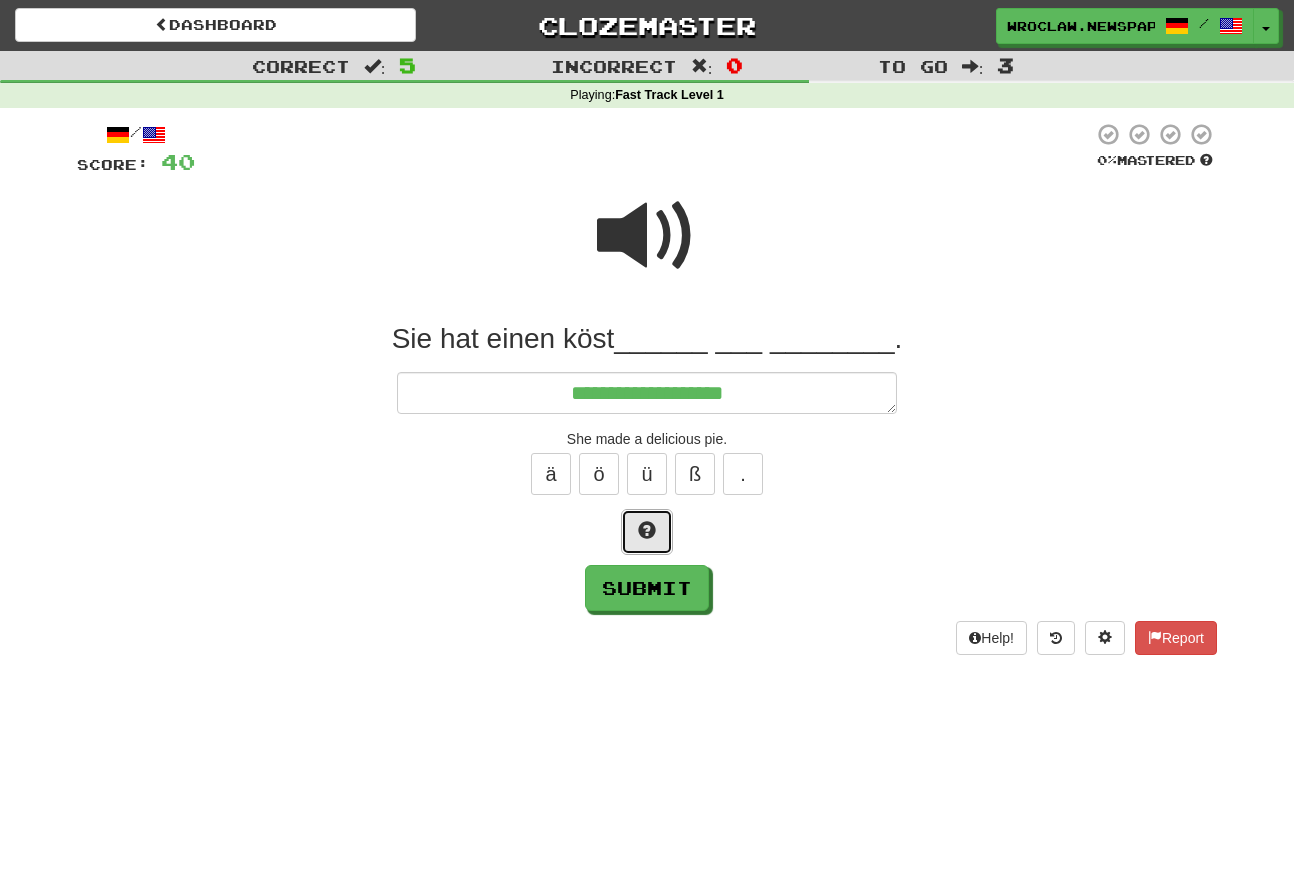 click at bounding box center [647, 530] 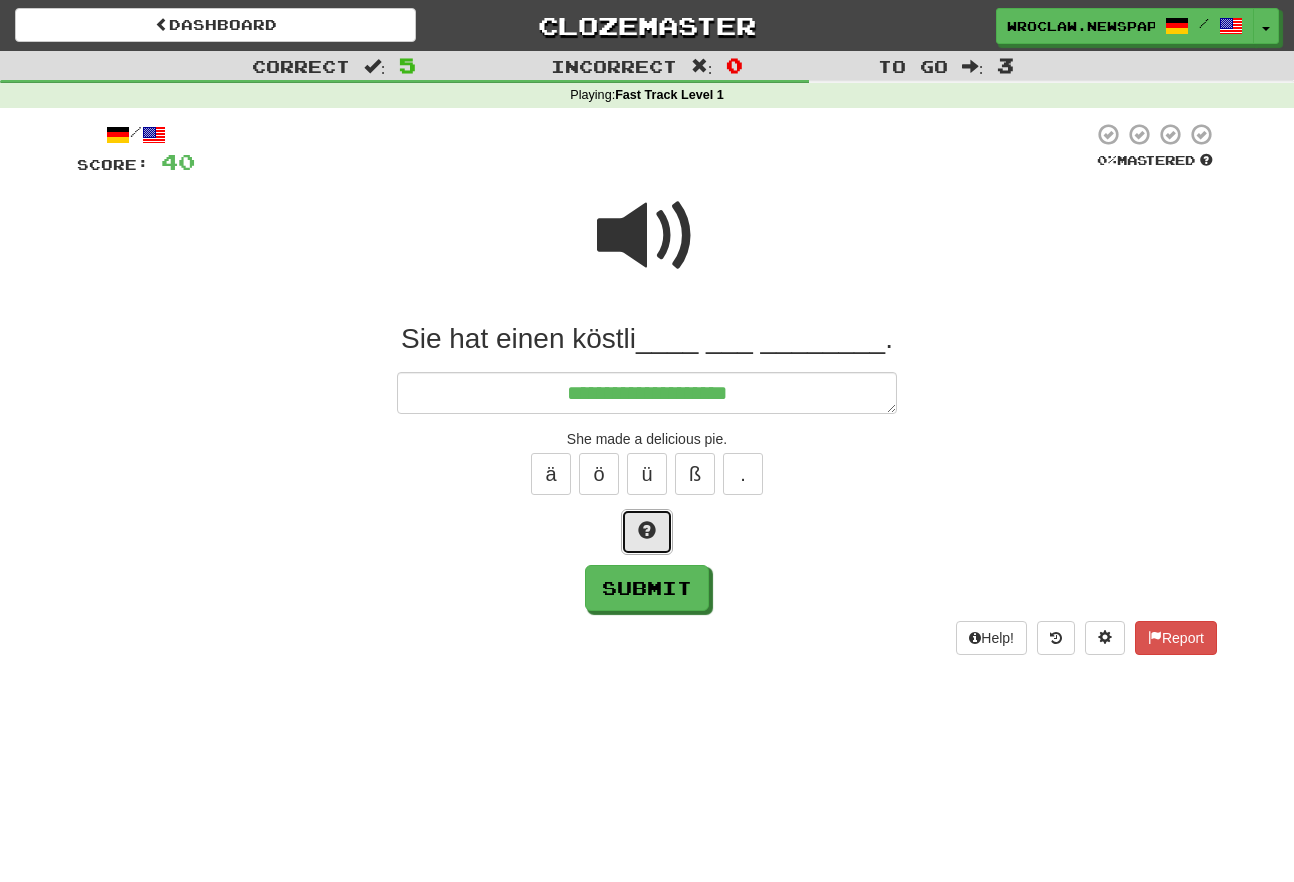 click at bounding box center (647, 530) 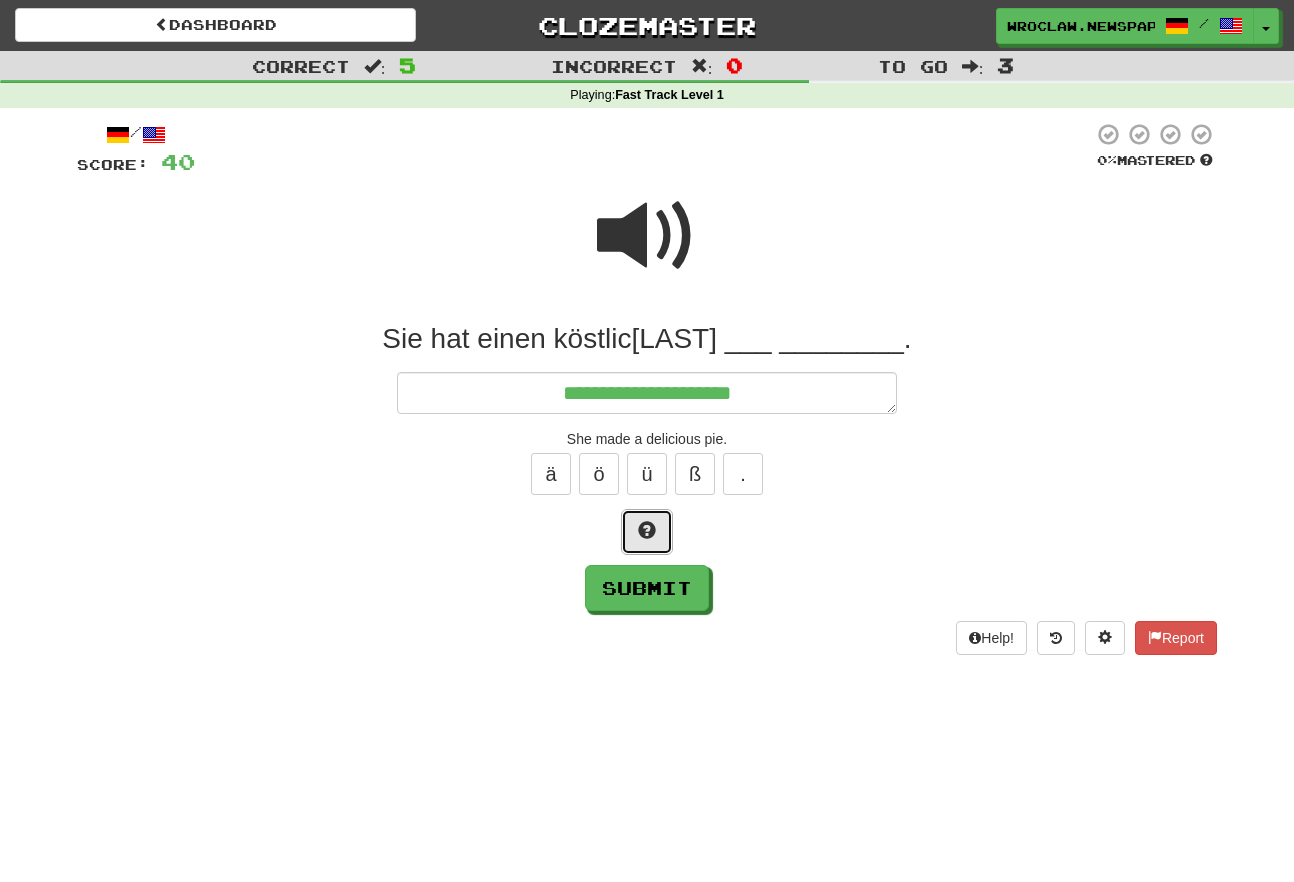 click at bounding box center [647, 530] 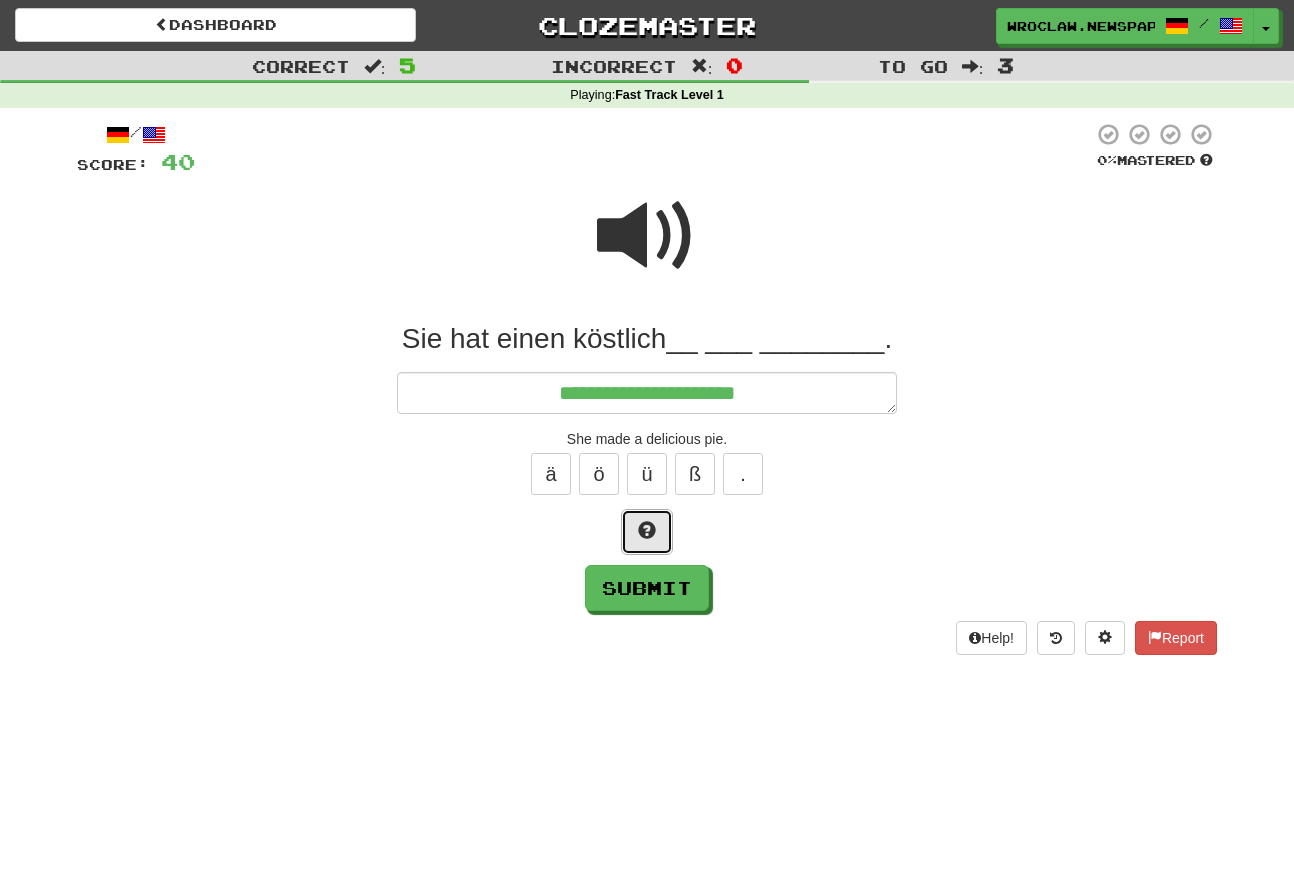 click at bounding box center [647, 530] 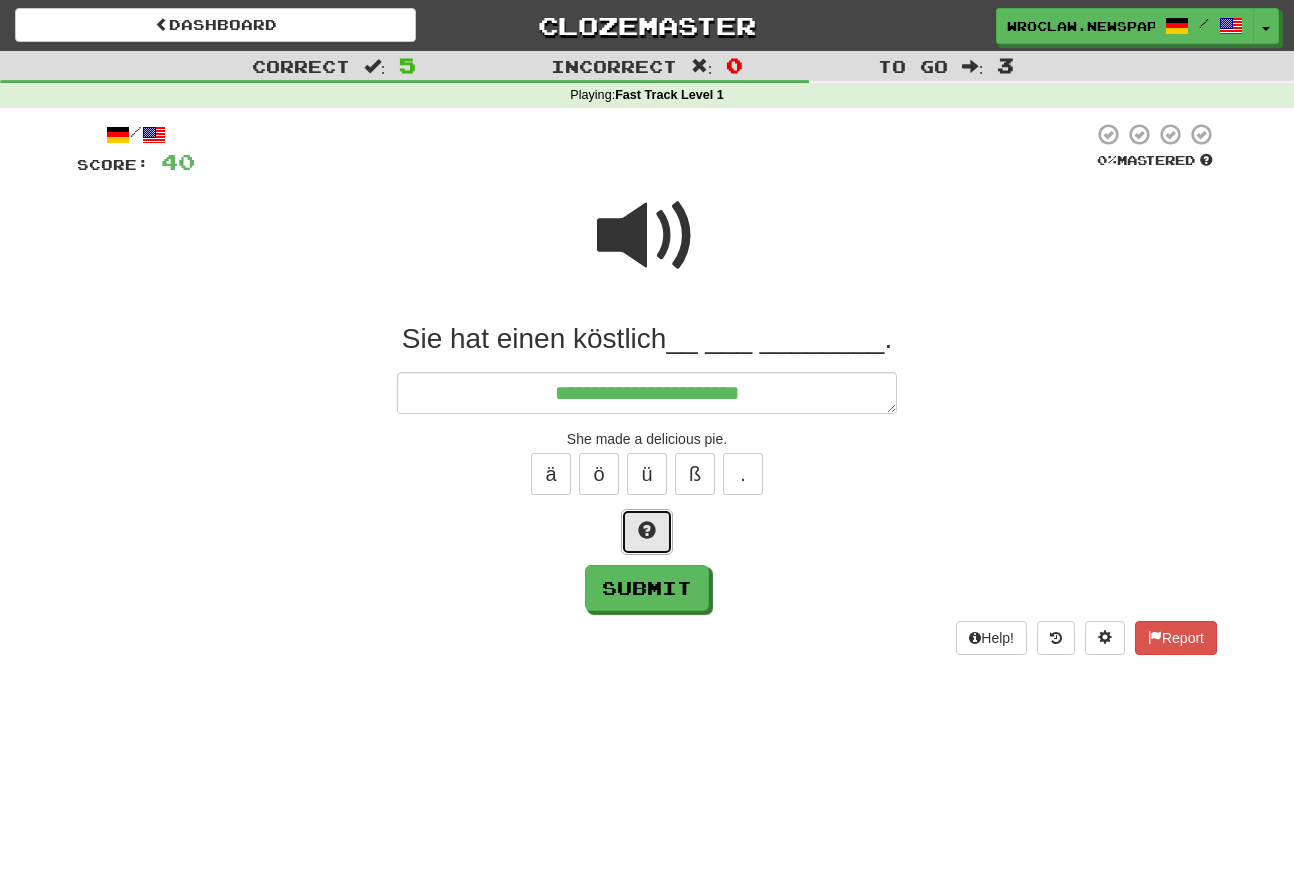 click at bounding box center [647, 530] 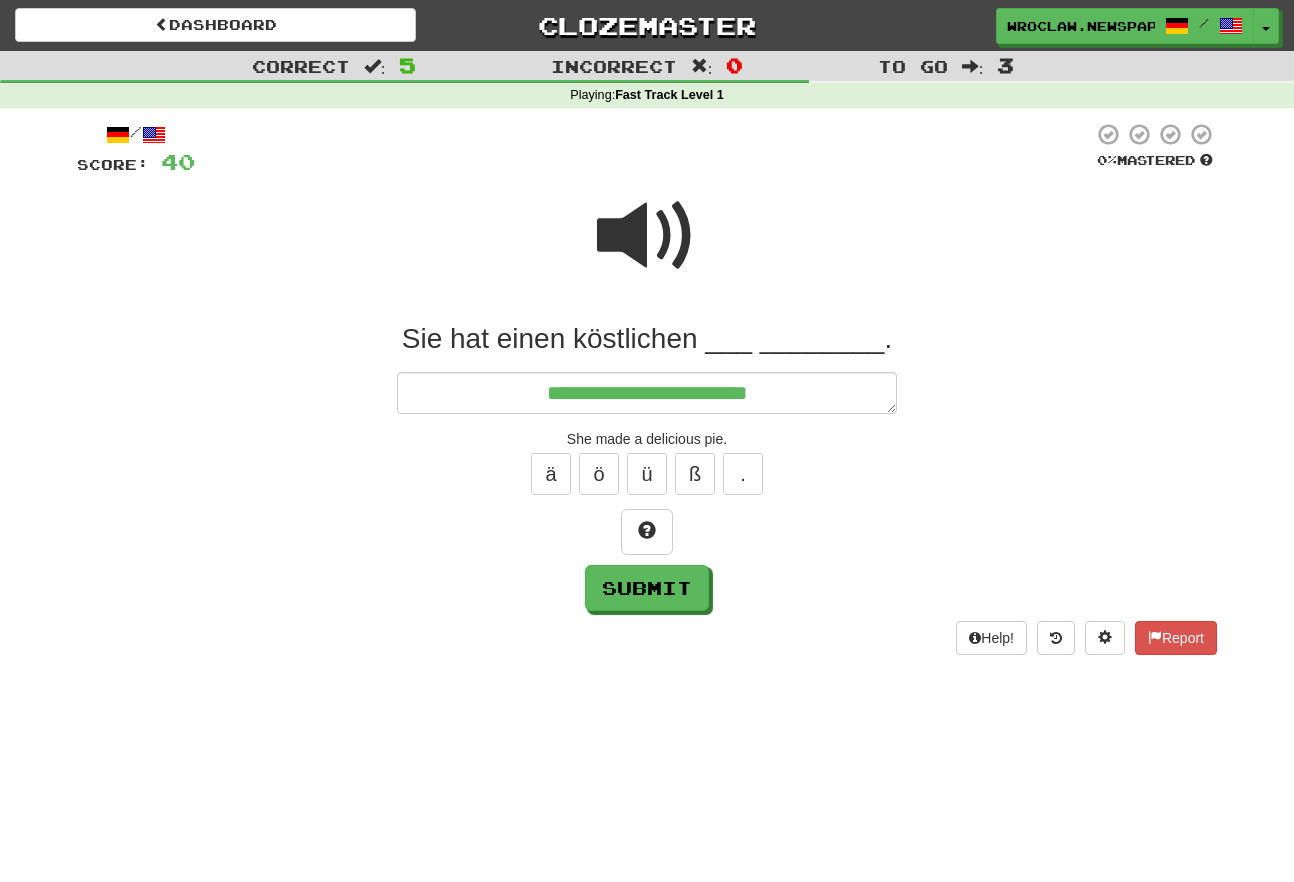 click at bounding box center (647, 236) 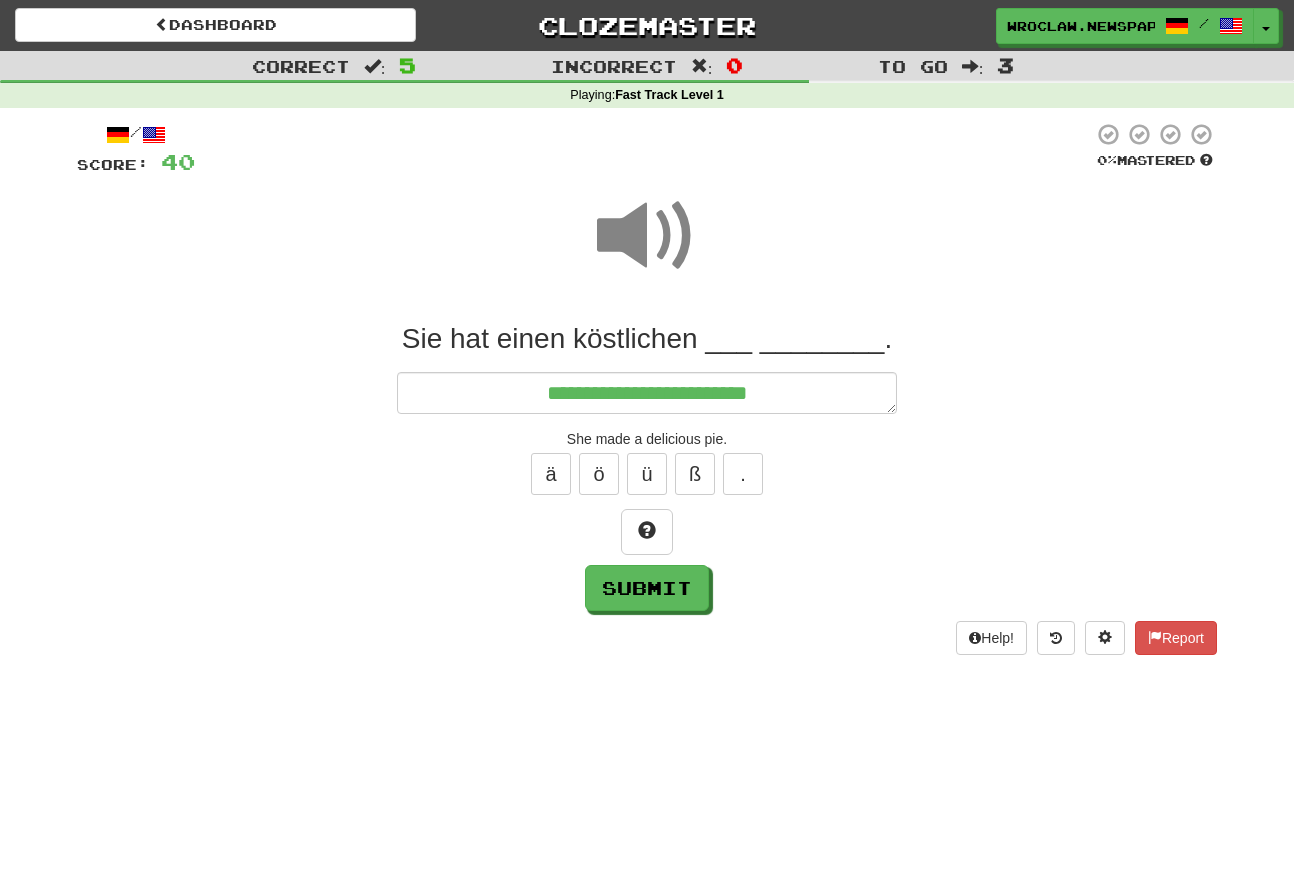 click on "**********" at bounding box center (647, 466) 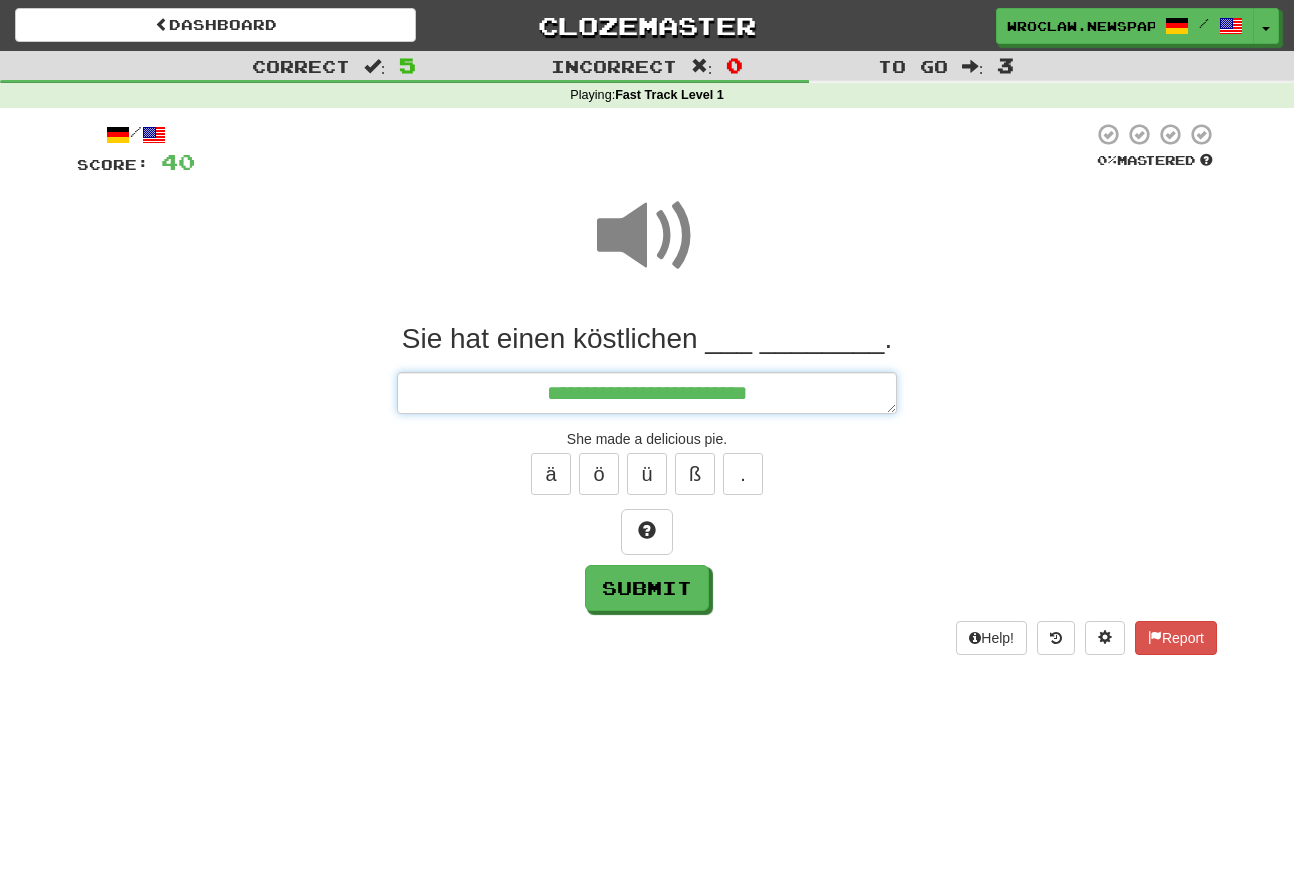 click on "**********" at bounding box center [647, 393] 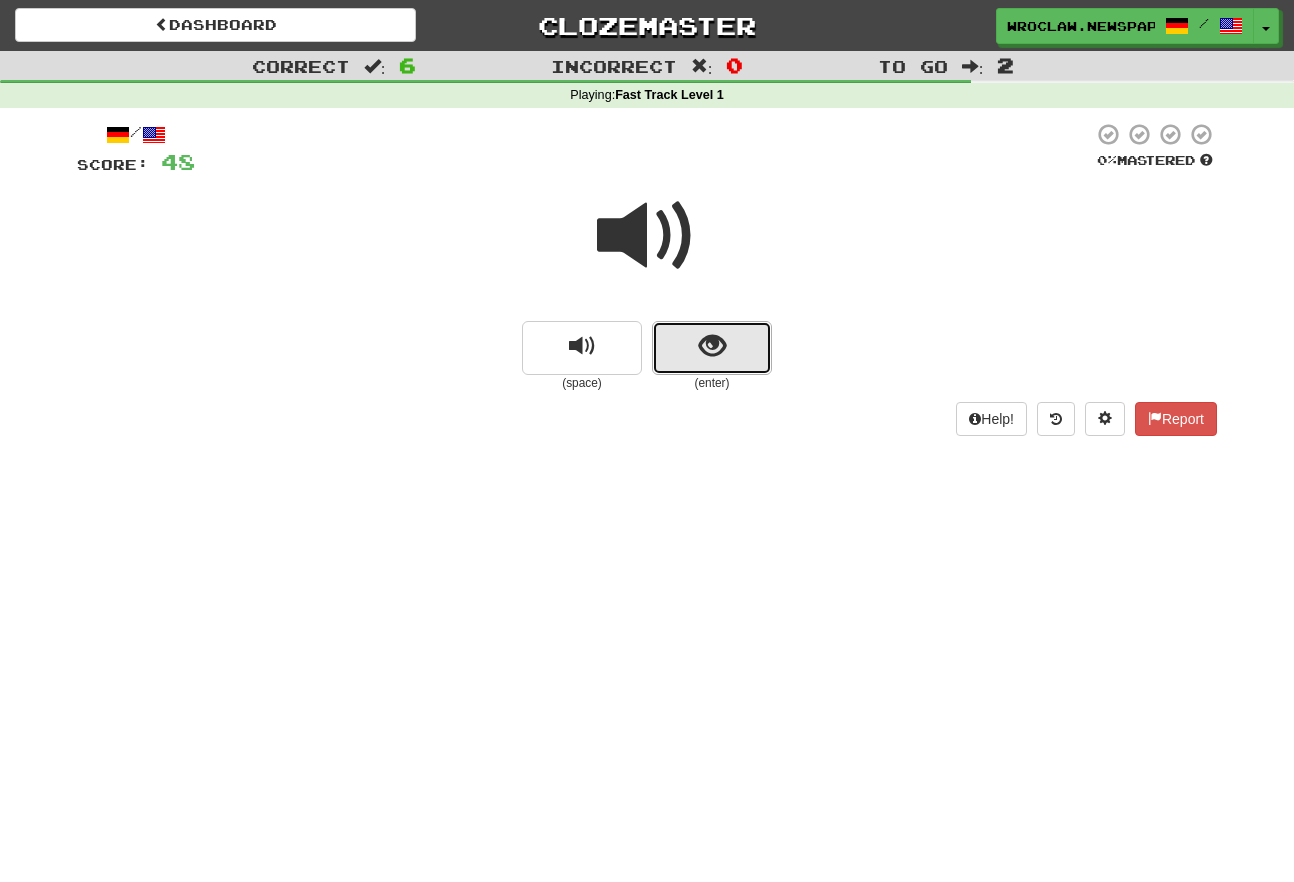 click at bounding box center [712, 348] 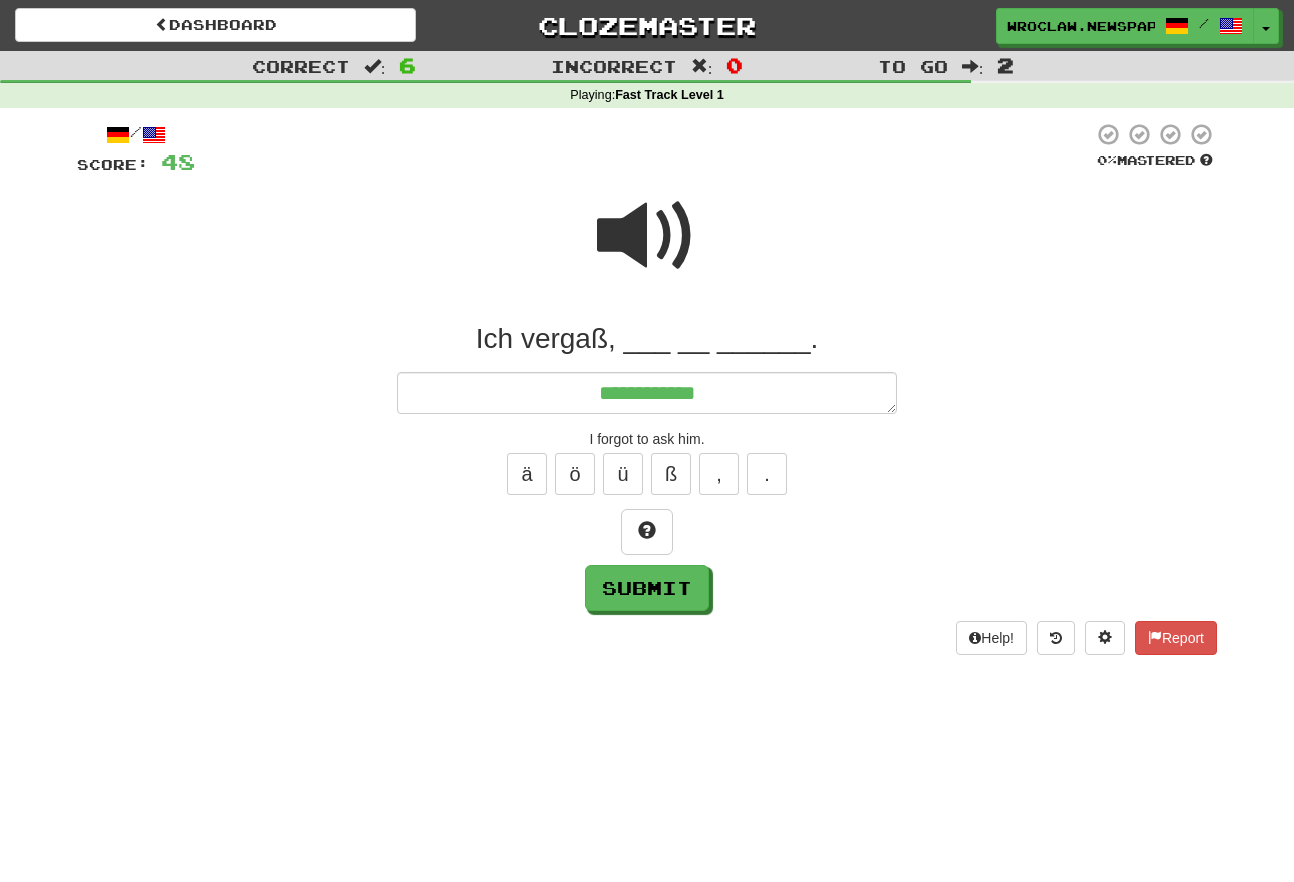 click at bounding box center [647, 236] 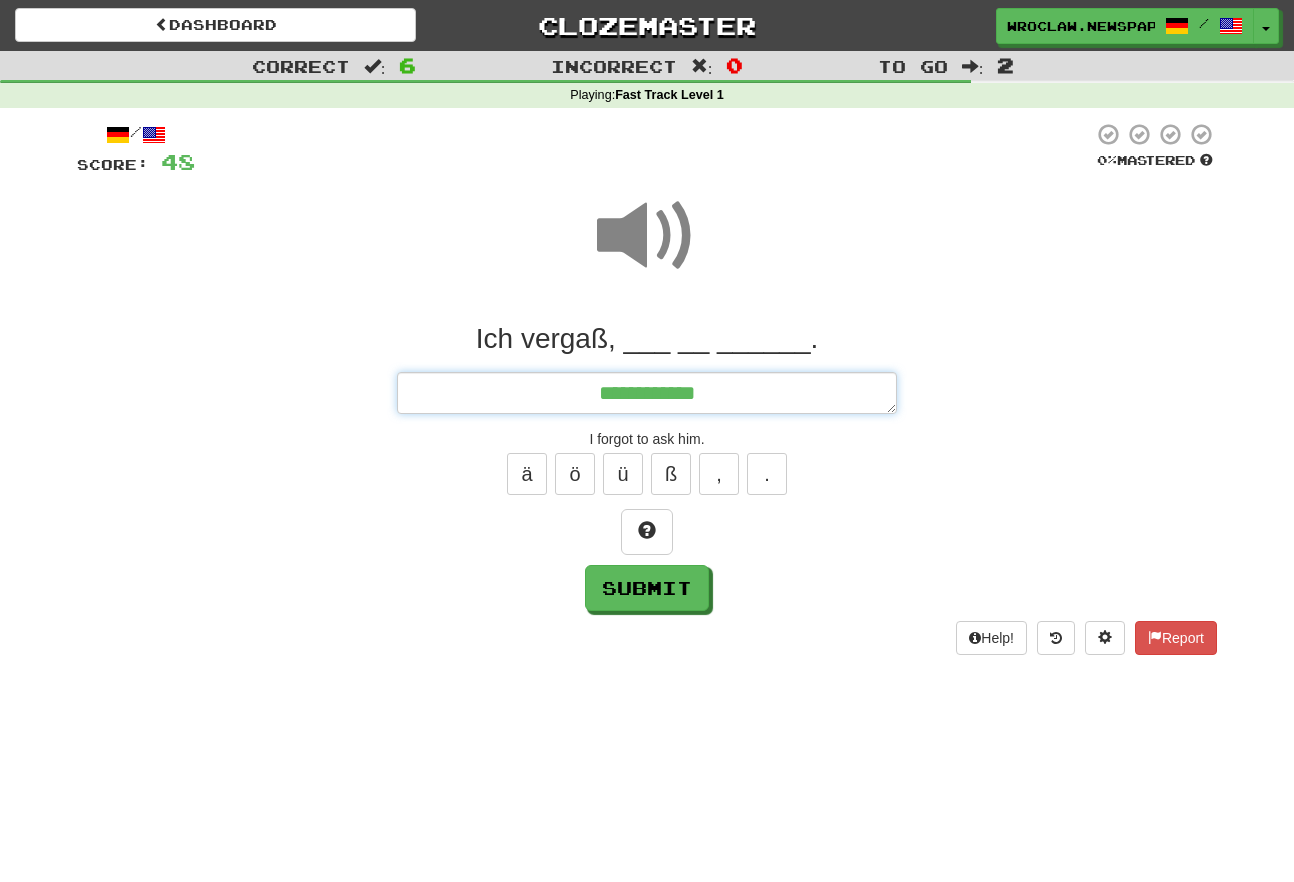 click on "**********" at bounding box center (647, 393) 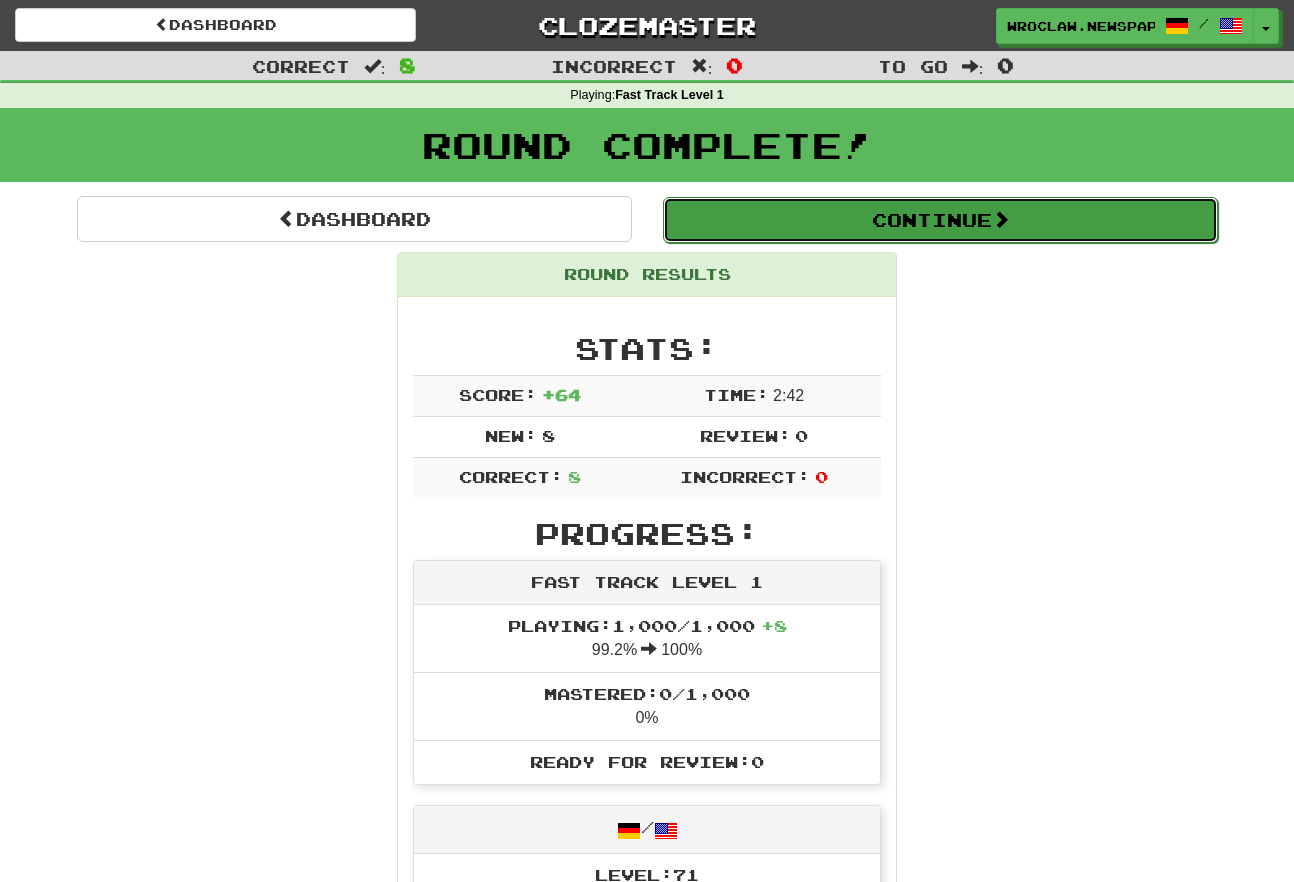 click on "Continue" at bounding box center [940, 220] 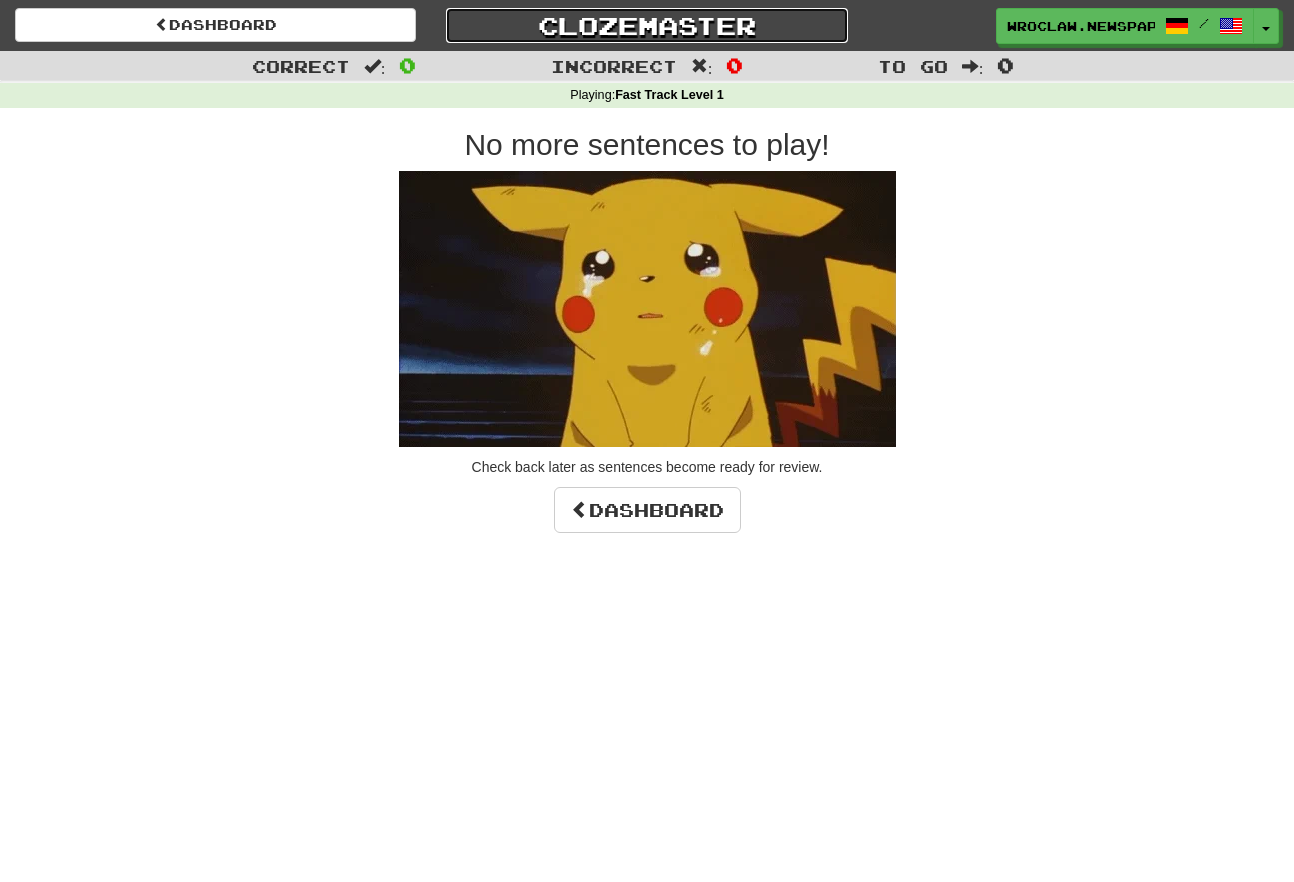click on "Clozemaster" at bounding box center (646, 25) 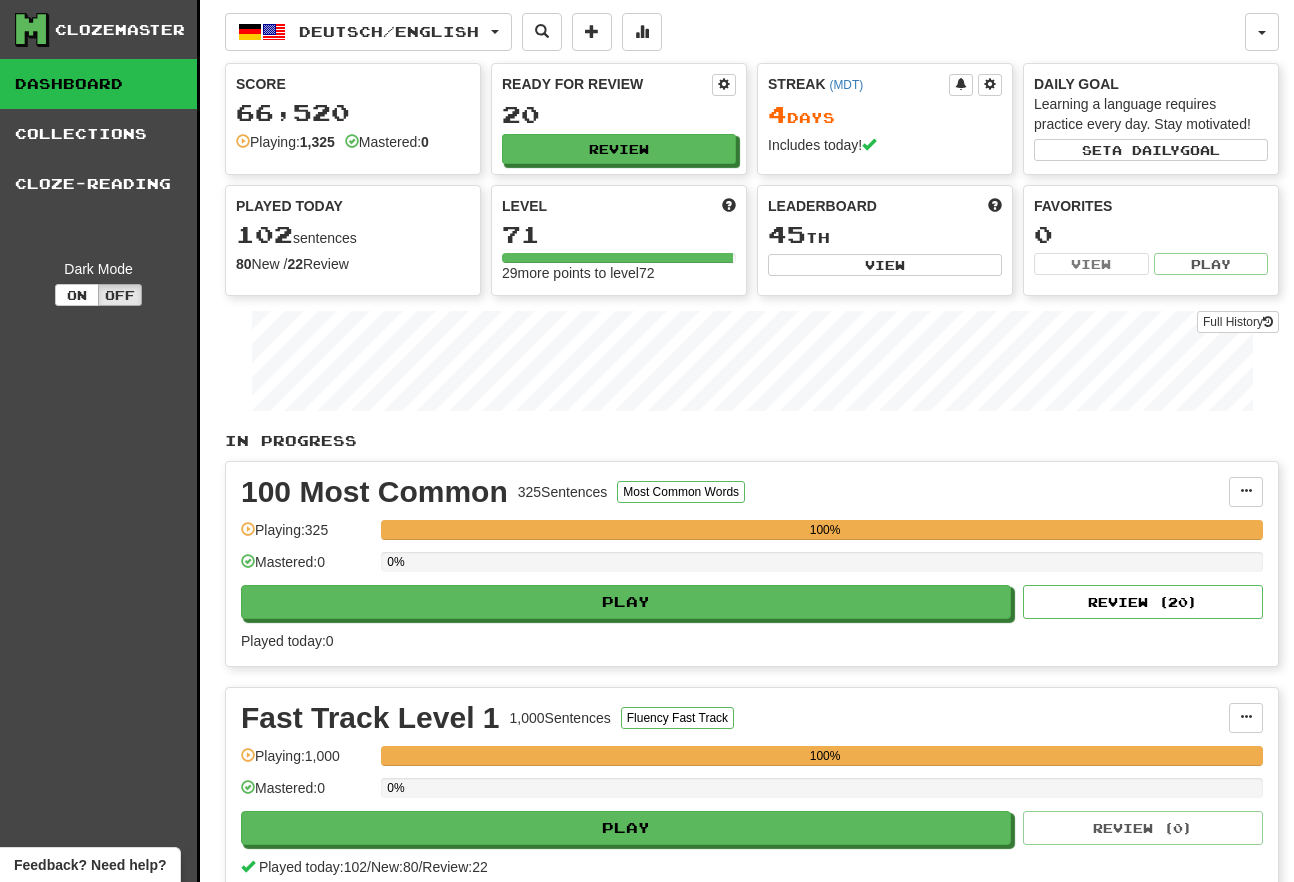 scroll, scrollTop: 0, scrollLeft: 0, axis: both 